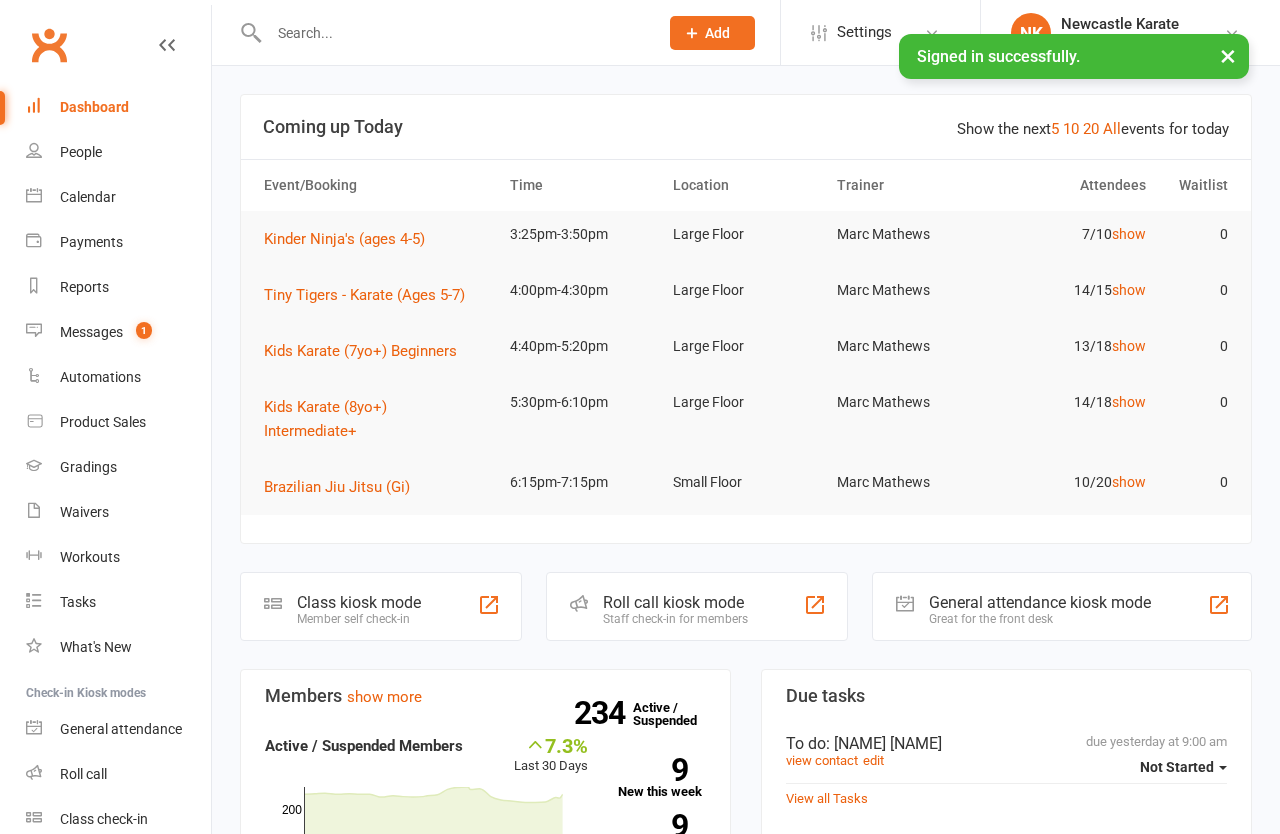 scroll, scrollTop: 0, scrollLeft: 0, axis: both 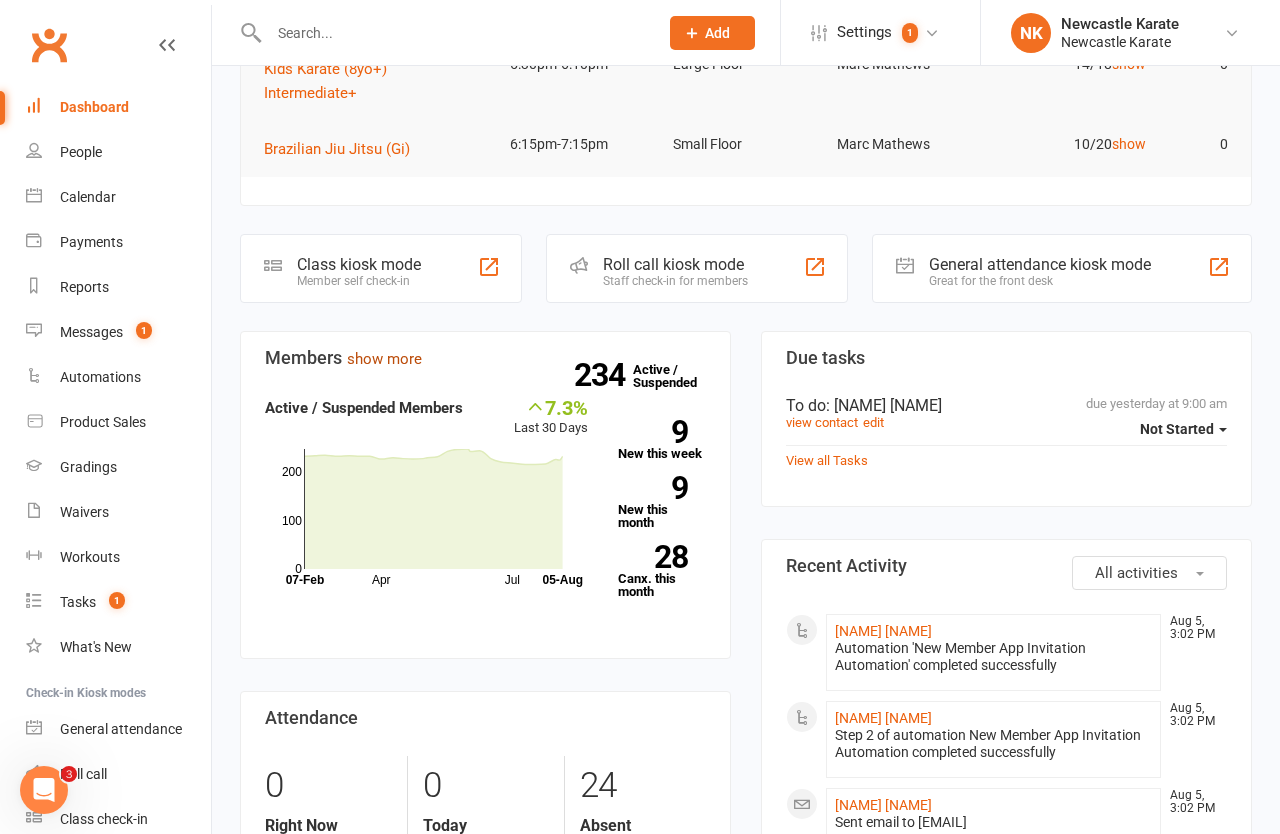 click on "show more" at bounding box center (384, 359) 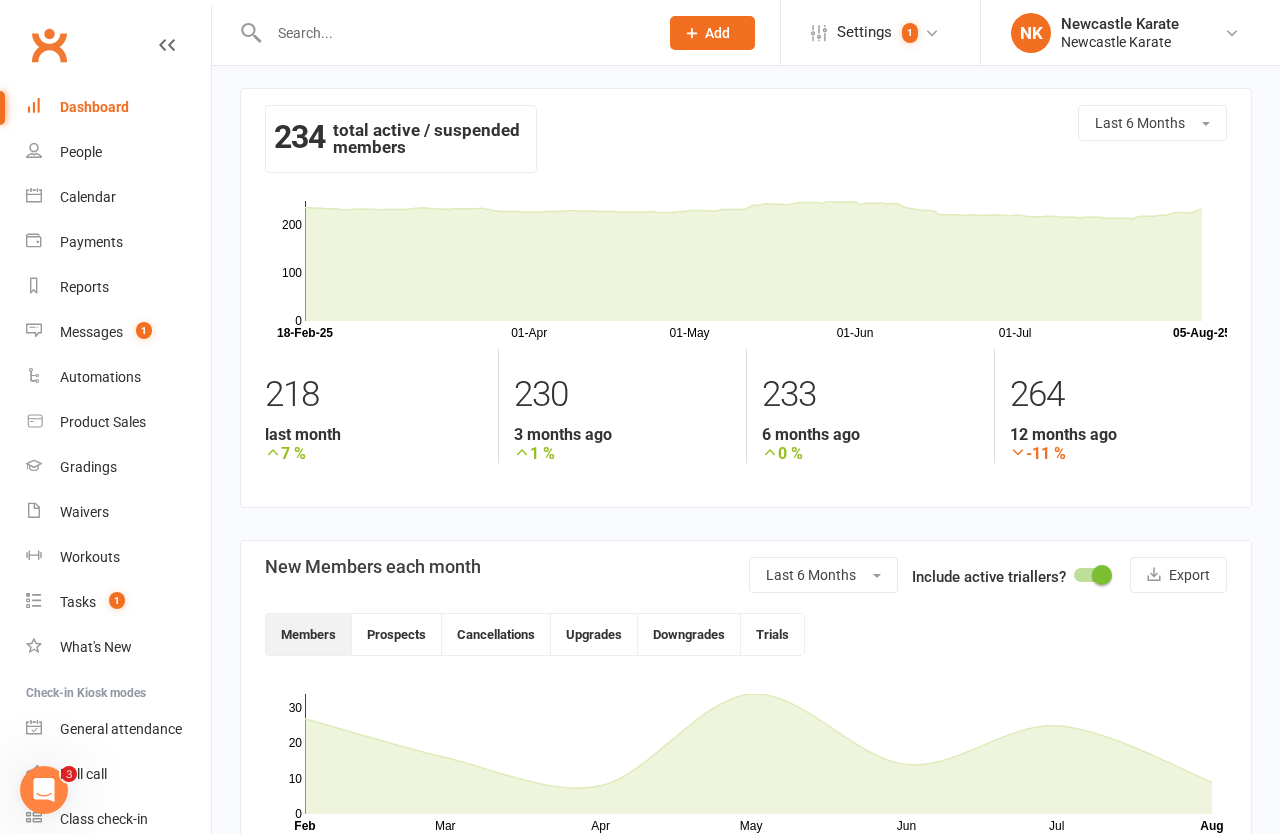 scroll, scrollTop: 0, scrollLeft: 0, axis: both 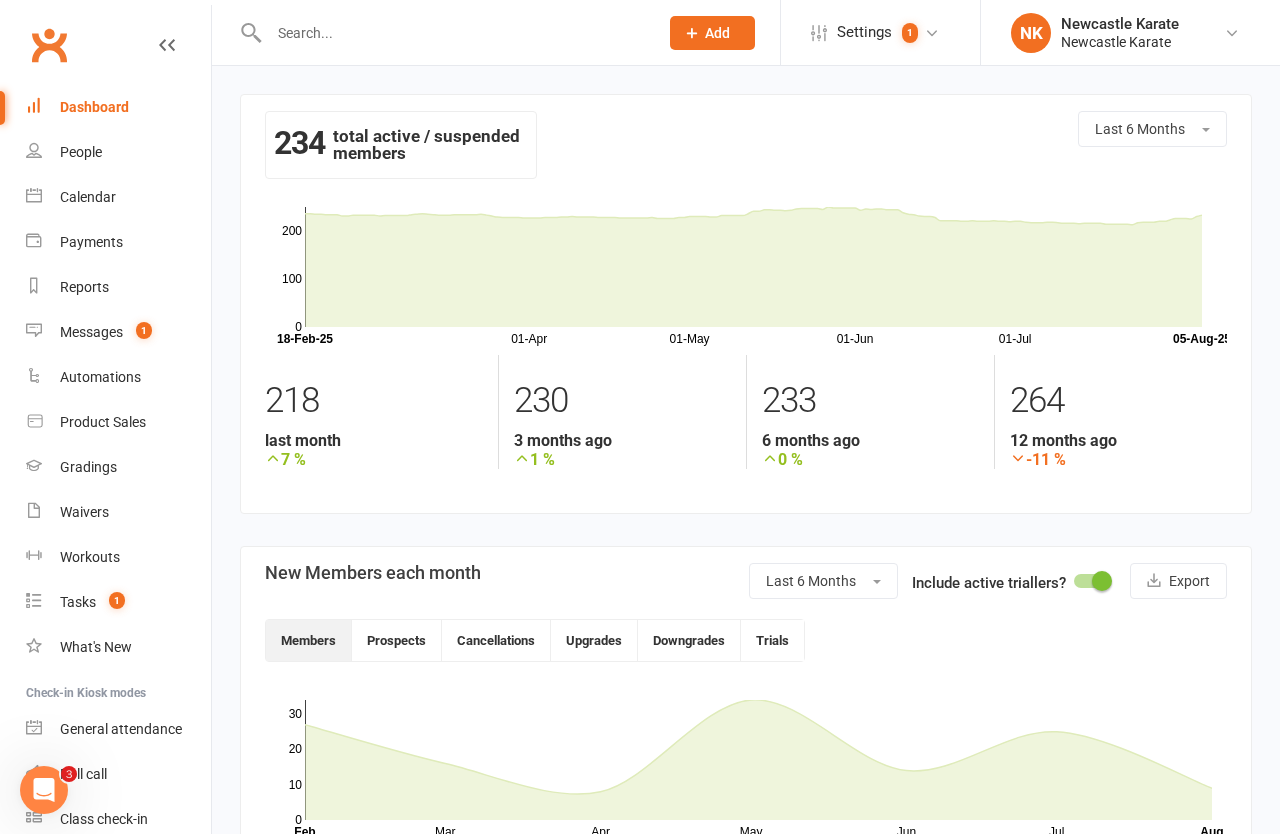 click on "Clubworx" at bounding box center (49, 45) 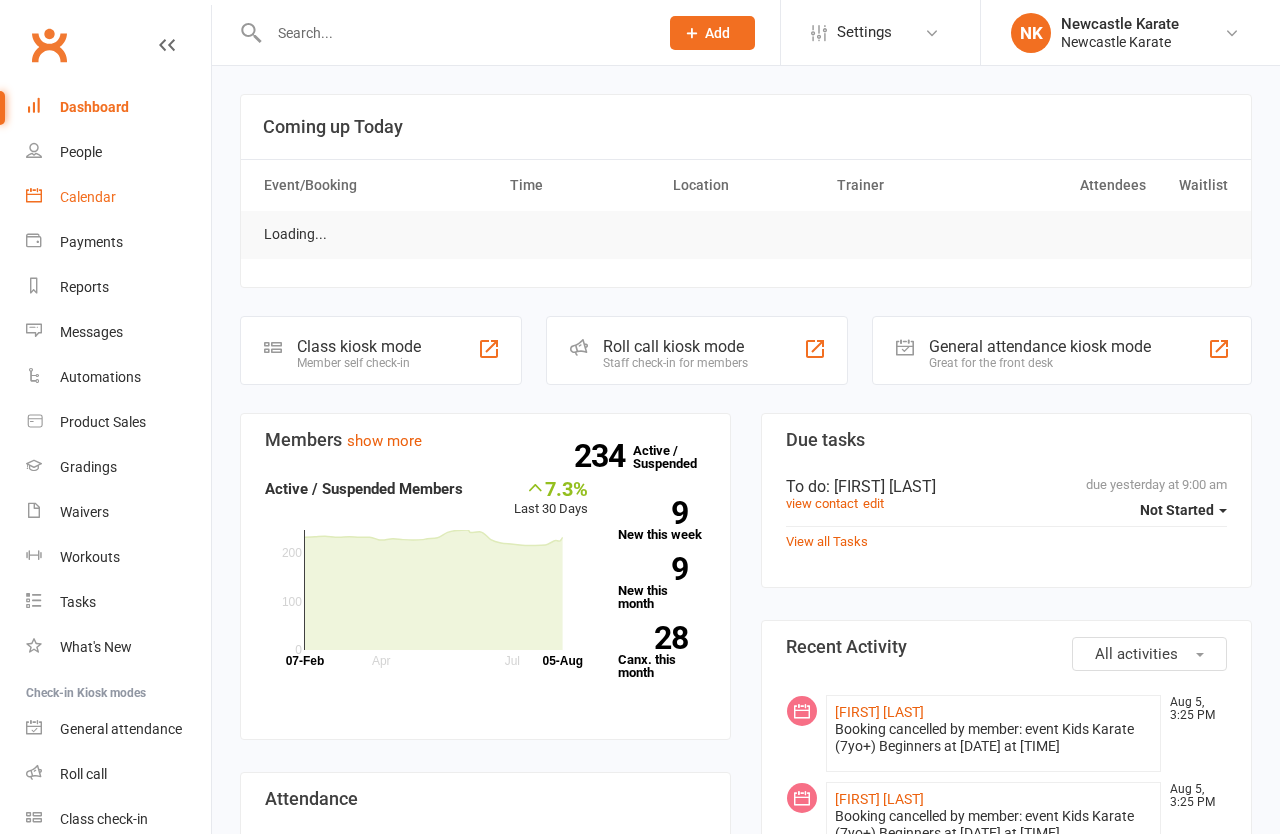 scroll, scrollTop: 0, scrollLeft: 0, axis: both 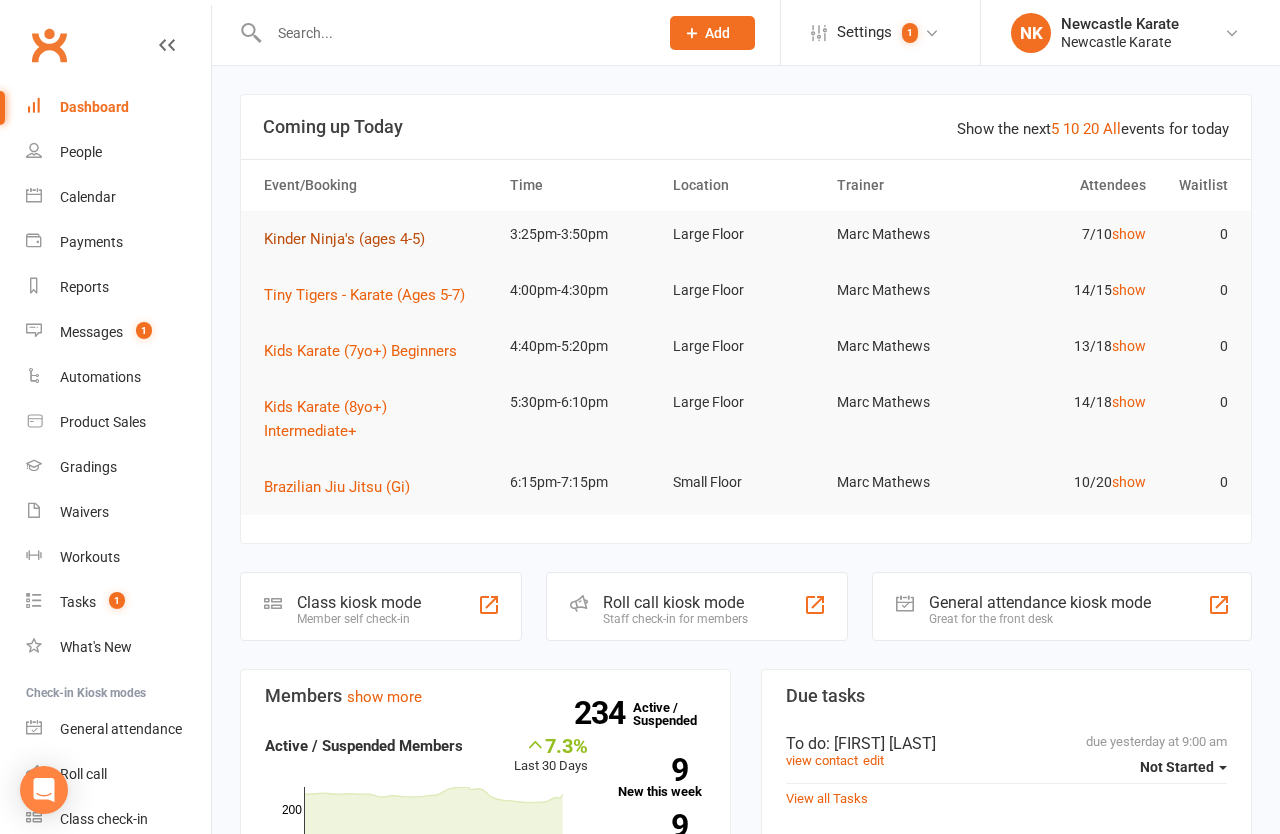 click on "Kinder Ninja's (ages 4-5)" at bounding box center [344, 239] 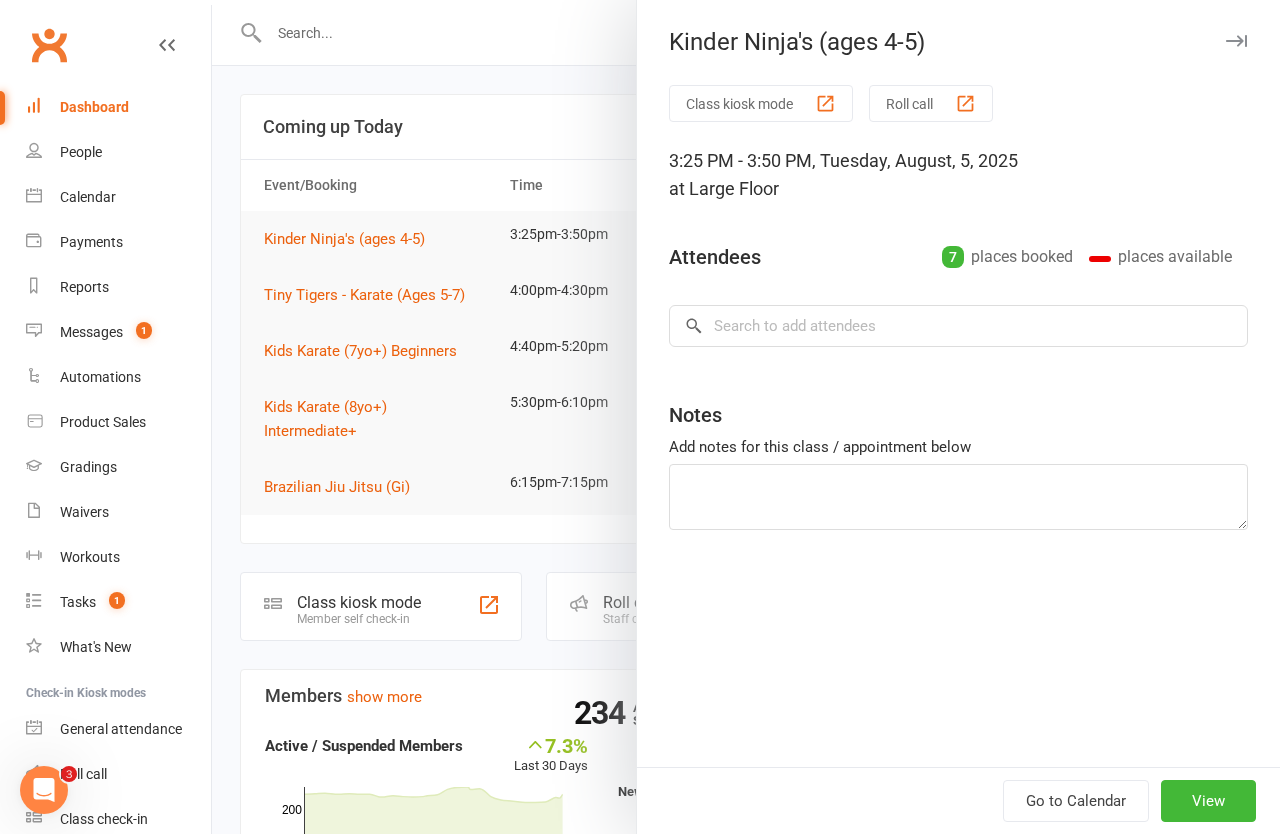 scroll, scrollTop: 0, scrollLeft: 0, axis: both 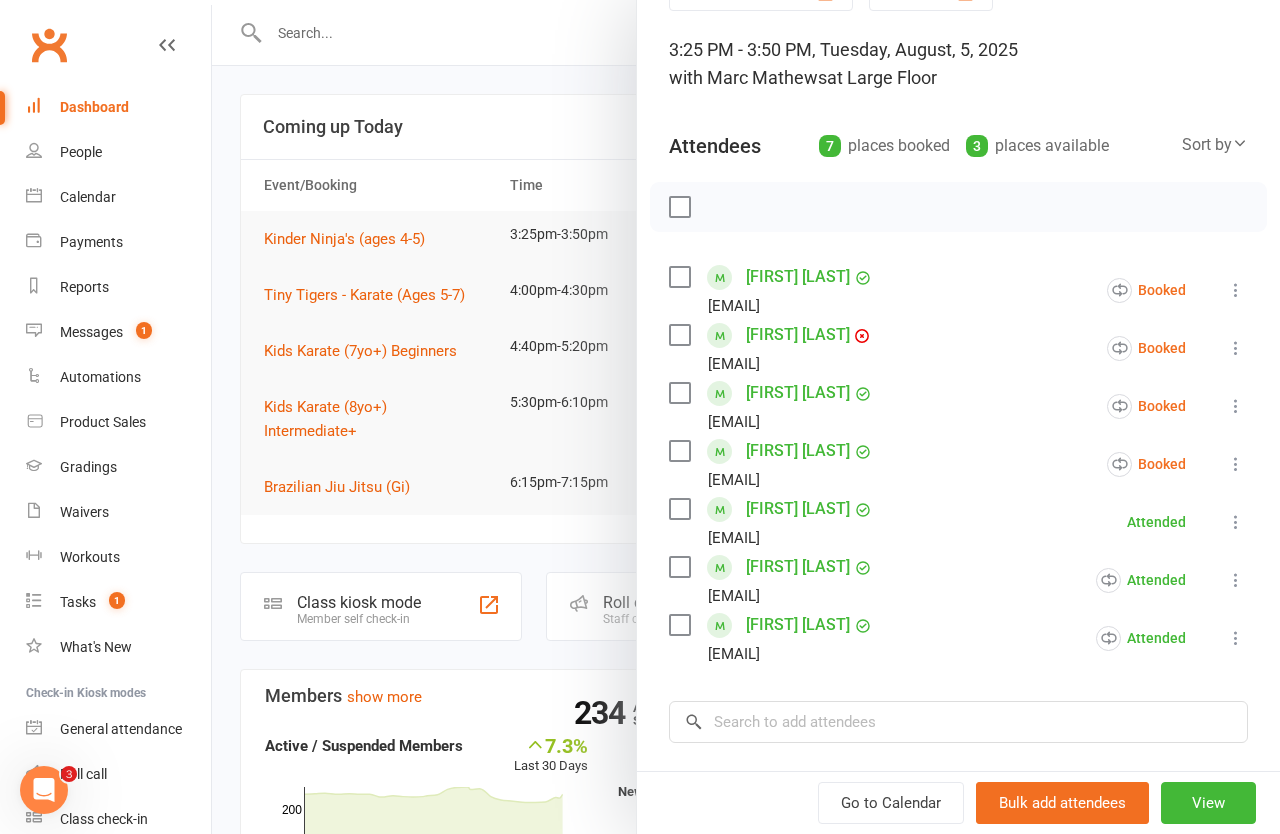 click on "Attendees  7  places booked 3  places available Sort by  Last name  First name  Booking created" at bounding box center [958, 141] 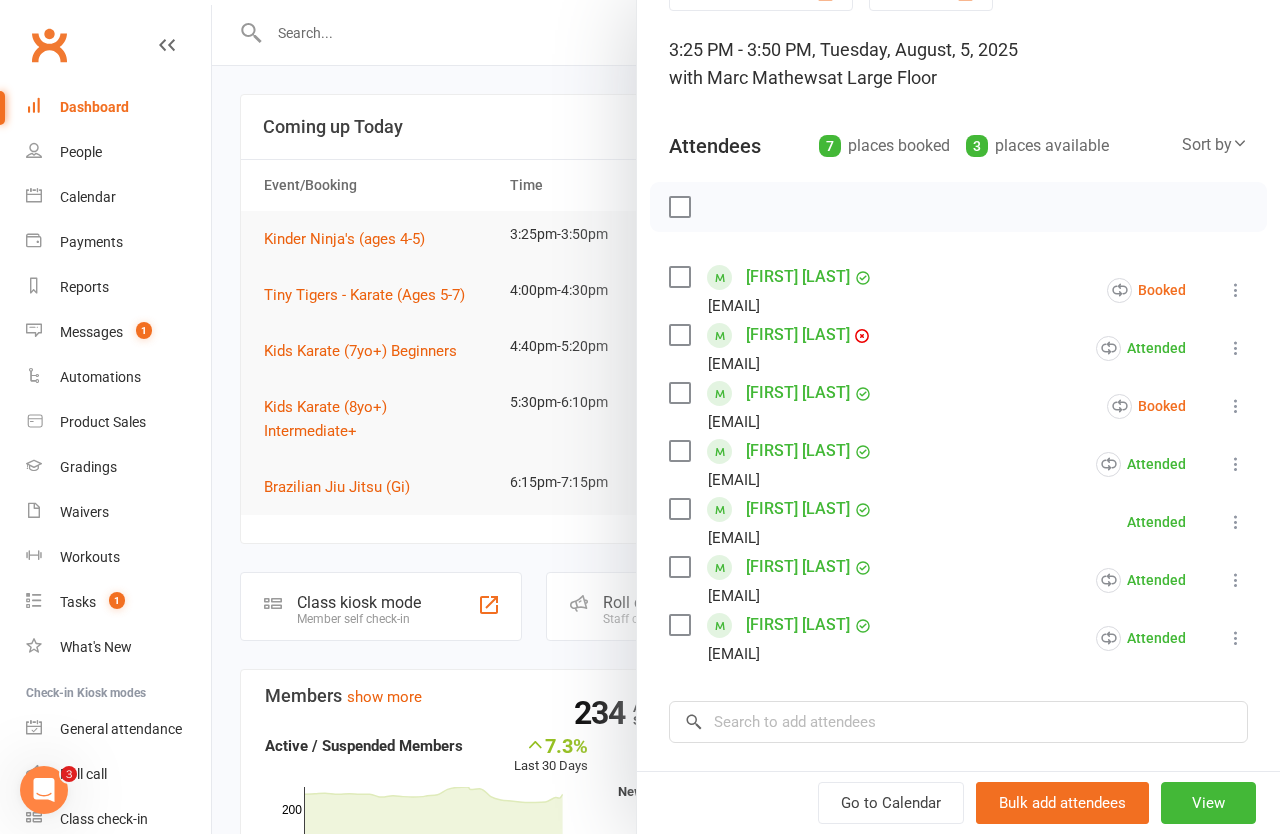 click at bounding box center [746, 417] 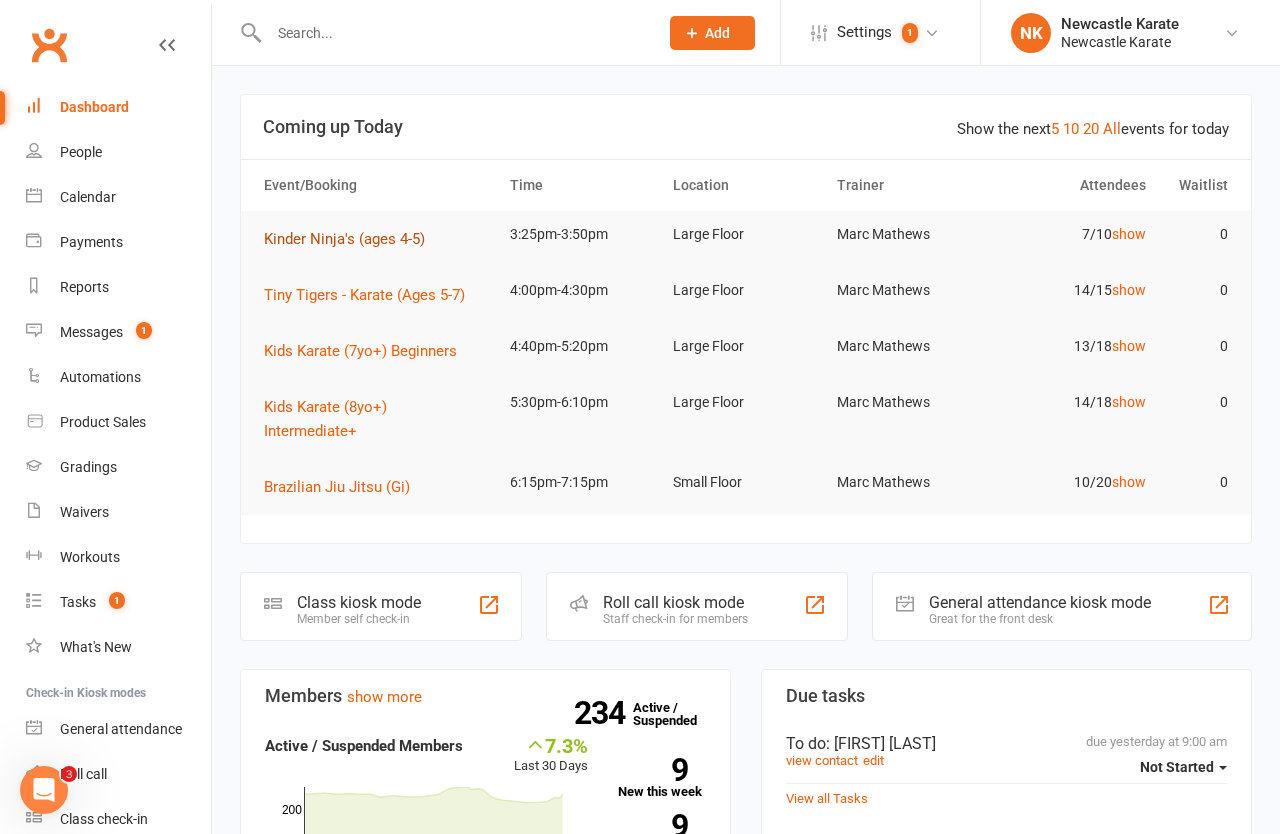 click on "Kinder Ninja's (ages 4-5)" at bounding box center (344, 239) 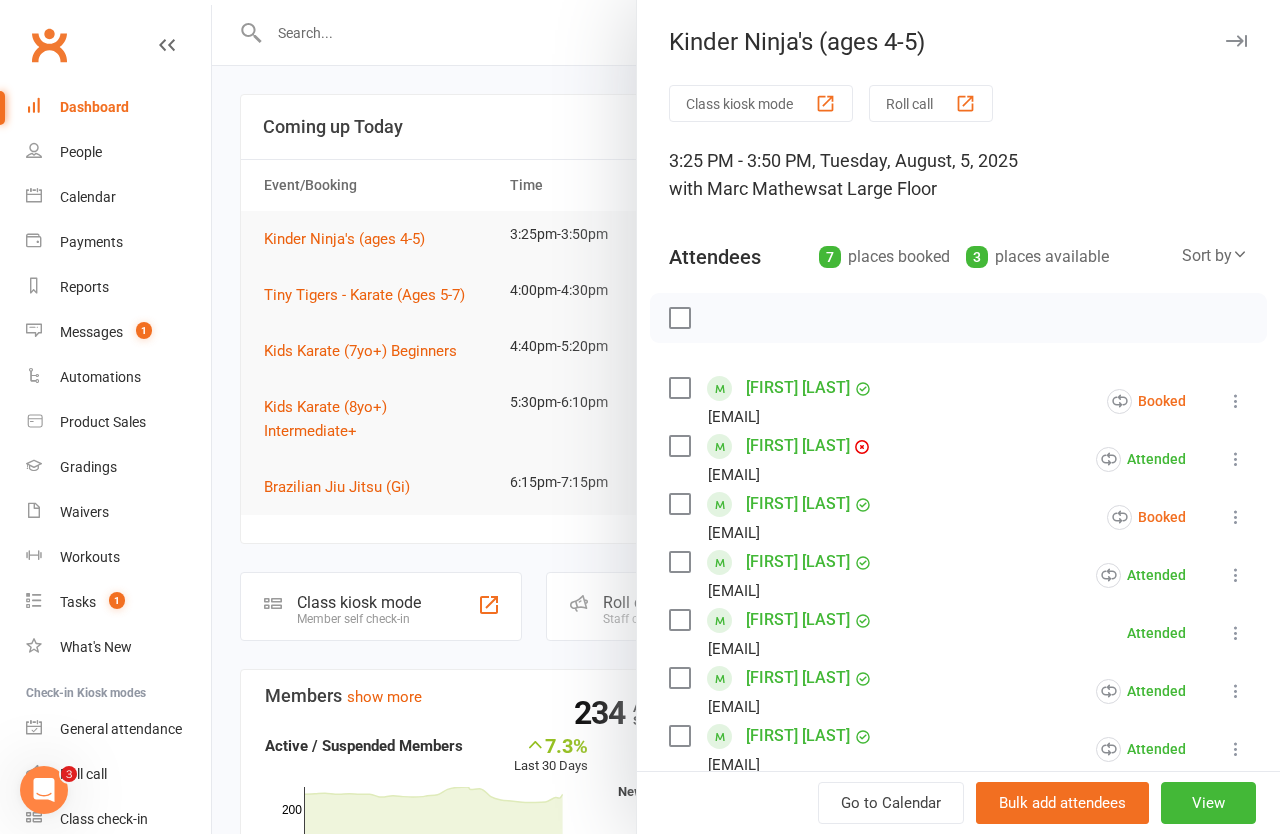 click on "Banx Kirkwood" at bounding box center [798, 446] 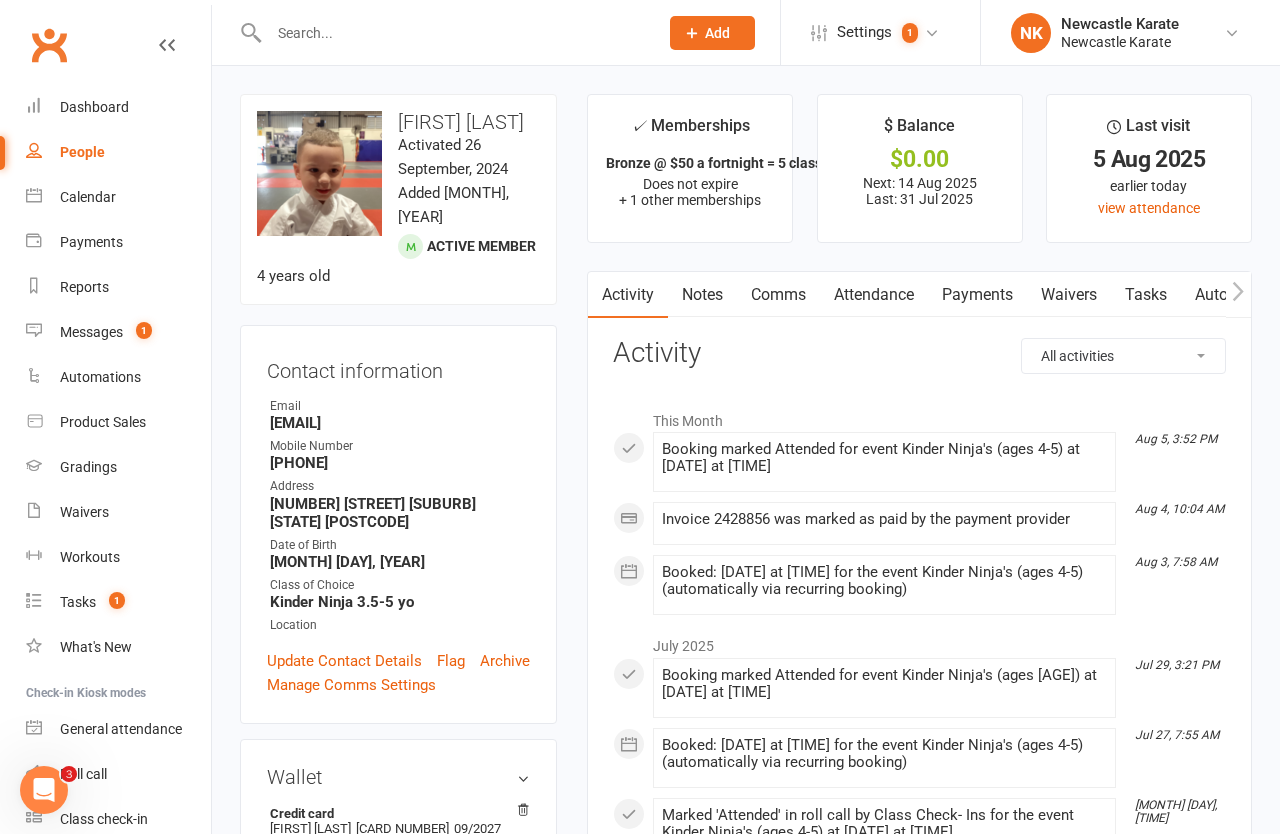 click on "Payments" at bounding box center (977, 295) 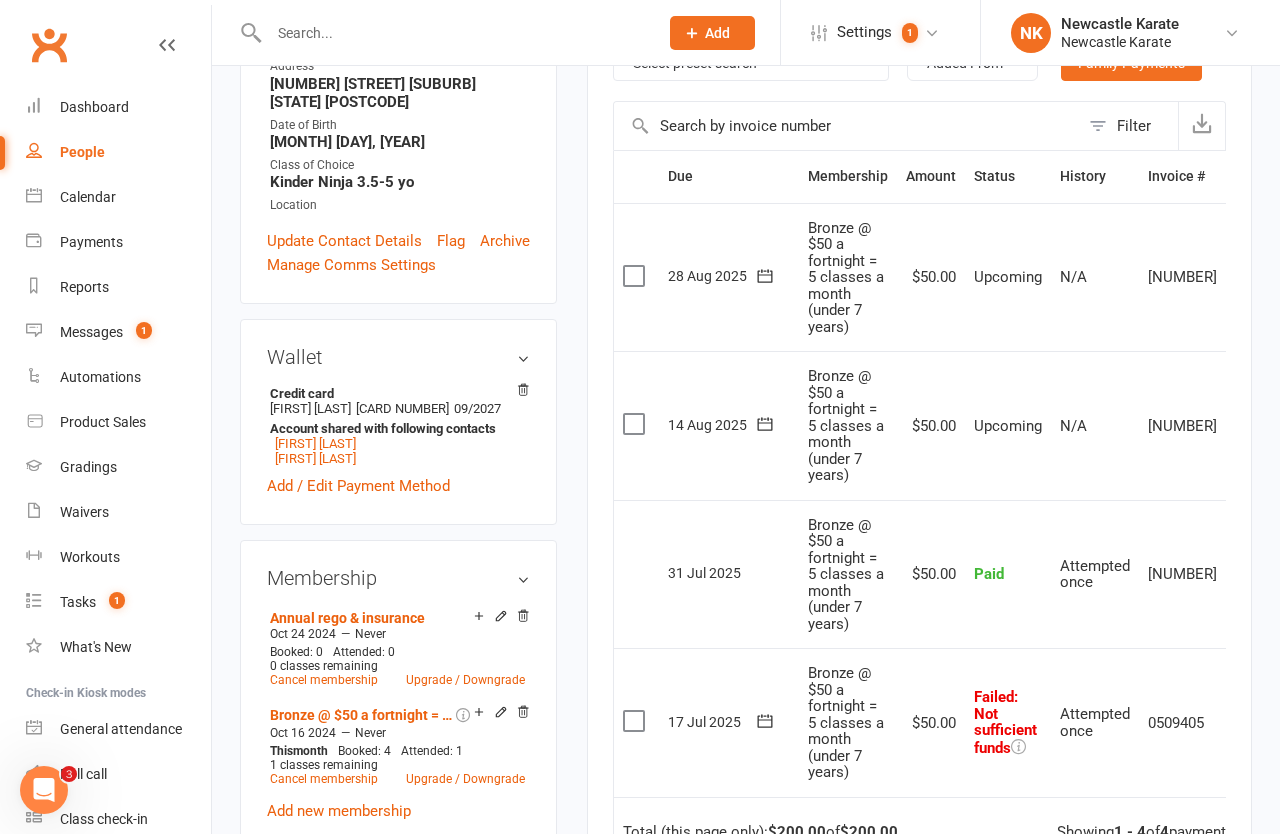 scroll, scrollTop: 278, scrollLeft: 0, axis: vertical 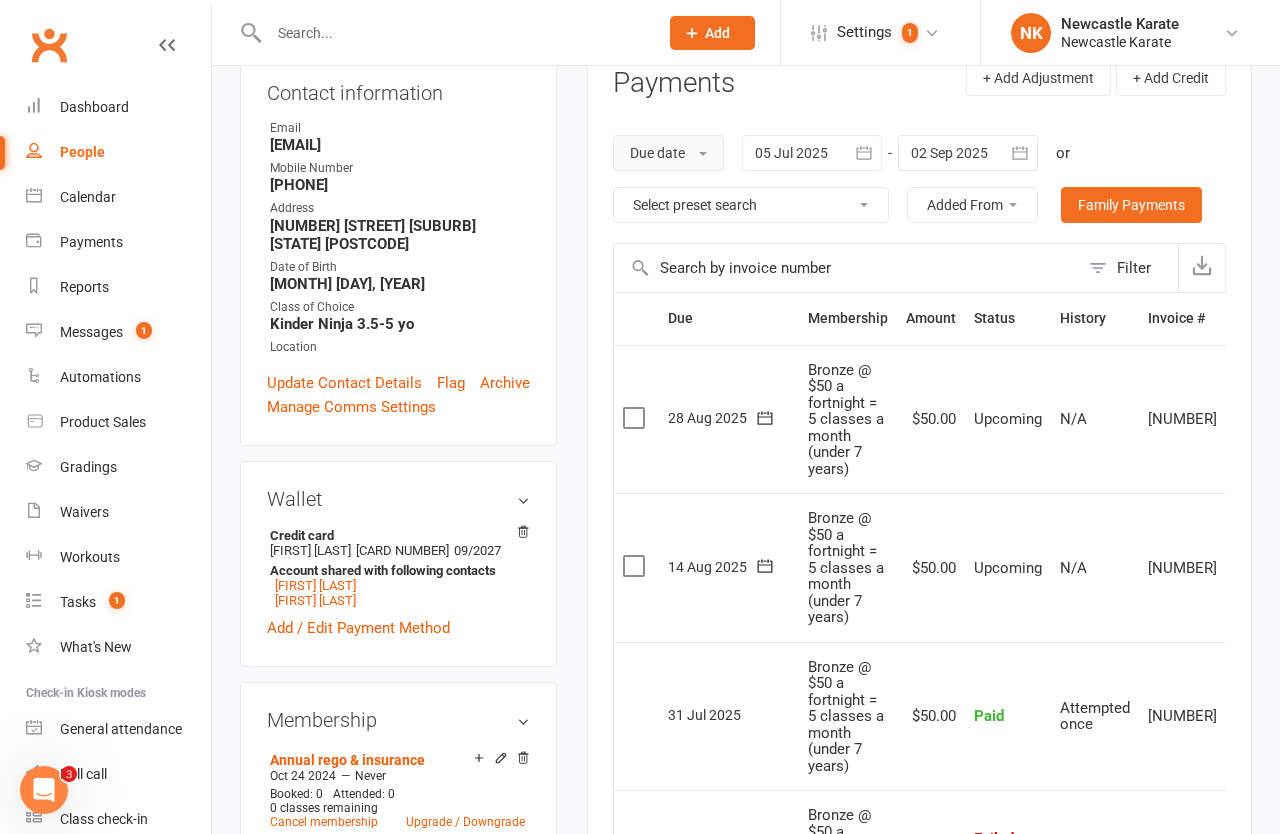 click on "Due date" at bounding box center (668, 153) 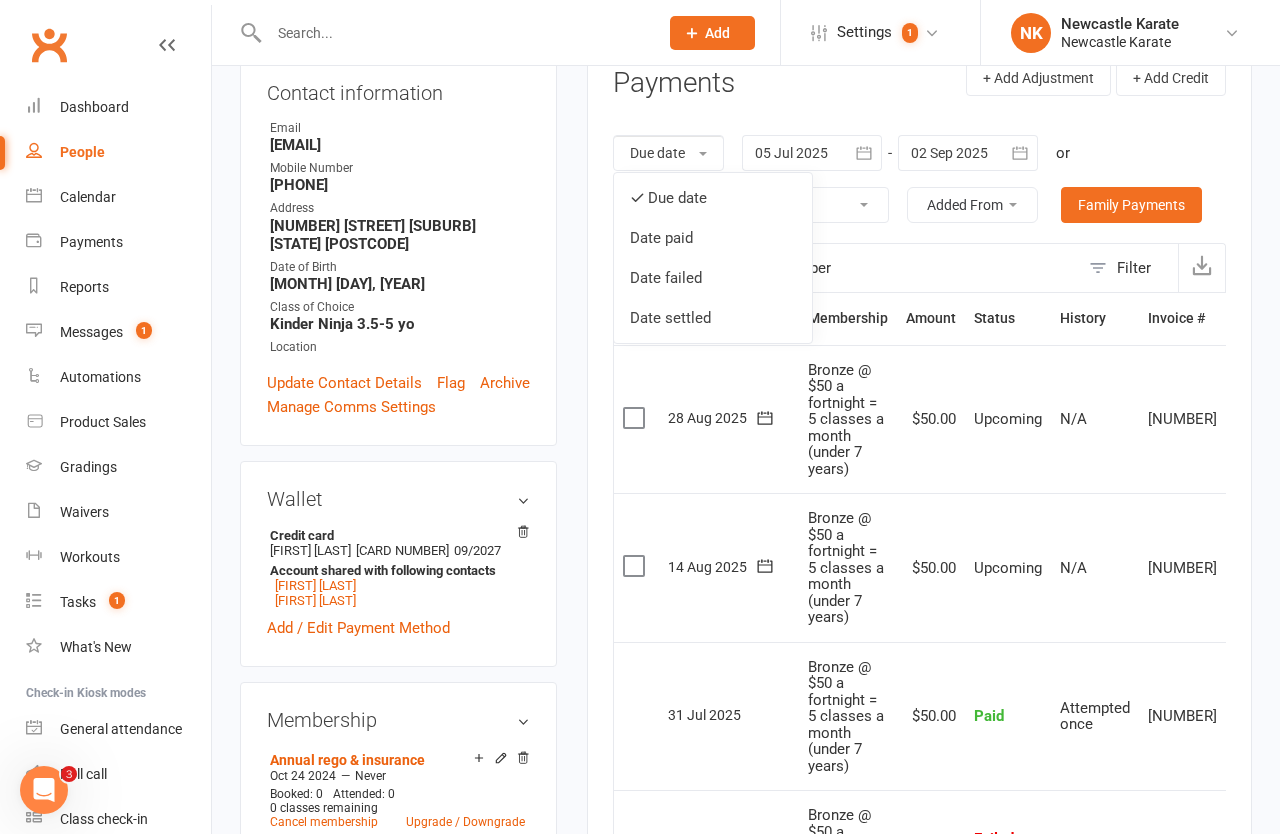 click on "Filter" at bounding box center [919, 267] 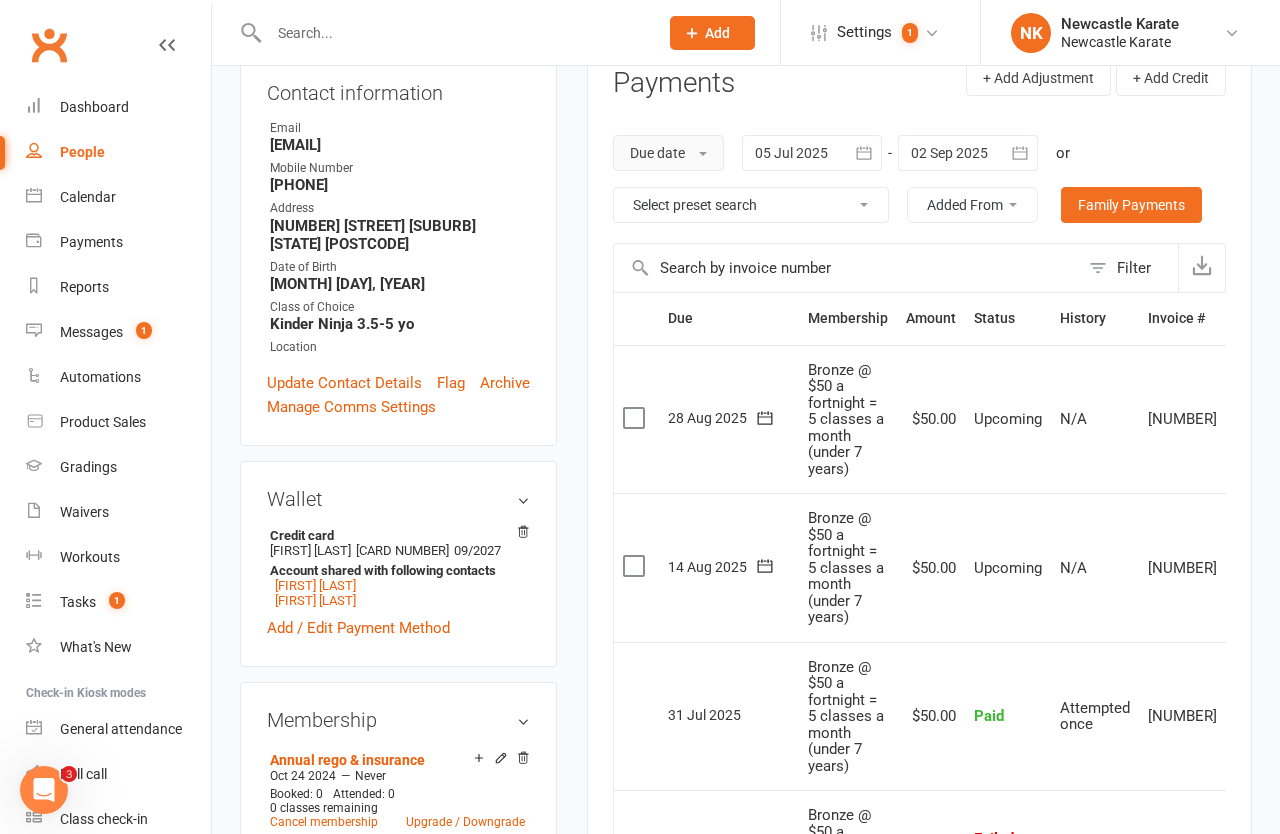 click on "Due date" at bounding box center (668, 153) 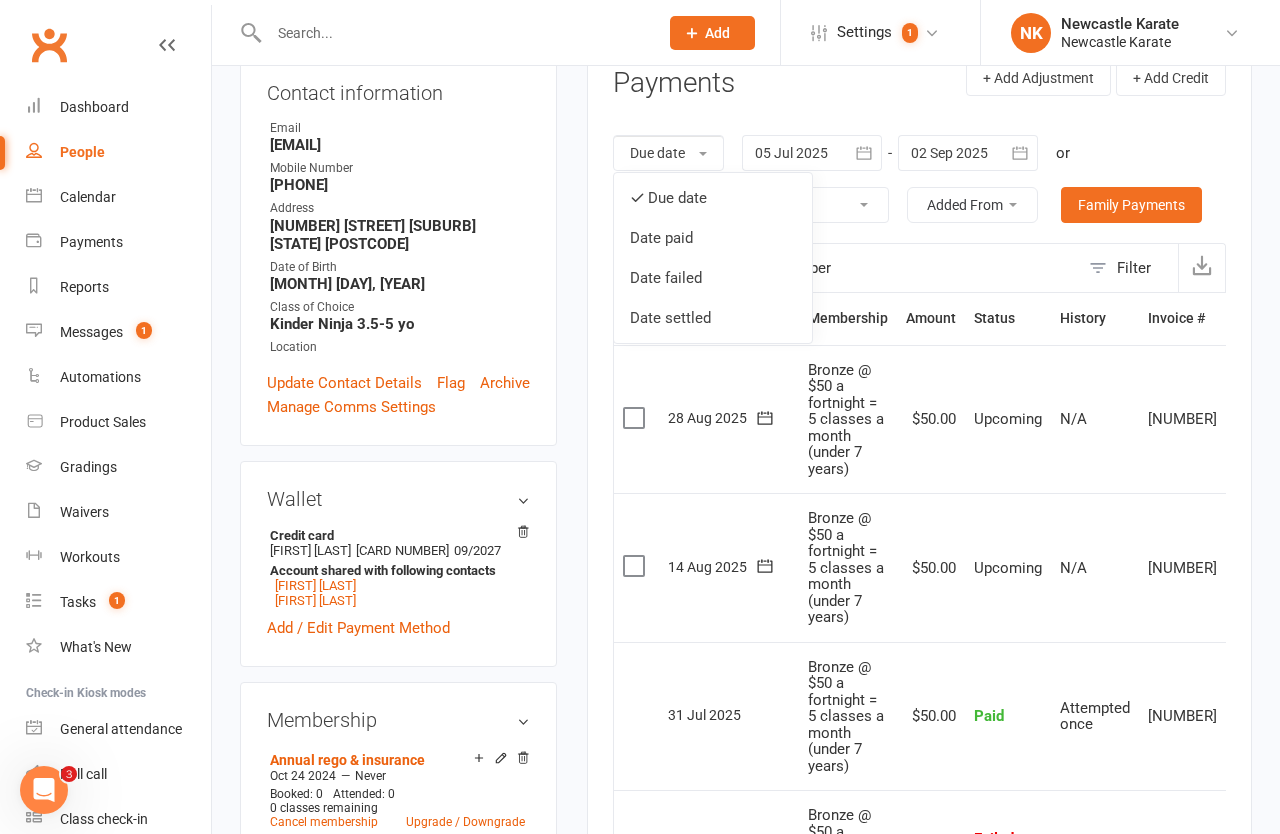 click at bounding box center (846, 268) 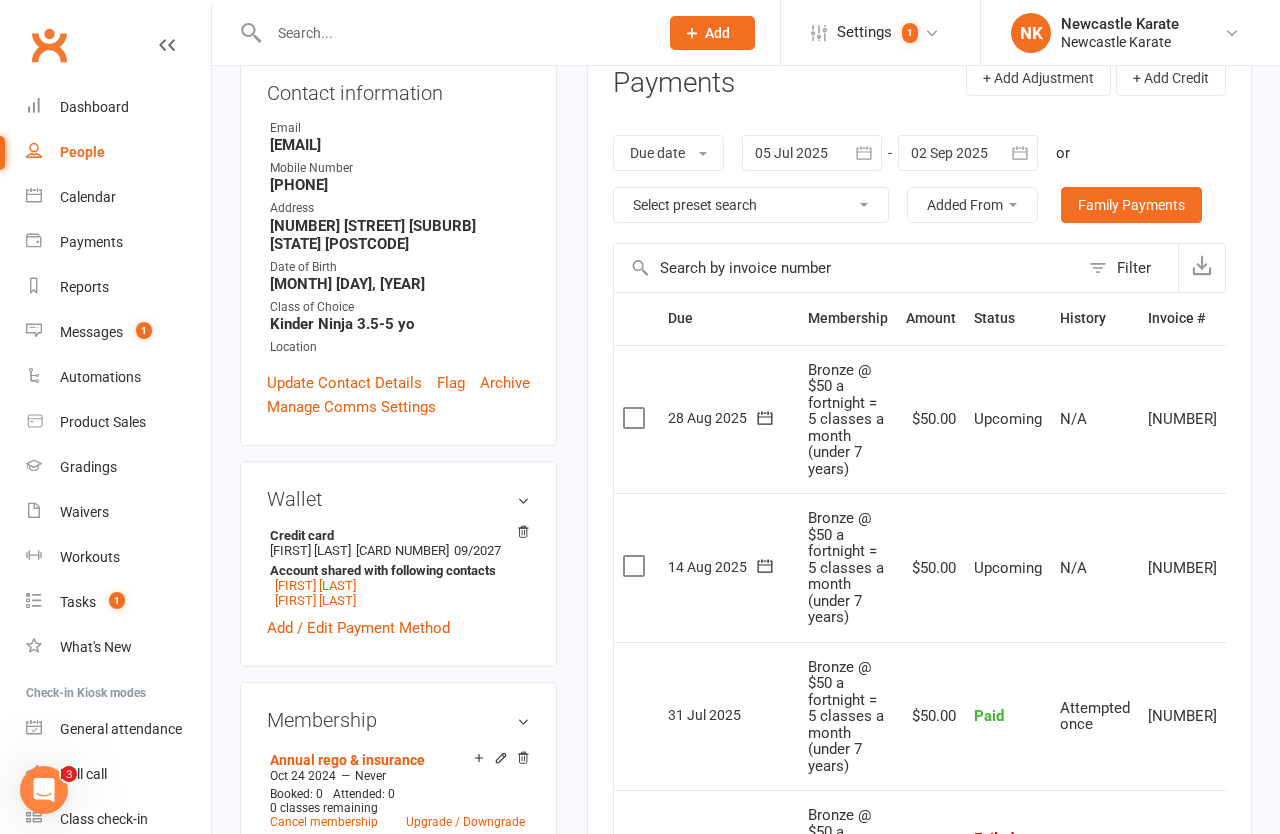 click at bounding box center [812, 153] 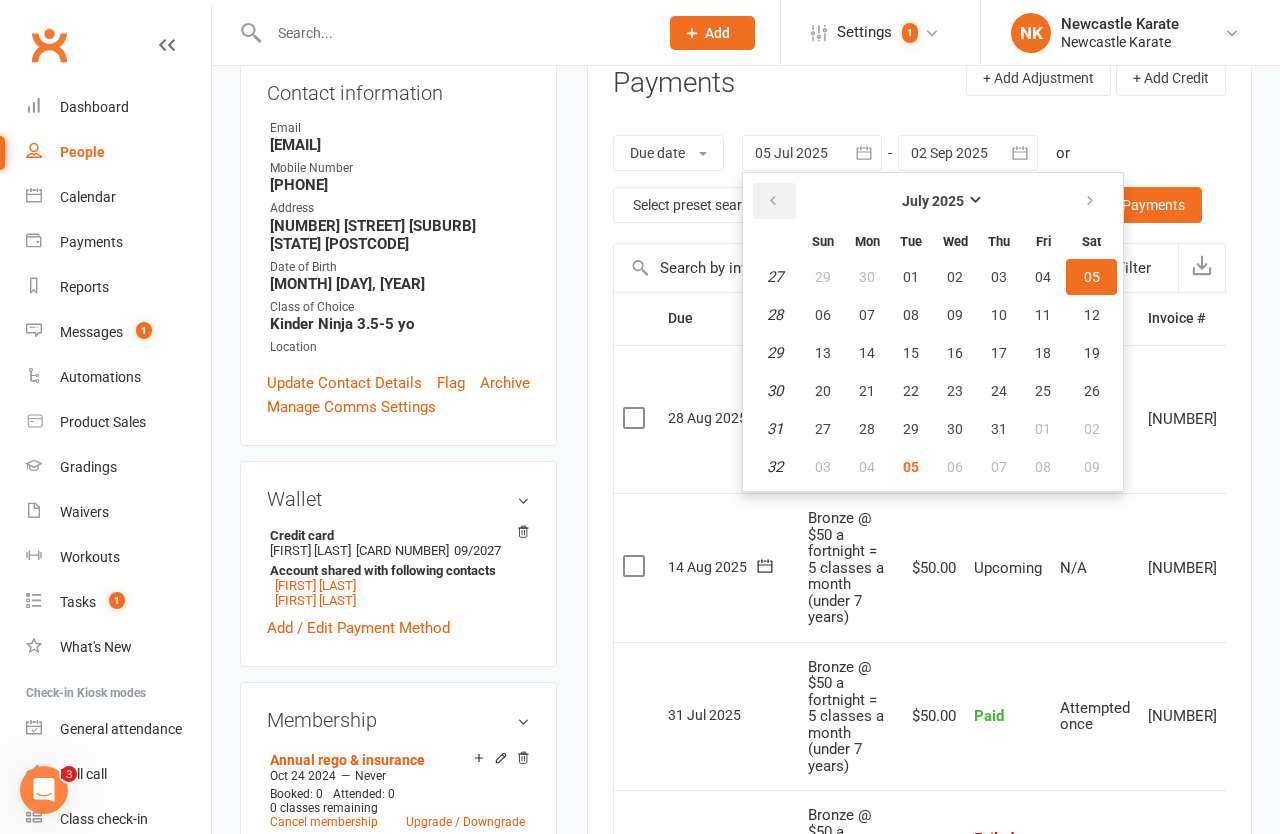 click at bounding box center [774, 201] 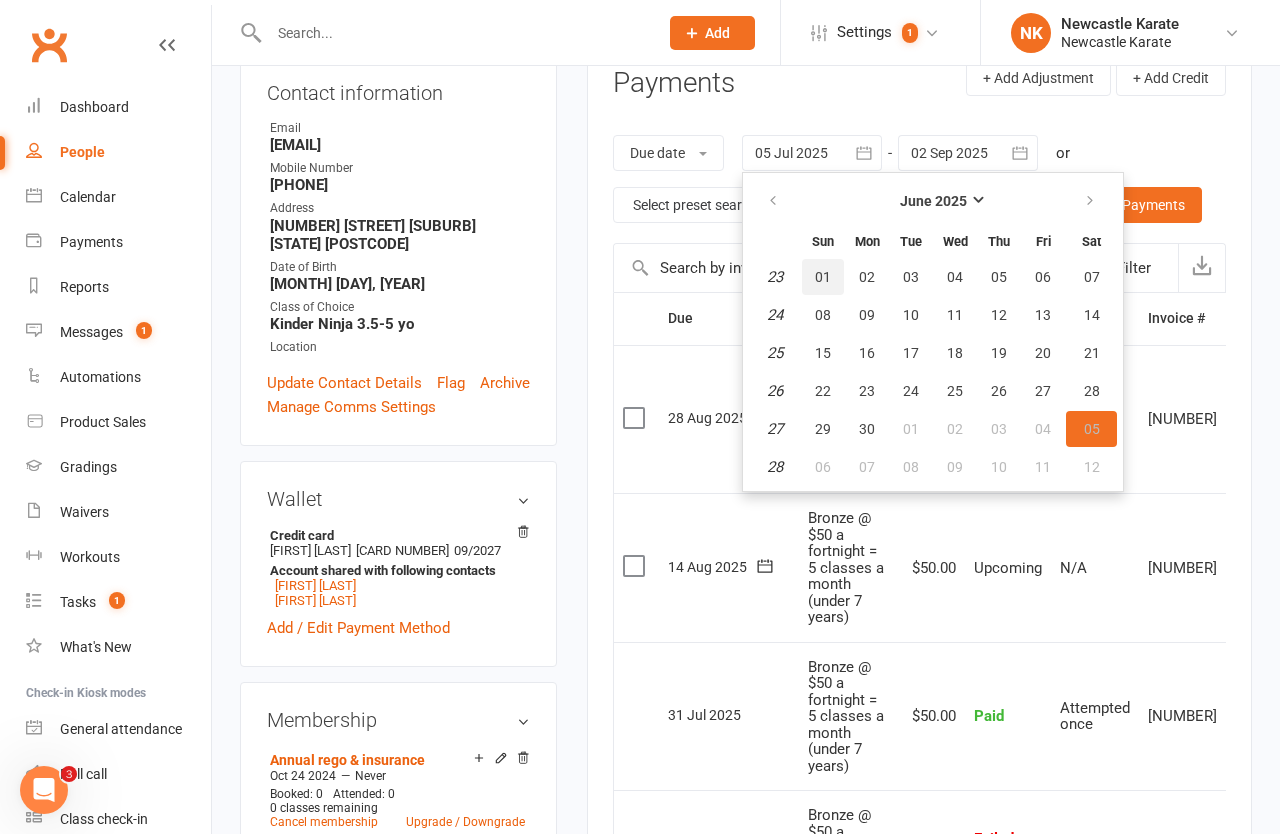 click on "01" at bounding box center (823, 277) 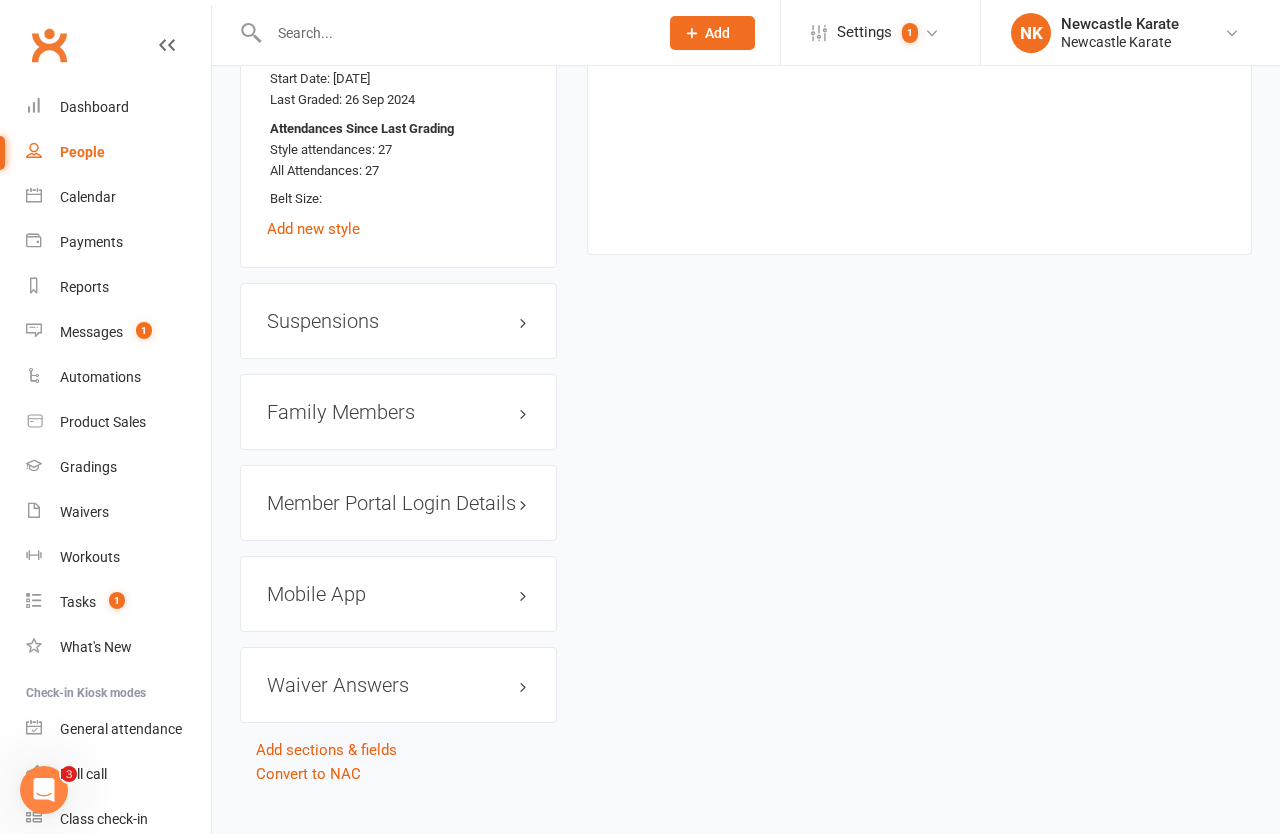 scroll, scrollTop: 1801, scrollLeft: 0, axis: vertical 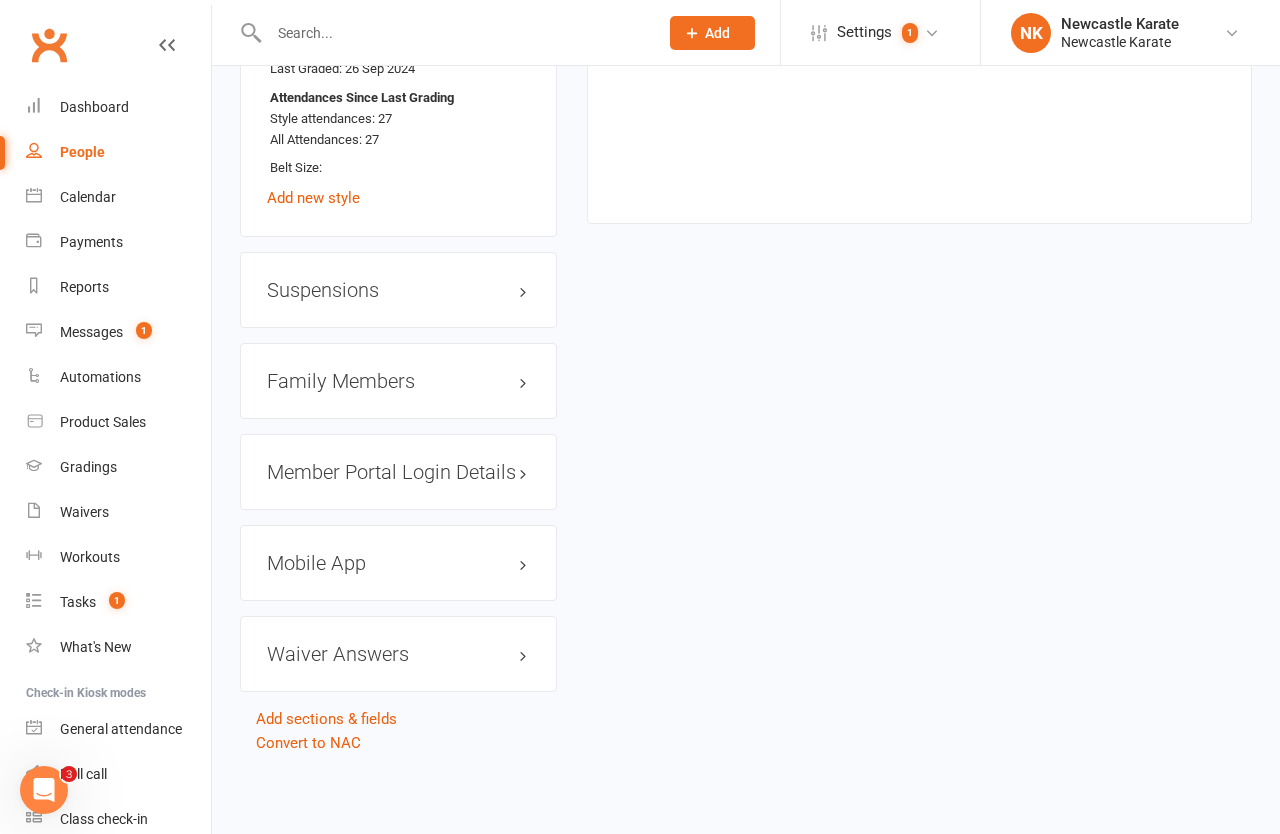 click on "Family Members" at bounding box center [398, 381] 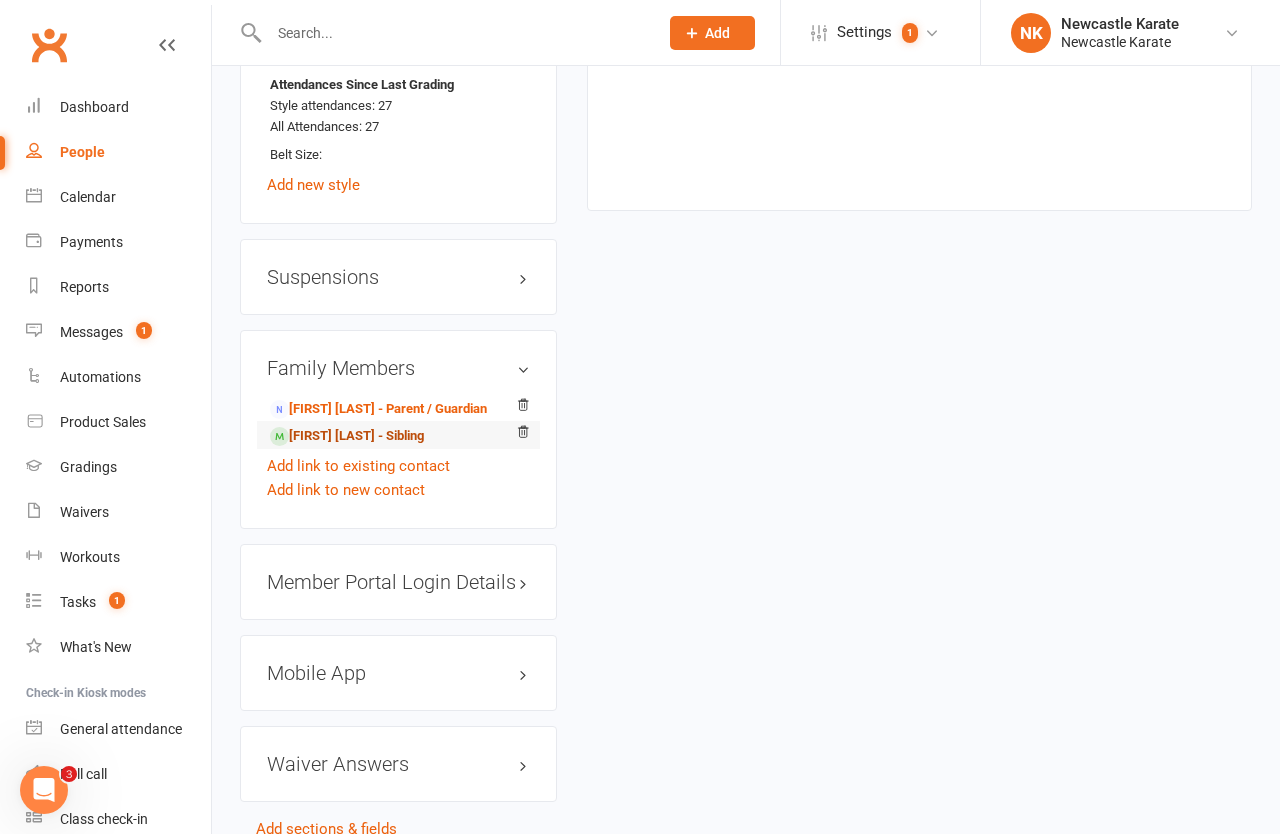 click on "Thea Jones - Sibling" at bounding box center [347, 436] 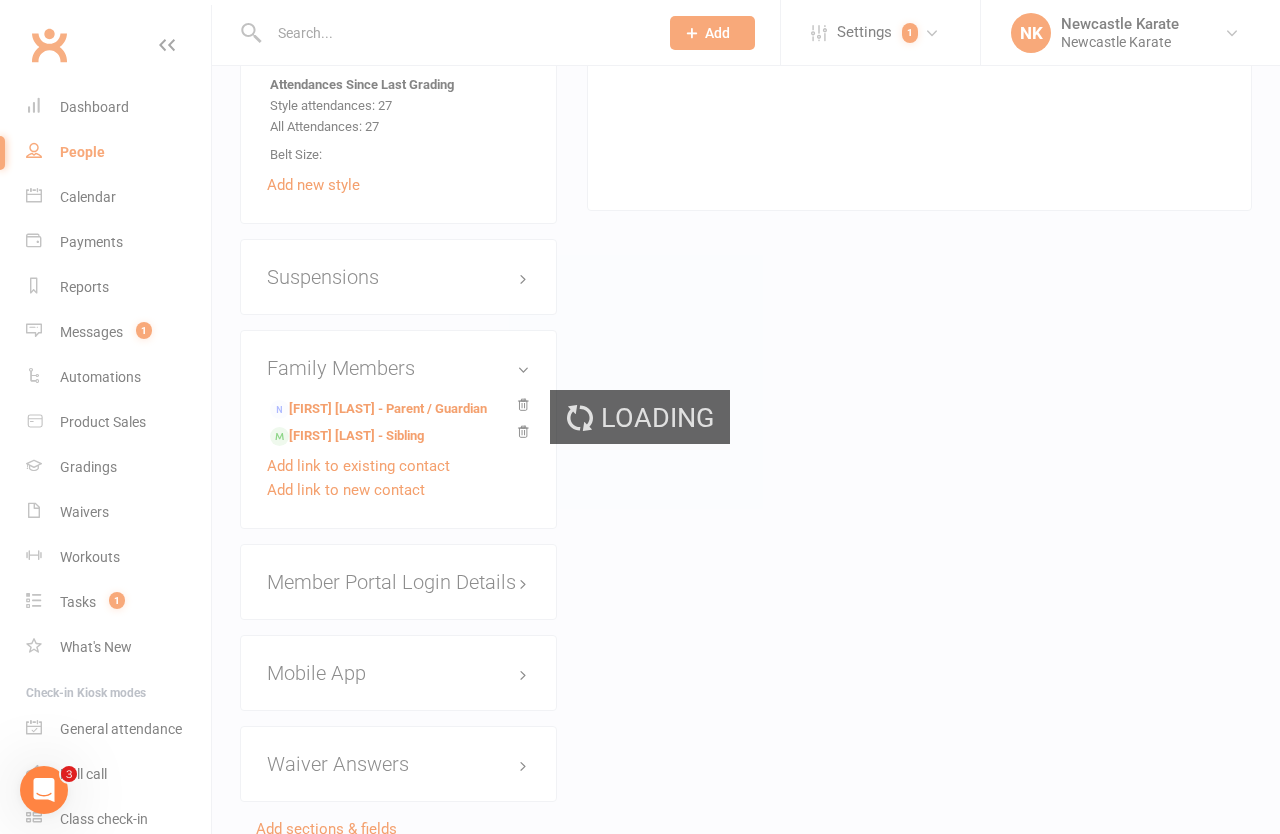 scroll, scrollTop: 0, scrollLeft: 0, axis: both 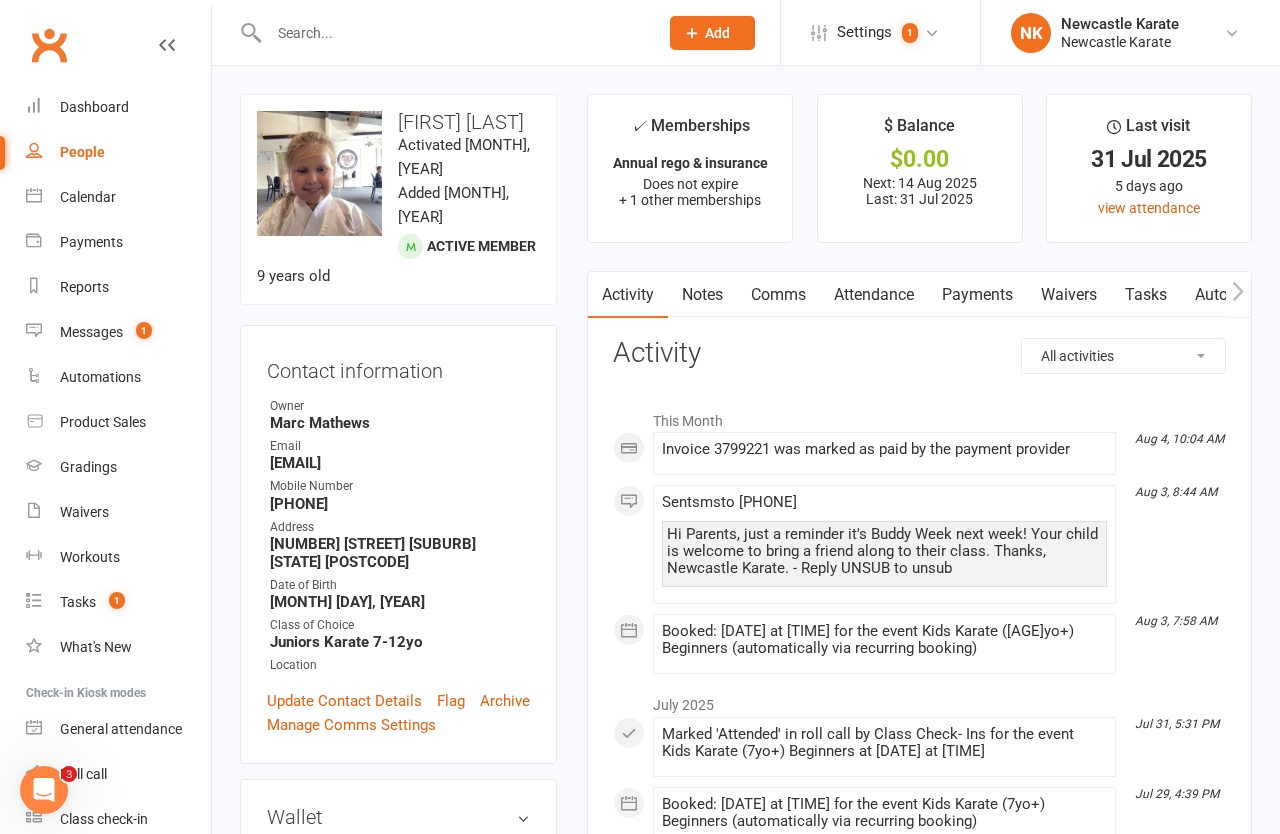 click on "Payments" at bounding box center (977, 295) 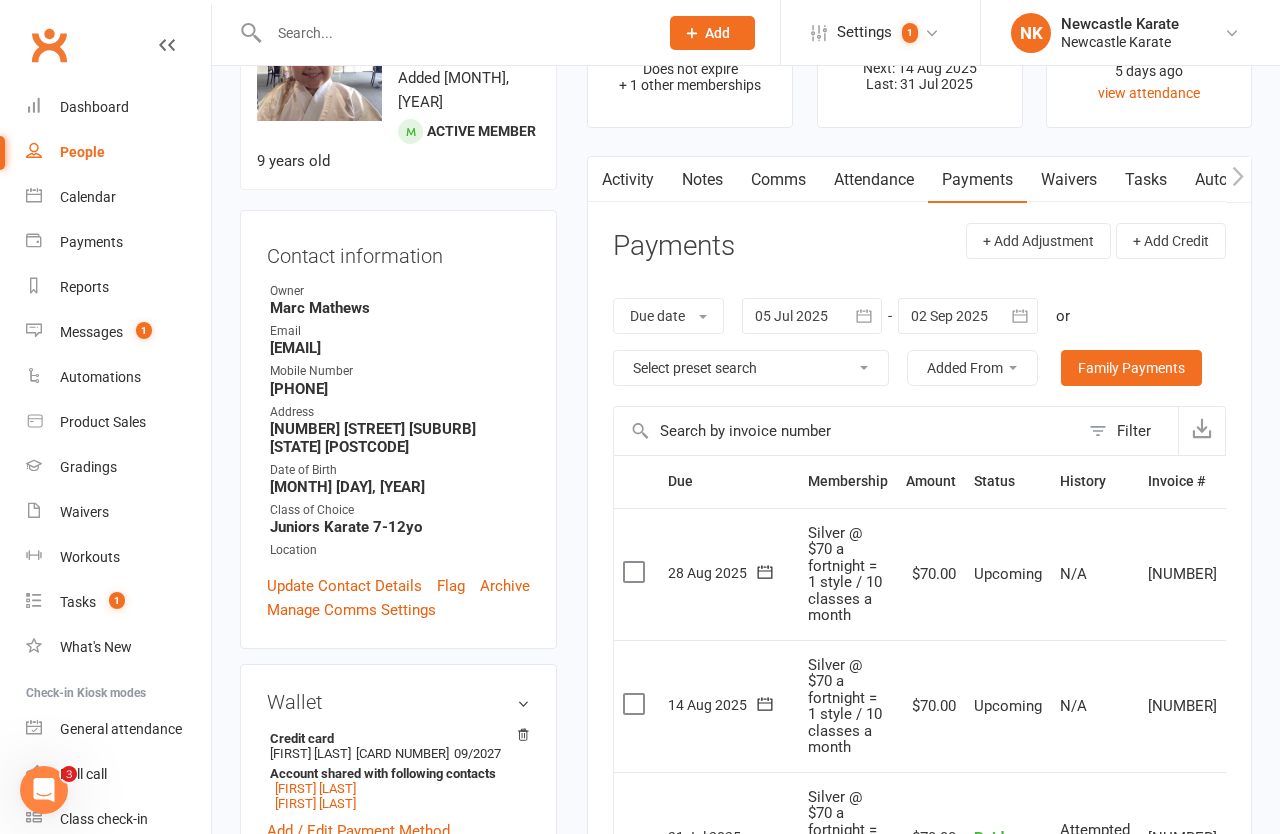 scroll, scrollTop: 0, scrollLeft: 0, axis: both 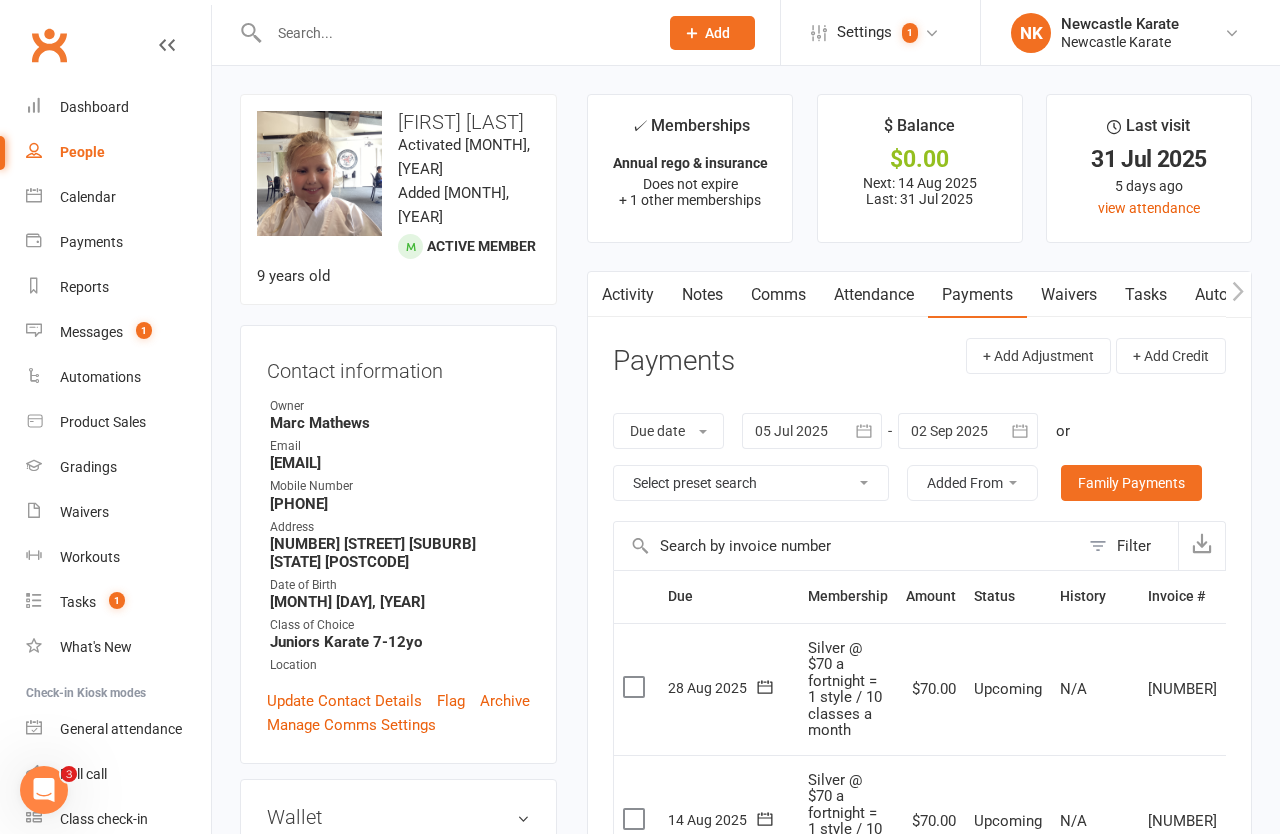 click at bounding box center [812, 431] 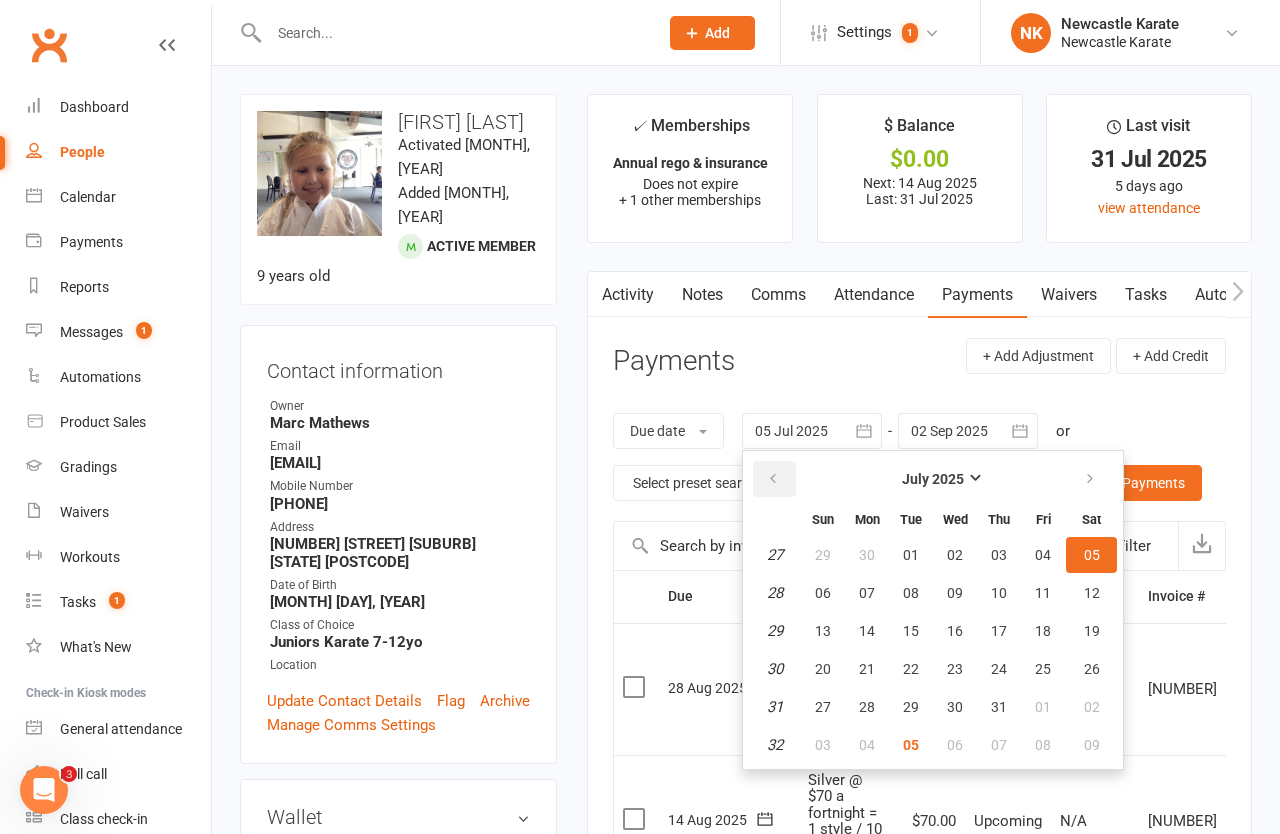 click at bounding box center (773, 479) 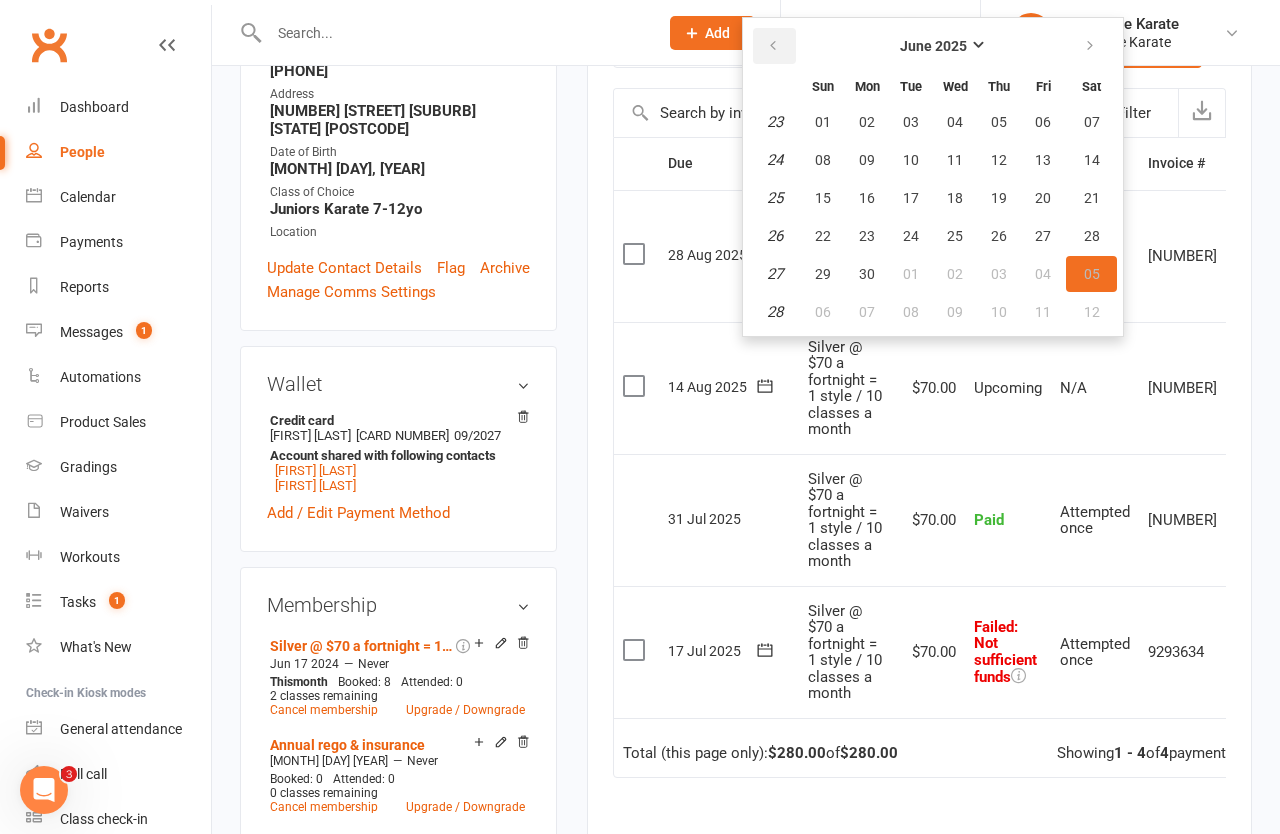 scroll, scrollTop: 403, scrollLeft: 0, axis: vertical 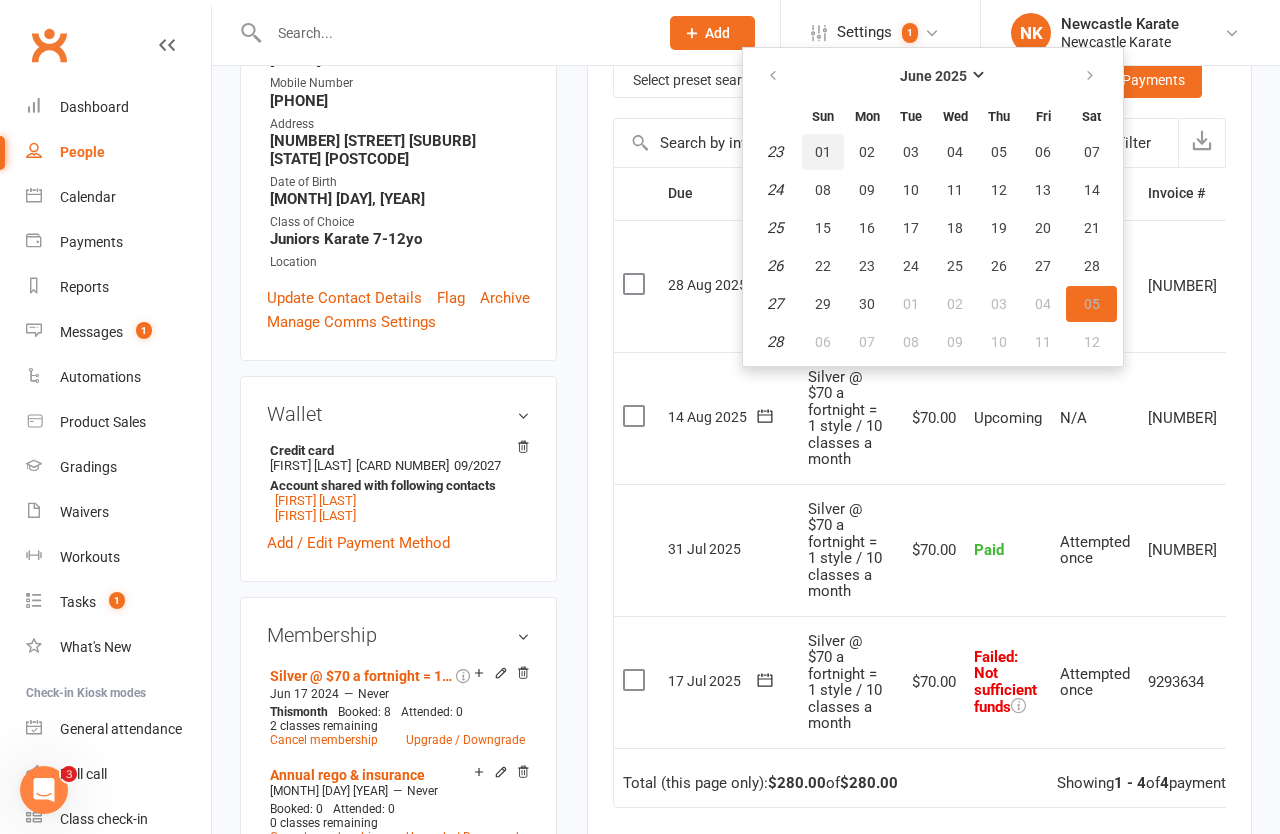 click on "01" at bounding box center [823, 152] 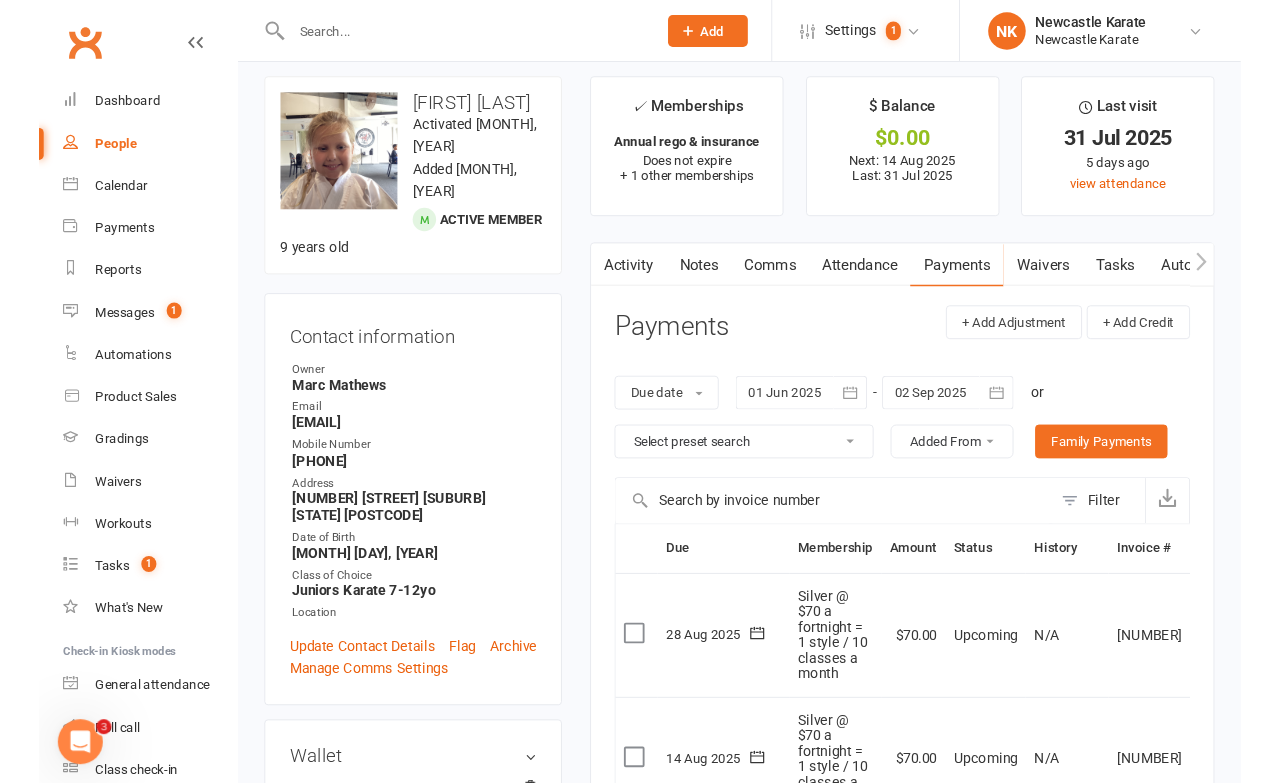 scroll, scrollTop: 0, scrollLeft: 0, axis: both 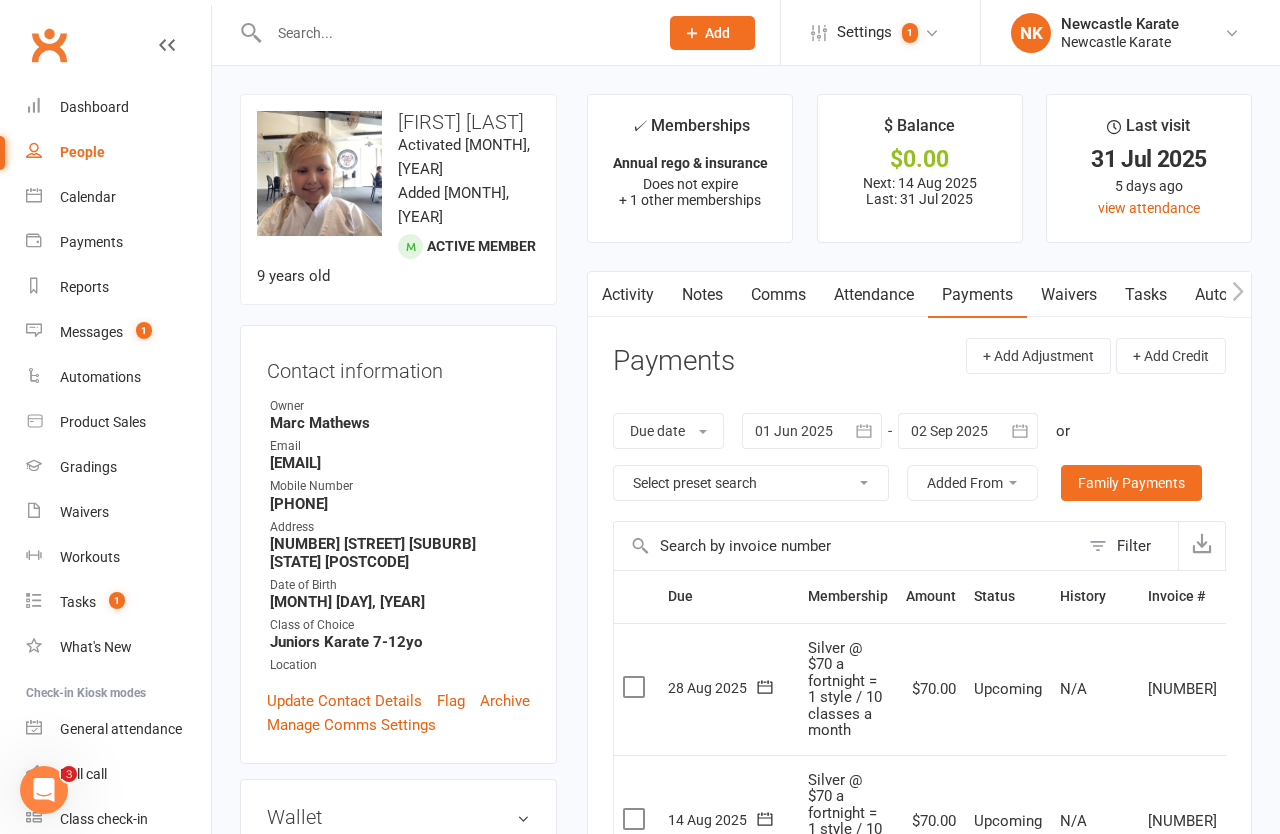click on "N/A" at bounding box center [1095, 821] 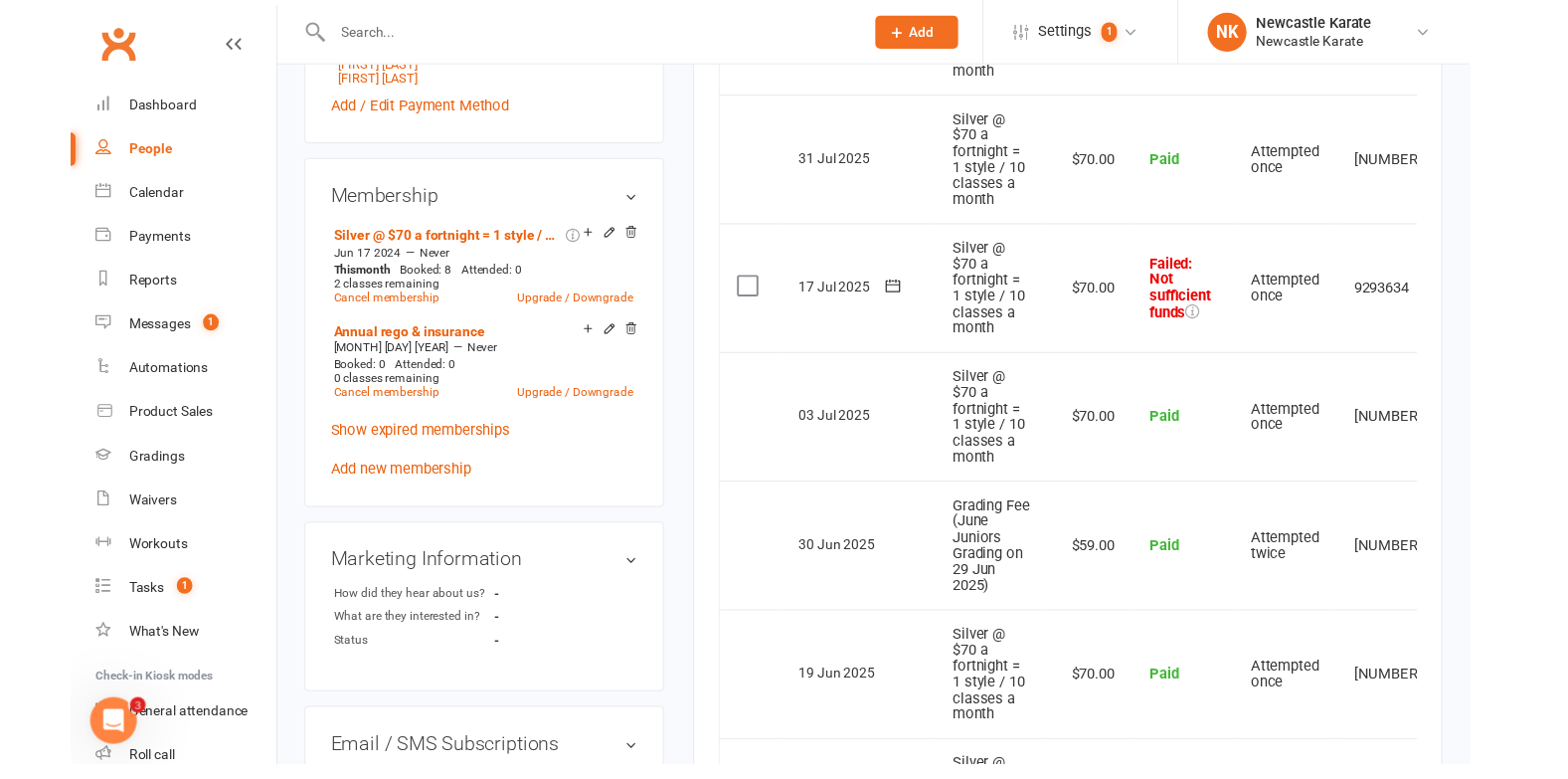 scroll, scrollTop: 769, scrollLeft: 0, axis: vertical 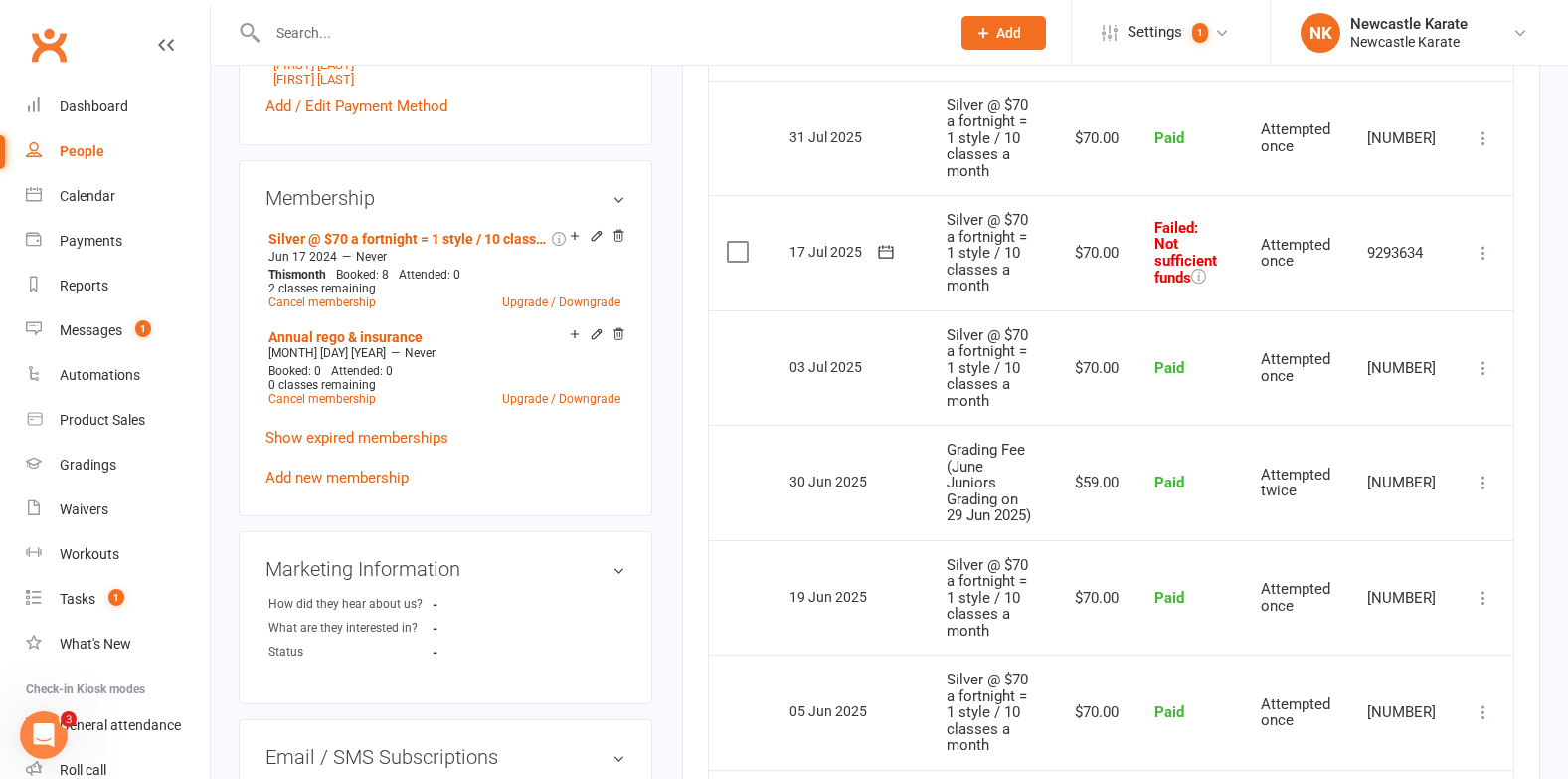 click at bounding box center (1483, 253) 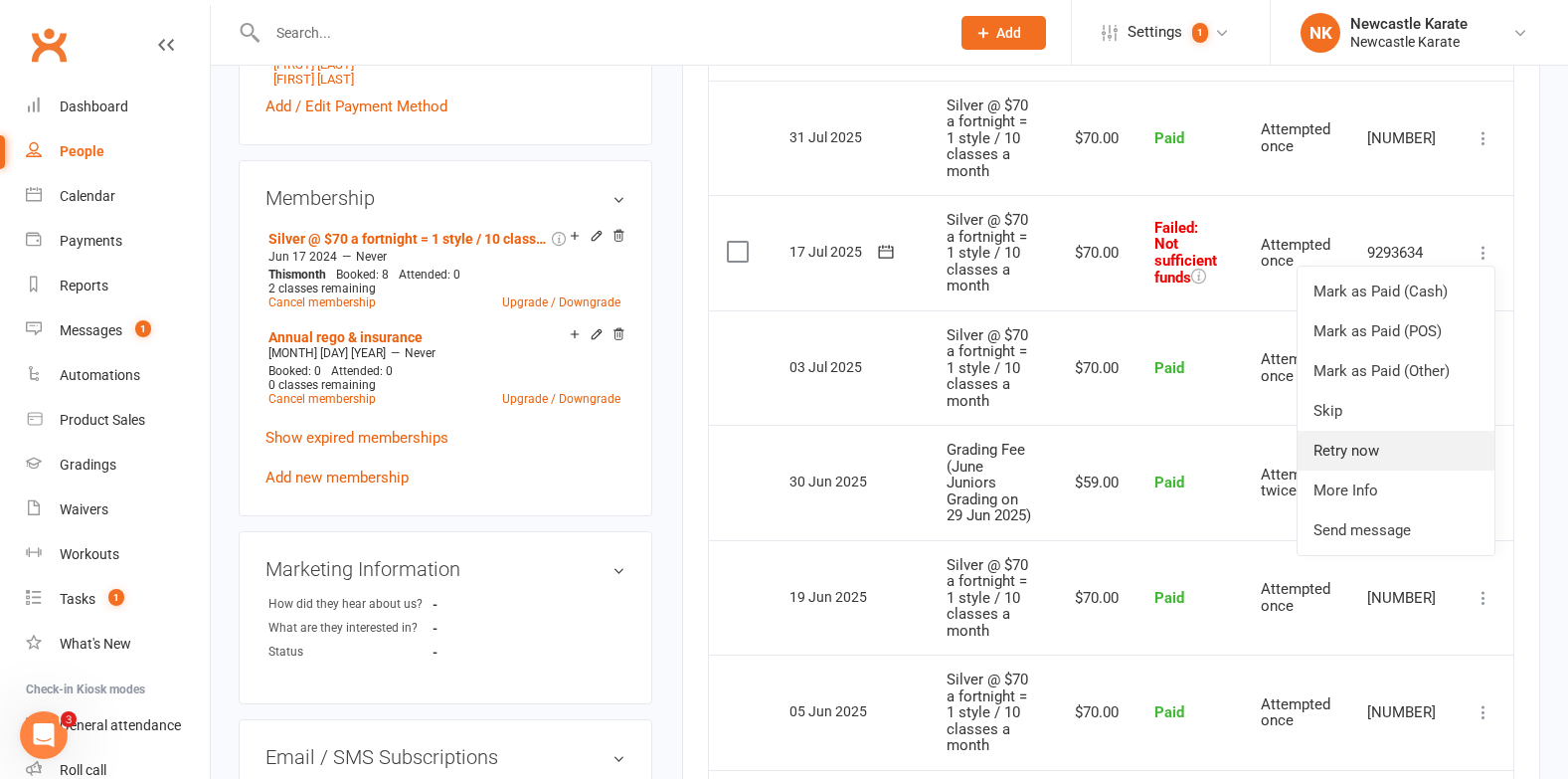 click on "Retry now" at bounding box center [1396, 451] 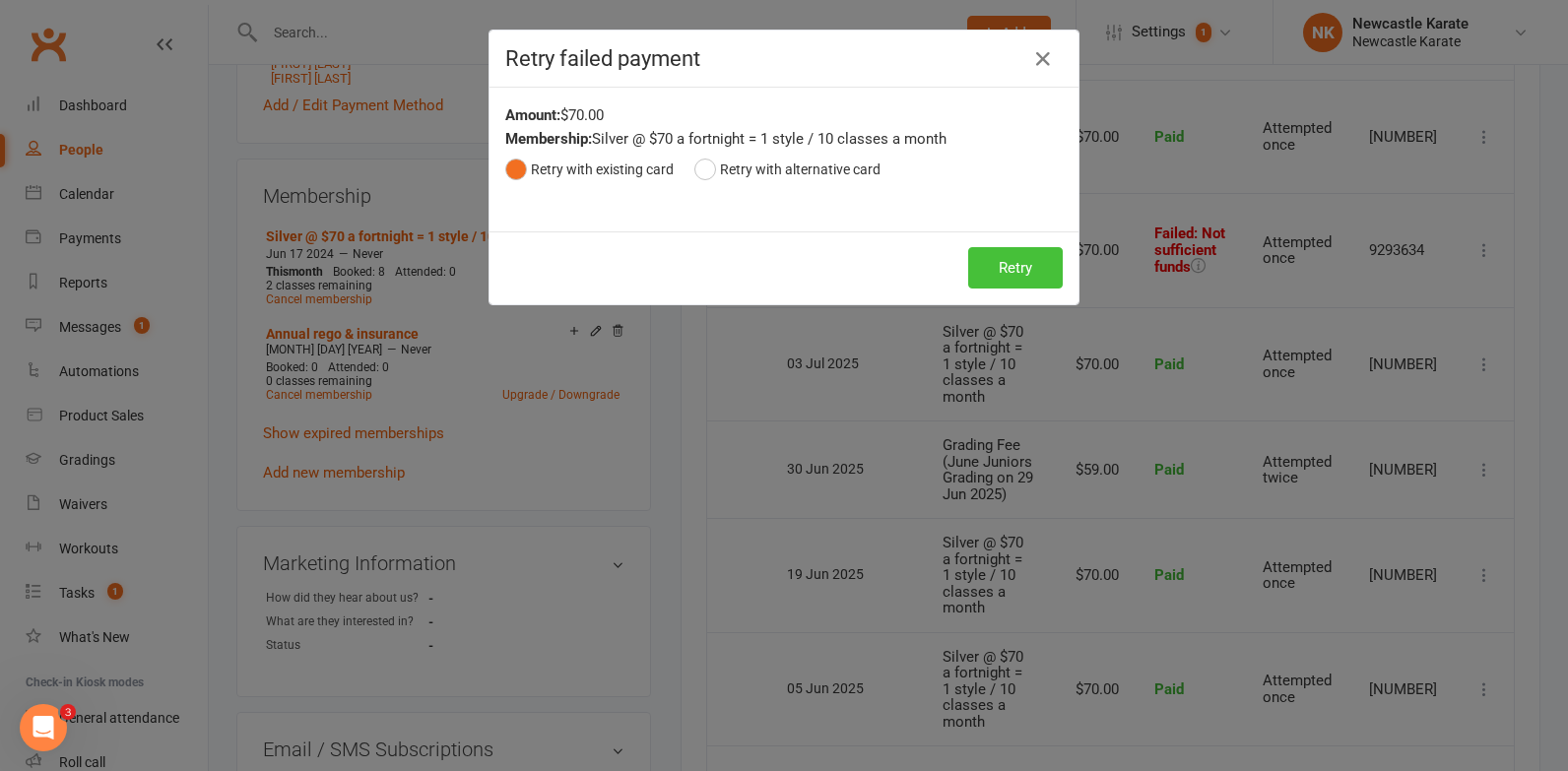 click on "Retry" at bounding box center [1015, 268] 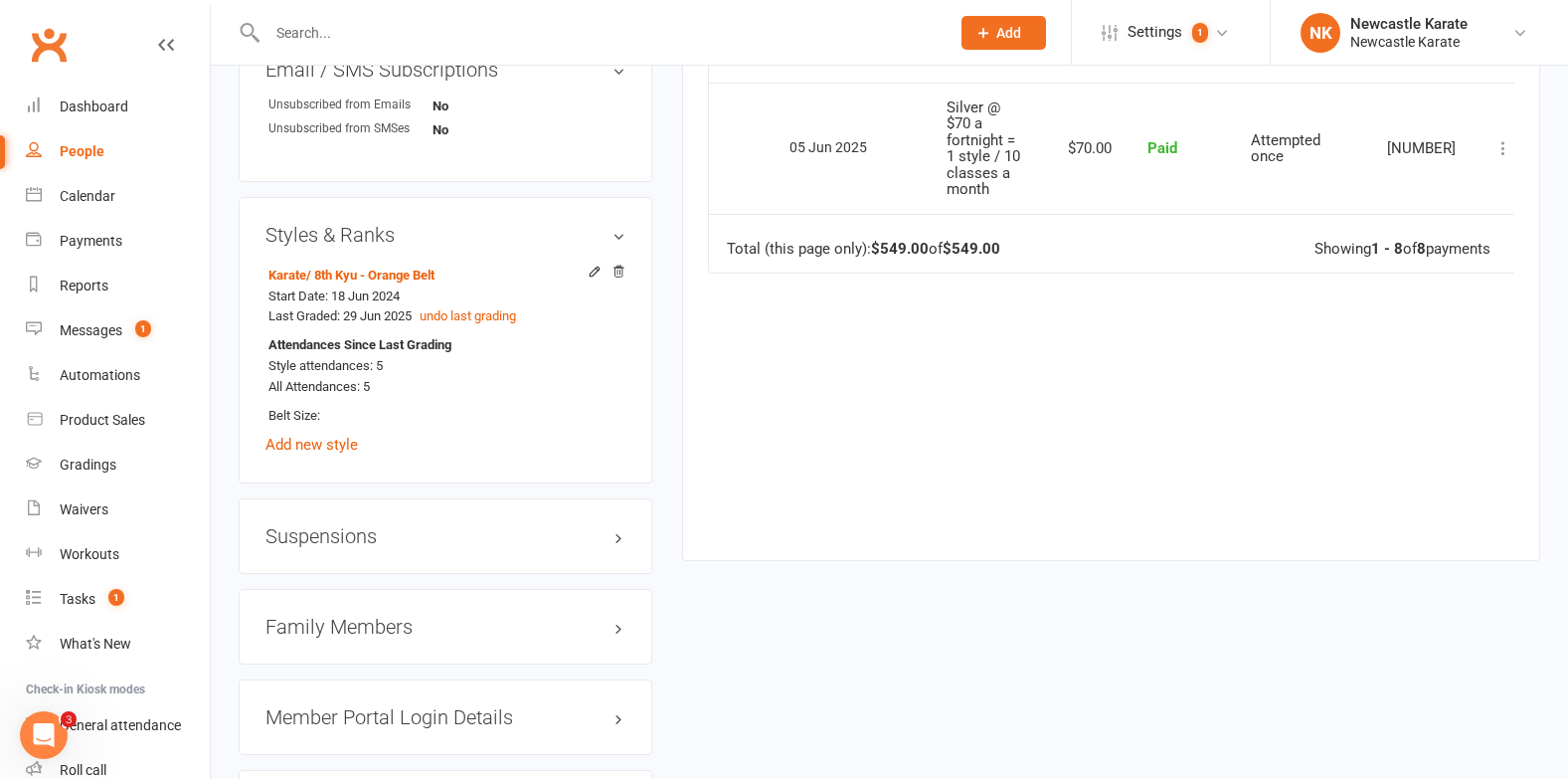 scroll, scrollTop: 1646, scrollLeft: 0, axis: vertical 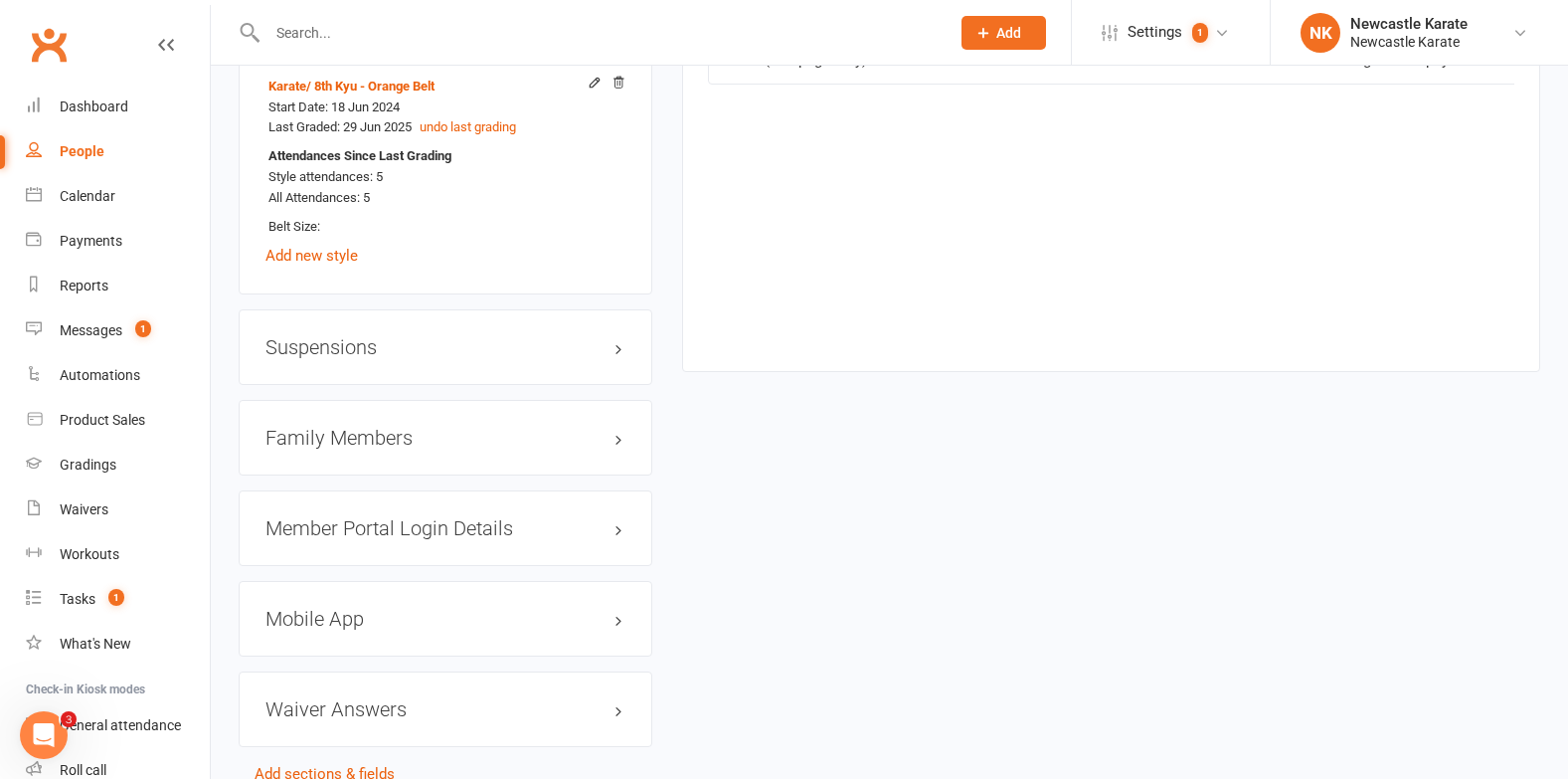 click on "Family Members" at bounding box center (445, 438) 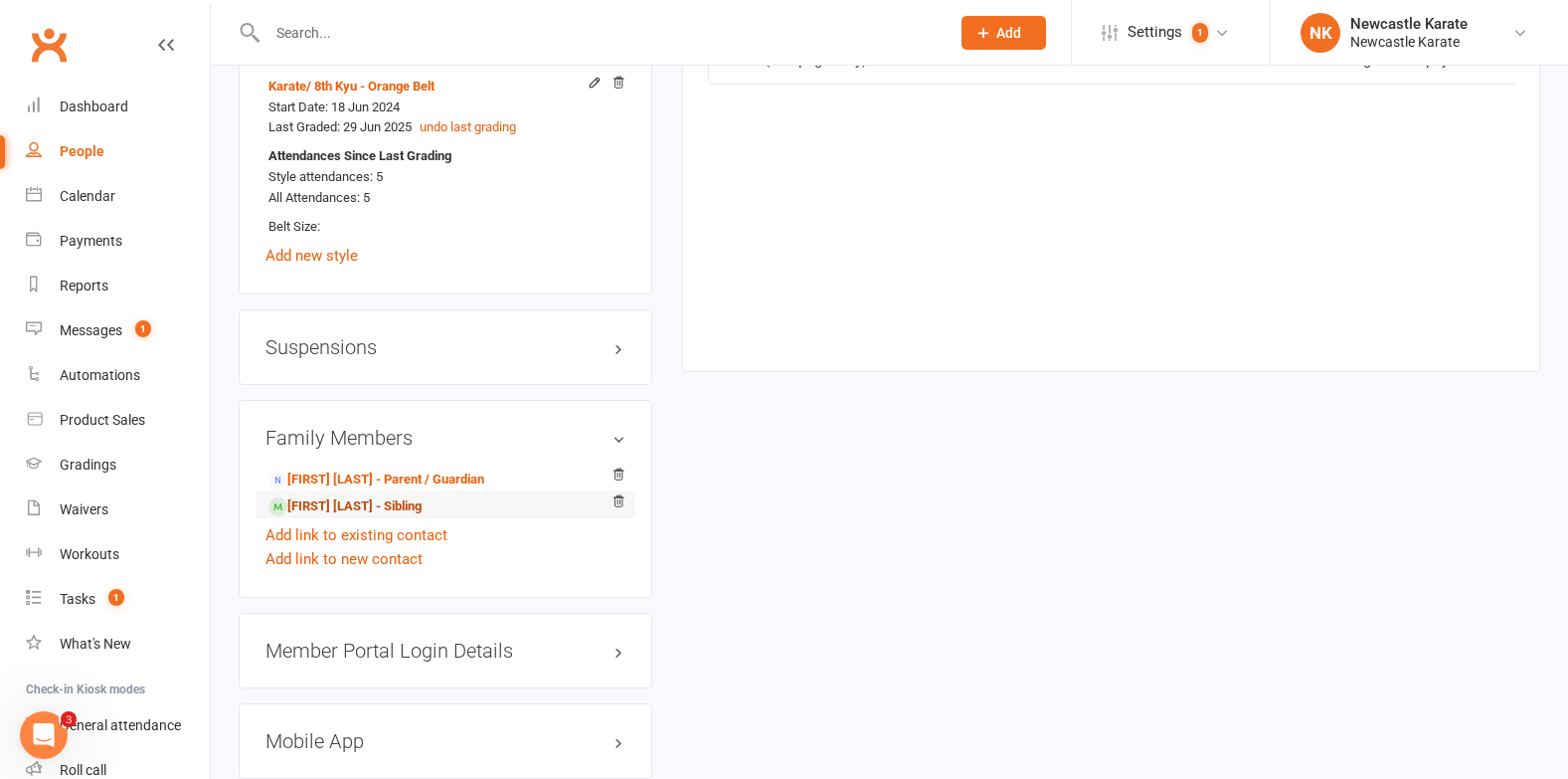 click on "Banx Kirkwood - Sibling" at bounding box center (345, 506) 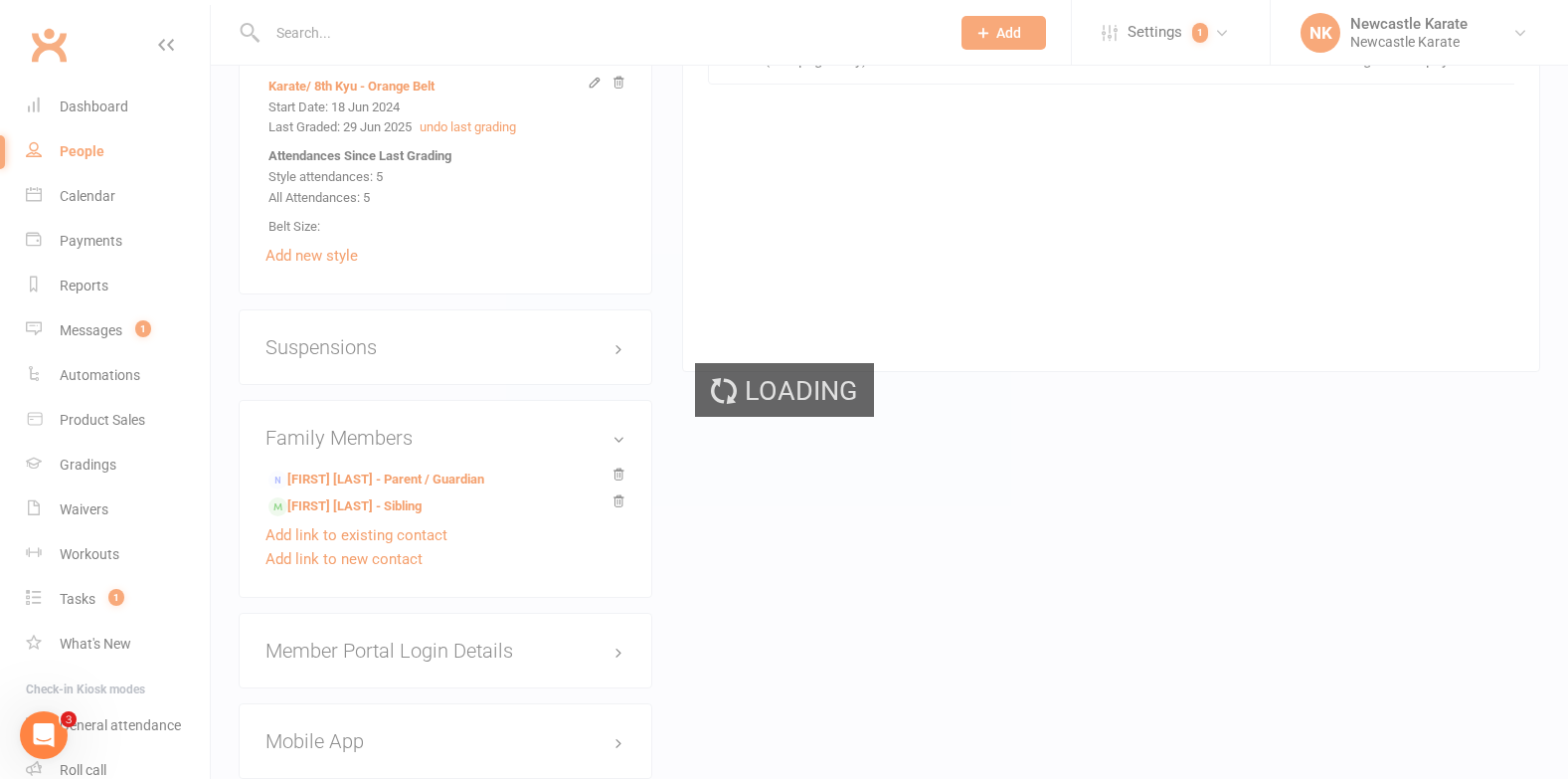 scroll, scrollTop: 0, scrollLeft: 0, axis: both 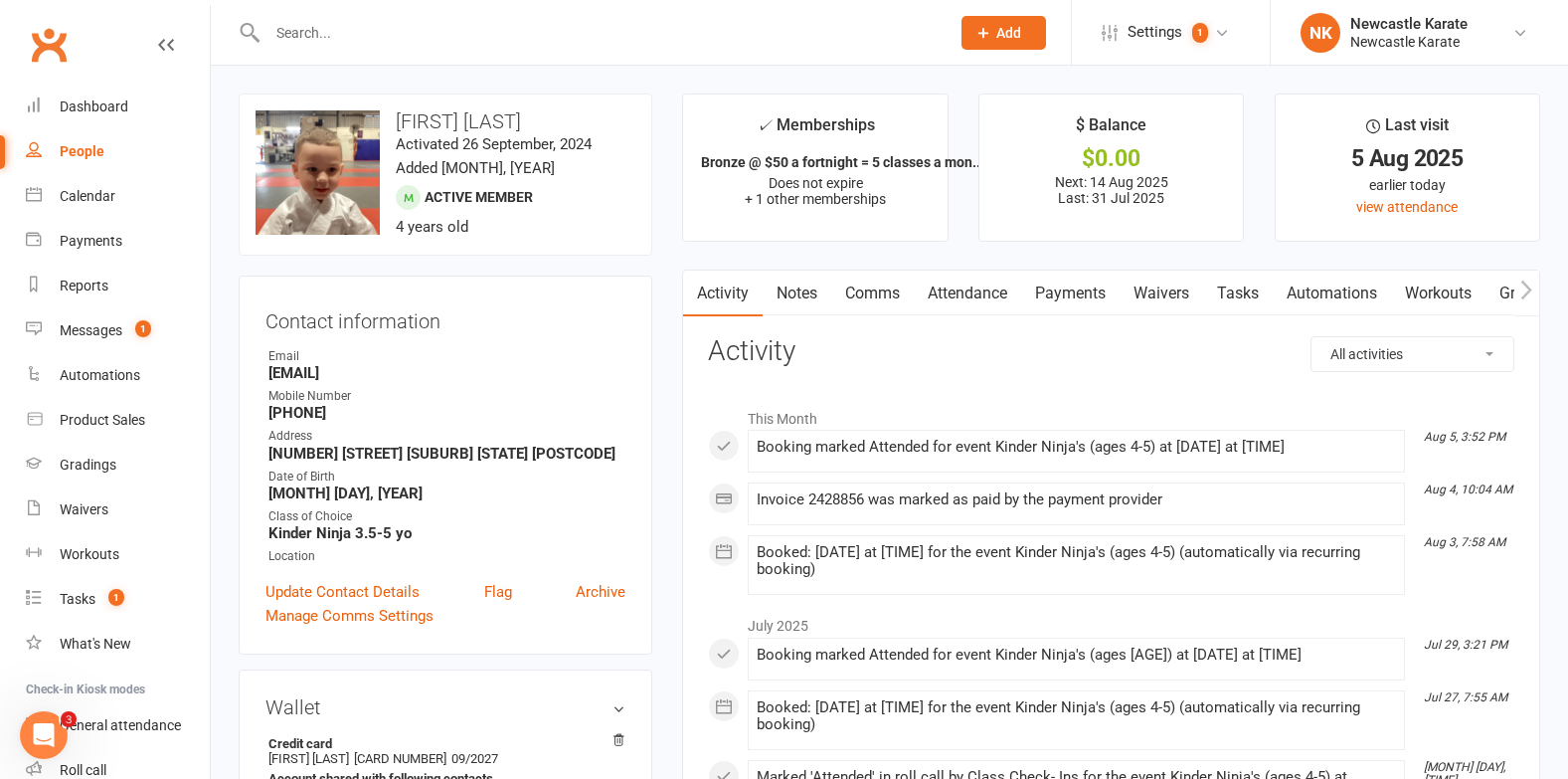click on "Payments" at bounding box center [1070, 293] 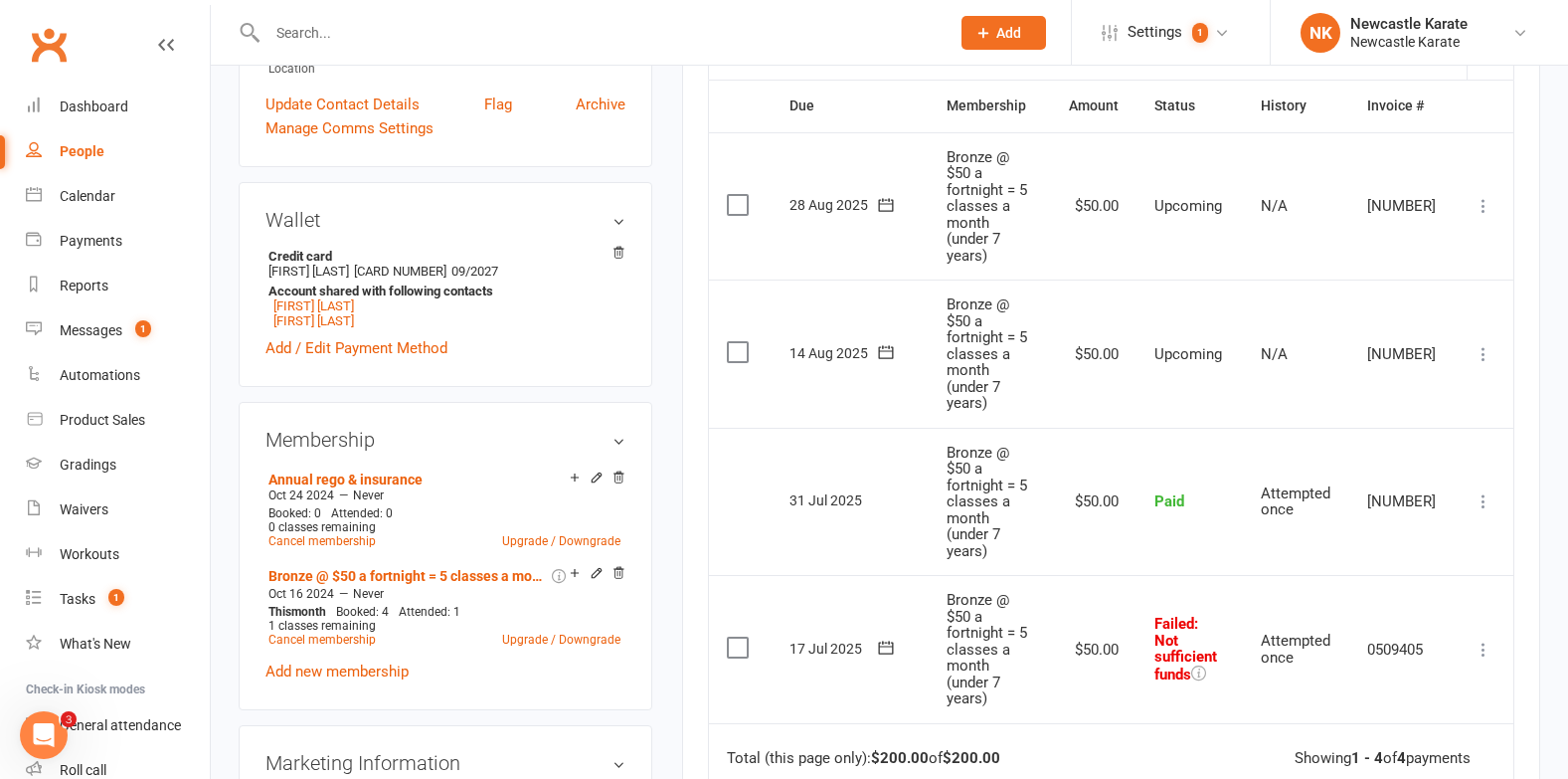 scroll, scrollTop: 542, scrollLeft: 0, axis: vertical 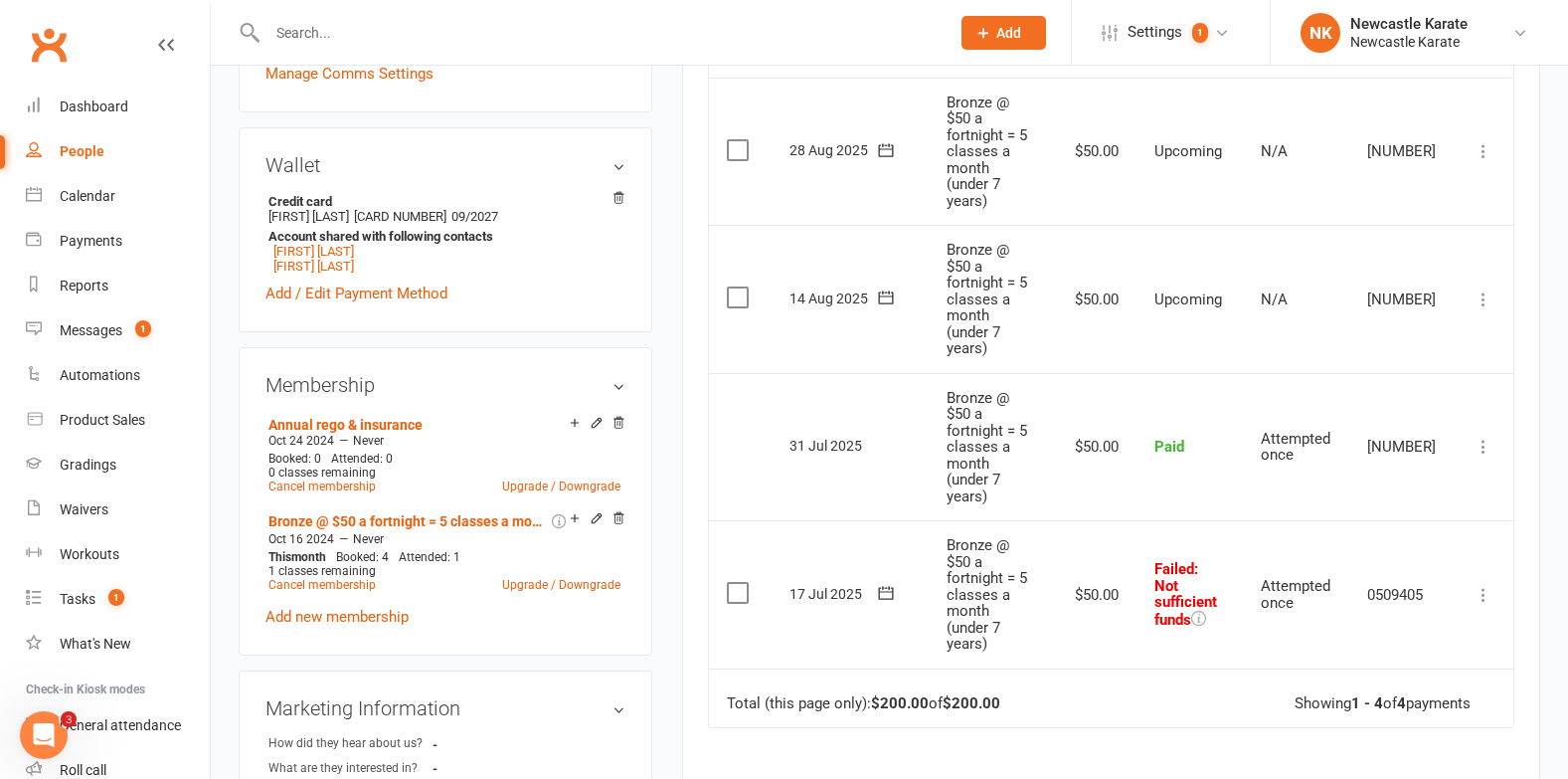 click at bounding box center (1483, 595) 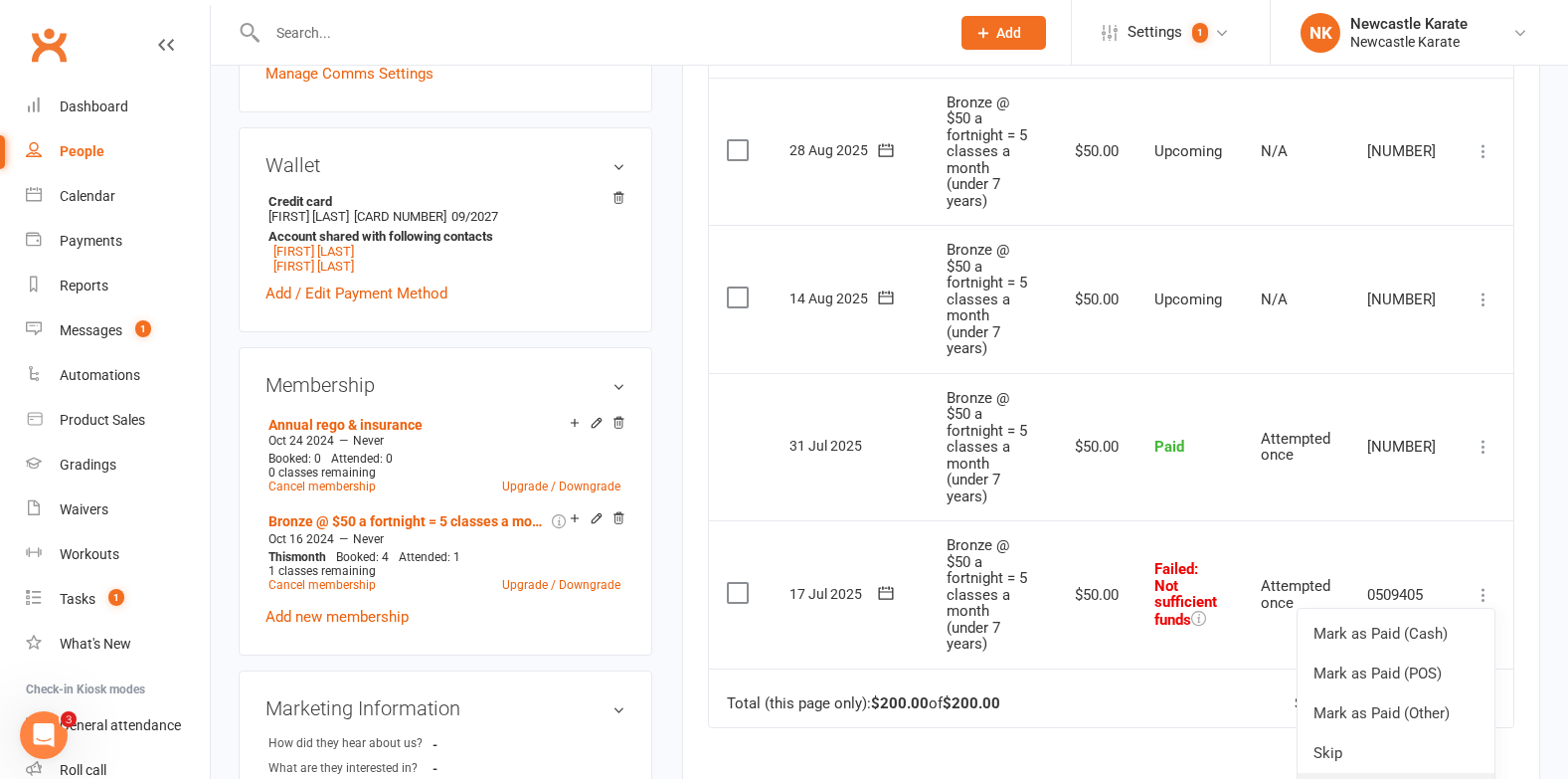 click on "Retry now" at bounding box center [1396, 793] 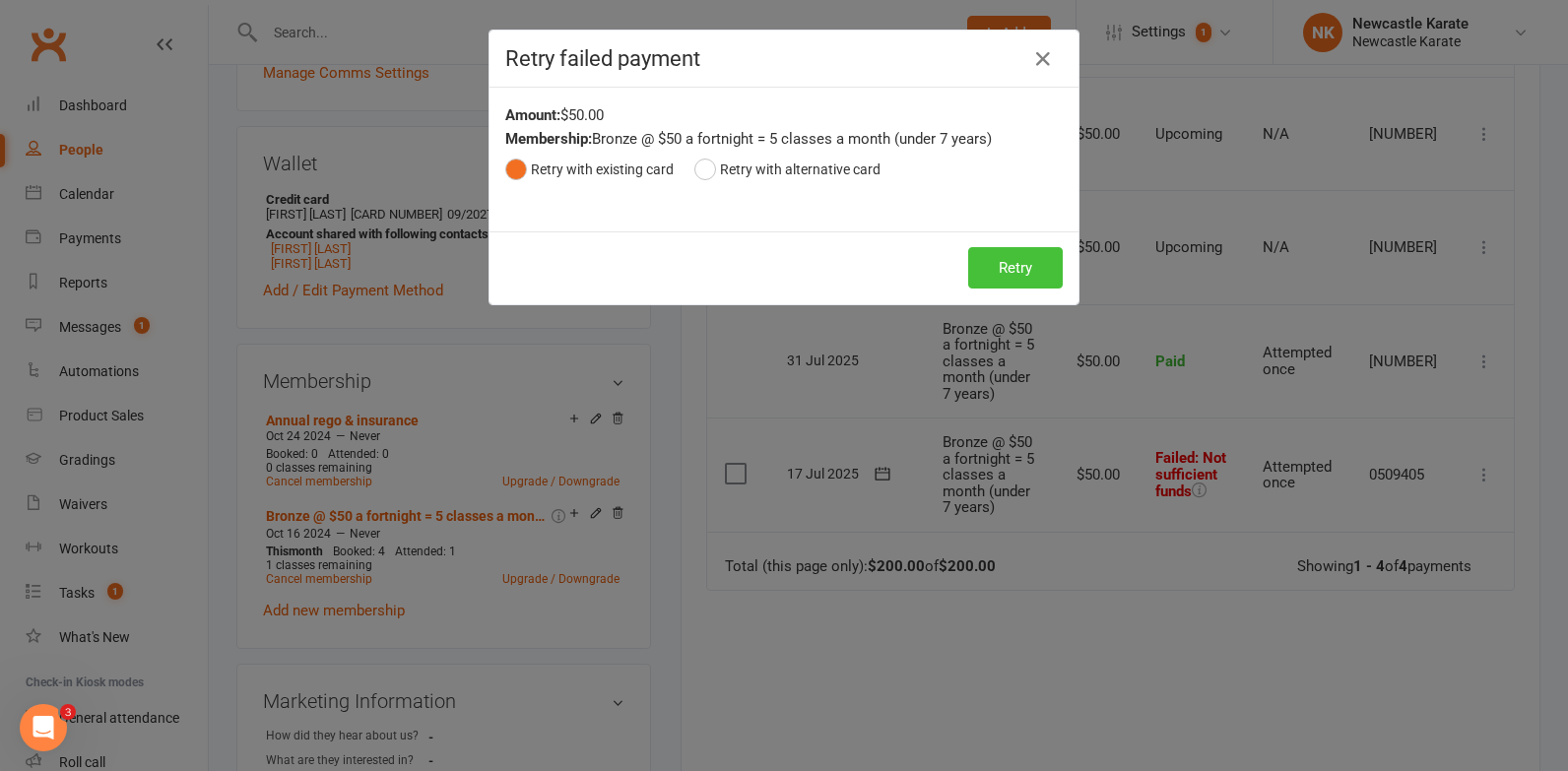 click on "Retry" at bounding box center (1015, 268) 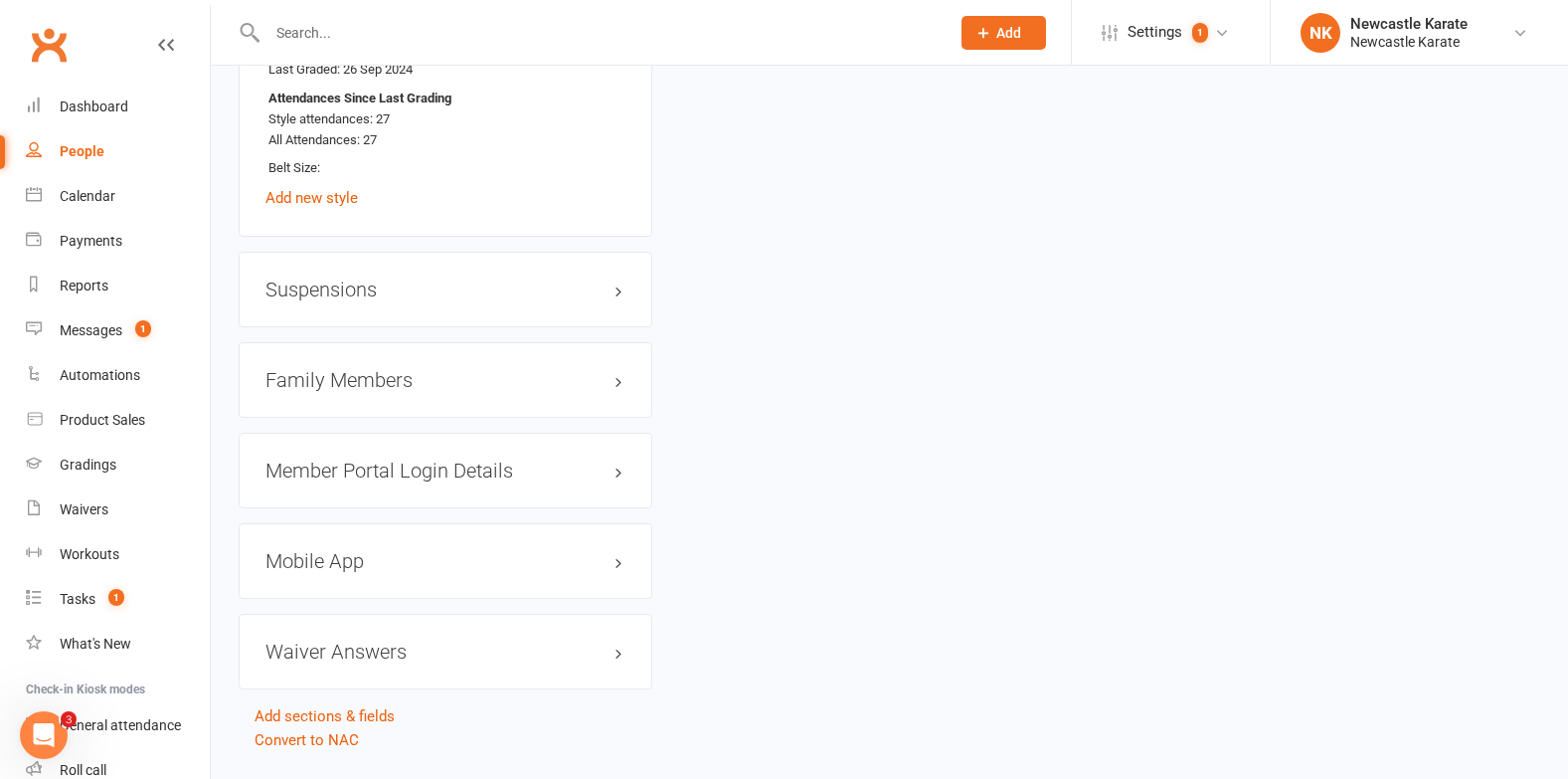 scroll, scrollTop: 1666, scrollLeft: 0, axis: vertical 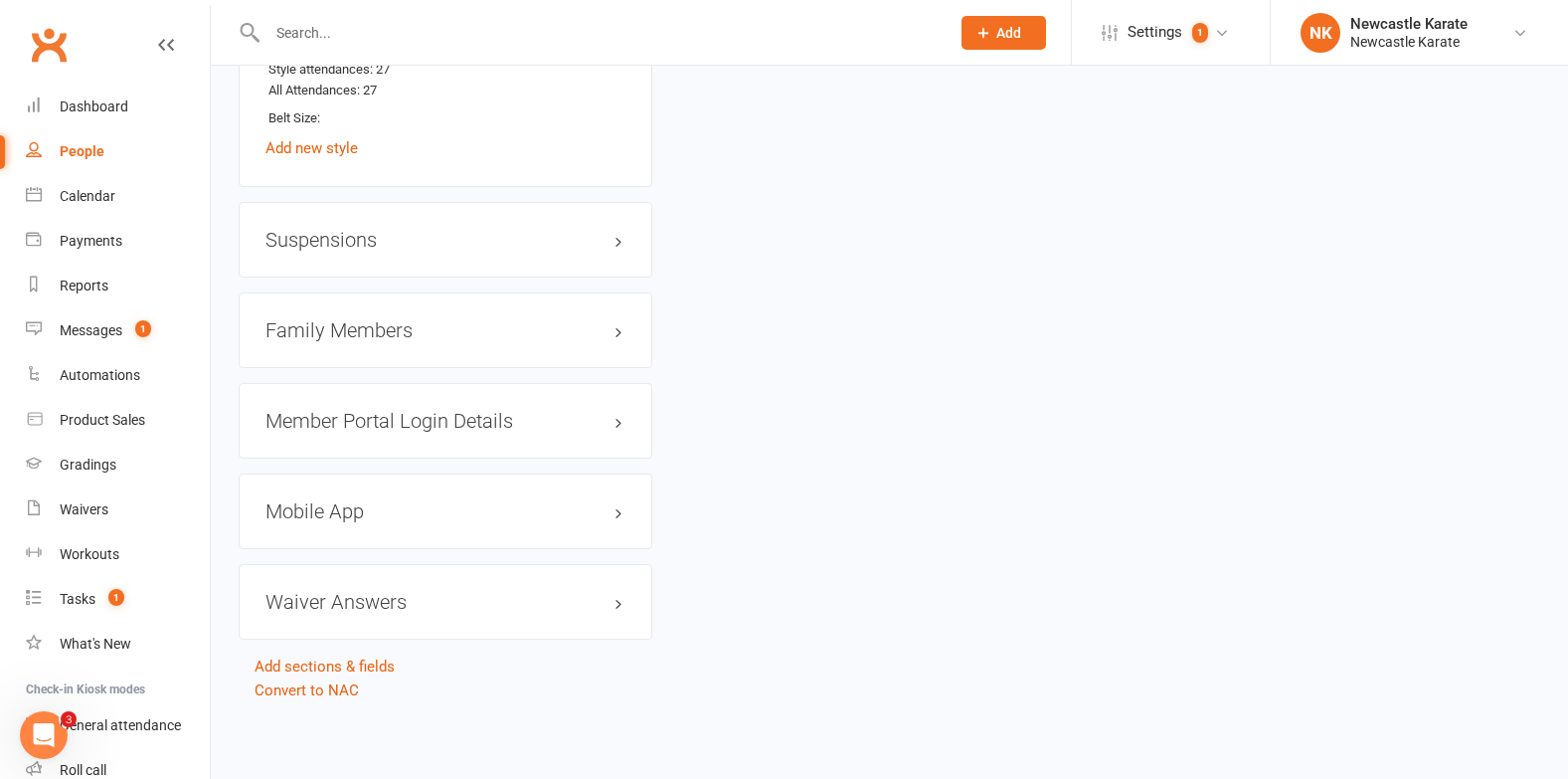 click on "Family Members" at bounding box center (445, 330) 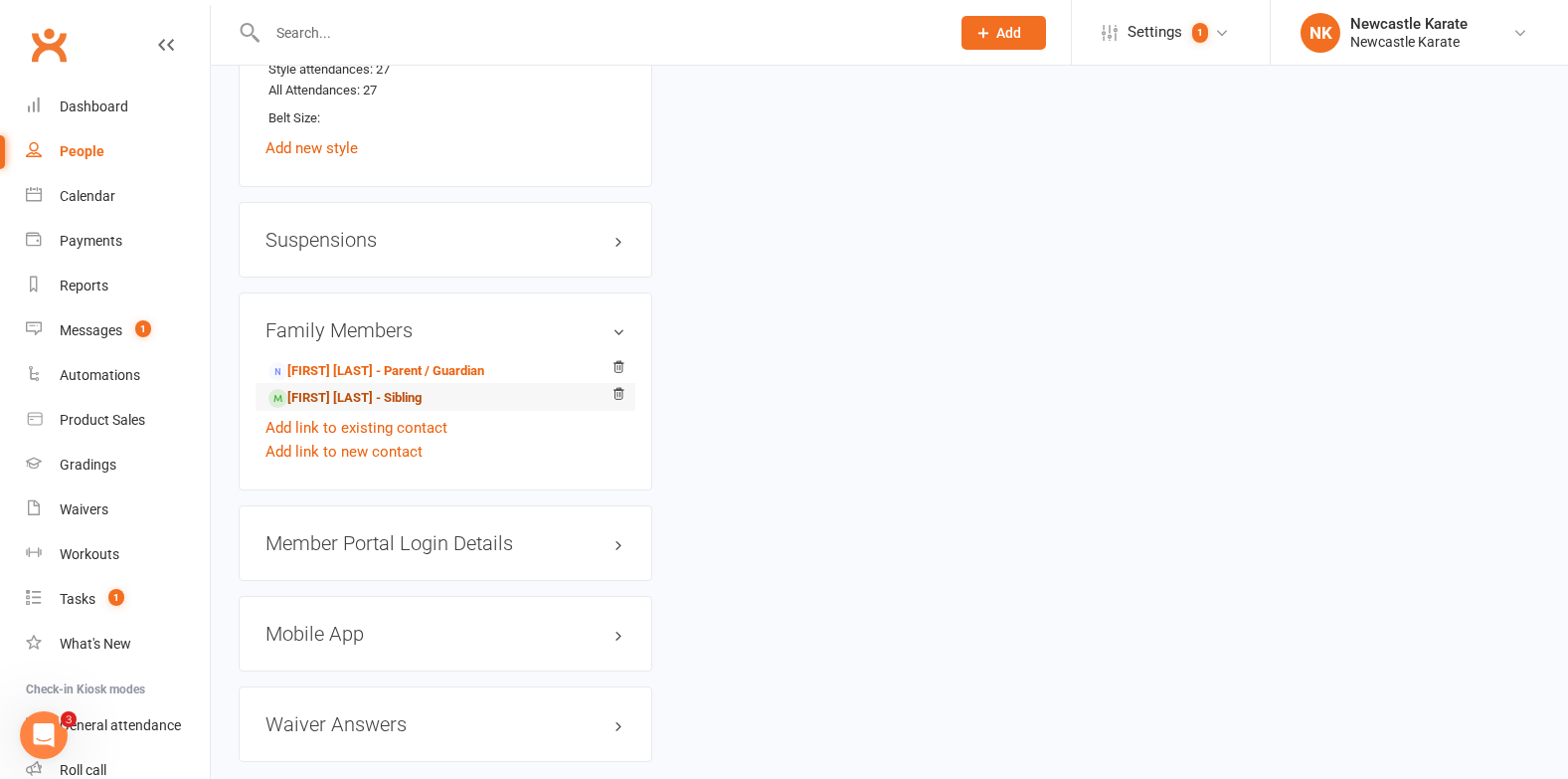 click on "Thea Jones - Sibling" at bounding box center (345, 398) 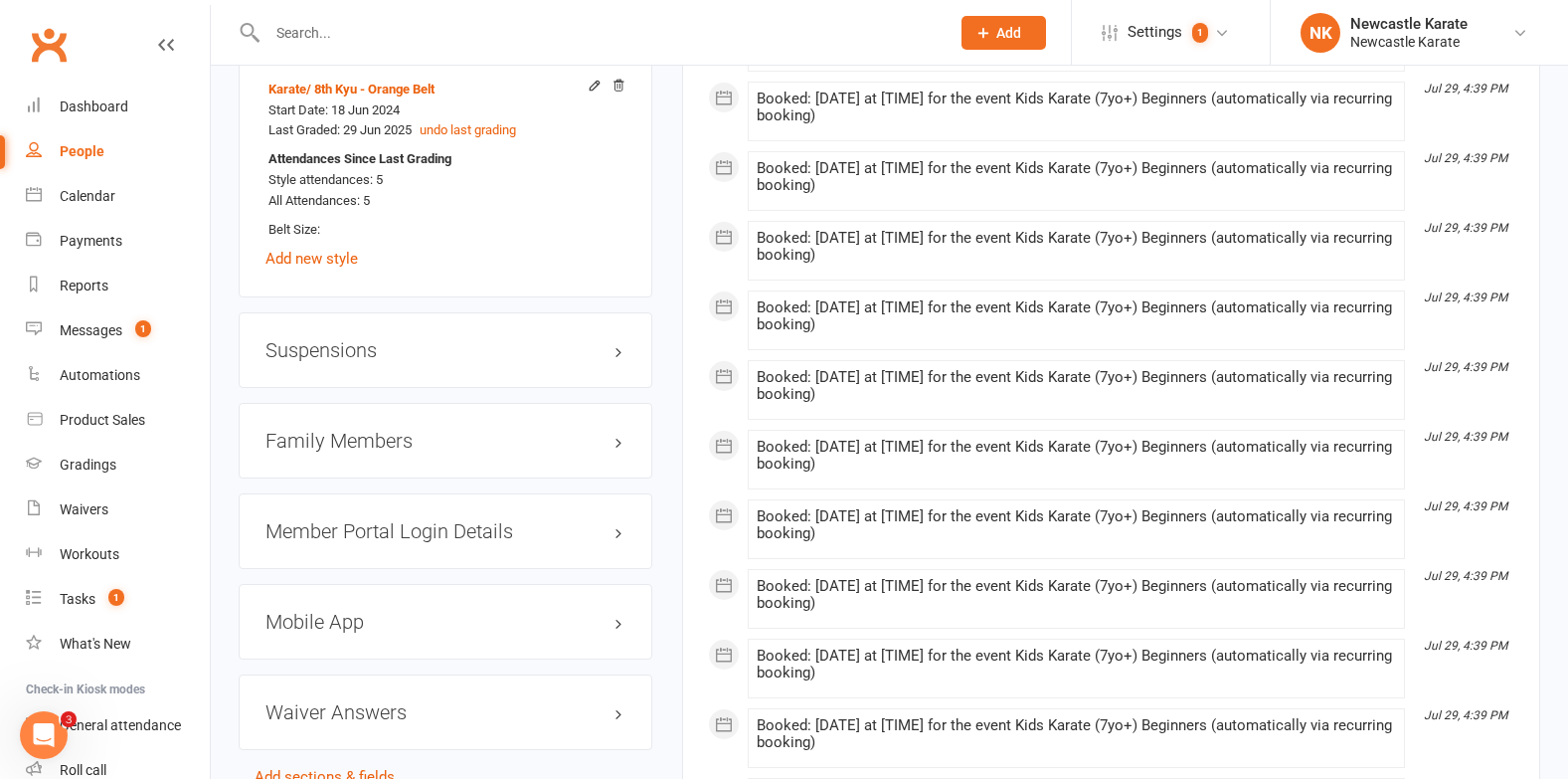 scroll, scrollTop: 1645, scrollLeft: 0, axis: vertical 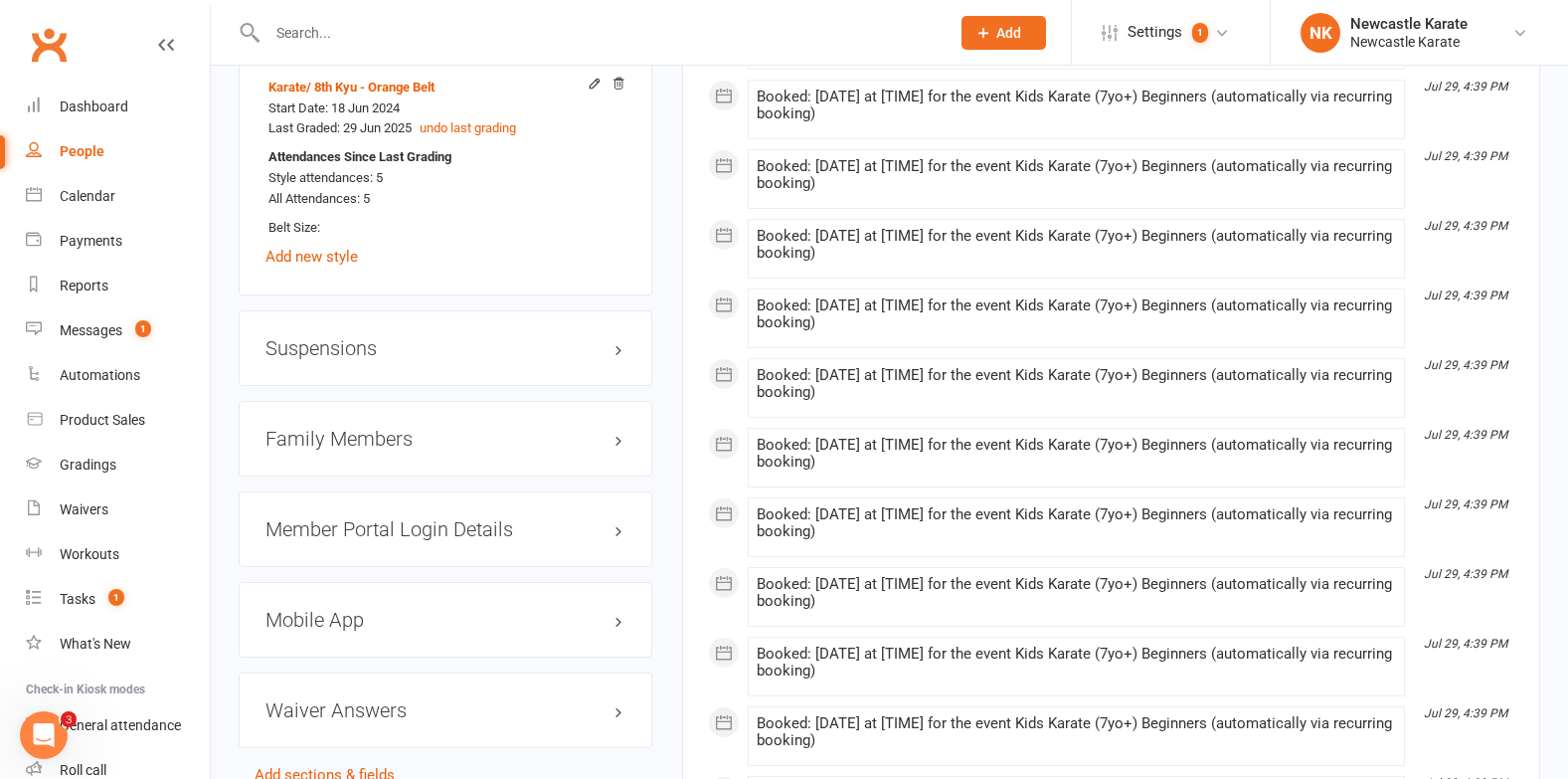 click on "Mobile App" at bounding box center (445, 620) 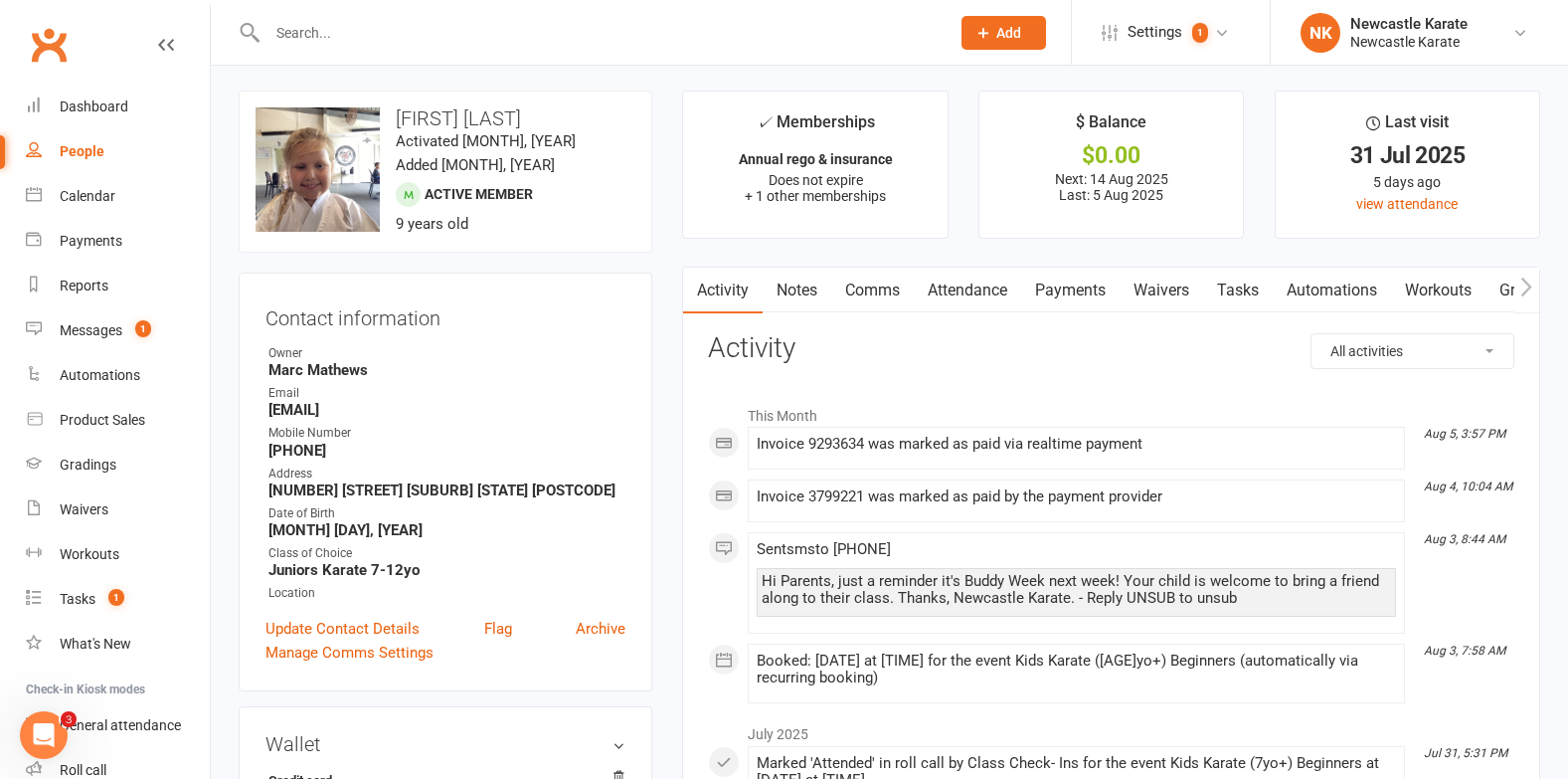 scroll, scrollTop: 0, scrollLeft: 0, axis: both 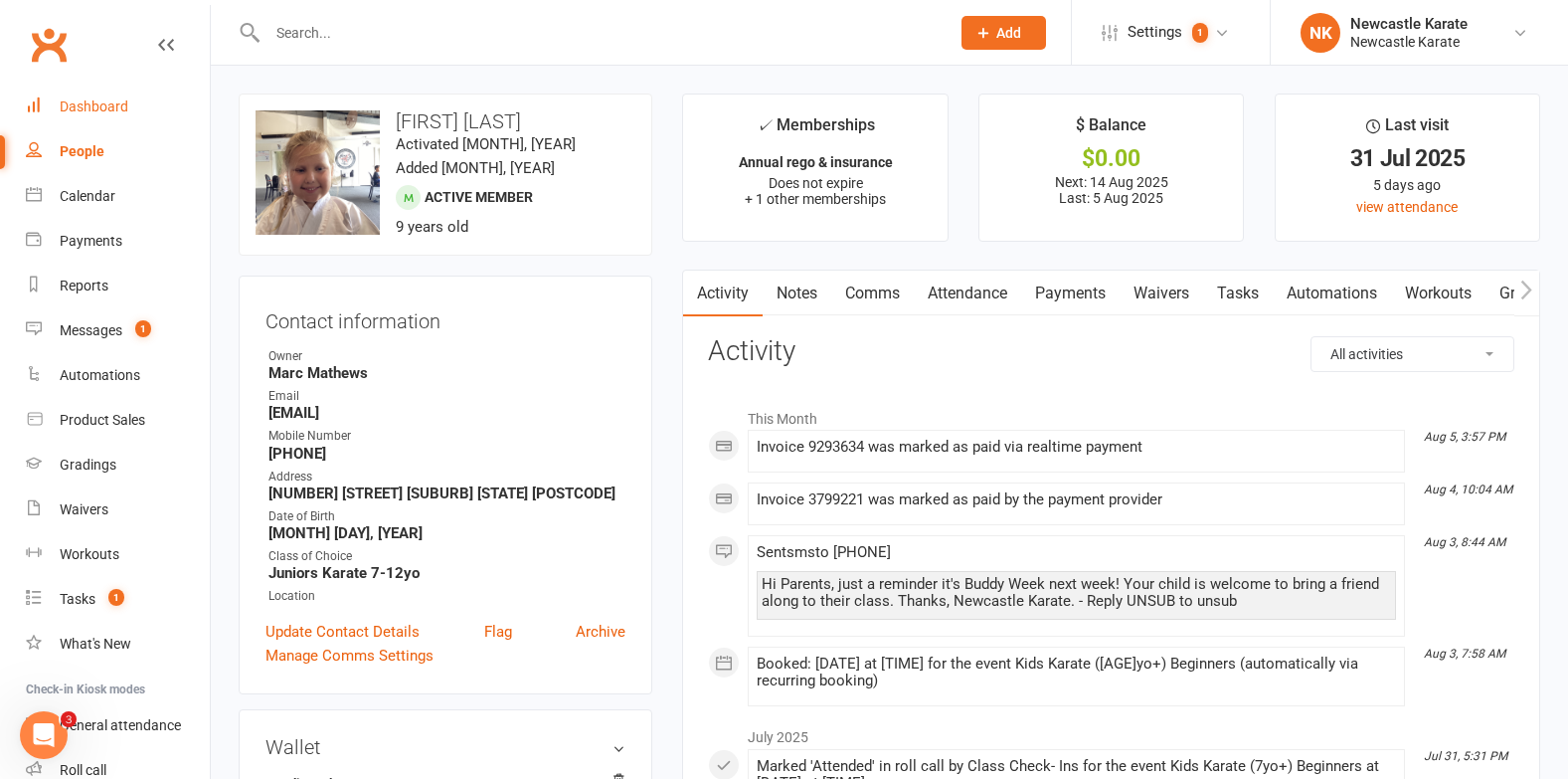click on "Dashboard" at bounding box center [93, 106] 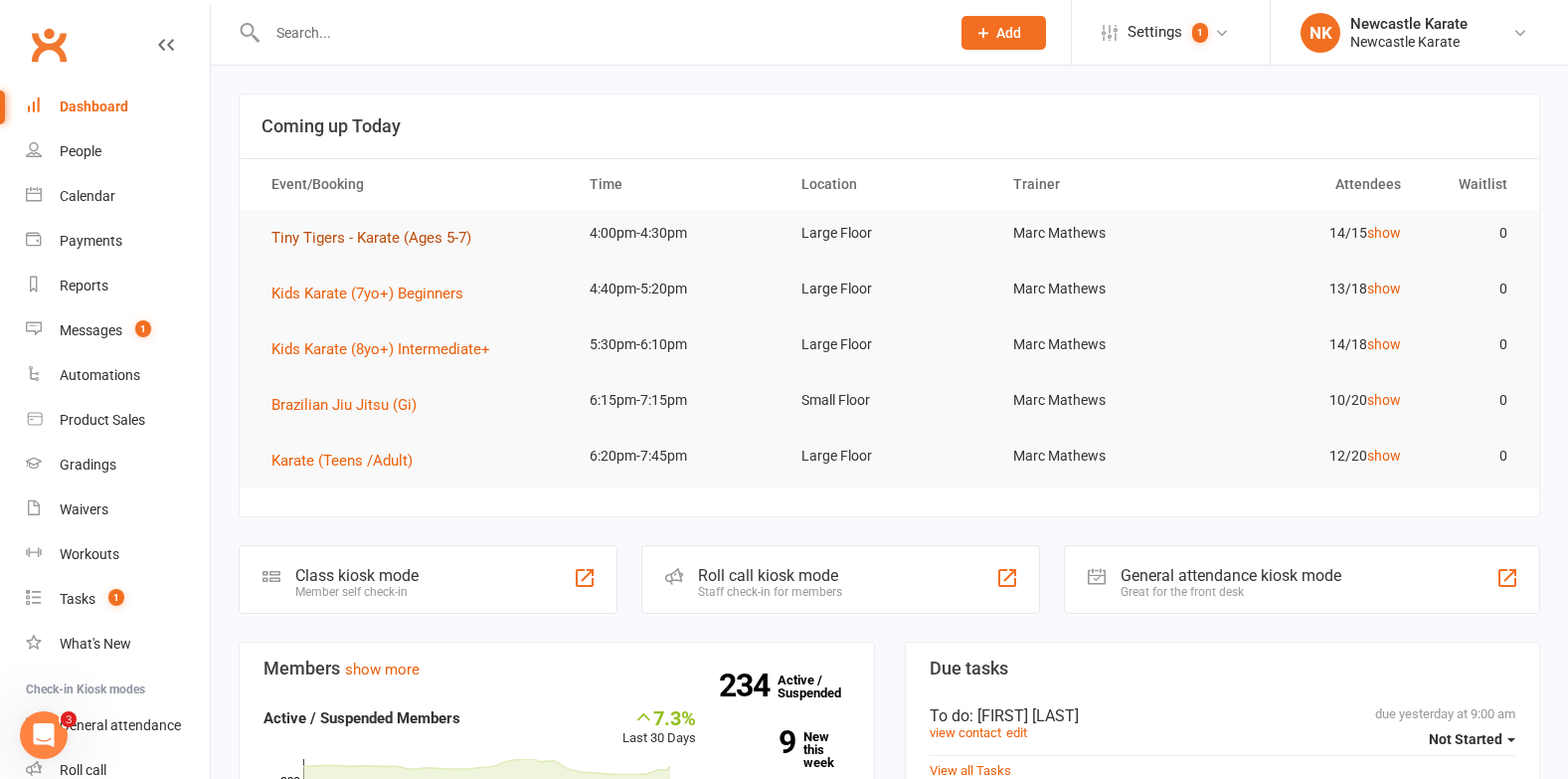 click on "Tiny Tigers - Karate  (Ages 5-7)" at bounding box center (371, 238) 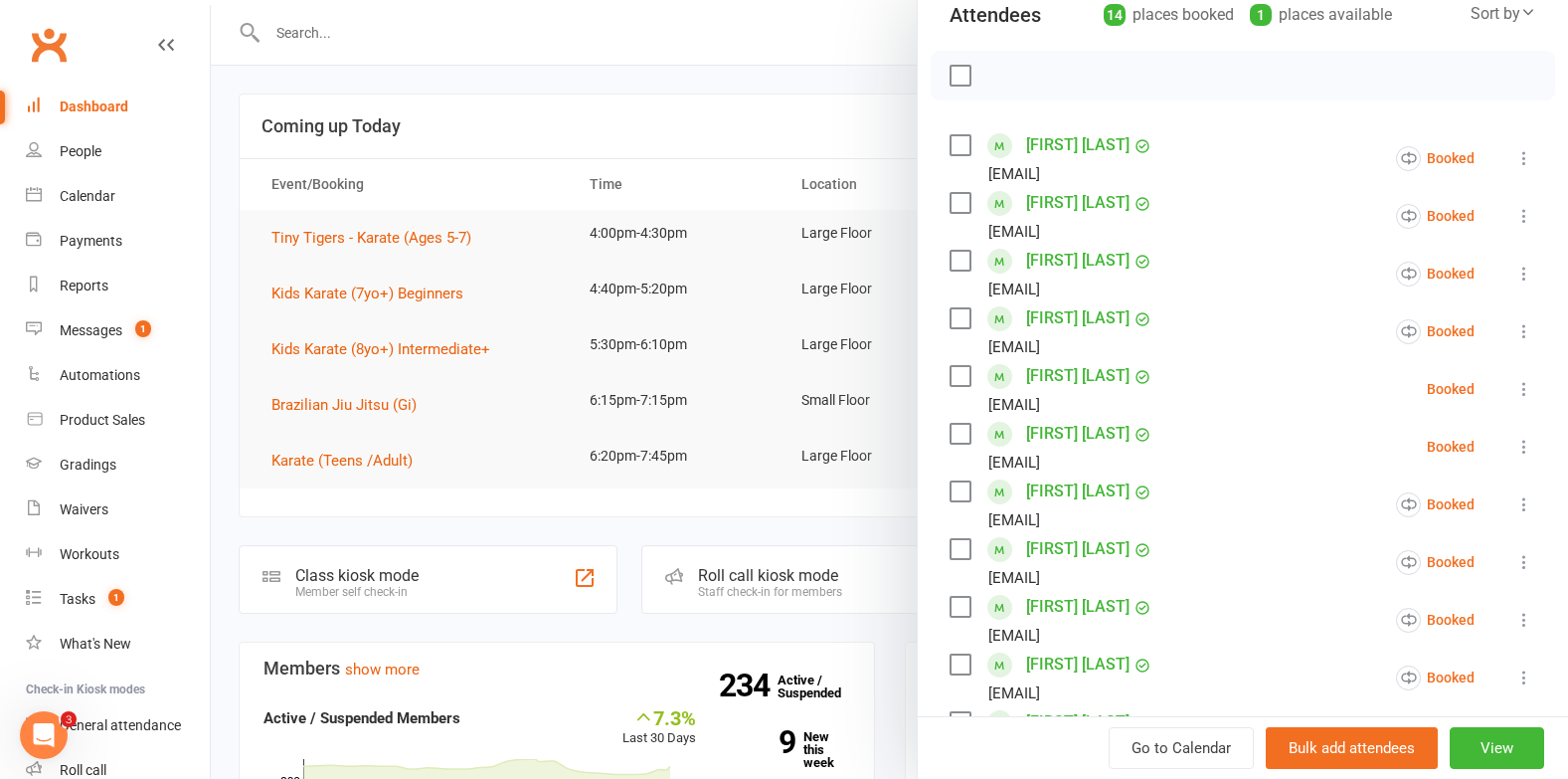 scroll, scrollTop: 242, scrollLeft: 0, axis: vertical 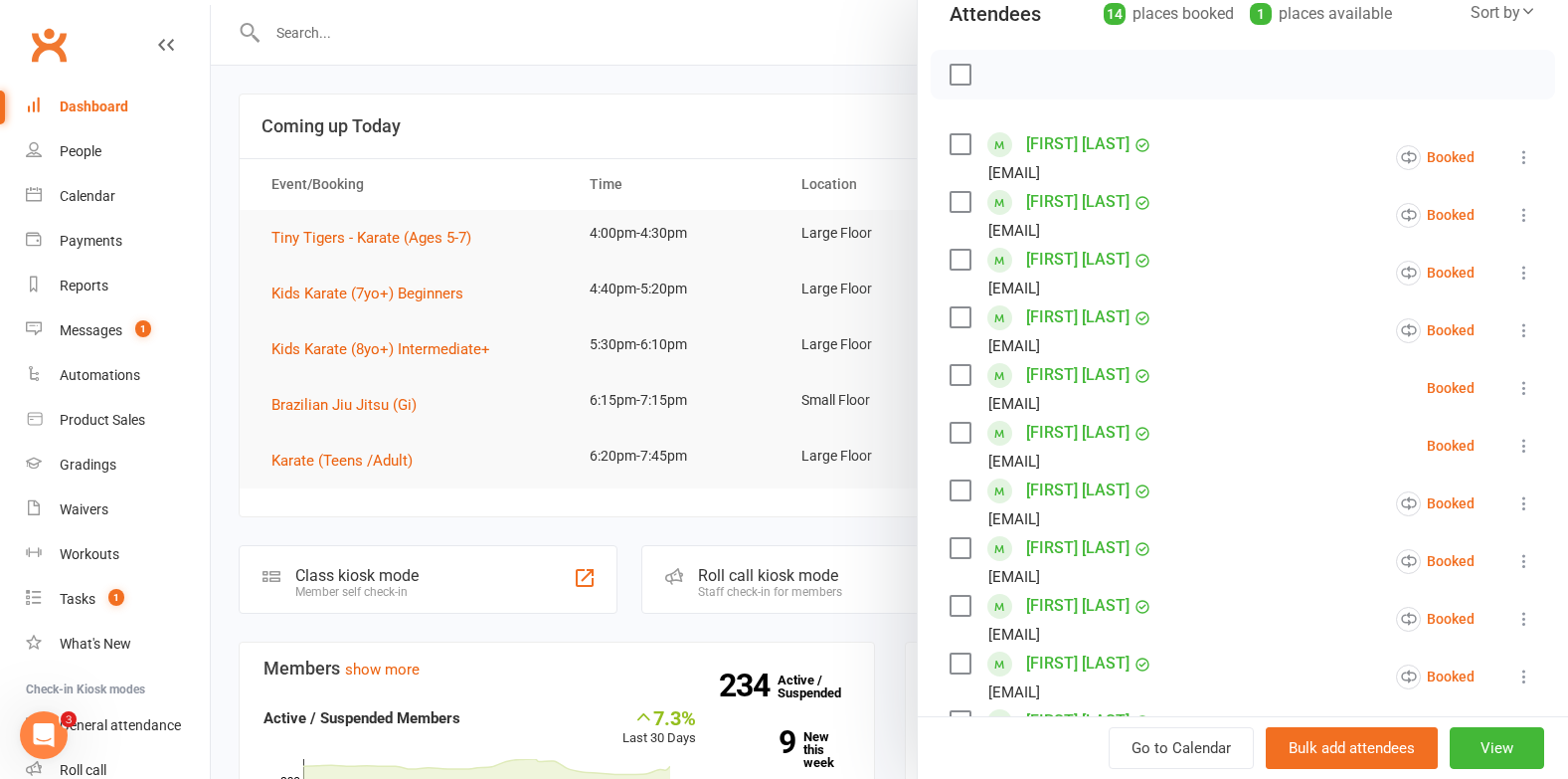 click at bounding box center [959, 144] 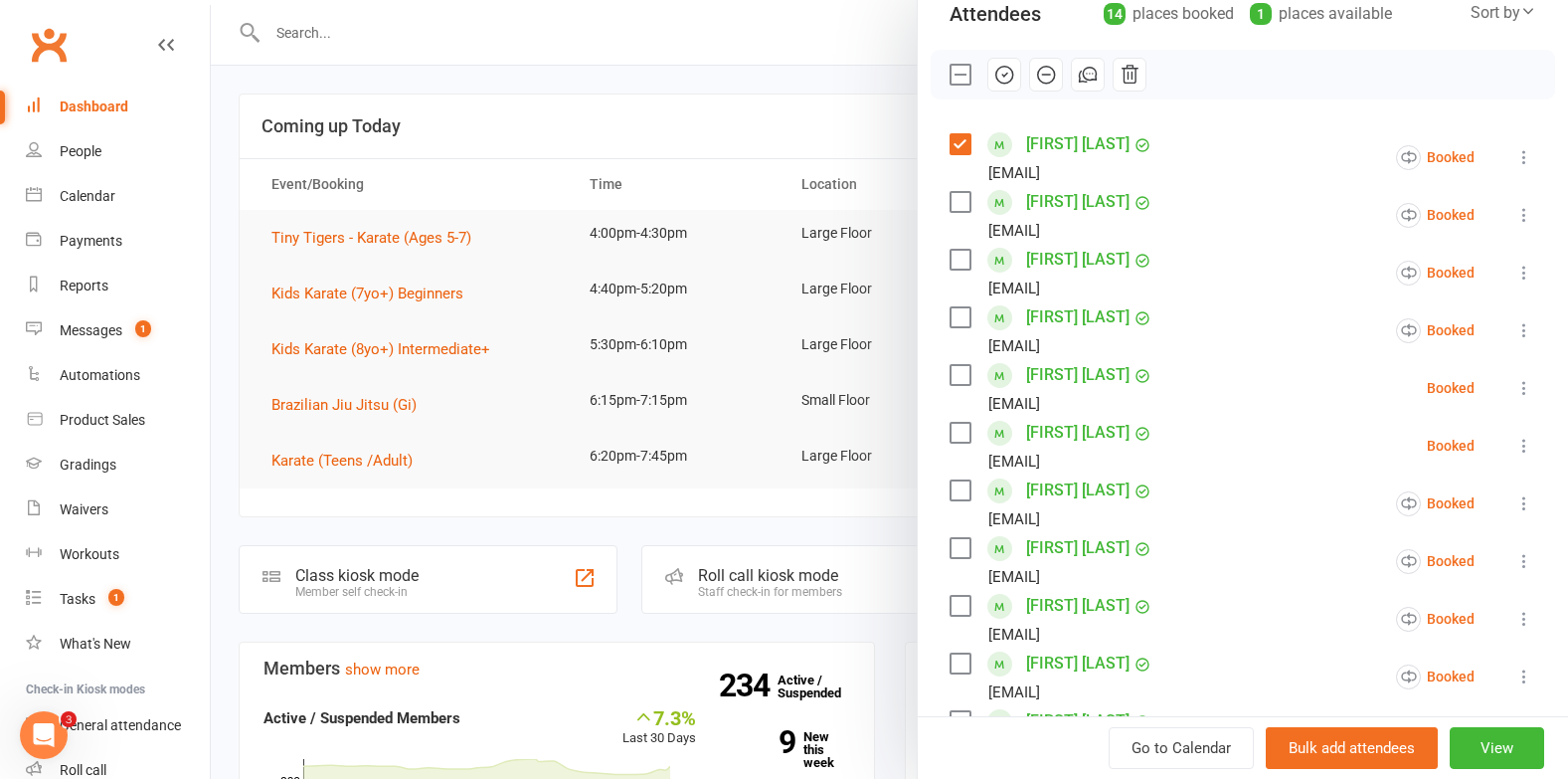 click at bounding box center (959, 375) 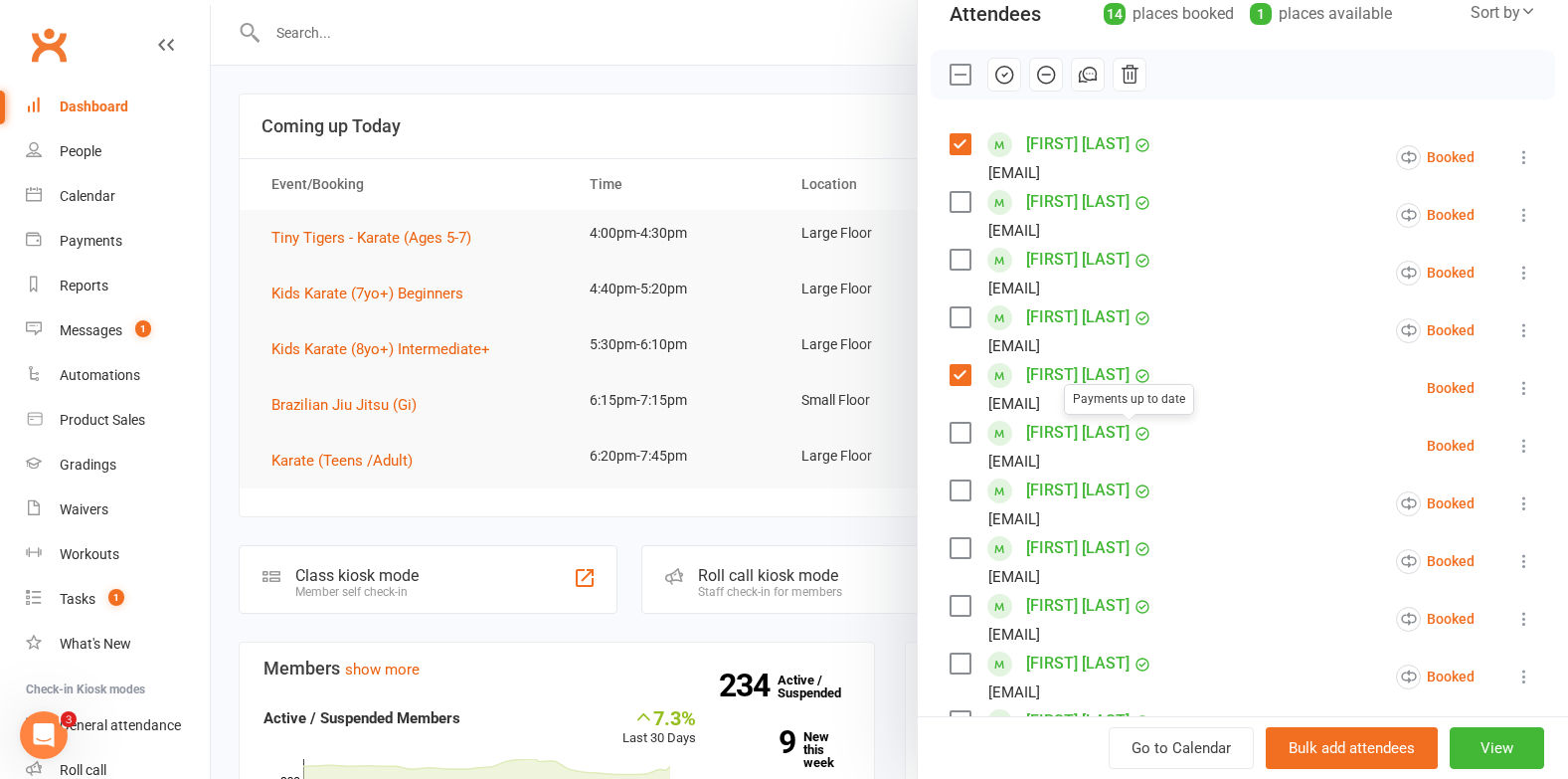 click at bounding box center [959, 433] 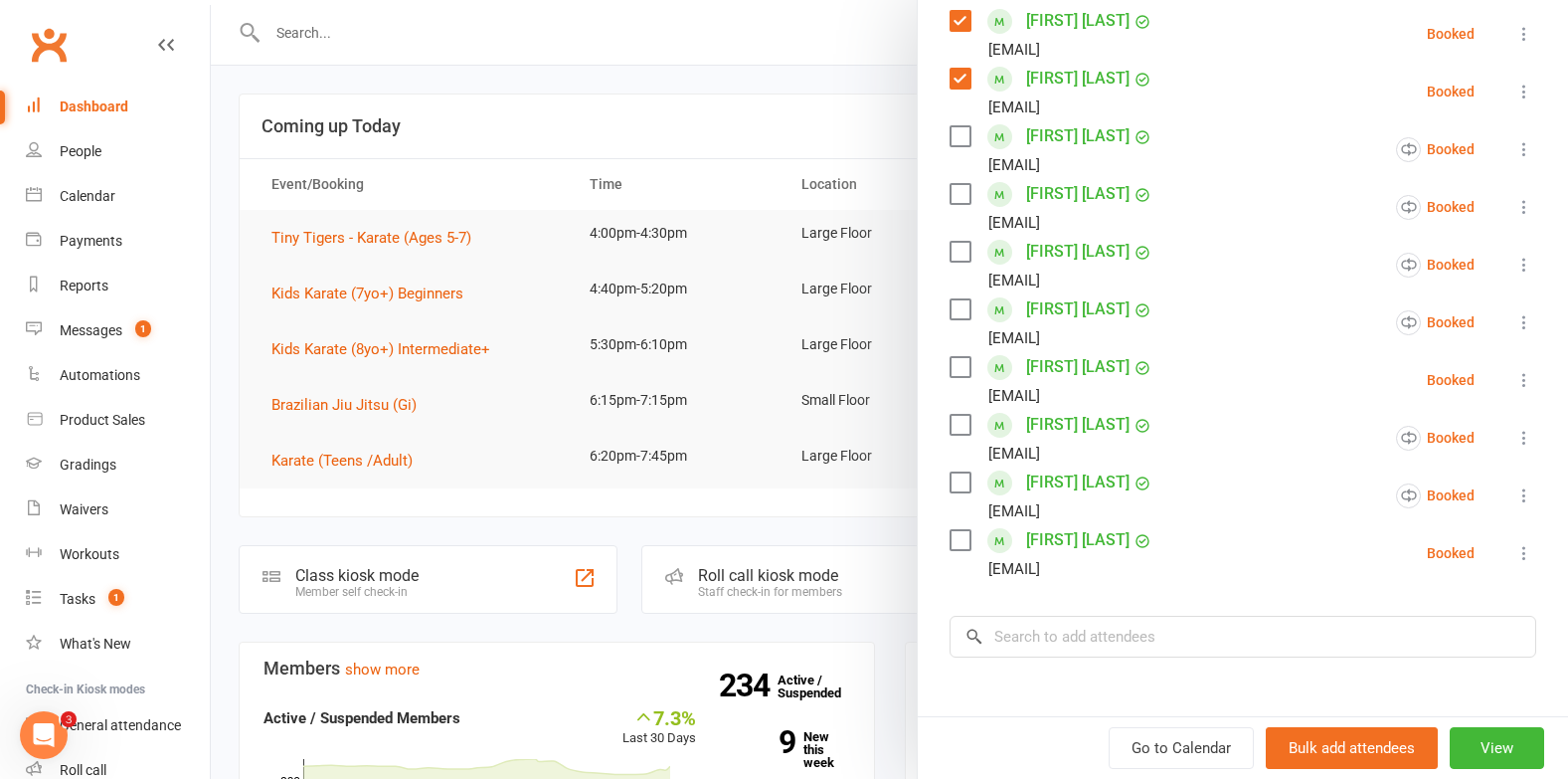 scroll, scrollTop: 599, scrollLeft: 0, axis: vertical 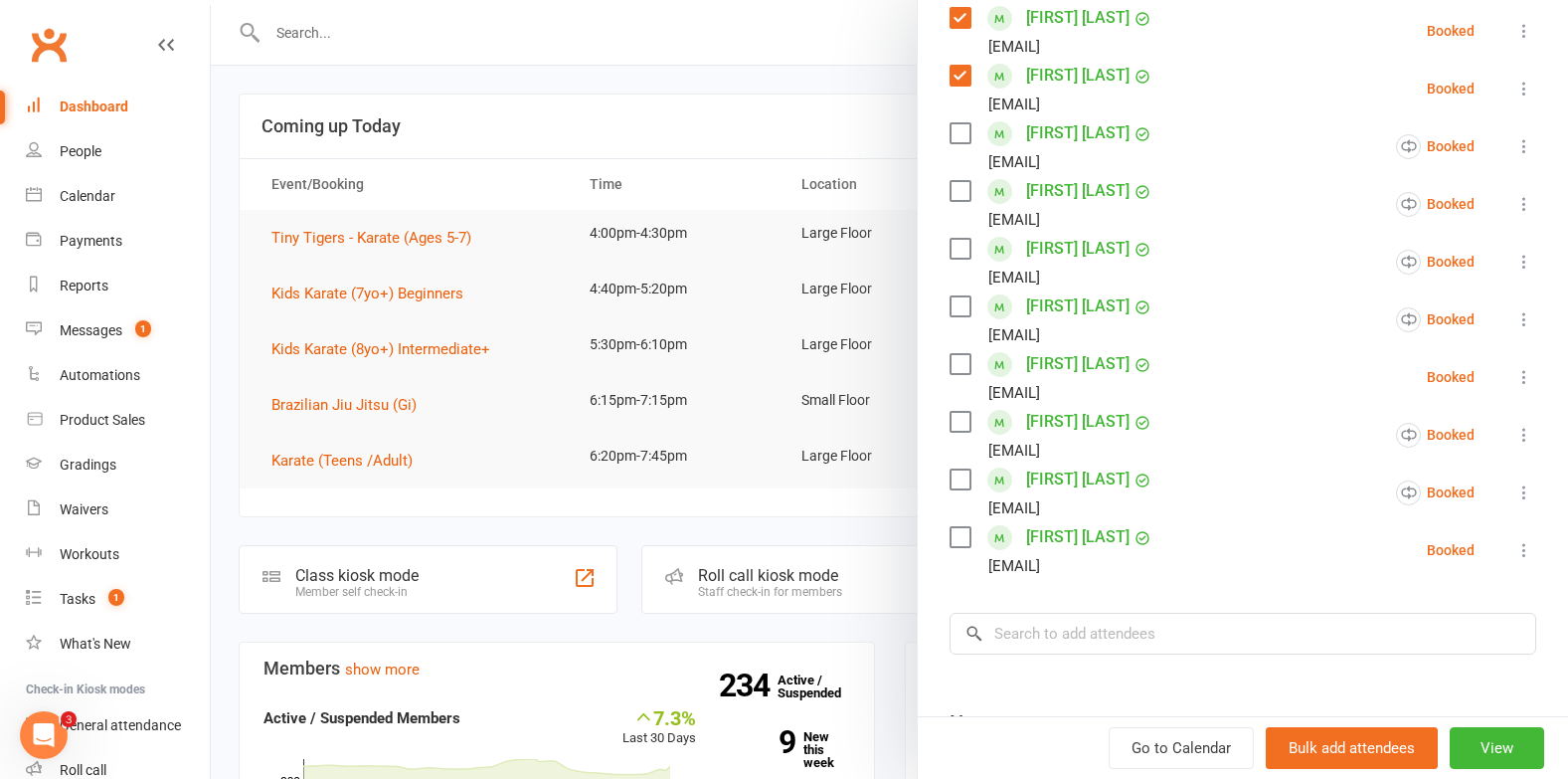 click at bounding box center [959, 306] 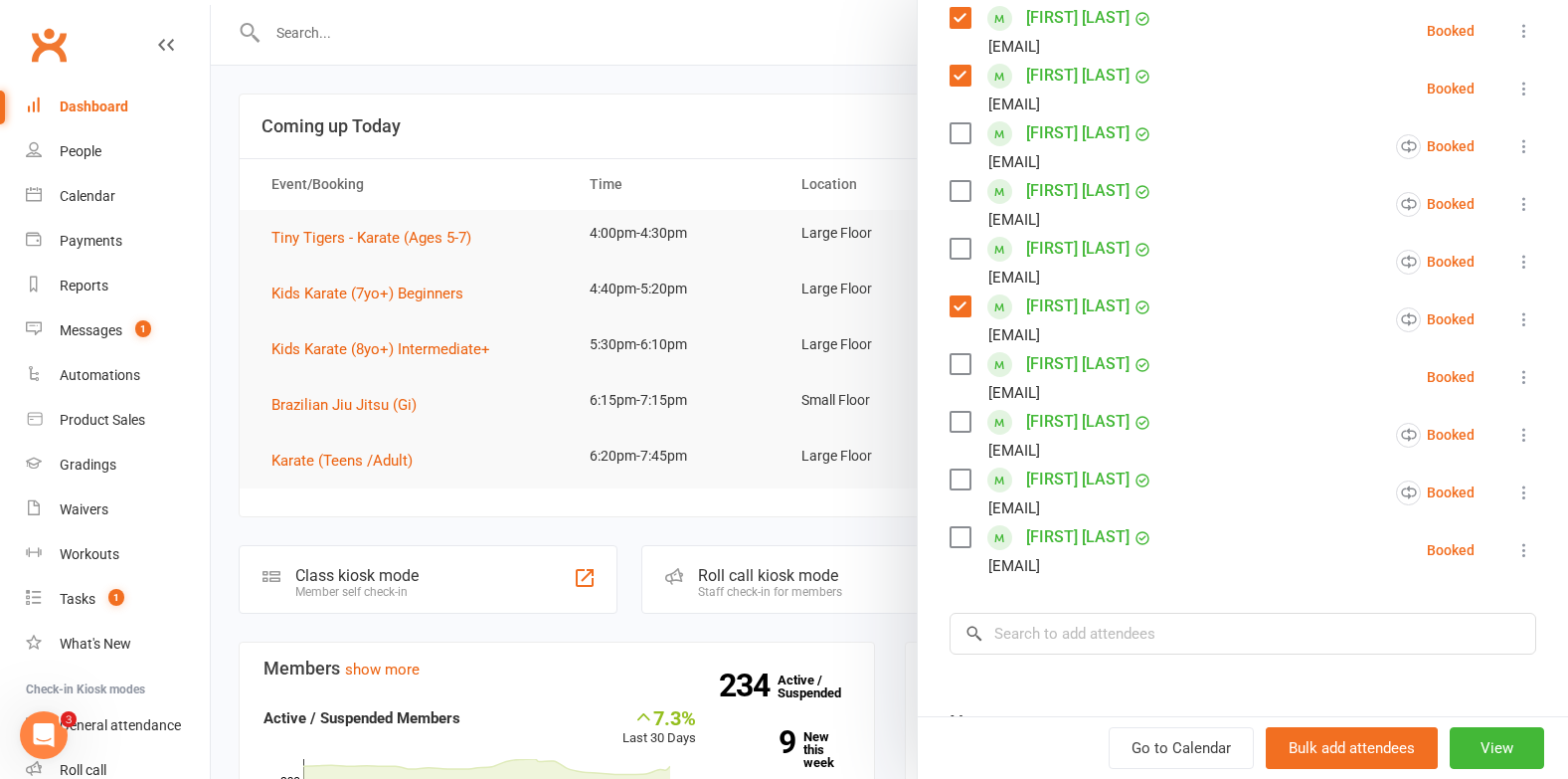 click at bounding box center (959, 422) 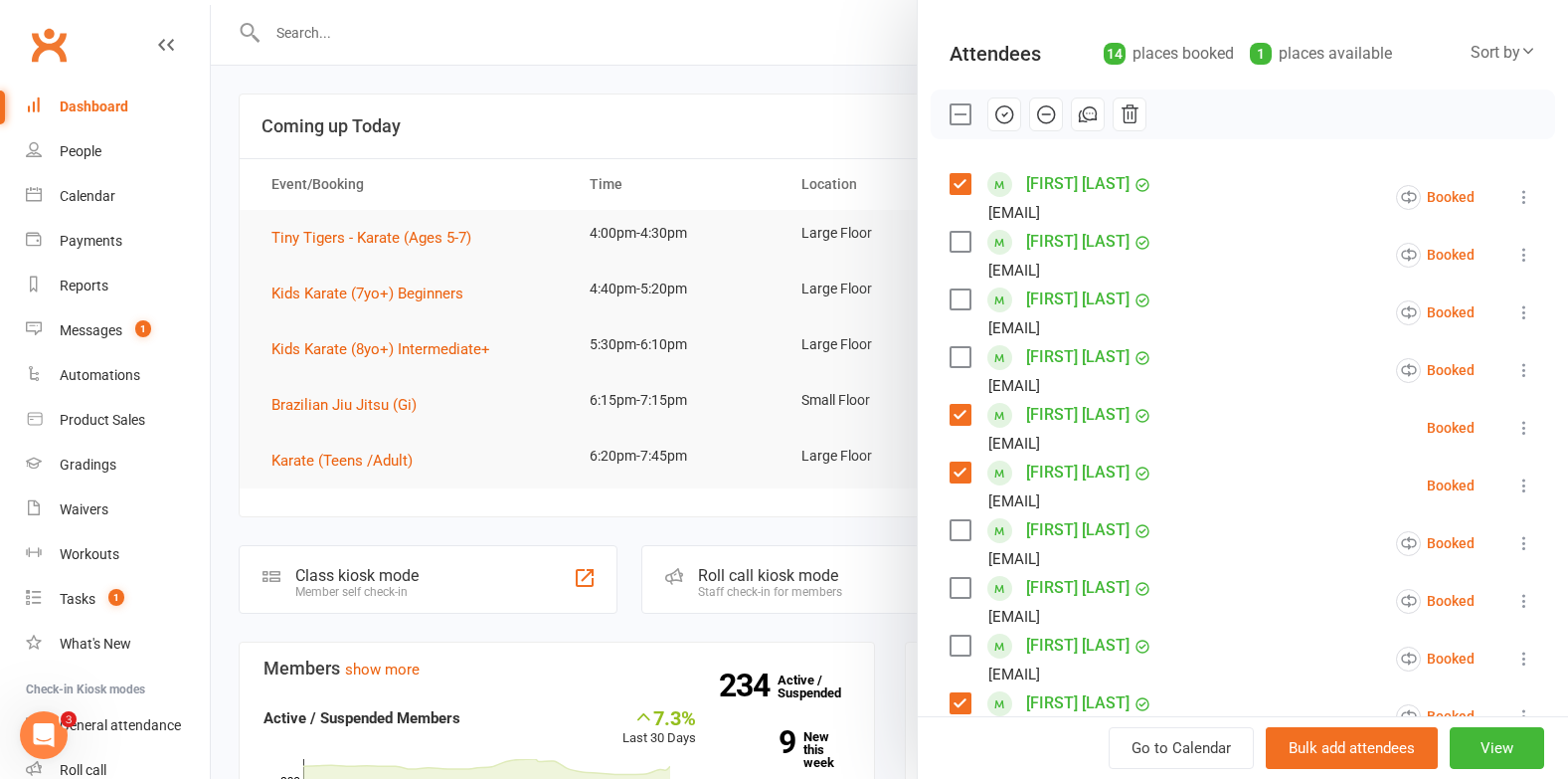 scroll, scrollTop: 200, scrollLeft: 0, axis: vertical 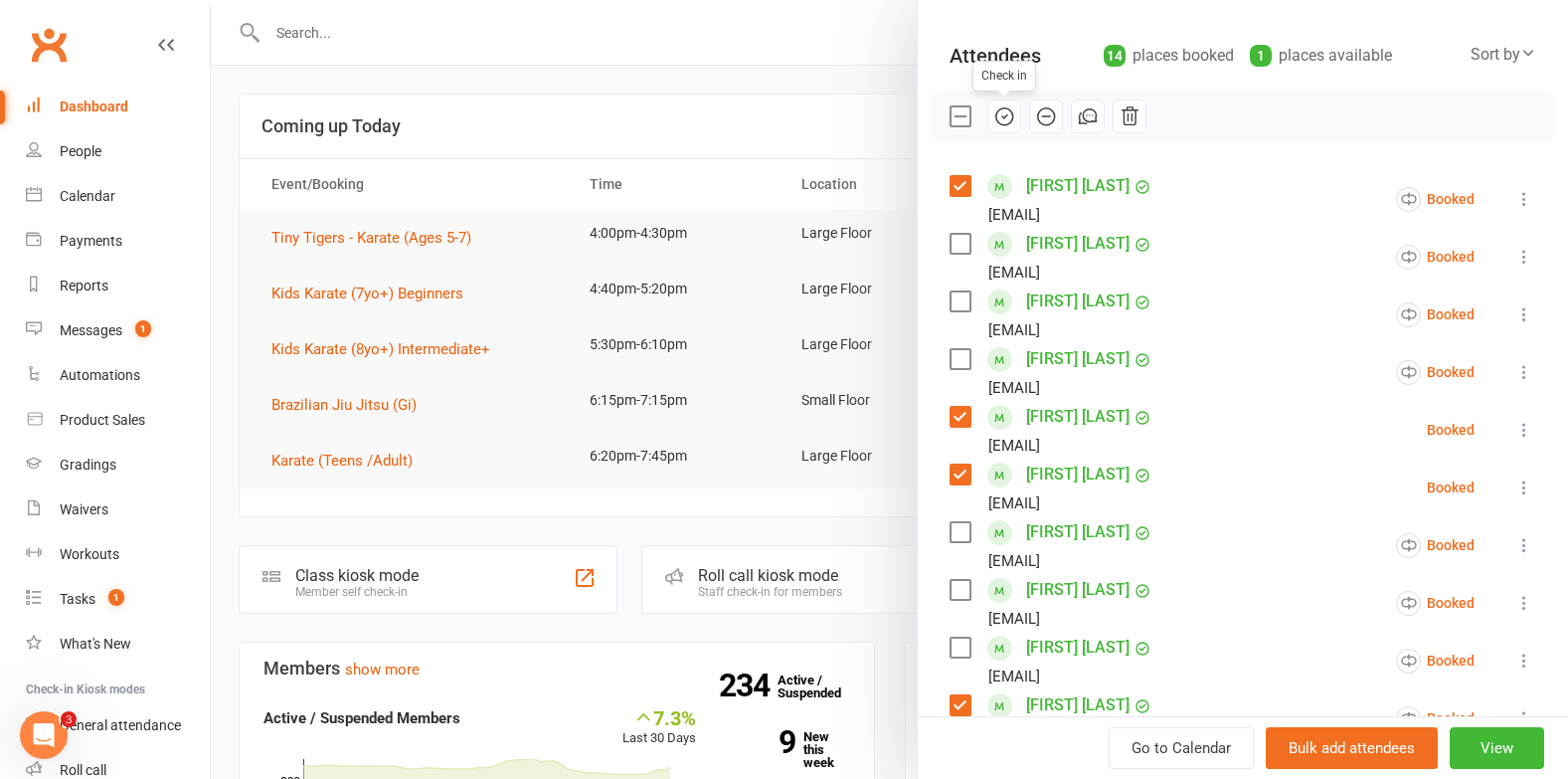 click 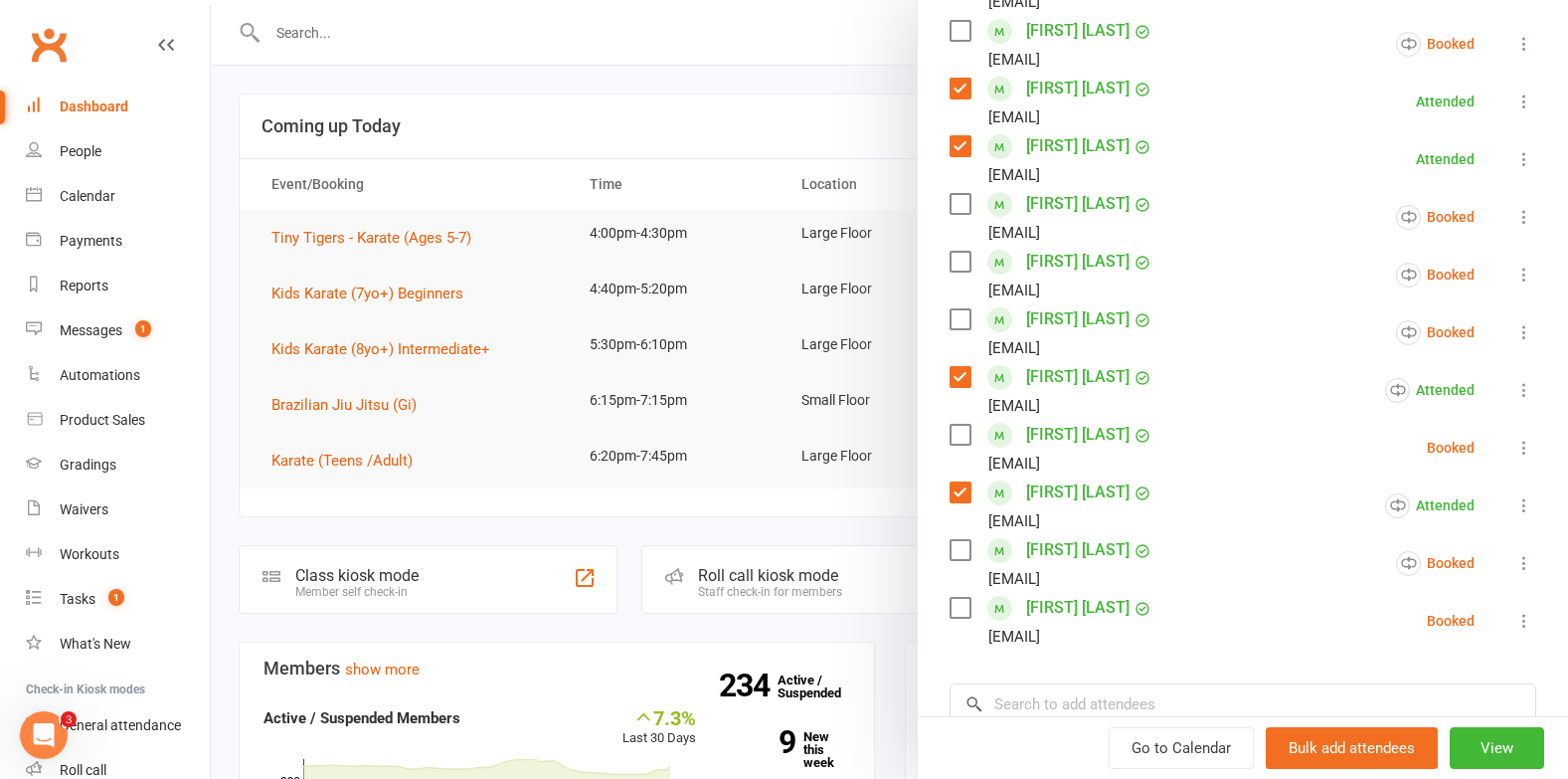 scroll, scrollTop: 578, scrollLeft: 0, axis: vertical 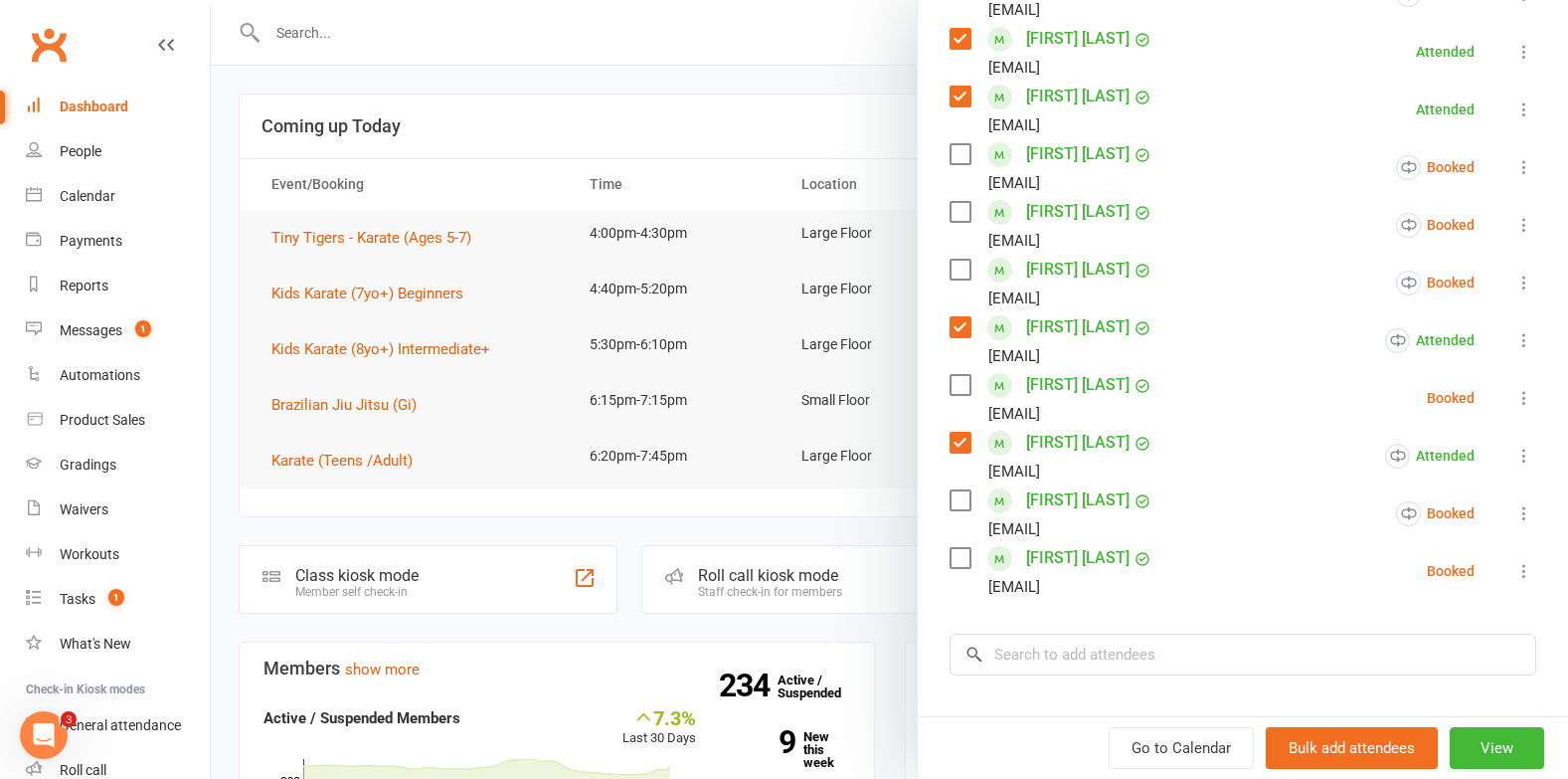 click at bounding box center [959, 558] 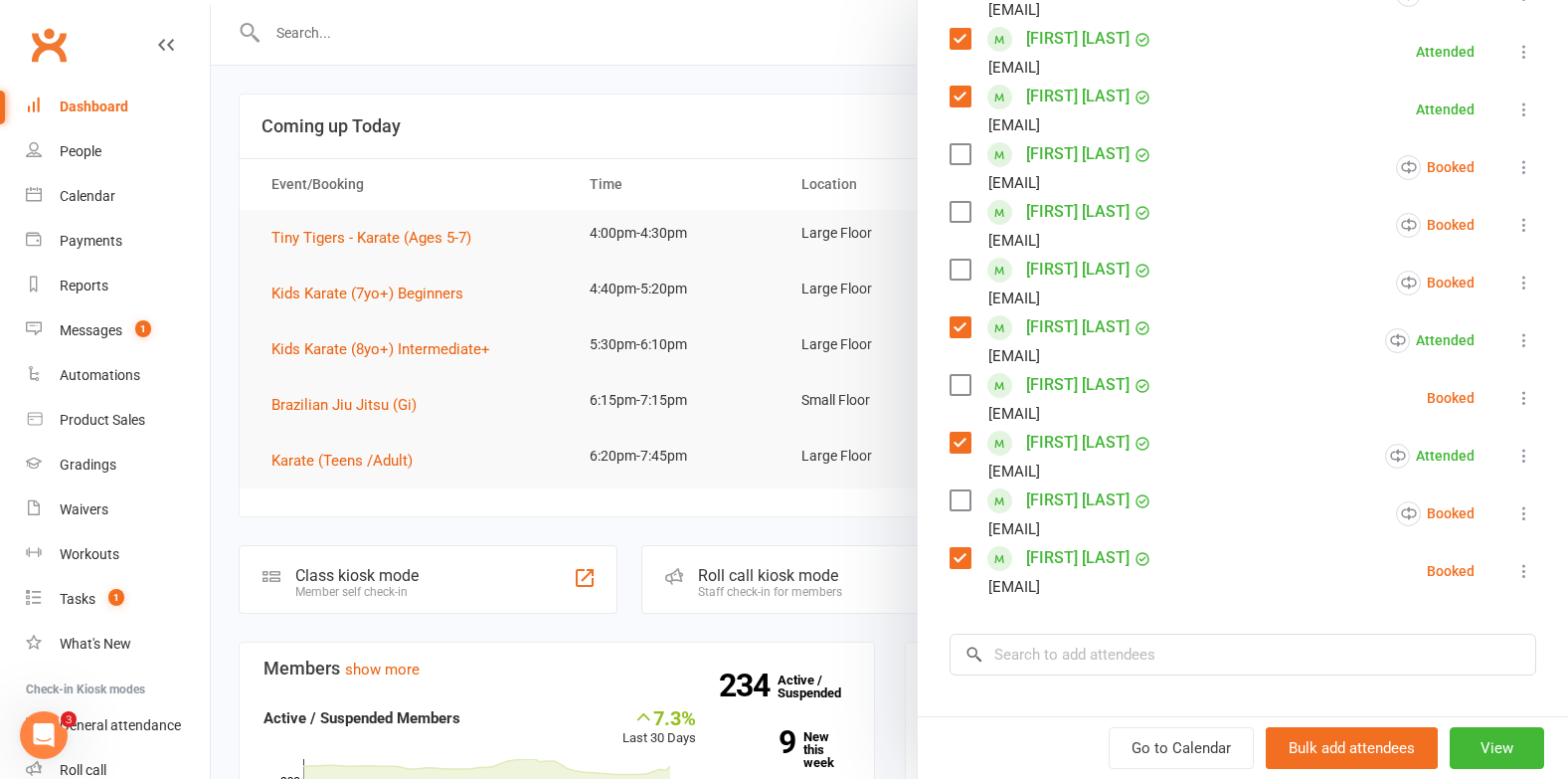 click at bounding box center (1524, 571) 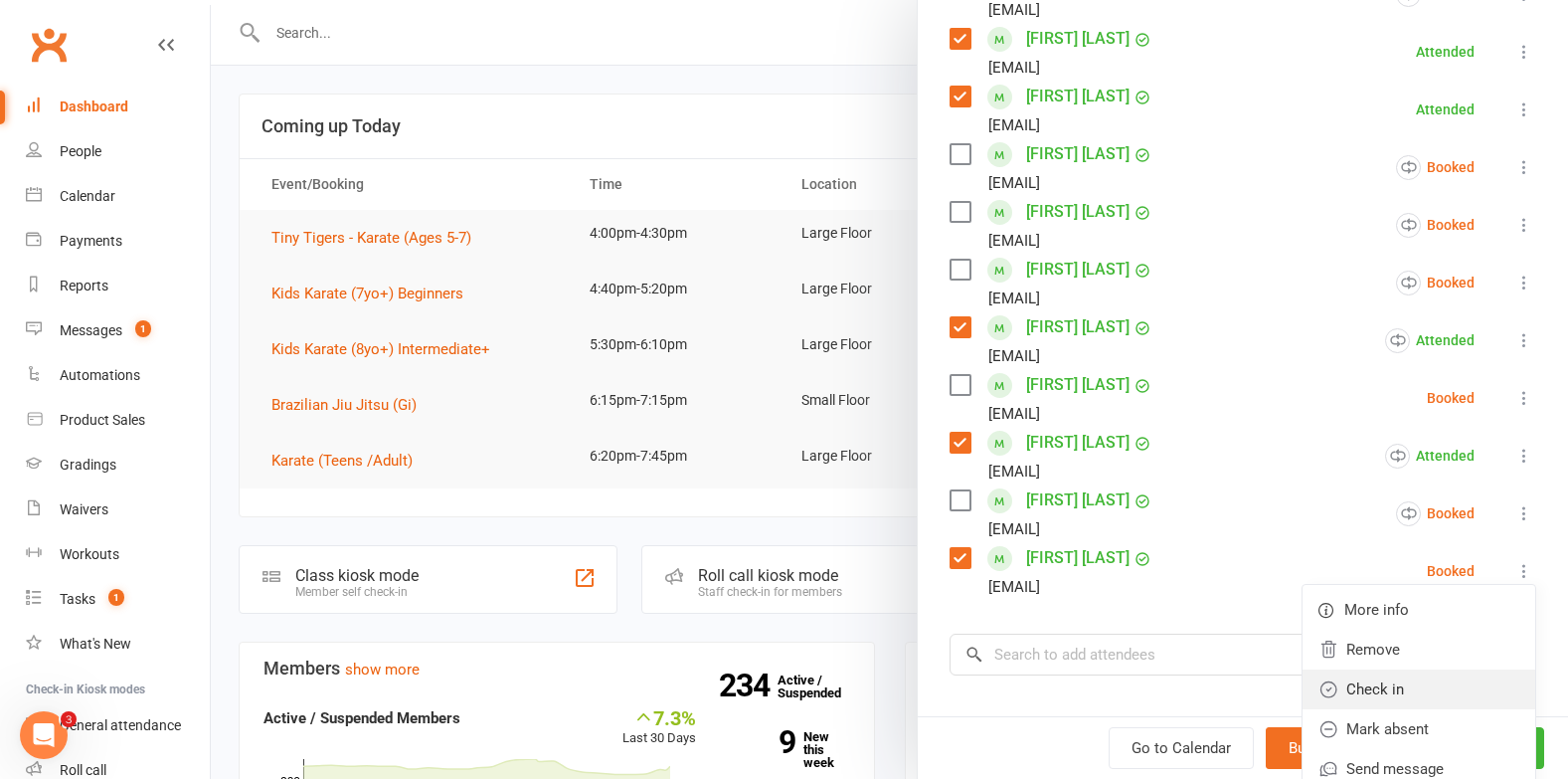 click on "Check in" at bounding box center [1419, 689] 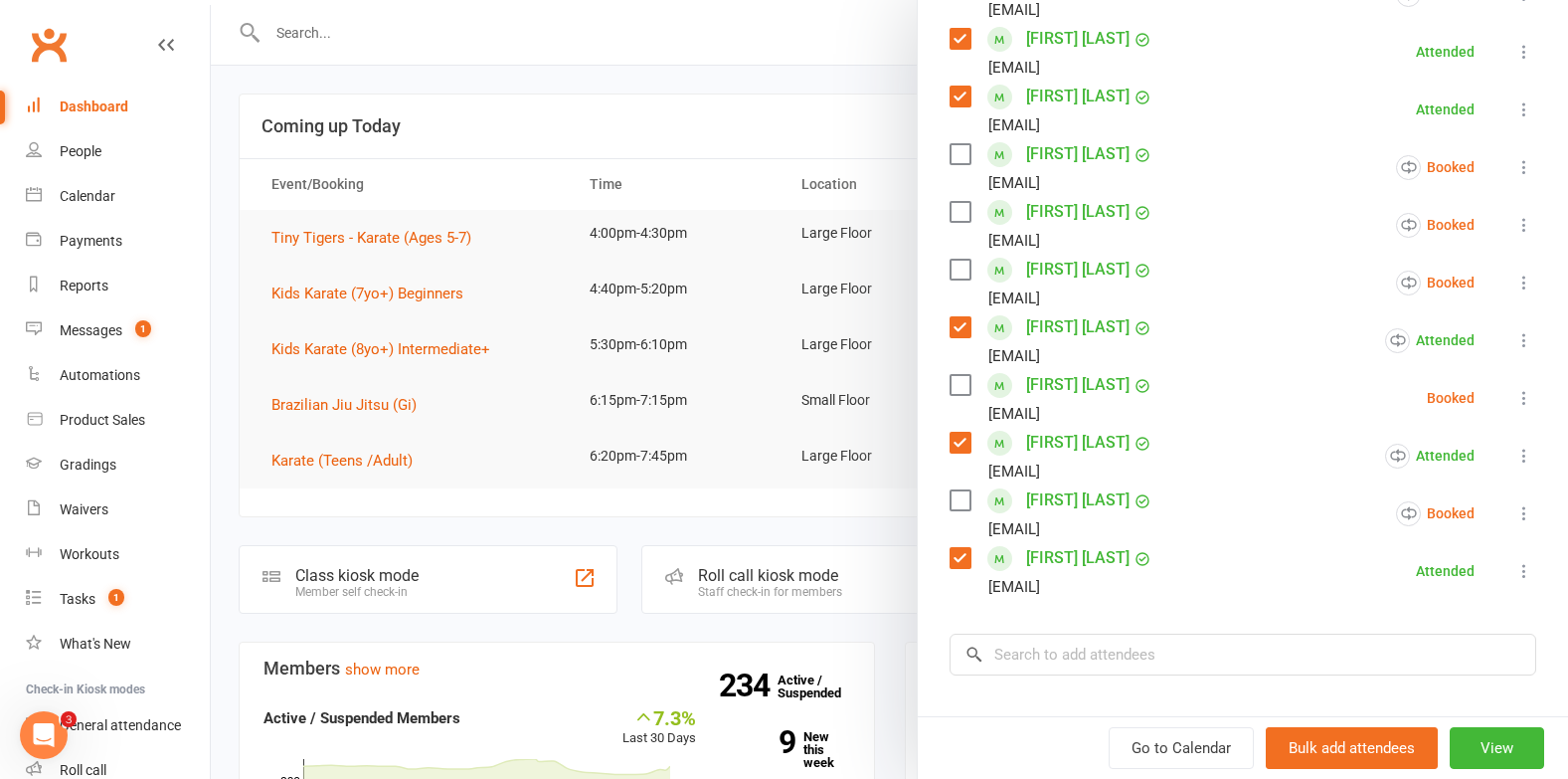 click at bounding box center [1524, 513] 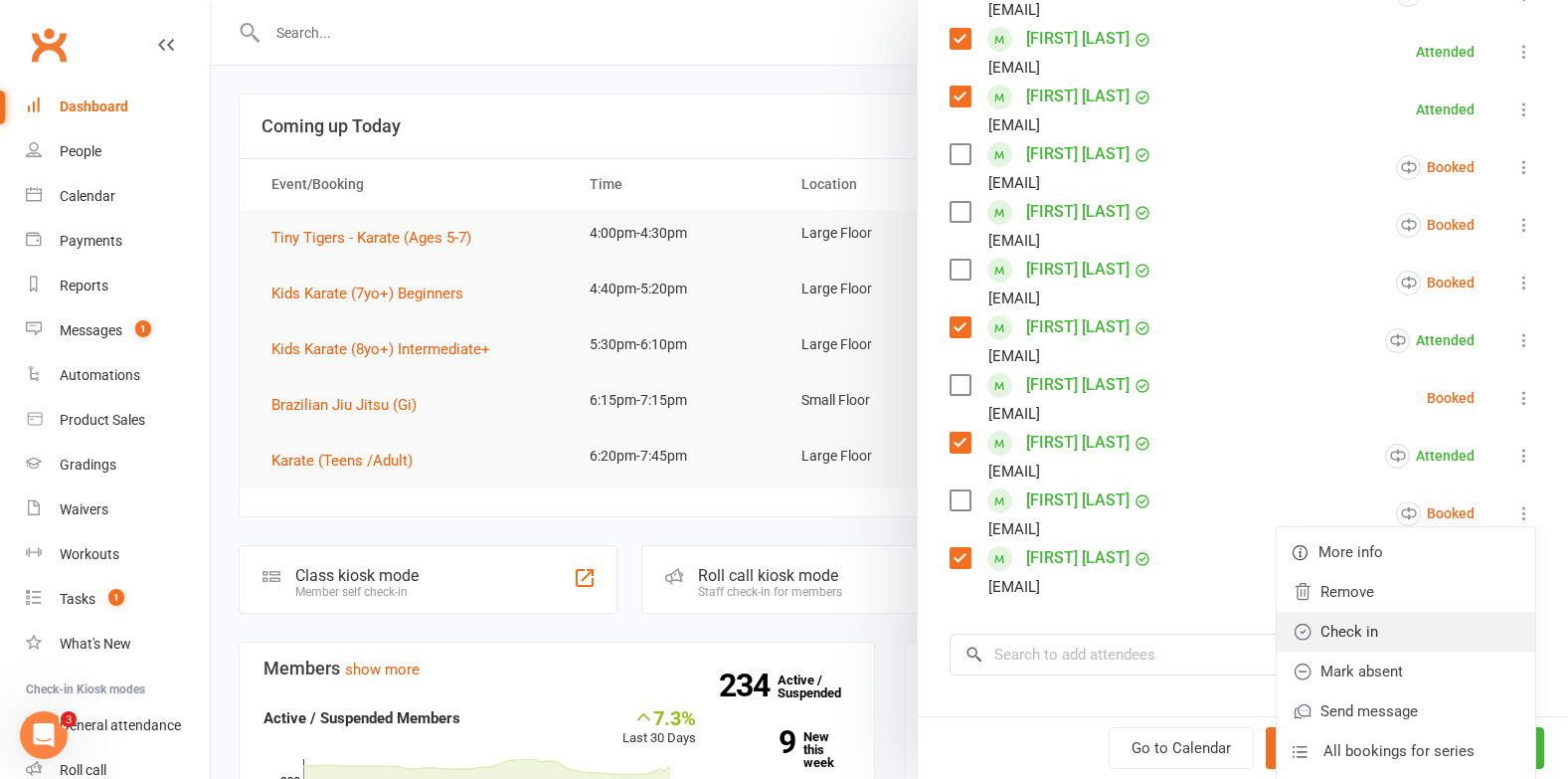 click on "Check in" at bounding box center [1406, 632] 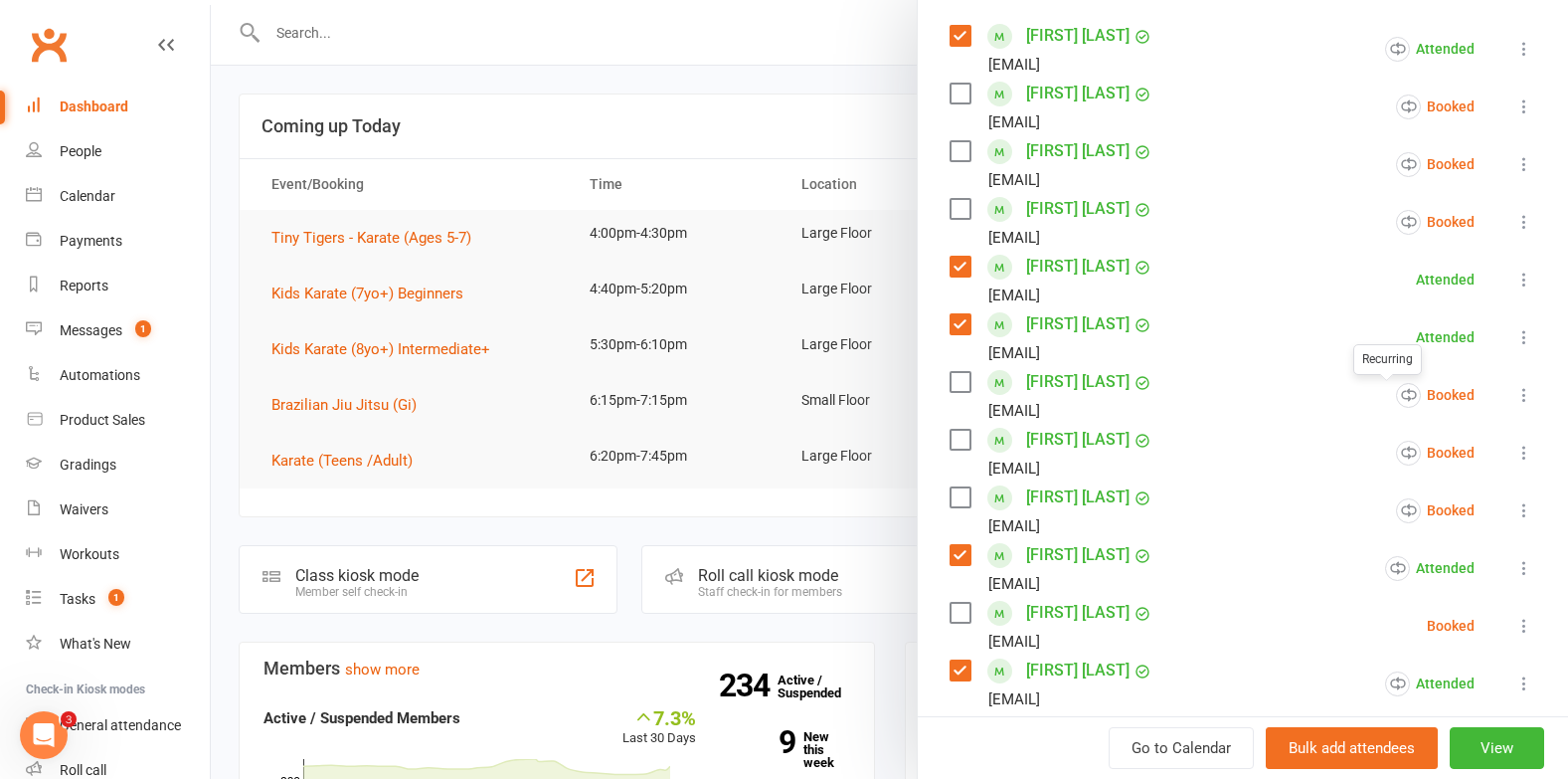 scroll, scrollTop: 570, scrollLeft: 0, axis: vertical 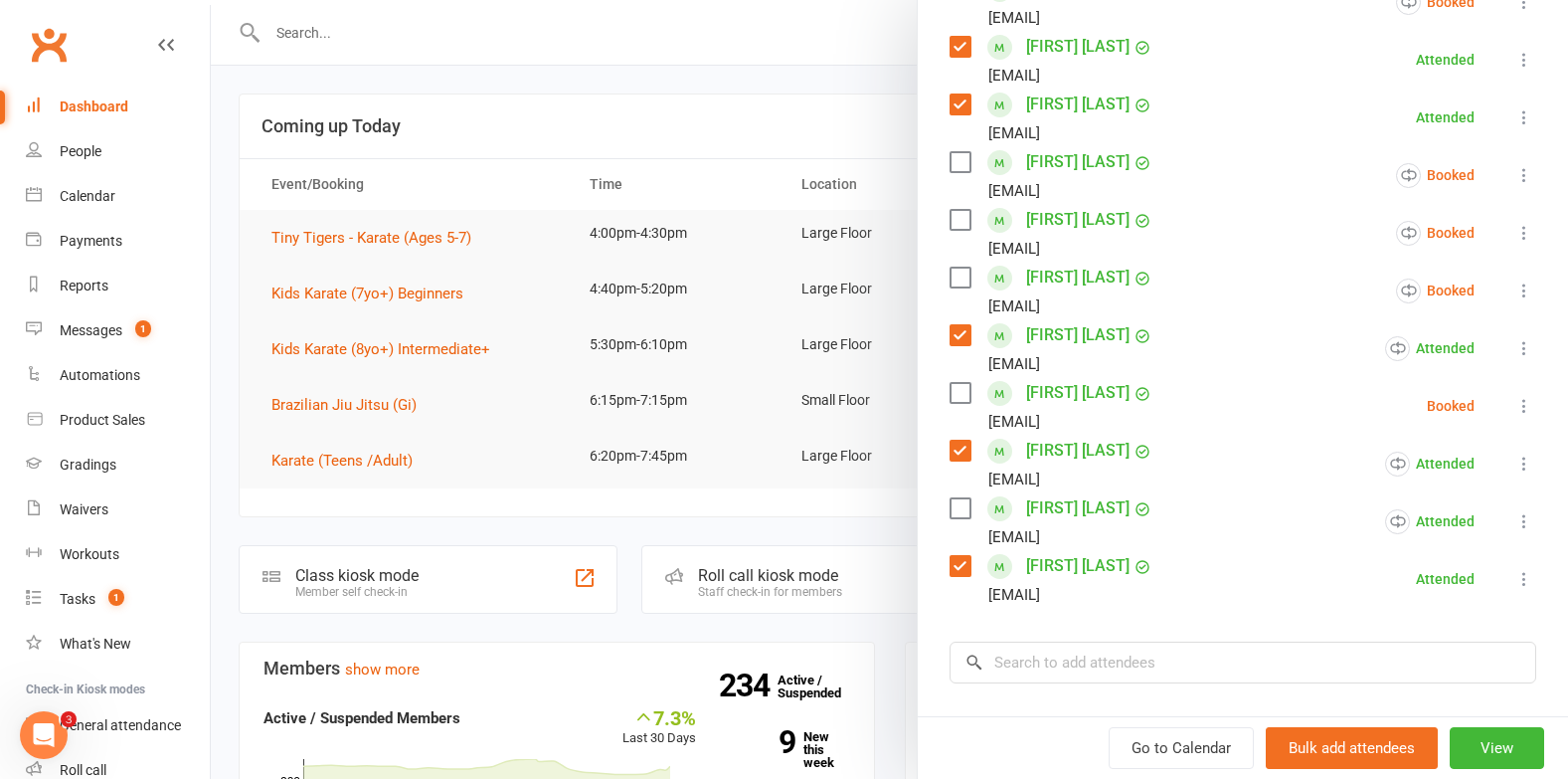 click at bounding box center (1524, 406) 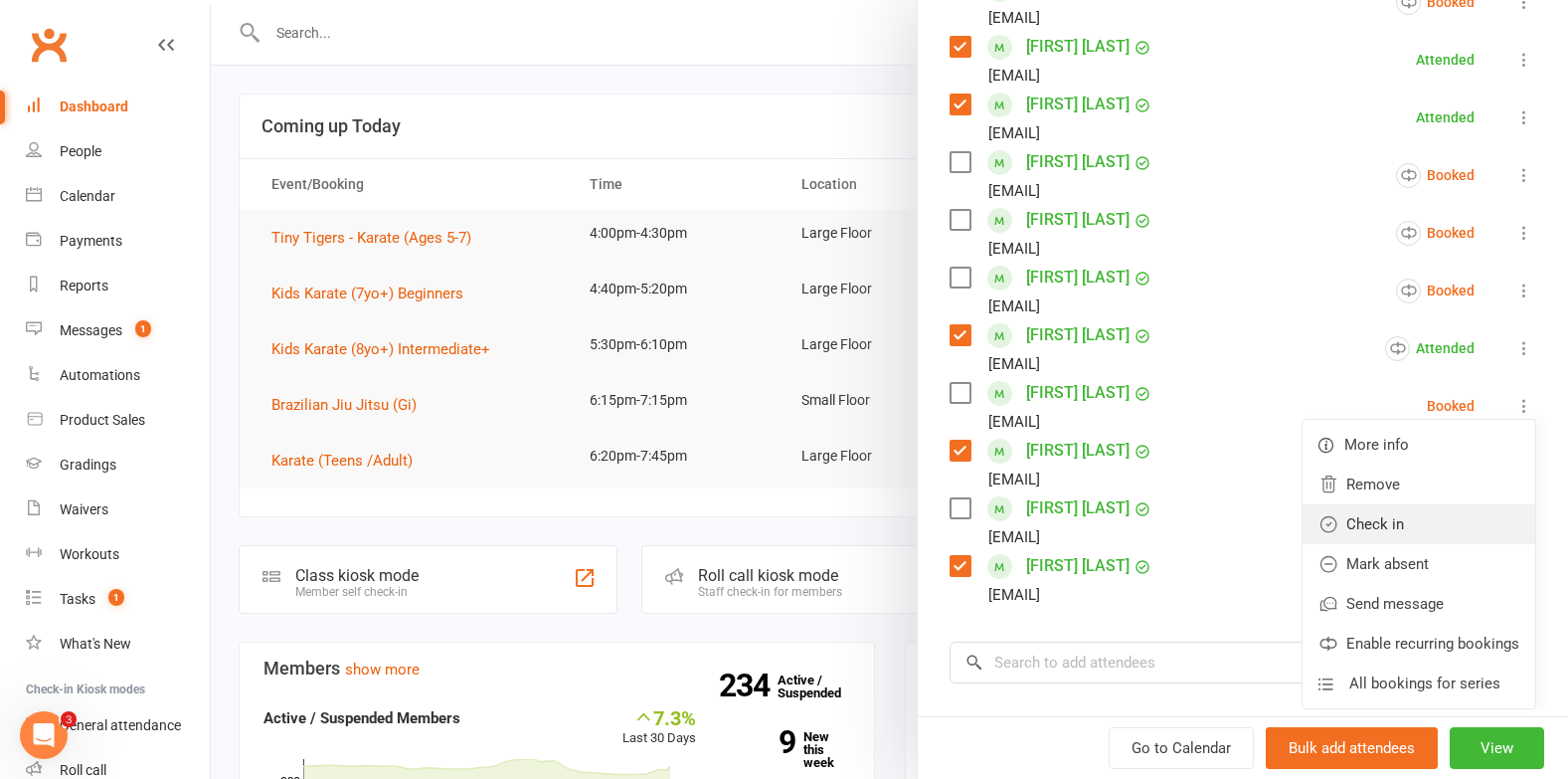 click on "Check in" at bounding box center (1419, 524) 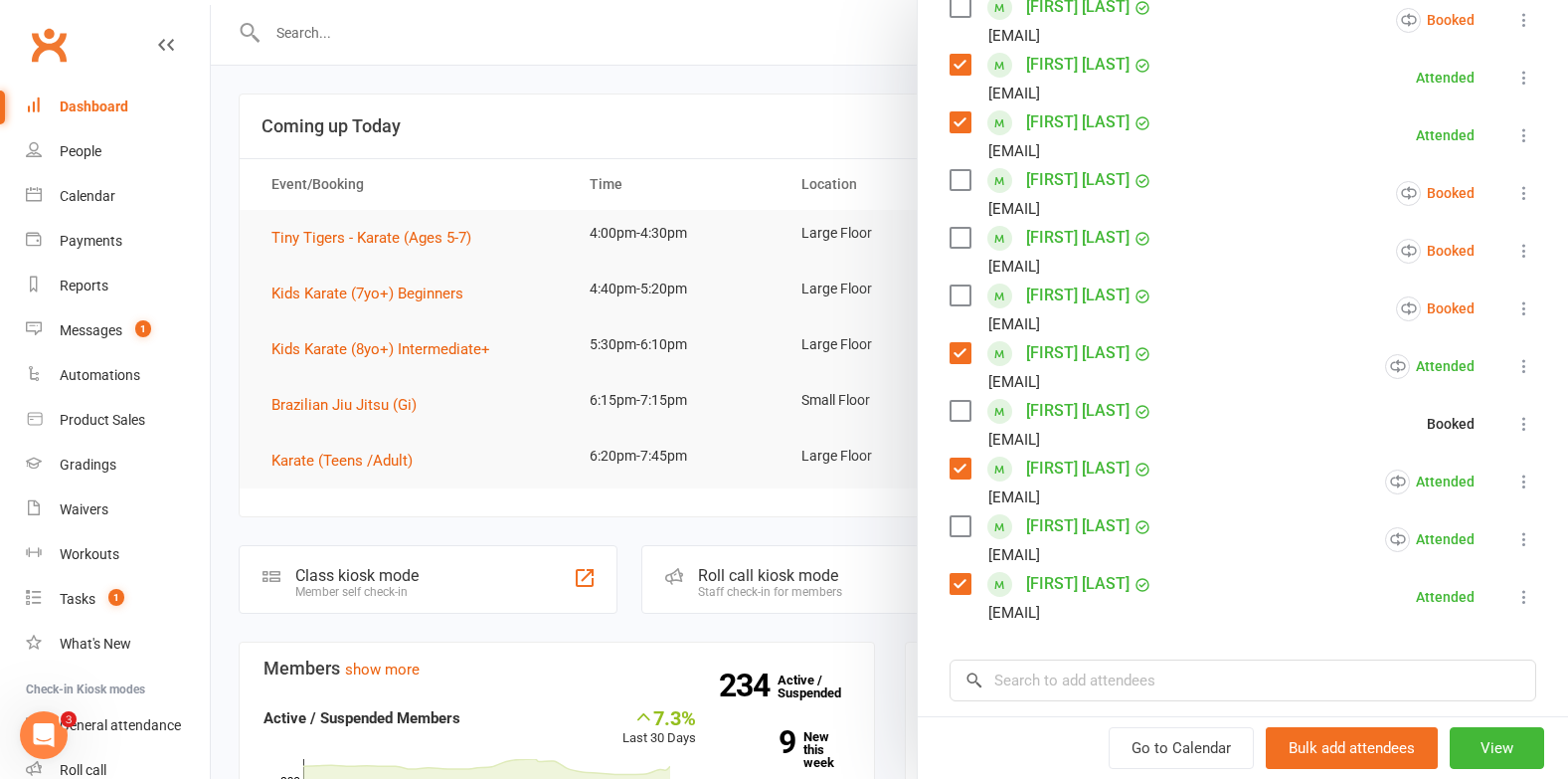 scroll, scrollTop: 360, scrollLeft: 0, axis: vertical 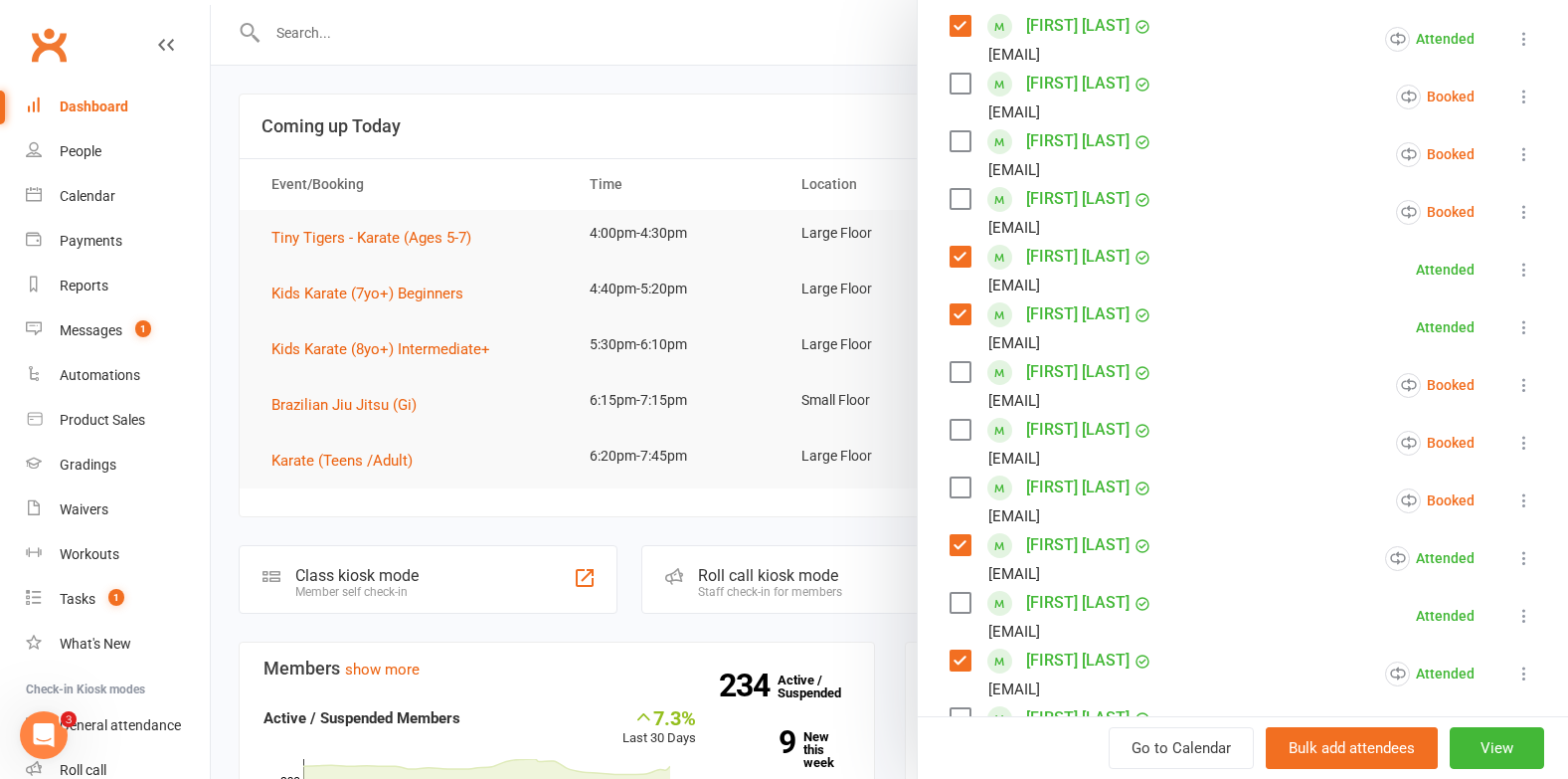 click at bounding box center [1524, 212] 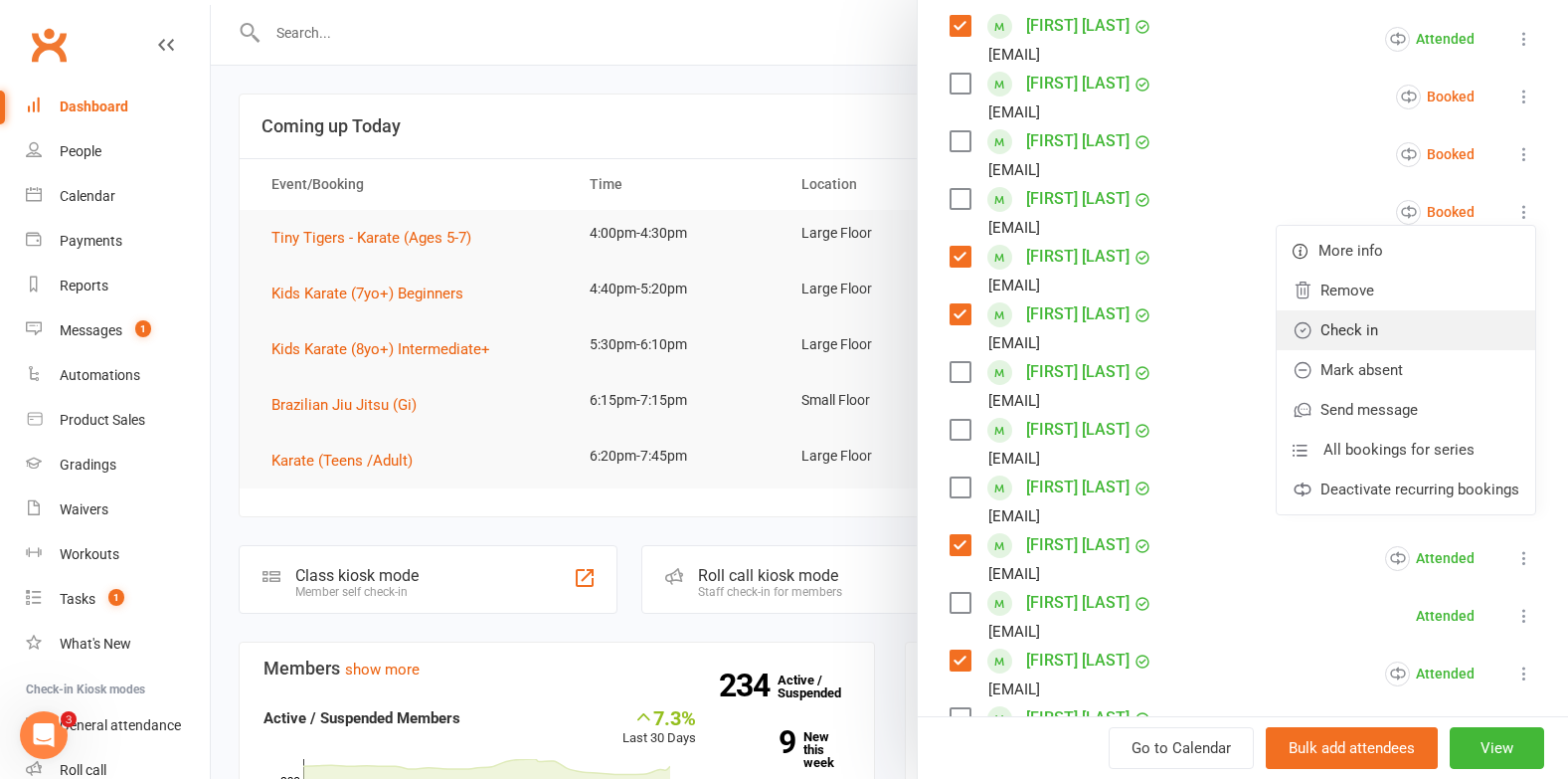 click on "Check in" at bounding box center (1406, 330) 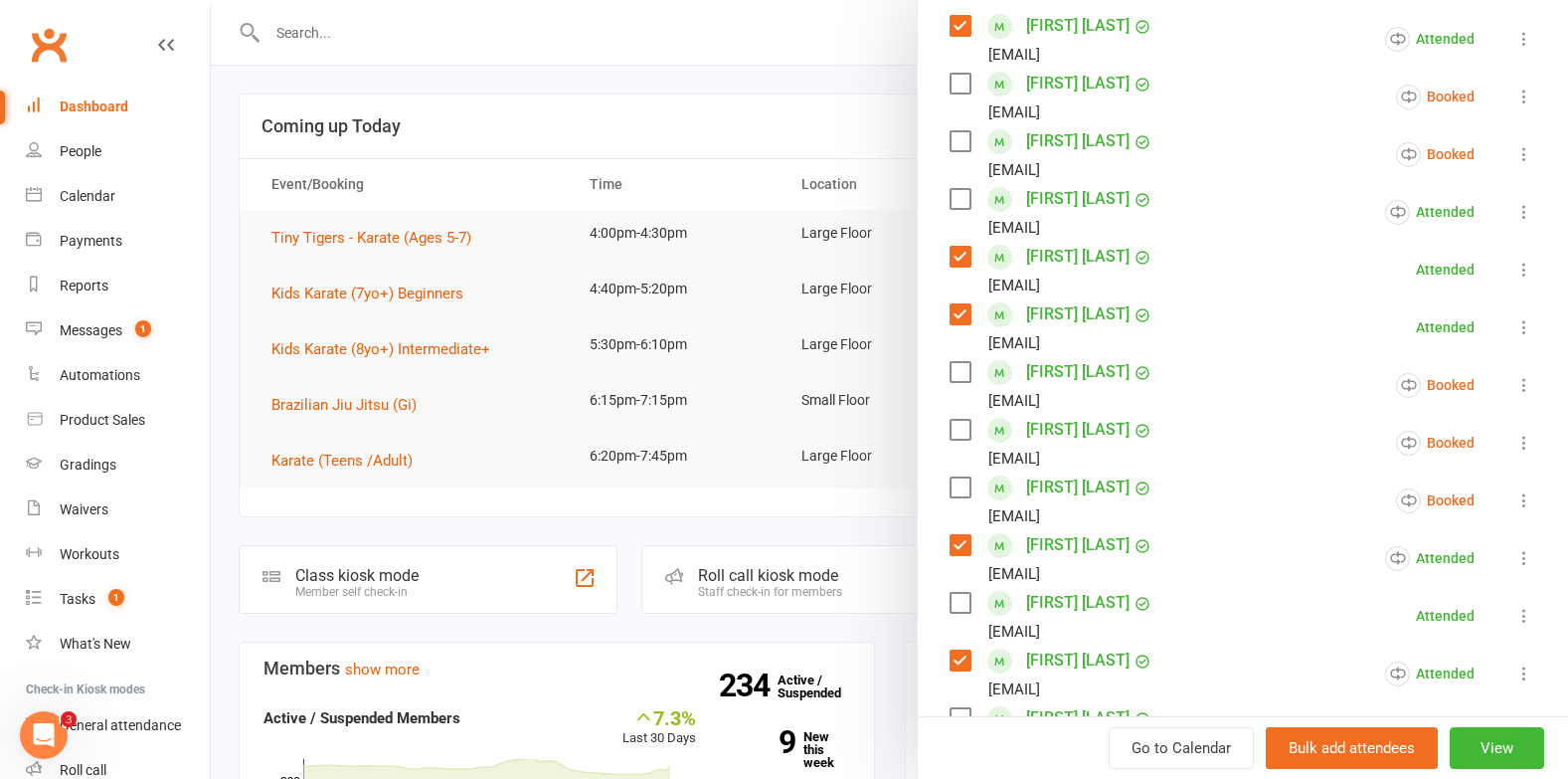 click at bounding box center (1524, 154) 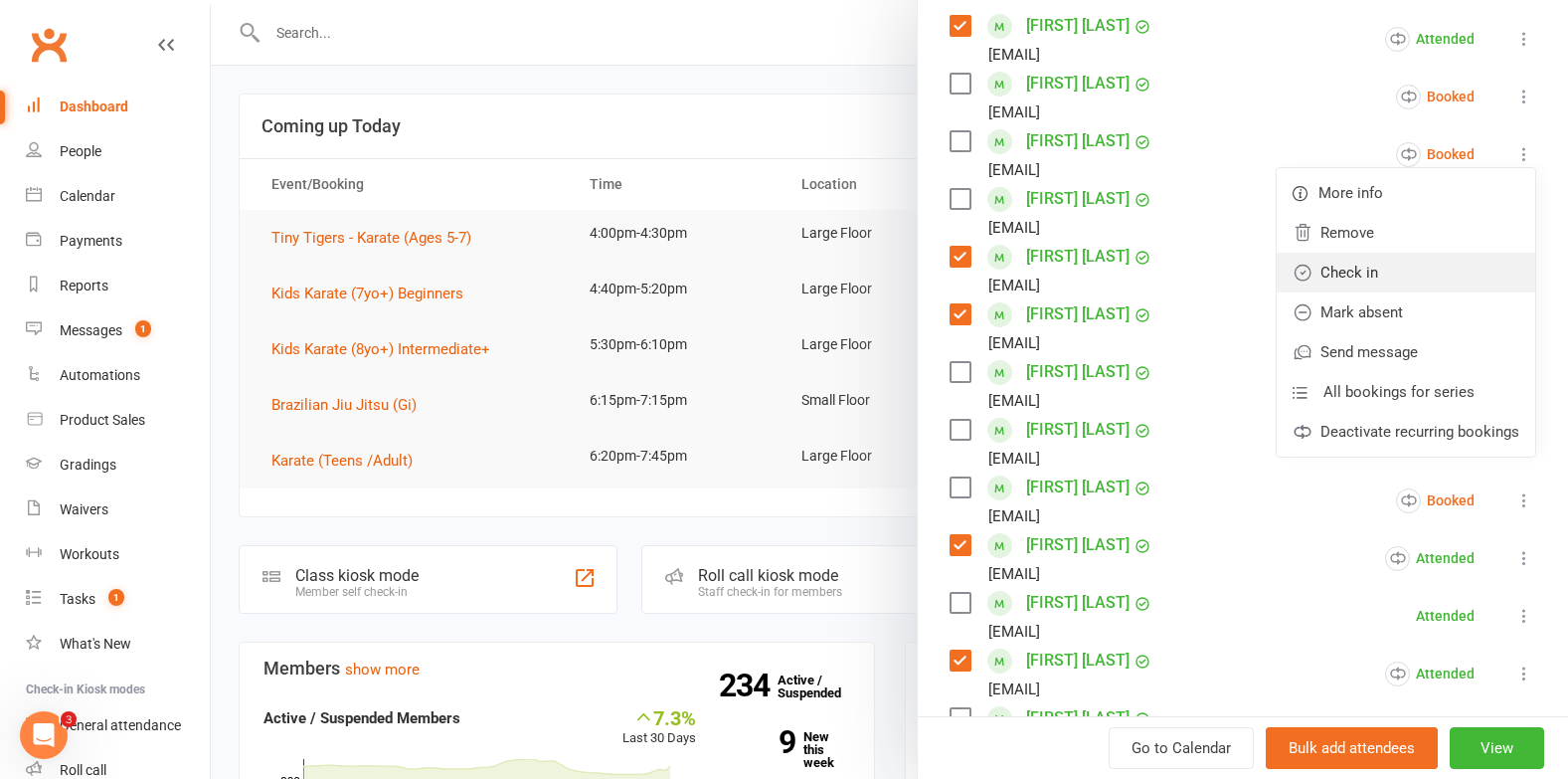 click on "Check in" at bounding box center (1406, 273) 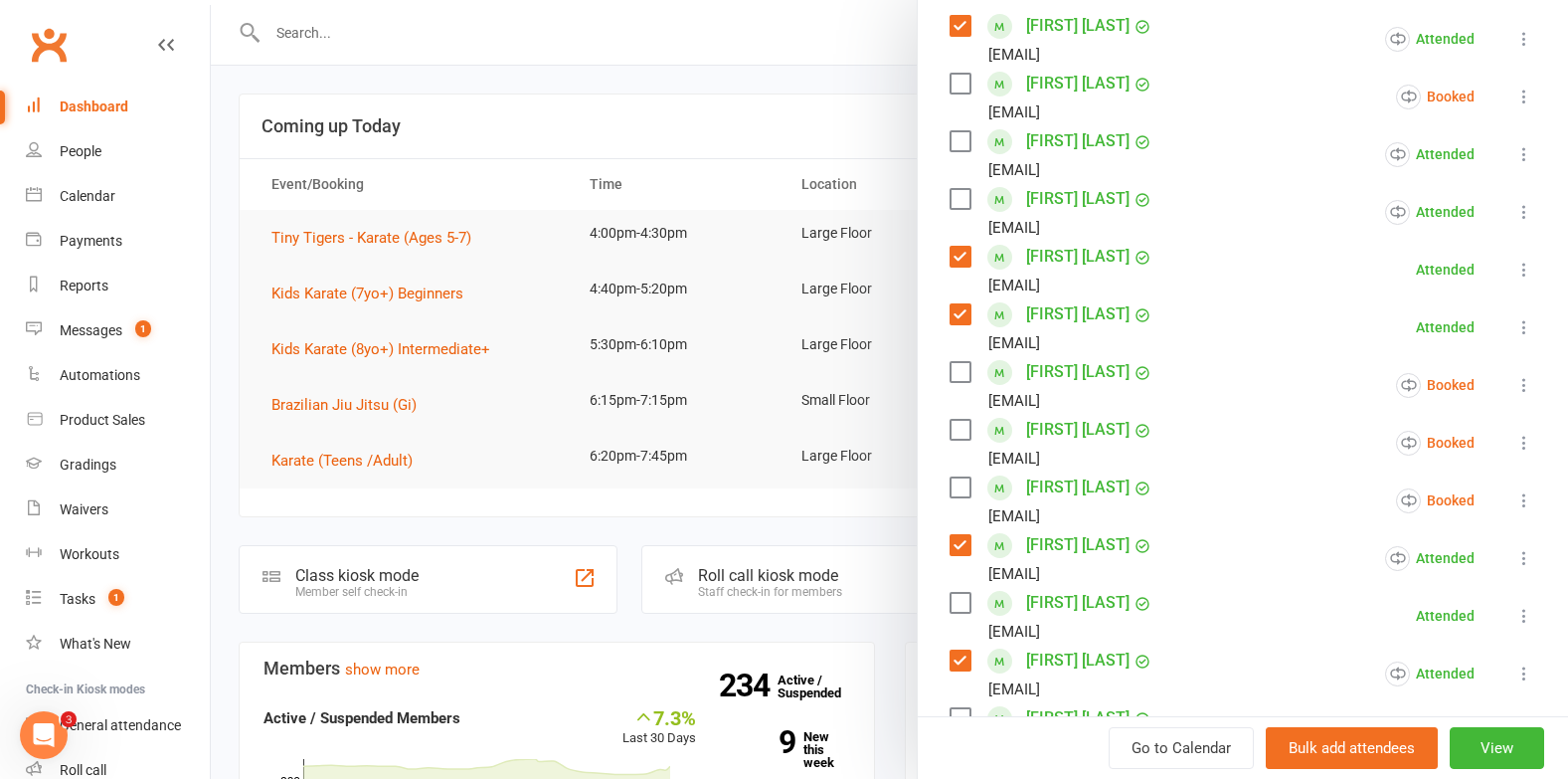 click at bounding box center (1524, 97) 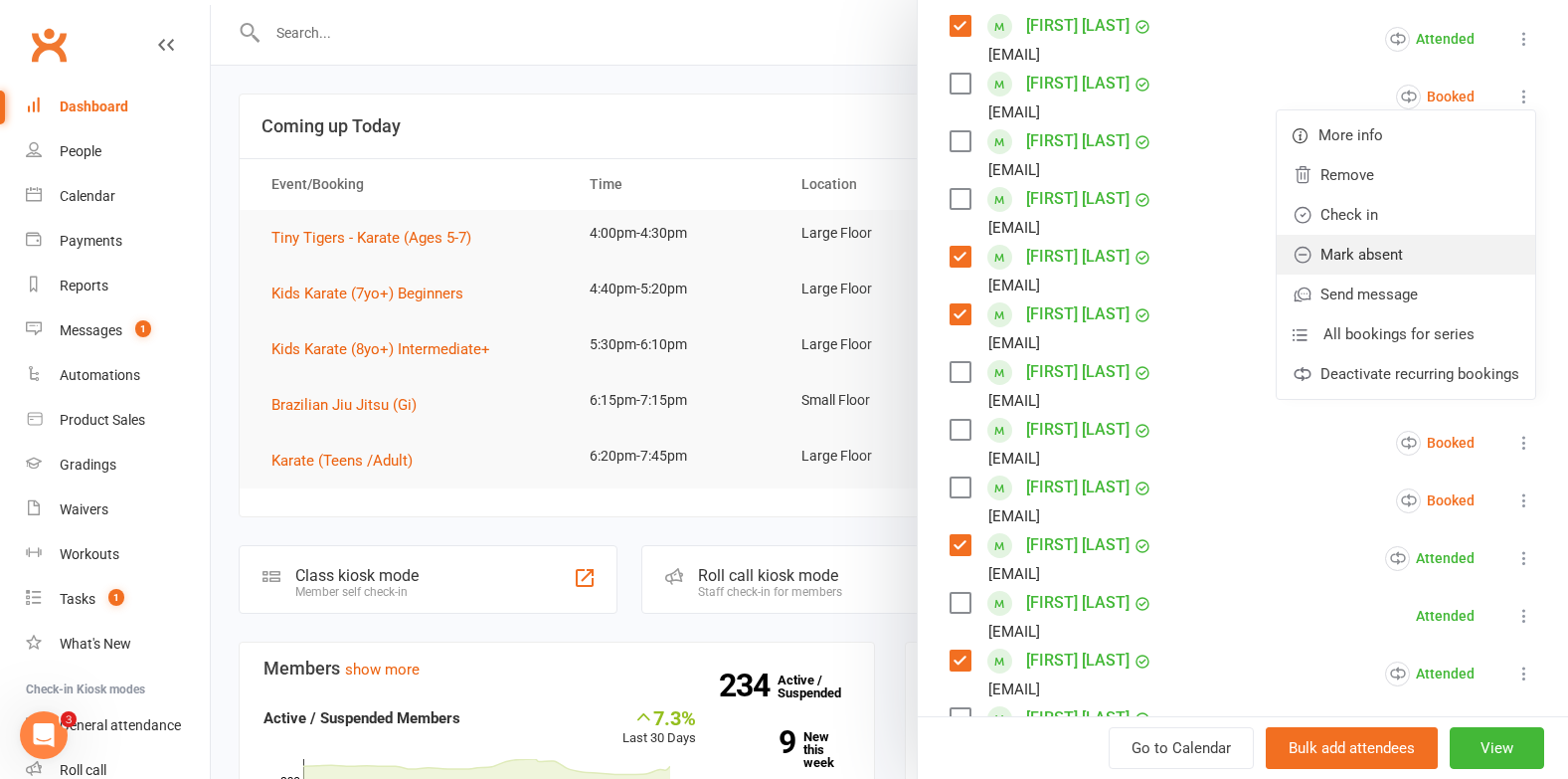 click on "Mark absent" at bounding box center (1406, 255) 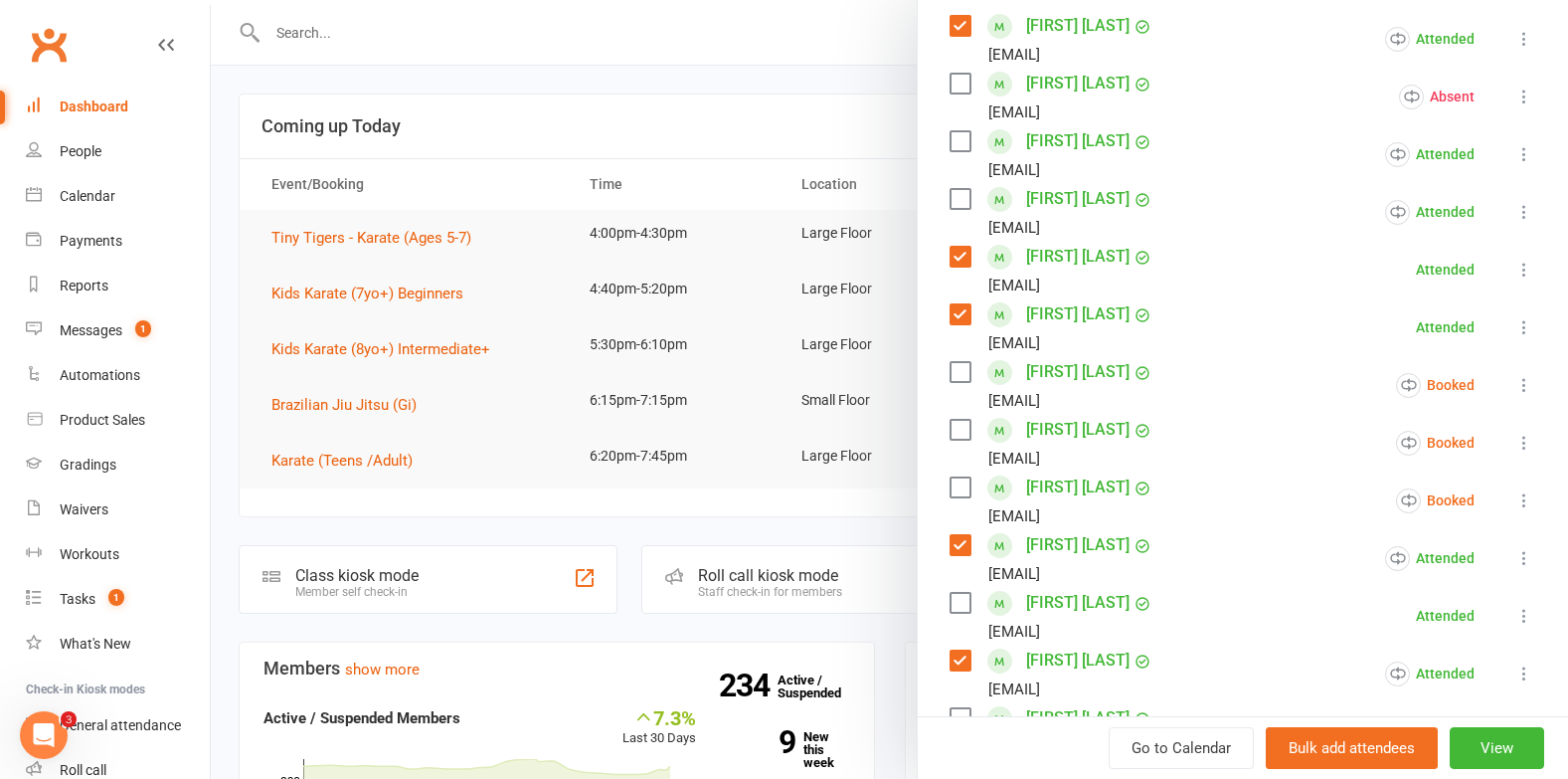 click at bounding box center [1524, 385] 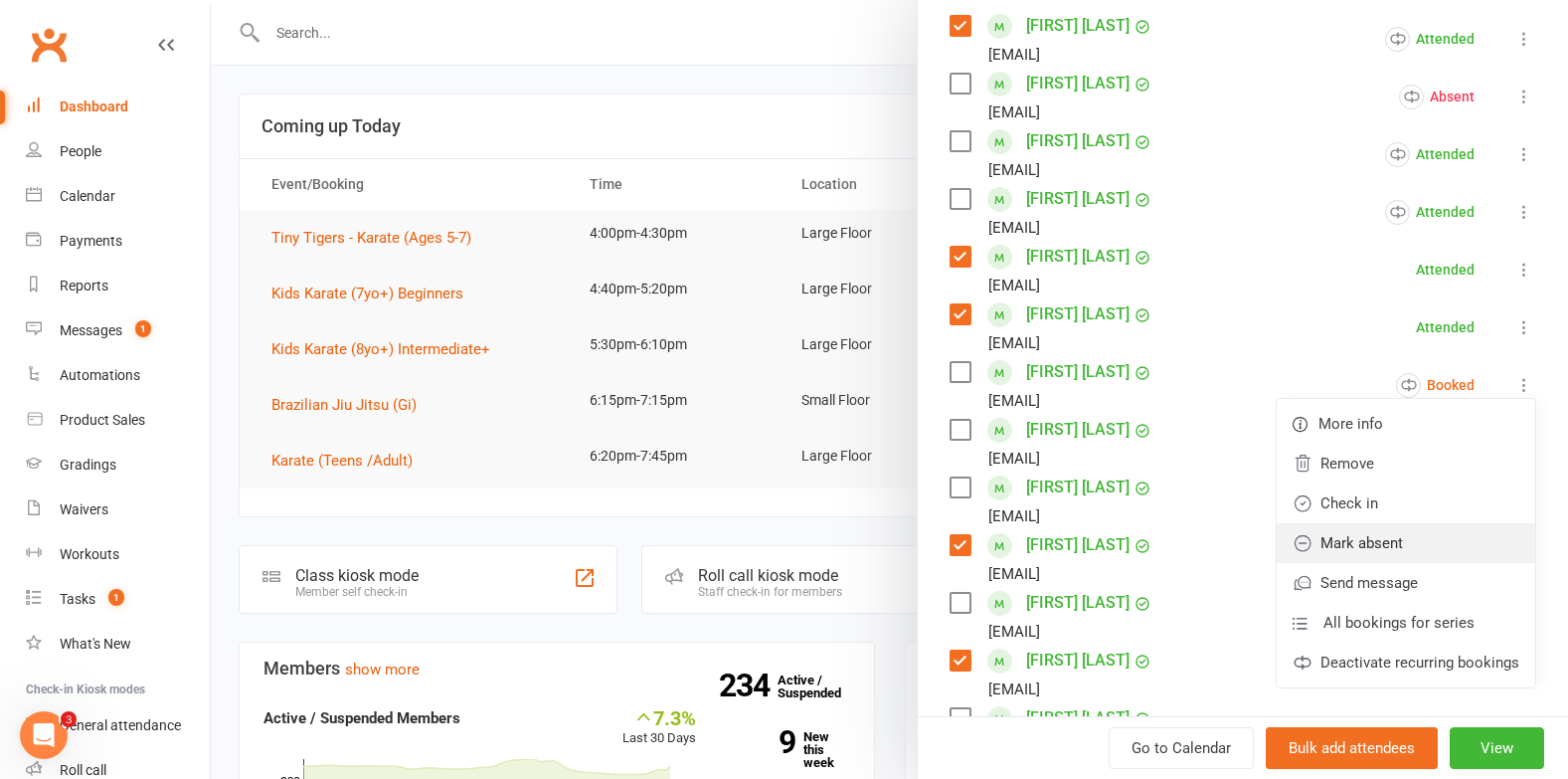 click on "Mark absent" at bounding box center [1406, 543] 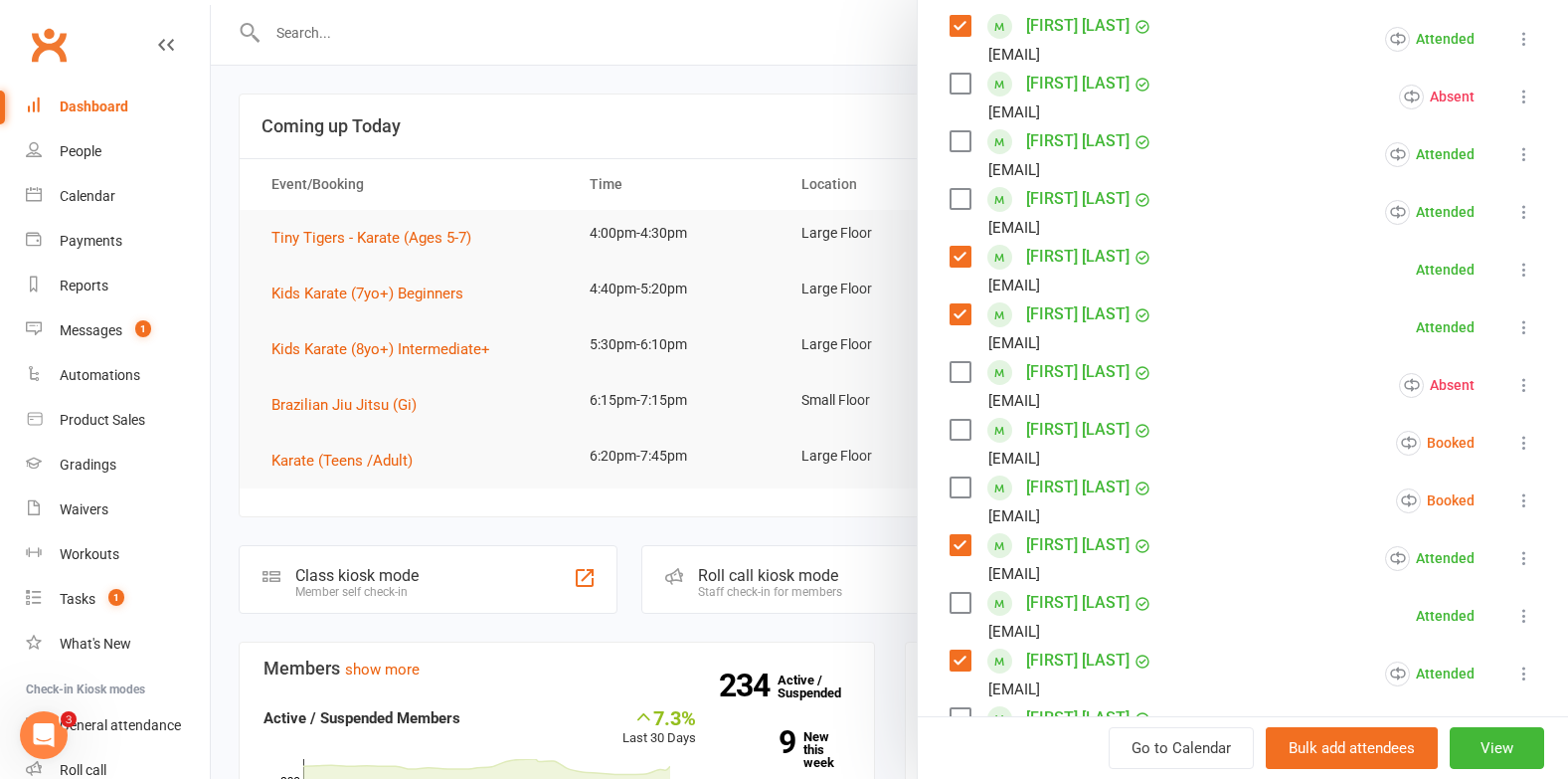 click on "Logan Robertson  janeg1508@gmail.com Booked More info  Remove  Check in  Mark absent  Send message  All bookings for series  Deactivate recurring bookings" at bounding box center [1243, 443] 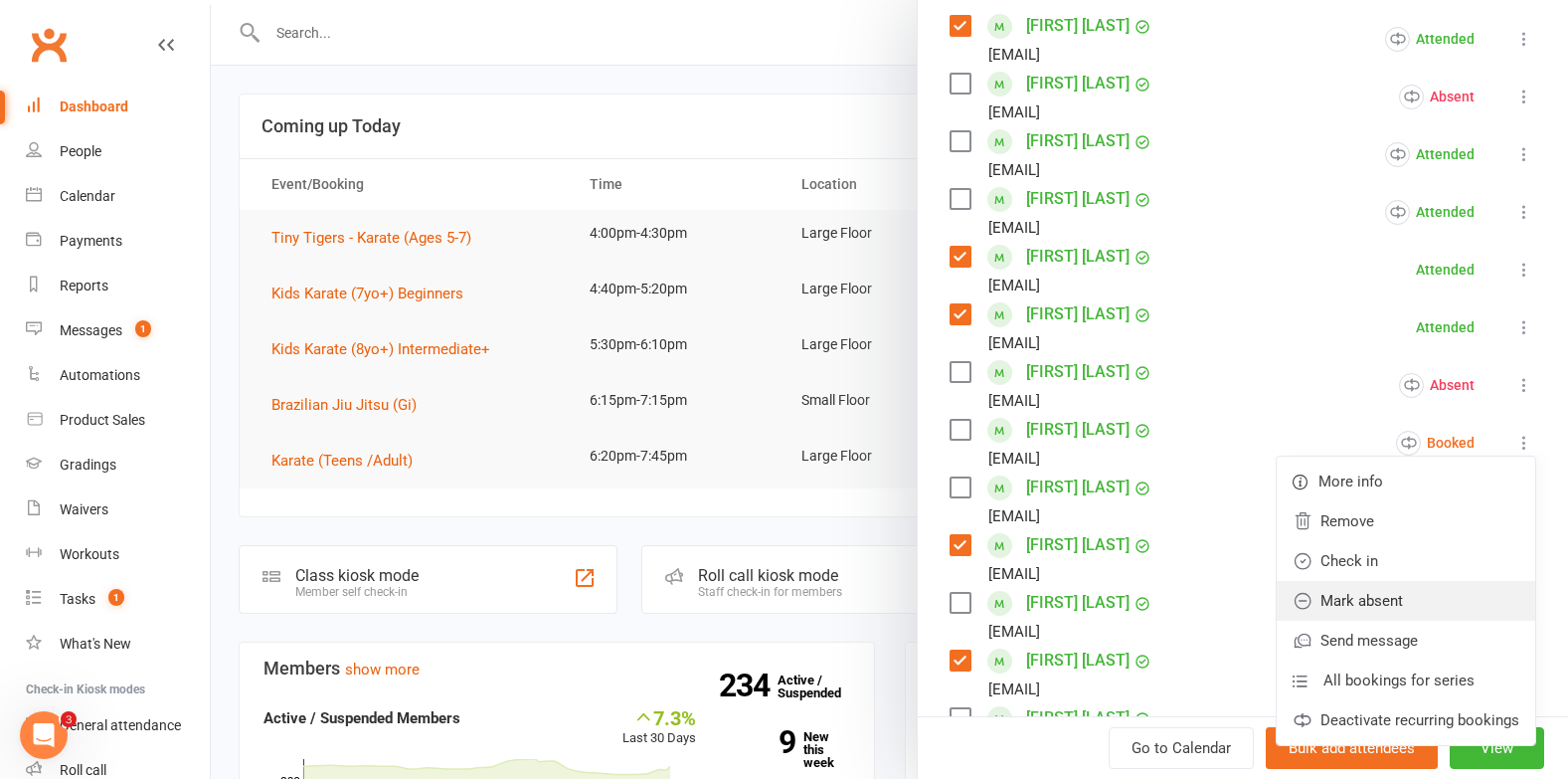 click on "Mark absent" at bounding box center (1406, 601) 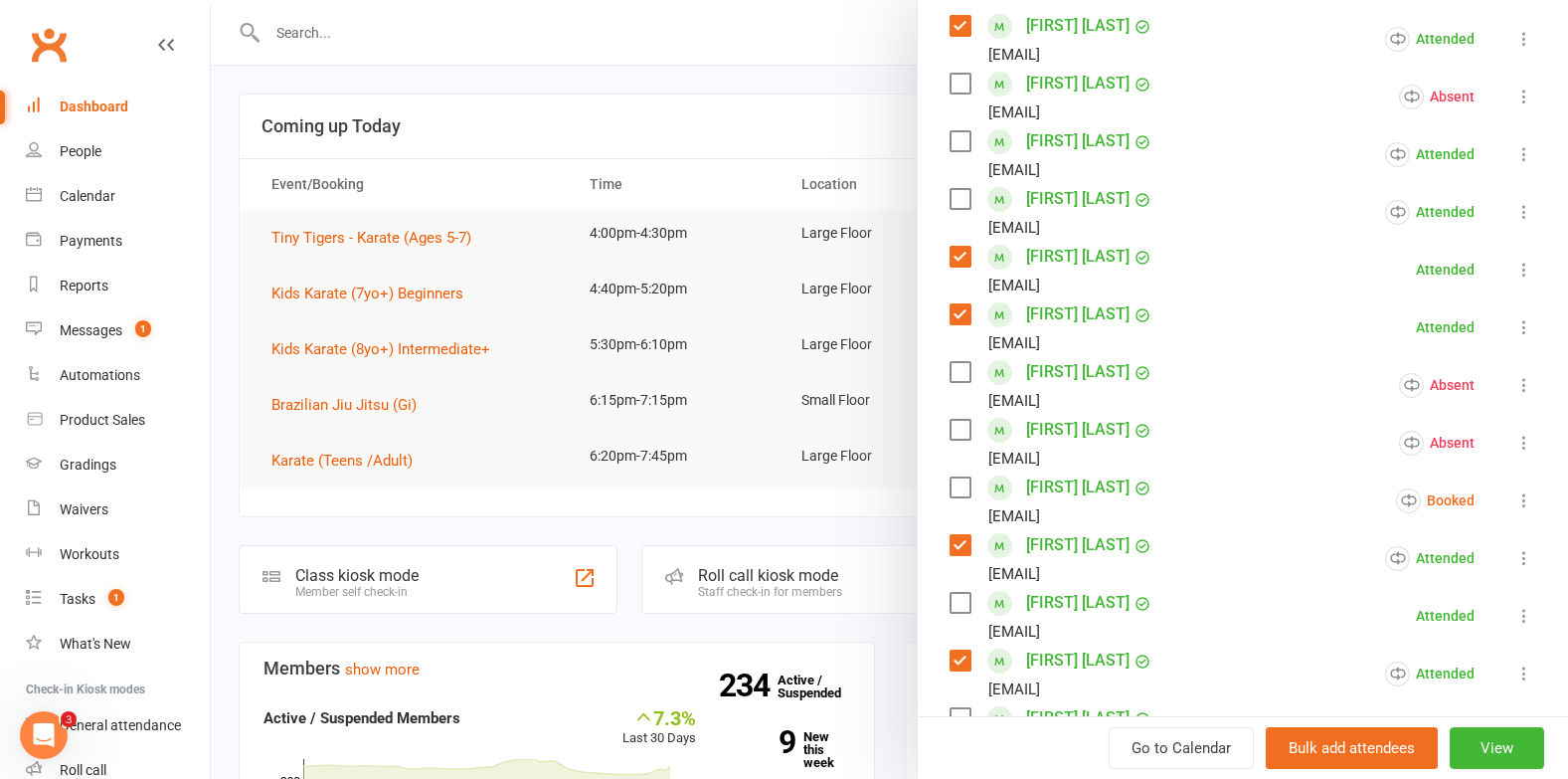 click at bounding box center [1524, 500] 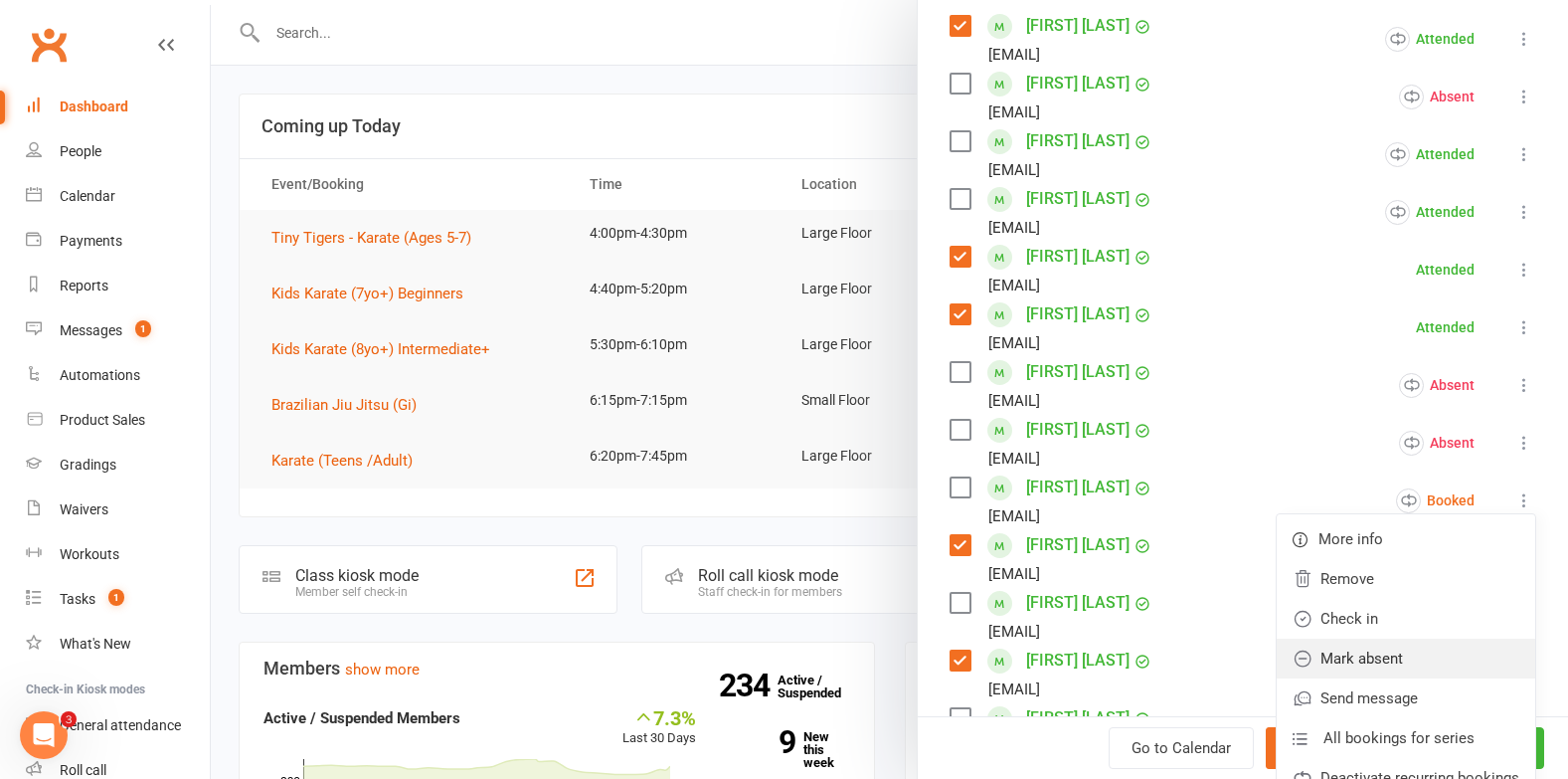 click on "Mark absent" at bounding box center (1406, 659) 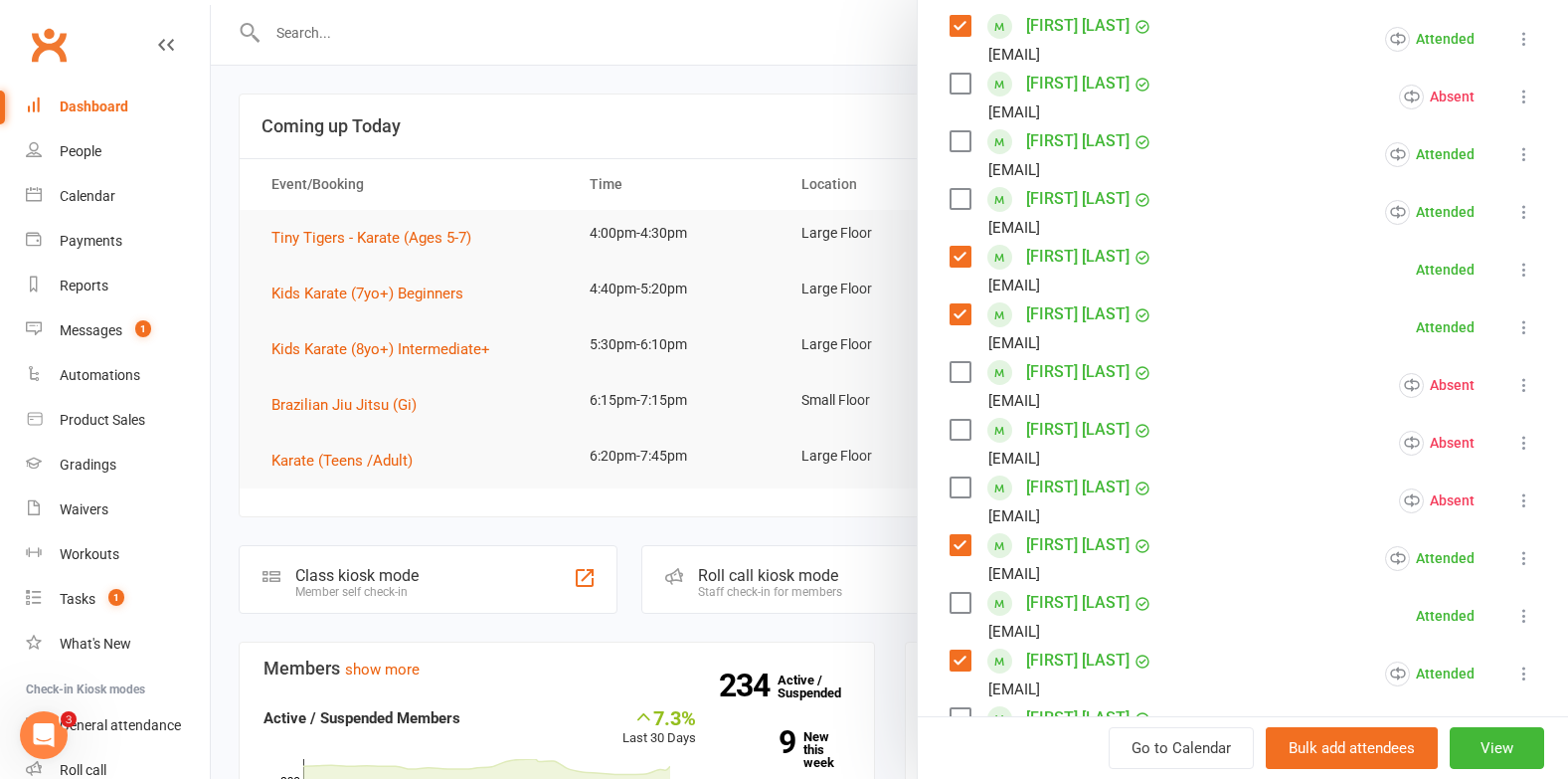 click on "Clubworx" at bounding box center (49, 45) 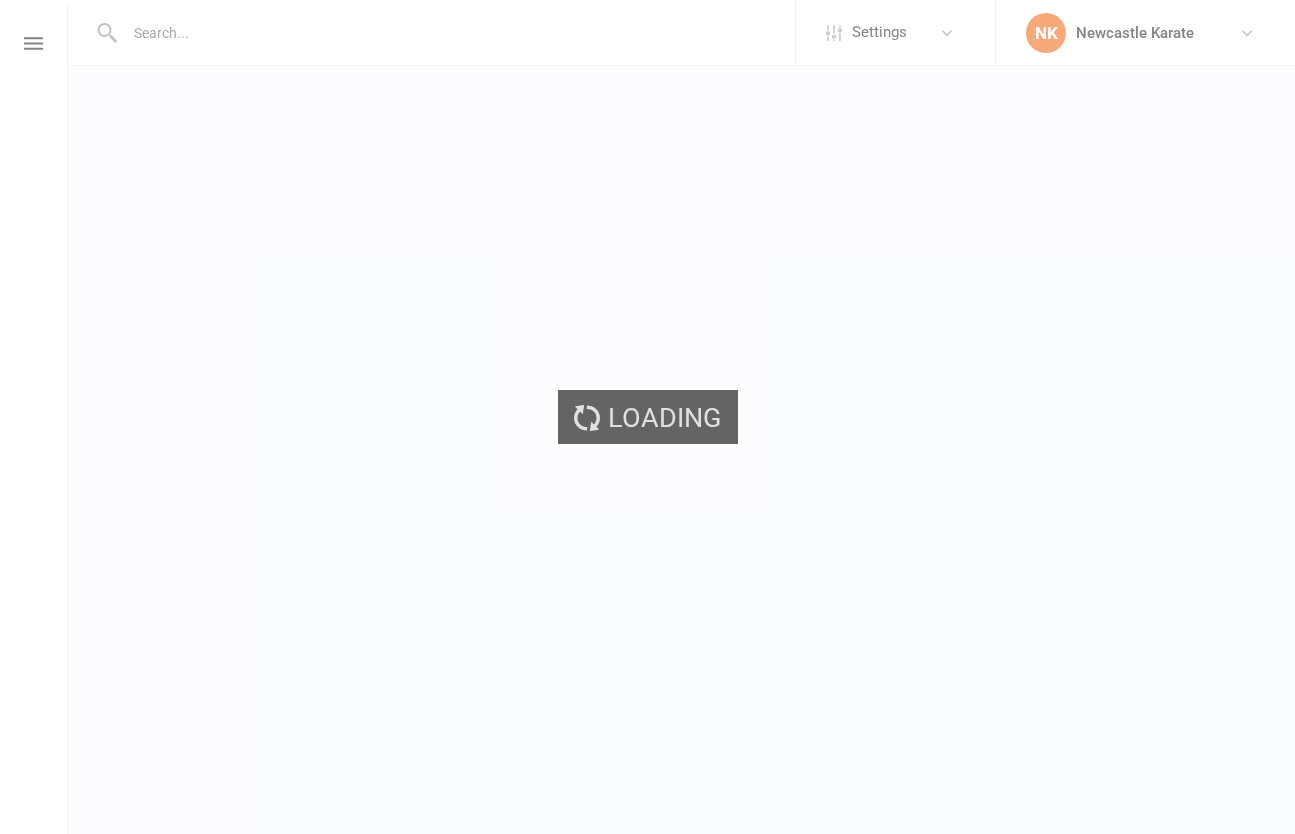 scroll, scrollTop: 0, scrollLeft: 0, axis: both 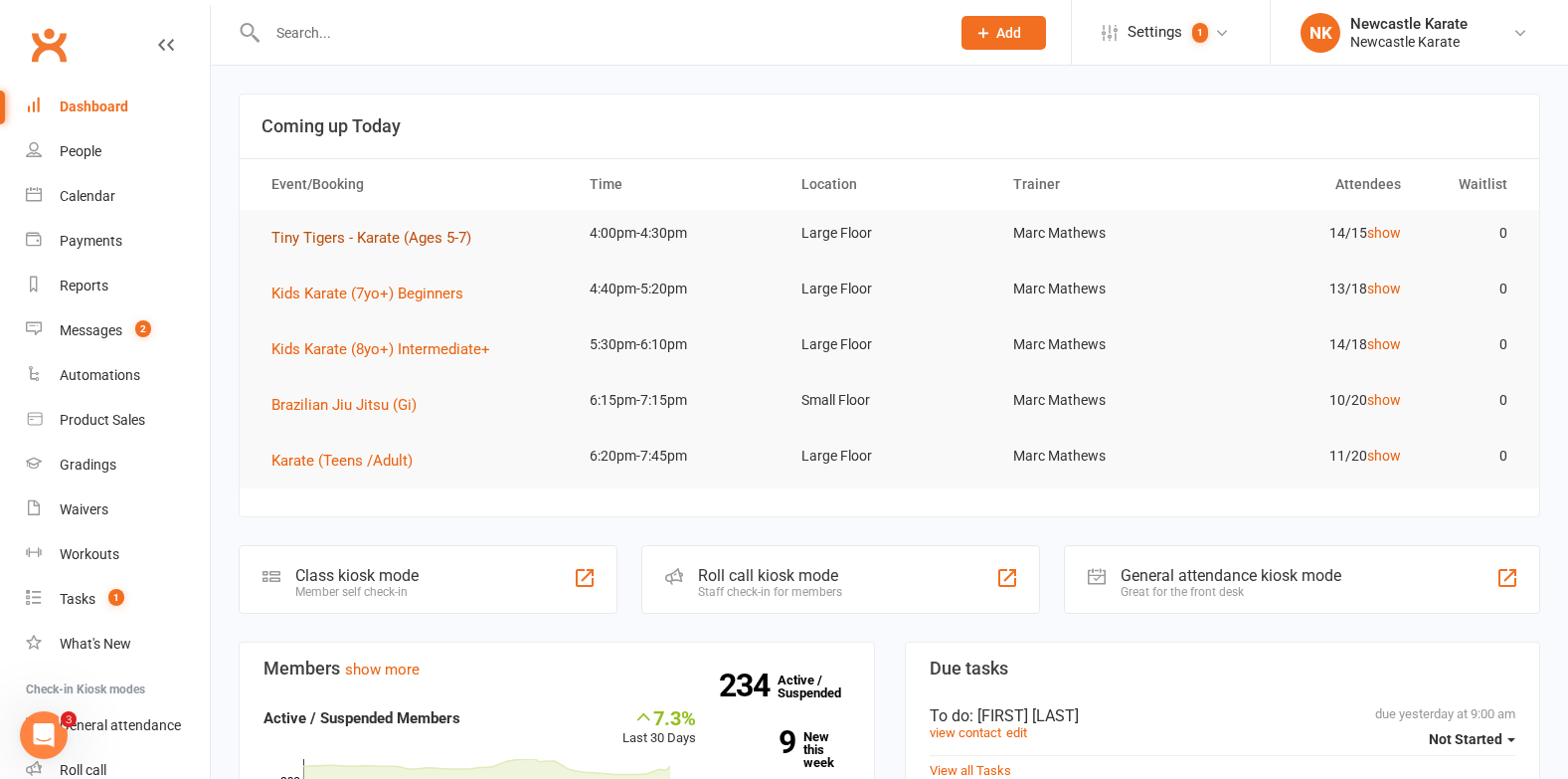 click on "Tiny Tigers - Karate  (Ages 5-7)" at bounding box center (371, 238) 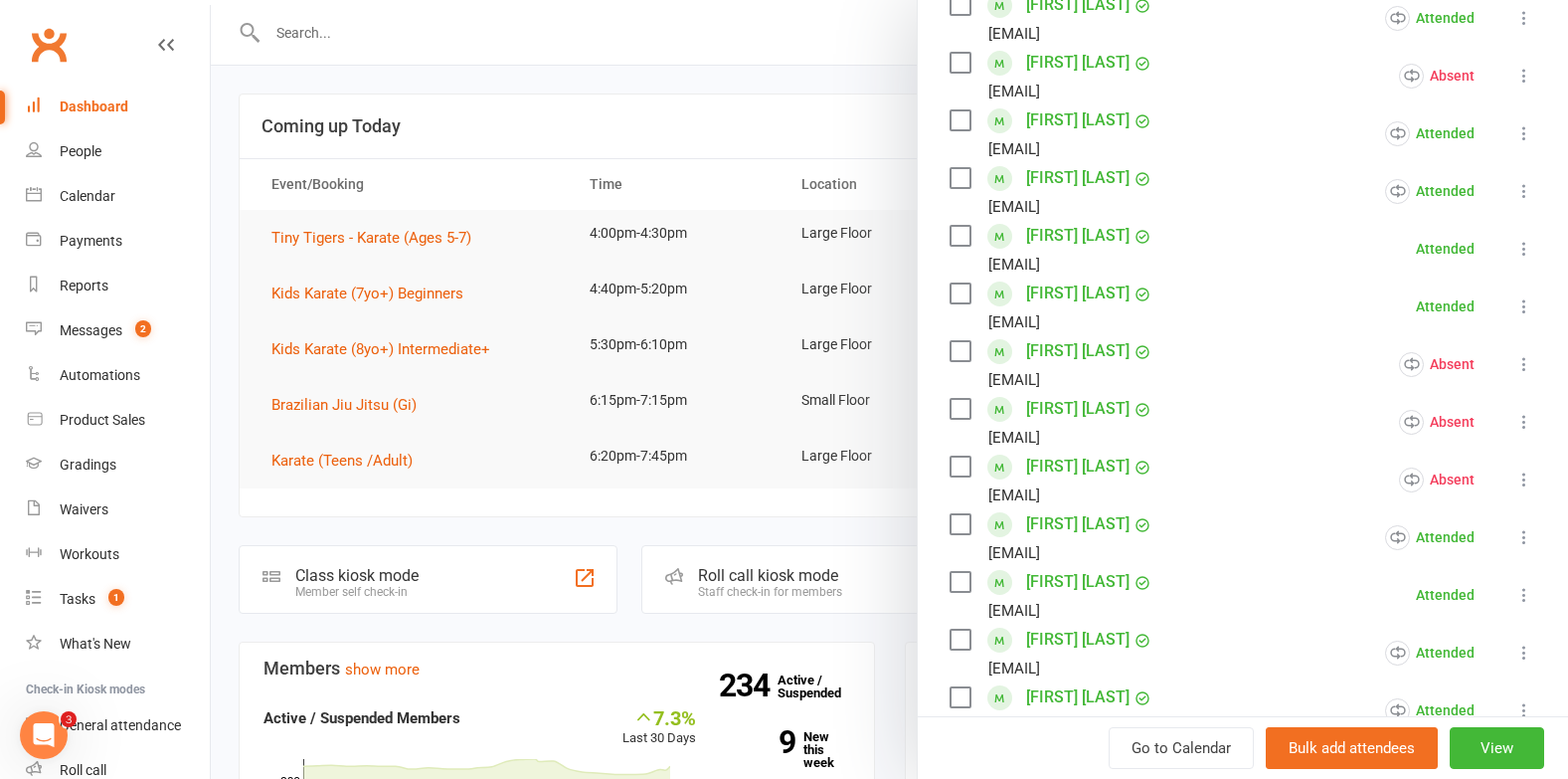 scroll, scrollTop: 382, scrollLeft: 0, axis: vertical 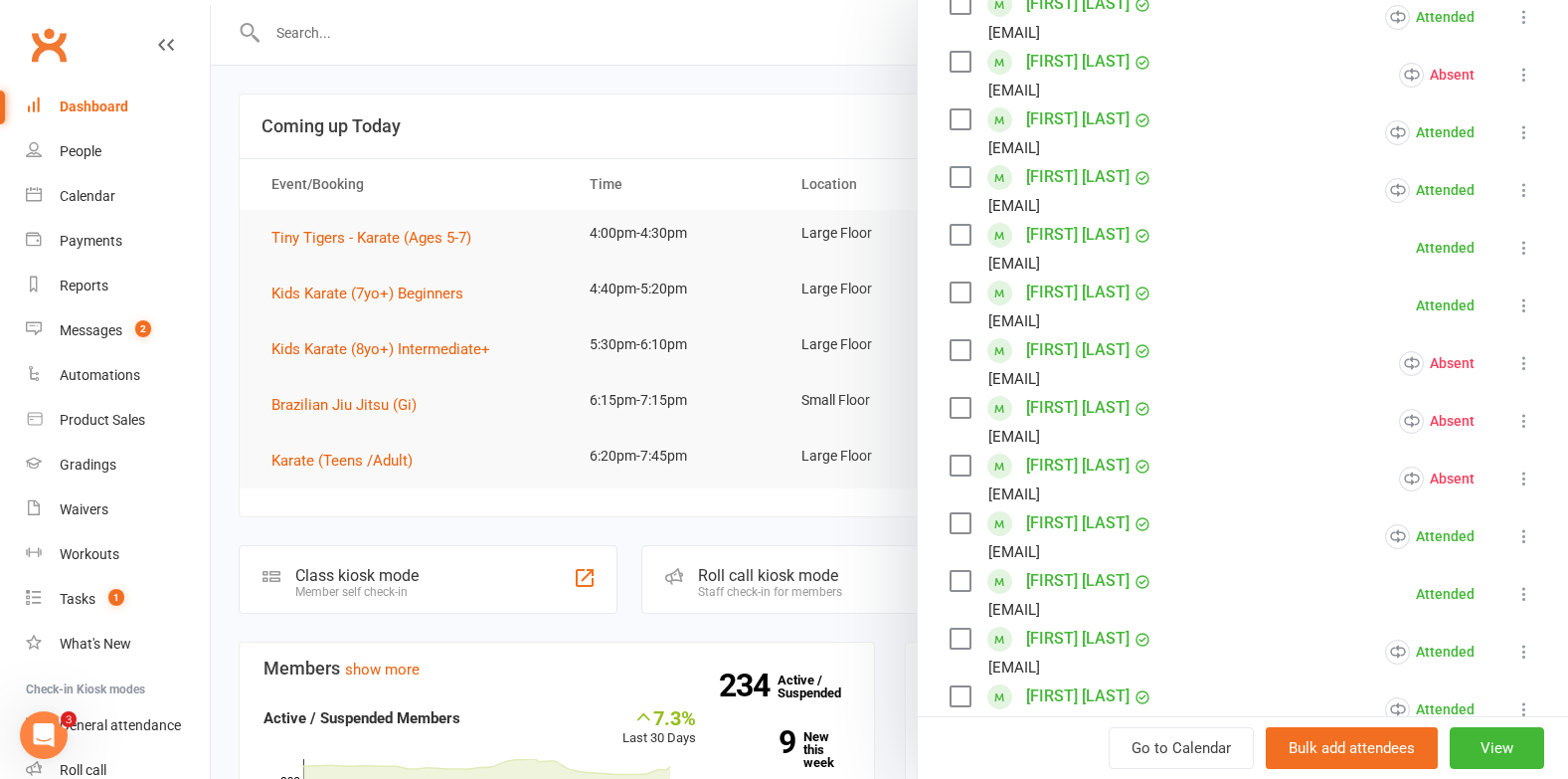 click on "[FIRST] [LAST]" at bounding box center [1078, 581] 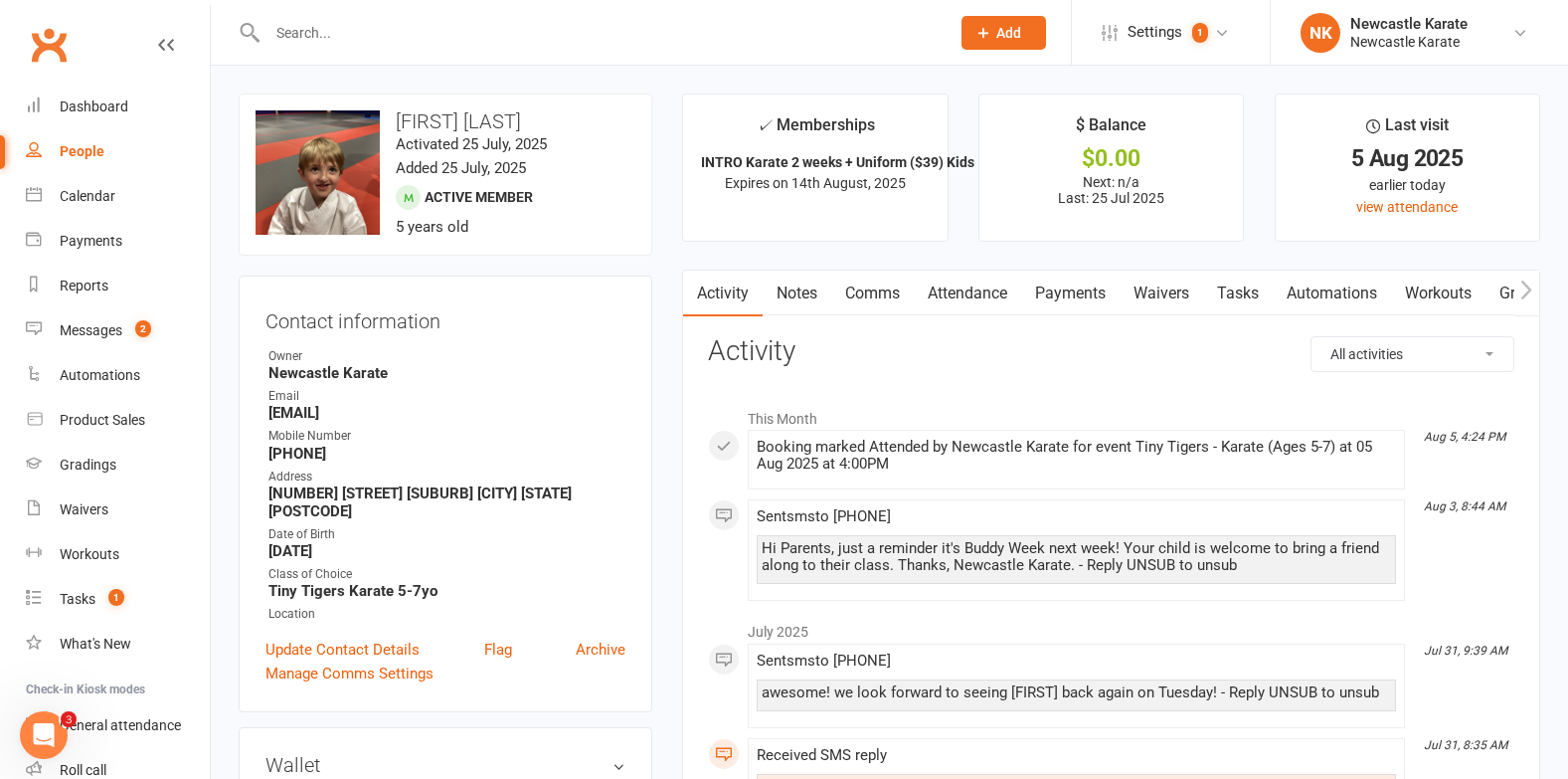 click on "Automations" at bounding box center (1331, 293) 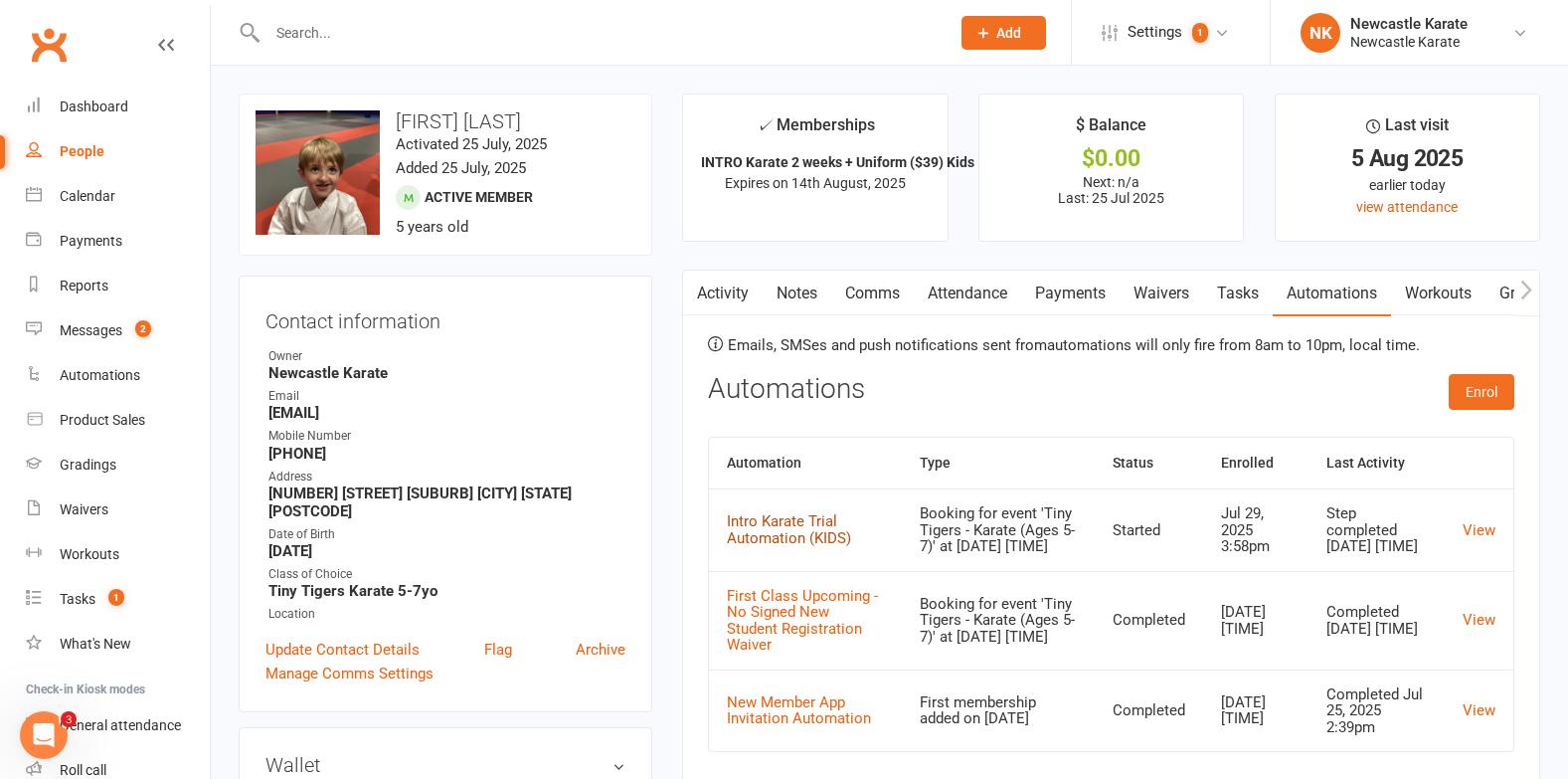 click on "Intro Karate Trial Automation (KIDS)" at bounding box center [788, 529] 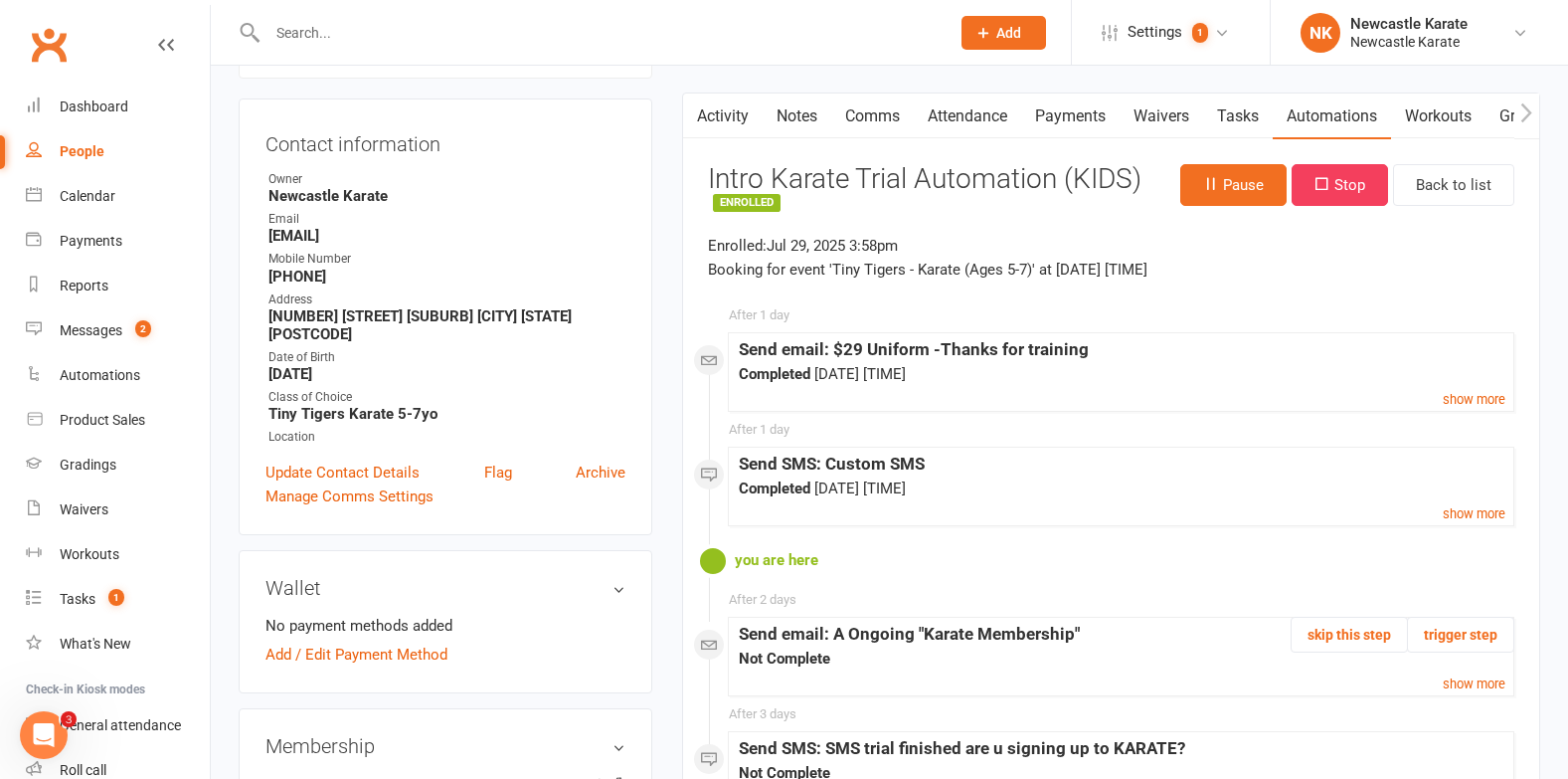 scroll, scrollTop: 215, scrollLeft: 0, axis: vertical 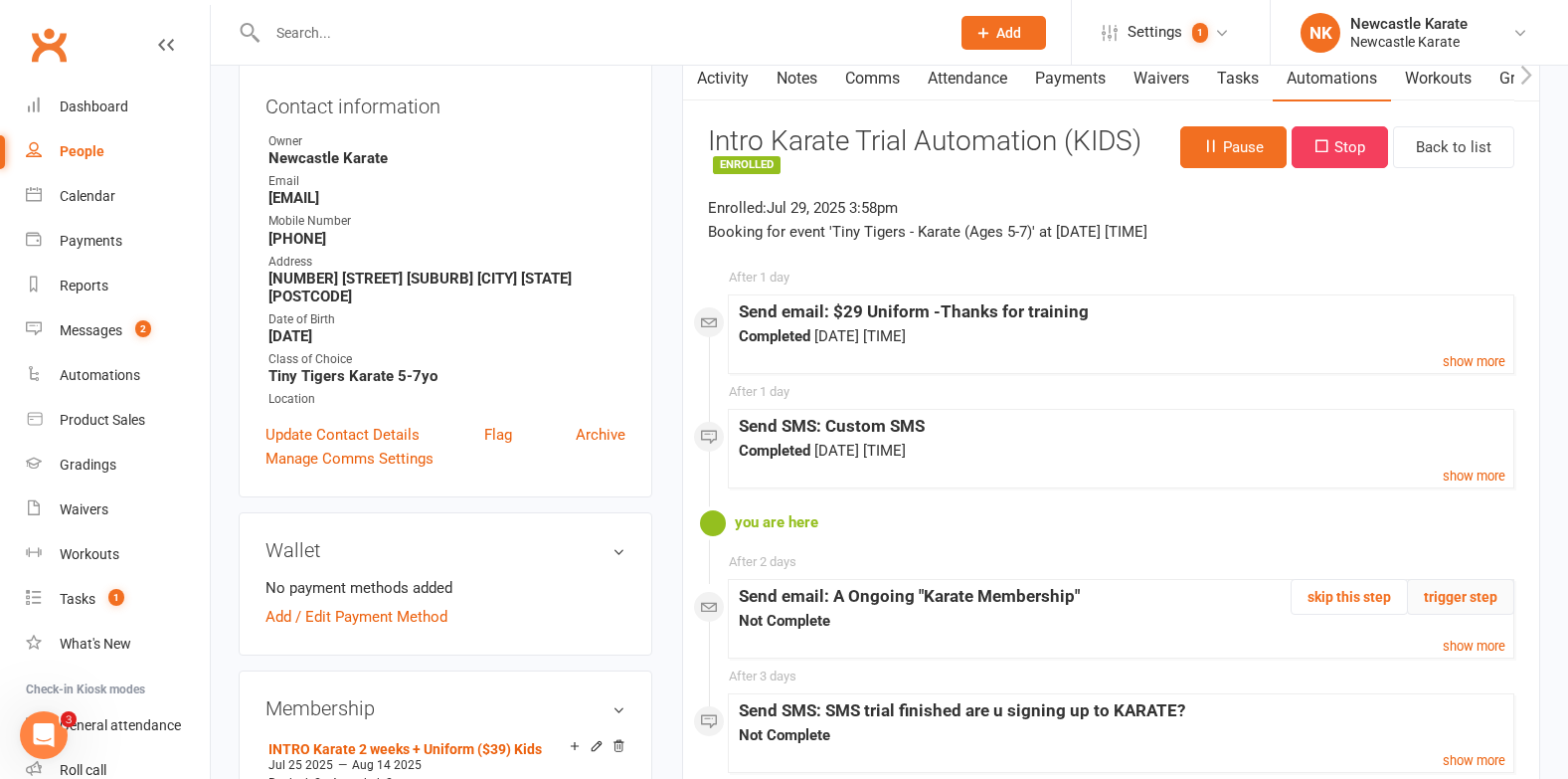 click on "trigger step" at bounding box center [1461, 597] 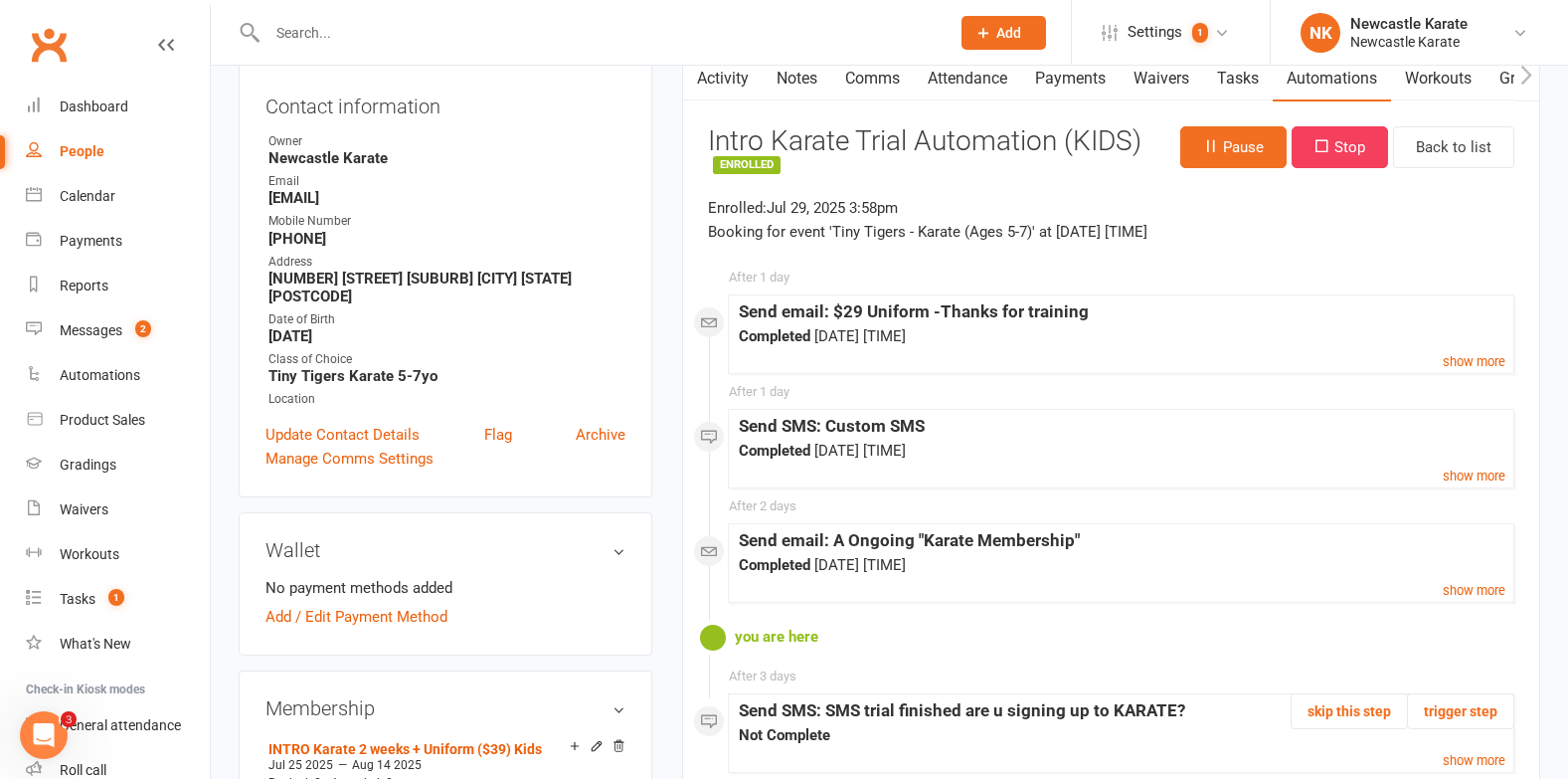 click on "Clubworx" at bounding box center [49, 45] 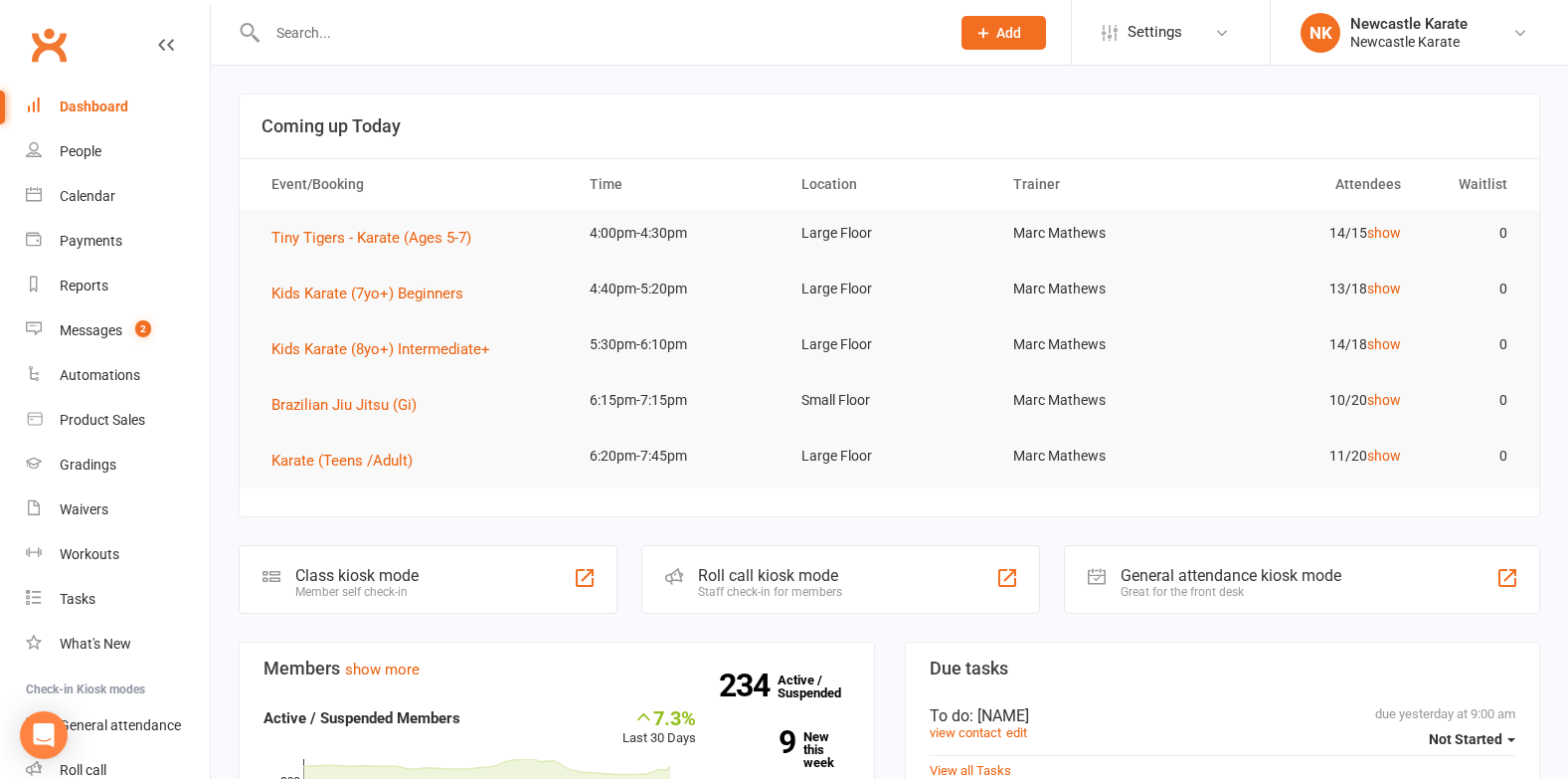 scroll, scrollTop: 0, scrollLeft: 0, axis: both 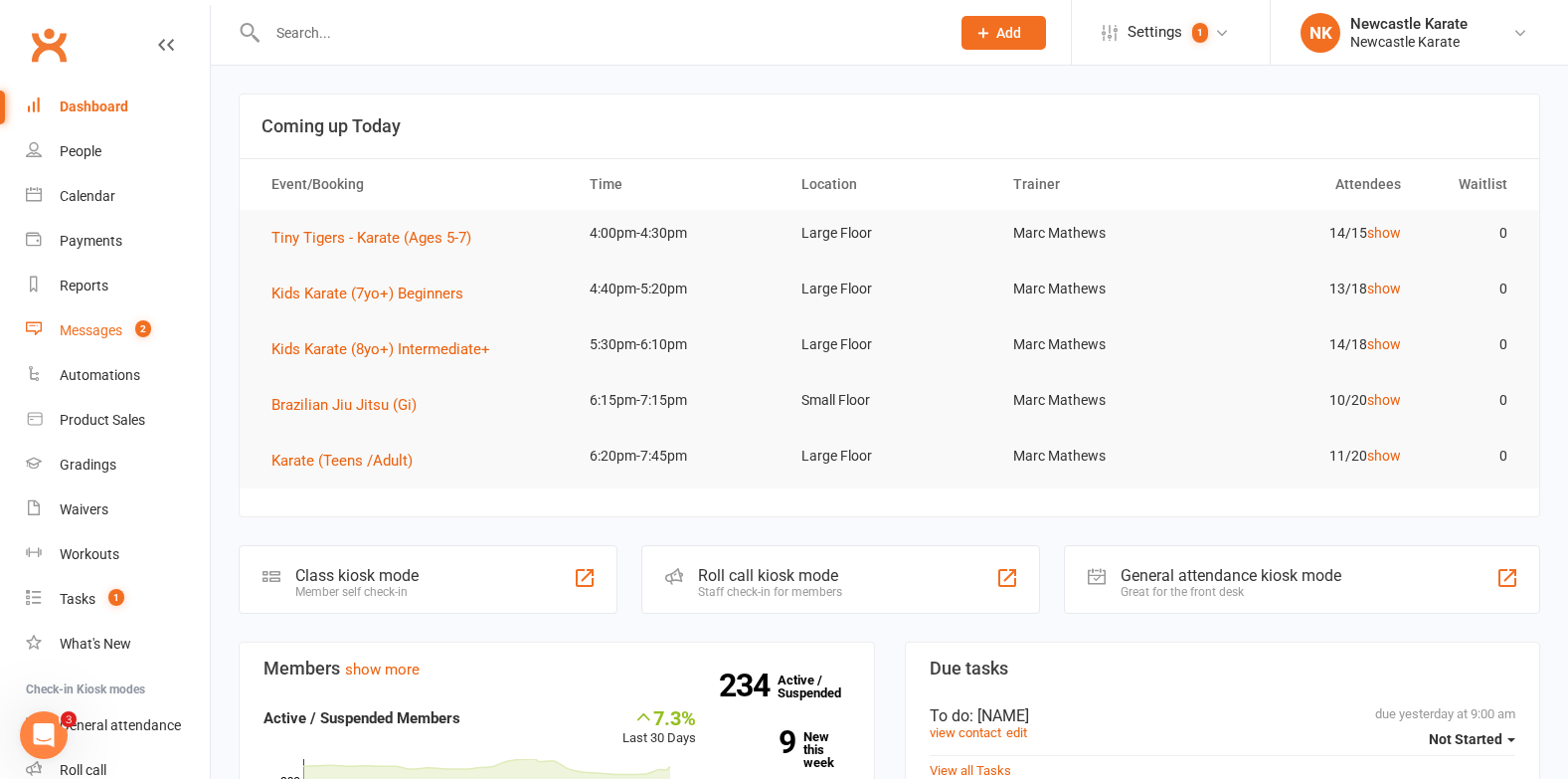 click on "2" at bounding box center (138, 330) 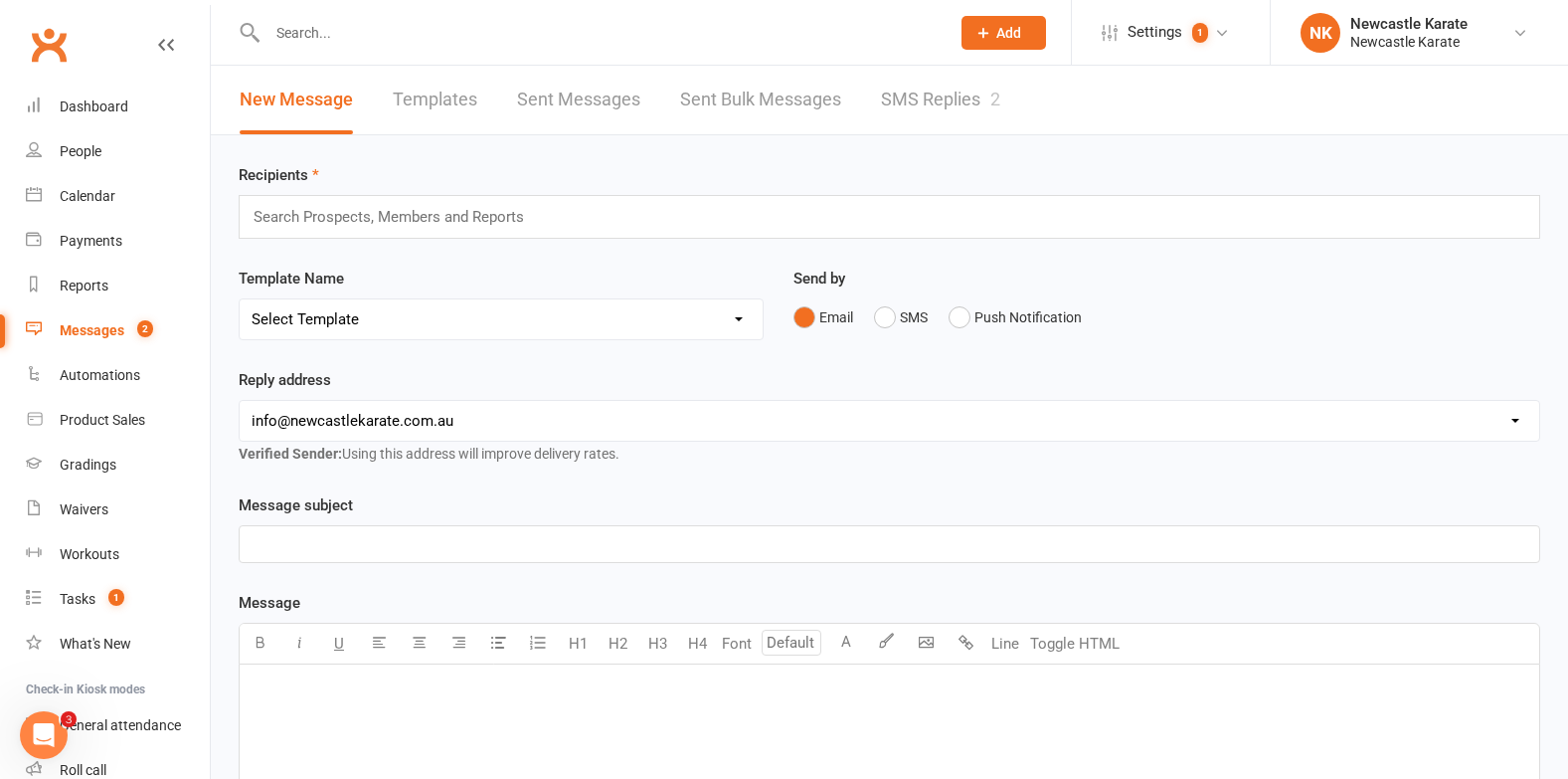 click on "SMS Replies  2" at bounding box center (941, 99) 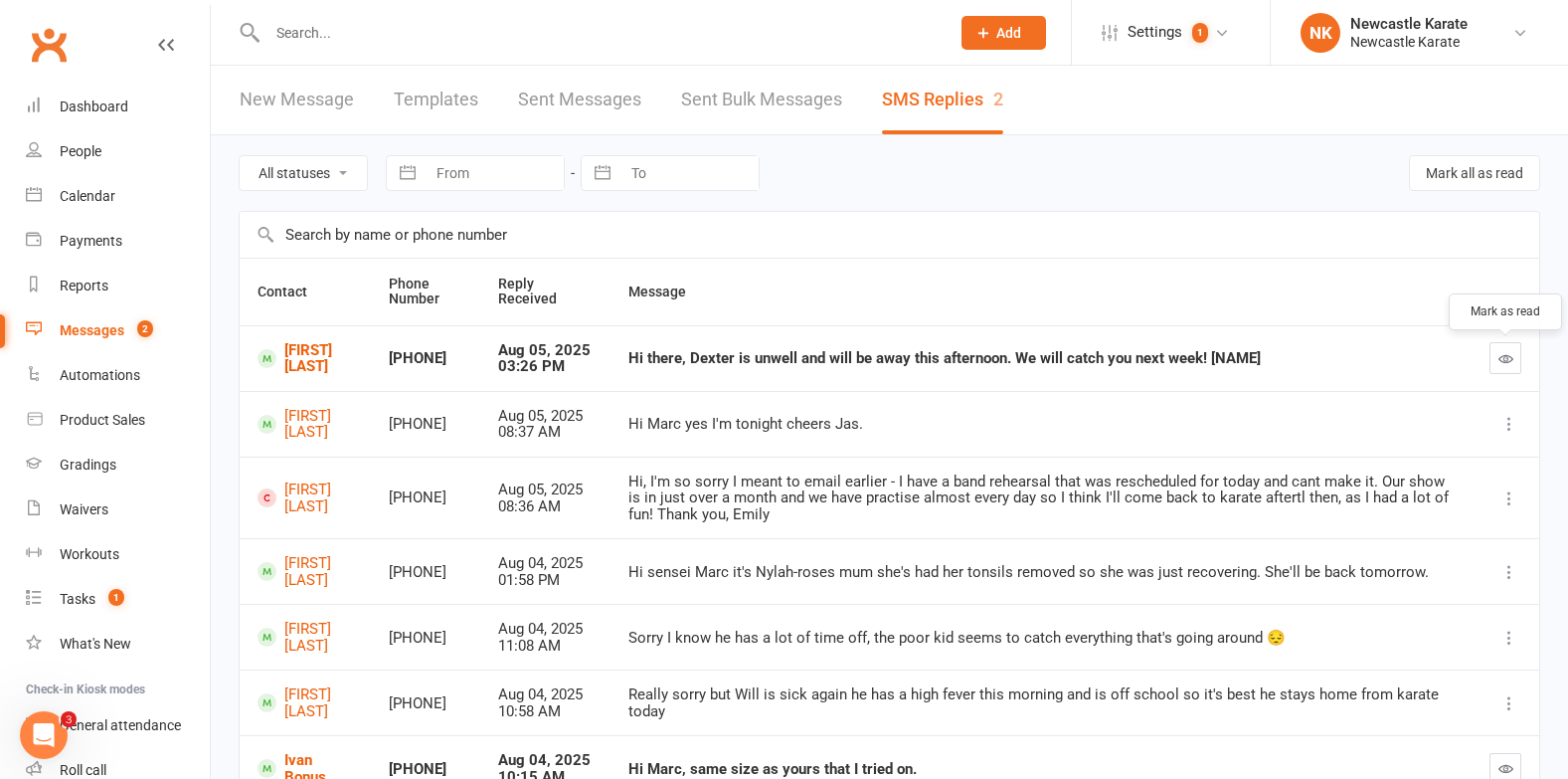 click at bounding box center (1505, 358) 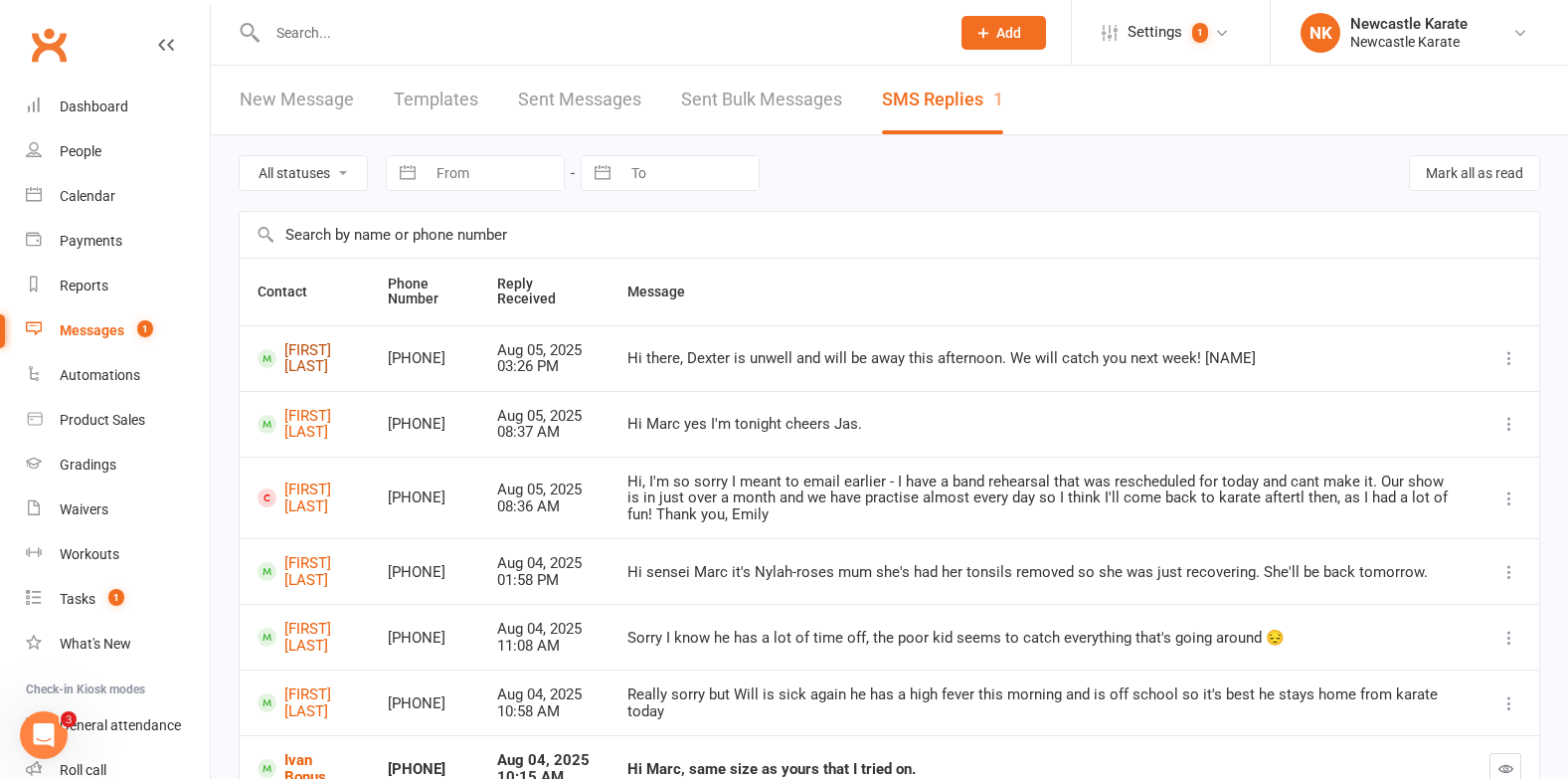 click on "Dexter Dennis" at bounding box center [304, 358] 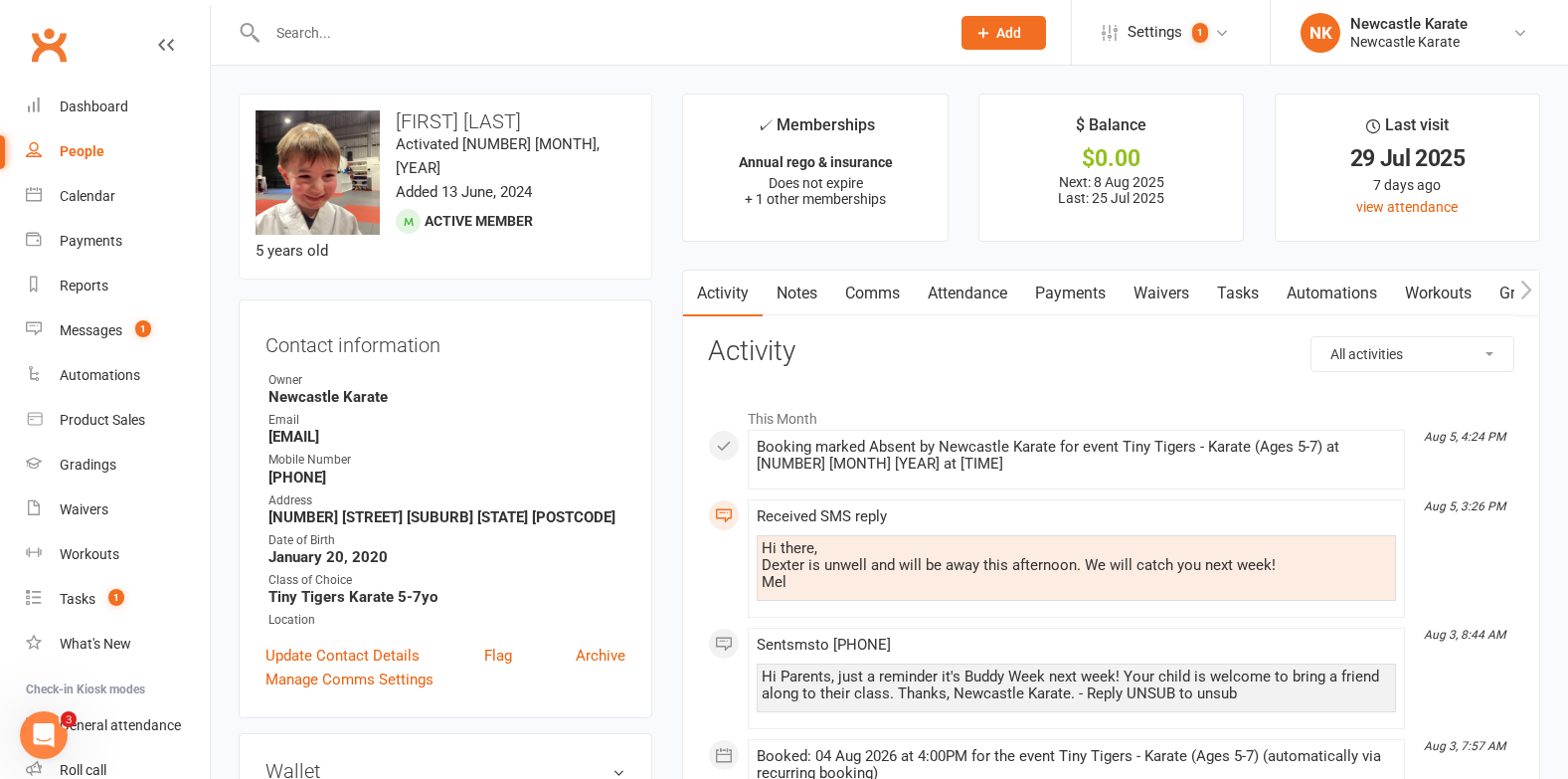 click on "Comms" at bounding box center (872, 293) 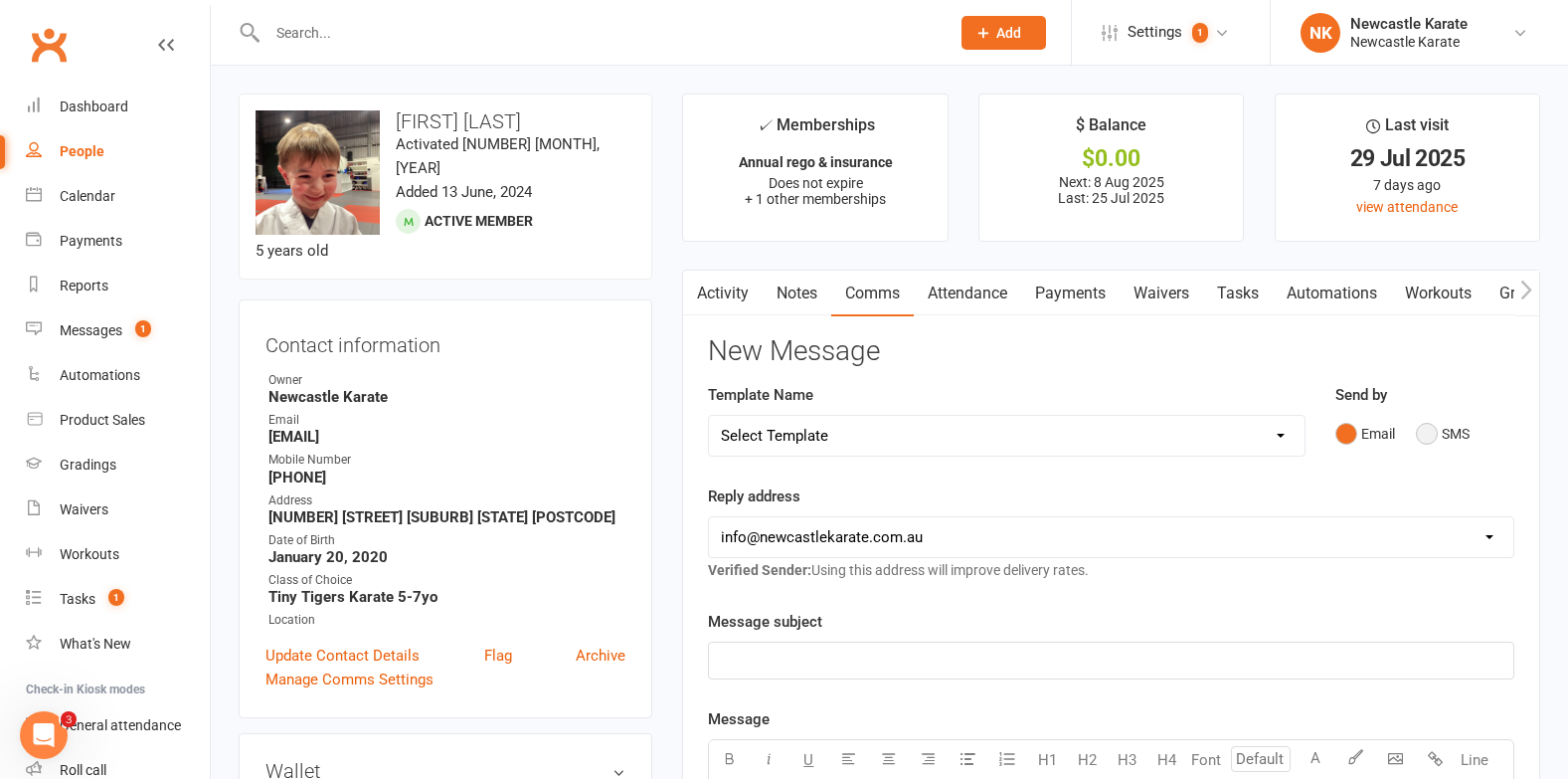 click on "SMS" at bounding box center (1443, 434) 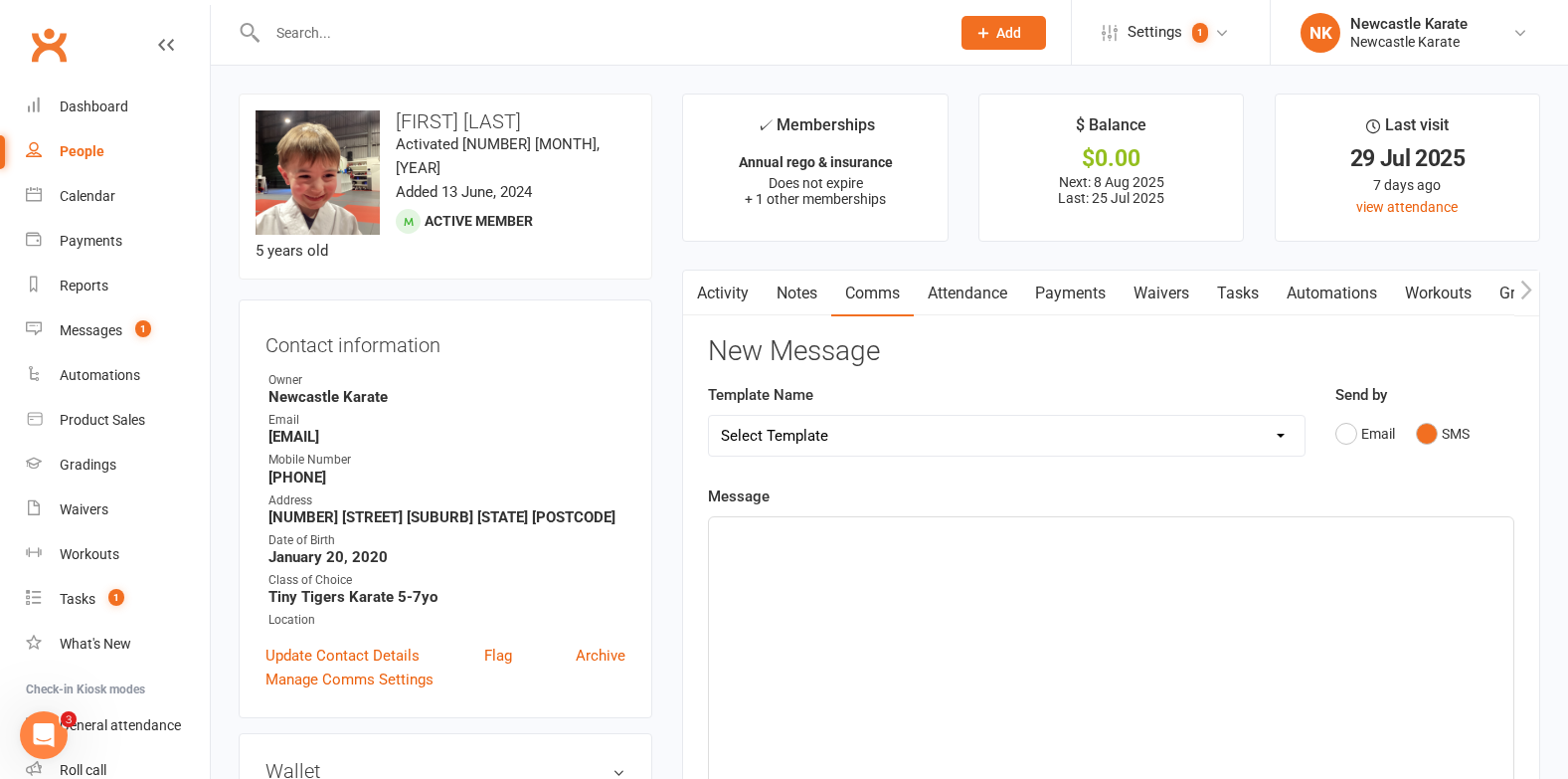 click on "﻿" 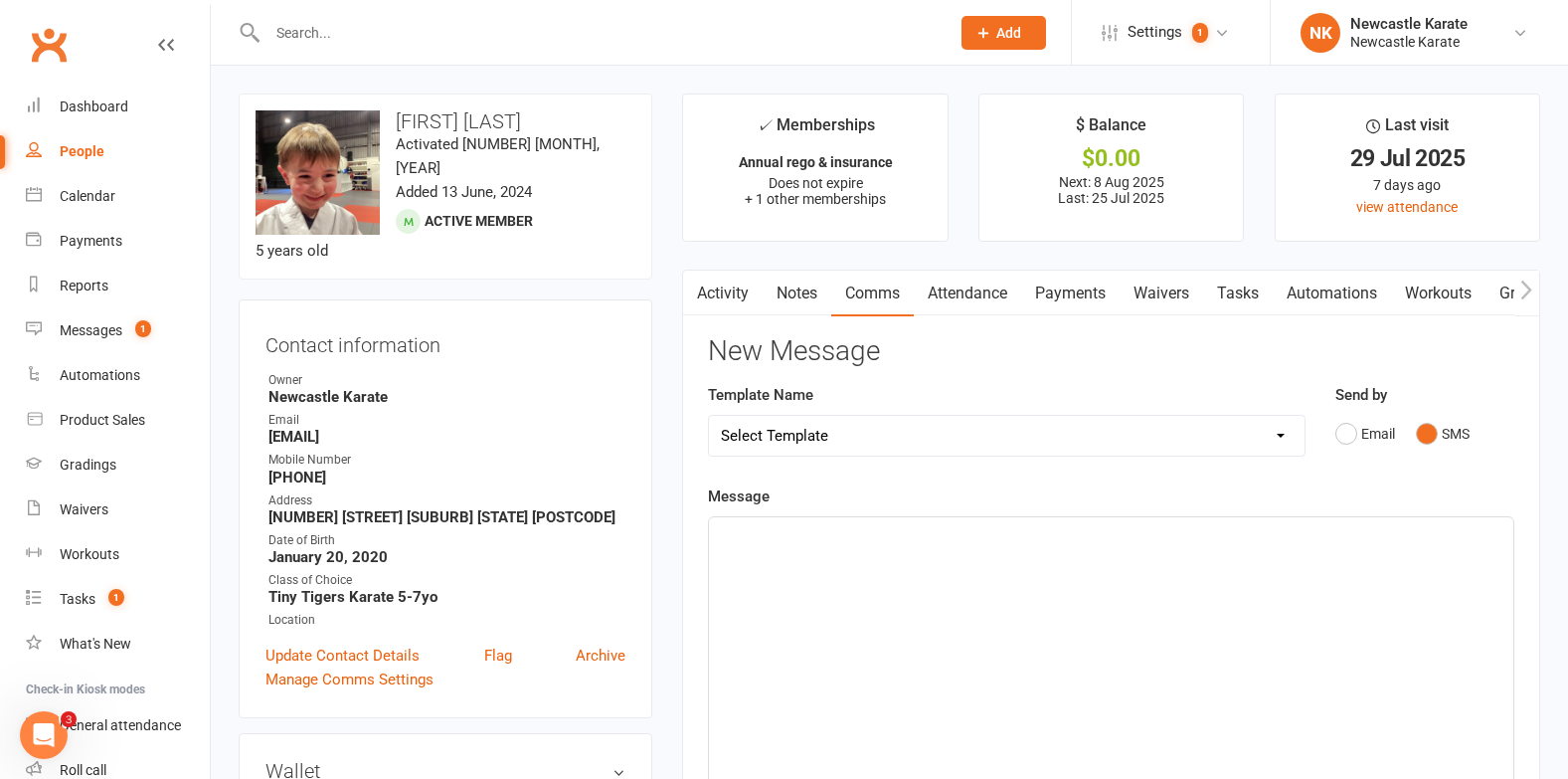 type 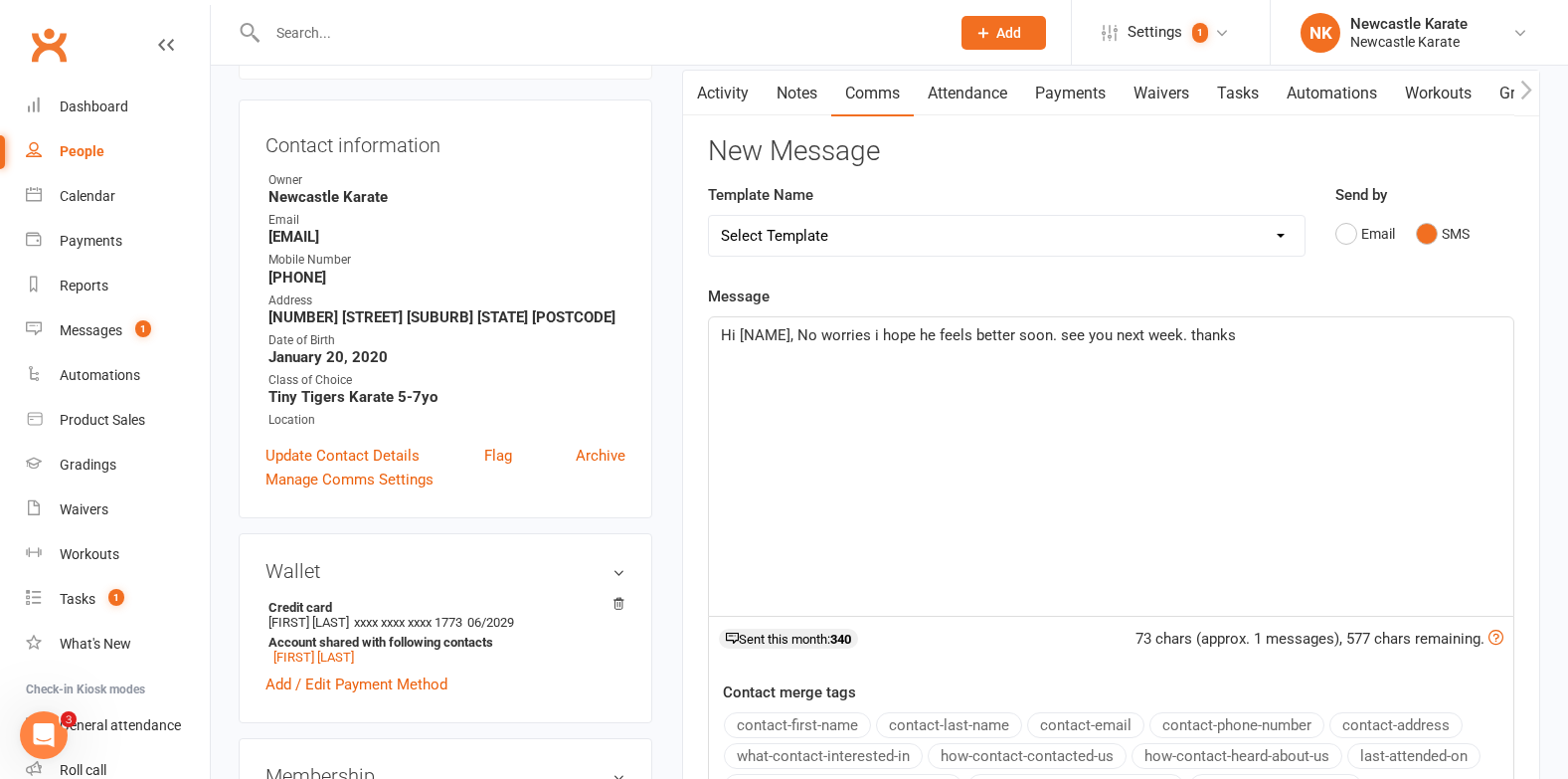 scroll, scrollTop: 602, scrollLeft: 0, axis: vertical 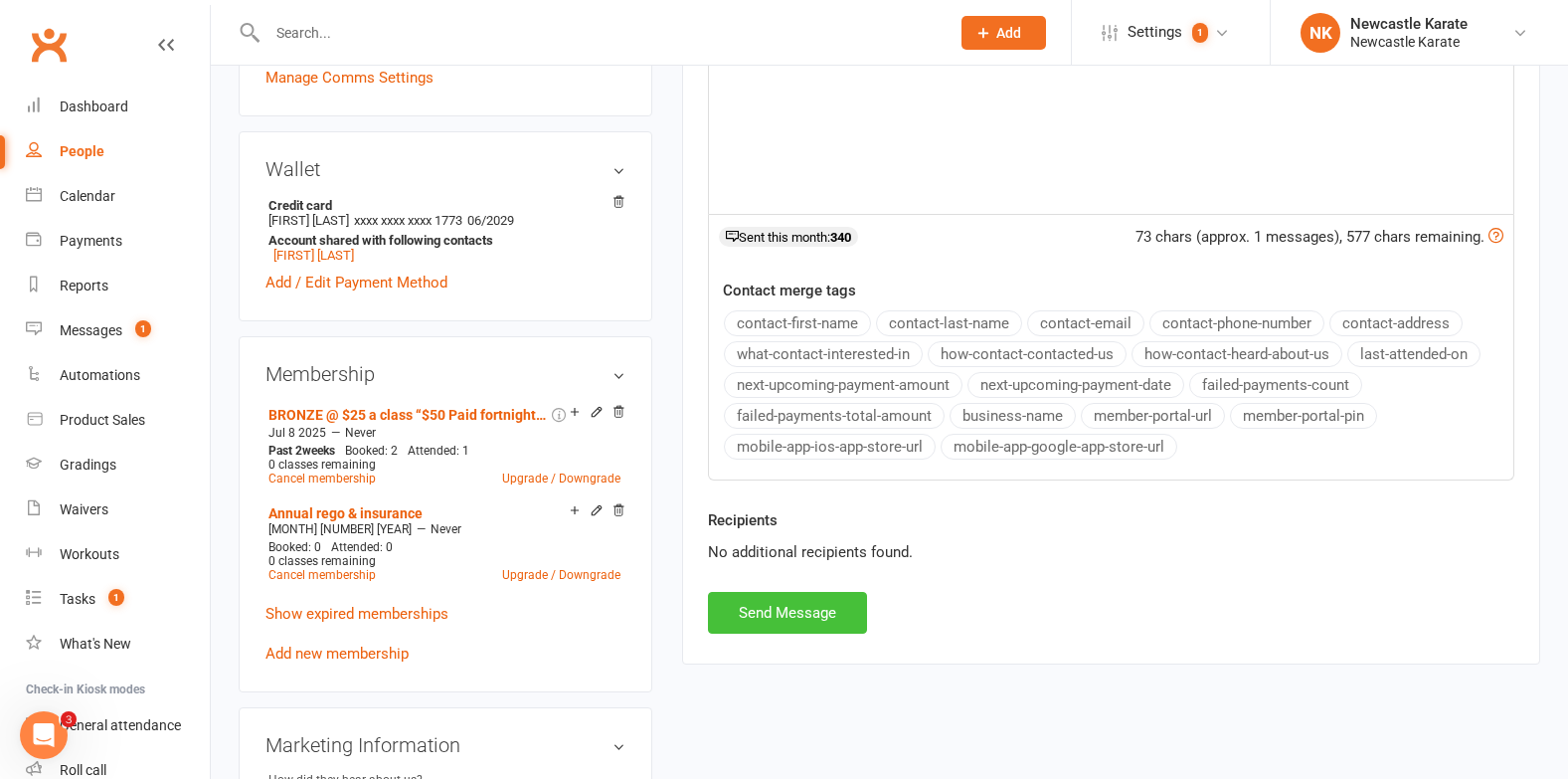 click on "Send Message" at bounding box center (787, 613) 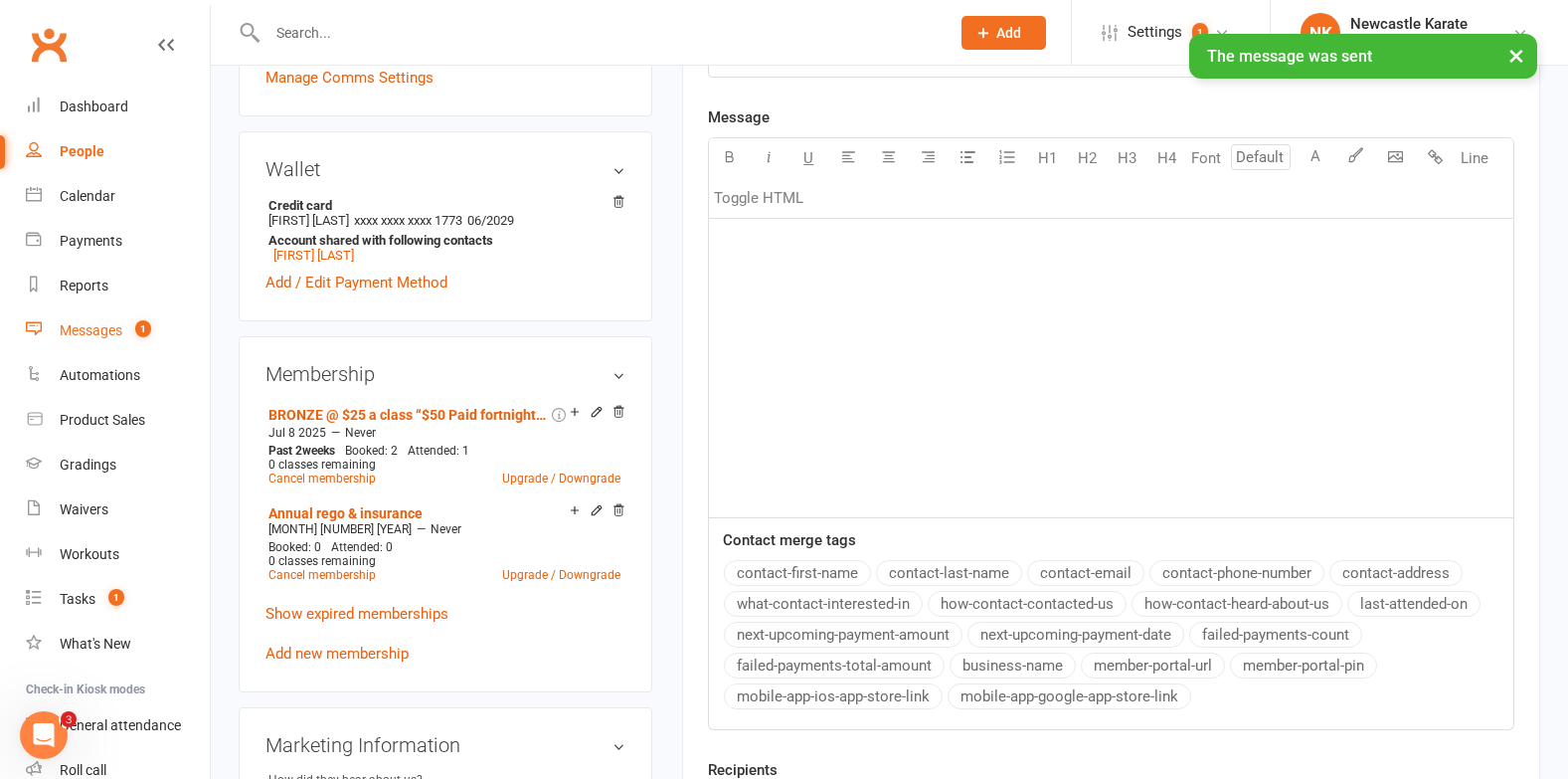 click on "Messages   1" at bounding box center [117, 330] 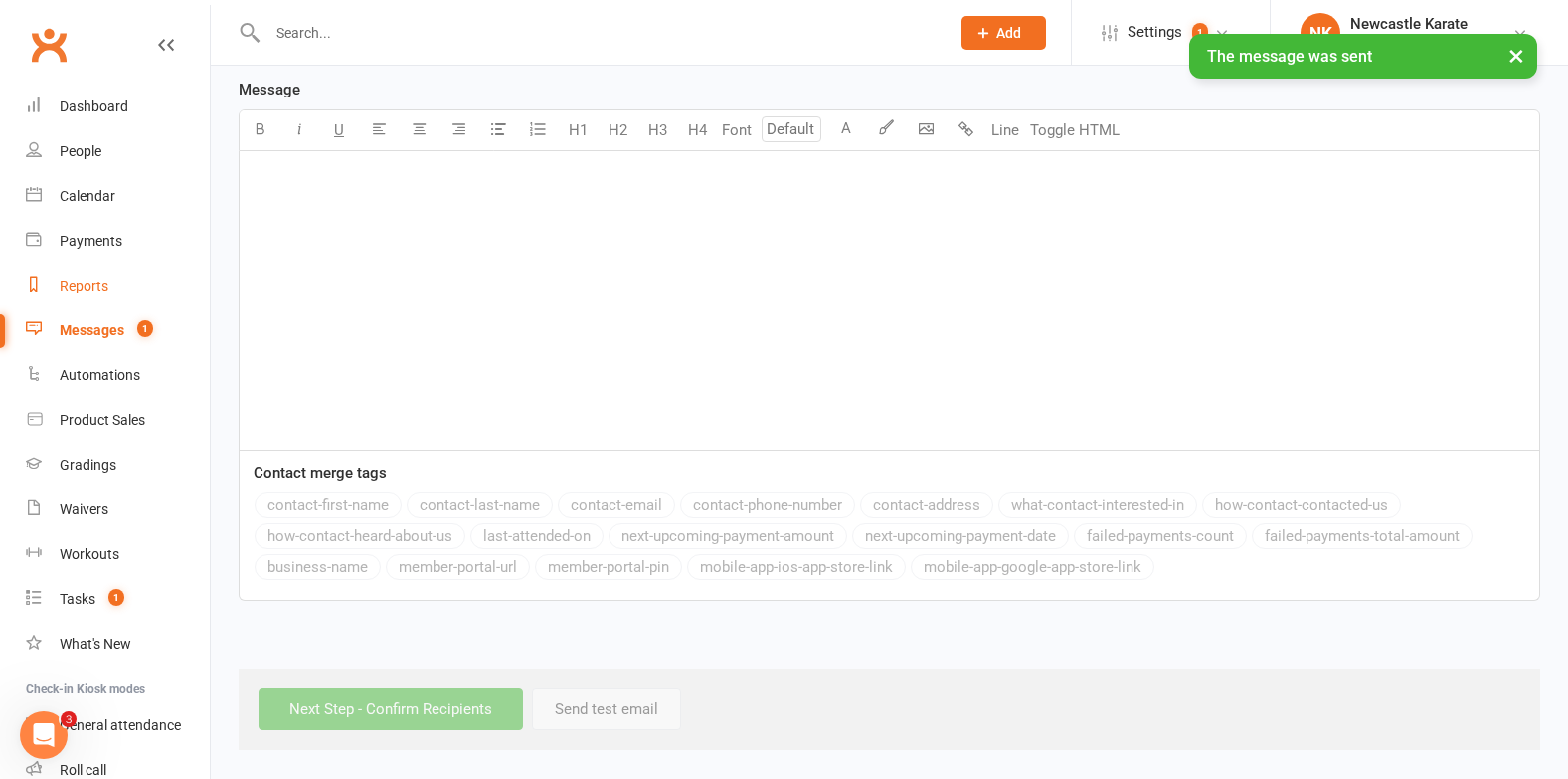 scroll, scrollTop: 0, scrollLeft: 0, axis: both 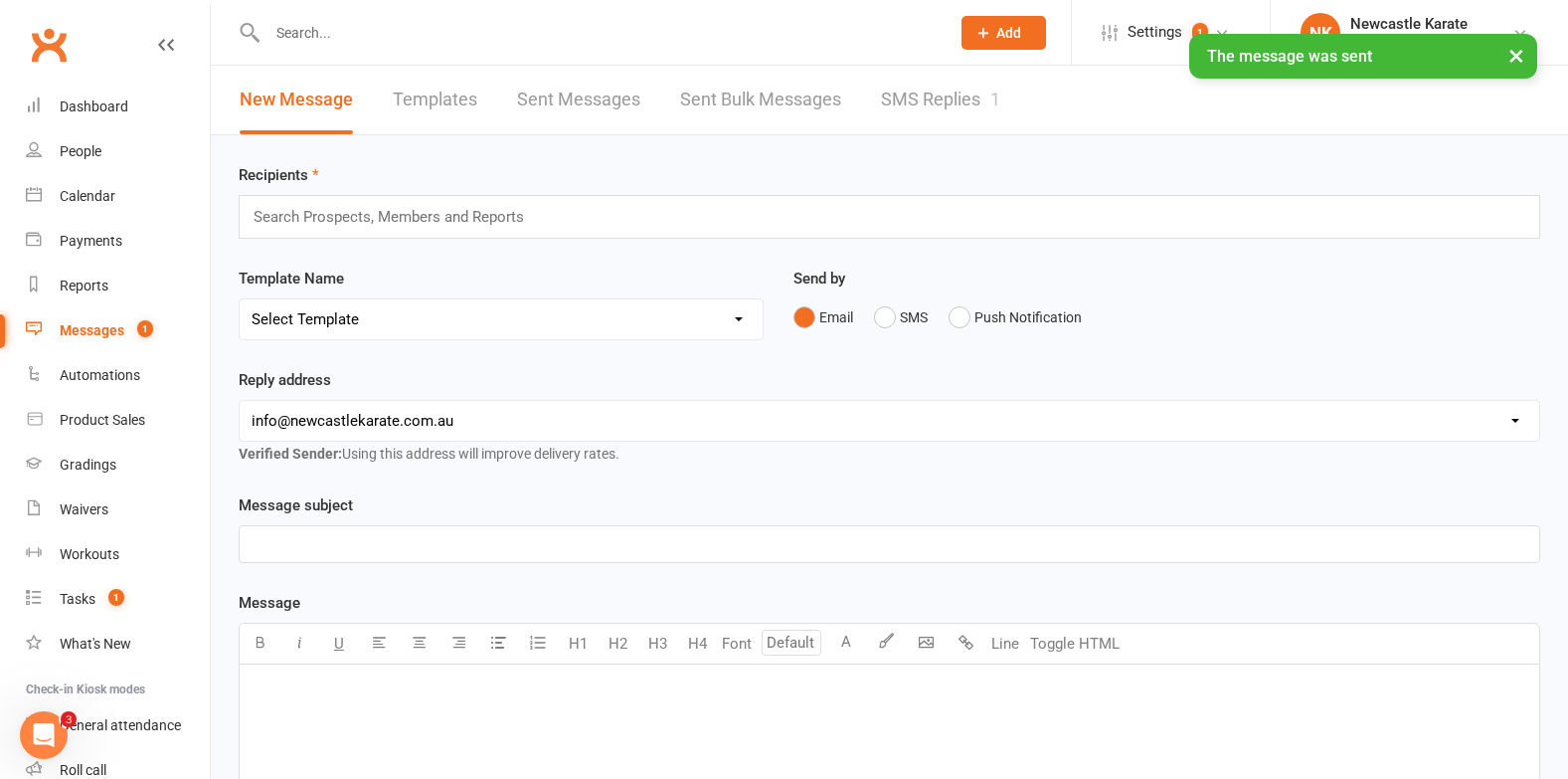 click on "SMS Replies  1" at bounding box center (941, 99) 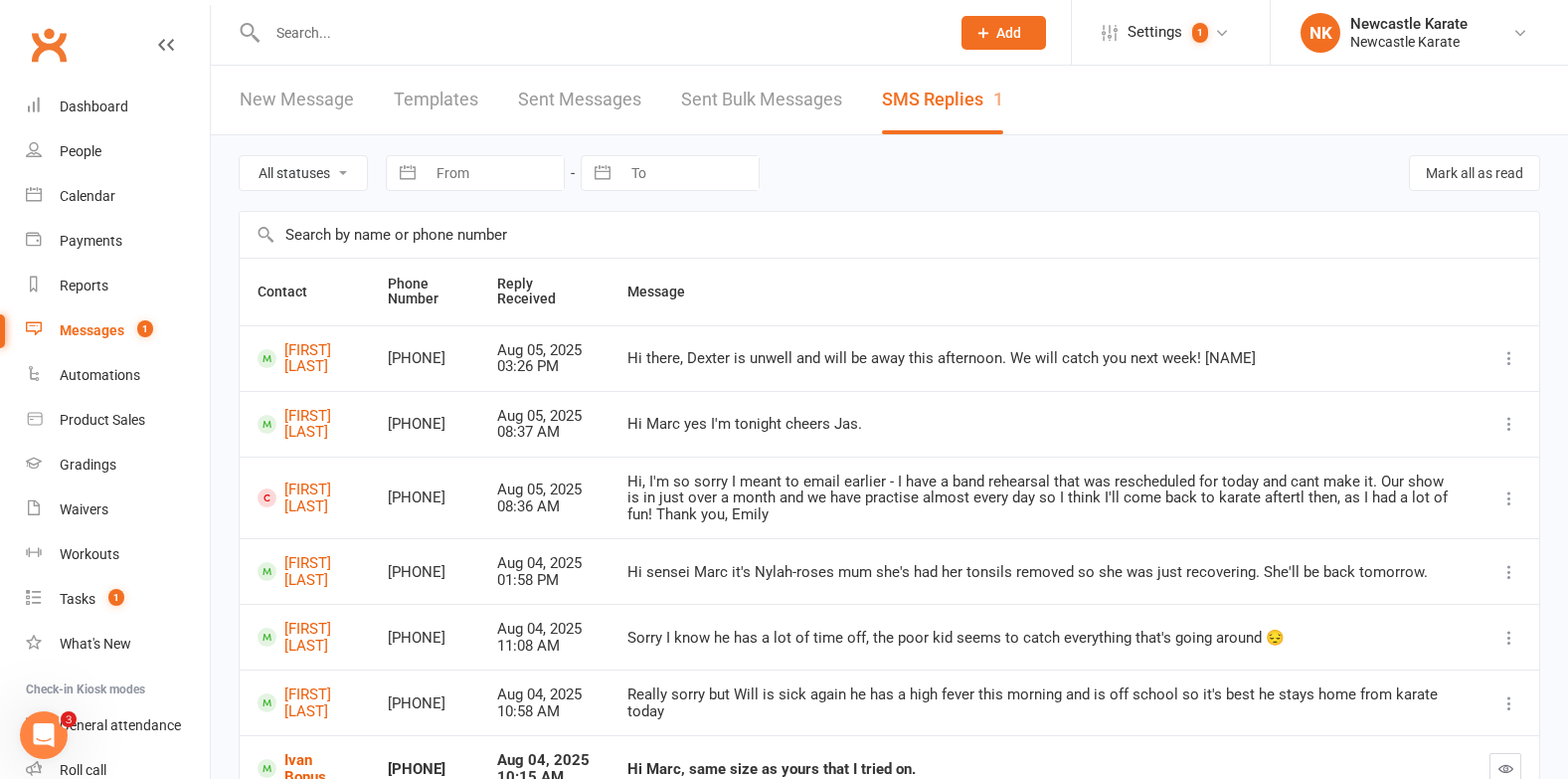 click on "Messages" at bounding box center [91, 330] 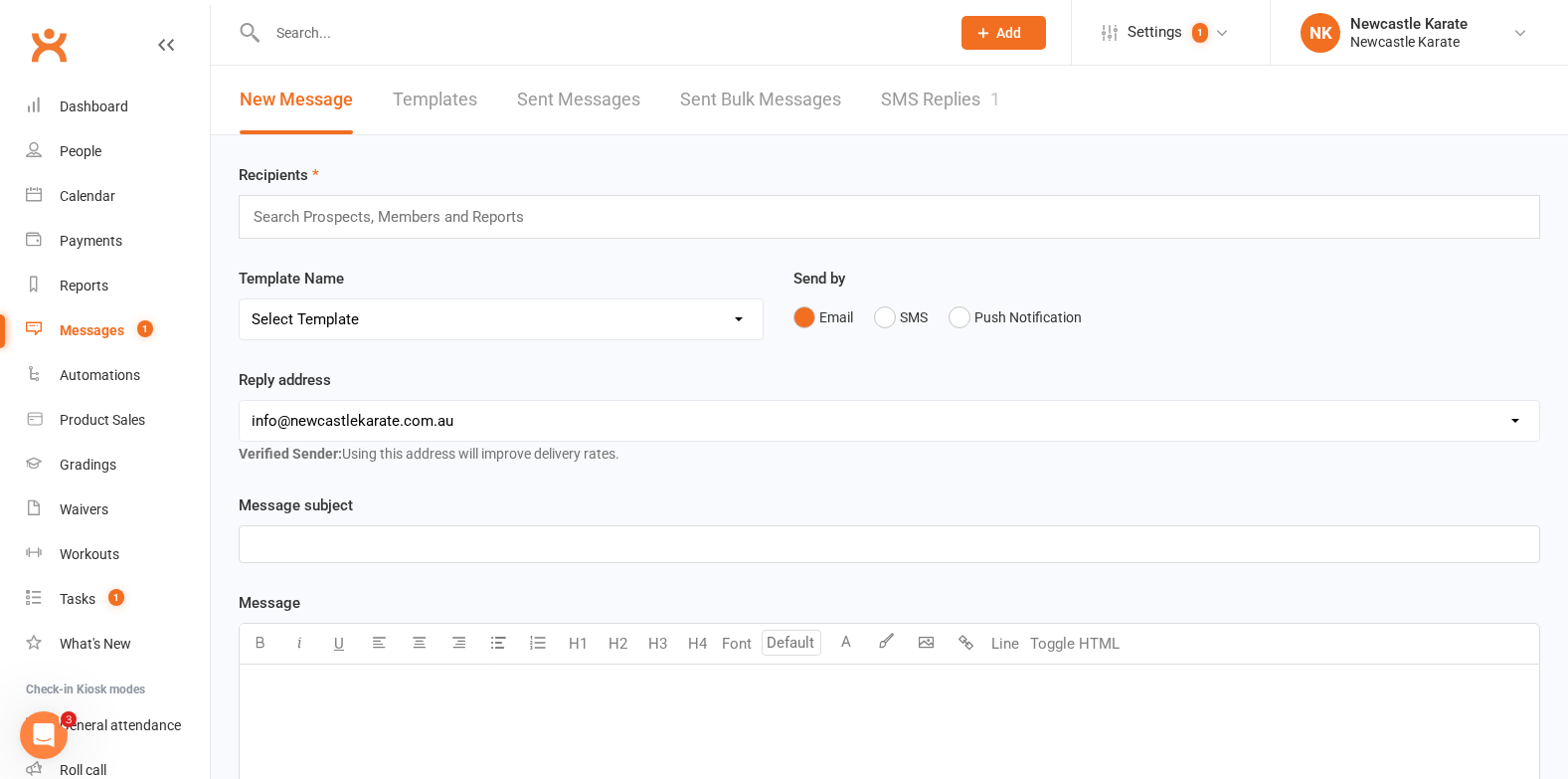 click on "SMS Replies  1" at bounding box center (941, 99) 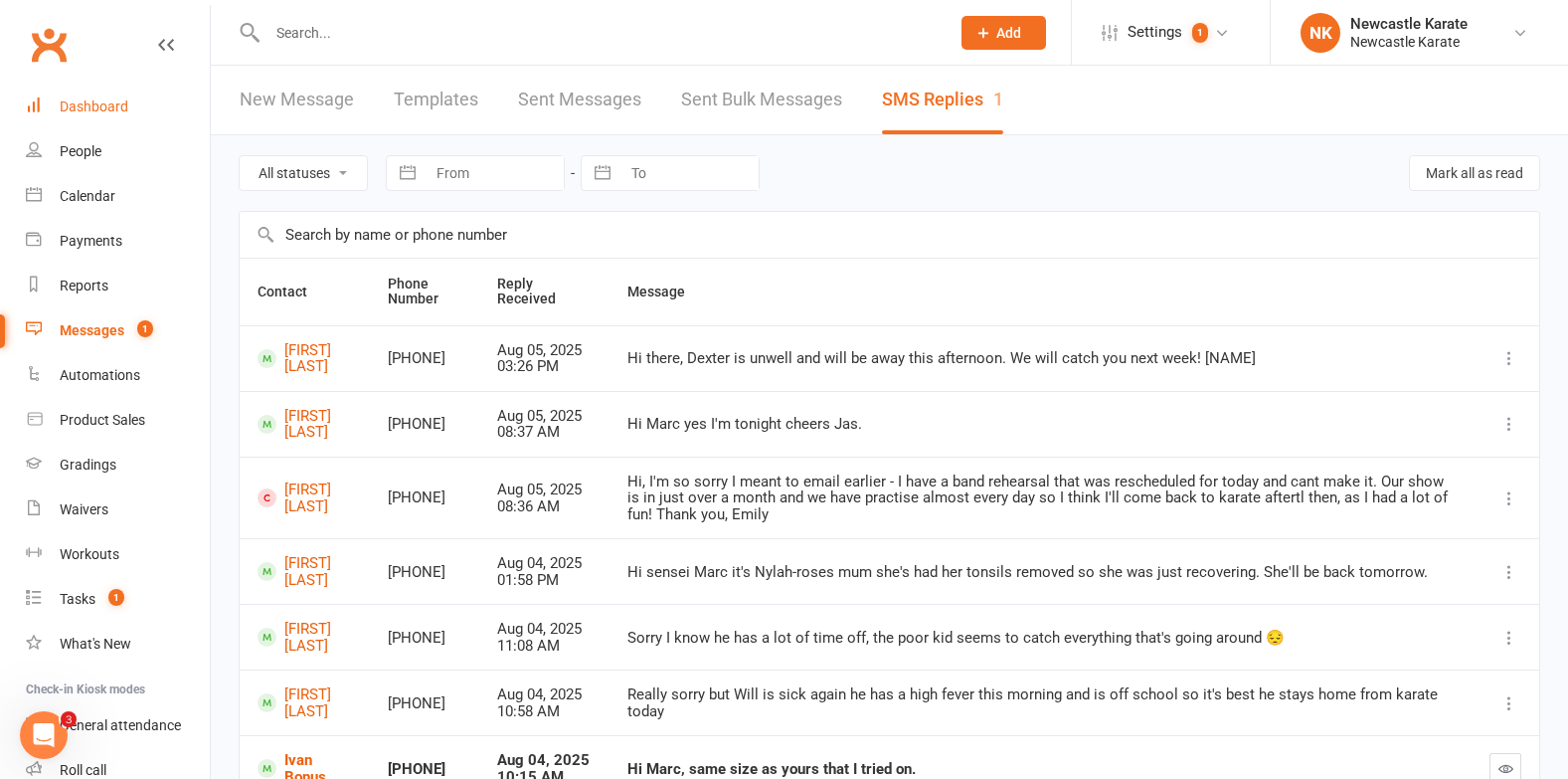 click on "Dashboard" at bounding box center (93, 106) 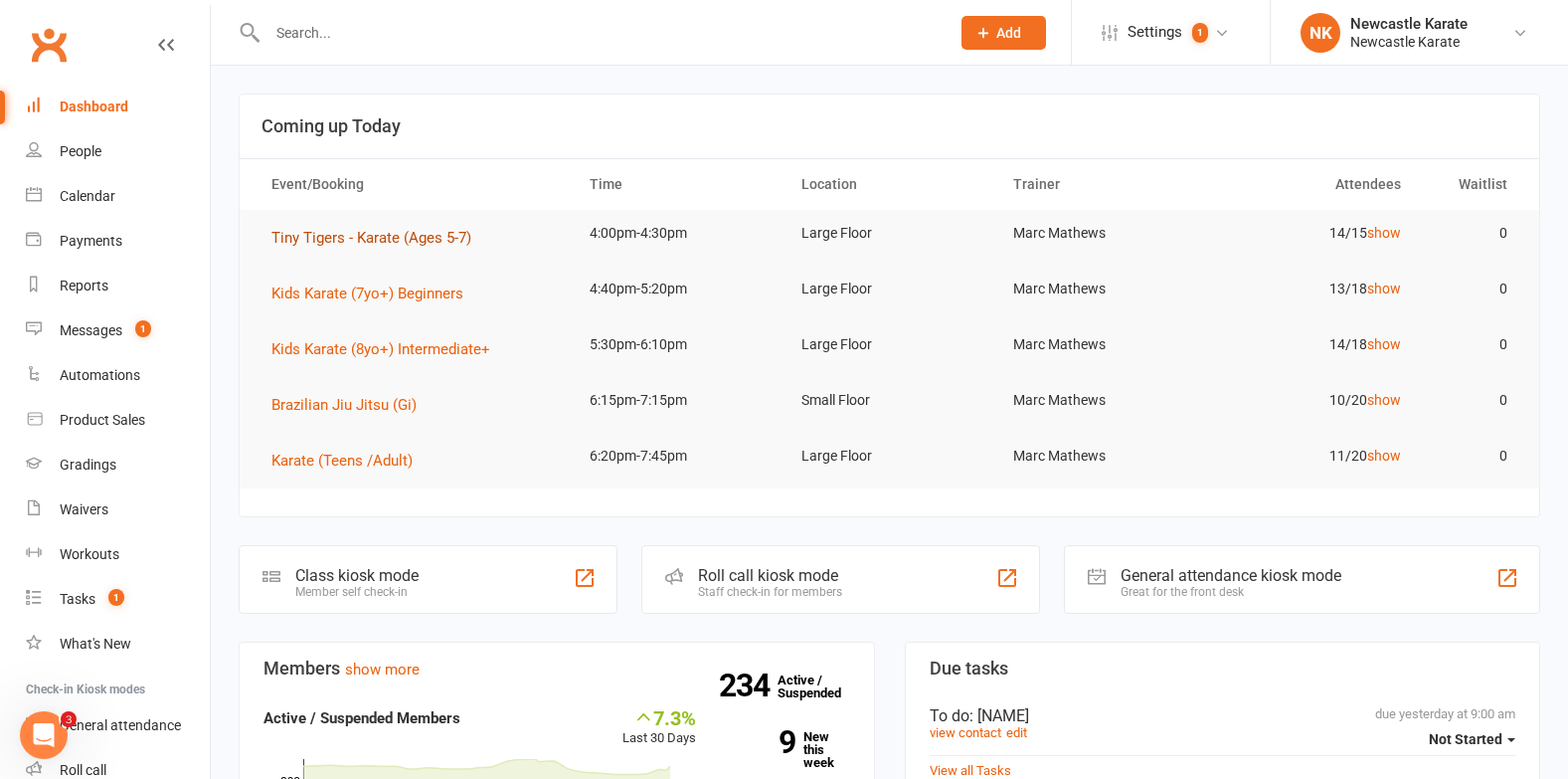 click on "Tiny Tigers - Karate  (Ages 5-7)" at bounding box center (371, 238) 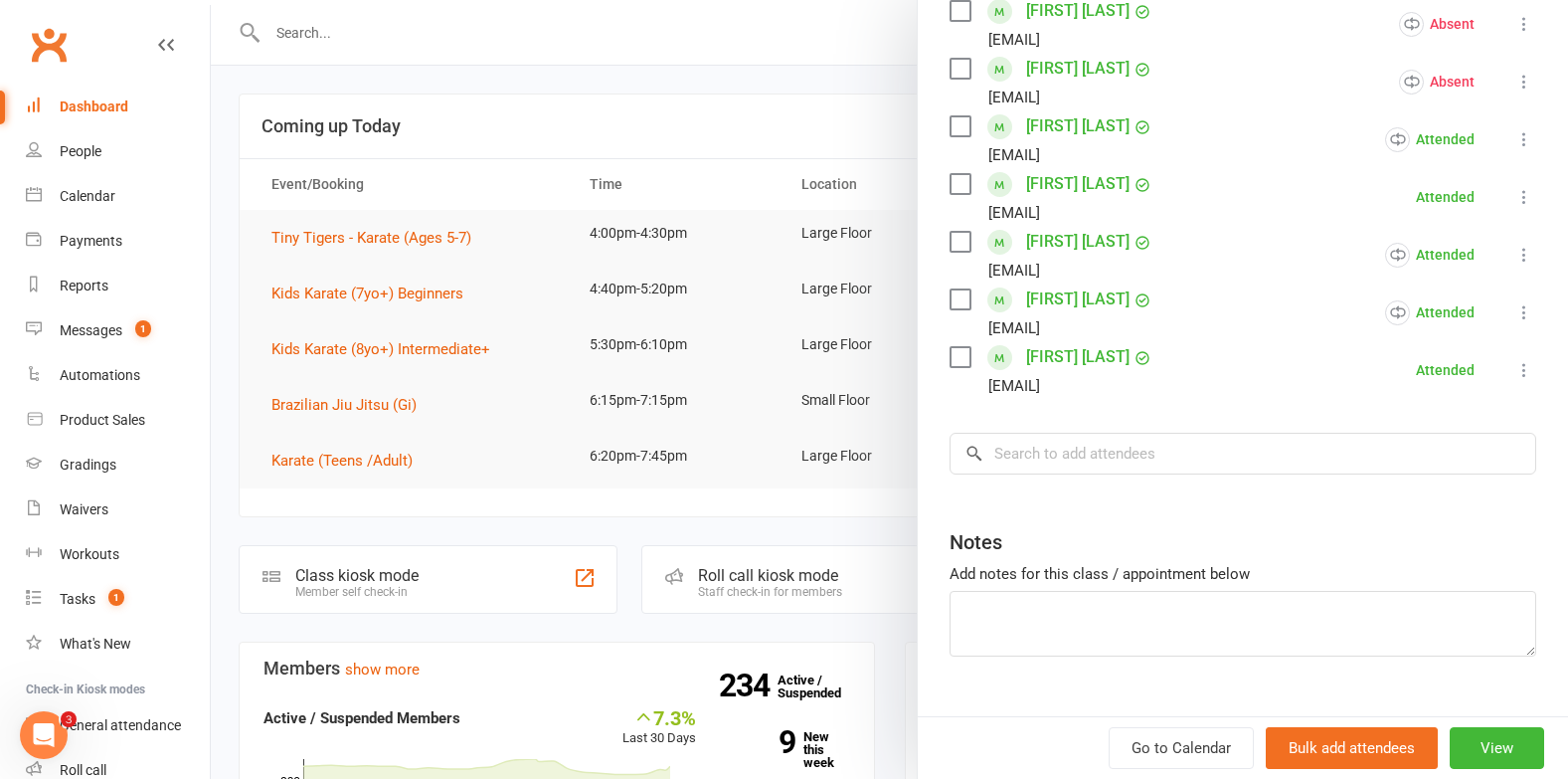 scroll, scrollTop: 819, scrollLeft: 0, axis: vertical 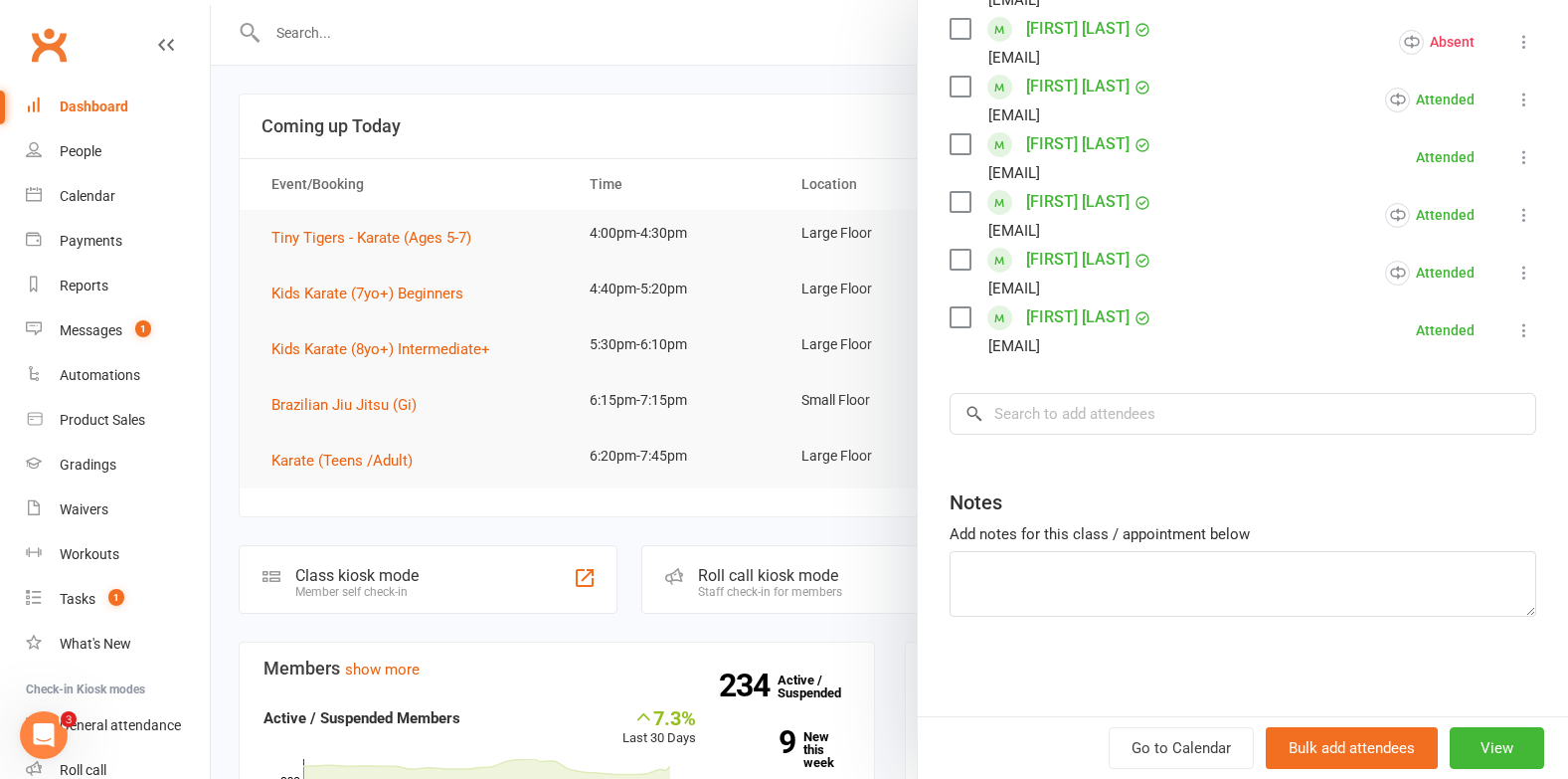 click at bounding box center (889, 389) 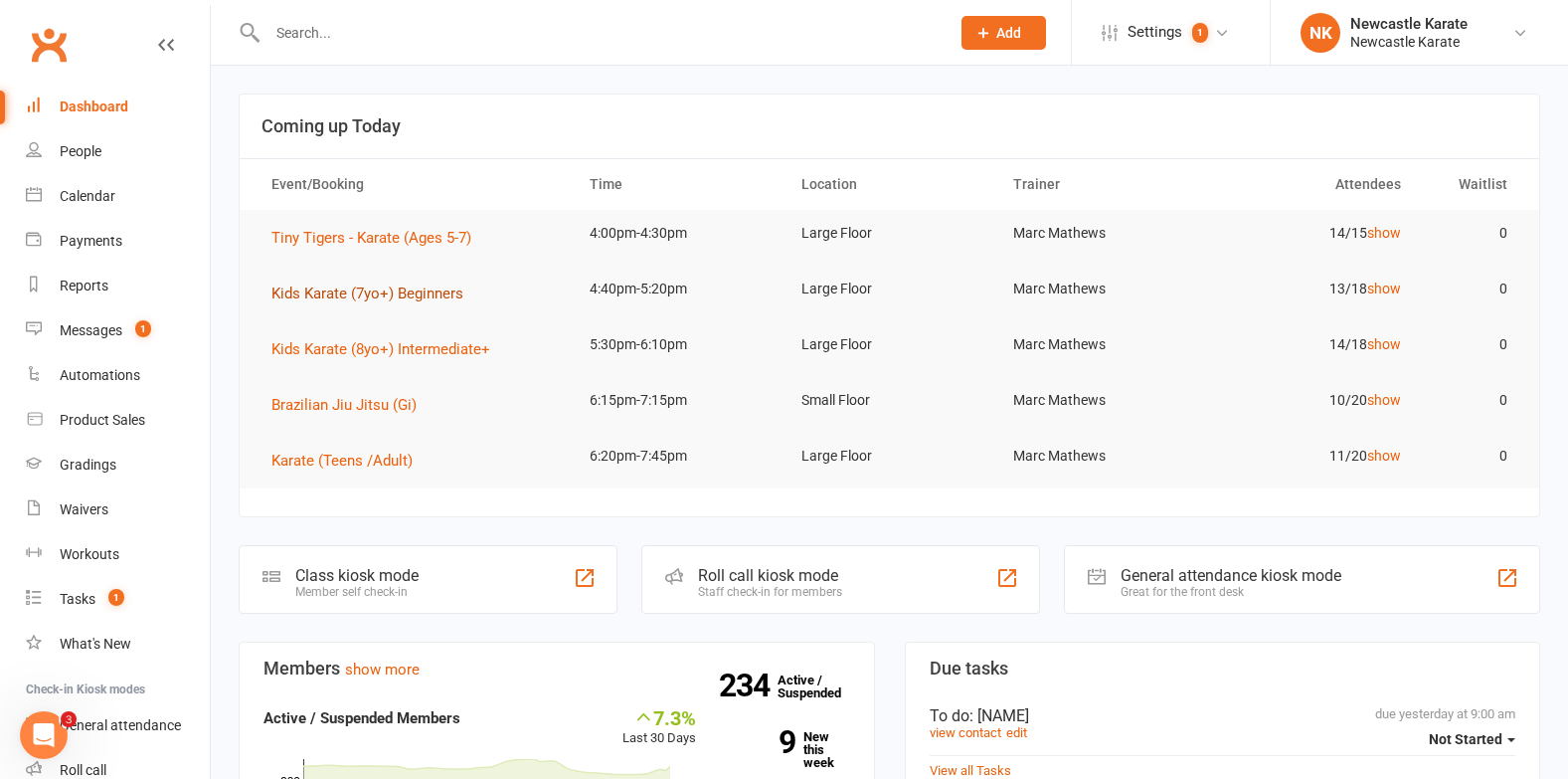 click on "Kids Karate (7yo+) Beginners" at bounding box center (367, 293) 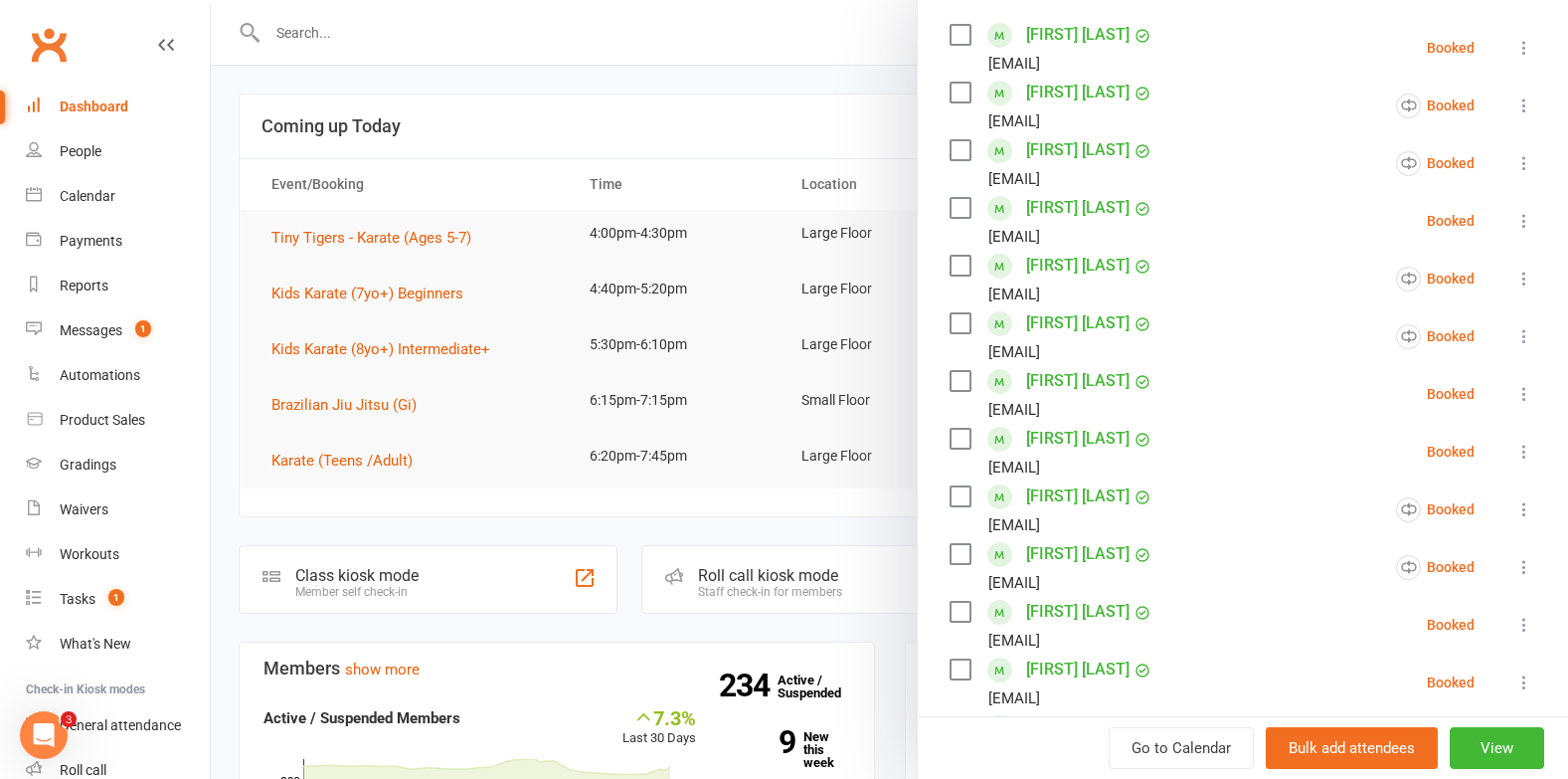 scroll, scrollTop: 182, scrollLeft: 0, axis: vertical 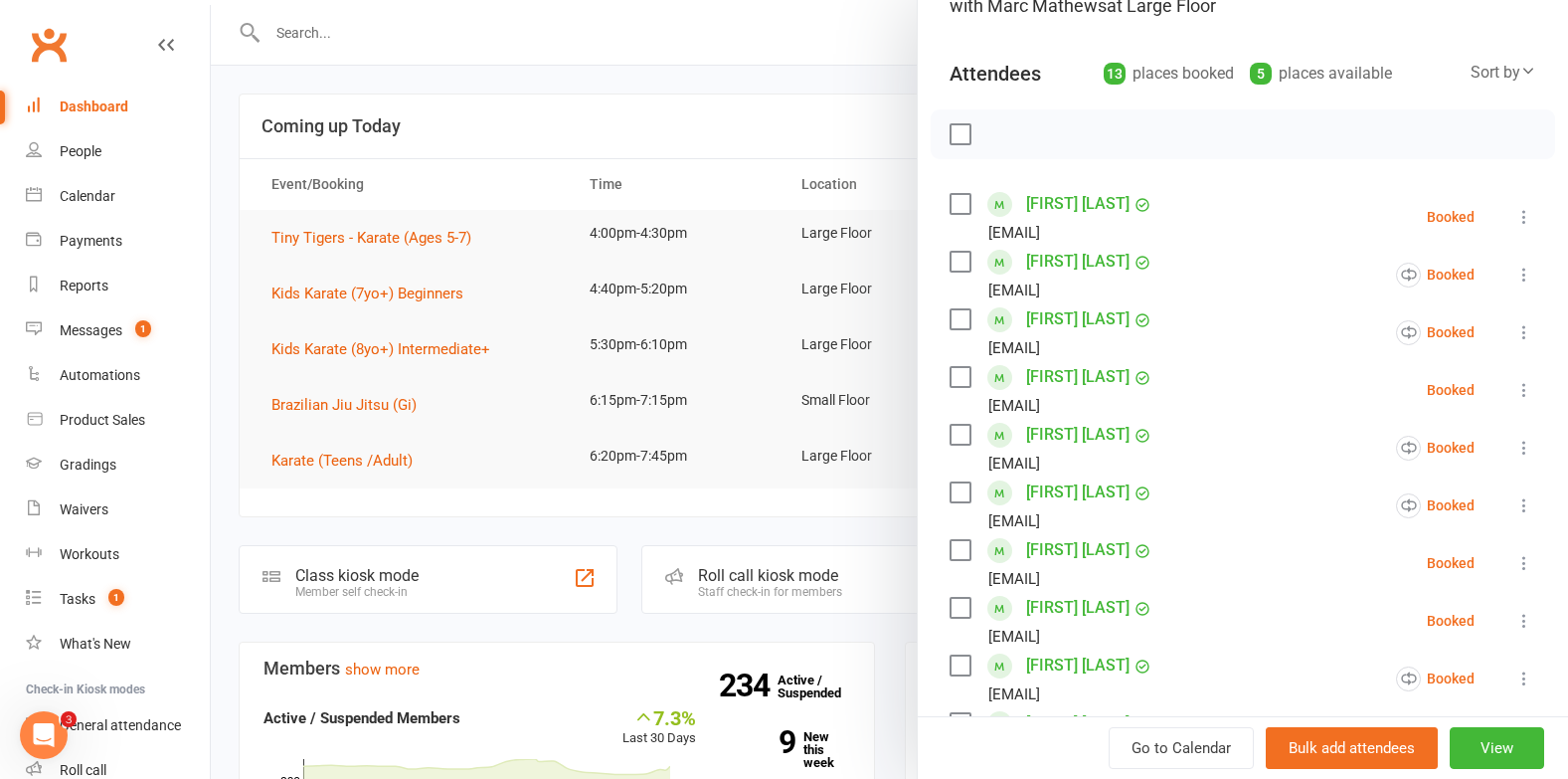 click at bounding box center (889, 389) 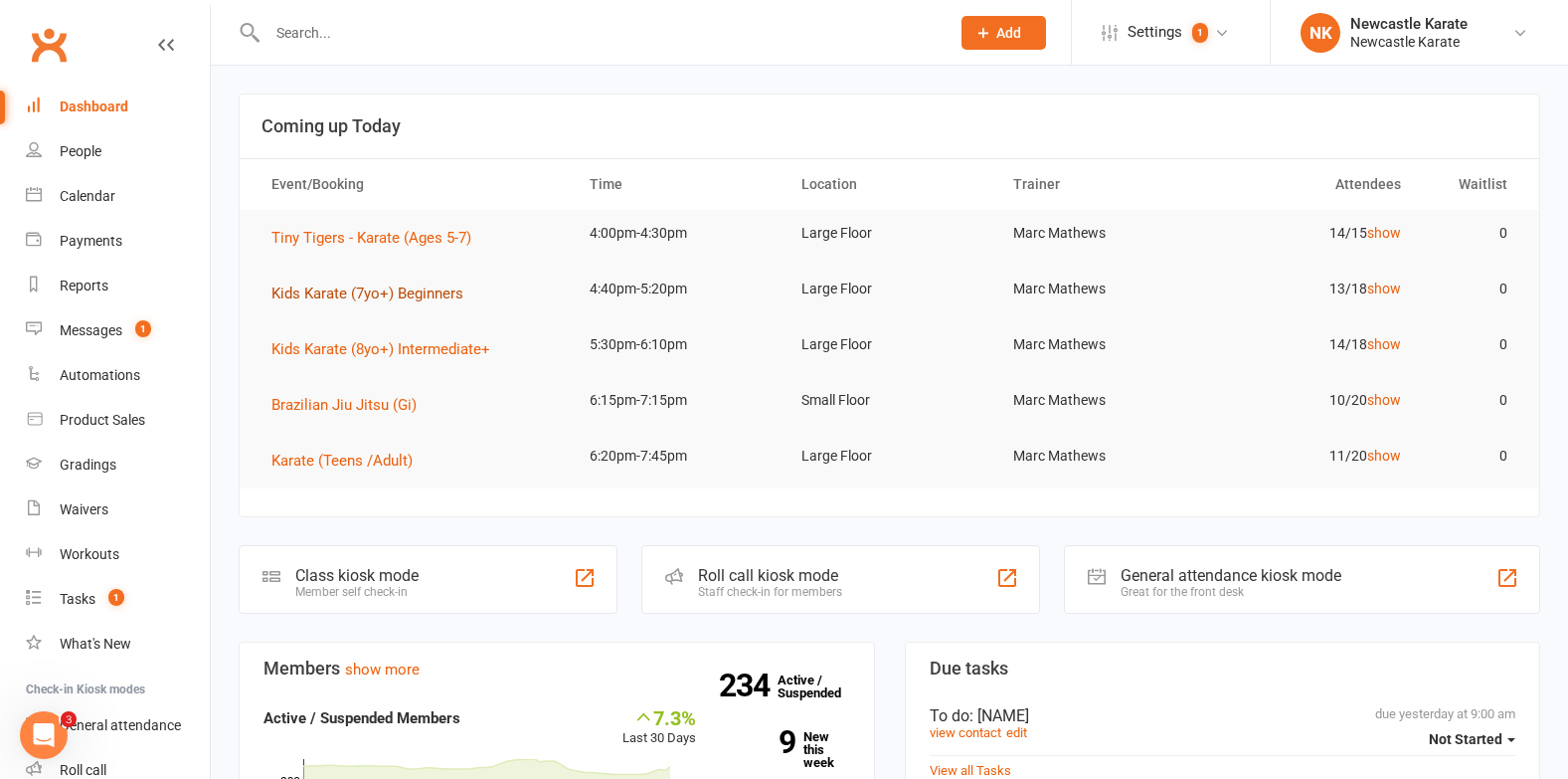 click on "Kids Karate (7yo+) Beginners" at bounding box center (367, 293) 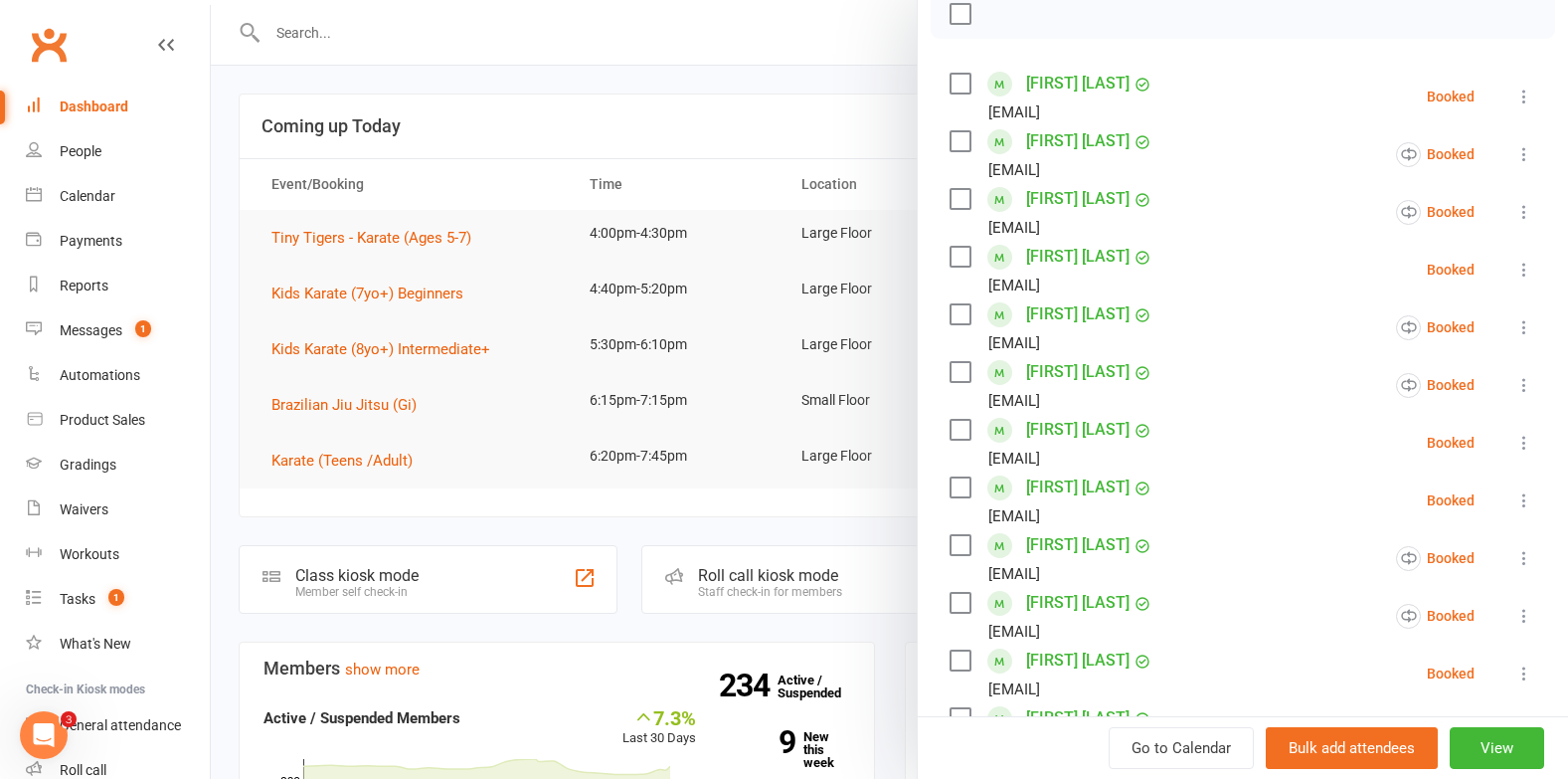 scroll, scrollTop: 531, scrollLeft: 0, axis: vertical 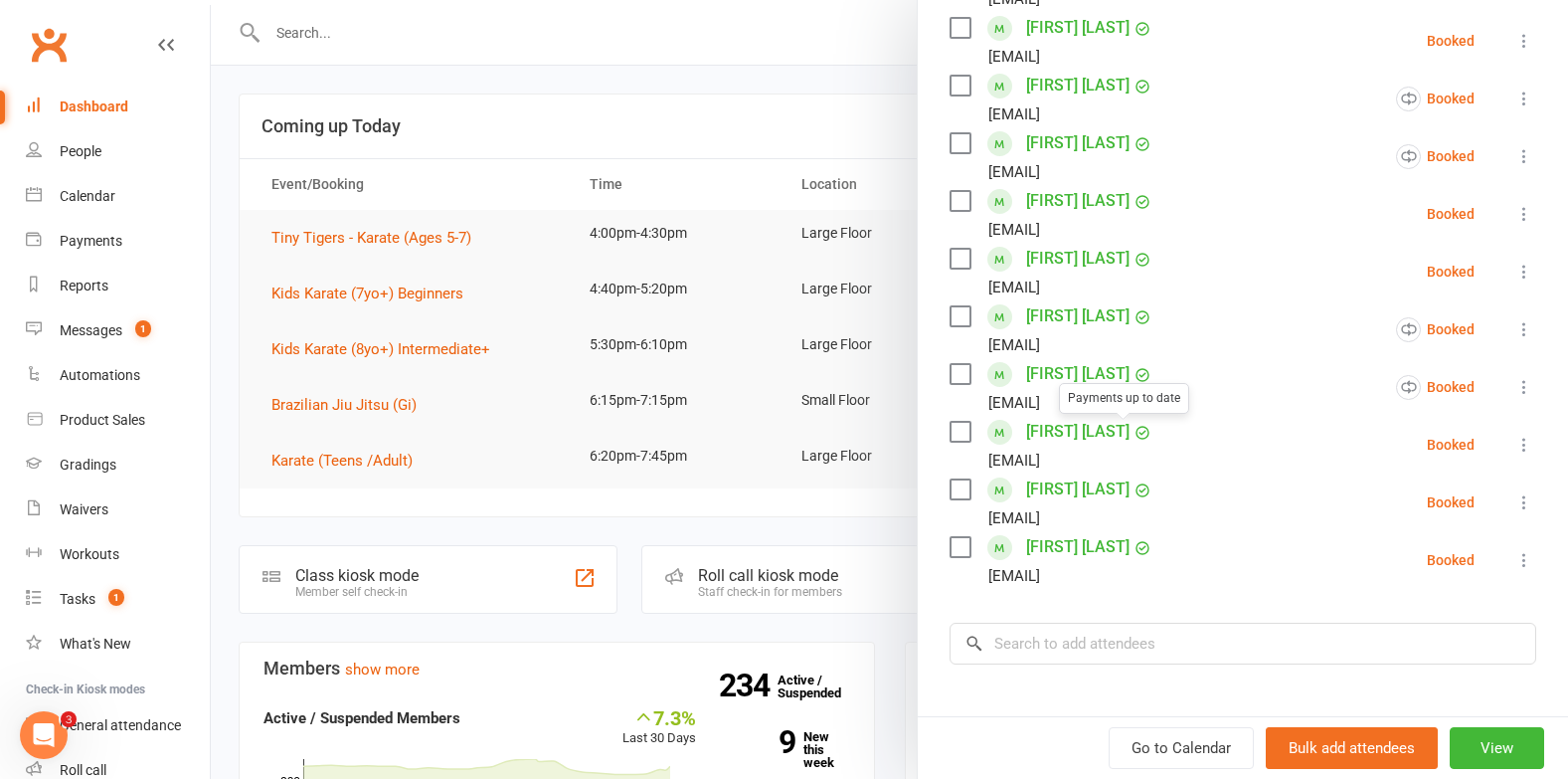 click on "[FIRST] [LAST]" at bounding box center [1078, 432] 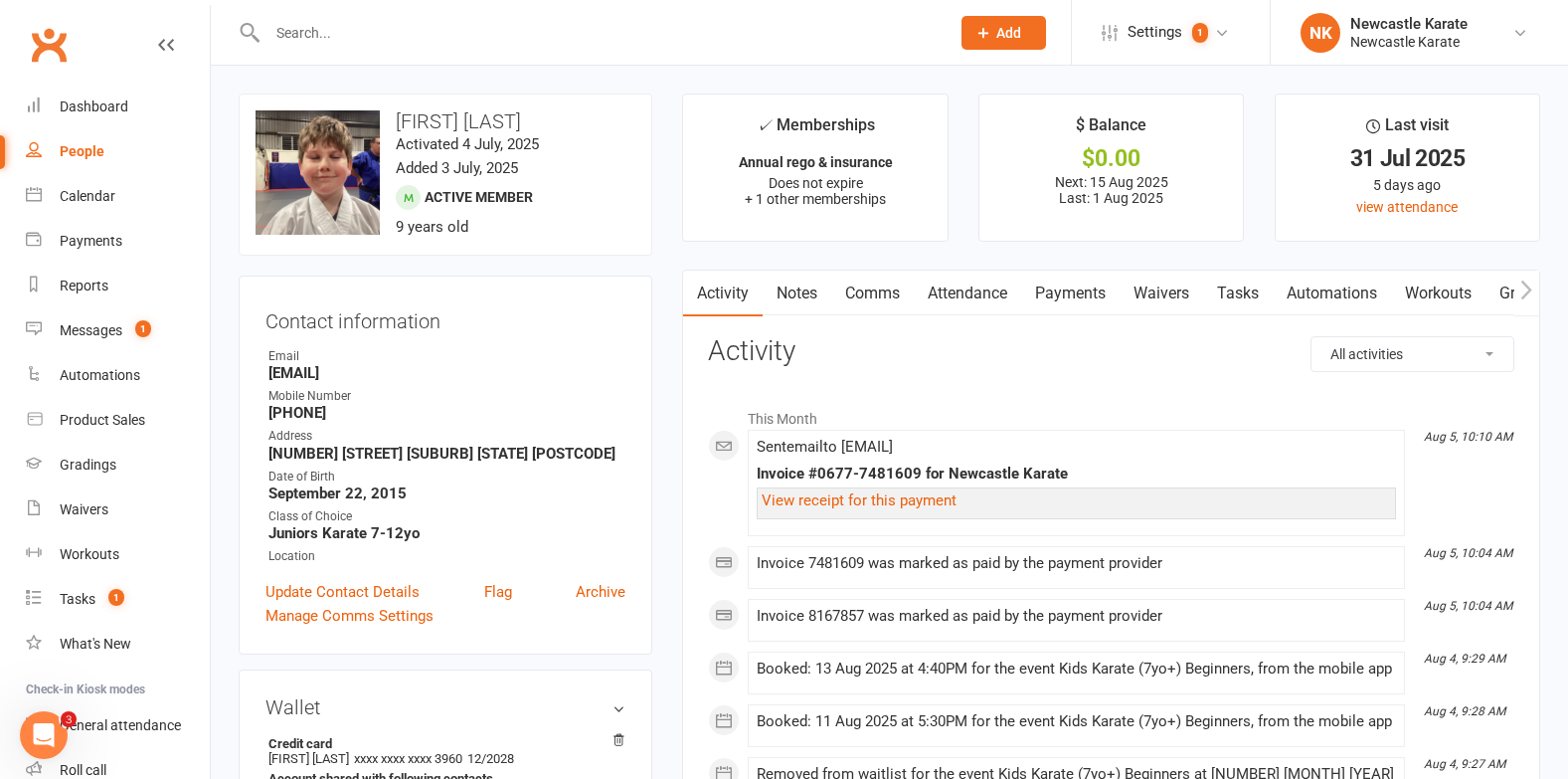click on "Payments" at bounding box center (1070, 293) 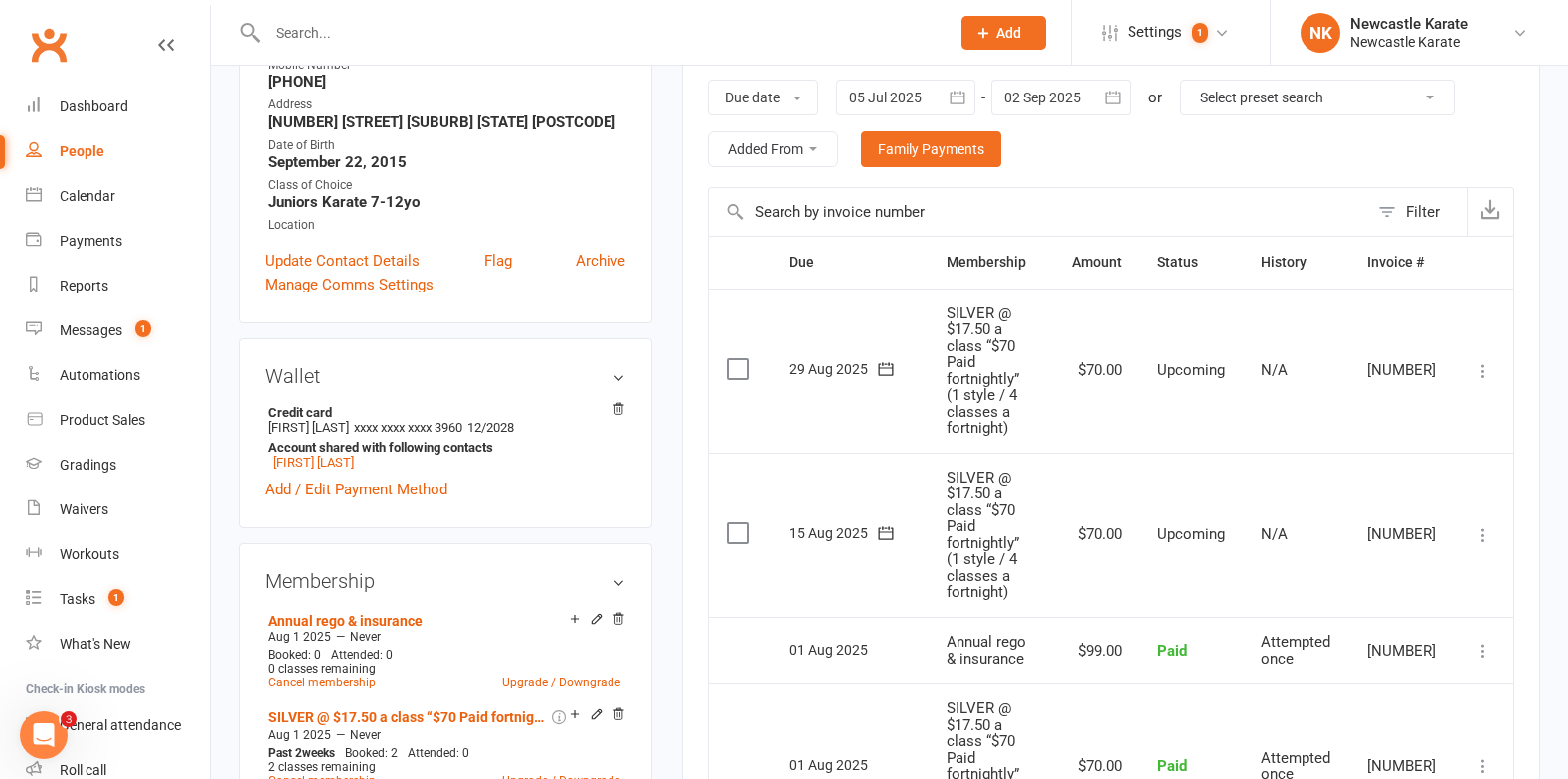 scroll, scrollTop: 0, scrollLeft: 0, axis: both 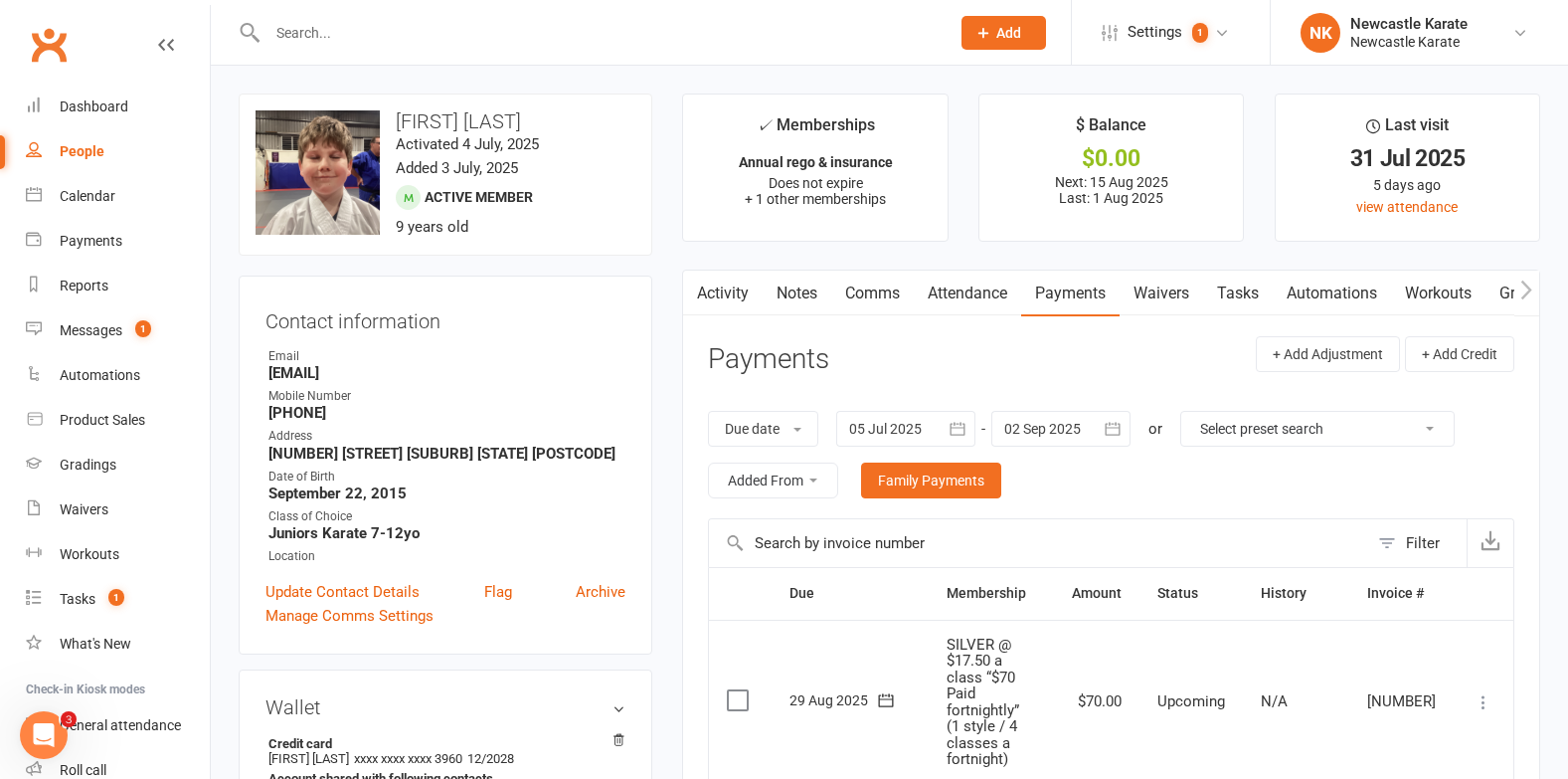 click on "Notes" at bounding box center [796, 293] 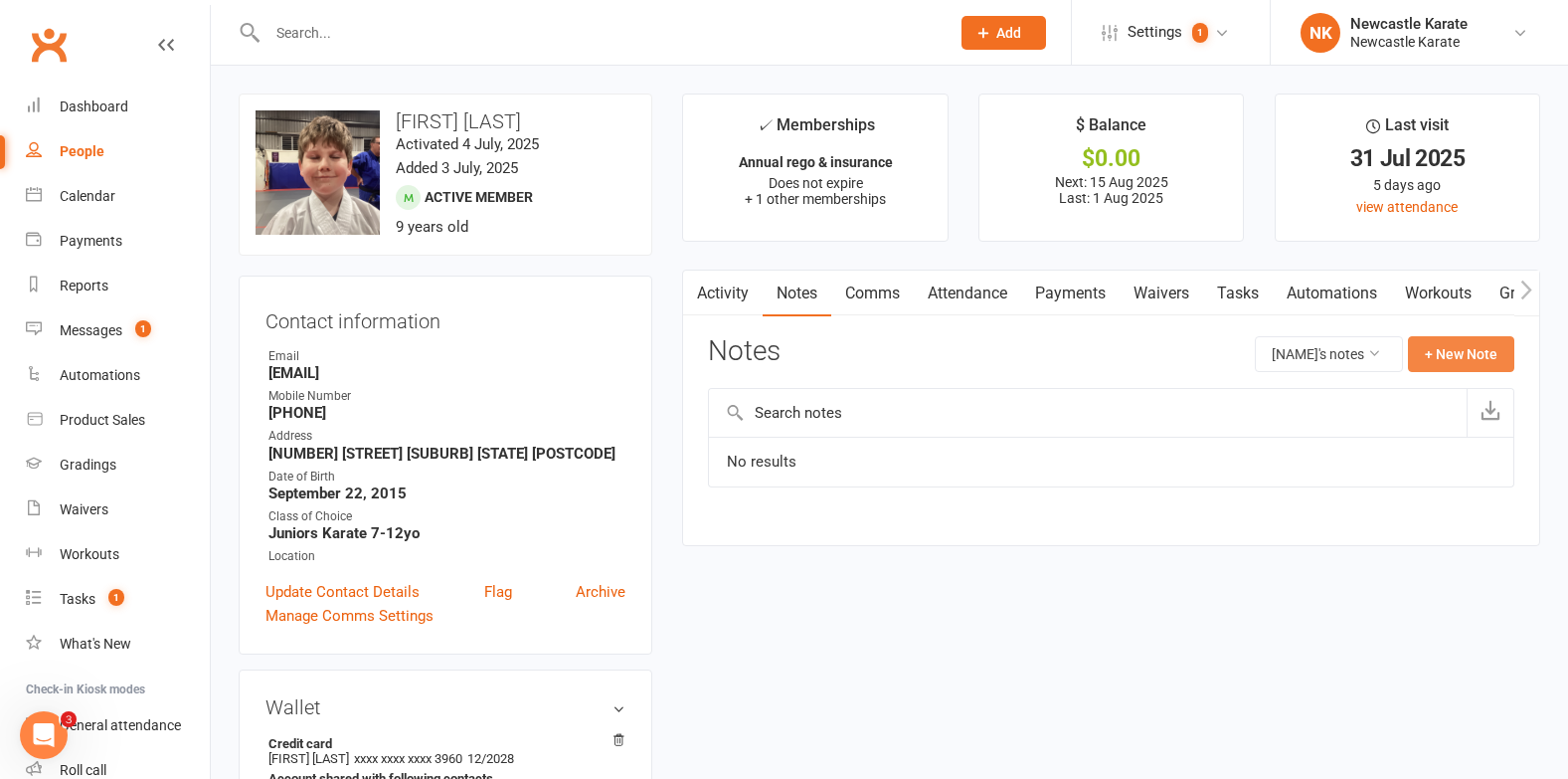 click on "+ New Note" 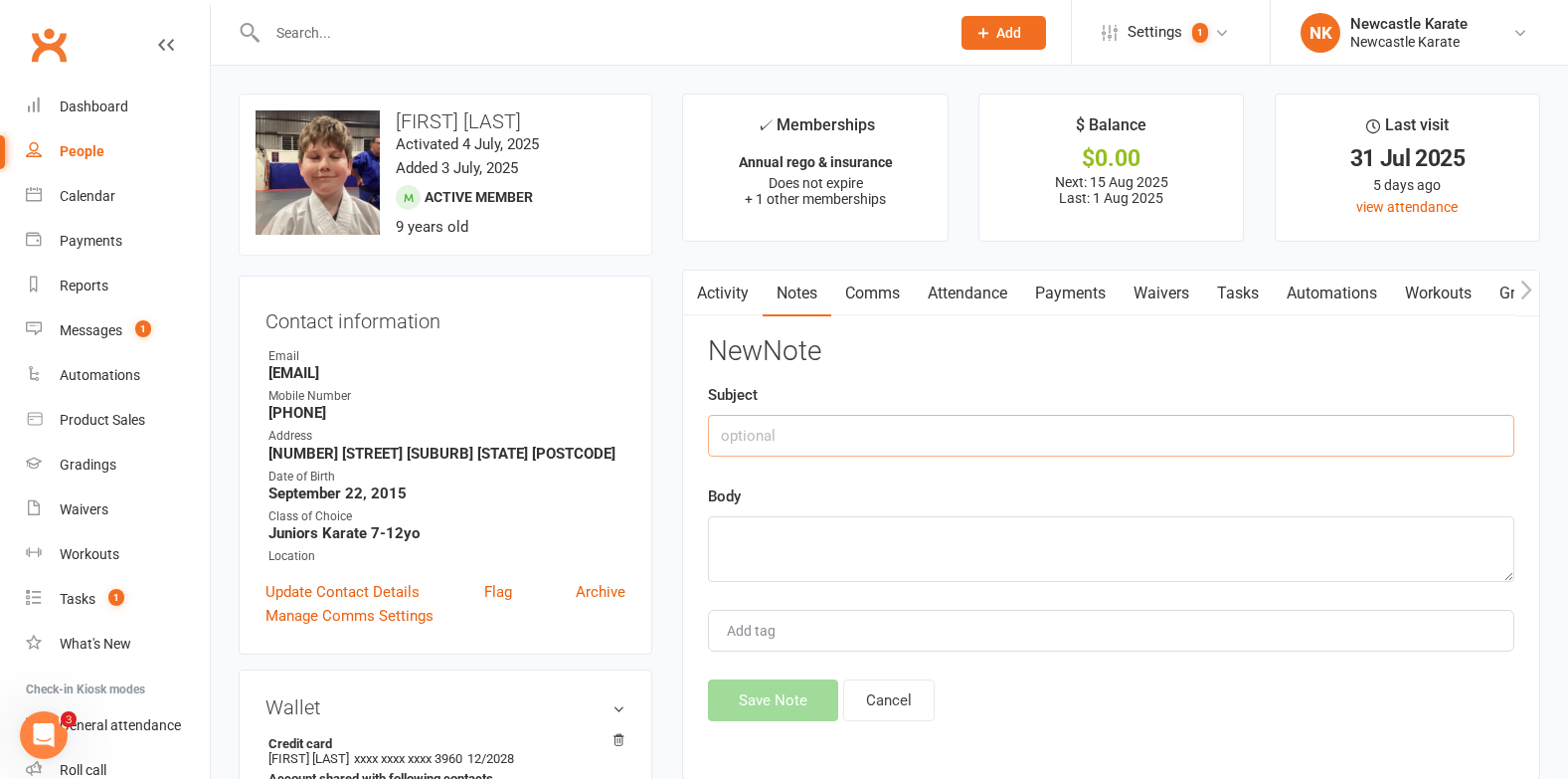 click 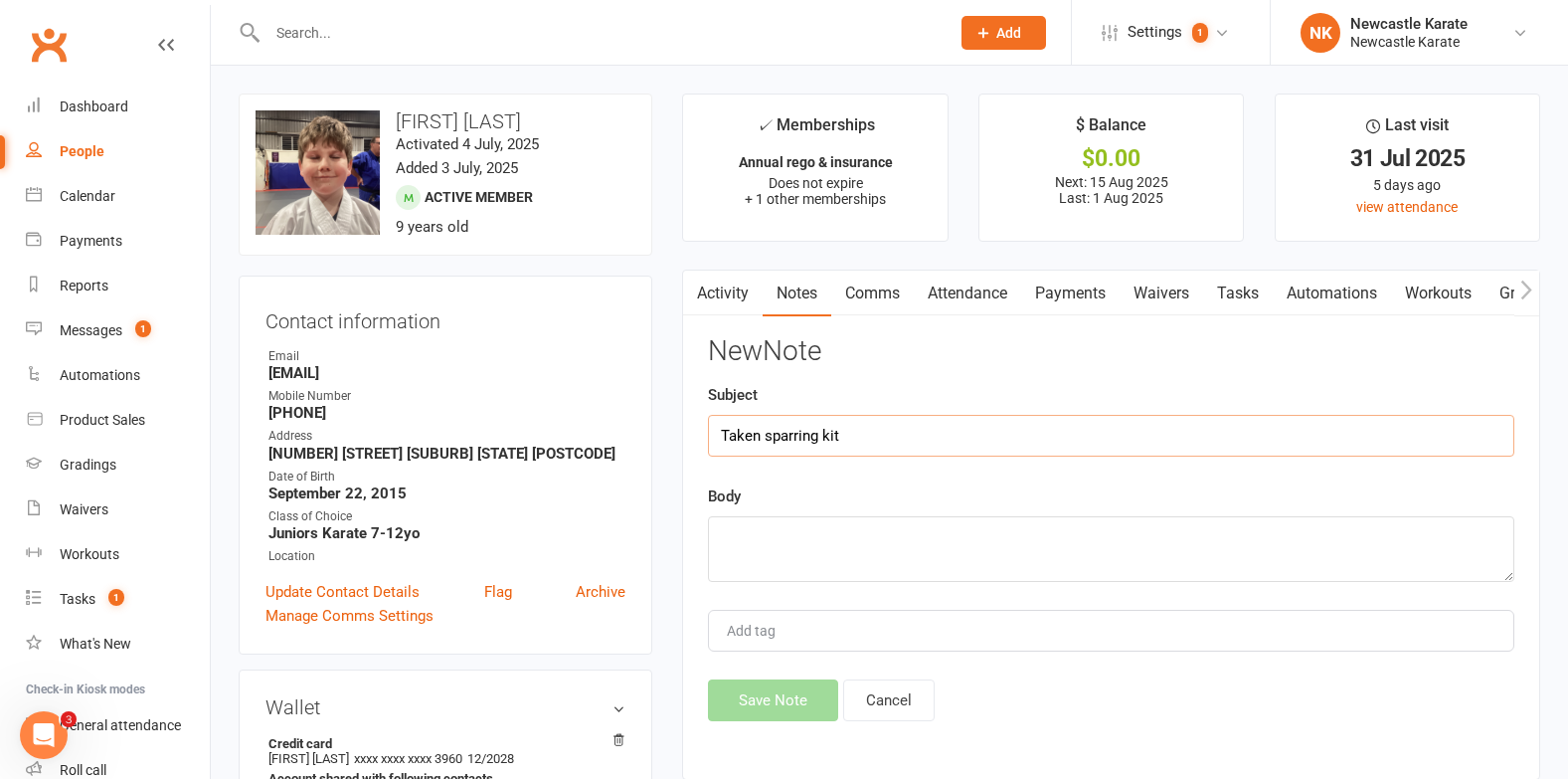 type on "Taken sparring kit" 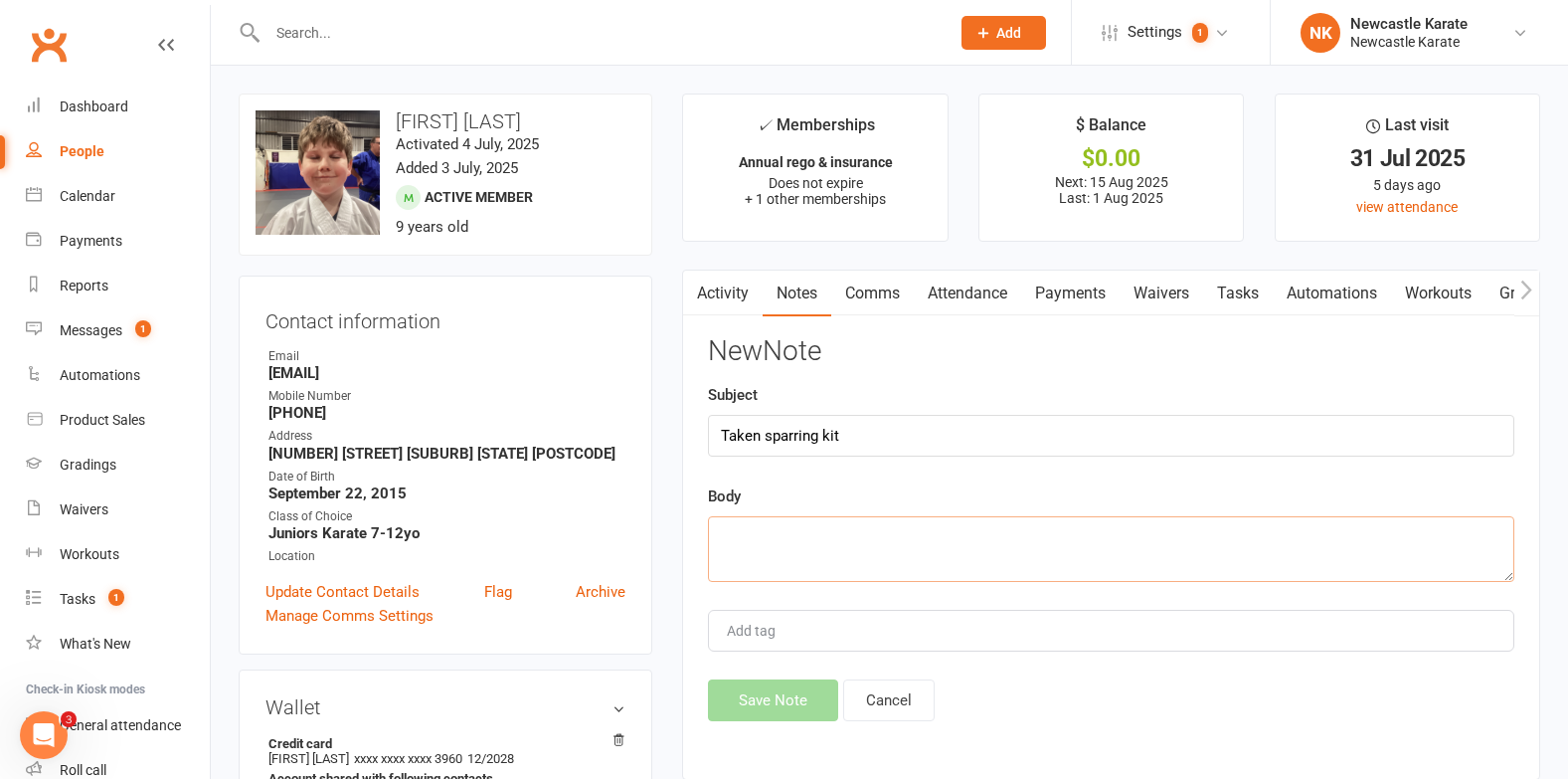 click 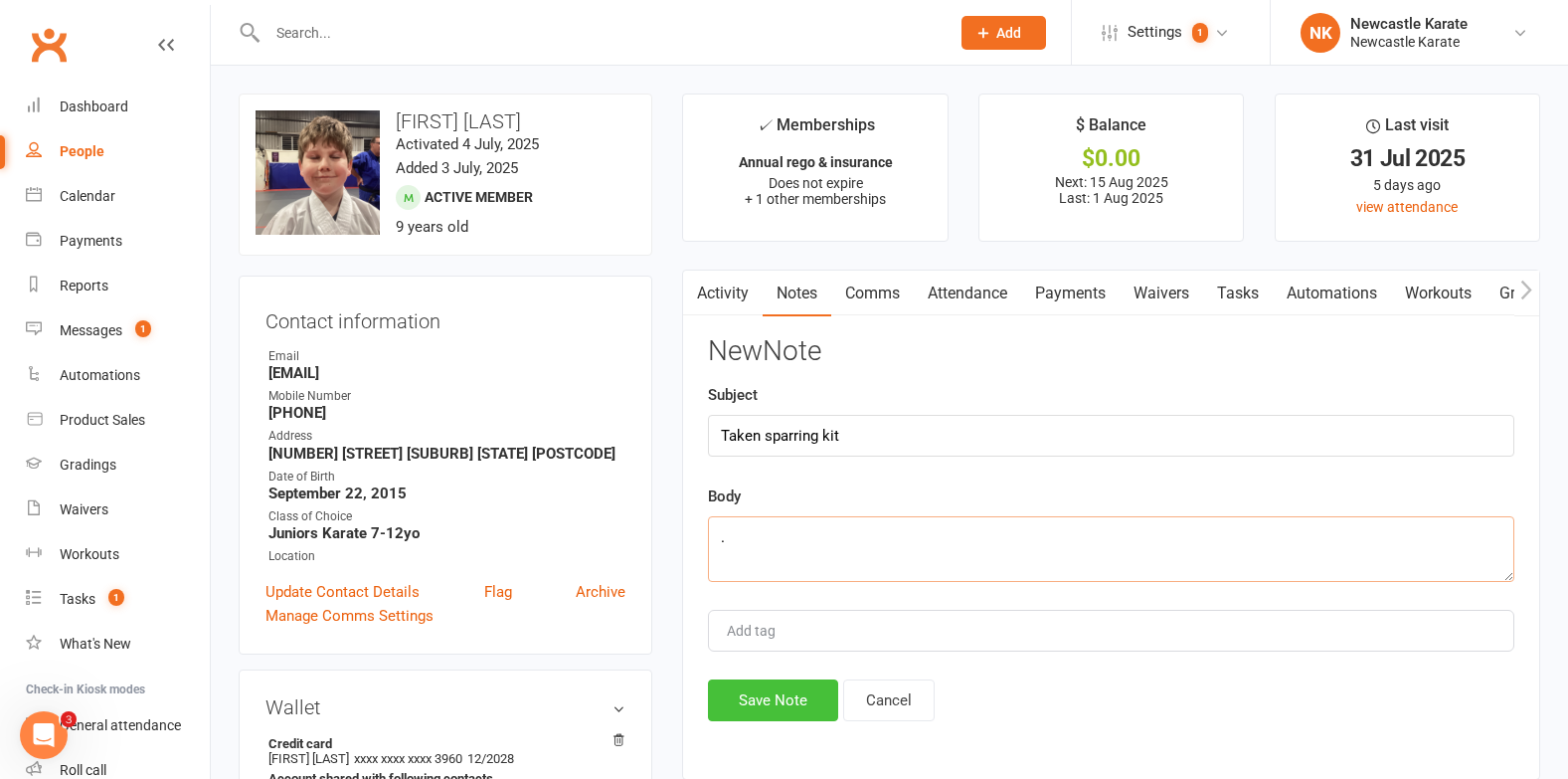 type on "." 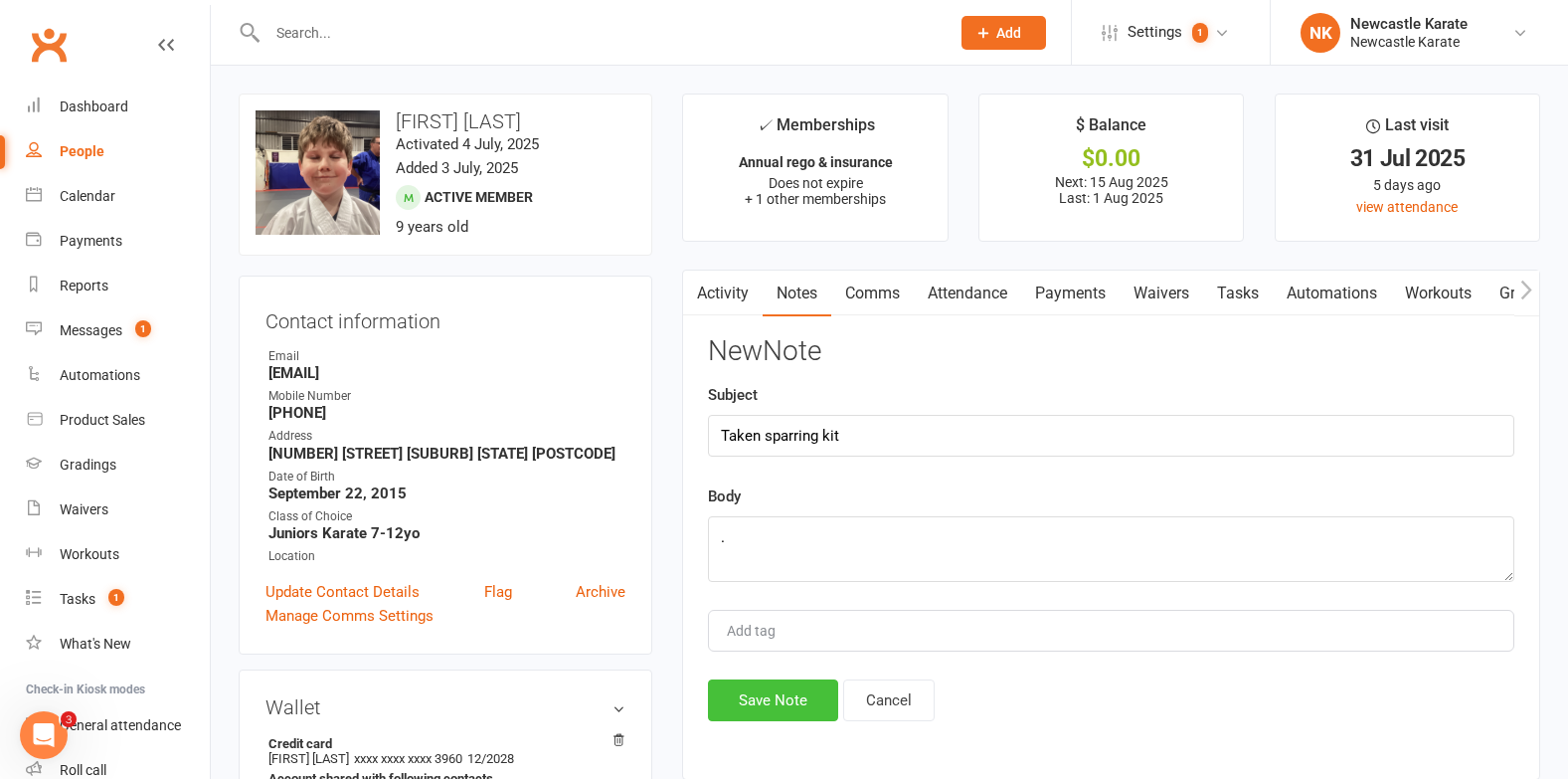 click on "Save Note" 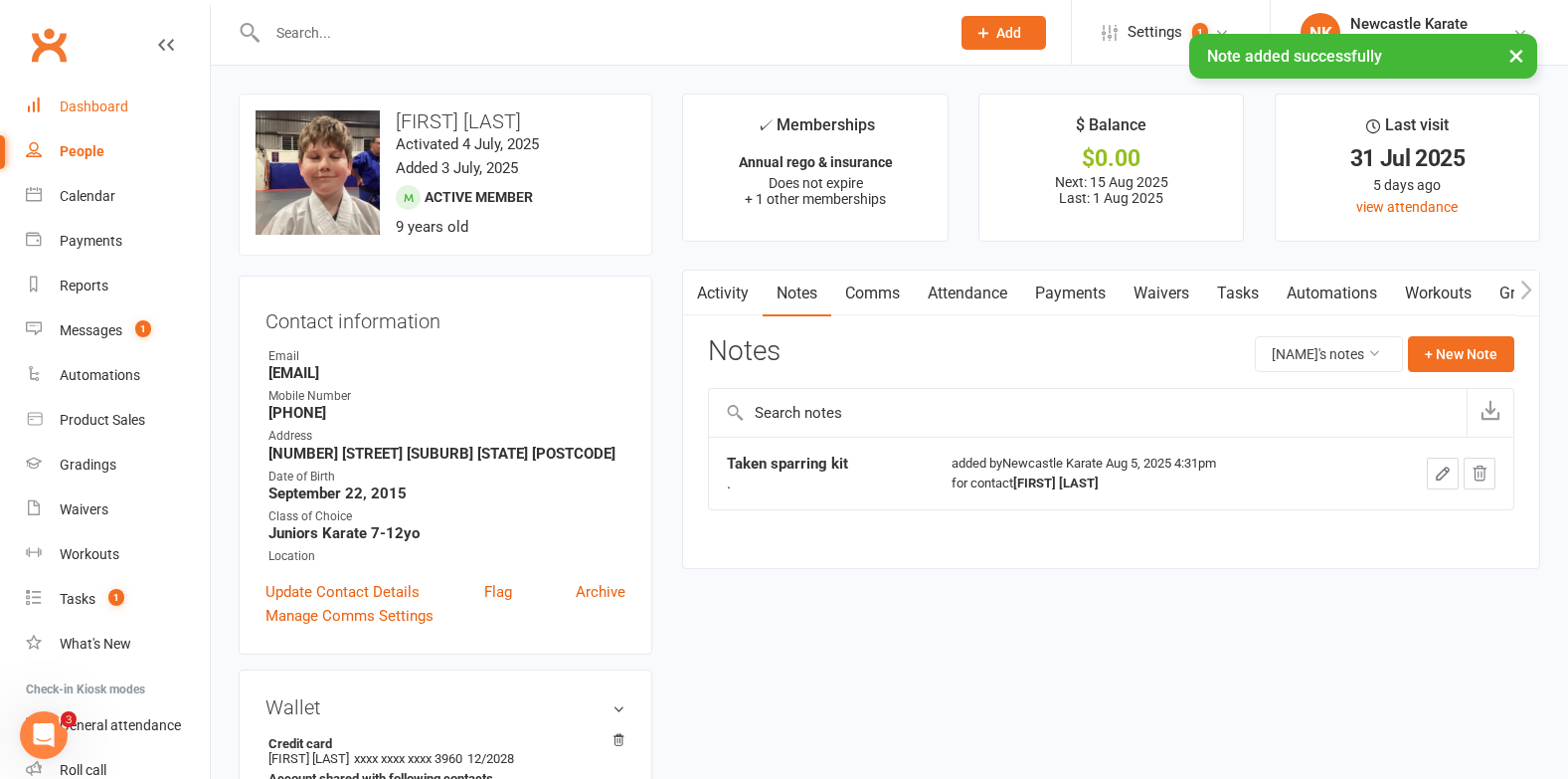 click on "Dashboard" at bounding box center (93, 106) 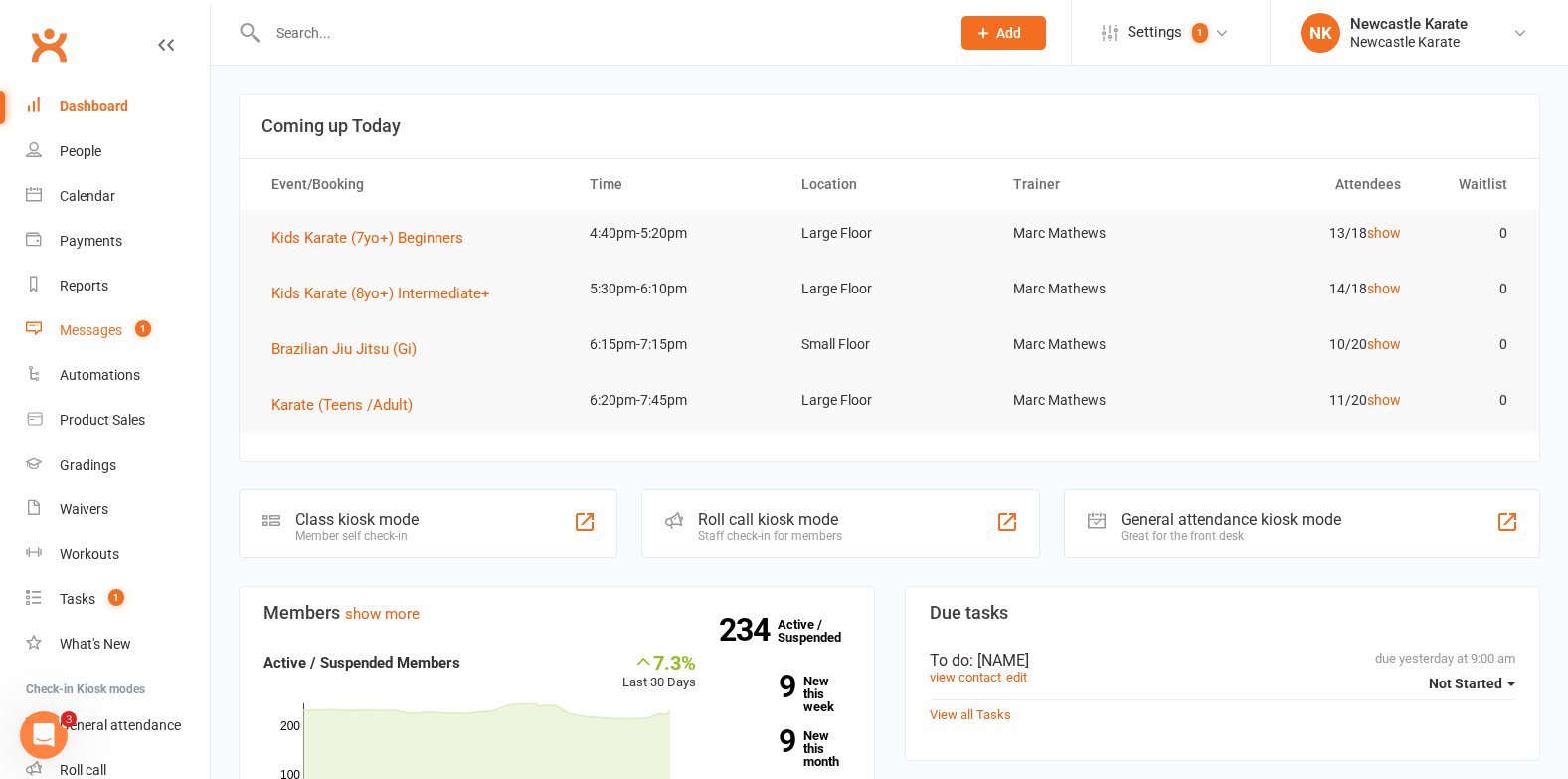 click on "Messages" at bounding box center (90, 330) 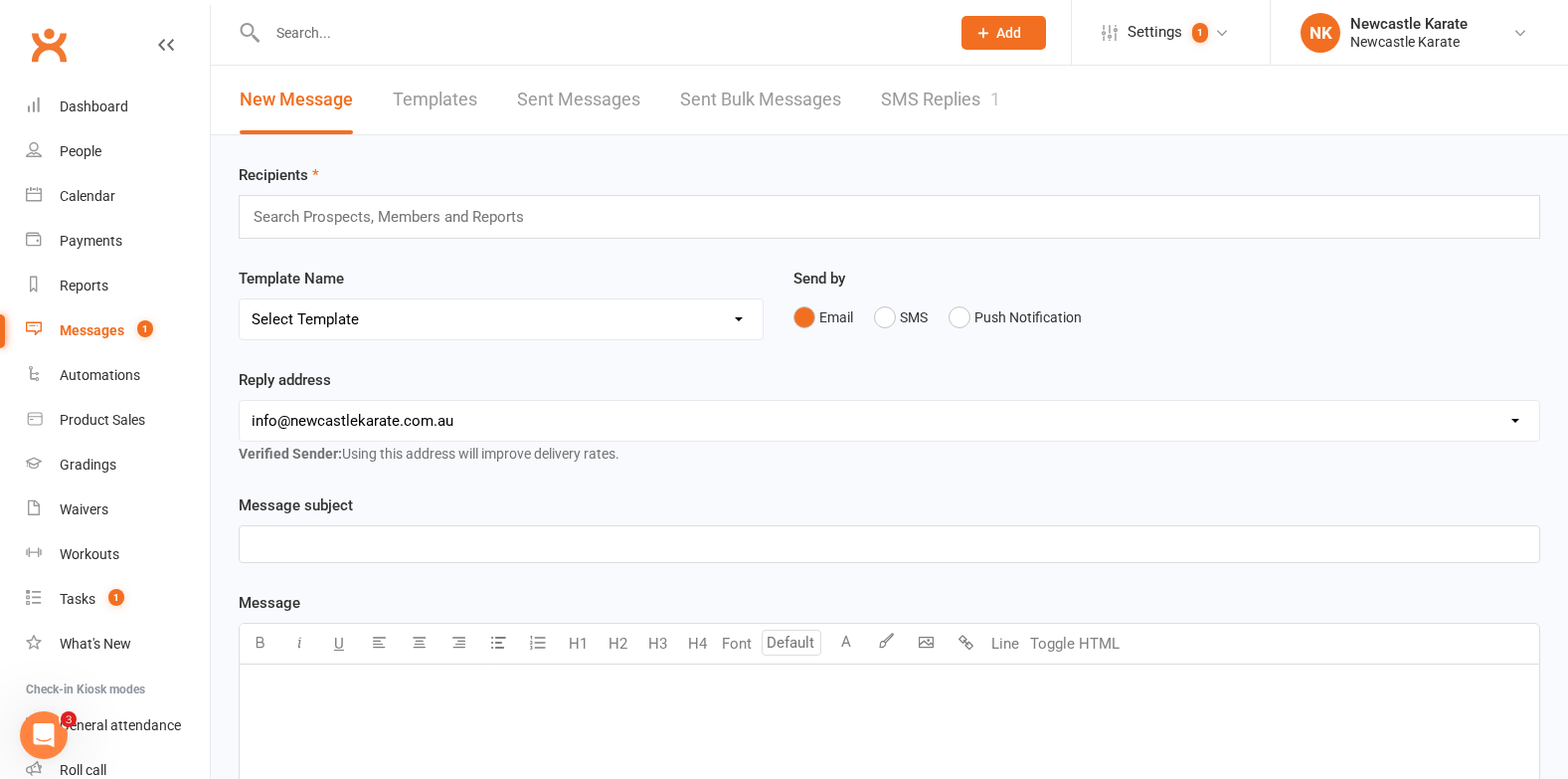 click on "SMS Replies  1" at bounding box center [941, 99] 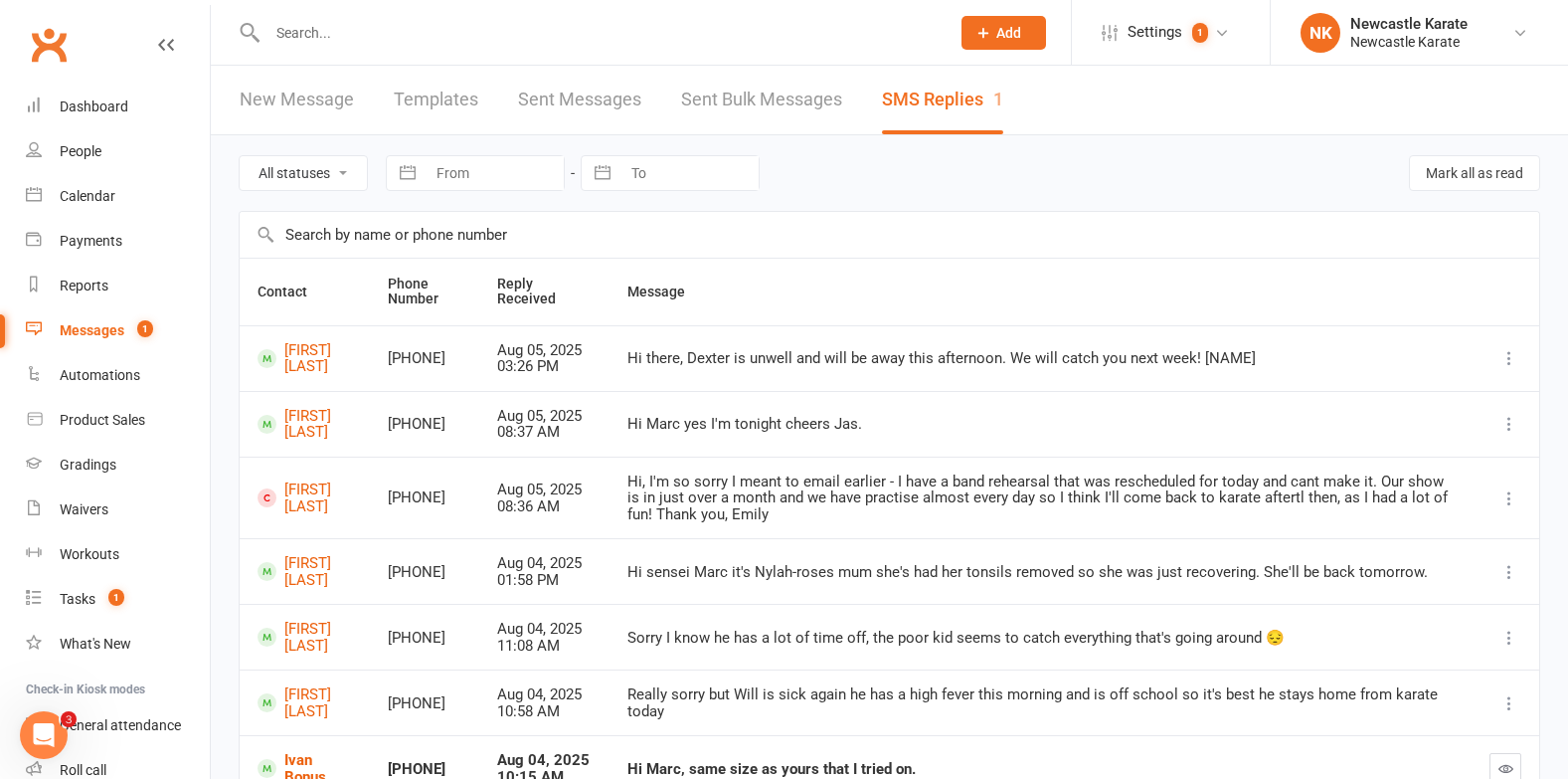 click on "Clubworx" at bounding box center [49, 45] 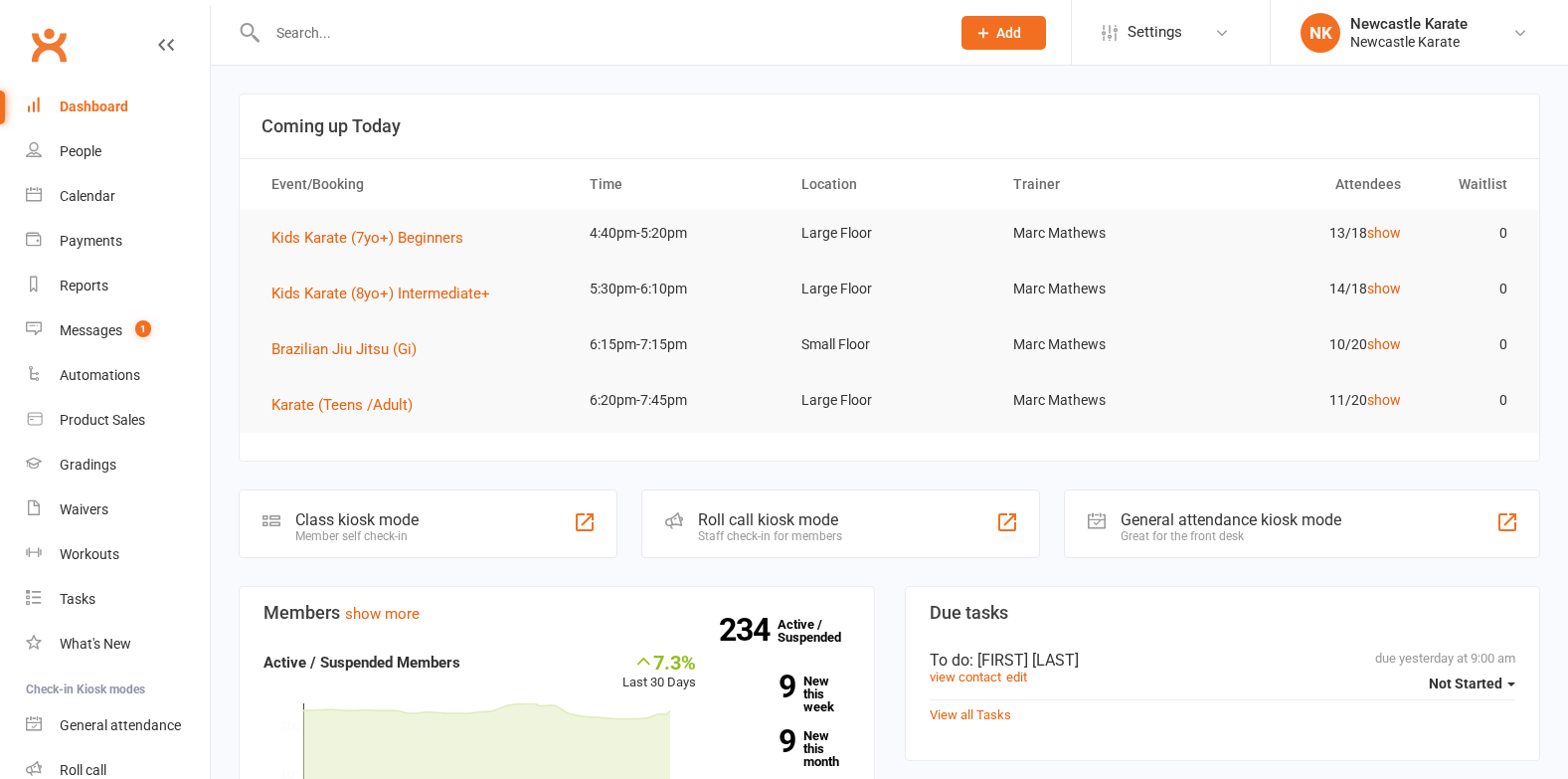 scroll, scrollTop: 0, scrollLeft: 0, axis: both 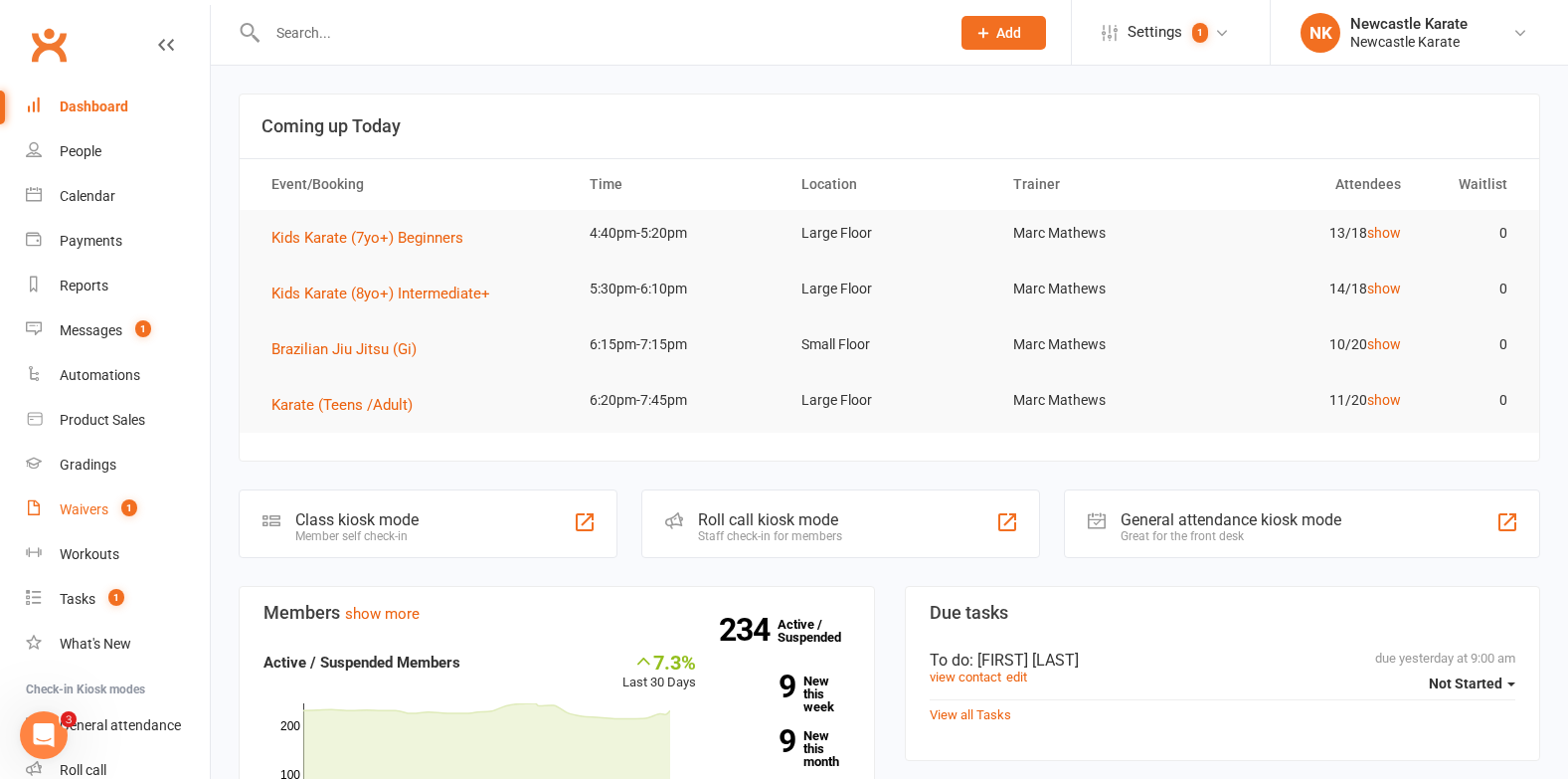 click on "Waivers" at bounding box center [84, 509] 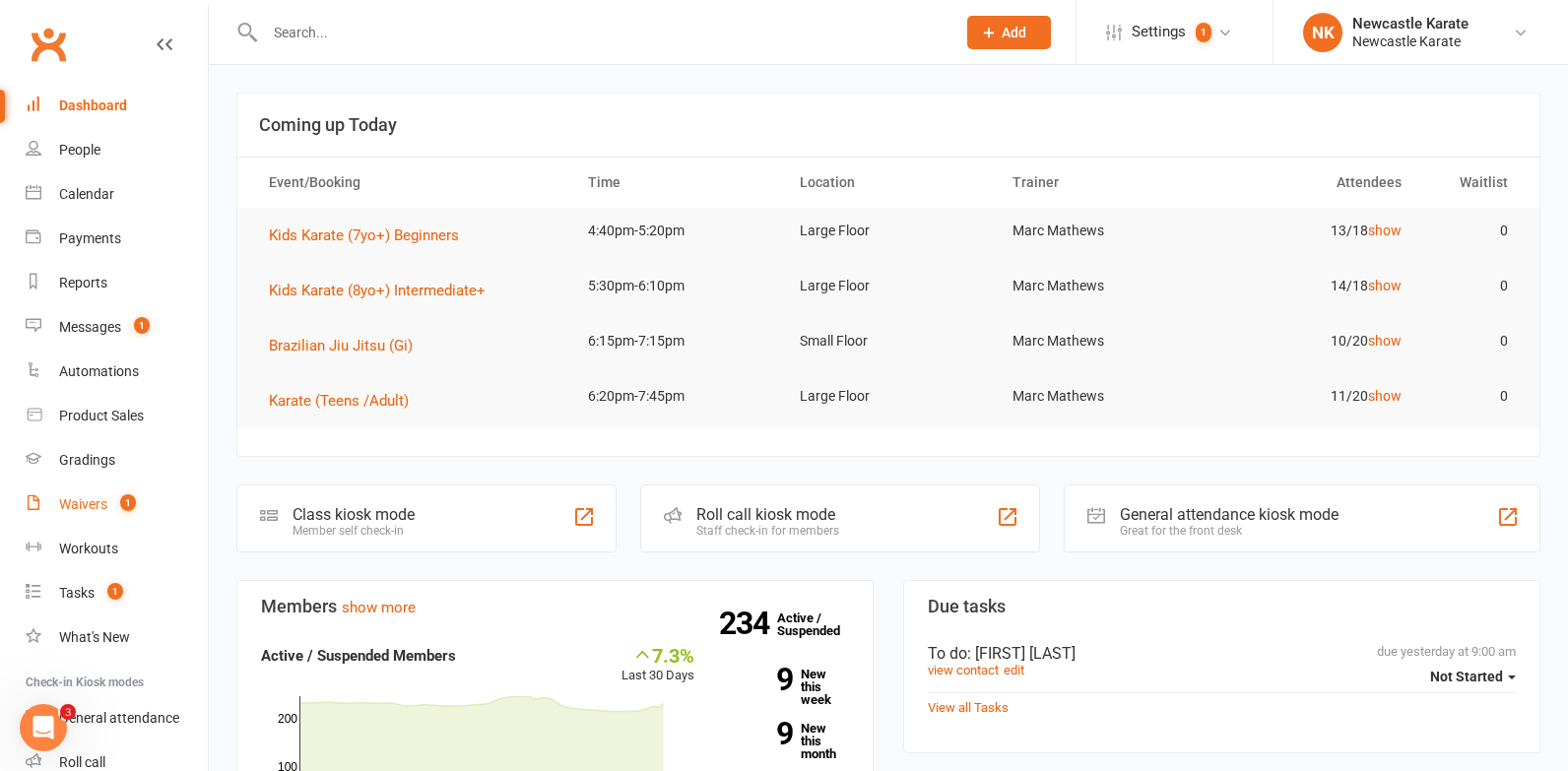select on "100" 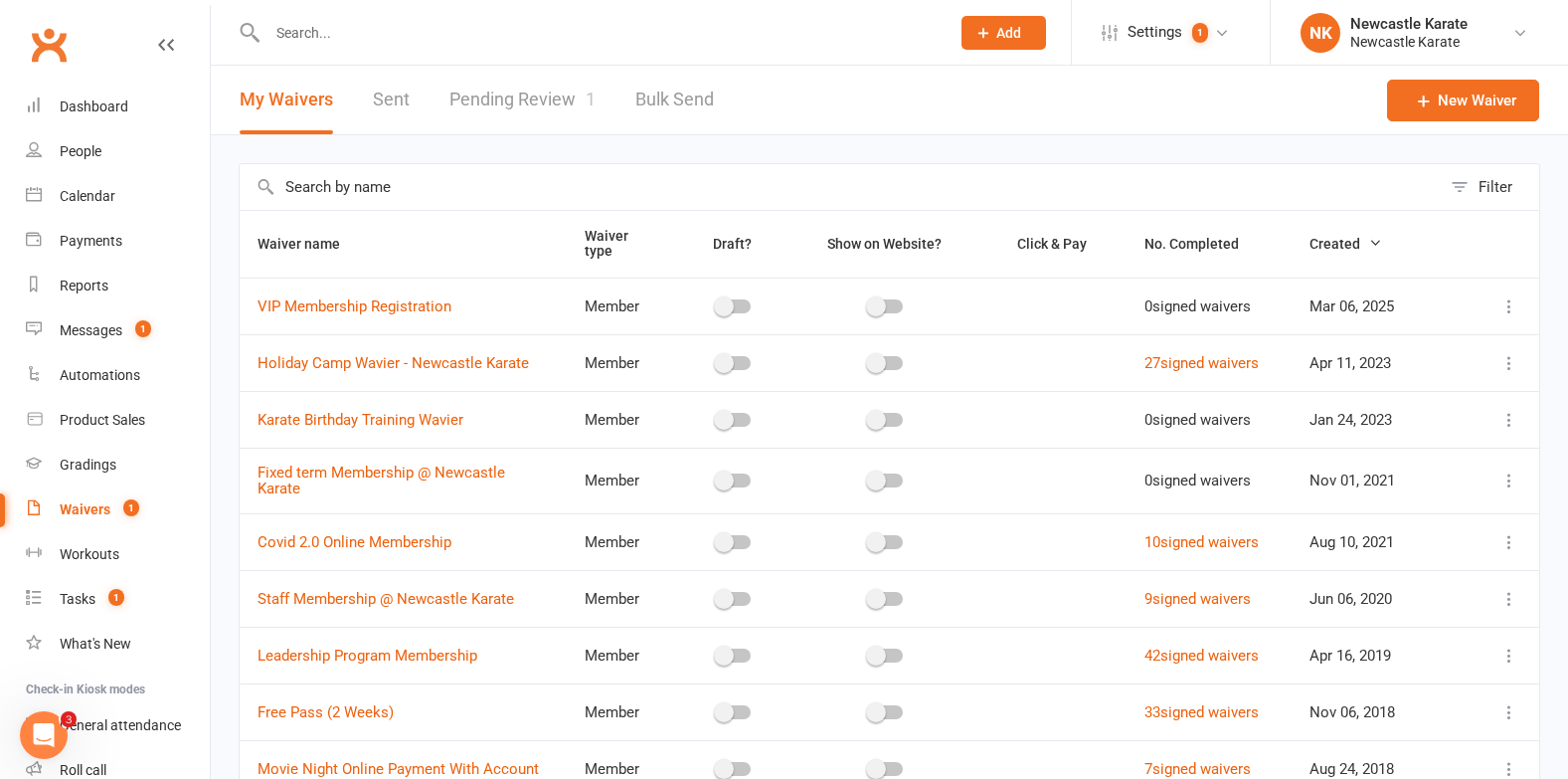 click on "Pending Review 1" at bounding box center [522, 99] 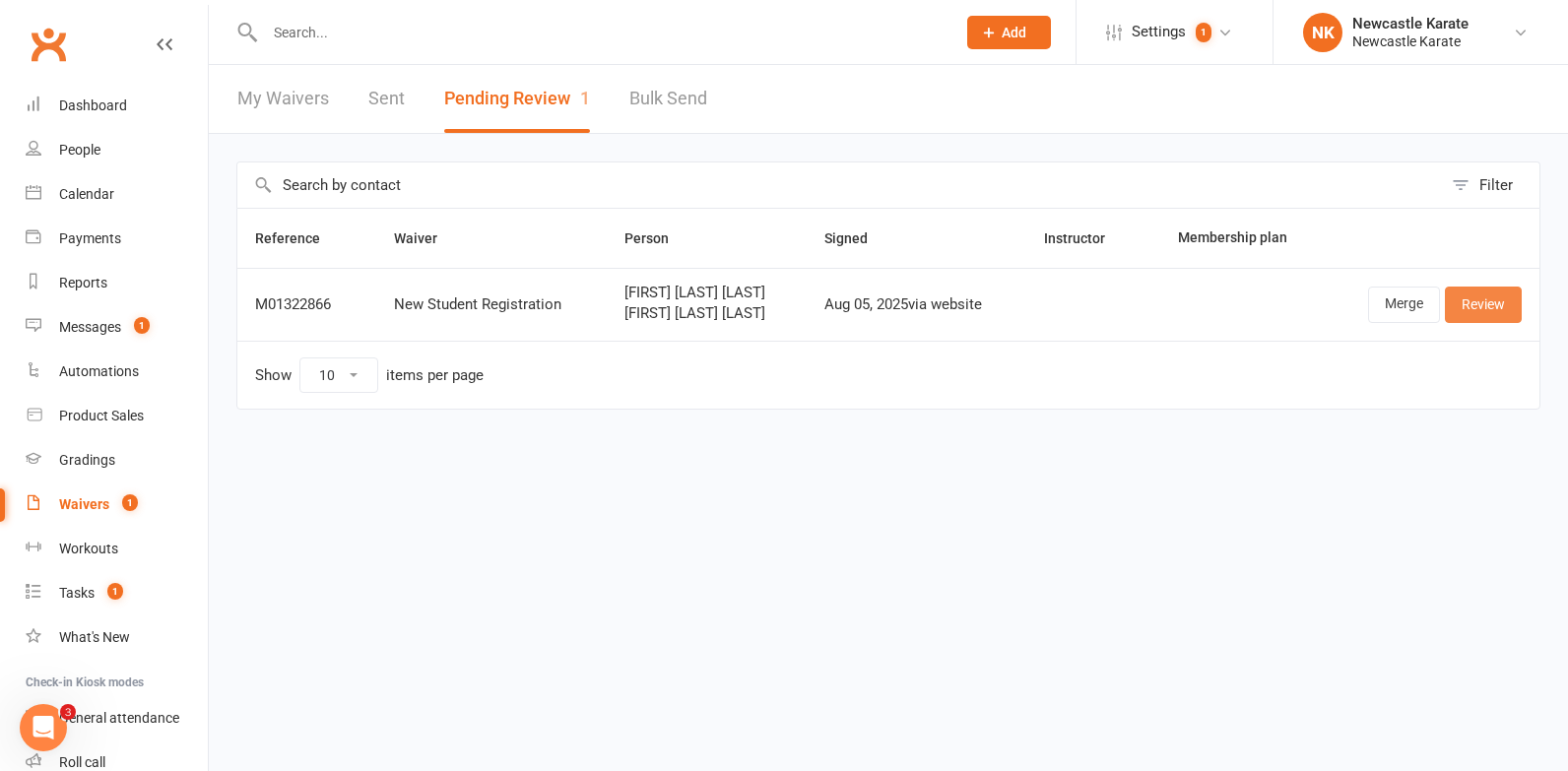 click on "Review" at bounding box center (1483, 304) 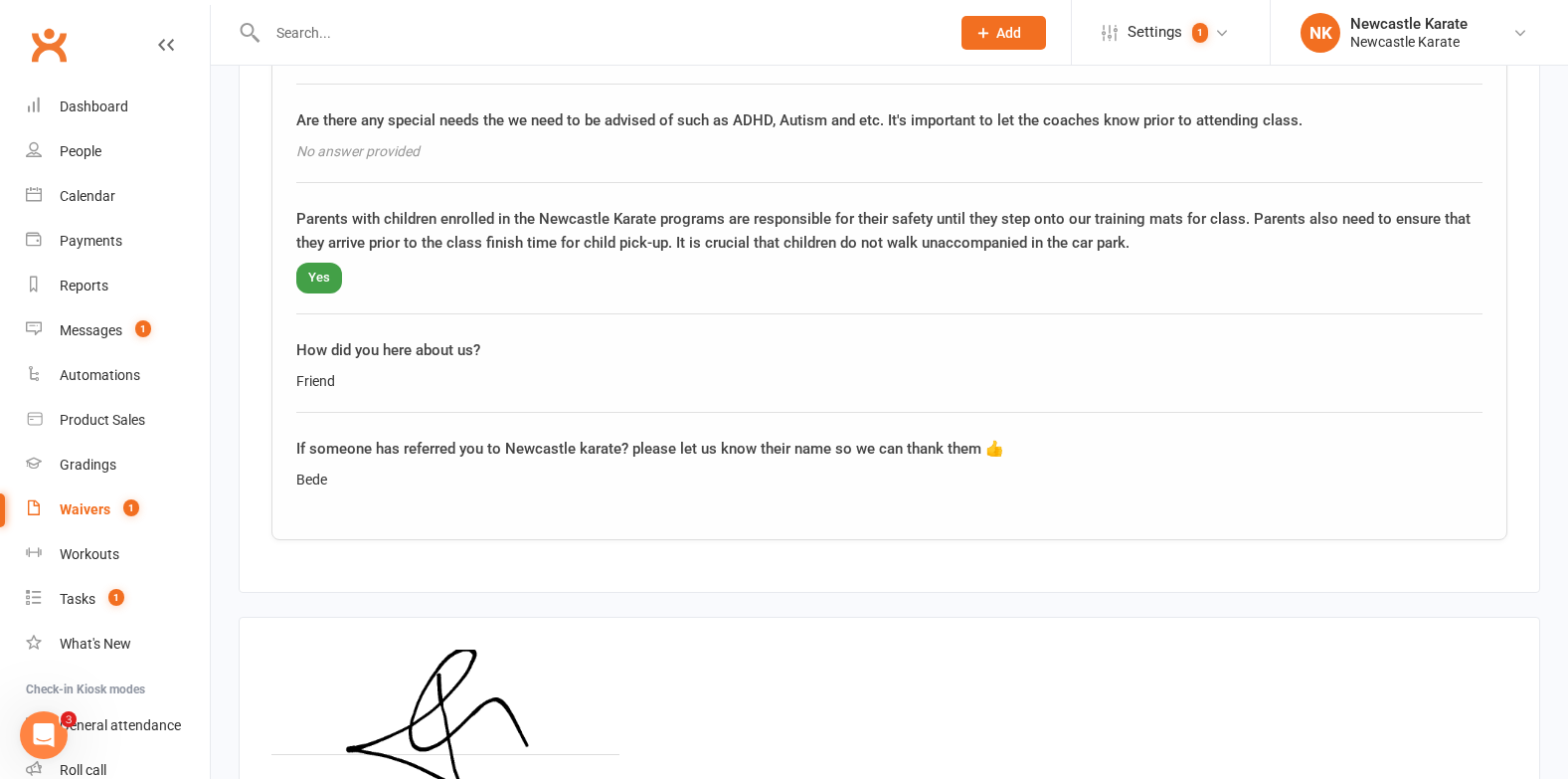 scroll, scrollTop: 2775, scrollLeft: 0, axis: vertical 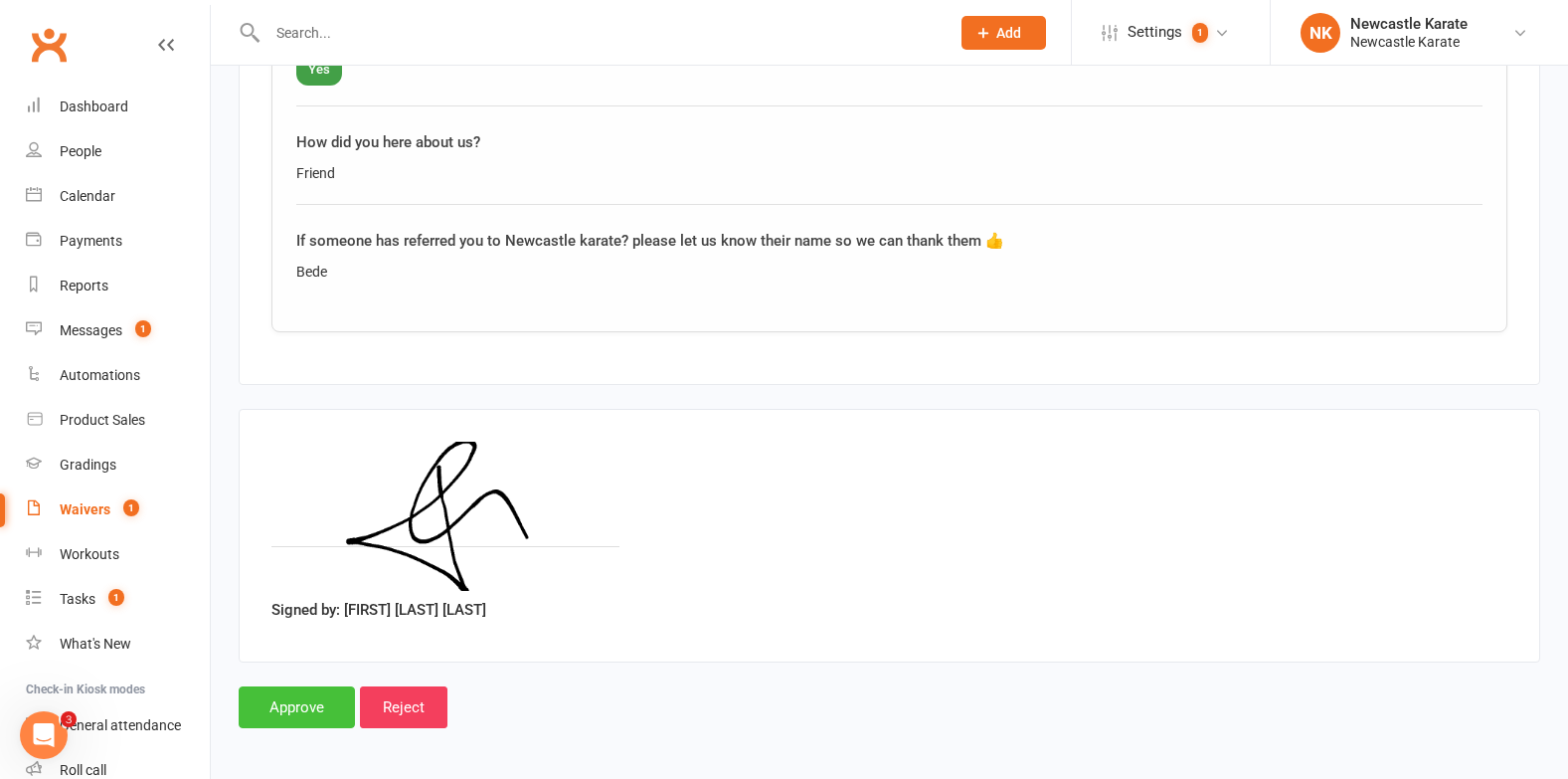 click on "Approve" at bounding box center (296, 707) 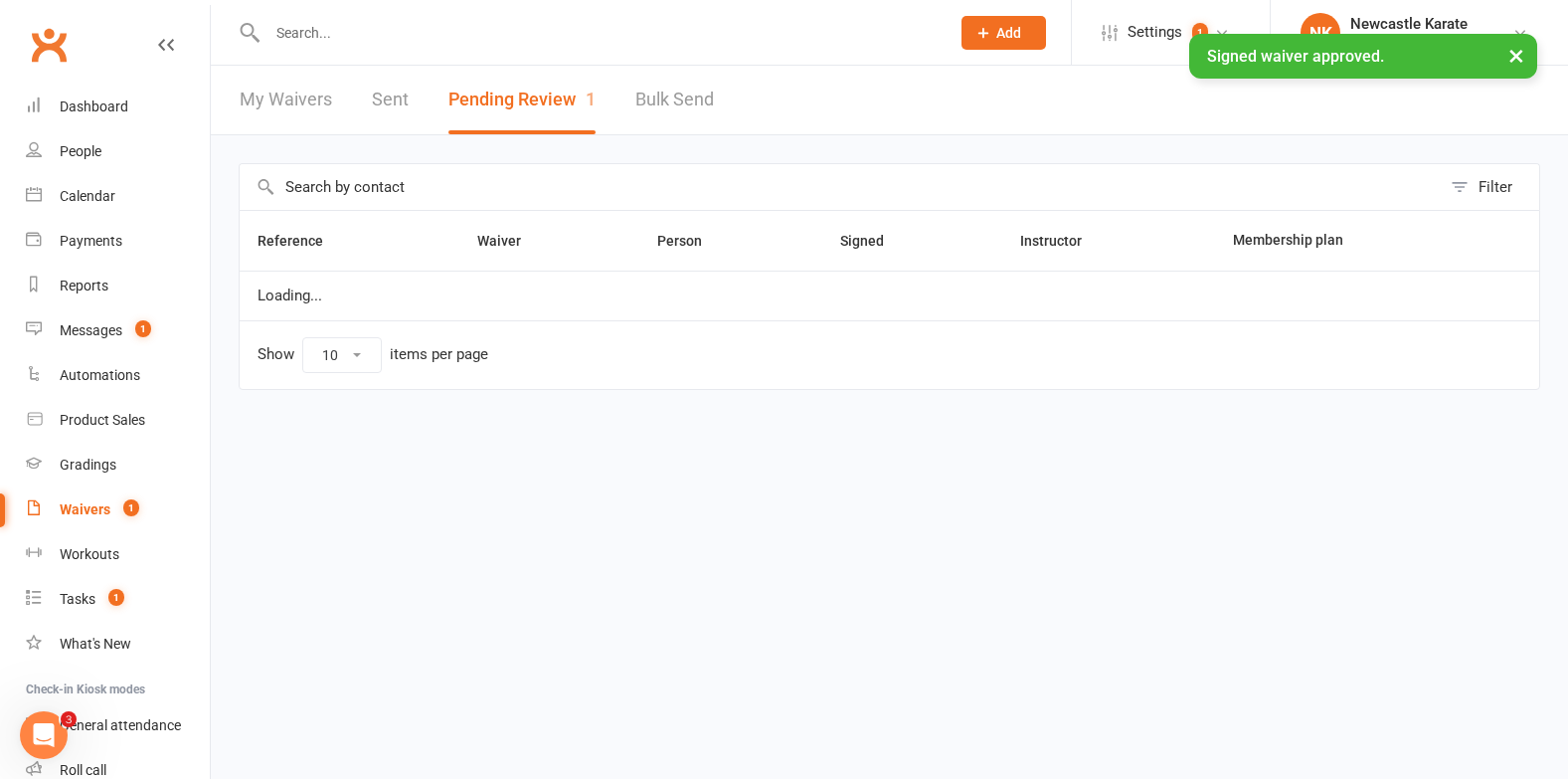 scroll, scrollTop: 0, scrollLeft: 0, axis: both 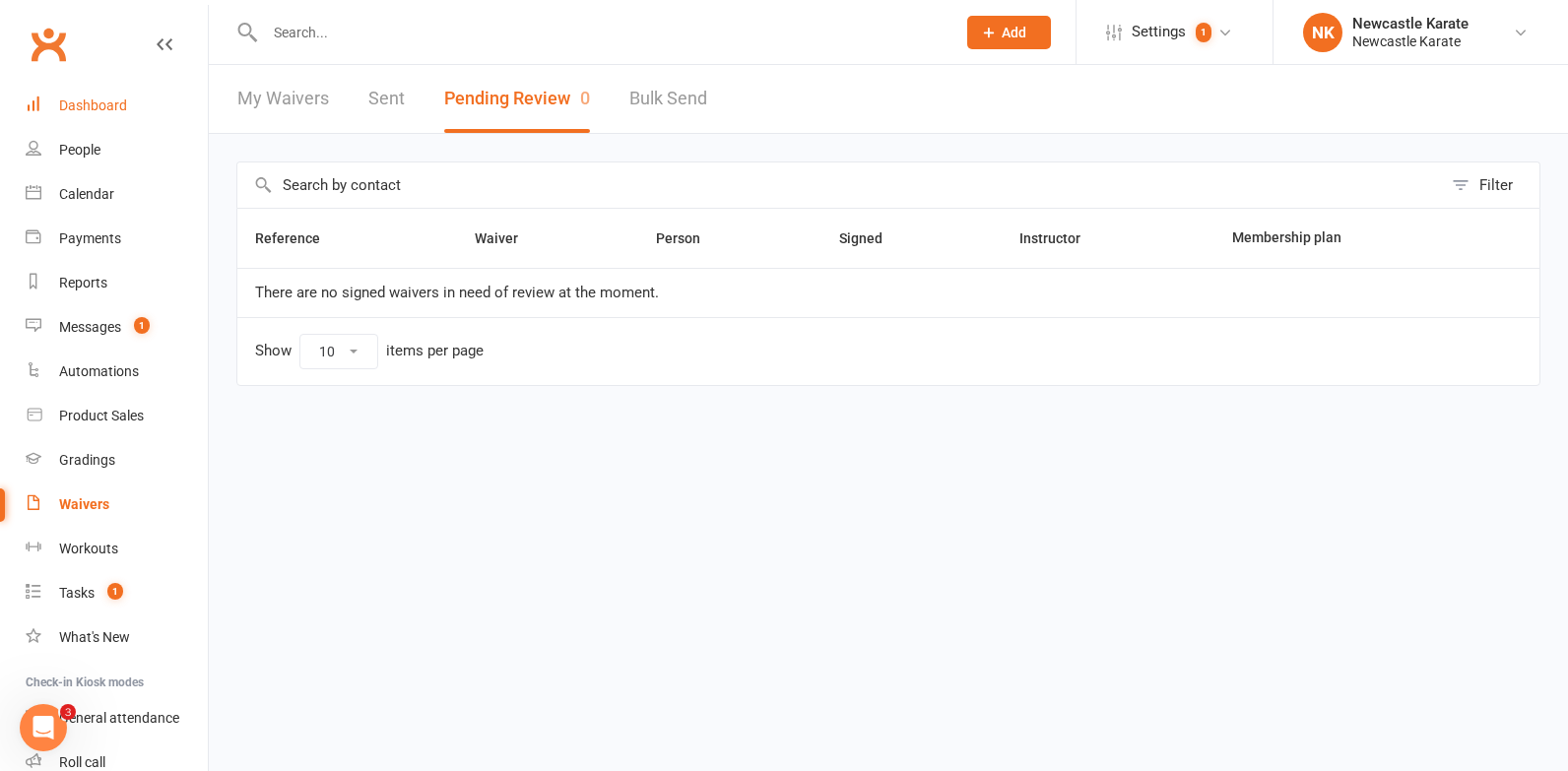 click on "Dashboard" at bounding box center (93, 105) 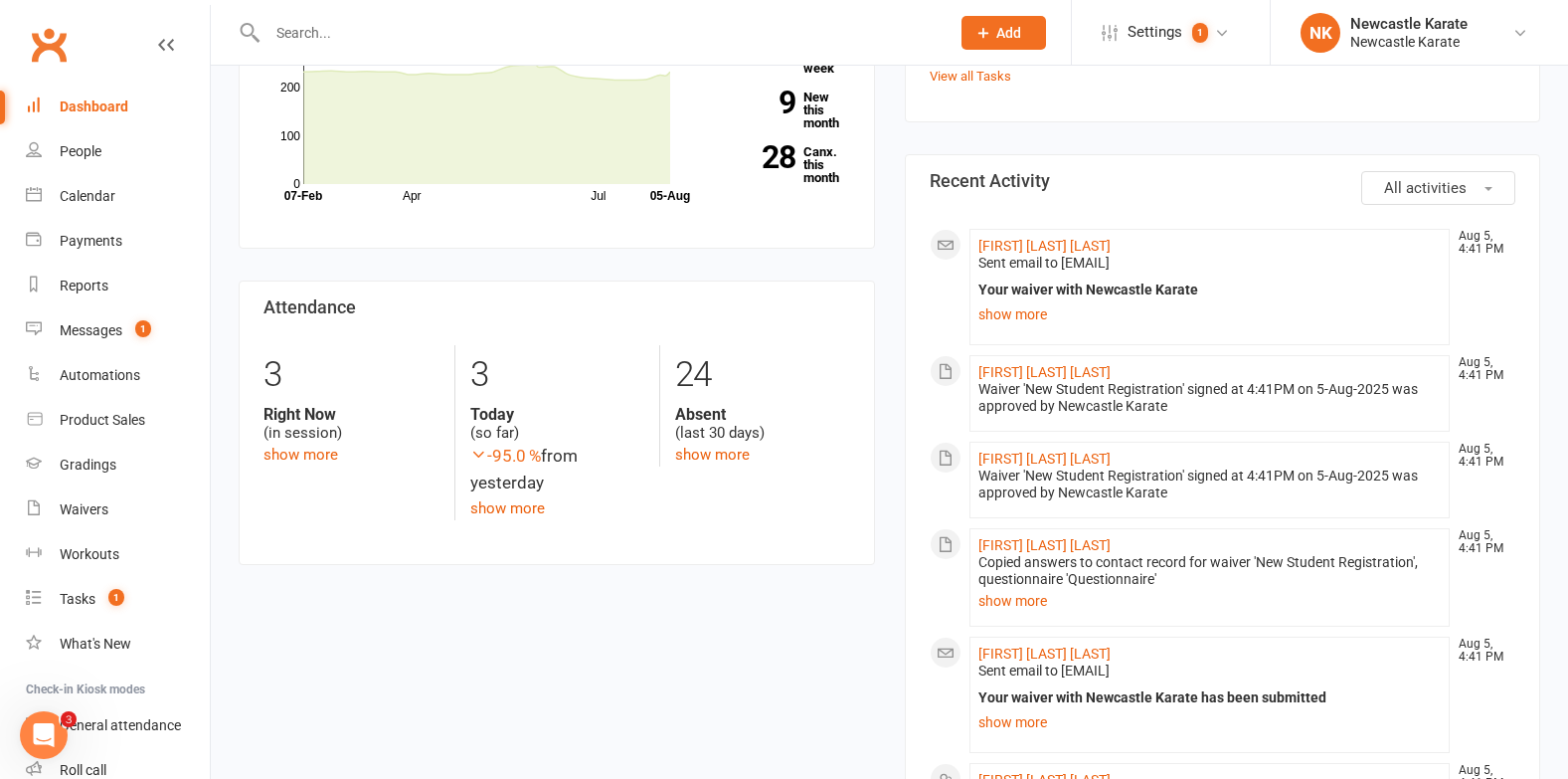 scroll, scrollTop: 606, scrollLeft: 0, axis: vertical 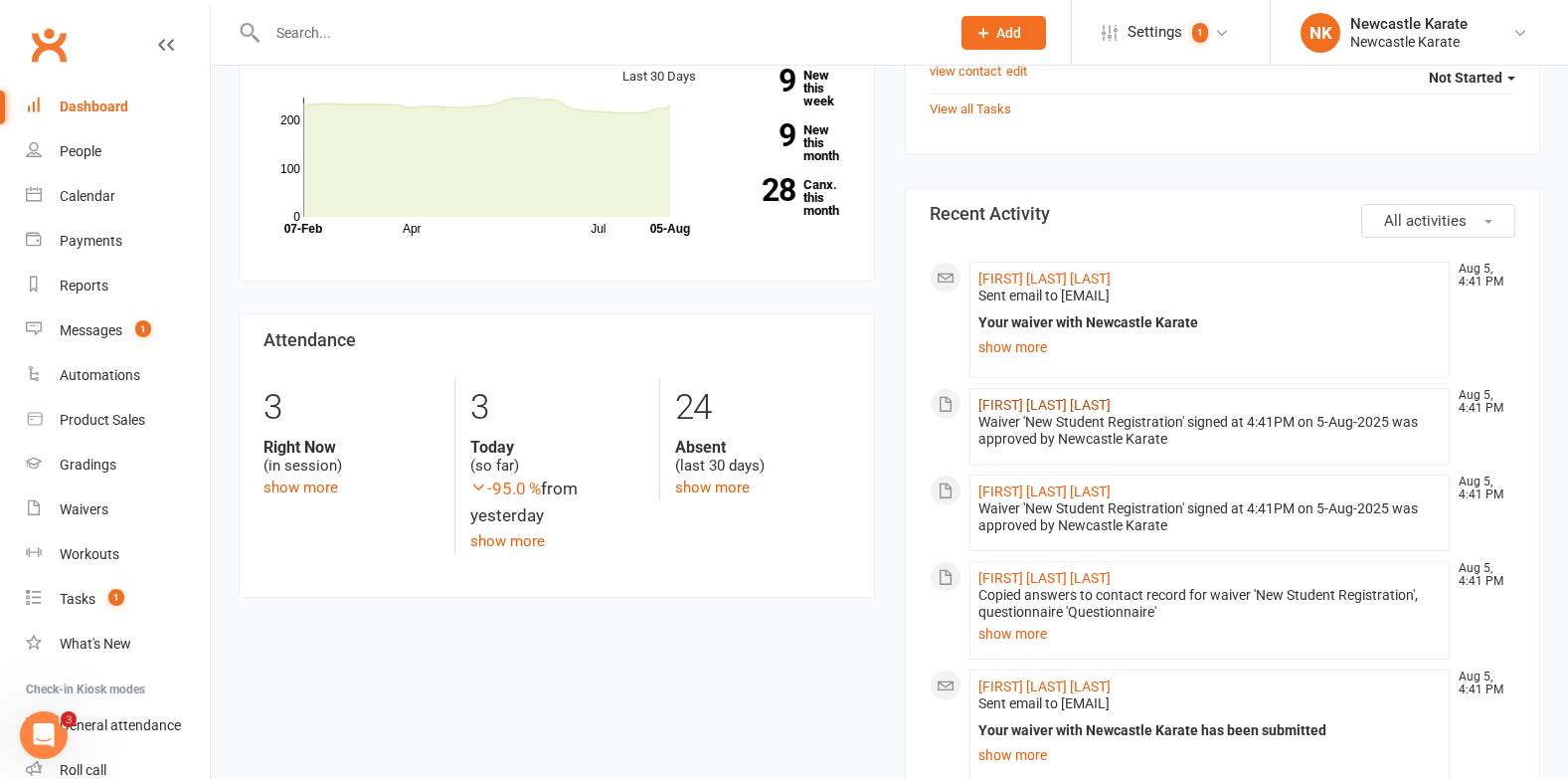 click on "[FIRST] [LAST] [LAST]" 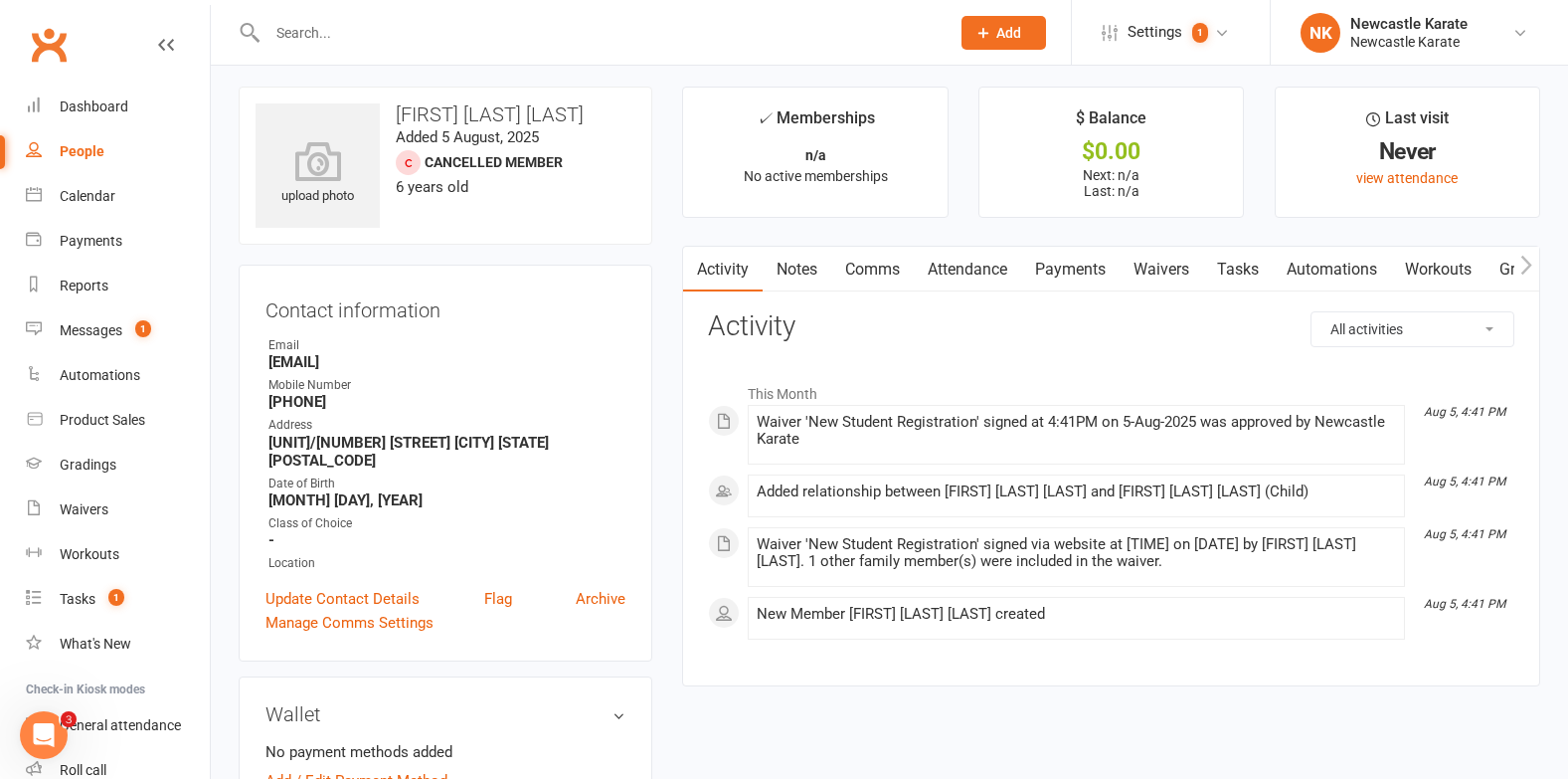scroll, scrollTop: 8, scrollLeft: 0, axis: vertical 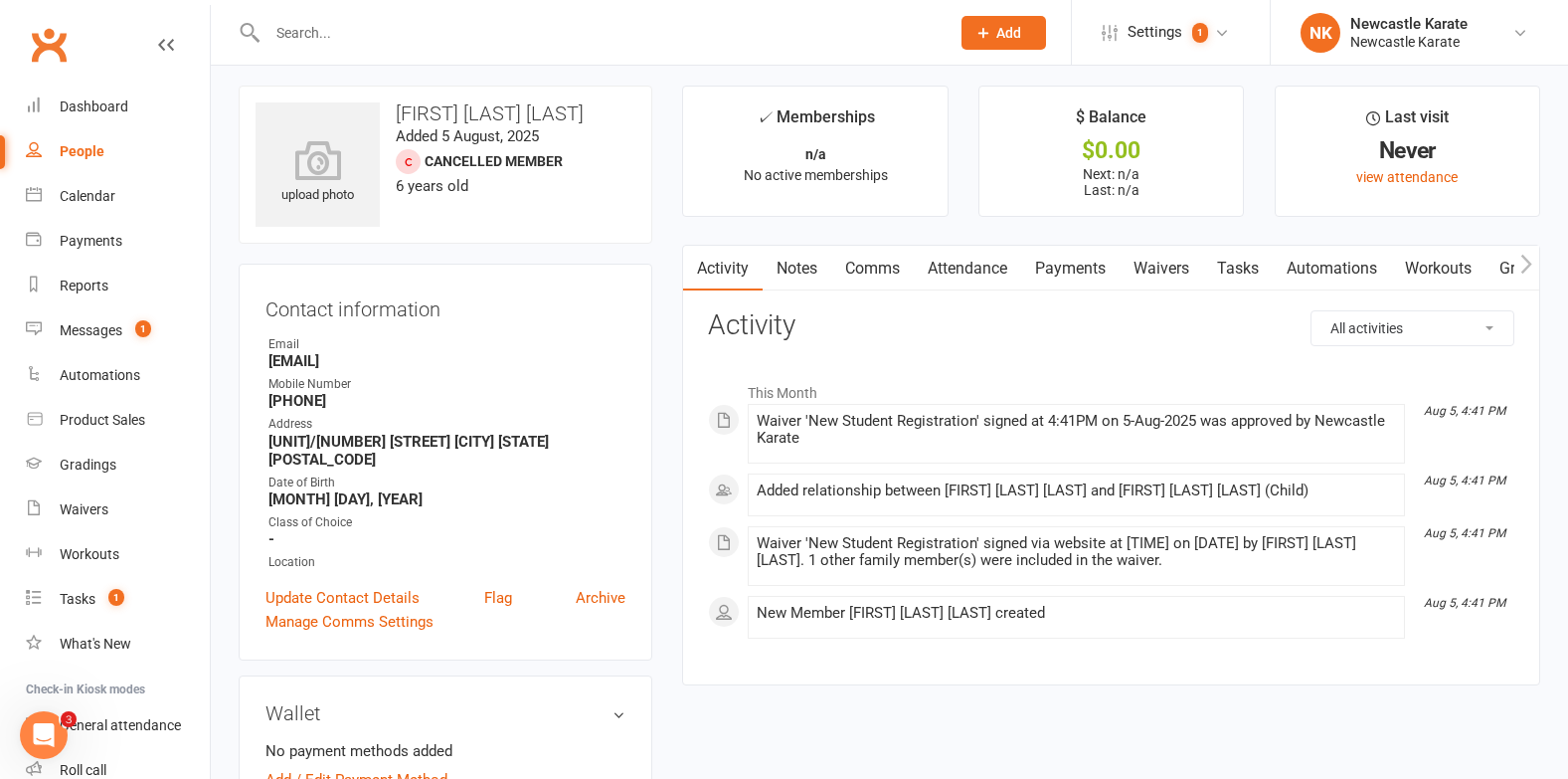 click on "Notes" at bounding box center (796, 269) 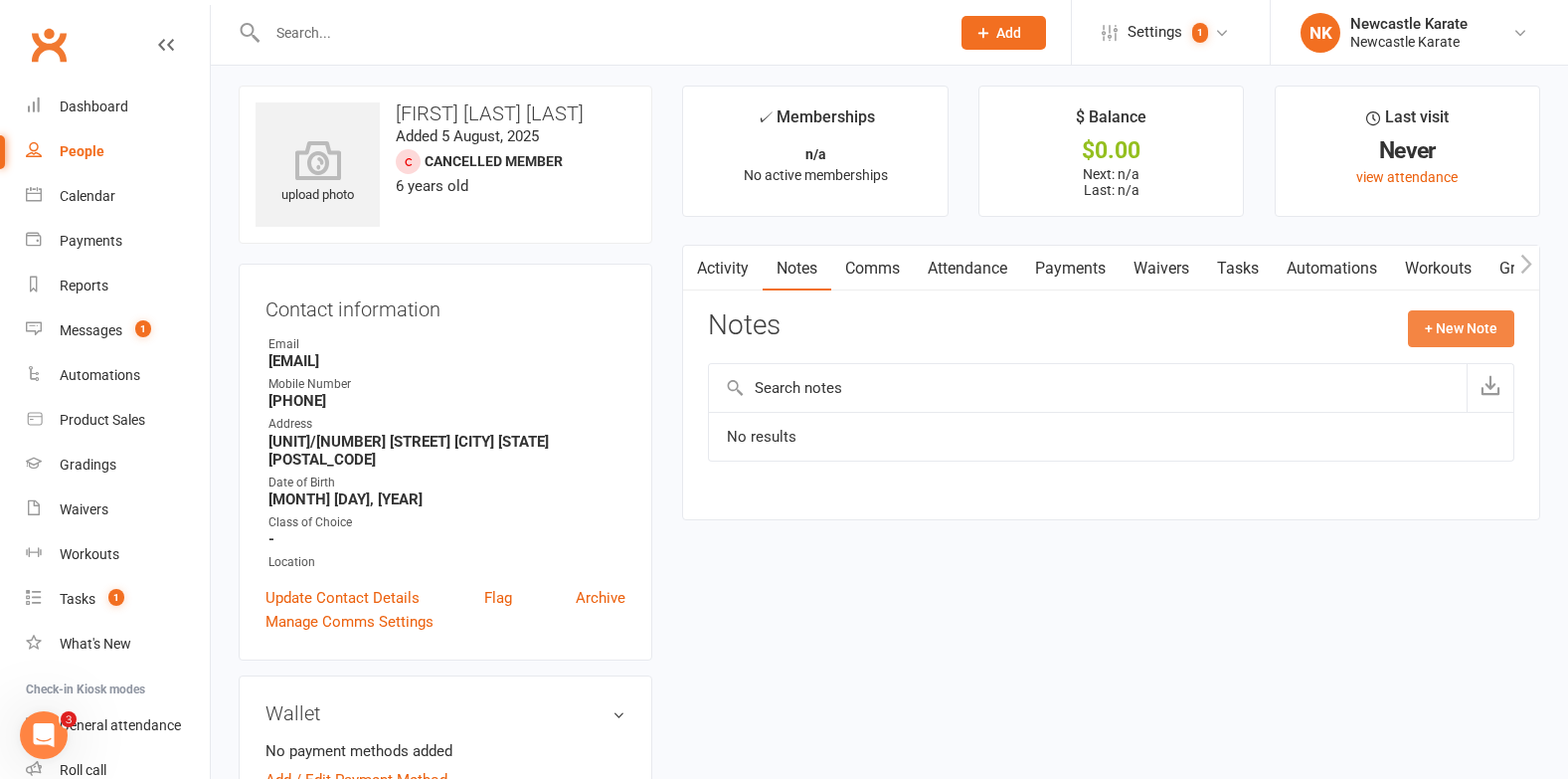 click on "+ New Note" at bounding box center [1461, 328] 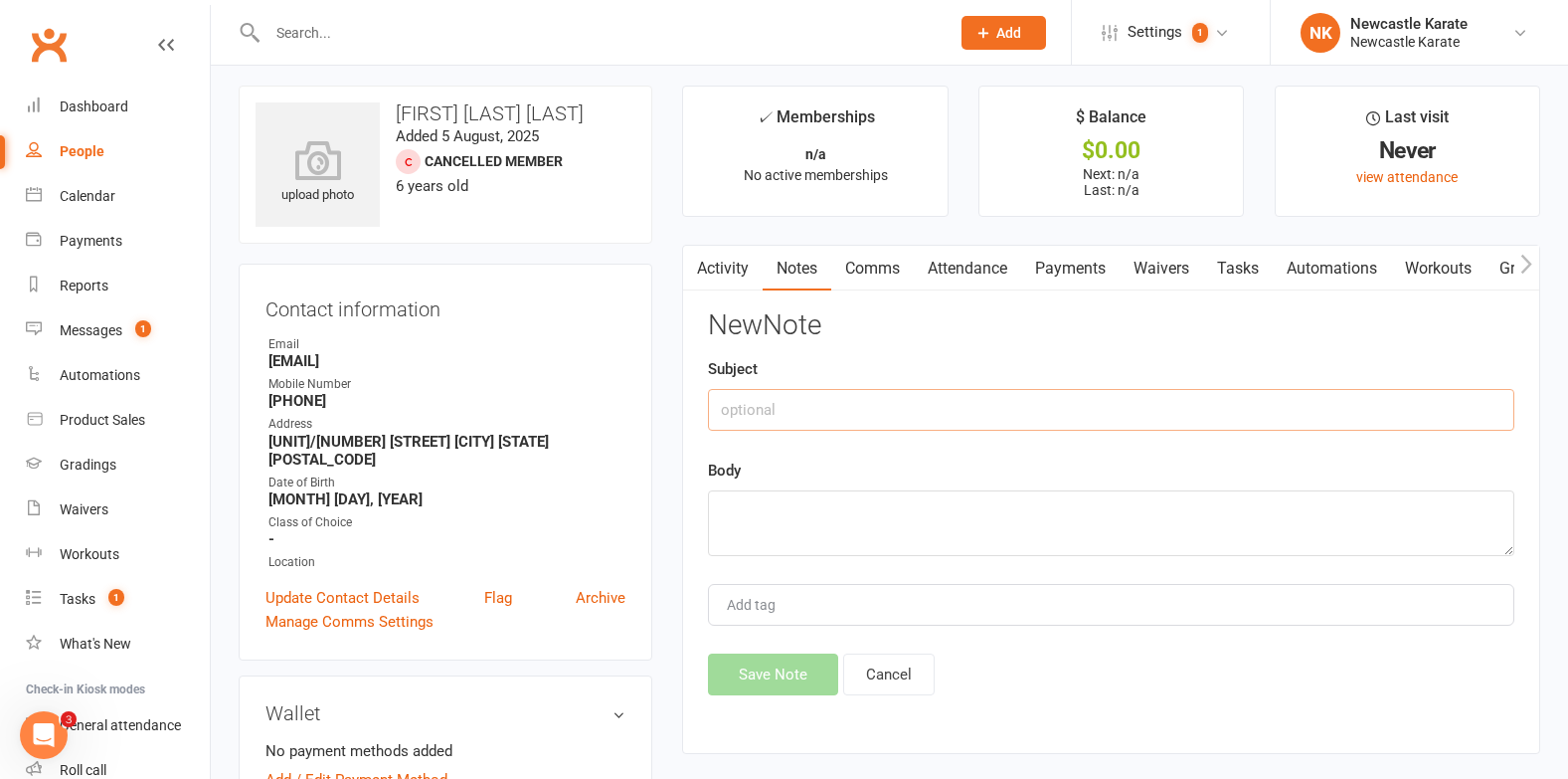 click at bounding box center (1111, 410) 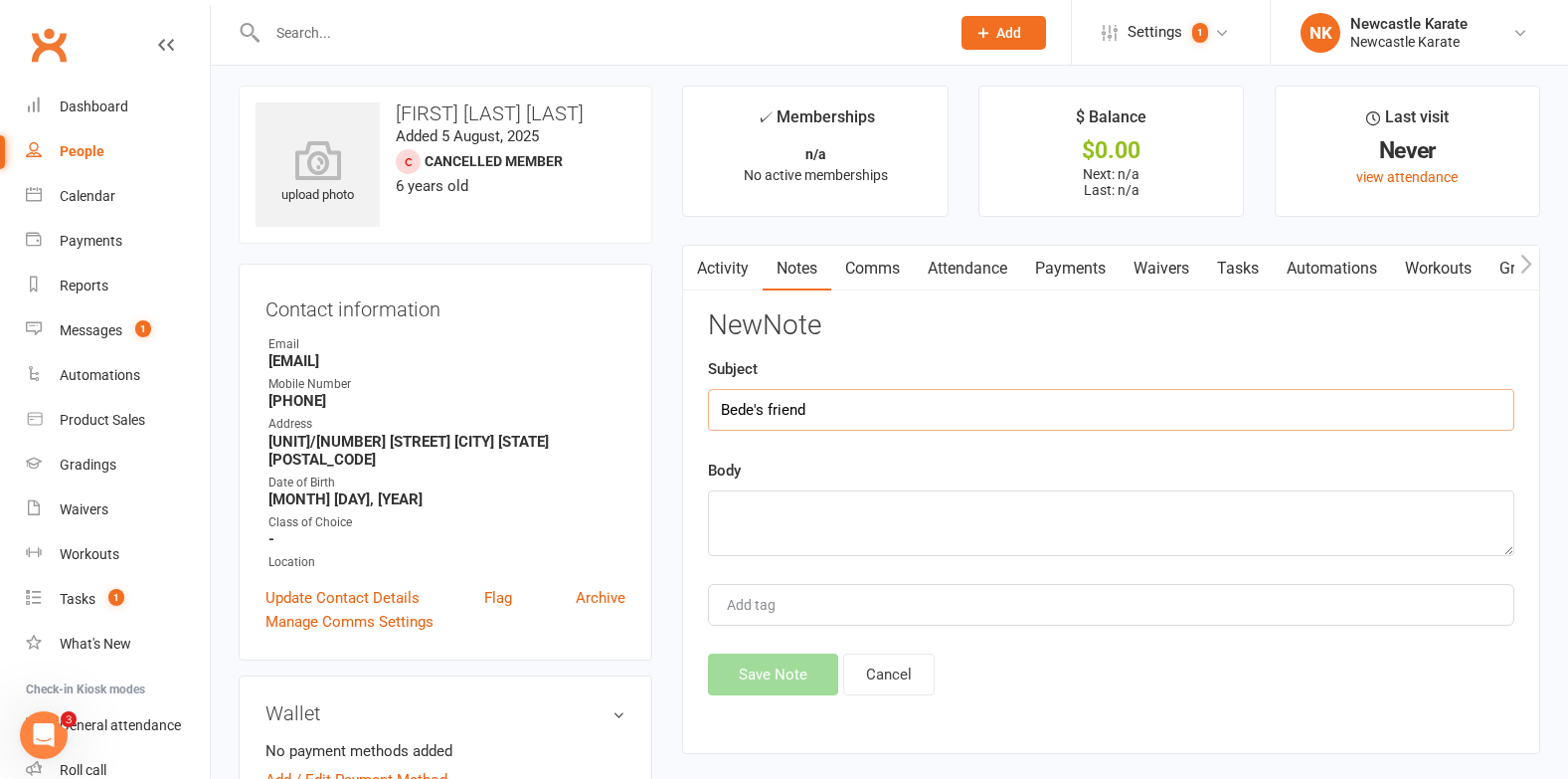 type on "Bede's friend" 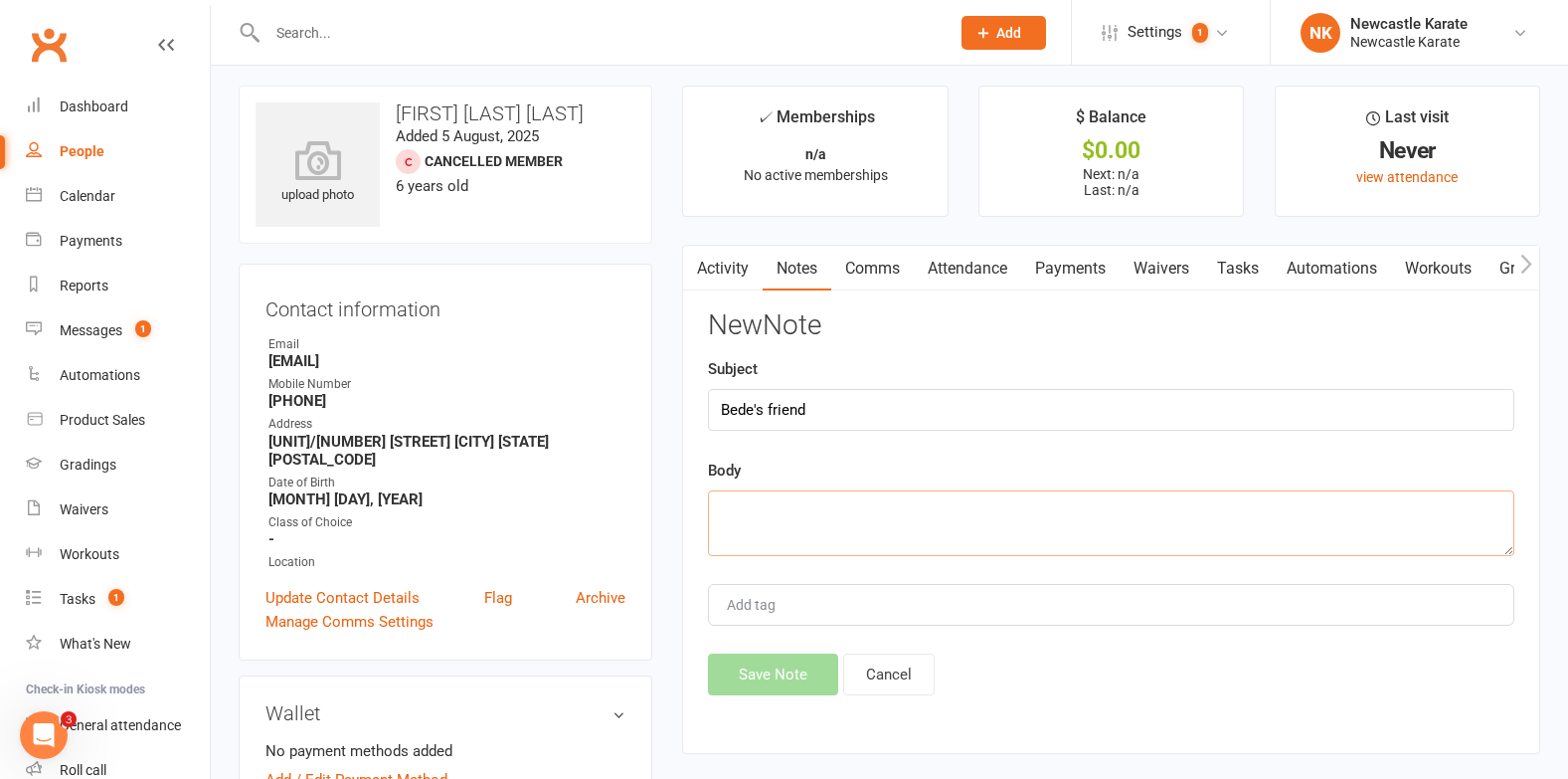 click at bounding box center [1111, 523] 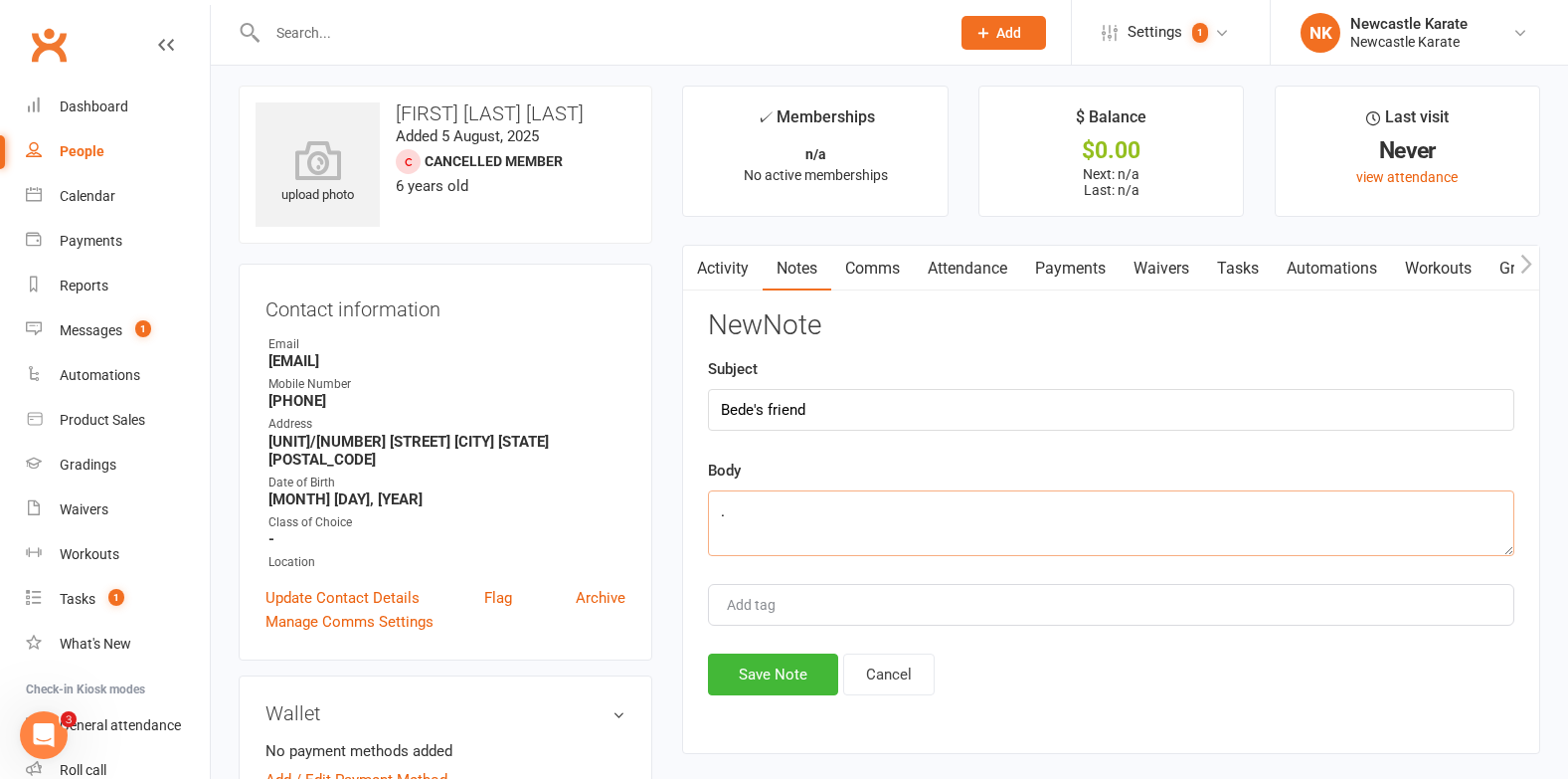 type on "." 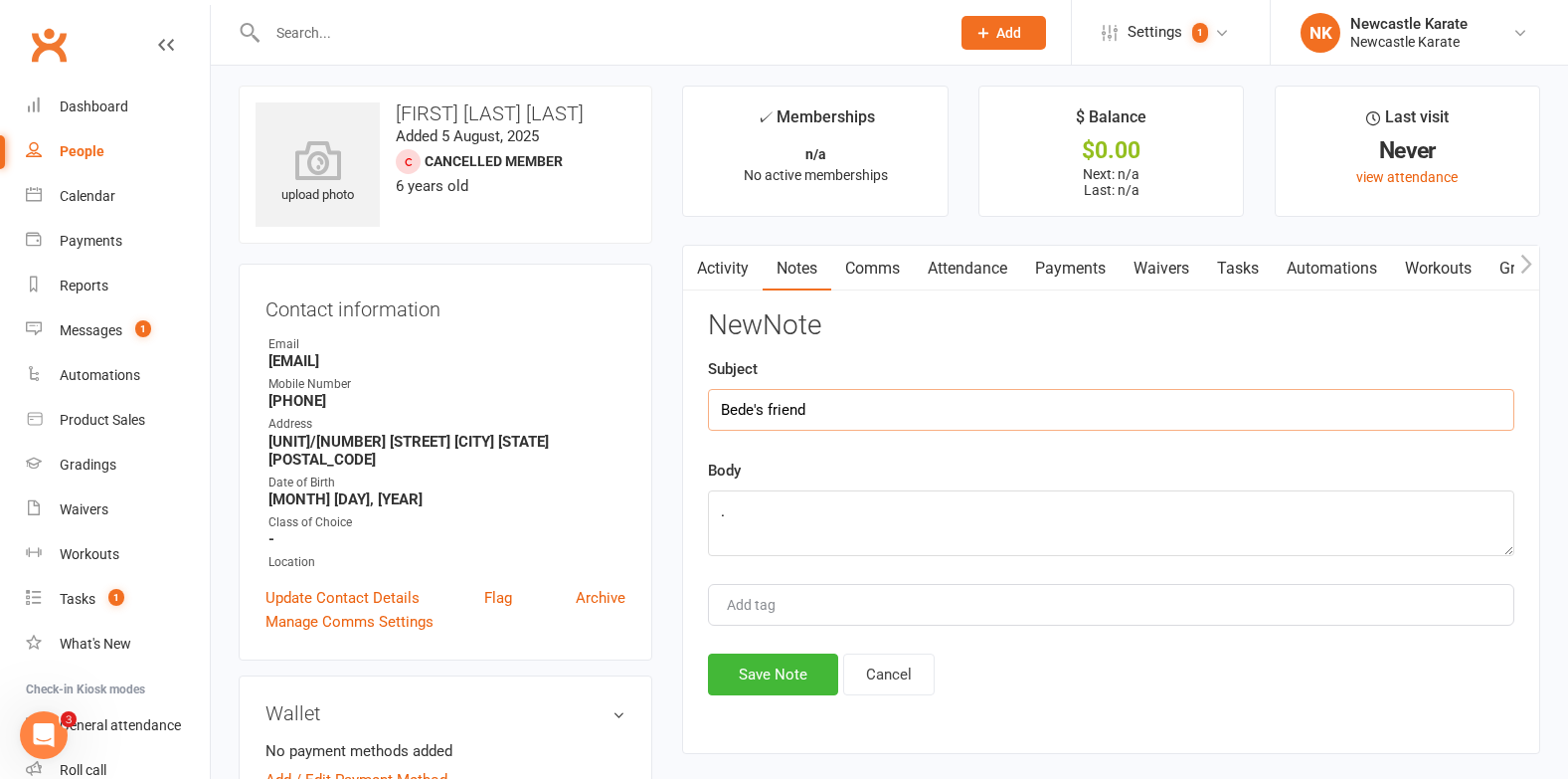 click on "Bede's friend" at bounding box center (1111, 410) 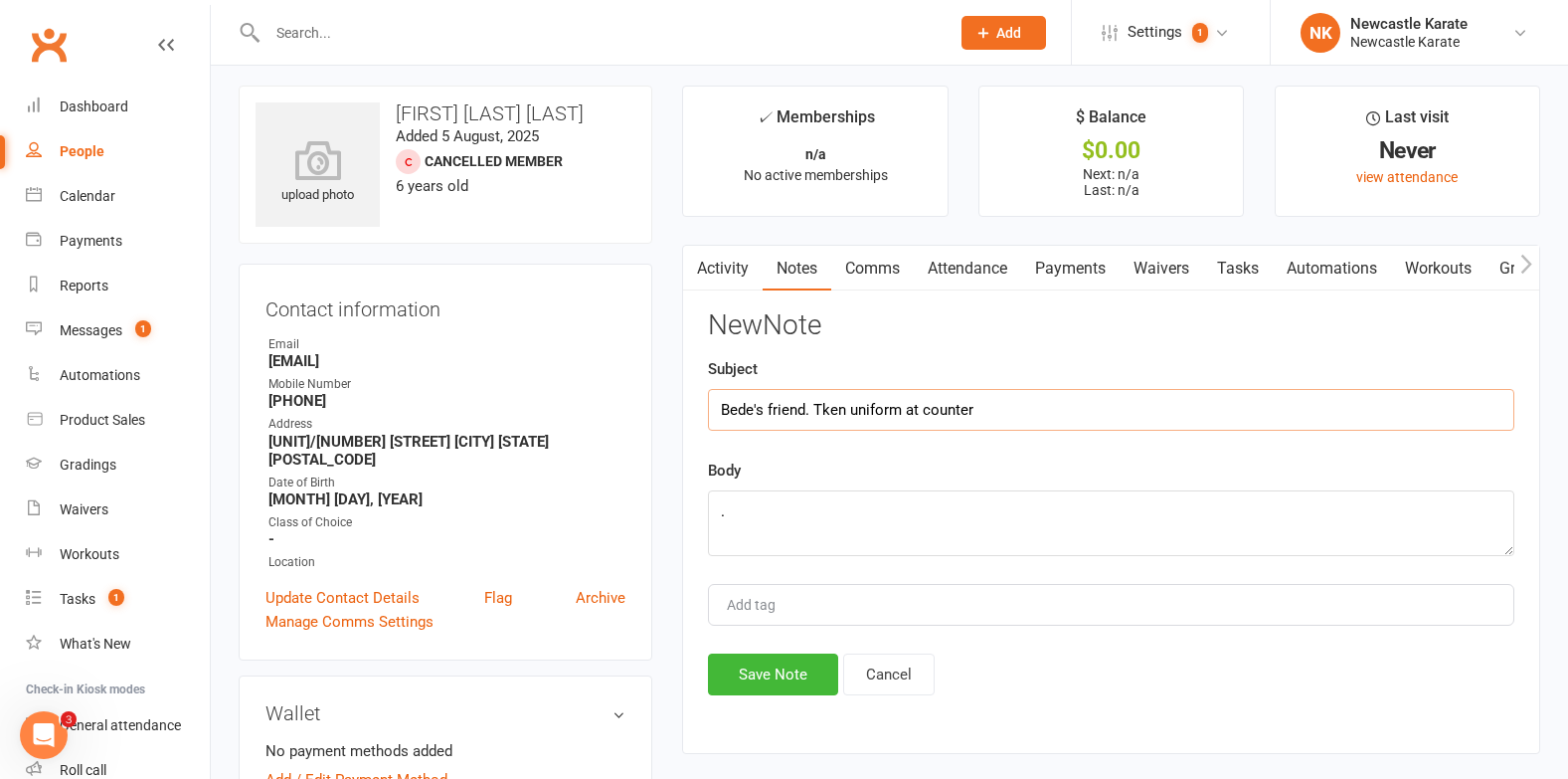 click on "Bede's friend. Tken uniform at counter" at bounding box center (1111, 410) 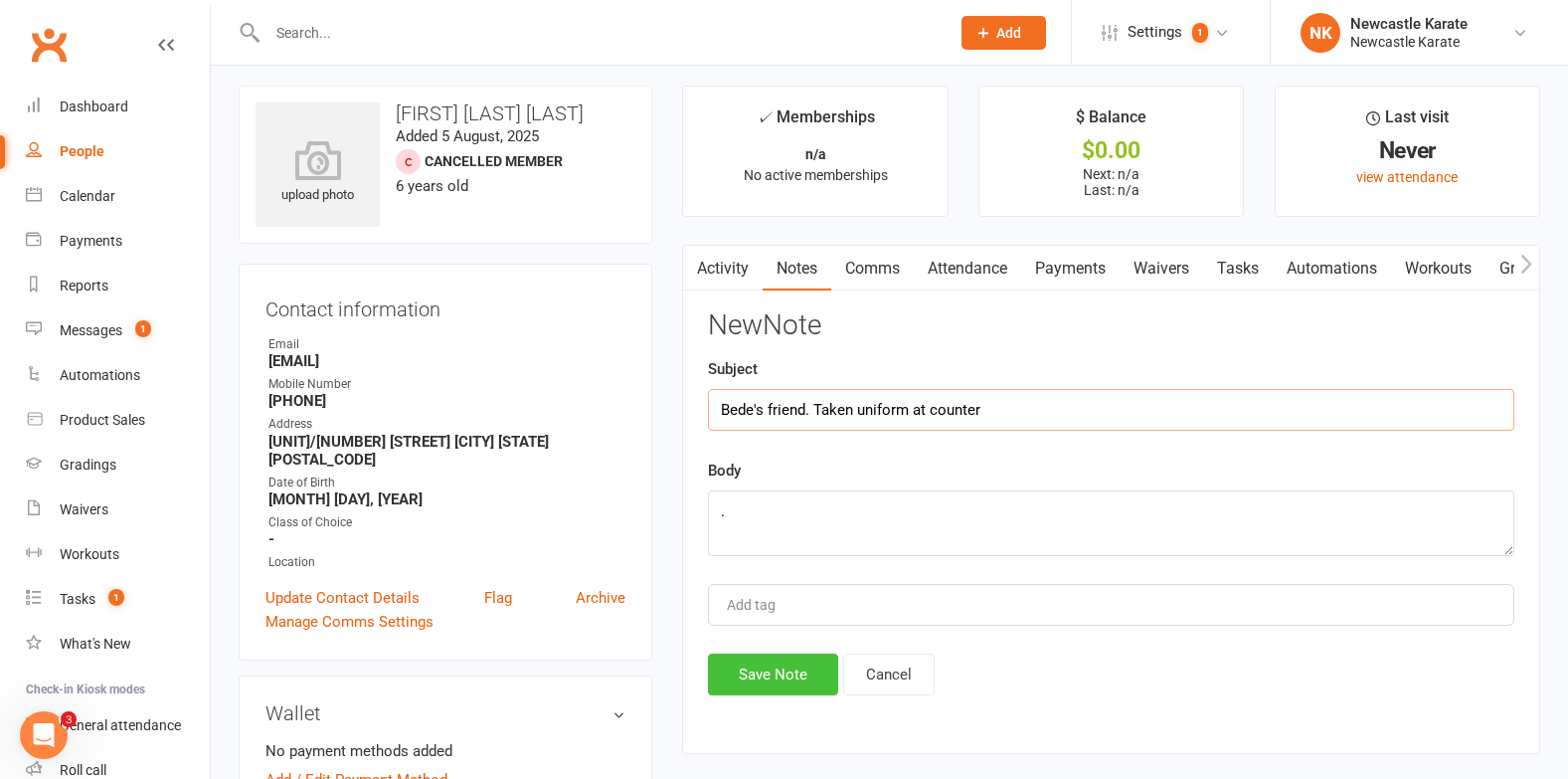 type on "Bede's friend. Taken uniform at counter" 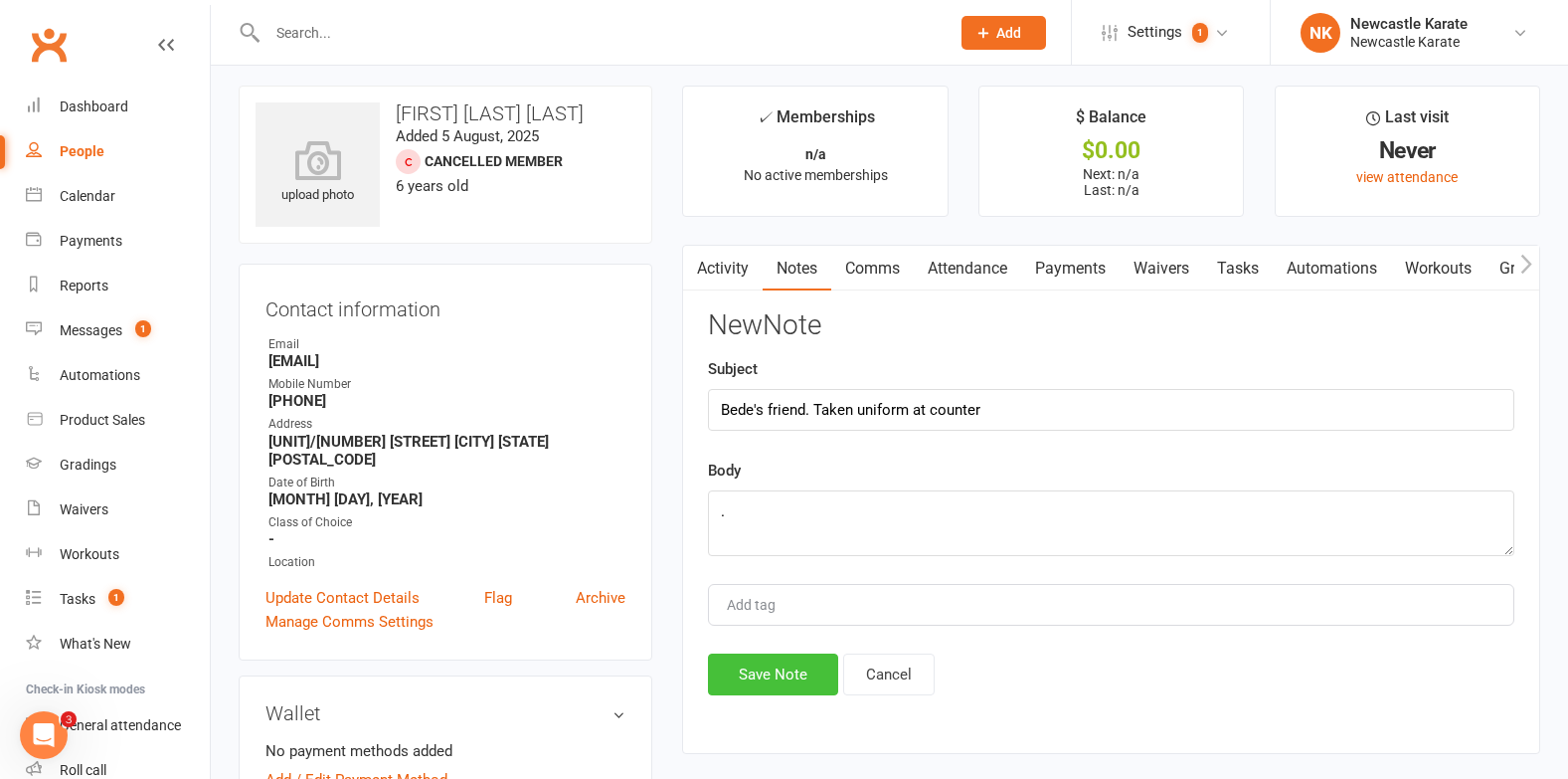 click on "Save Note" at bounding box center [773, 675] 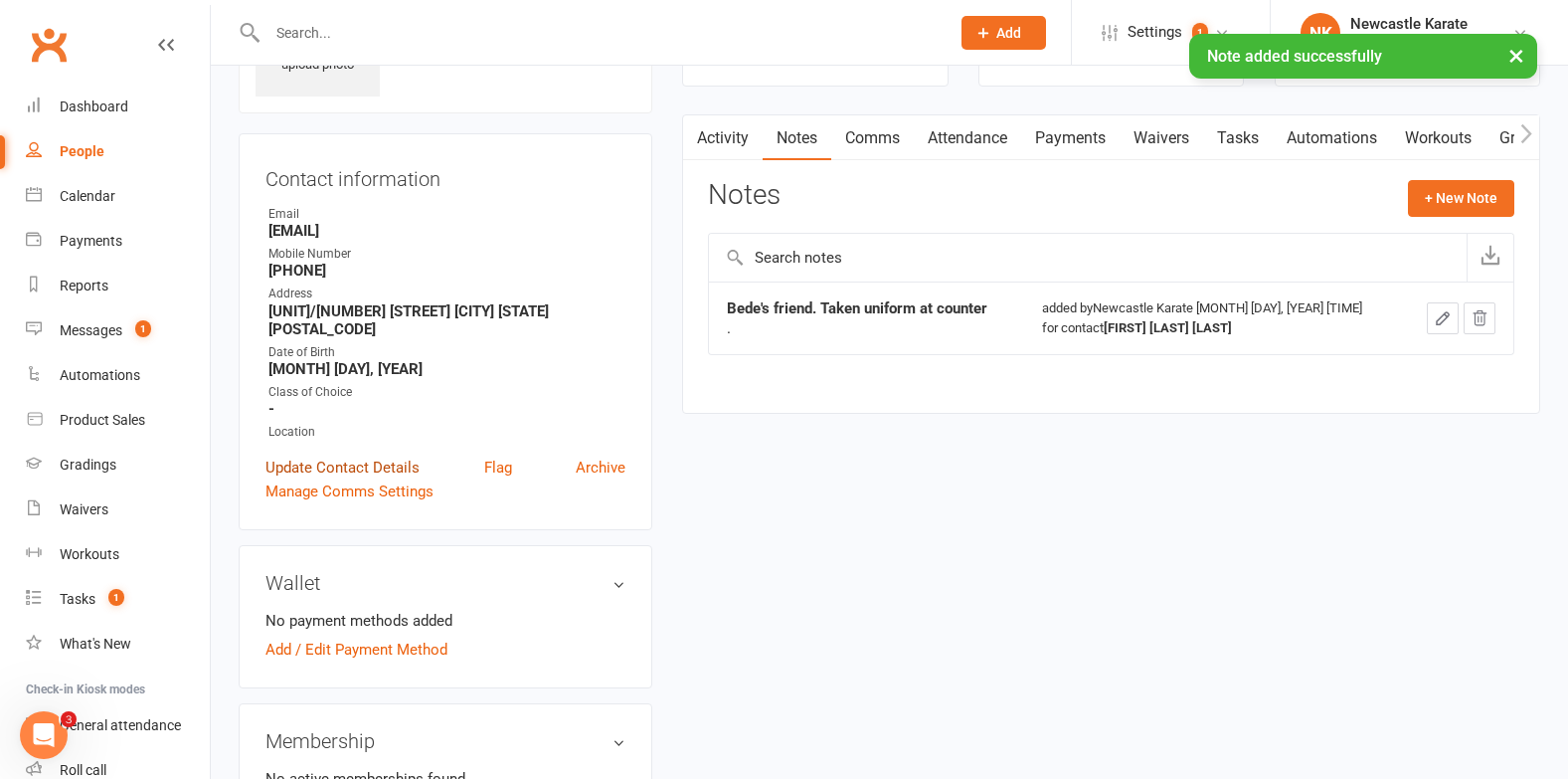 click on "Update Contact Details" at bounding box center [342, 468] 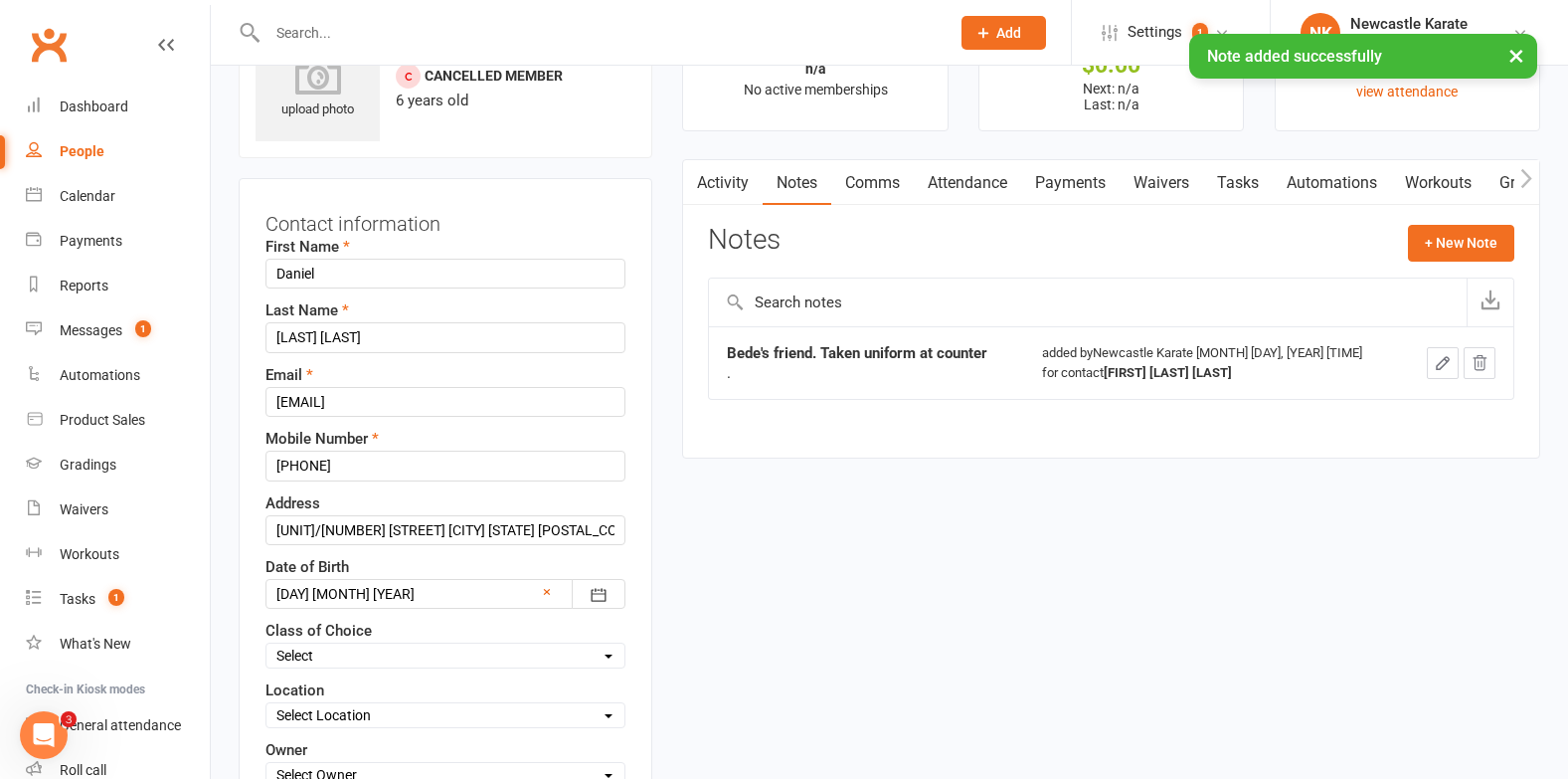 scroll, scrollTop: 274, scrollLeft: 0, axis: vertical 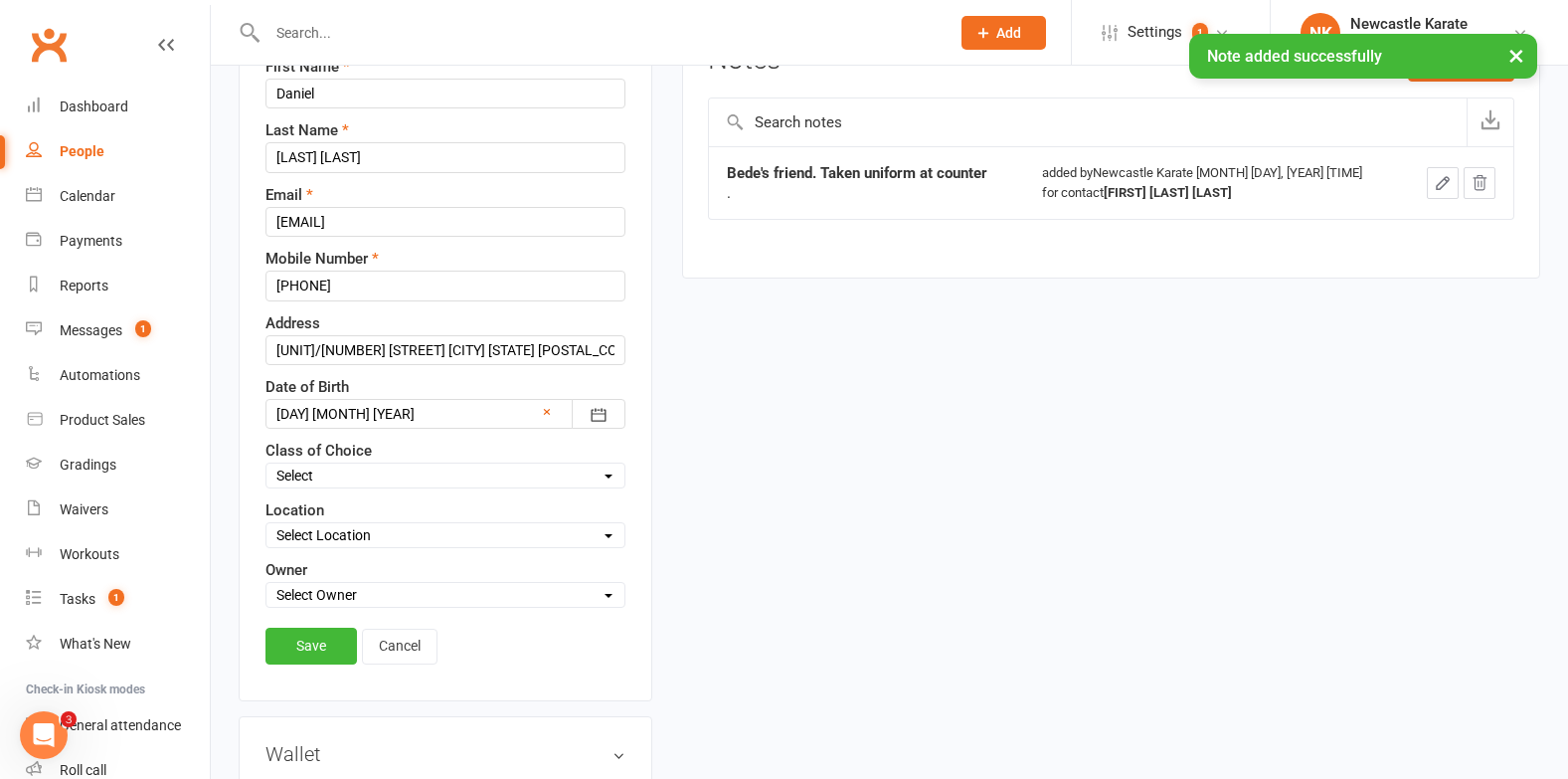 click on "Select Kinder Ninja 4-5 yo Tiny Tigers Karate 5-7yo Juniors Karate 7-12yo Teen/Adults Karate Kickboxing Adults - Brazilian Jiu-Jitsu Unsure General Kids Enquiry" at bounding box center [445, 476] 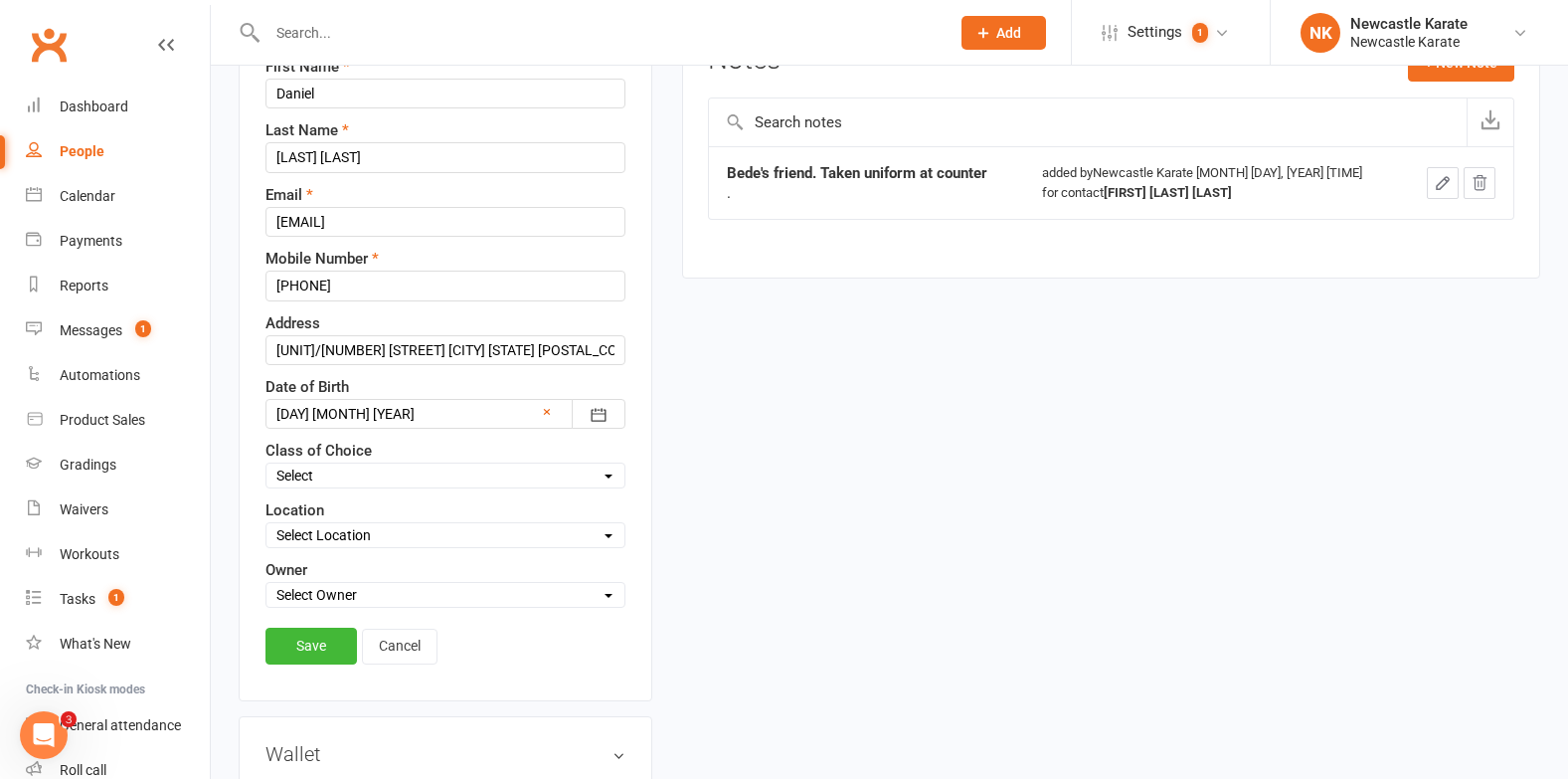 select on "Tiny Tigers Karate 5-7yo" 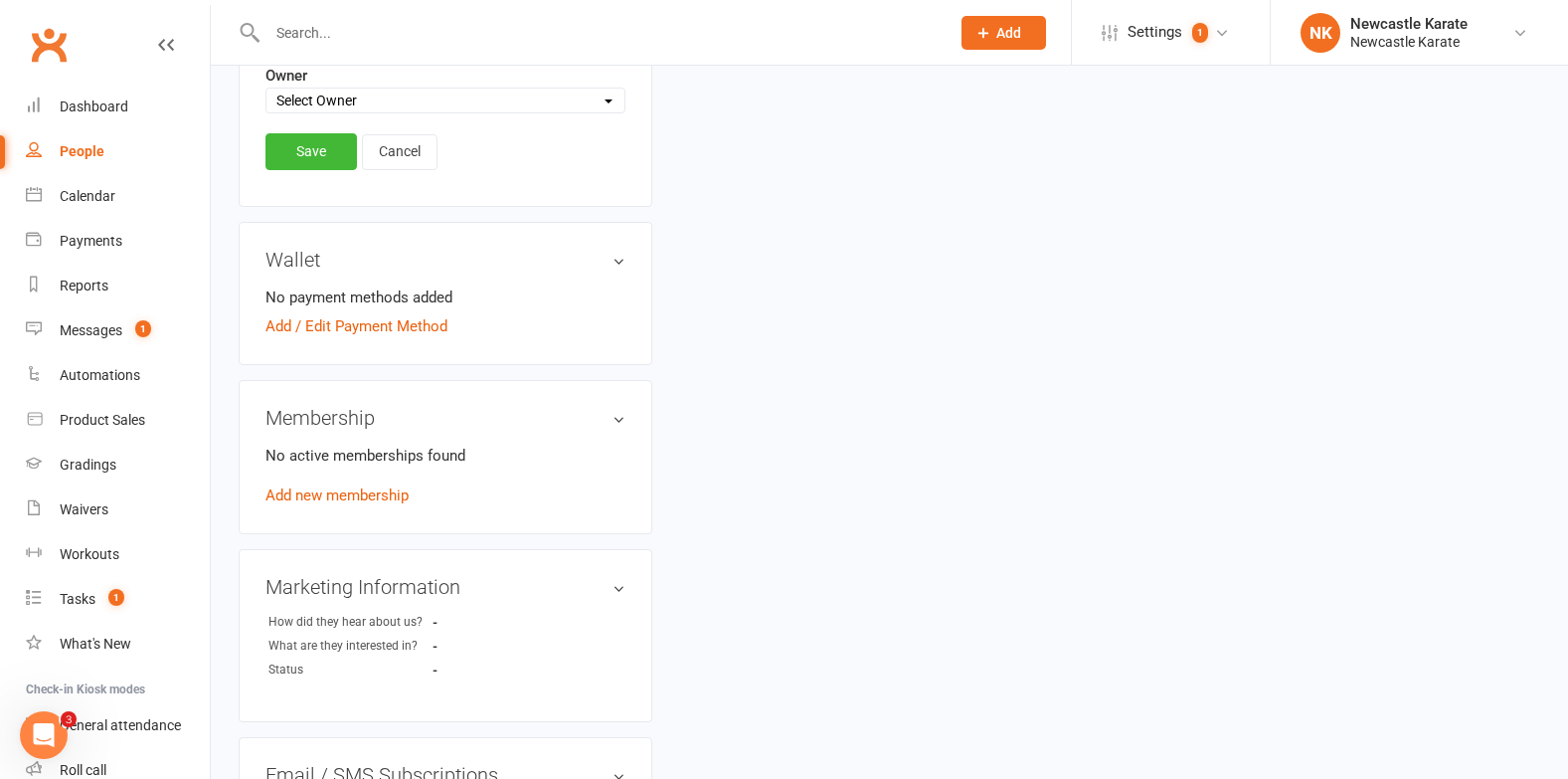 scroll, scrollTop: 672, scrollLeft: 0, axis: vertical 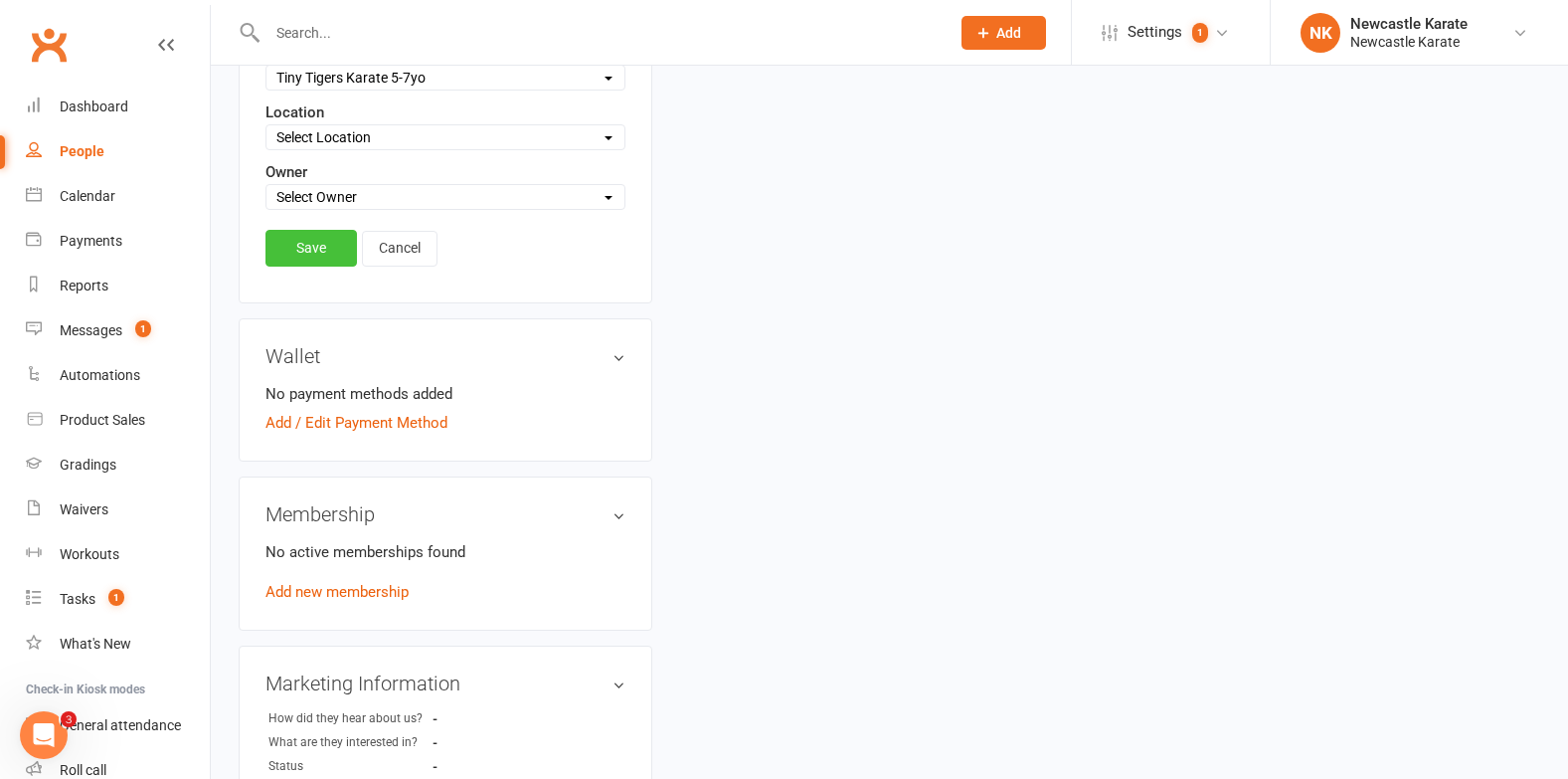 click on "Save" at bounding box center [311, 248] 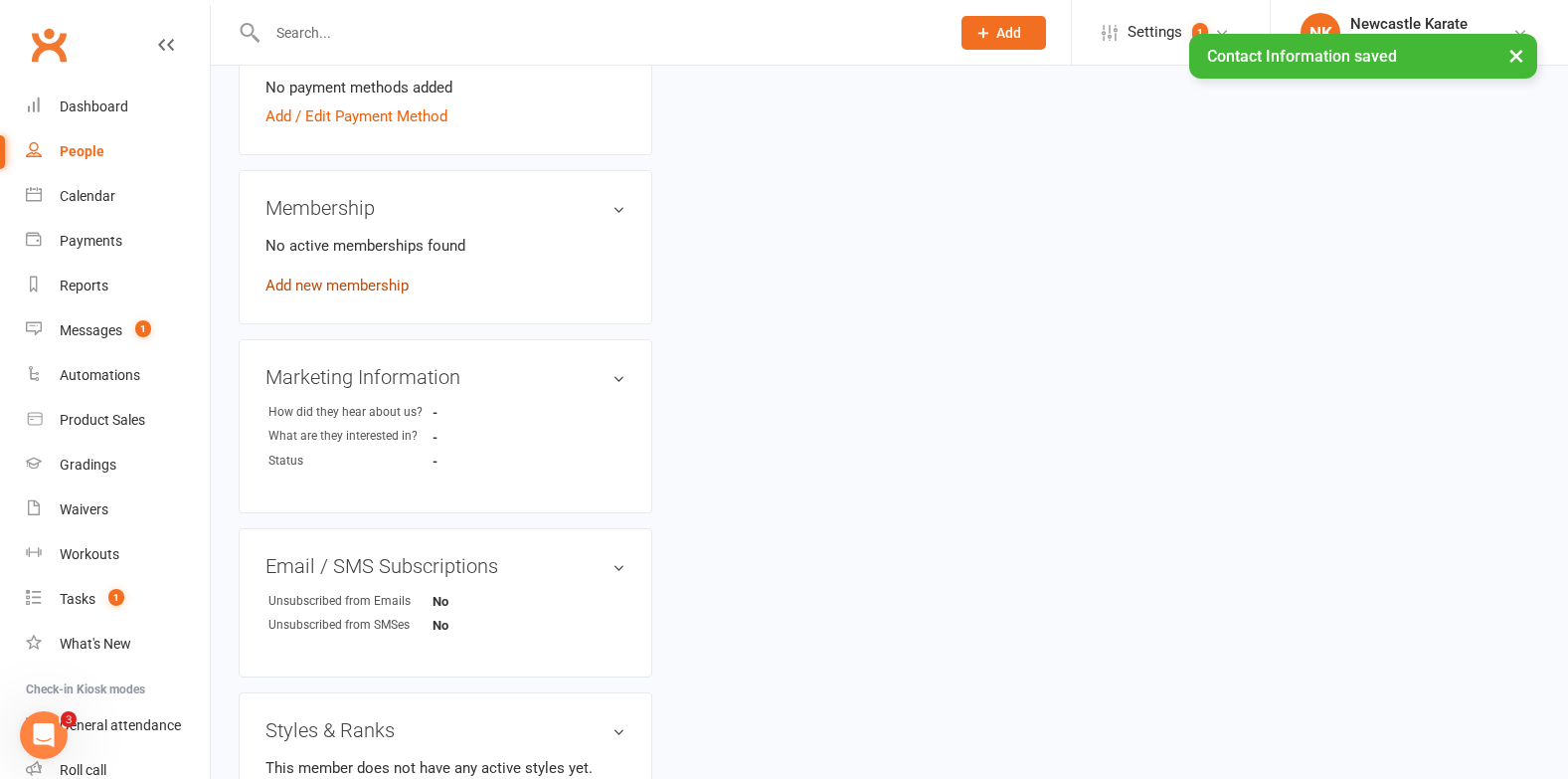 click on "Add new membership" at bounding box center [337, 286] 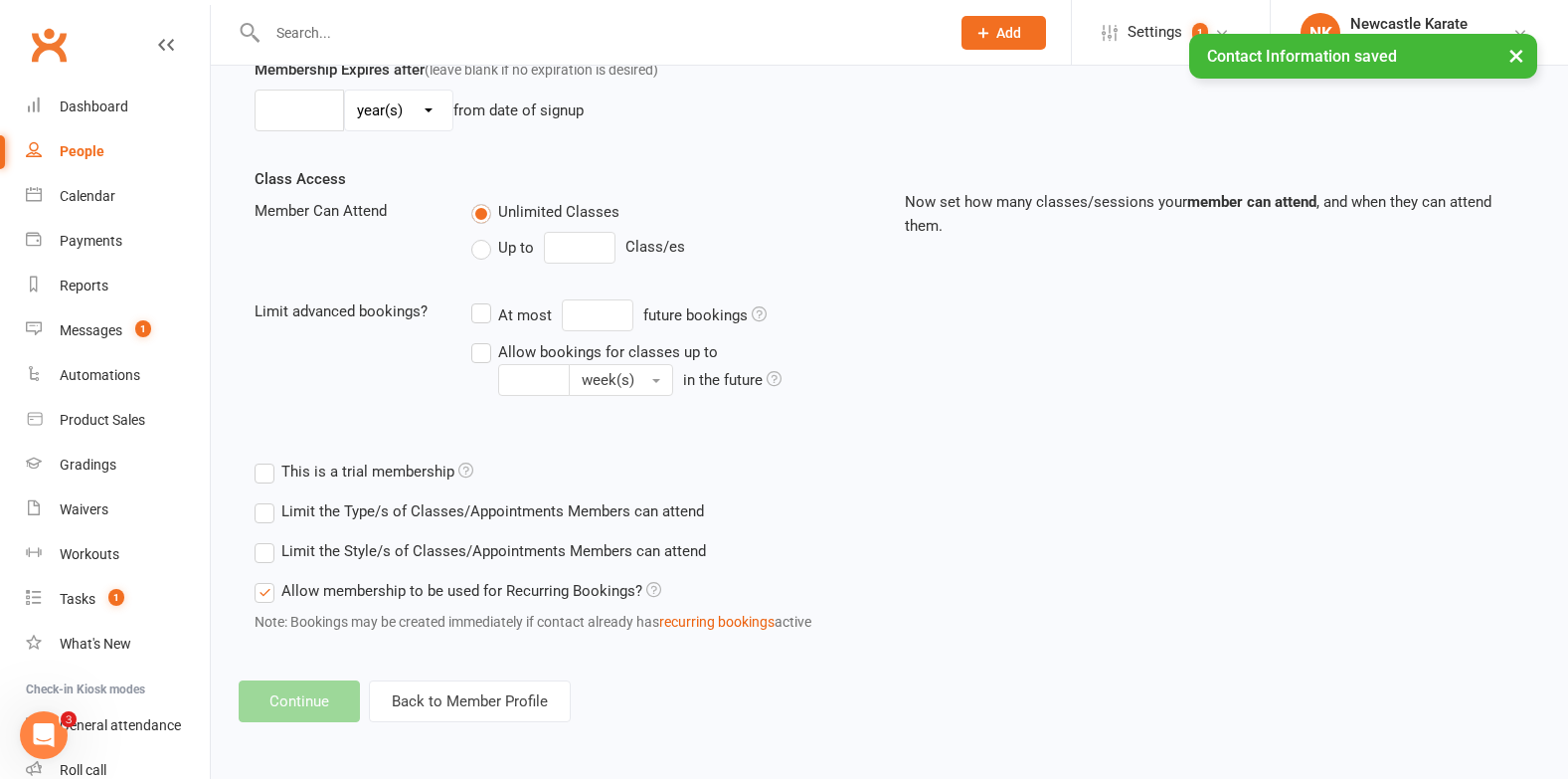 scroll, scrollTop: 0, scrollLeft: 0, axis: both 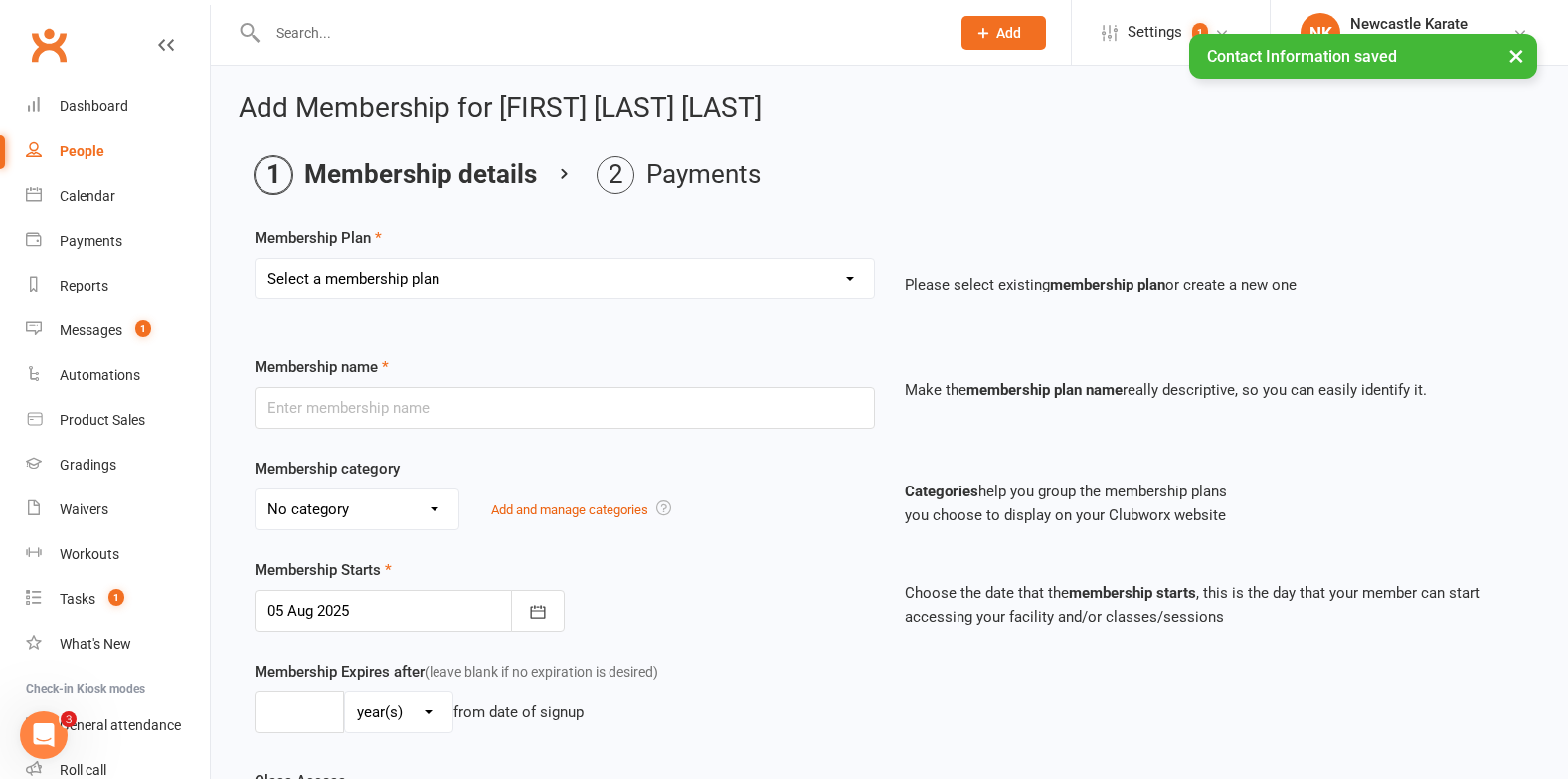 click on "Select a membership plan Create new Membership Plan INTRO Karate 2 weeks + Uniform ($39) Kids INTRO Fitness Kickboxing 2 WEEKS + gloves ($69) BRONZE @ $25 a class “$50 Paid fortnightly” (1 style / 2 classes a fortnight) SILVER @ $17.50 a class “$70 Paid fortnightly” (1 style / 4 classes a fortnight) GOLD @ $15 a class “$90 Paid fortnightly”  (1 style / 6 classes a fortnight) Platinum @ $65 a week ($130 a fortnight = Unlimited styles & classes) Annual rego & insurance Intro 10 days for $10 Intro Free Pass Leadership Program Movie Night Holiday Program - 1 Day Pass Seminar - Cameron Quinn (Early Bird Rate) Staff Membership 1 x Casual Class Seminar - Anthony Perosh Parents as coaches INTRO Karate 2 weeks + Uniform ($39) Adults INTRO BJJ 2 weeks + Rash guard ($19) Adults Private class 1 x week @ $40- ($80 paid fortnightly) 5 classes for $5" at bounding box center (565, 279) 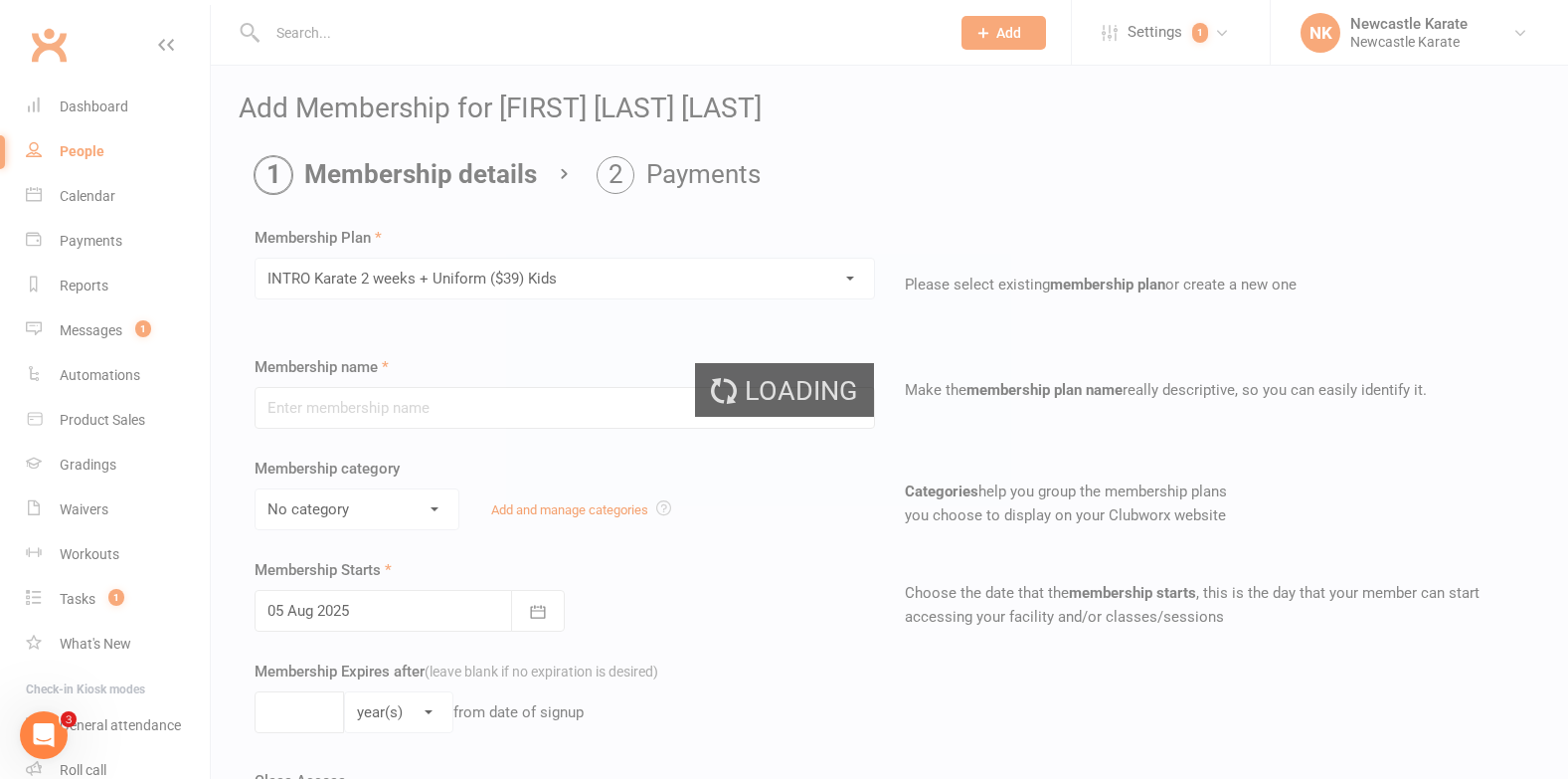 type on "INTRO Karate 2 weeks + Uniform ($39) Kids" 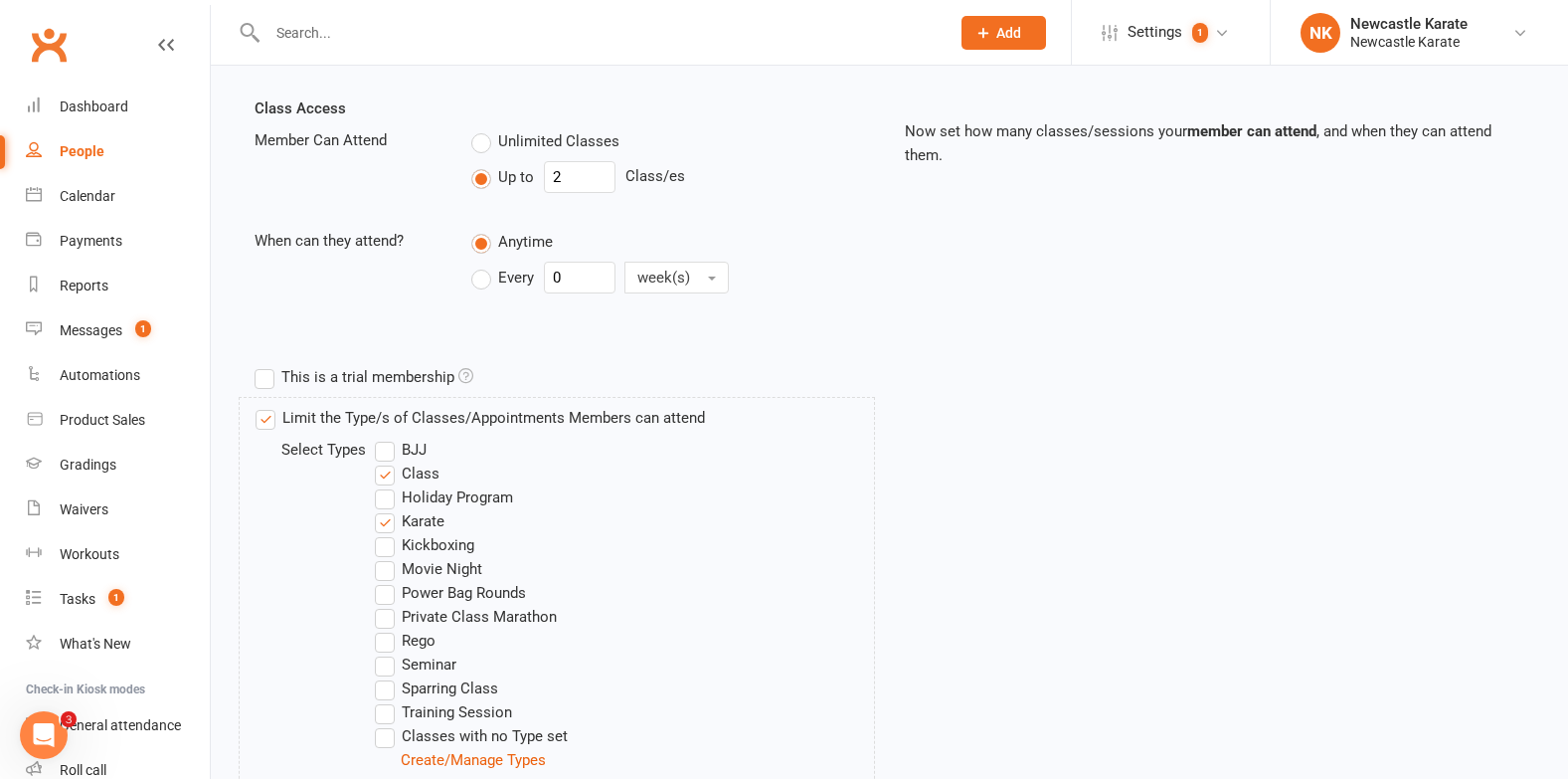 scroll, scrollTop: 1026, scrollLeft: 0, axis: vertical 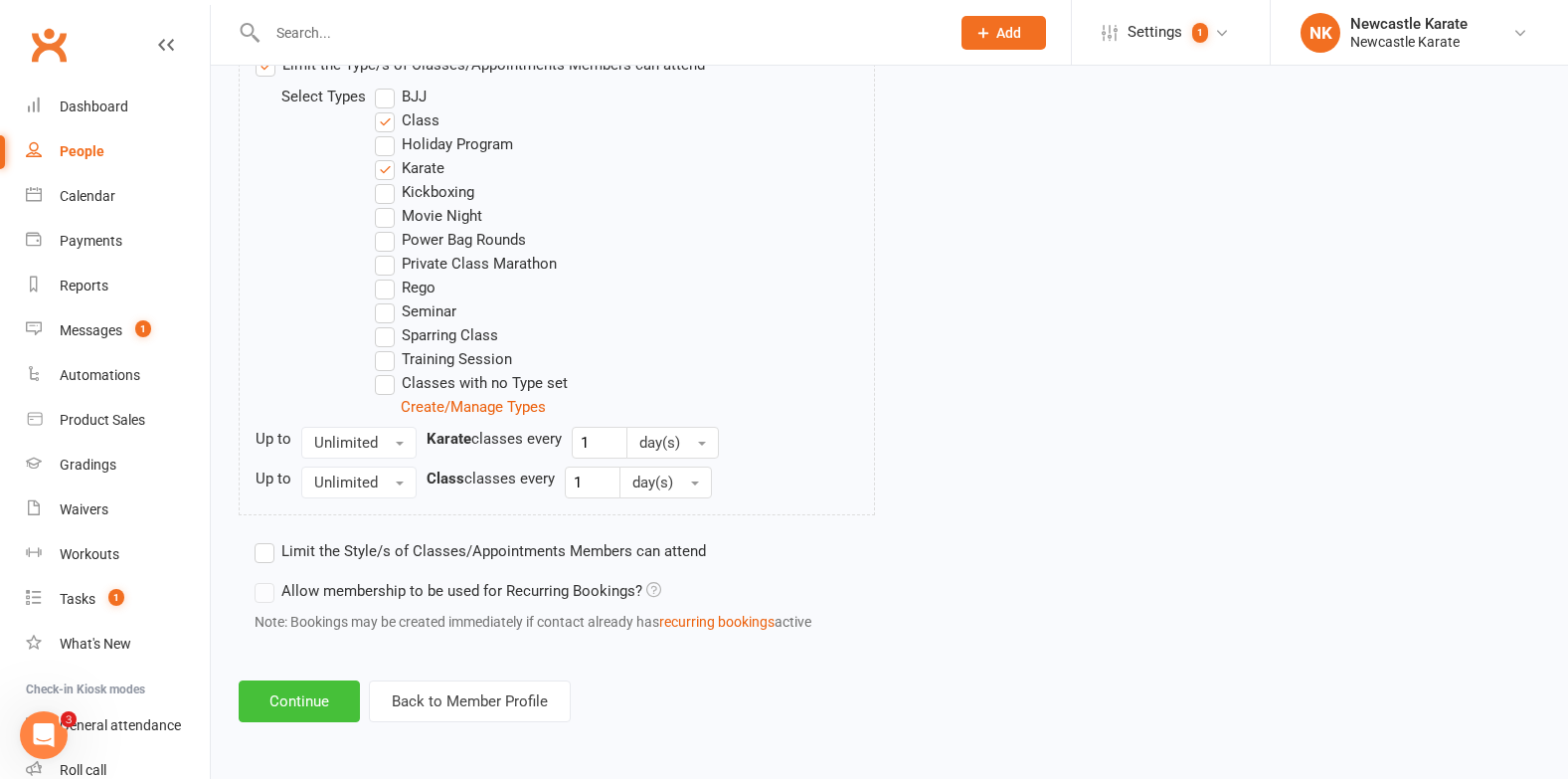 click on "Continue" at bounding box center (299, 701) 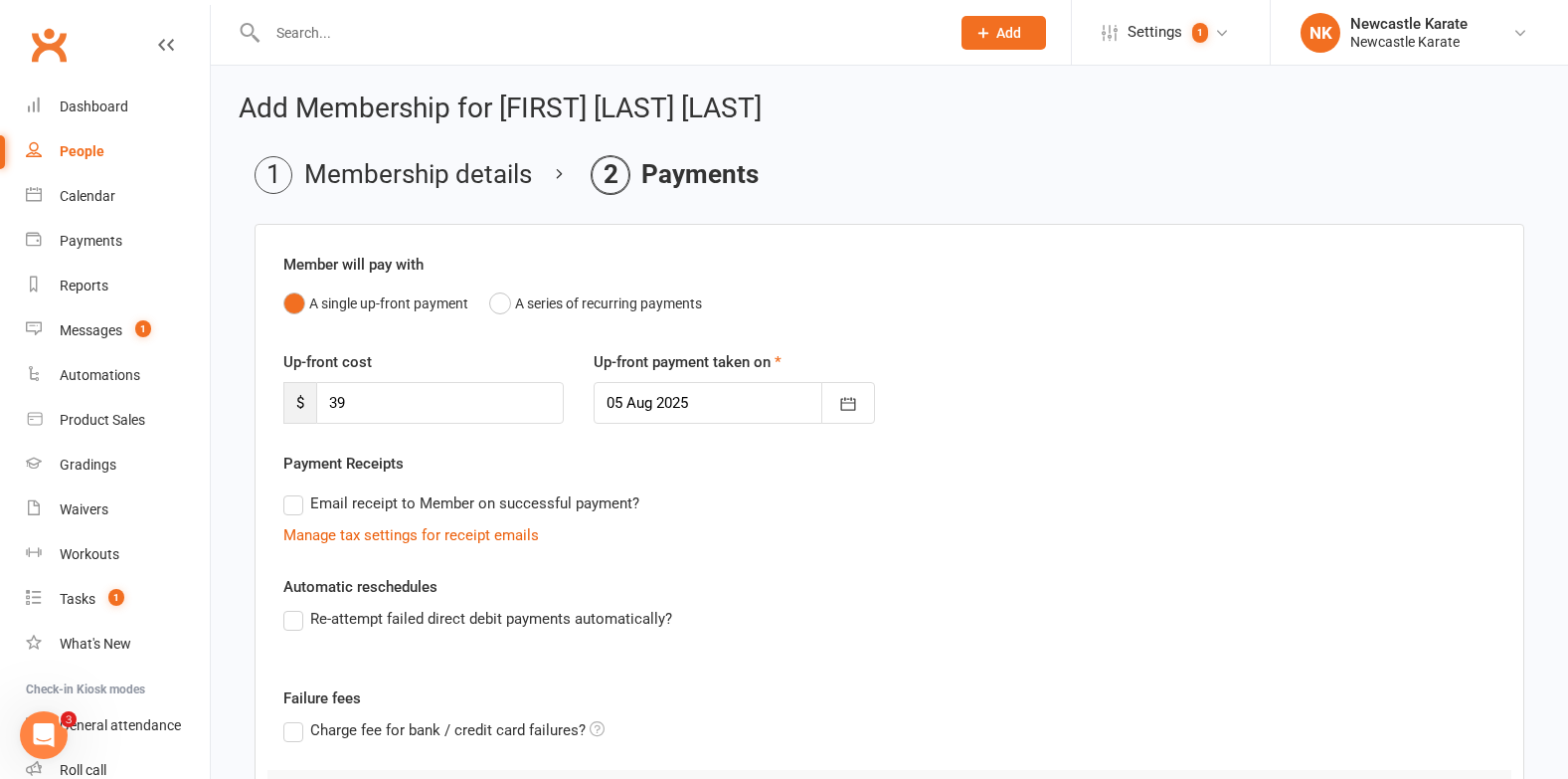 scroll, scrollTop: 304, scrollLeft: 0, axis: vertical 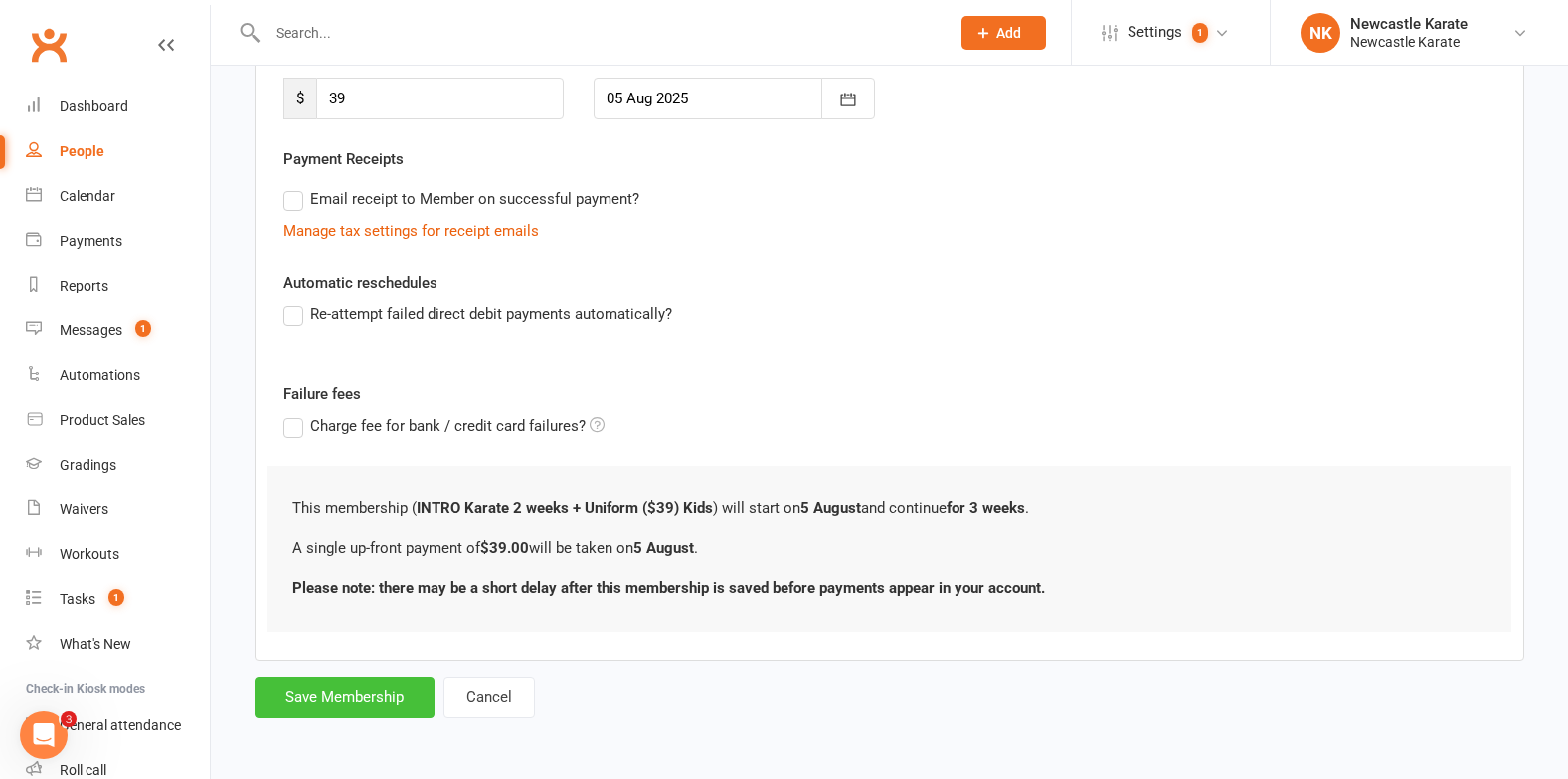 click on "Save Membership" at bounding box center (344, 697) 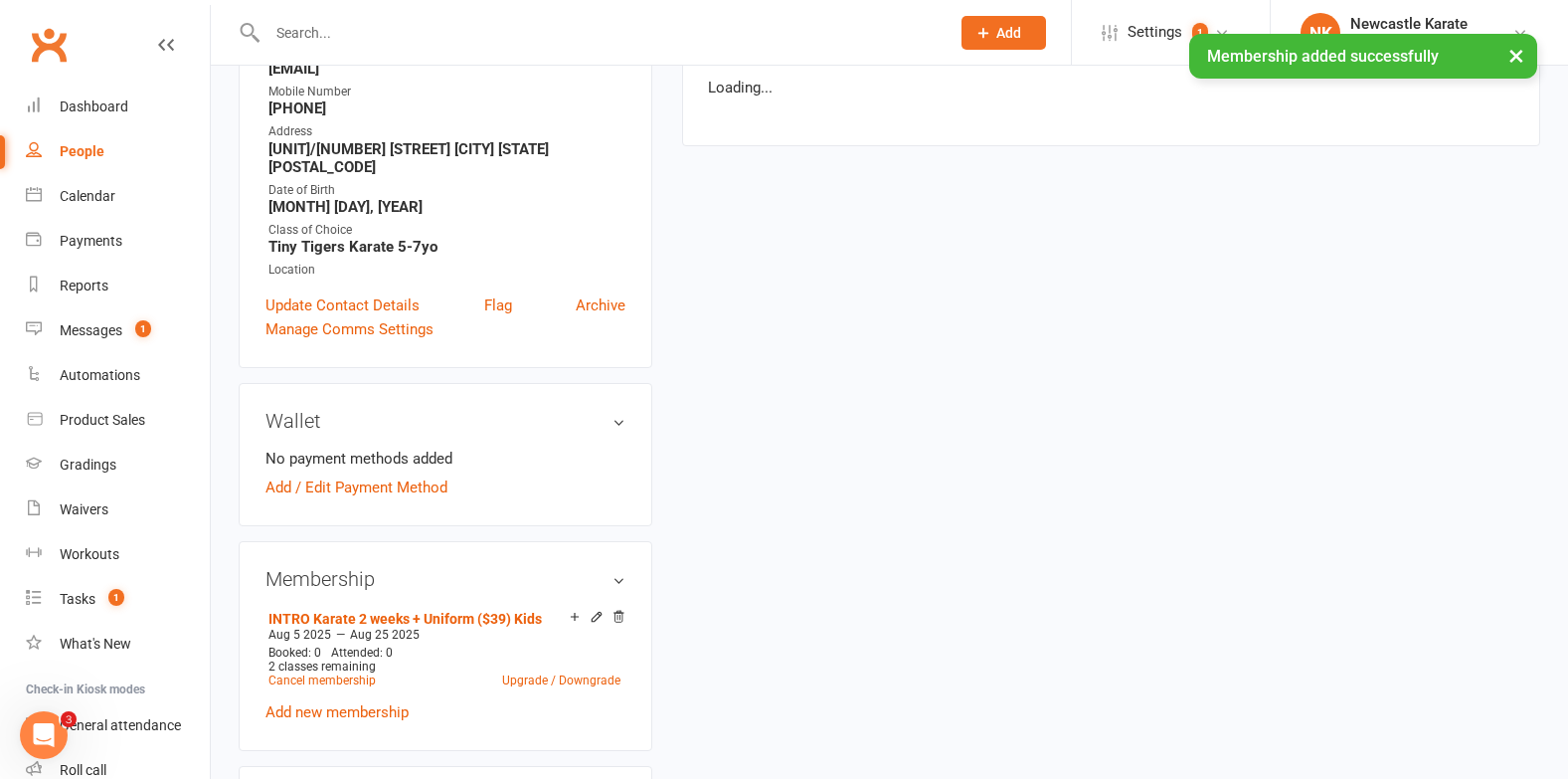 scroll, scrollTop: 0, scrollLeft: 0, axis: both 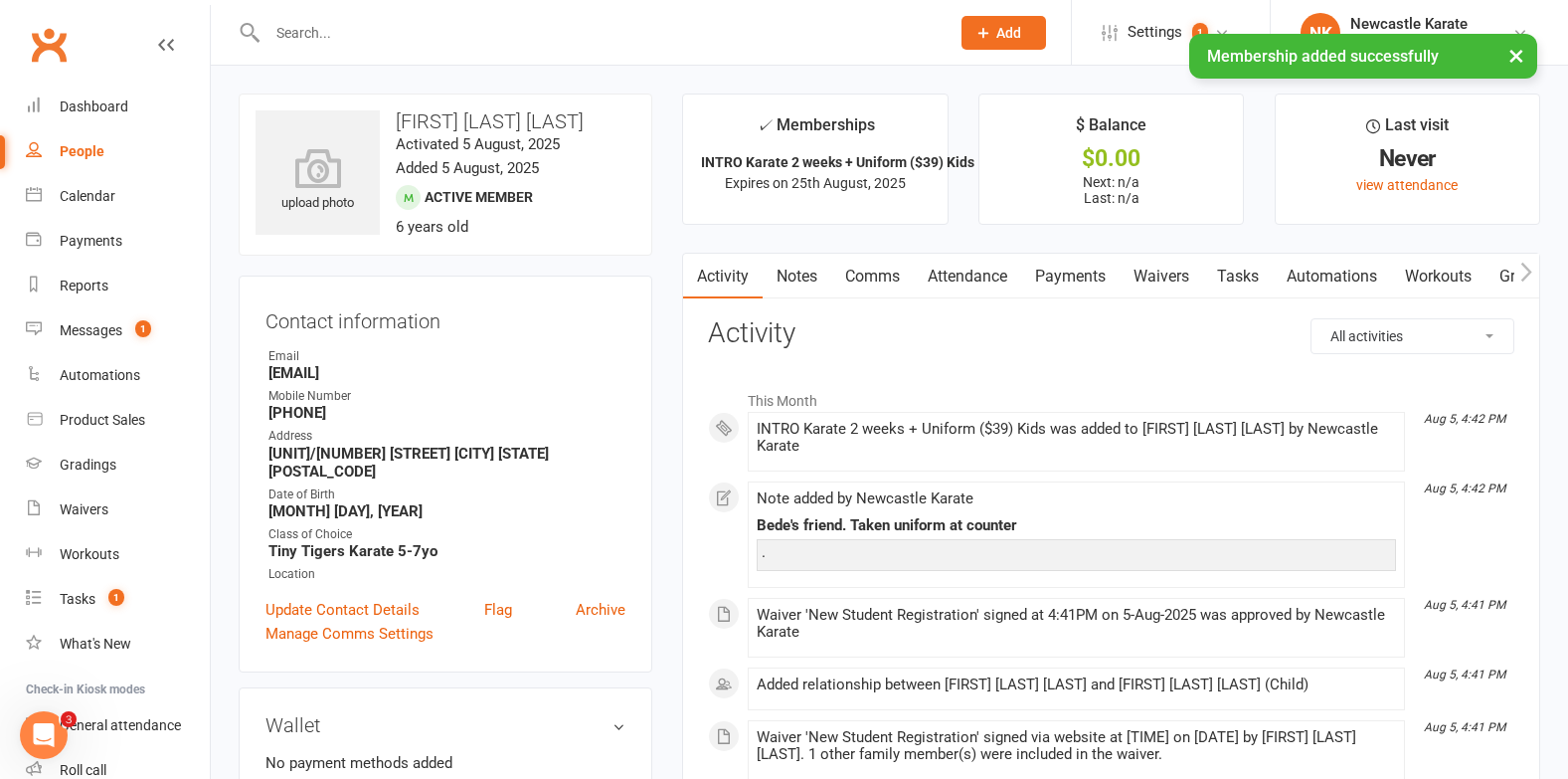 click on "Payments" at bounding box center [1070, 277] 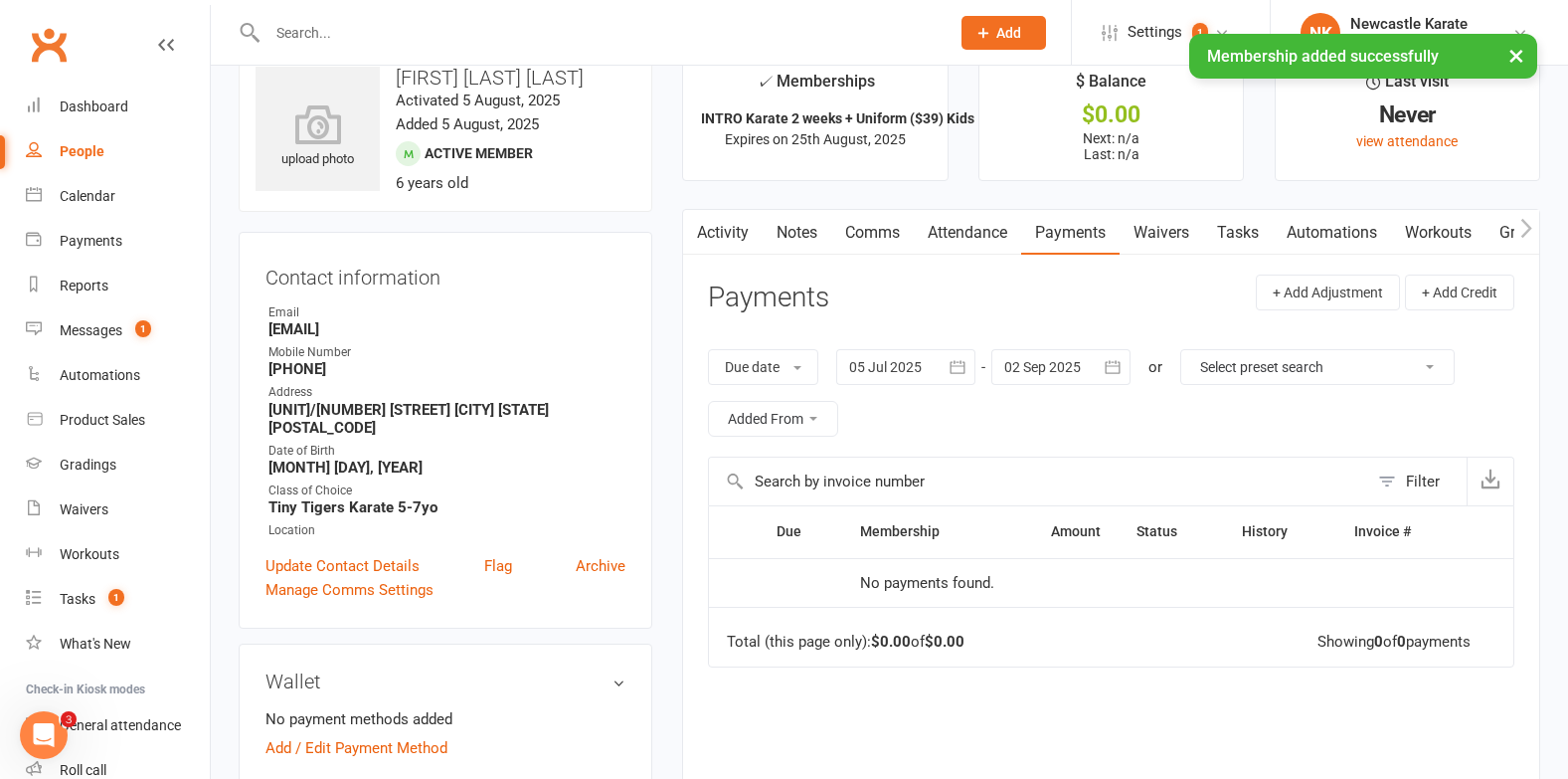scroll, scrollTop: 0, scrollLeft: 0, axis: both 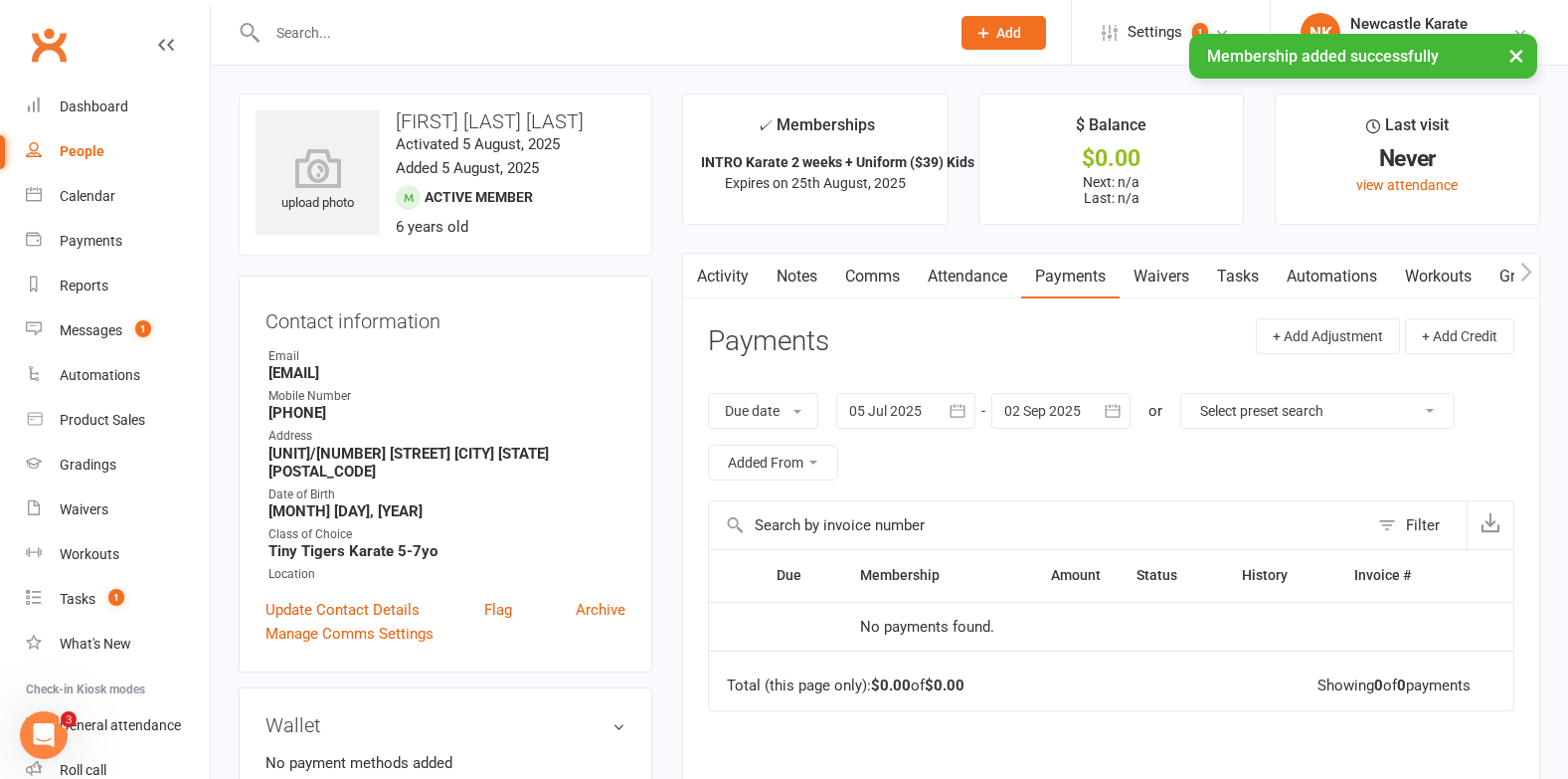 click on "Comms" at bounding box center (872, 277) 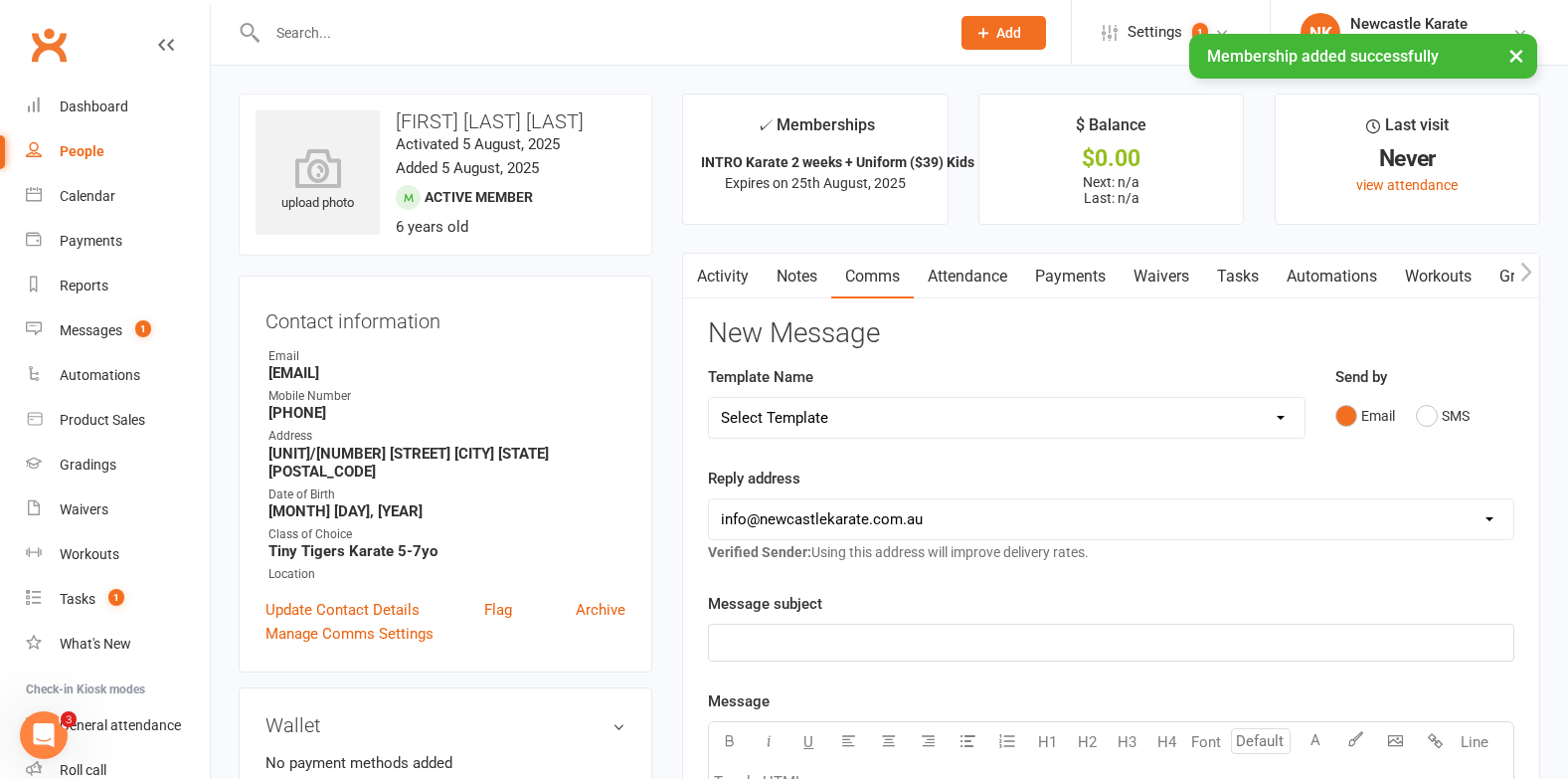 click on "Select Template [SMS] SMS 2 for 1 $39 [Email] An Enquiry - Juniors [Email] An Enquiry - Kids Karate General ( no age) [Email] An Enquiry - Kinder Ninja's [Email] An Enquiry - Teen/Adults [Email] An Enquiry - Tiny Tigers [SMS] Cold enquiry [Email] Follow Up Enquiry EMAIL [SMS] Follow Up on Enquiry [SMS] Social pages [SMS] Buddy Week Text [Email] Event - Halloween Week @ Newcastle Karate [Email] Holiday Camp Conformation and wavier [Email] Movie Night Invite [Email] movie night - wavier and billing [Email] Movie Night - wavier and numbers conformation [Email] School Holiday Program [Email] School Holiday Program - Book and pay [Email] School Holiday programs [Email] Direct Debit Failure [SMS] Direct debit failure SMS [Email] EZI Debit - Contact [SMS] Final SMS on Trial [Email] The Annual Registration Renewal Due [Email] The Credit Card Expiry Notification [Email] Update credit card [Email] Wallet Update [SMS] Wallet Update change [SMS] Ask for Google review [Email] Stripe Grading [Email] Grading - Dan Grading" at bounding box center (1006, 418) 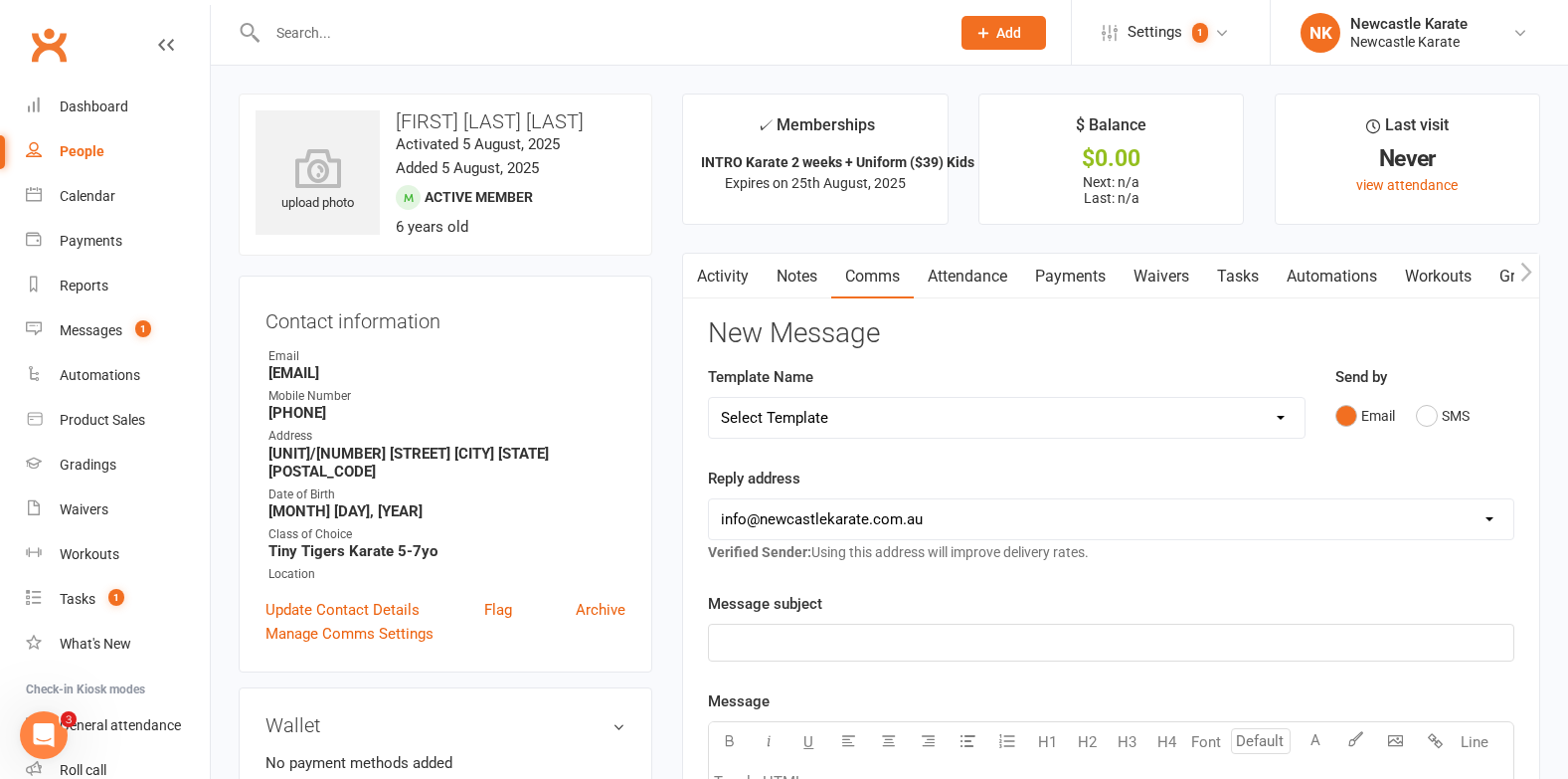 select on "36" 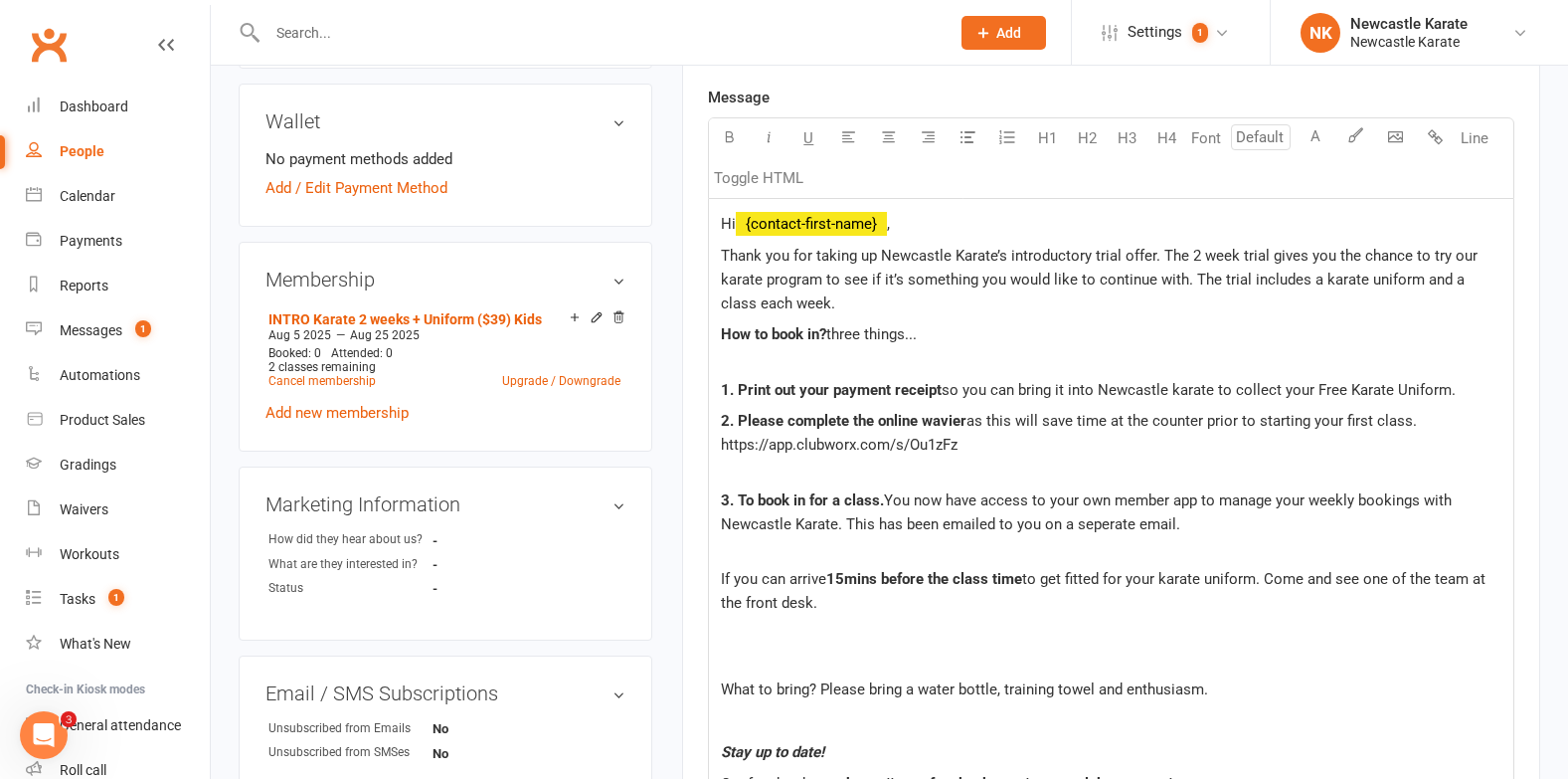 scroll, scrollTop: 605, scrollLeft: 0, axis: vertical 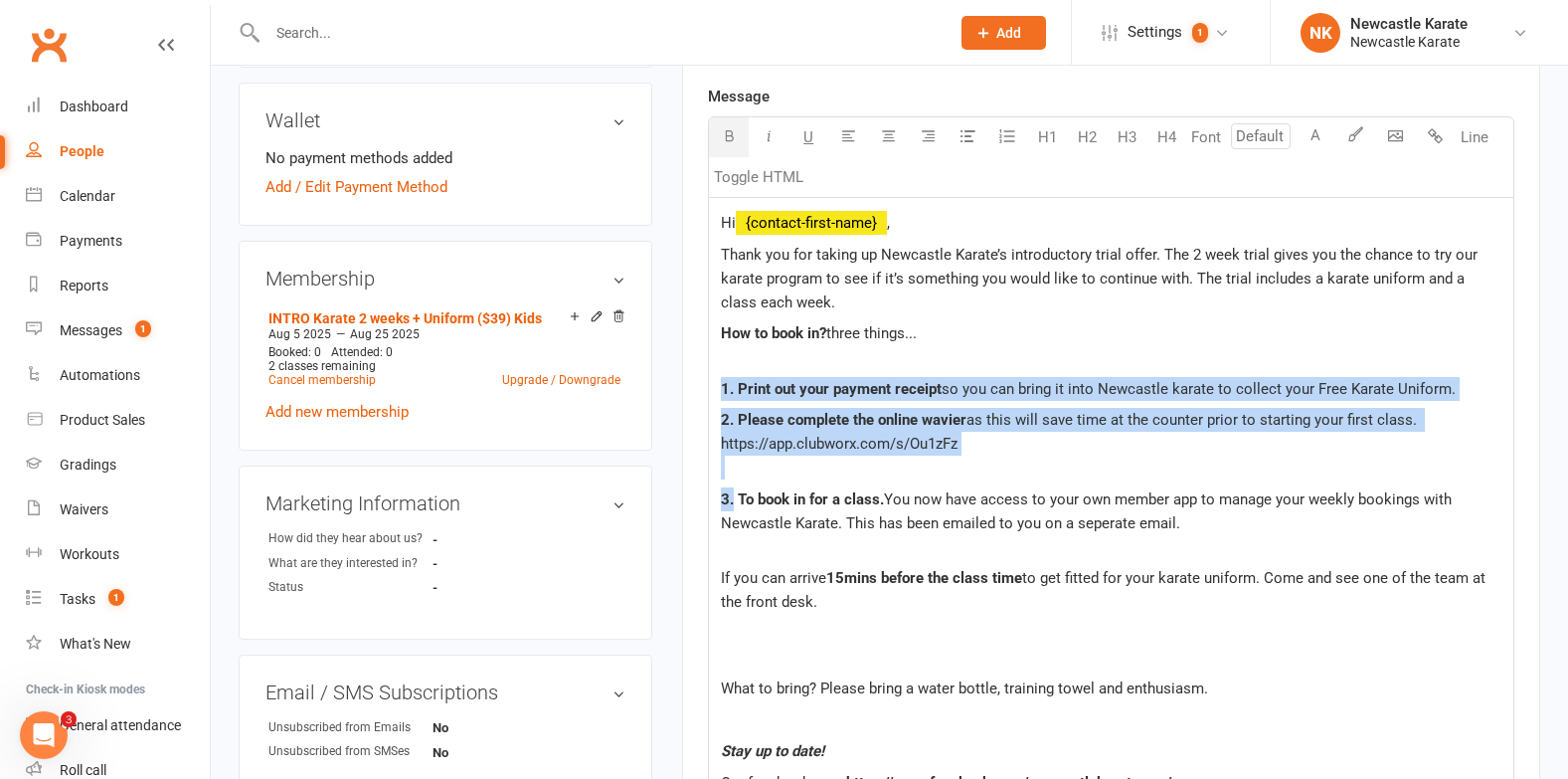 drag, startPoint x: 735, startPoint y: 495, endPoint x: 722, endPoint y: 391, distance: 104.809351 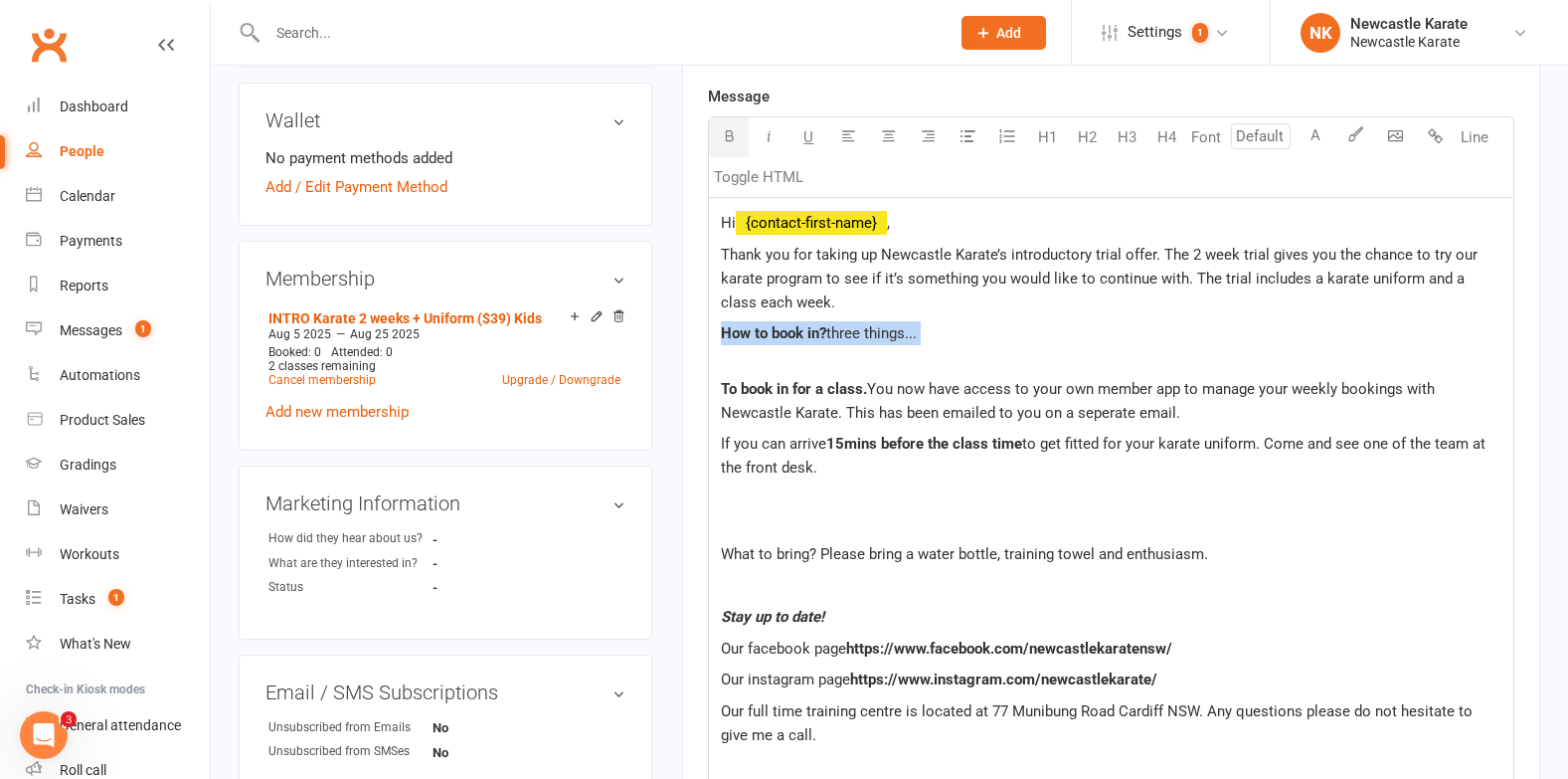 drag, startPoint x: 749, startPoint y: 363, endPoint x: 717, endPoint y: 334, distance: 43.185646 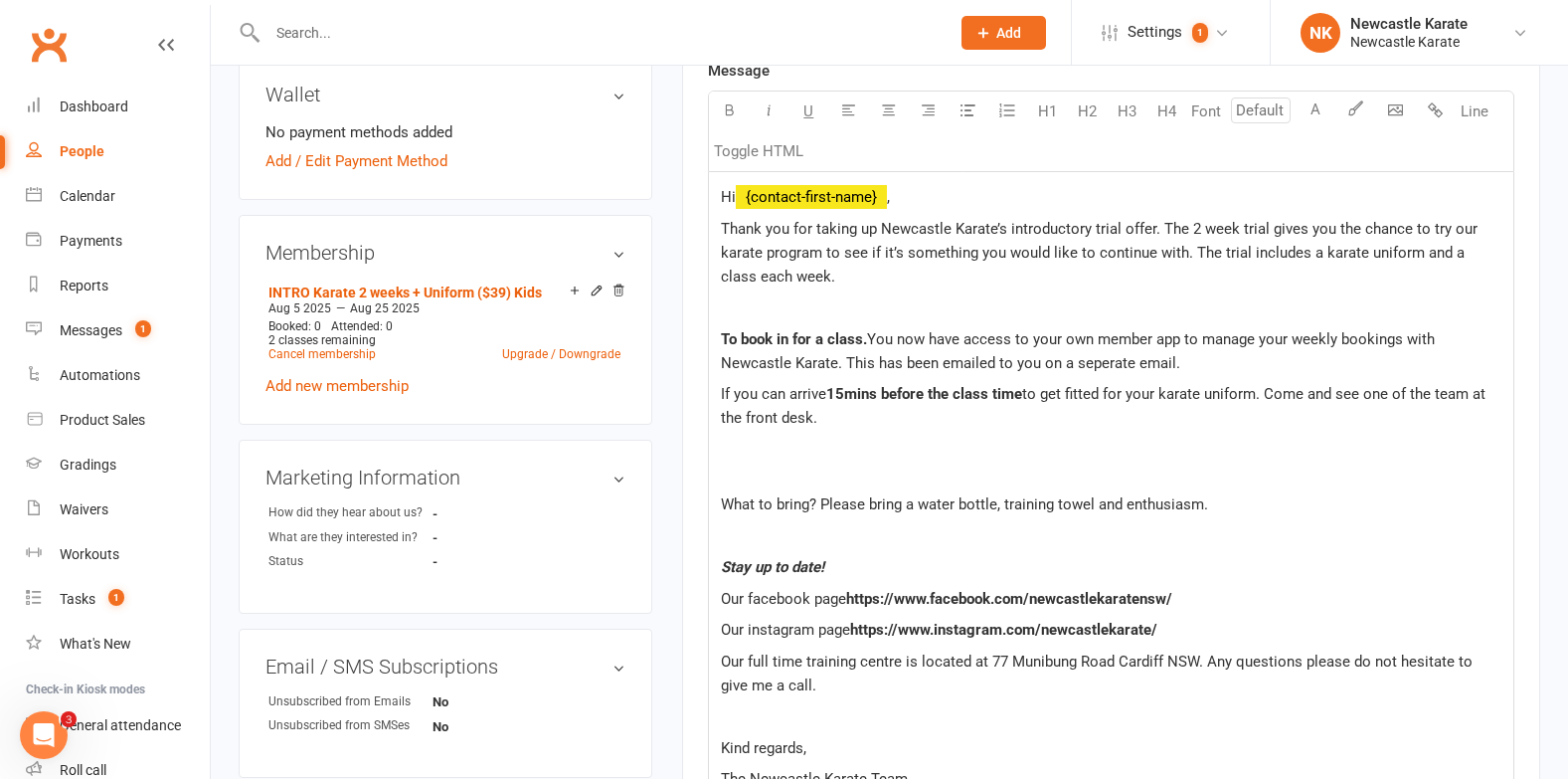 scroll, scrollTop: 780, scrollLeft: 0, axis: vertical 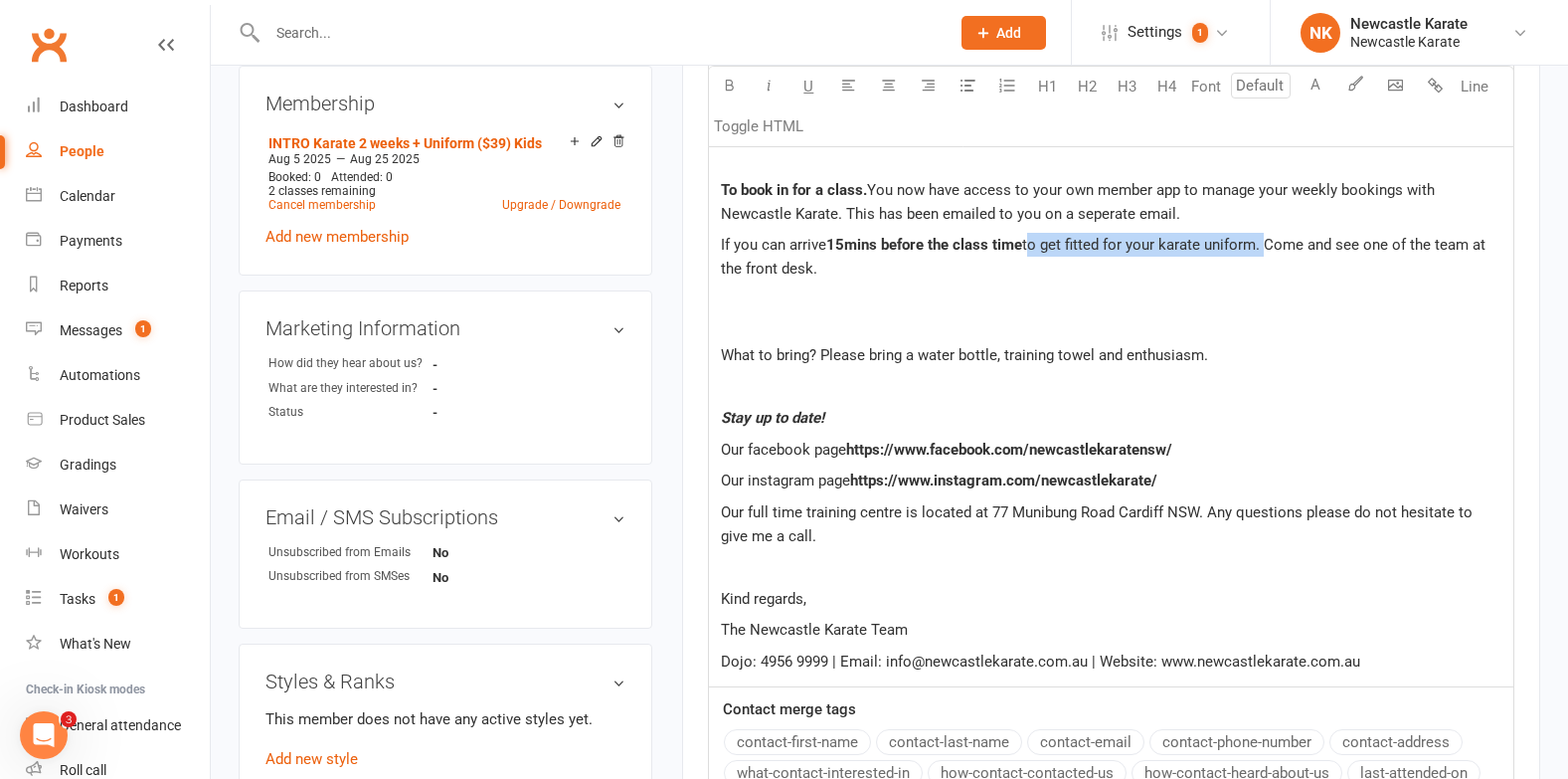 drag, startPoint x: 1263, startPoint y: 268, endPoint x: 1029, endPoint y: 264, distance: 234.03419 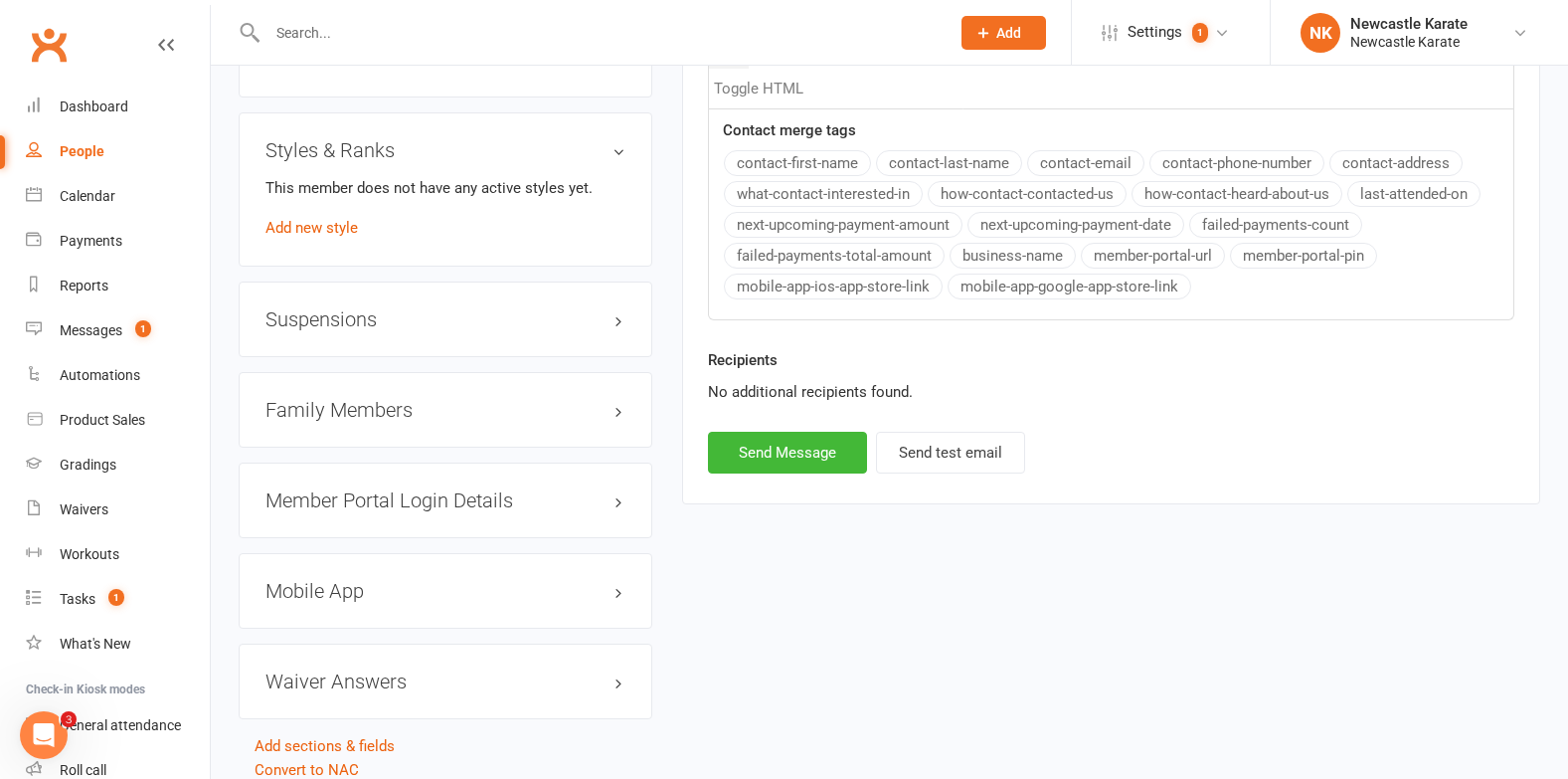 scroll, scrollTop: 1372, scrollLeft: 0, axis: vertical 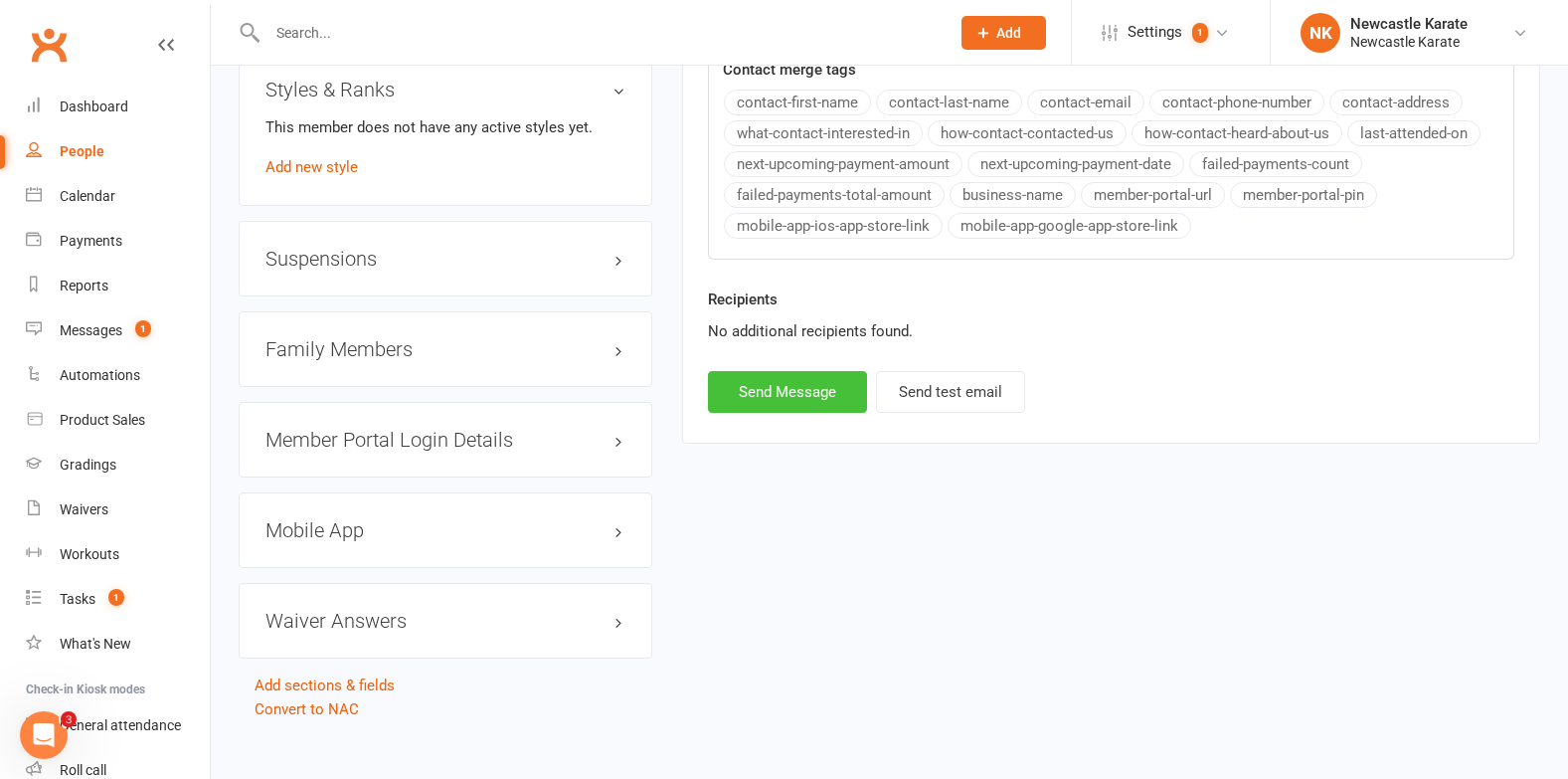 click on "Send Message" at bounding box center [787, 392] 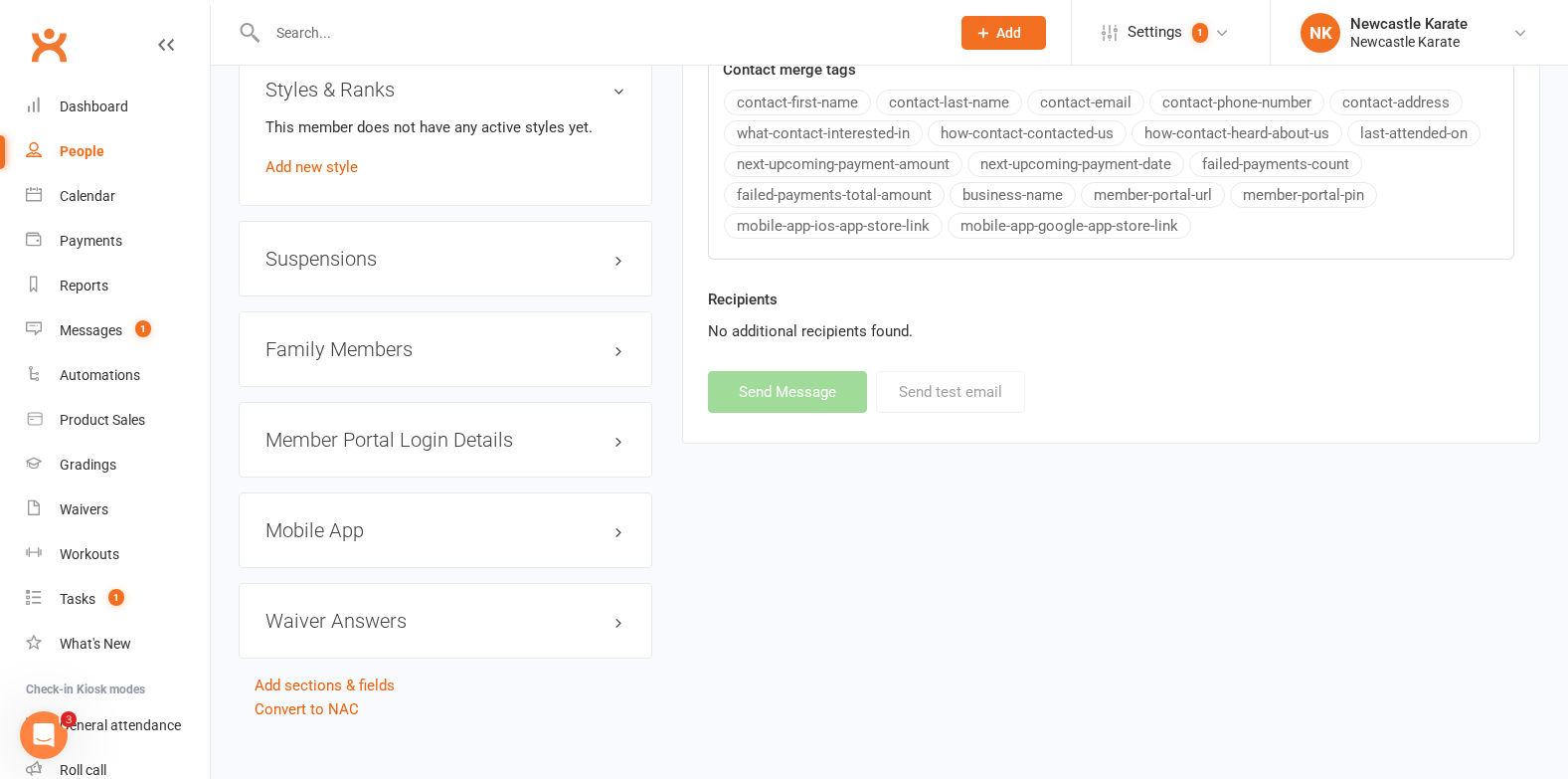 select 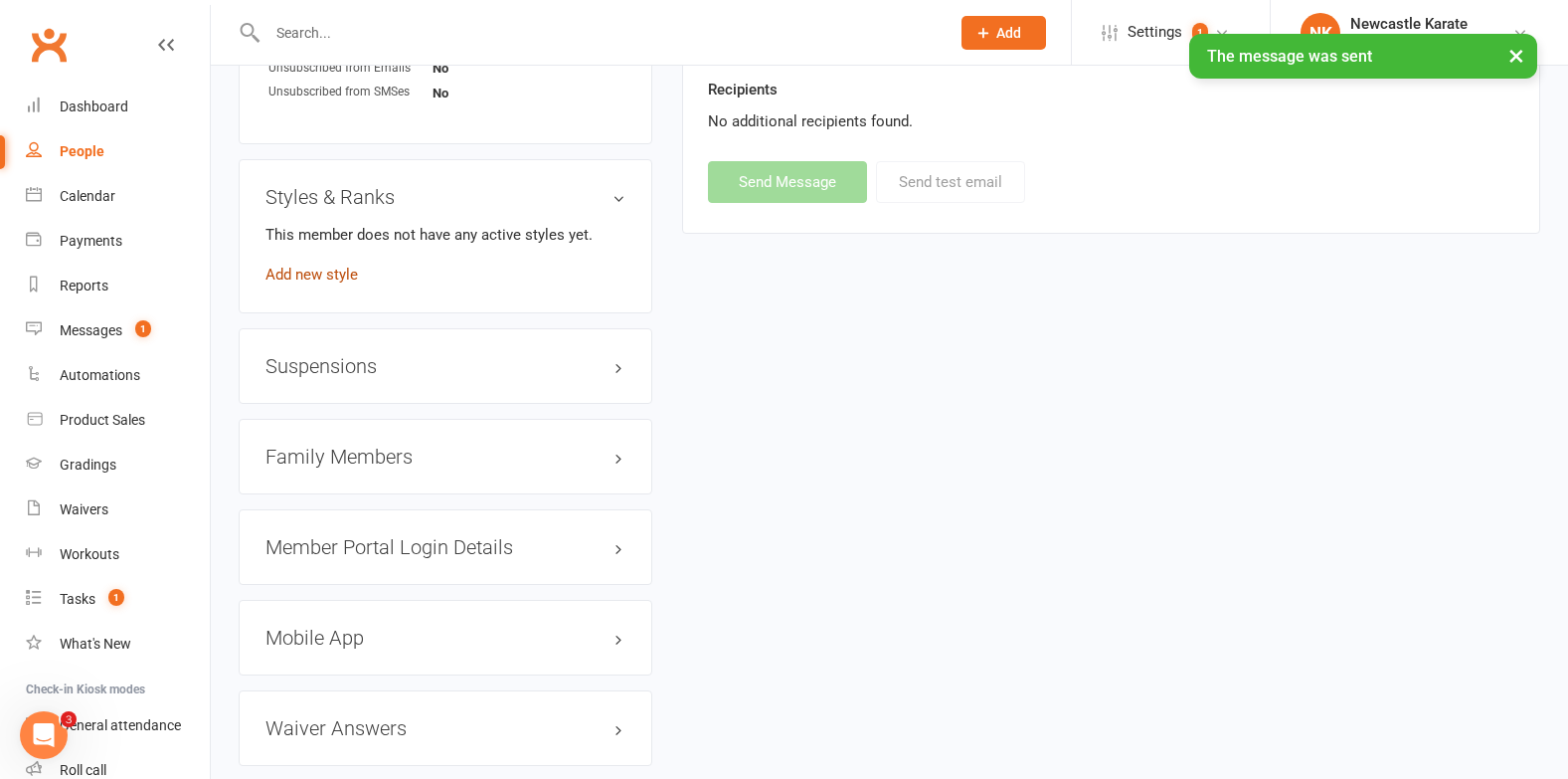 click on "Add new style" at bounding box center (311, 275) 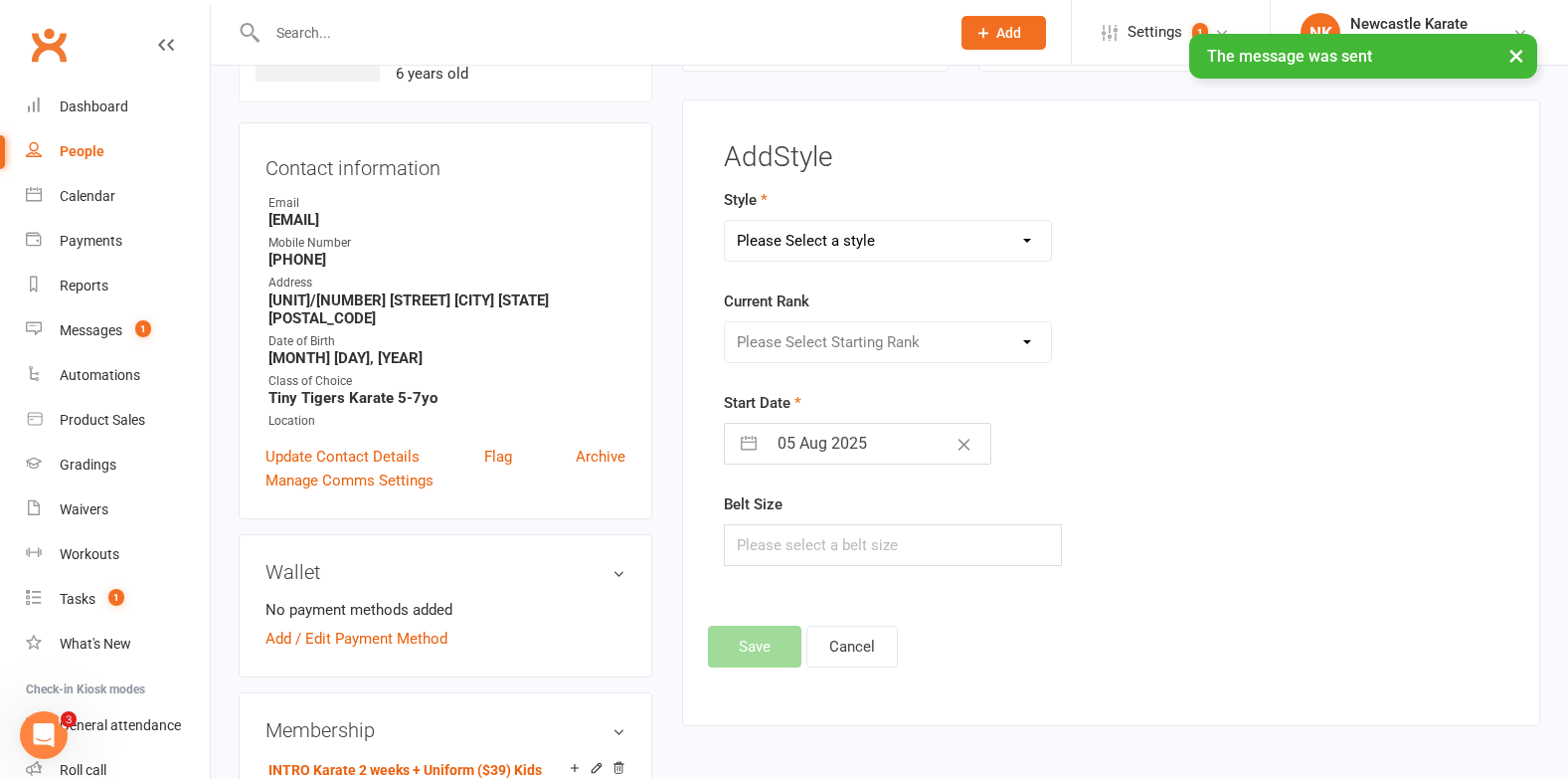 scroll, scrollTop: 152, scrollLeft: 0, axis: vertical 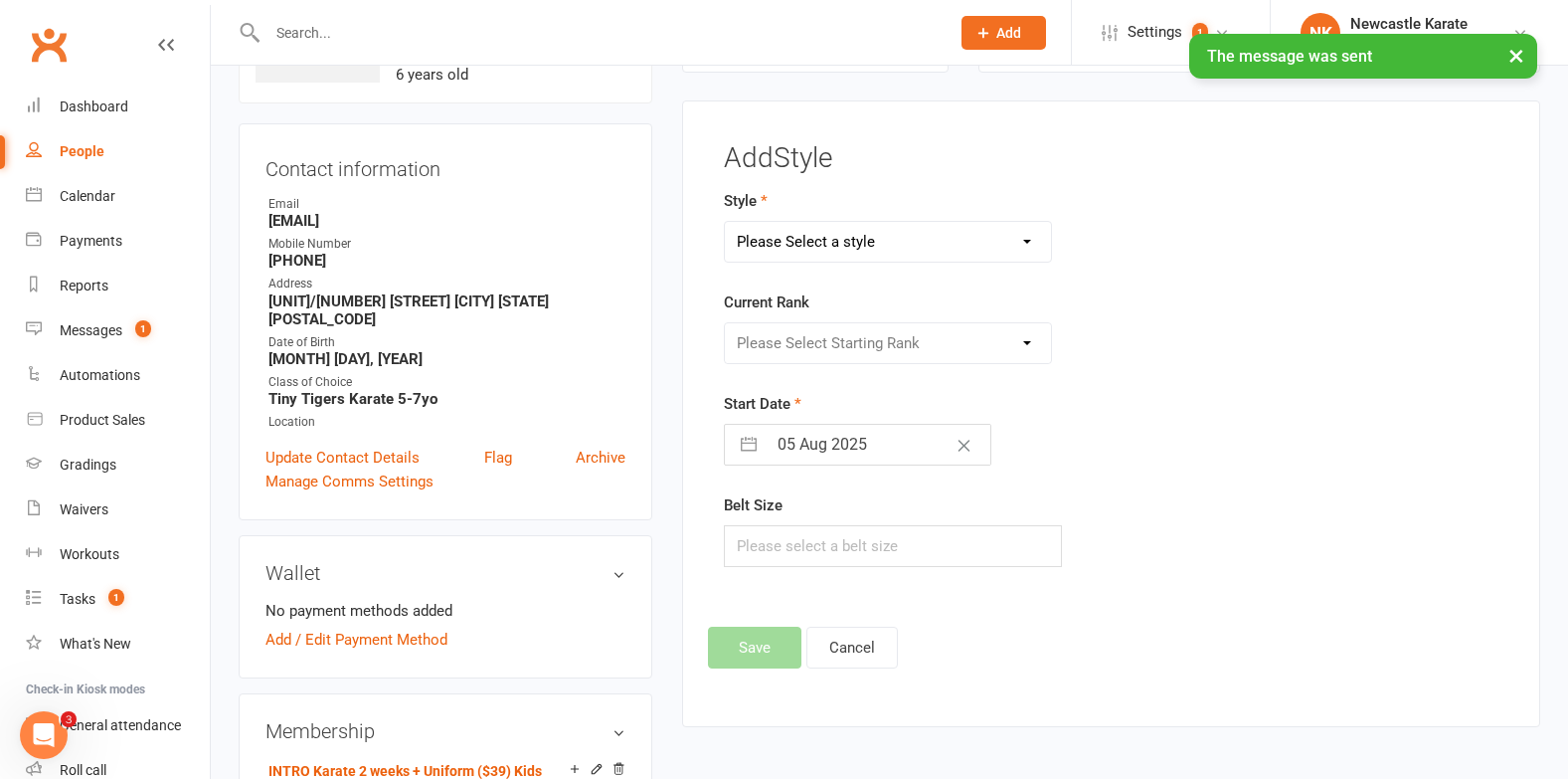 click on "Please Select a style BJJ - Adults Karate Kickboxing  Ladies Kickboxing Leadership Team" at bounding box center (887, 242) 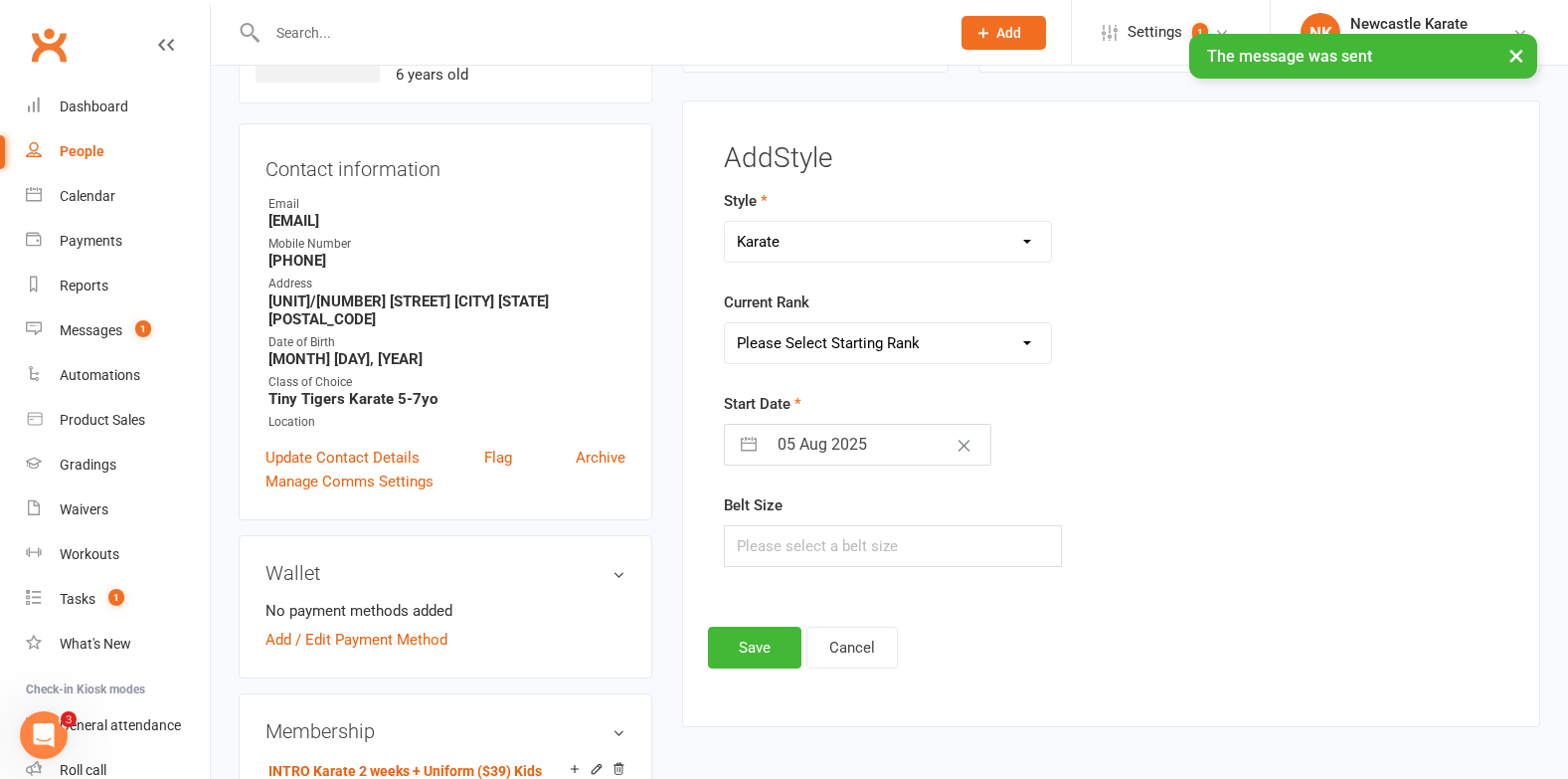 click on "Please Select Starting Rank Select White belt below 10th Kyu - White Belt 9th Kyu - Yellow Belt 8th Kyu - Orange Belt 7th Kyu - Green Belt 6th Kyu - Blue Belt 5th Kyu - Purple belt 4th Kyu - Red Belt 3rd Kyu - Brown Belt 2nd Kyu - Brown Belt 1 tip 1st Kyu - Brown Belt 2 tip Shodan Ho Shodan Nidan Sandan Yondan" at bounding box center [887, 343] 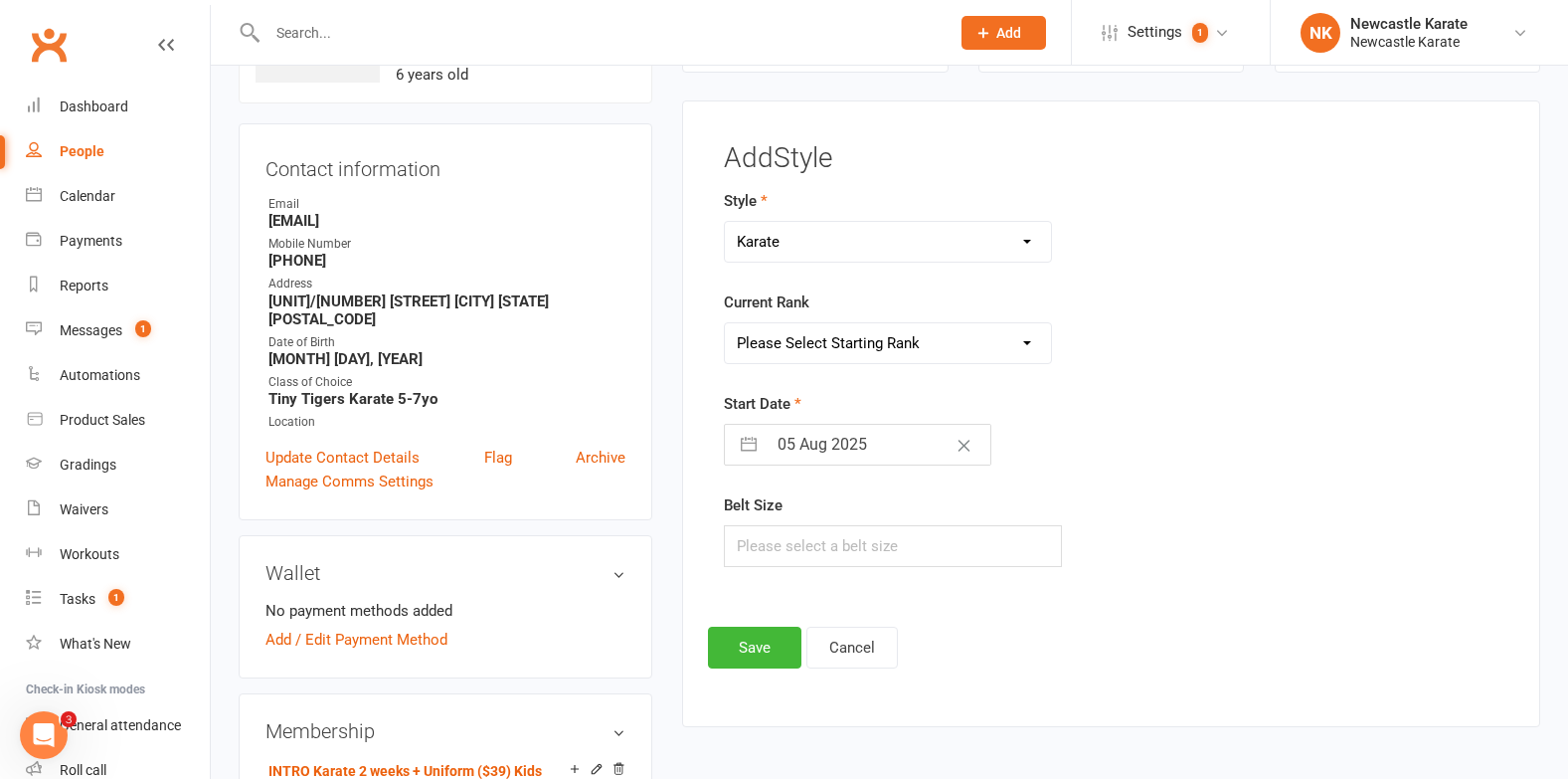 select on "361" 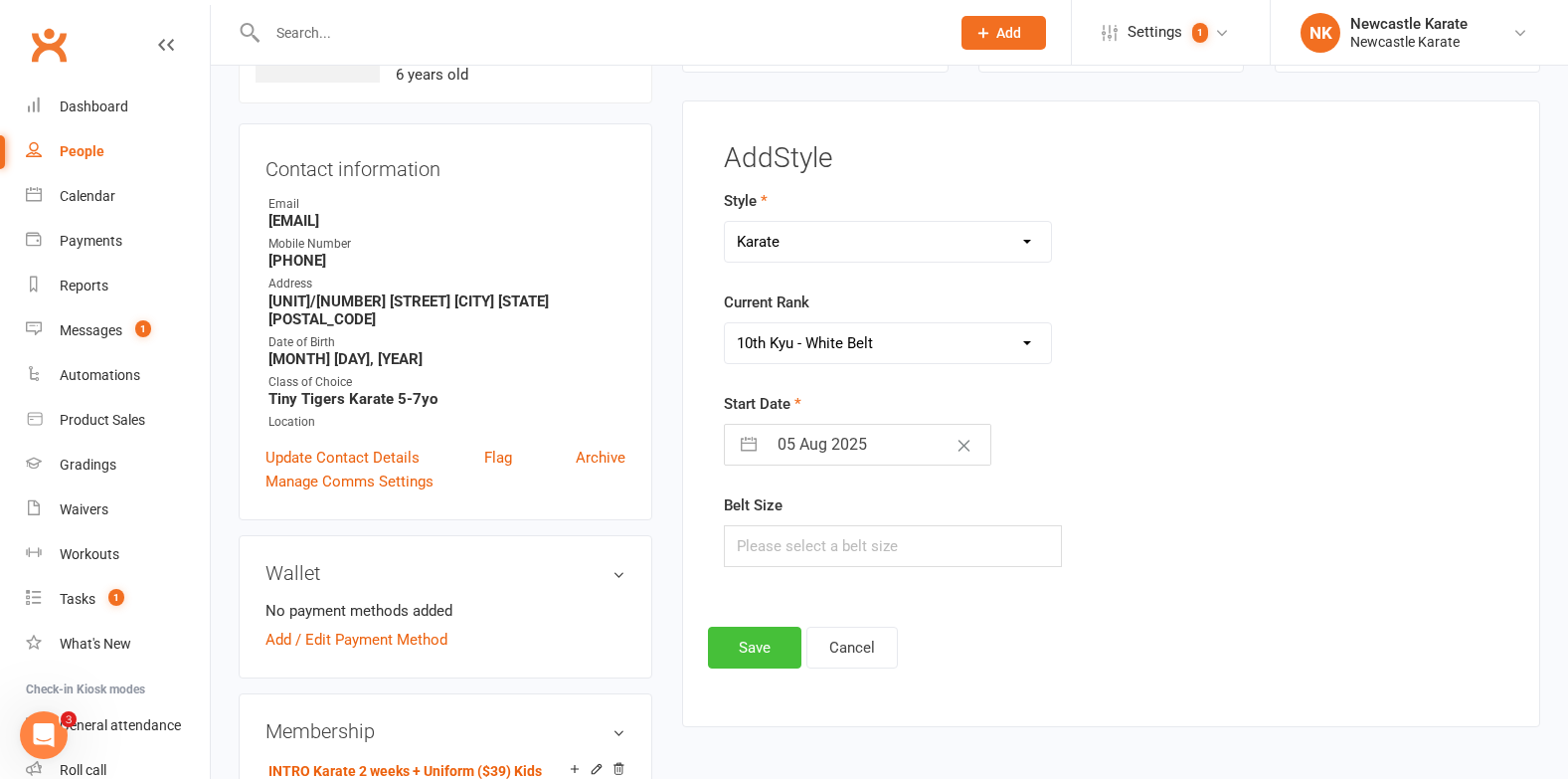 click on "Save" at bounding box center (755, 648) 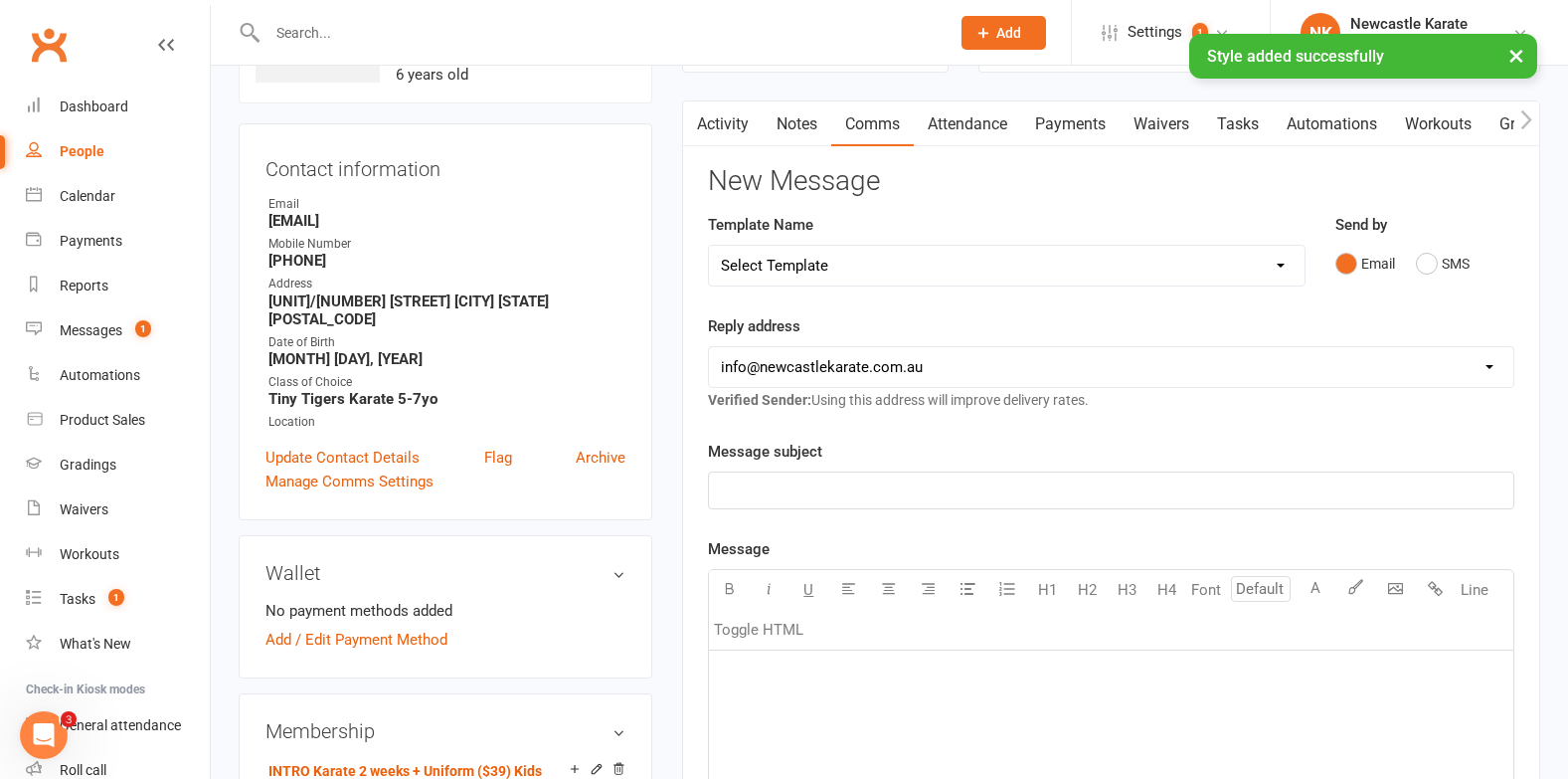 click on "Payments" at bounding box center (1070, 124) 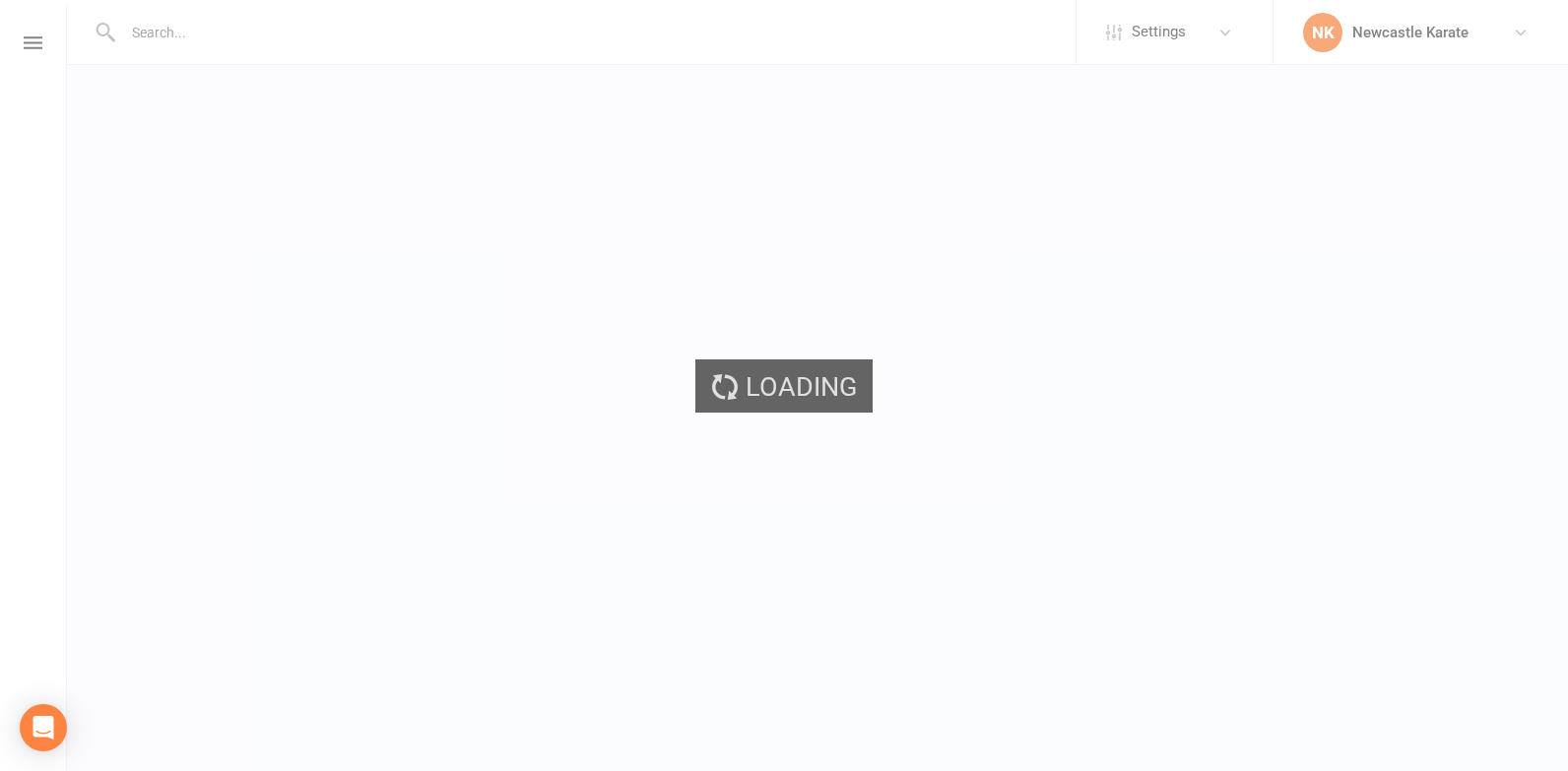 scroll, scrollTop: 0, scrollLeft: 0, axis: both 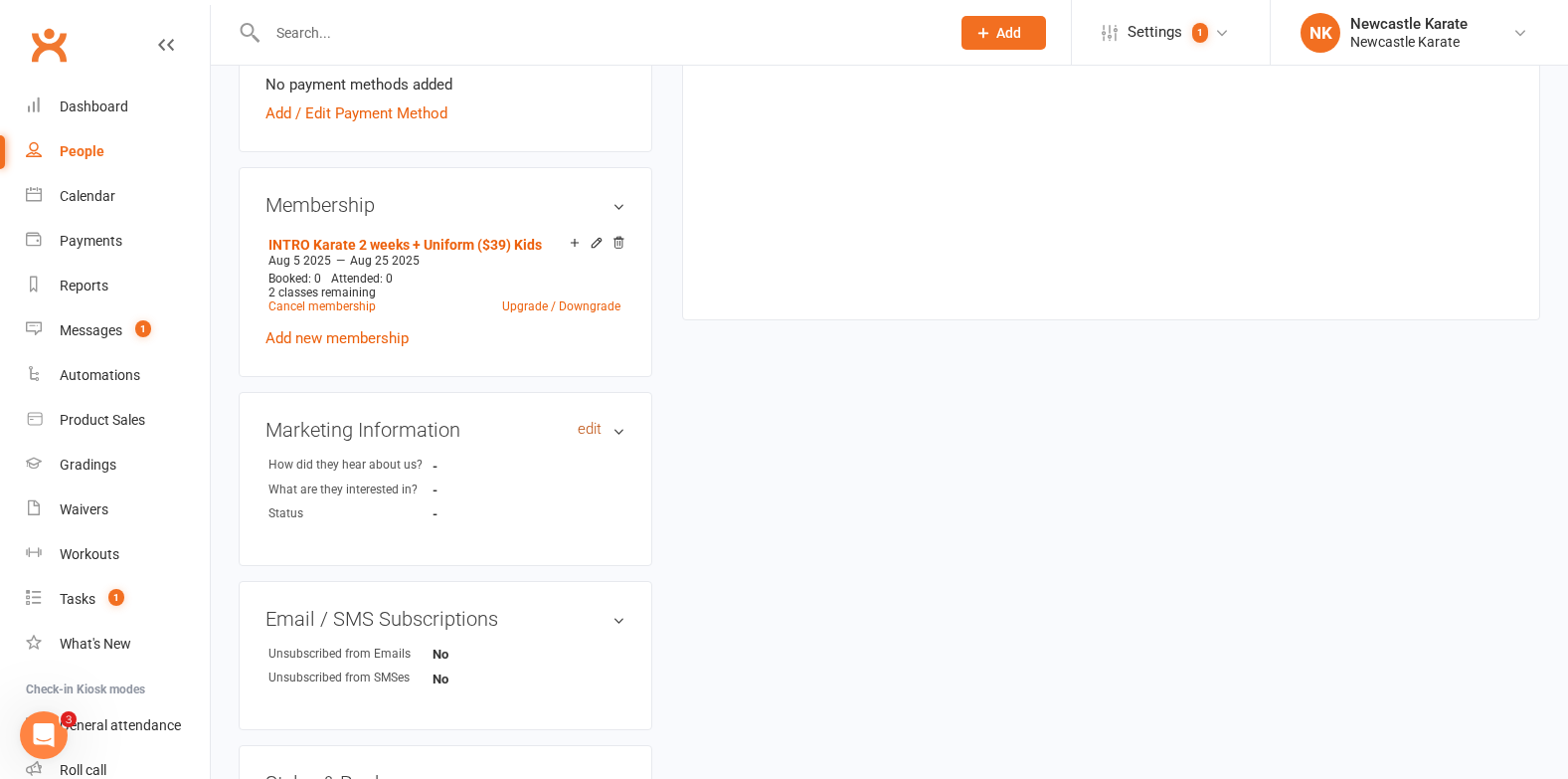 click on "edit" at bounding box center [590, 429] 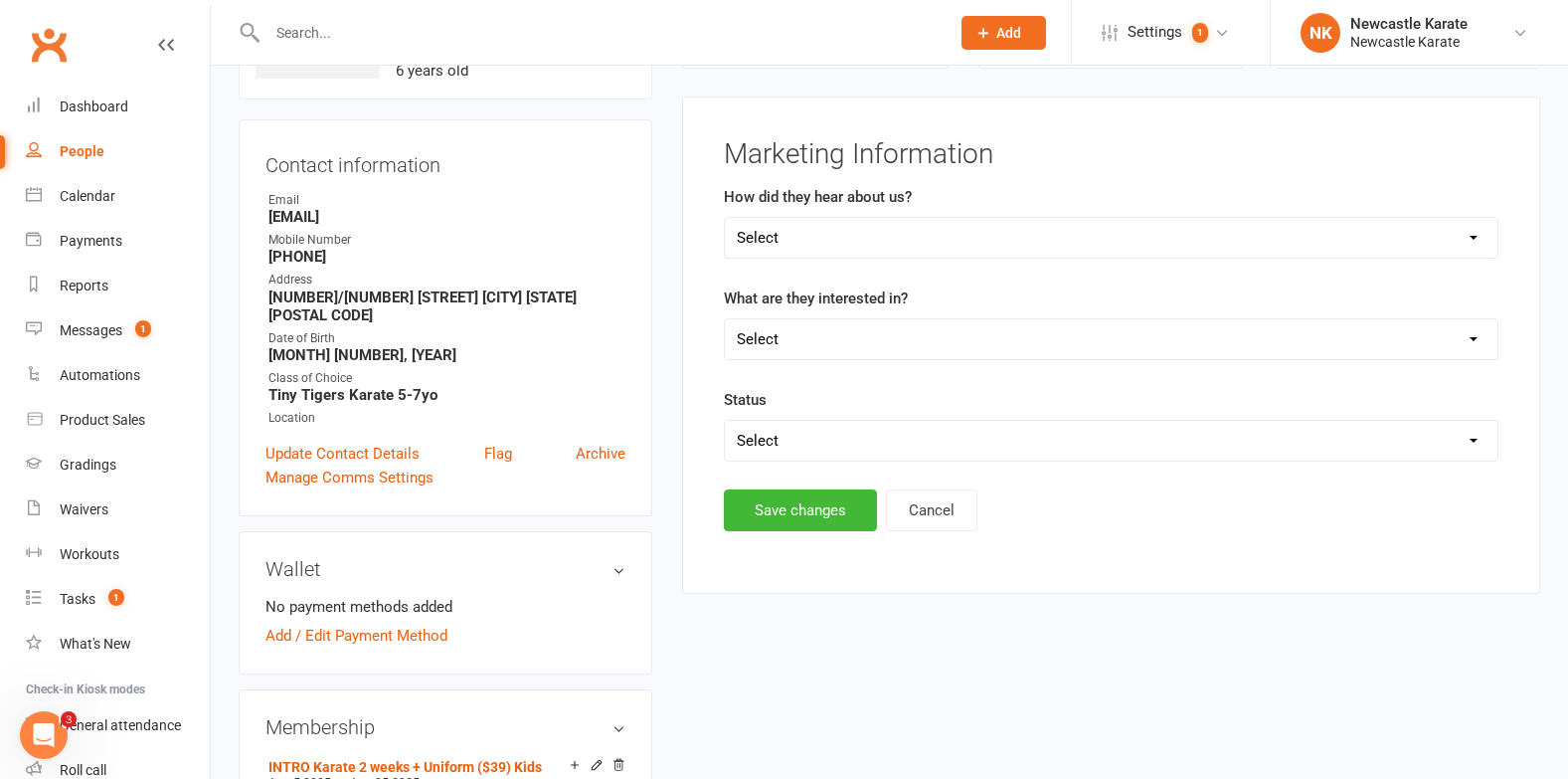 scroll, scrollTop: 152, scrollLeft: 0, axis: vertical 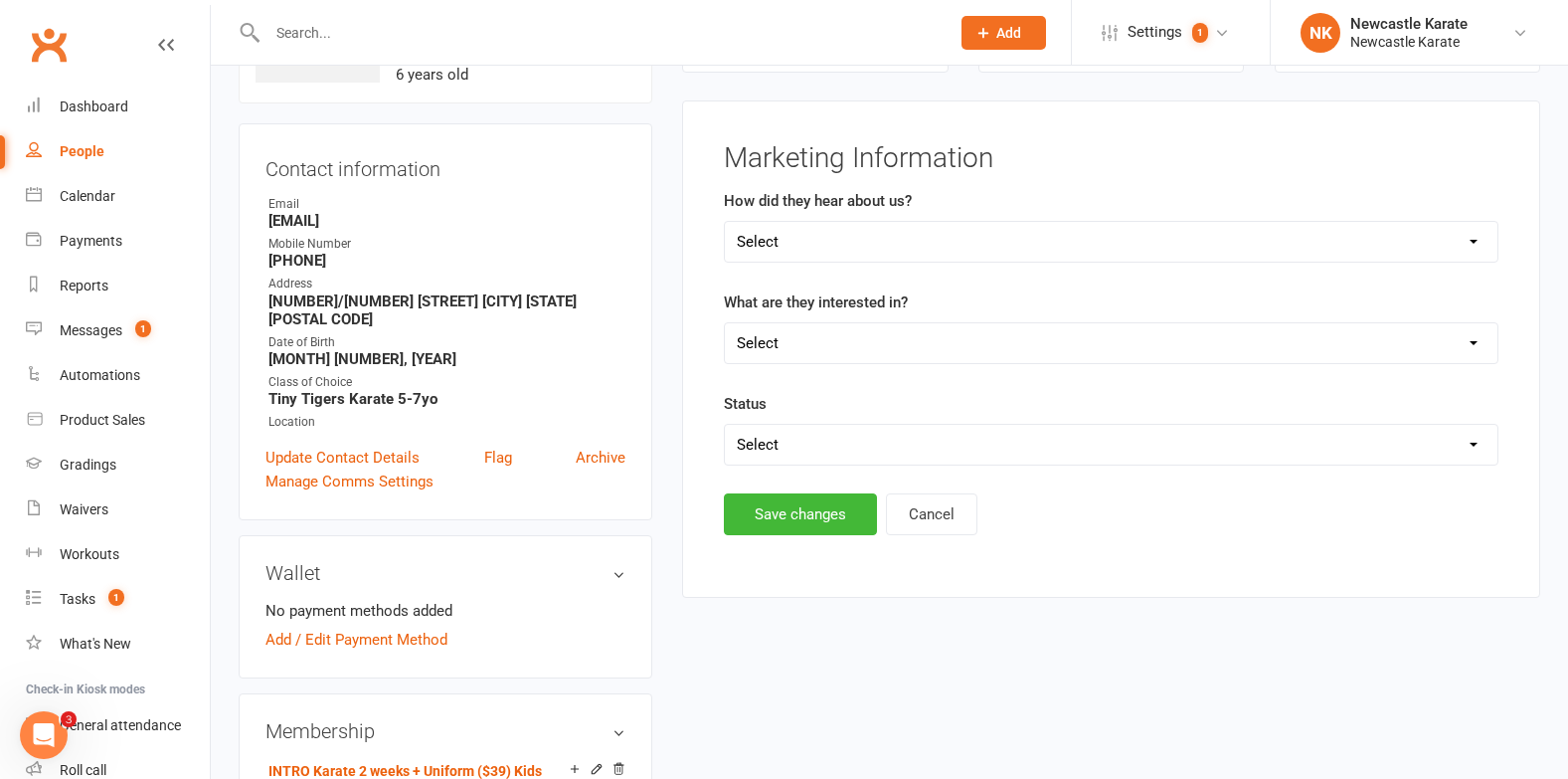 click on "Select AZUREON 7F Google Search Referral From a Friend Instagram Radio Walk by Letter Box Drop Facebook School Newsletter TV" at bounding box center (1111, 242) 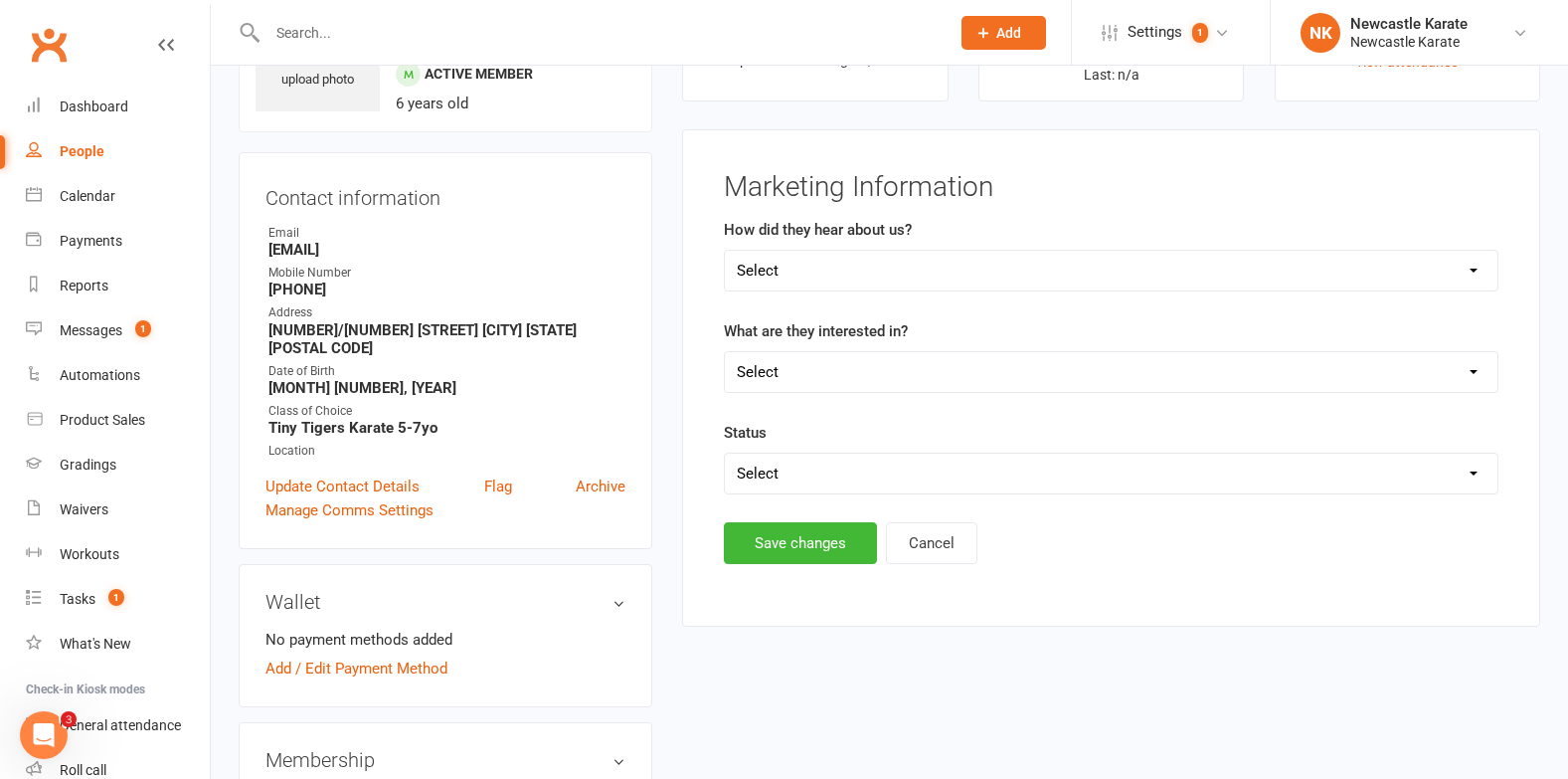 scroll, scrollTop: 0, scrollLeft: 0, axis: both 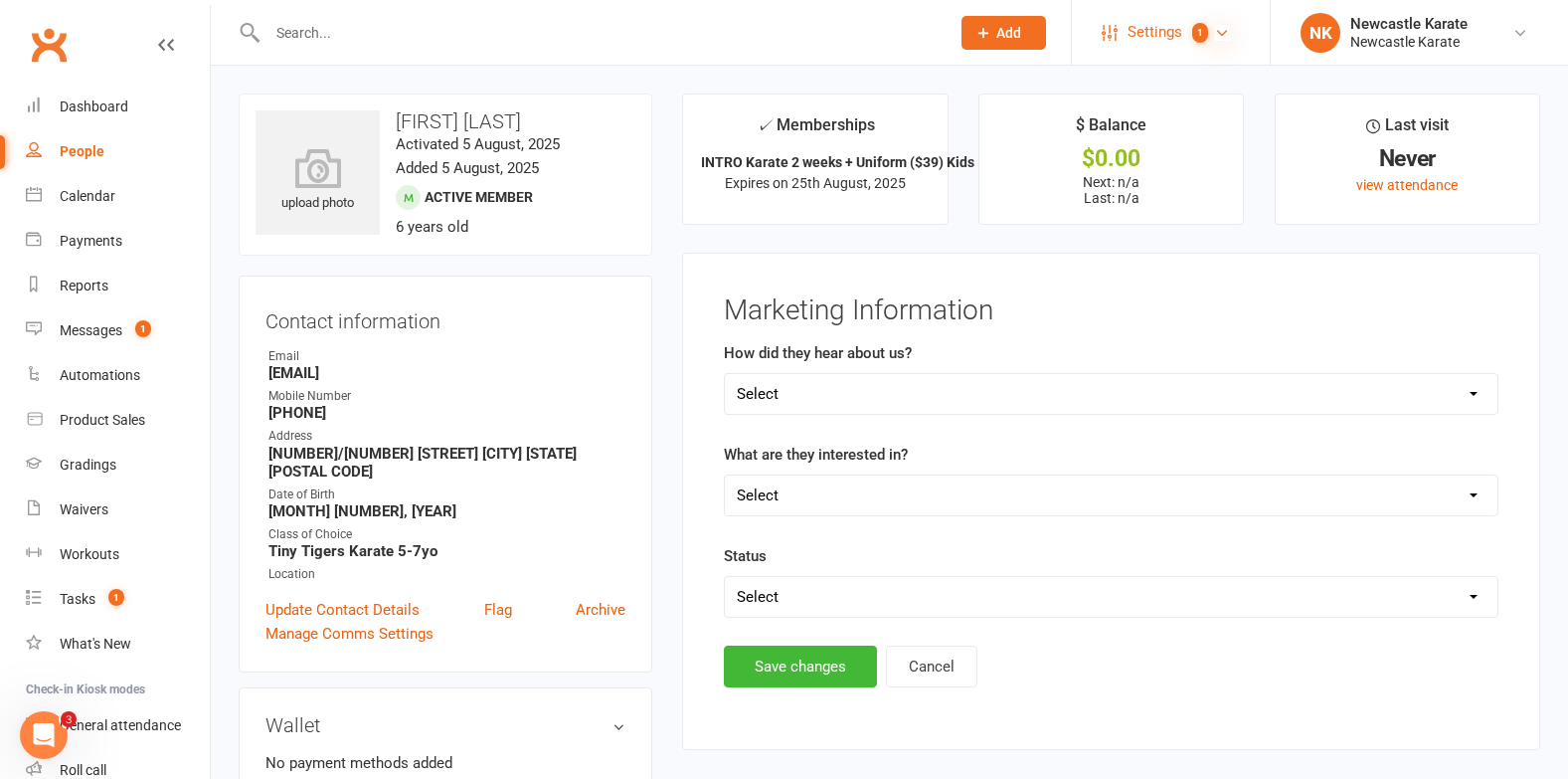 click at bounding box center (1222, 33) 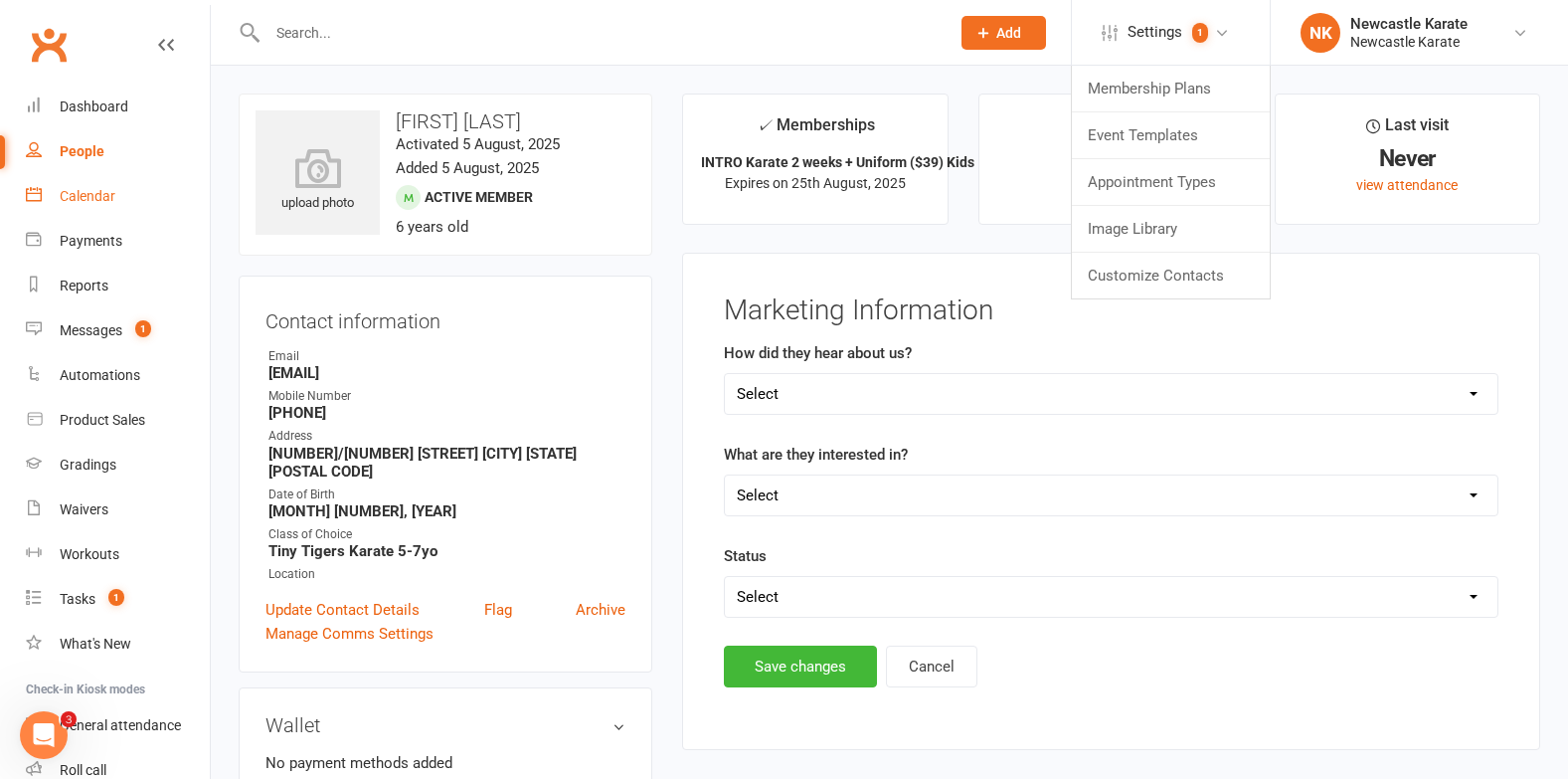 click on "Calendar" at bounding box center [117, 196] 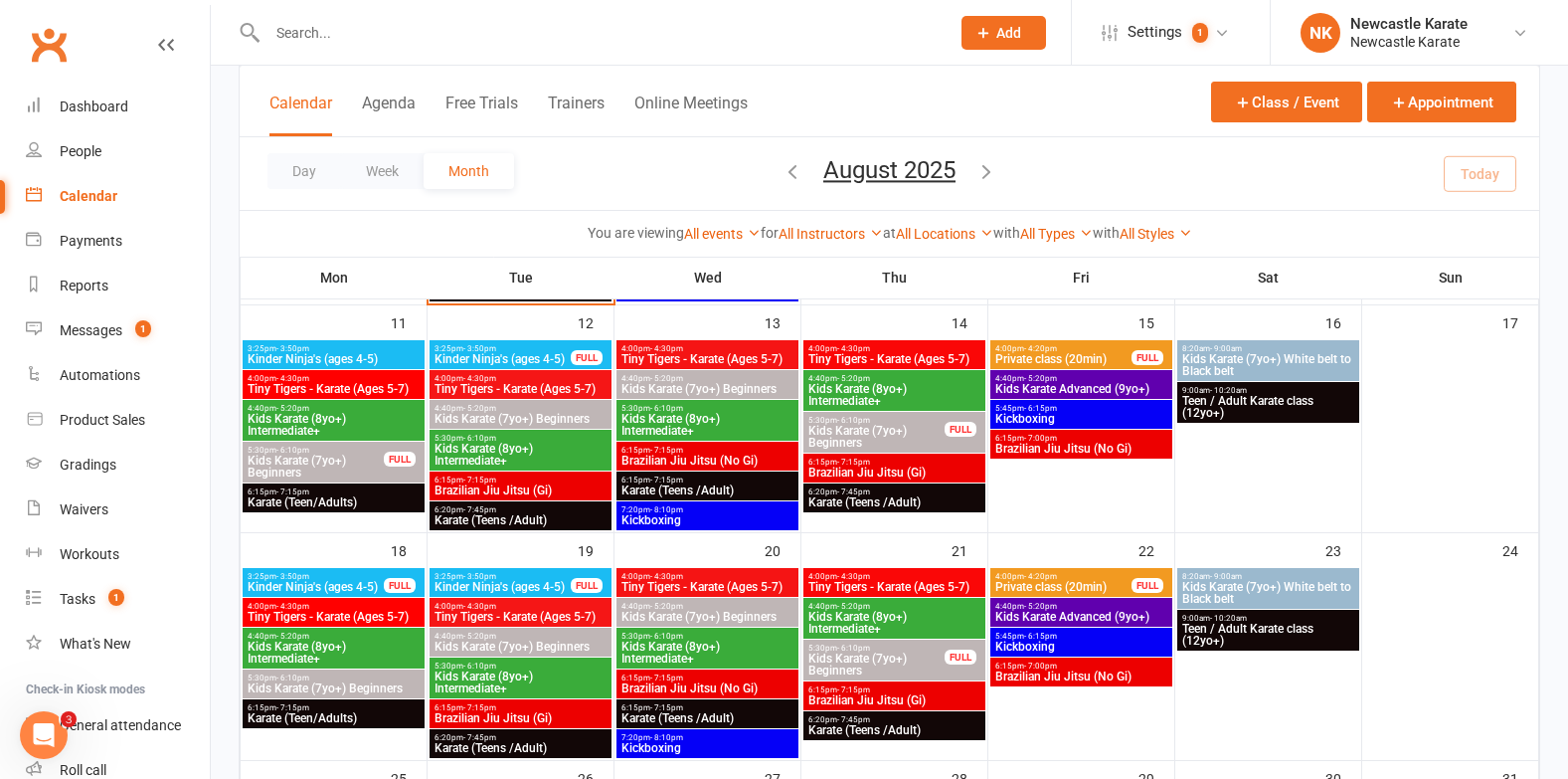 scroll, scrollTop: 0, scrollLeft: 0, axis: both 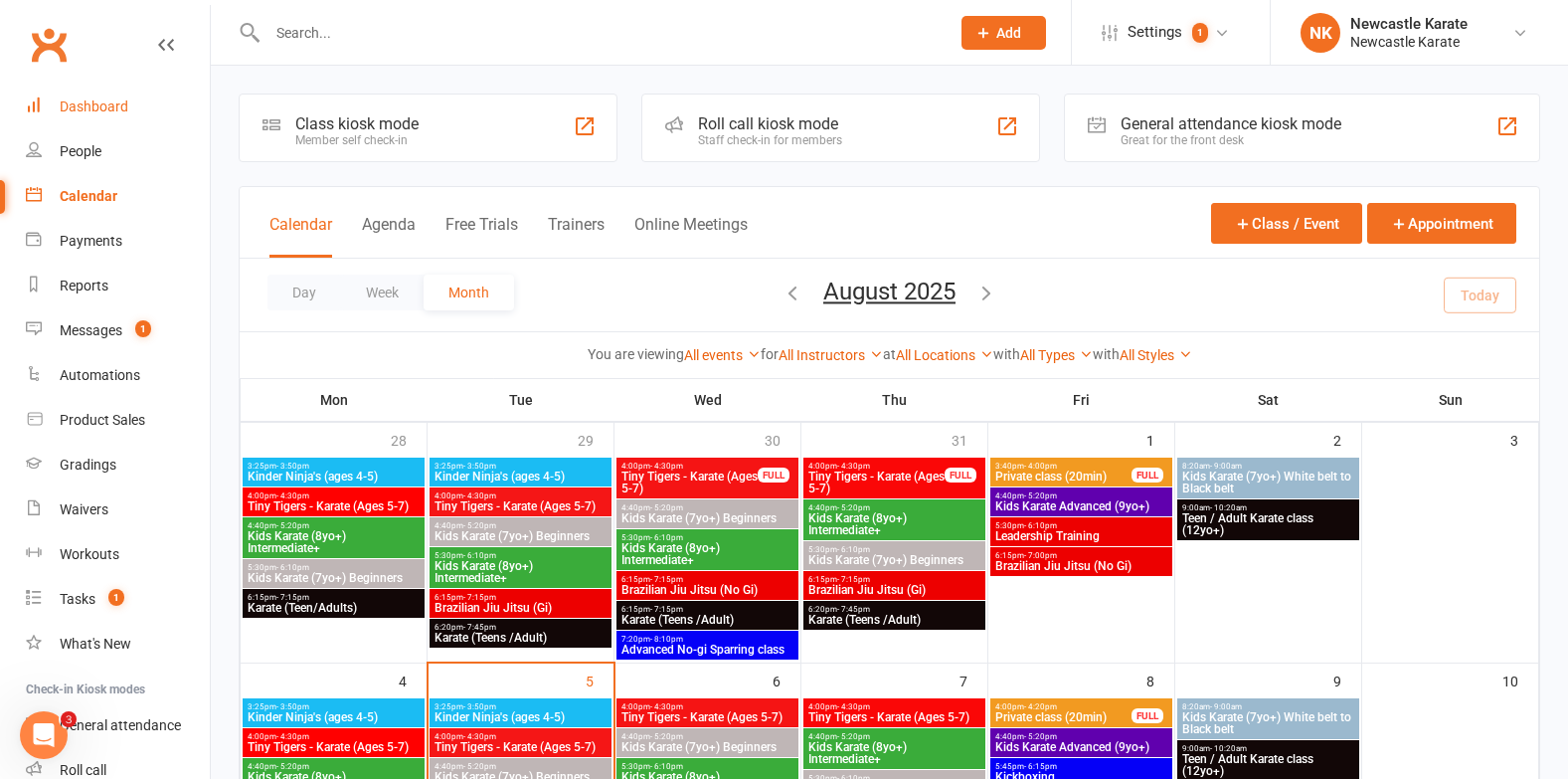 click on "Dashboard" at bounding box center (93, 106) 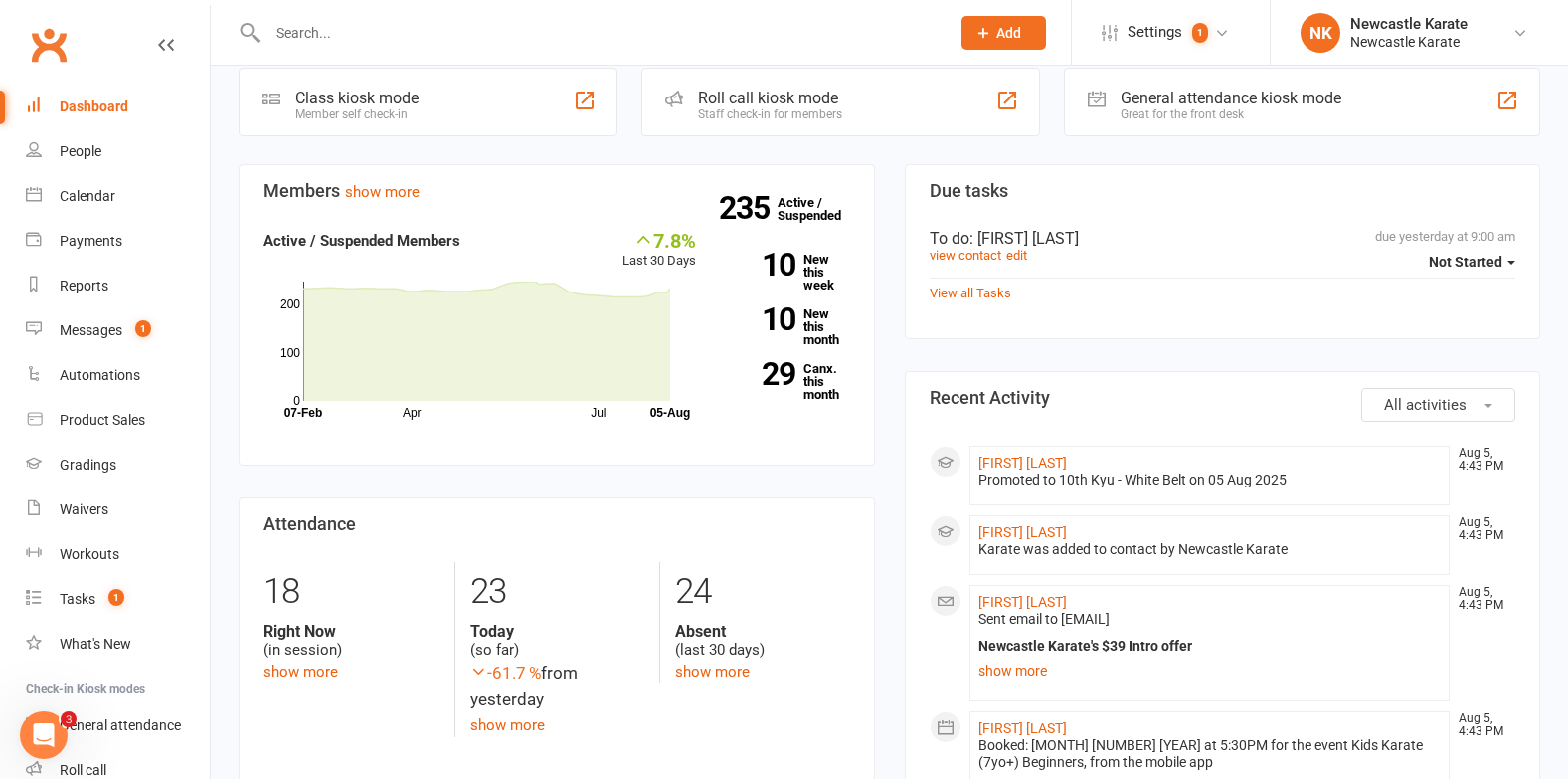 scroll, scrollTop: 590, scrollLeft: 0, axis: vertical 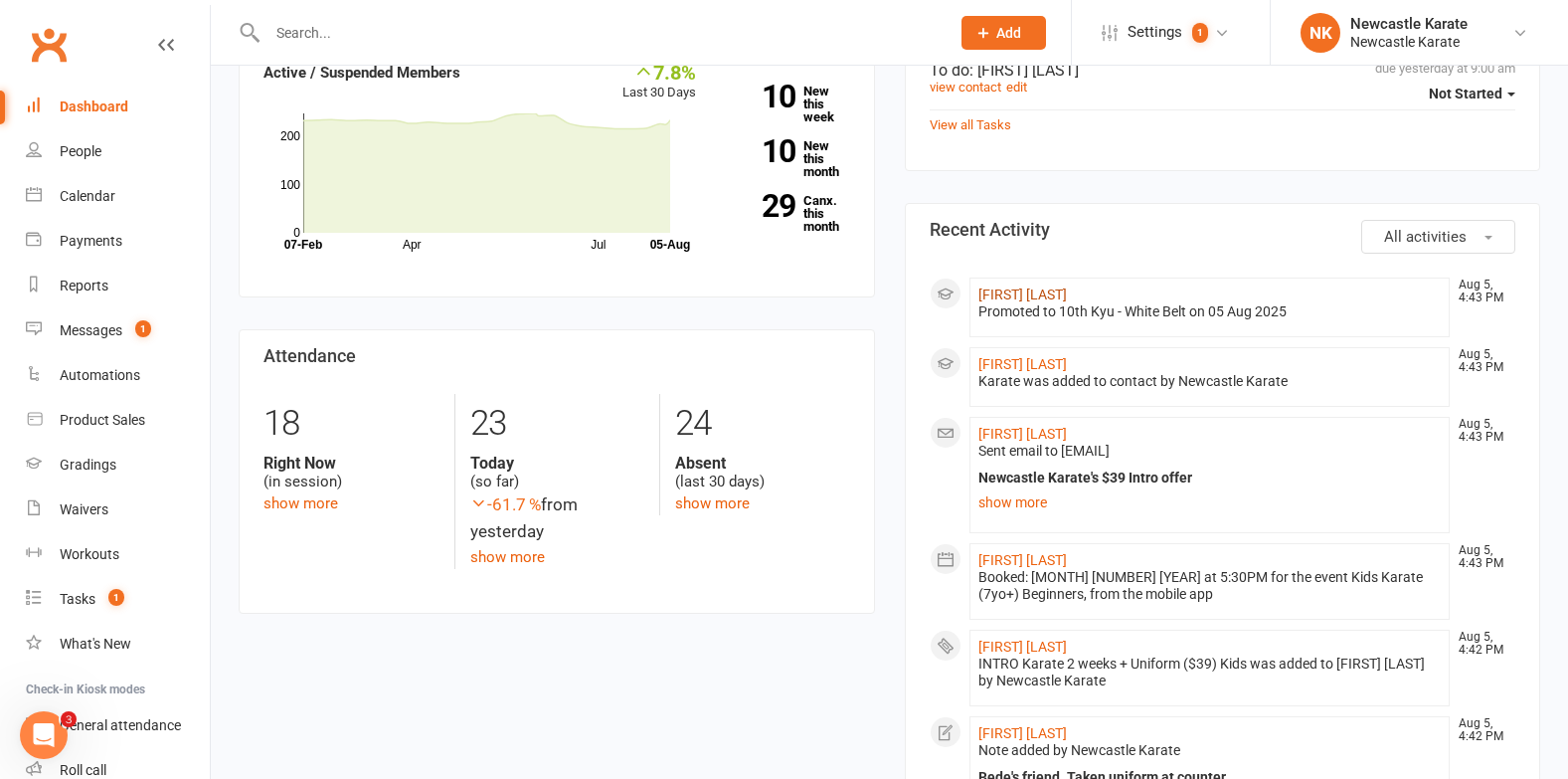 click on "[FIRST] [LAST]" 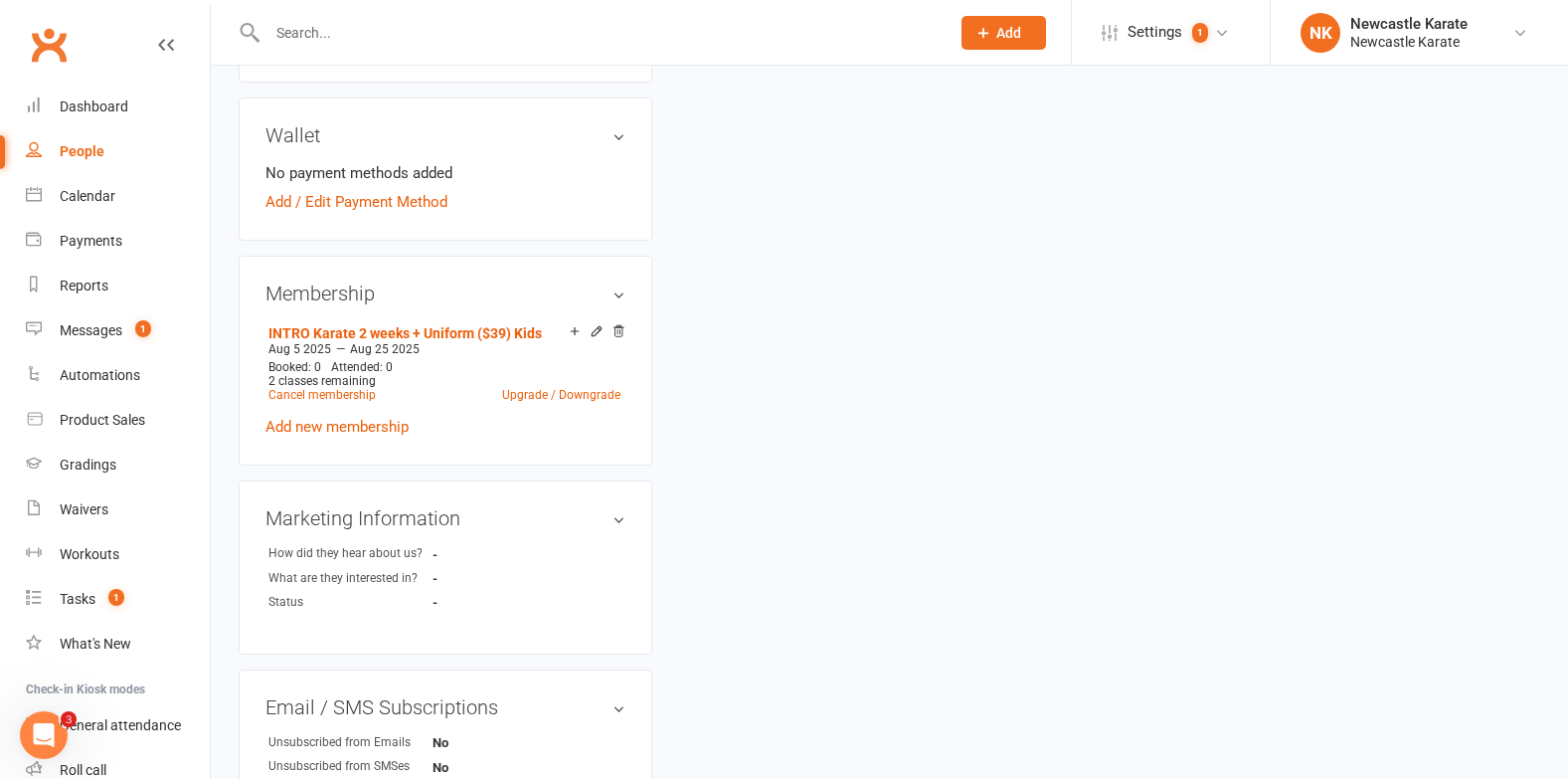 scroll, scrollTop: 0, scrollLeft: 0, axis: both 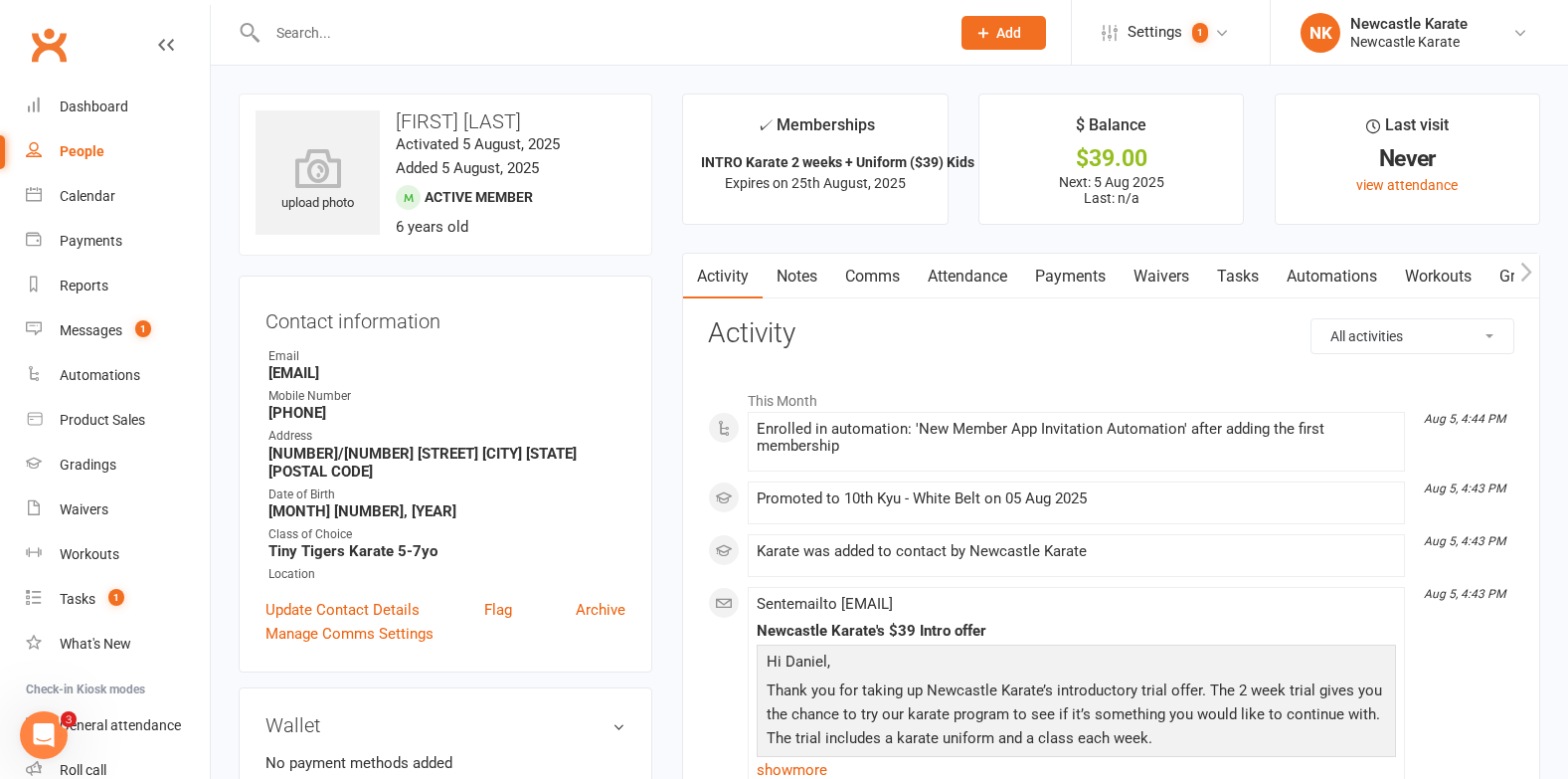 click on "Payments" at bounding box center (1070, 277) 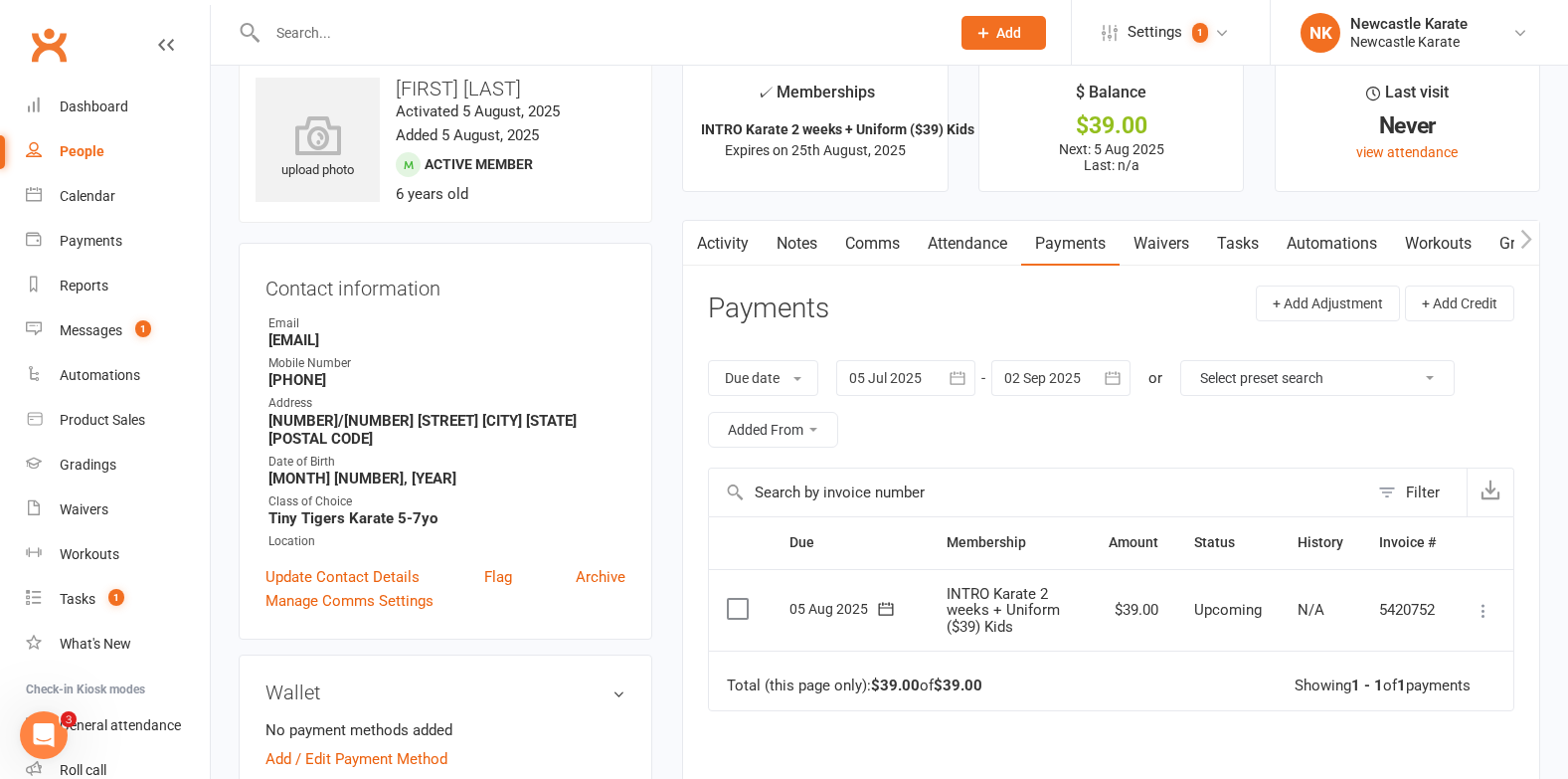 scroll, scrollTop: 176, scrollLeft: 0, axis: vertical 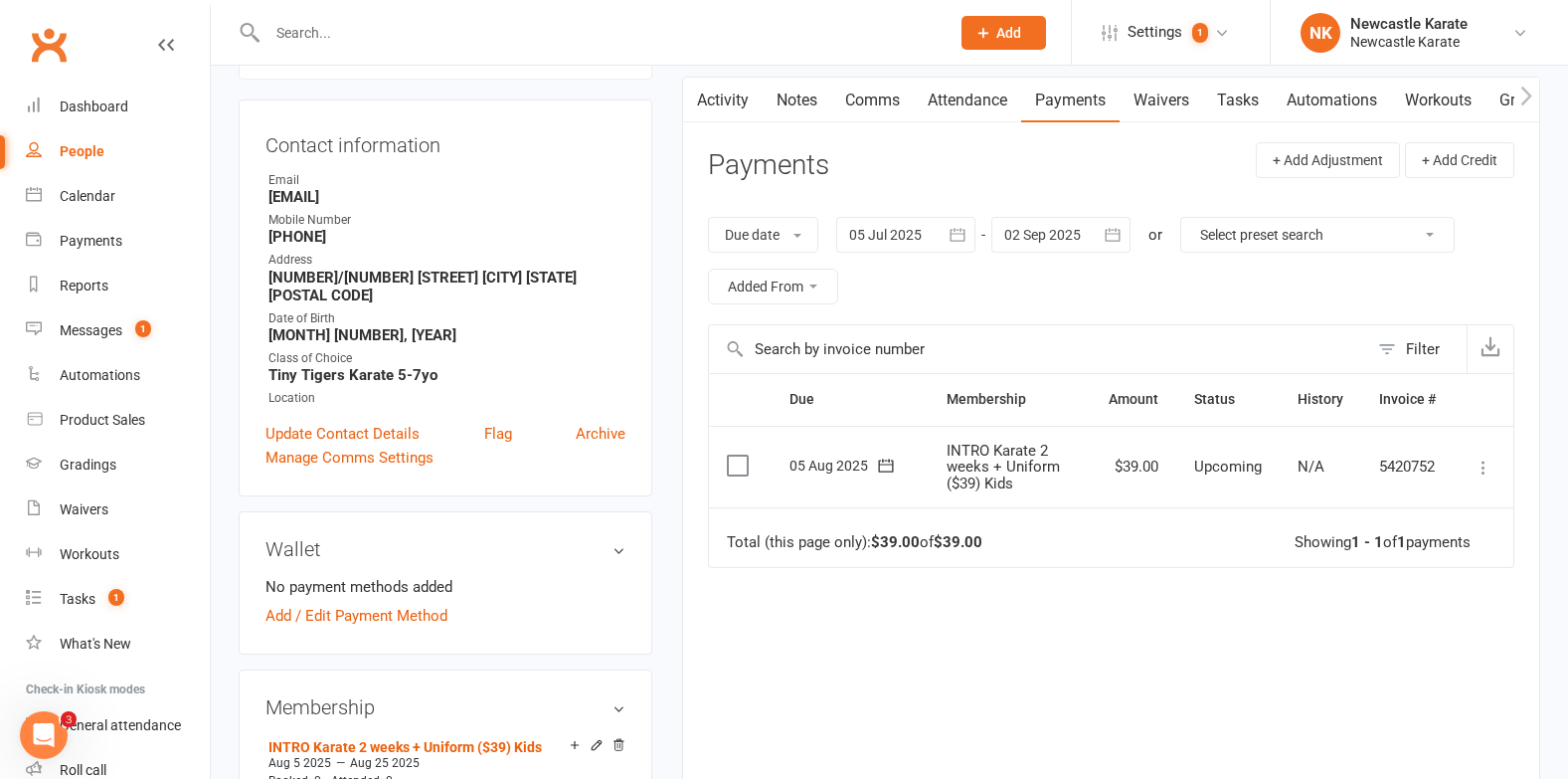 click at bounding box center [1483, 468] 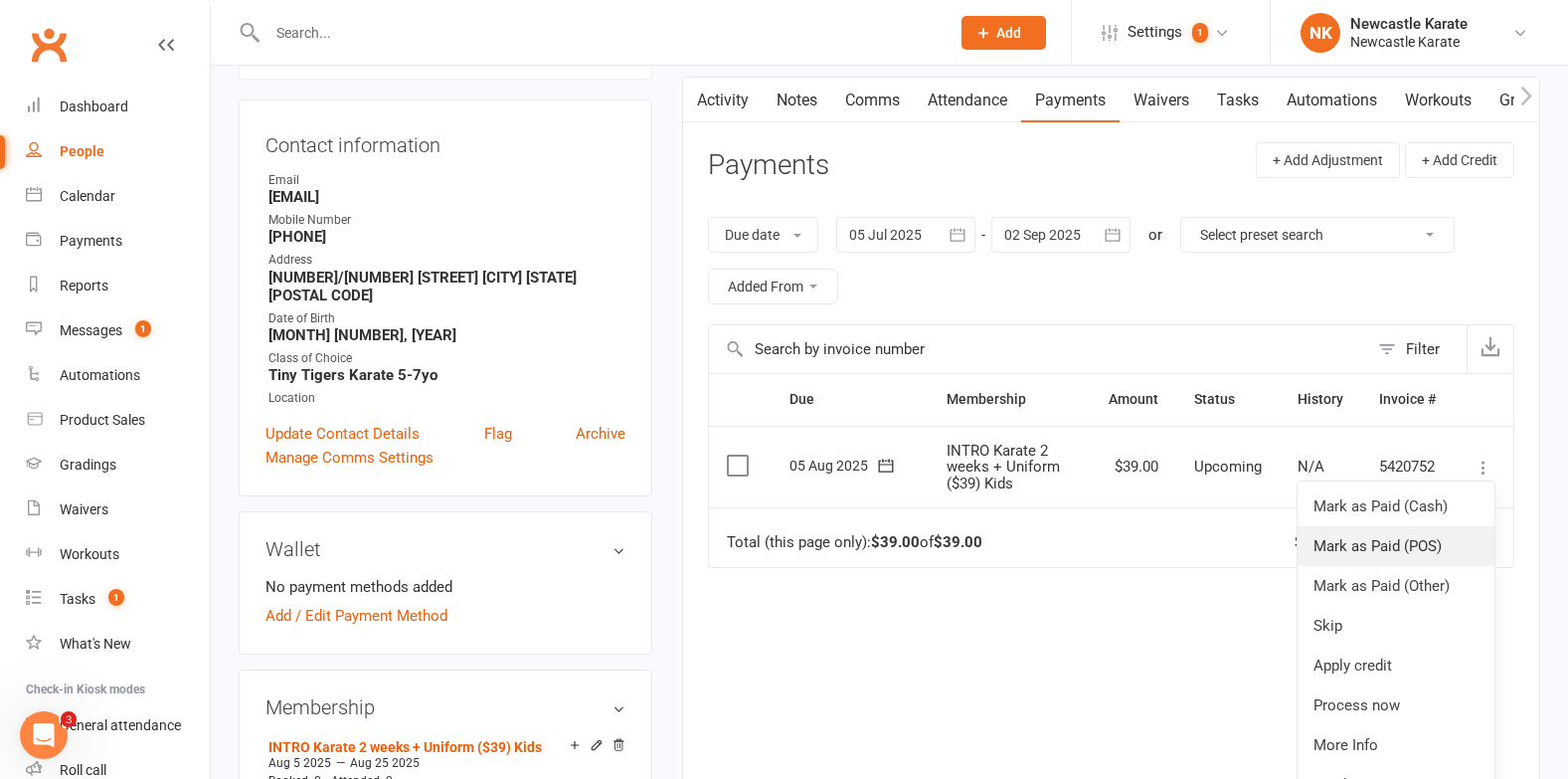 click on "Mark as Paid (POS)" at bounding box center [1396, 546] 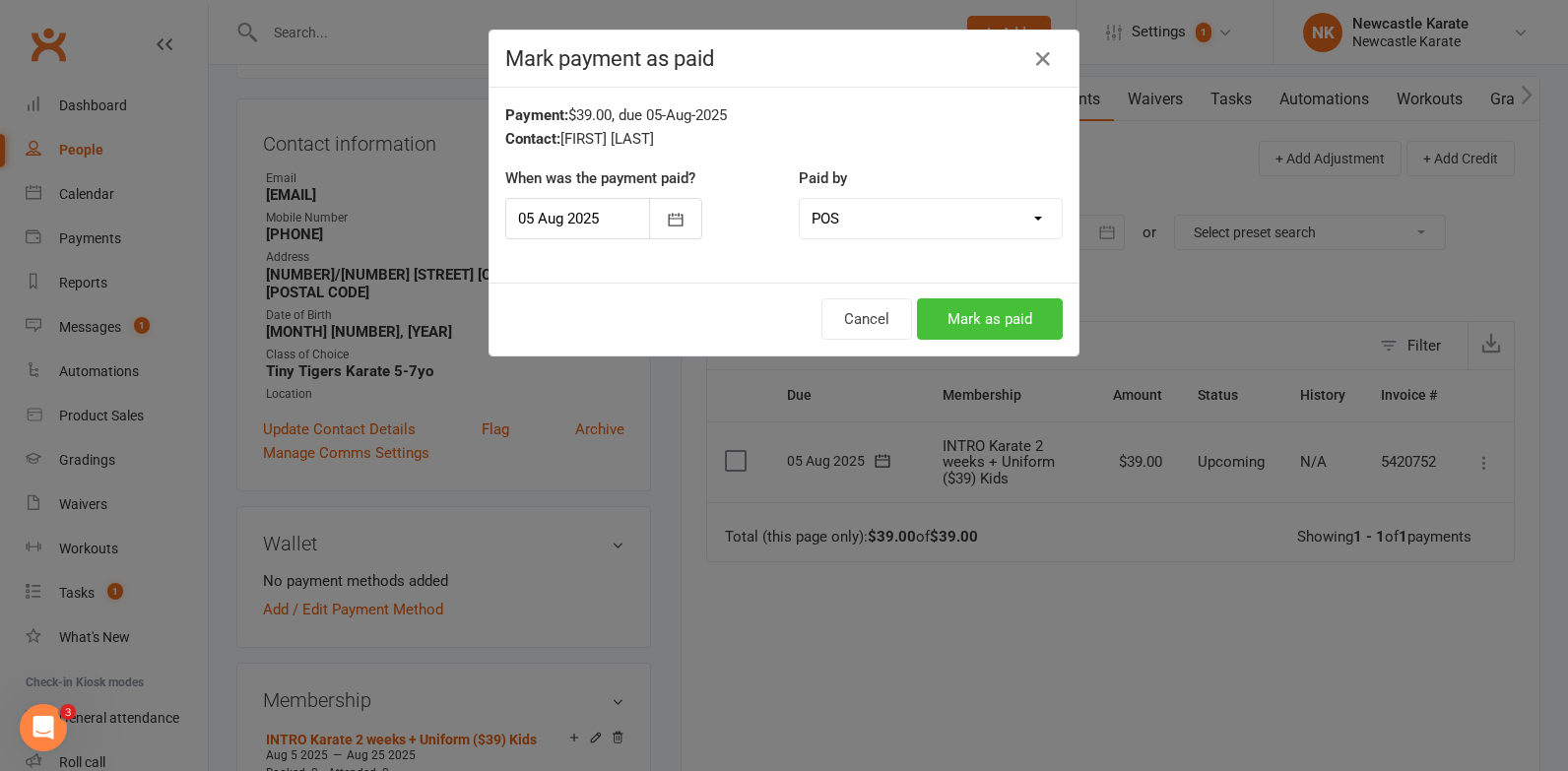 click on "Mark as paid" at bounding box center [990, 319] 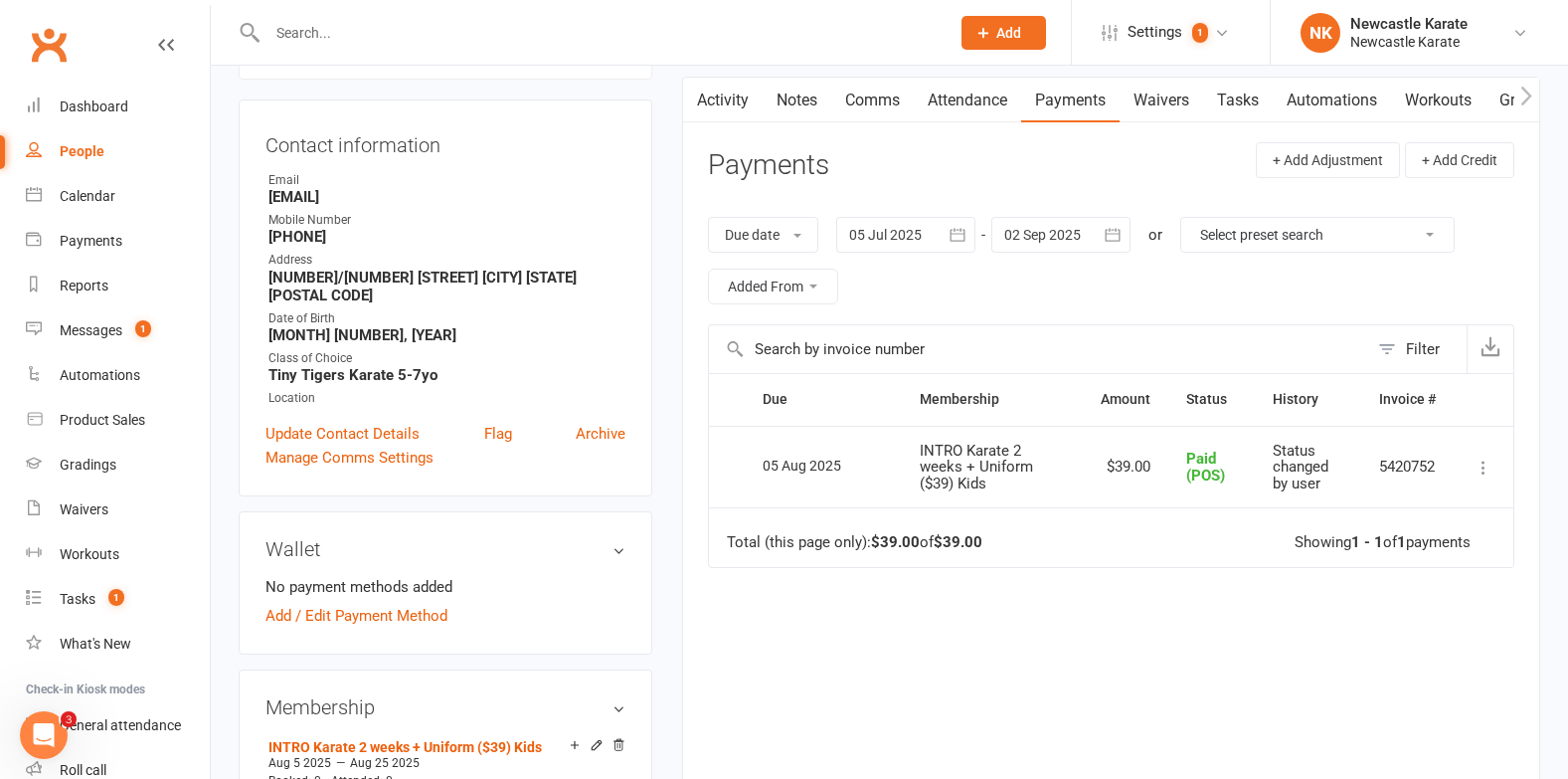 click at bounding box center [587, 32] 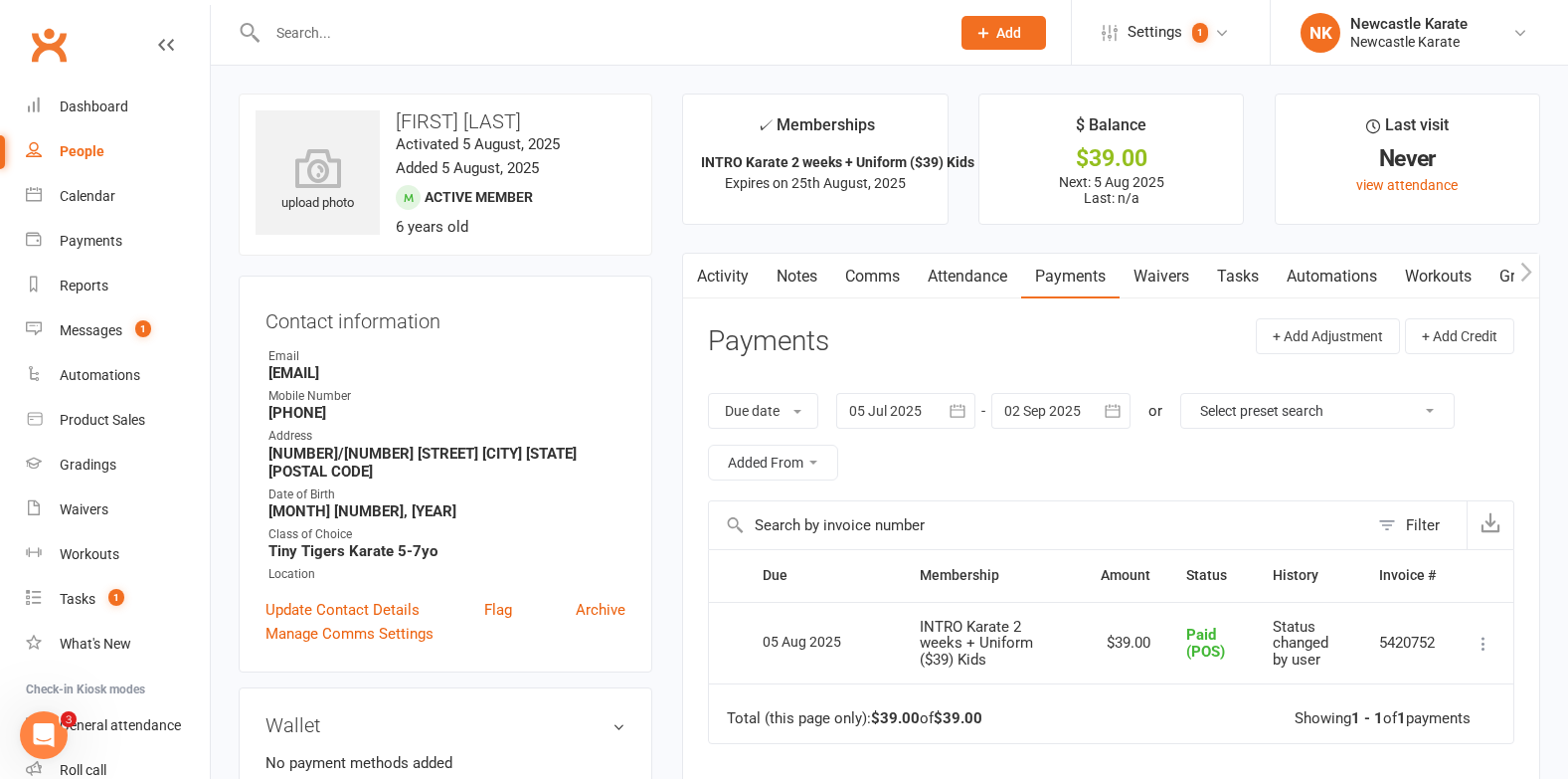 scroll, scrollTop: 4, scrollLeft: 0, axis: vertical 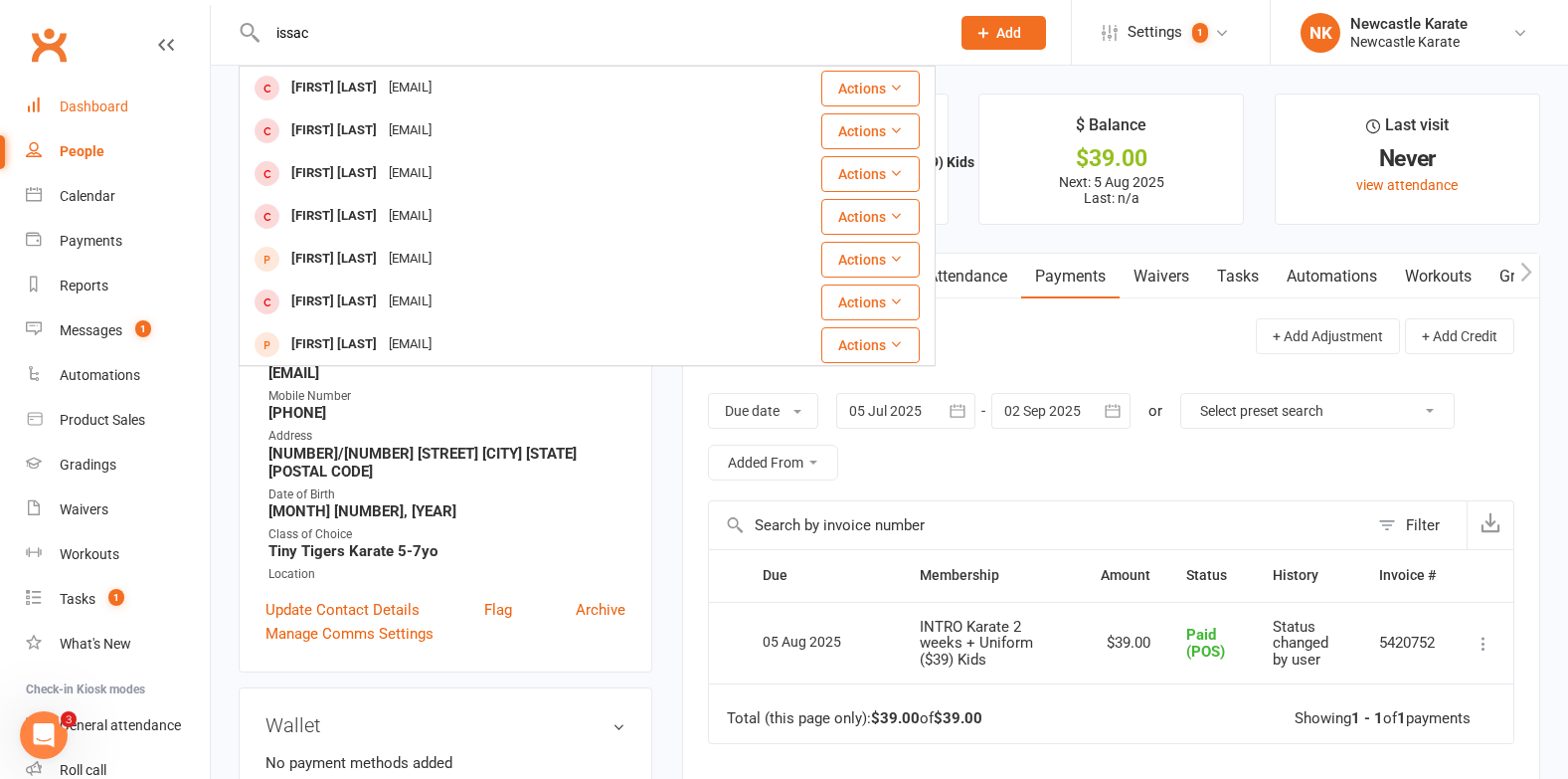 type on "issac" 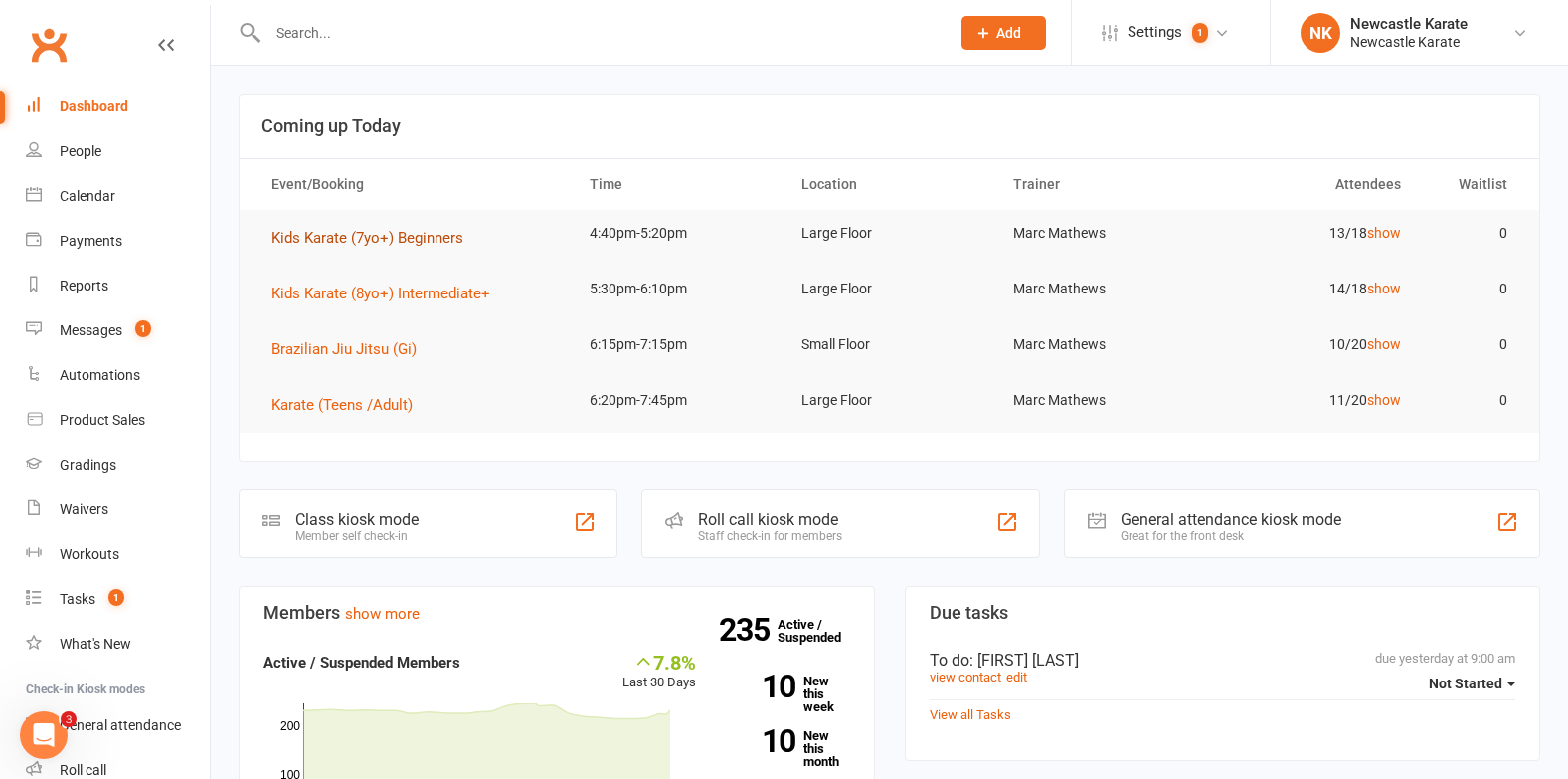 click on "Kids Karate (7yo+) Beginners" at bounding box center [374, 238] 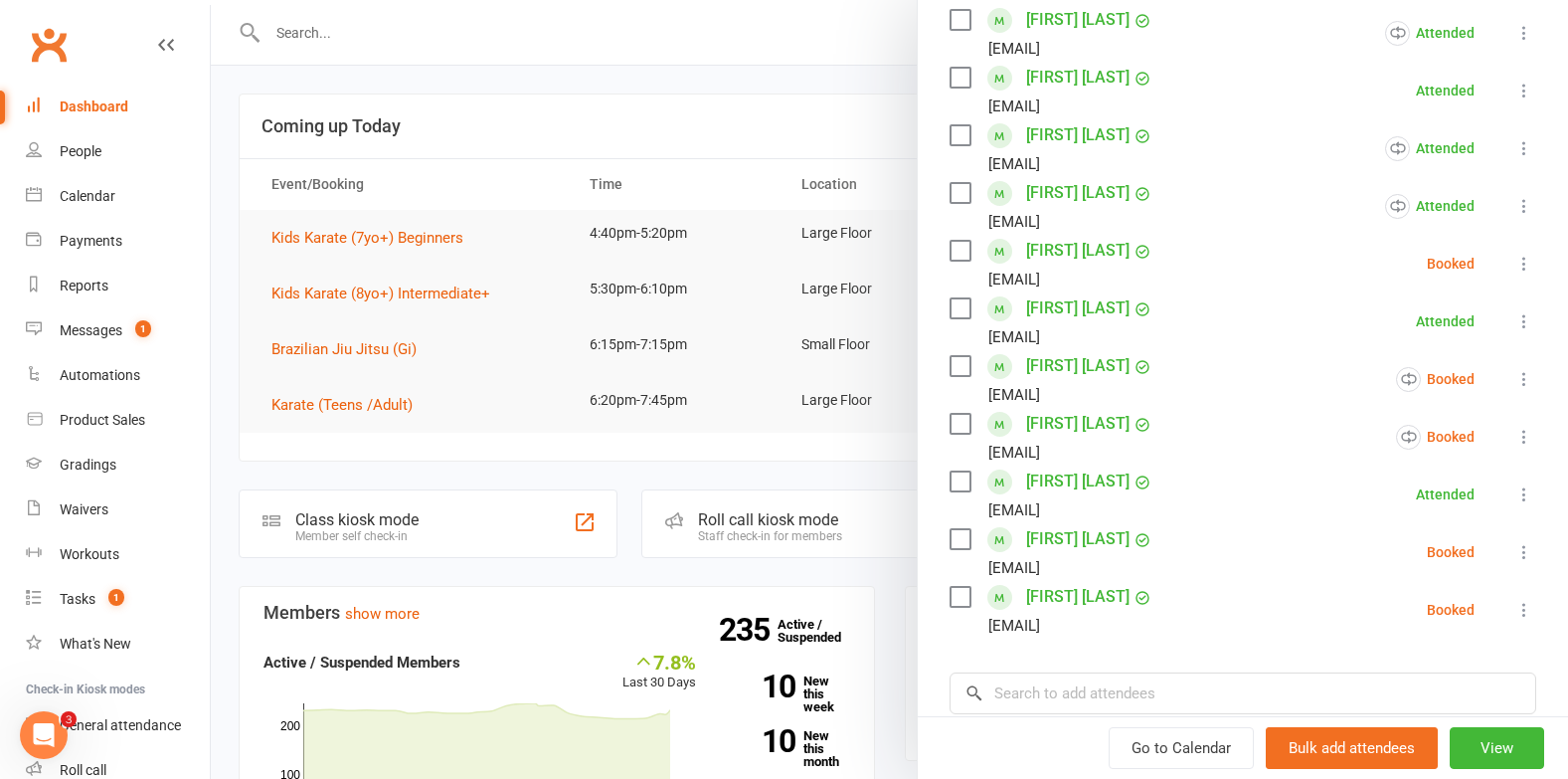 scroll, scrollTop: 482, scrollLeft: 0, axis: vertical 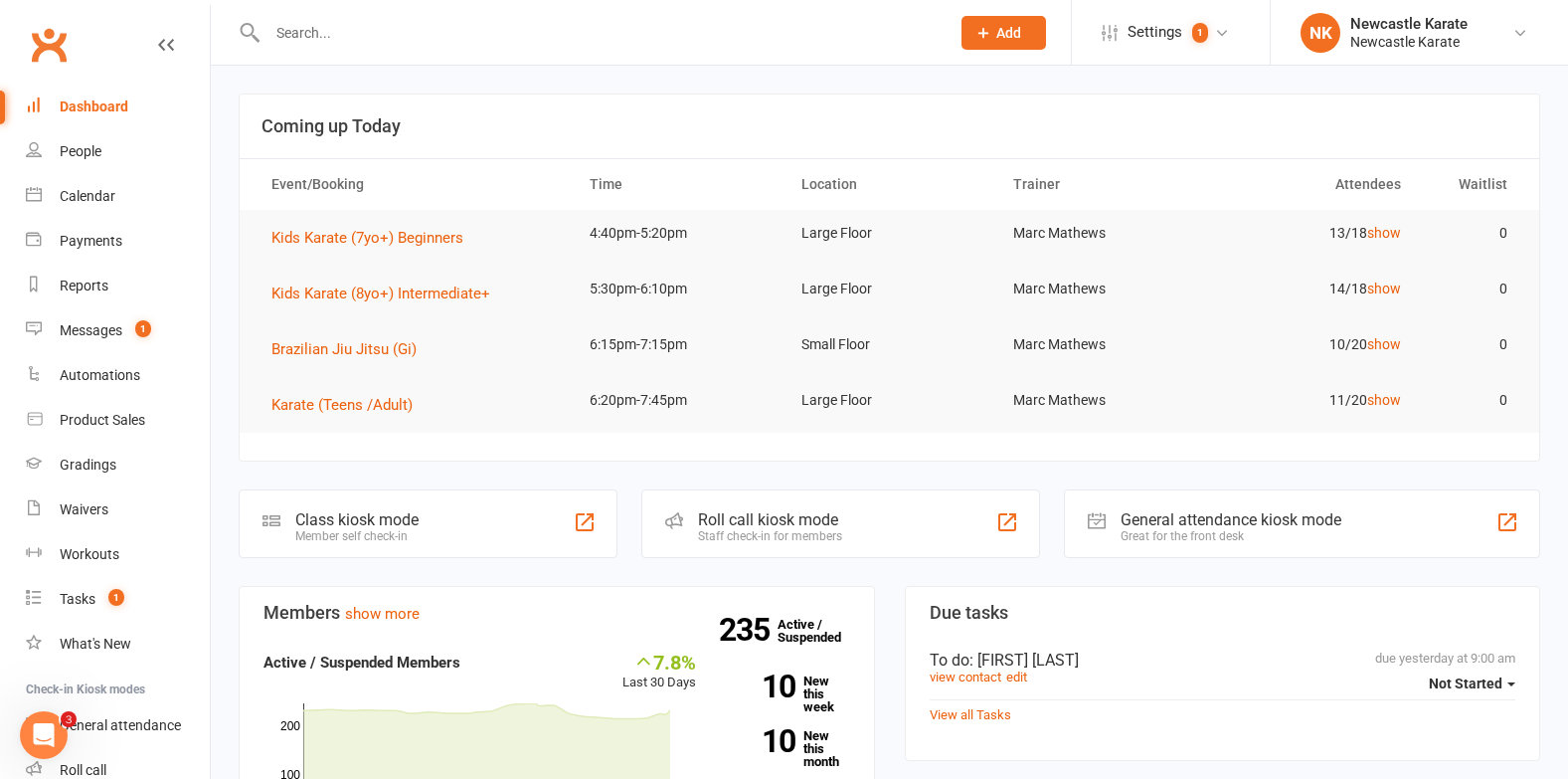 click at bounding box center (599, 33) 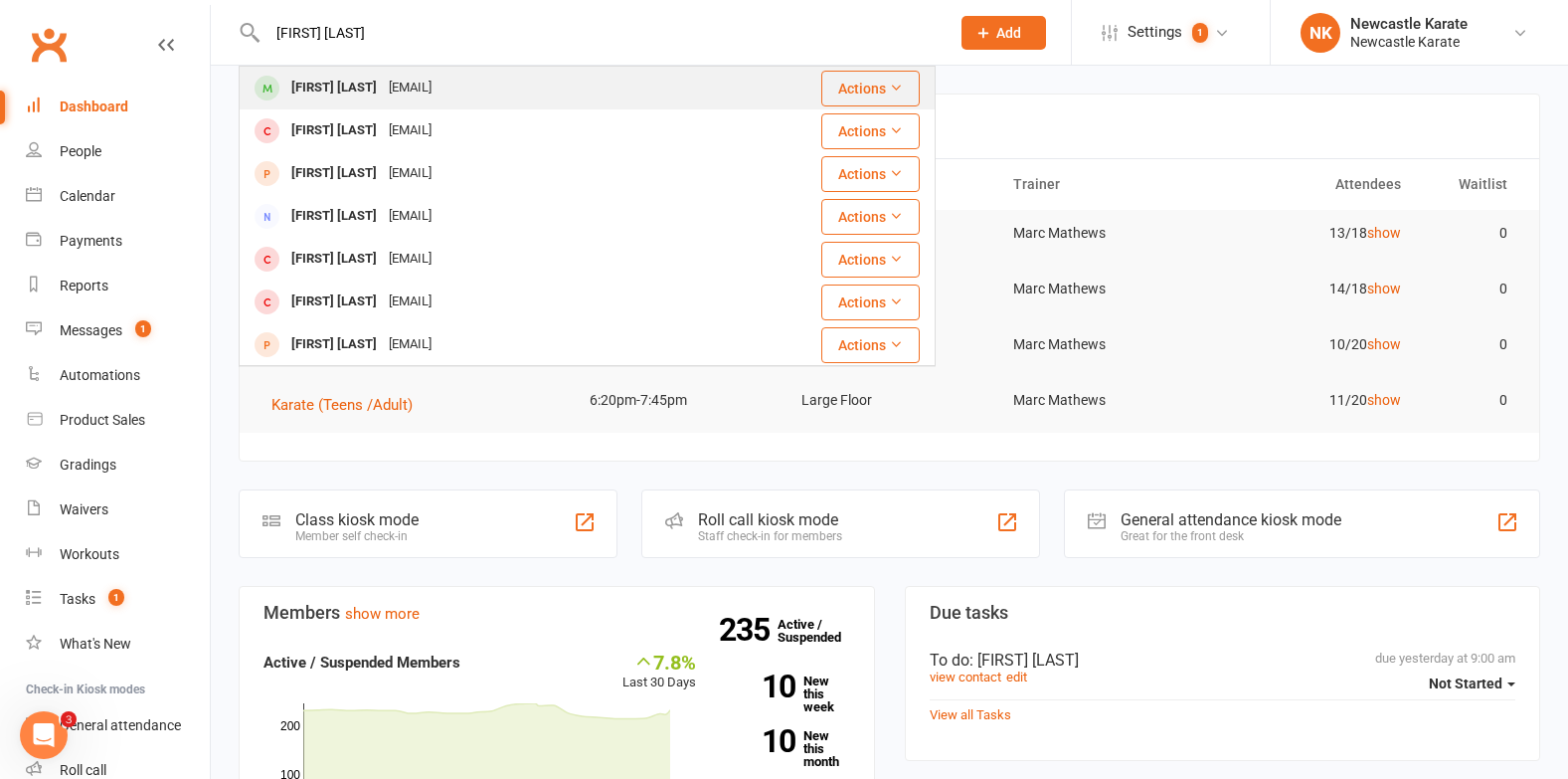type on "issac gore" 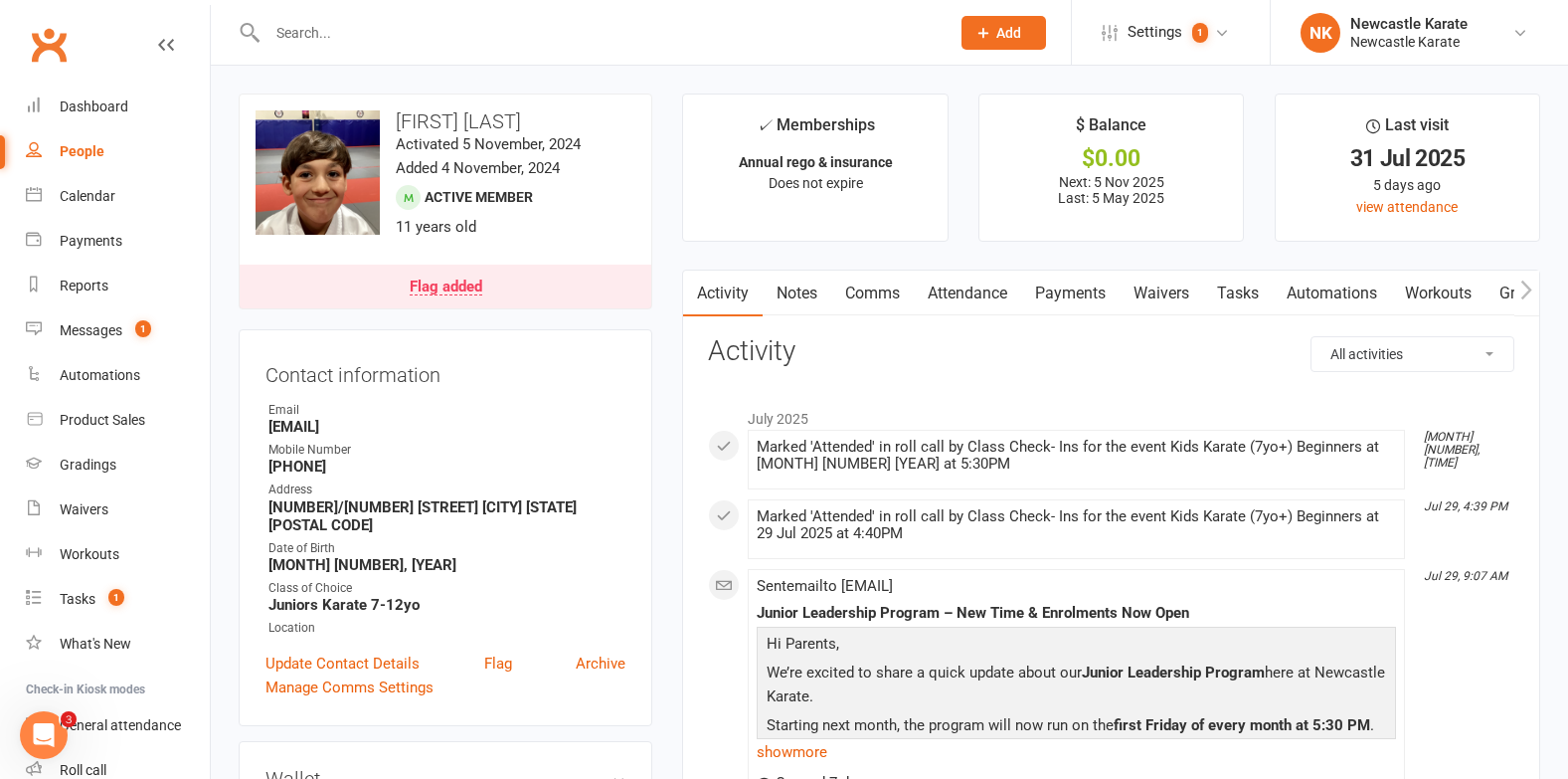 click on "Attendance" at bounding box center (967, 293) 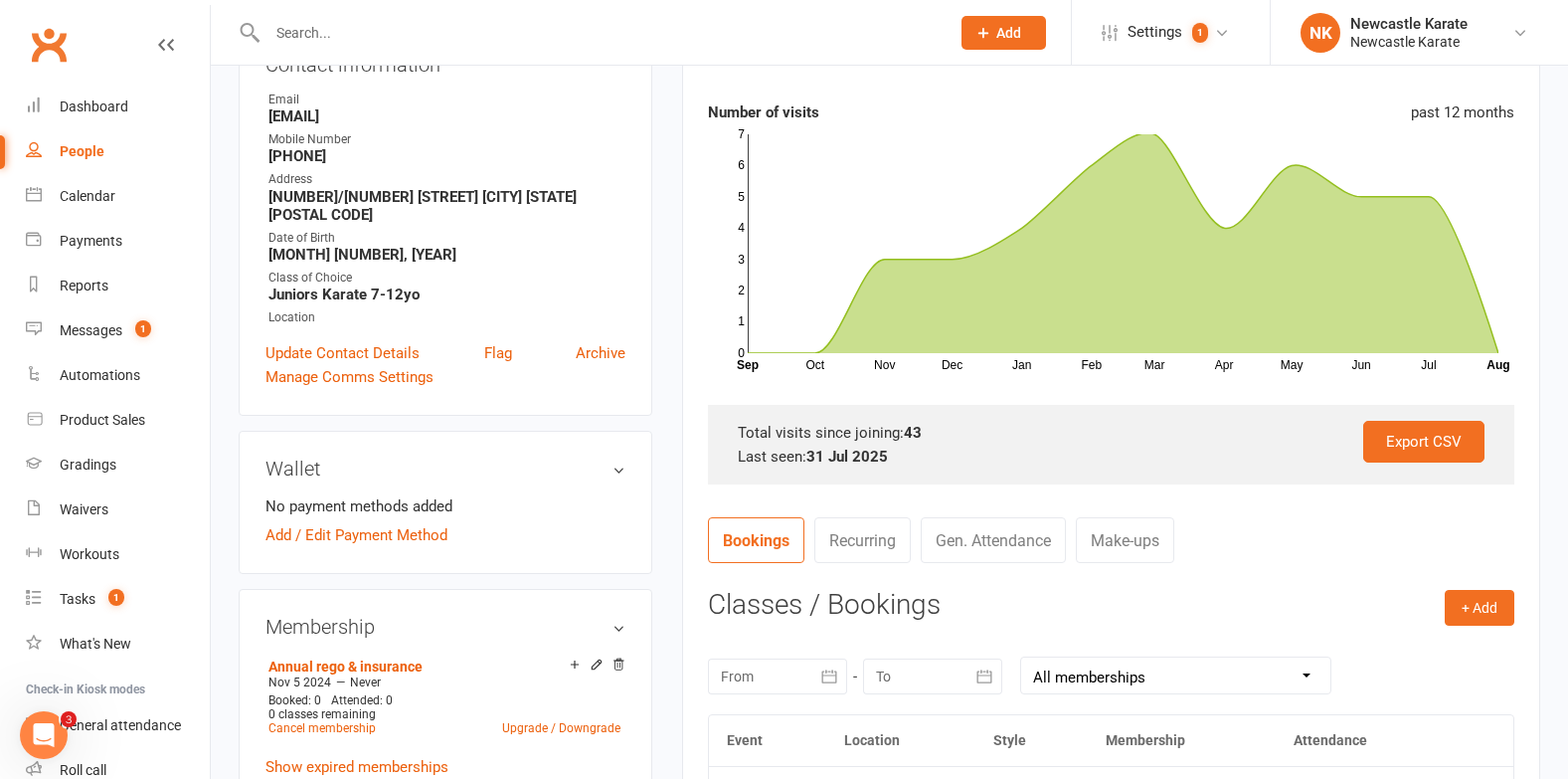 scroll, scrollTop: 270, scrollLeft: 0, axis: vertical 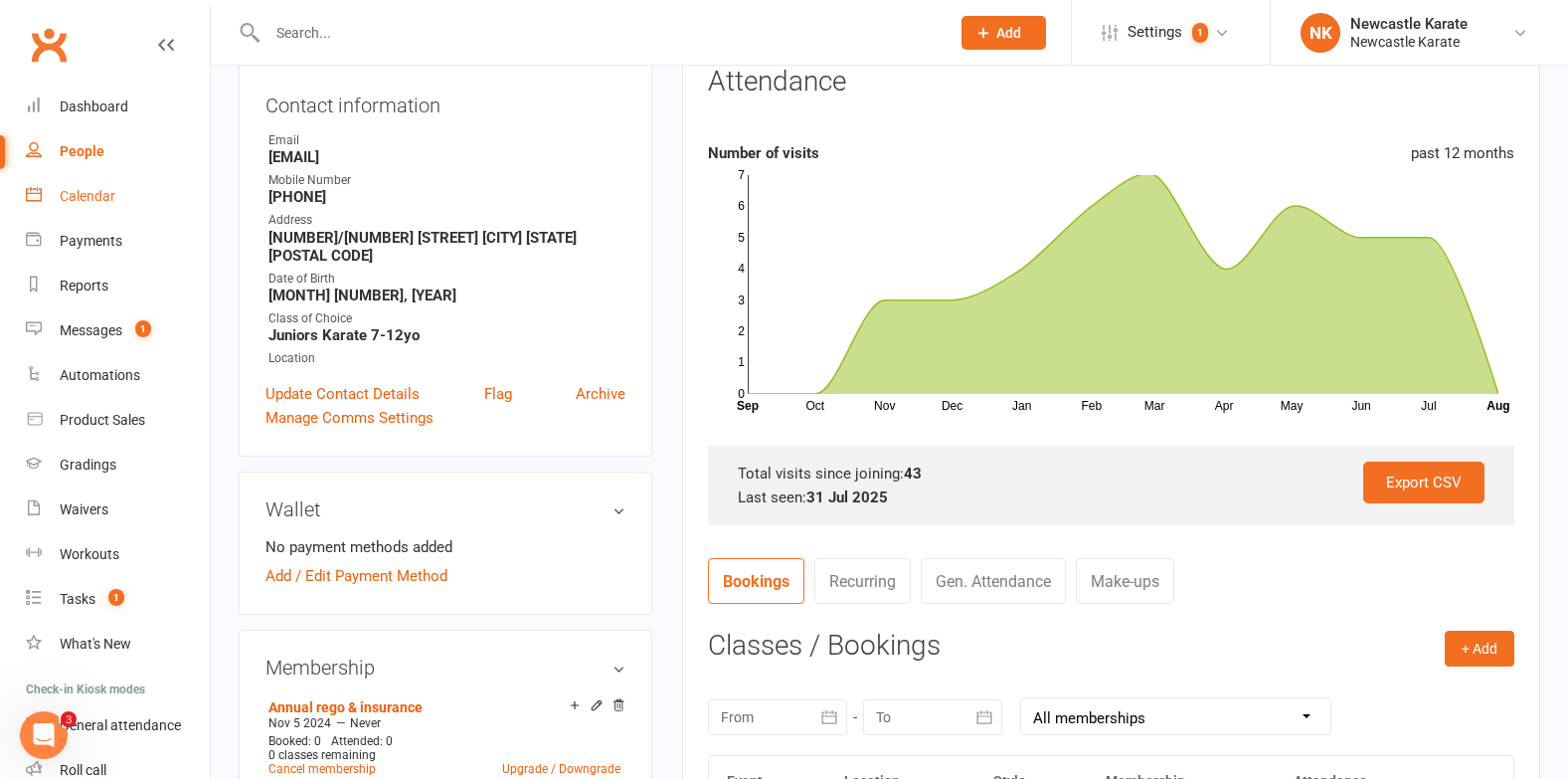 click on "Calendar" at bounding box center [87, 196] 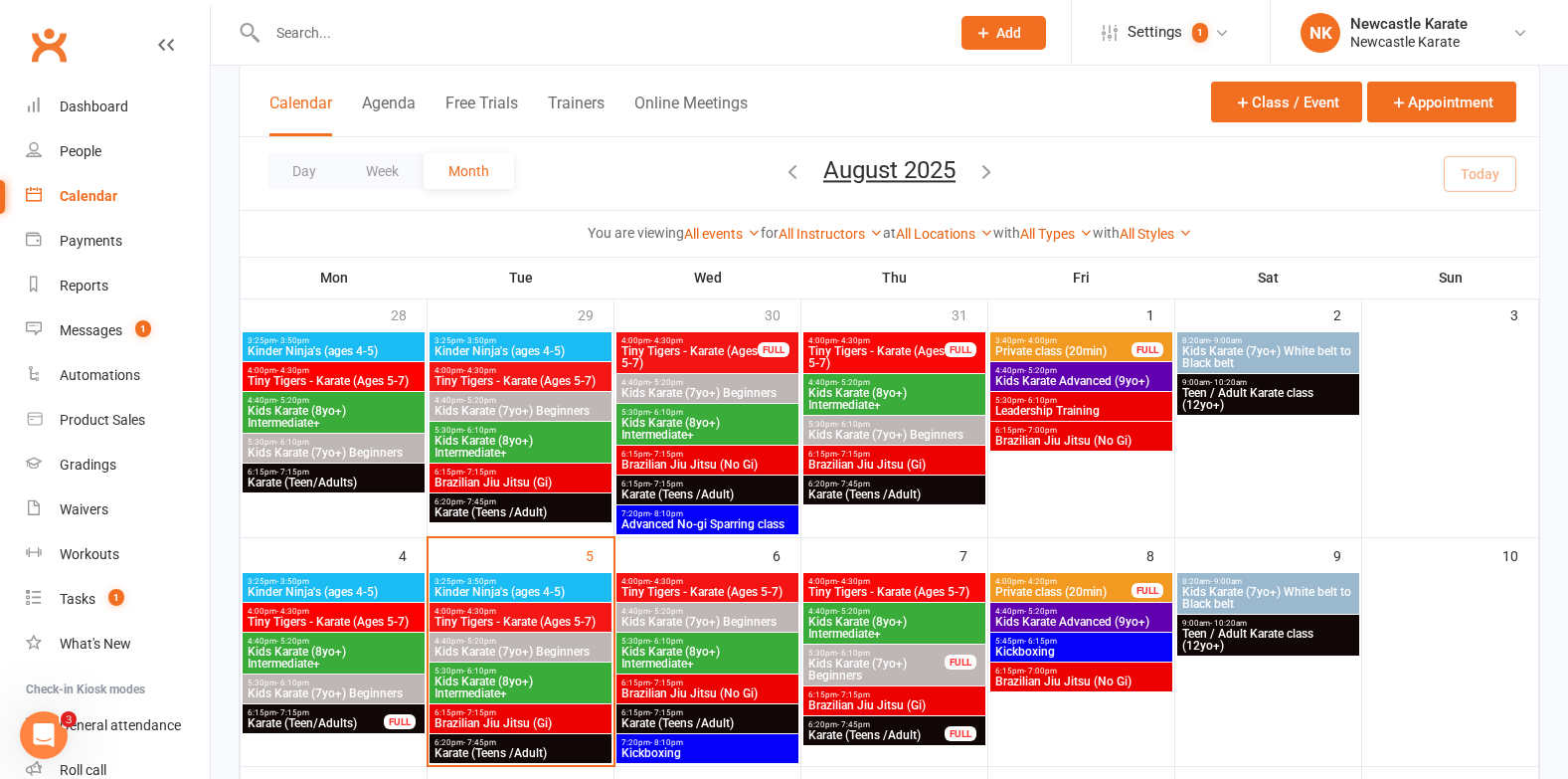 scroll, scrollTop: 253, scrollLeft: 0, axis: vertical 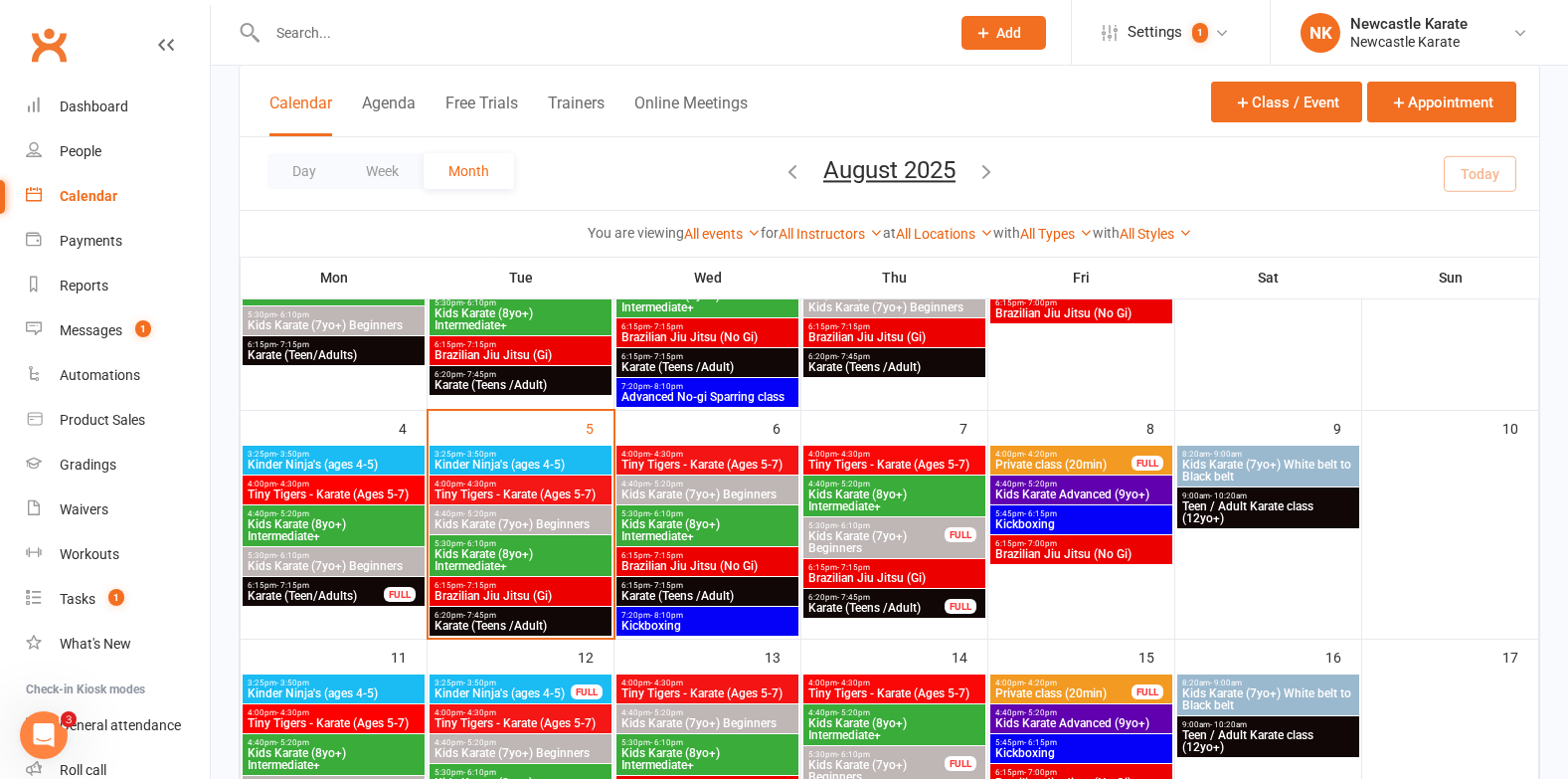 click on "Kids Karate (7yo+) Beginners" at bounding box center (876, 542) 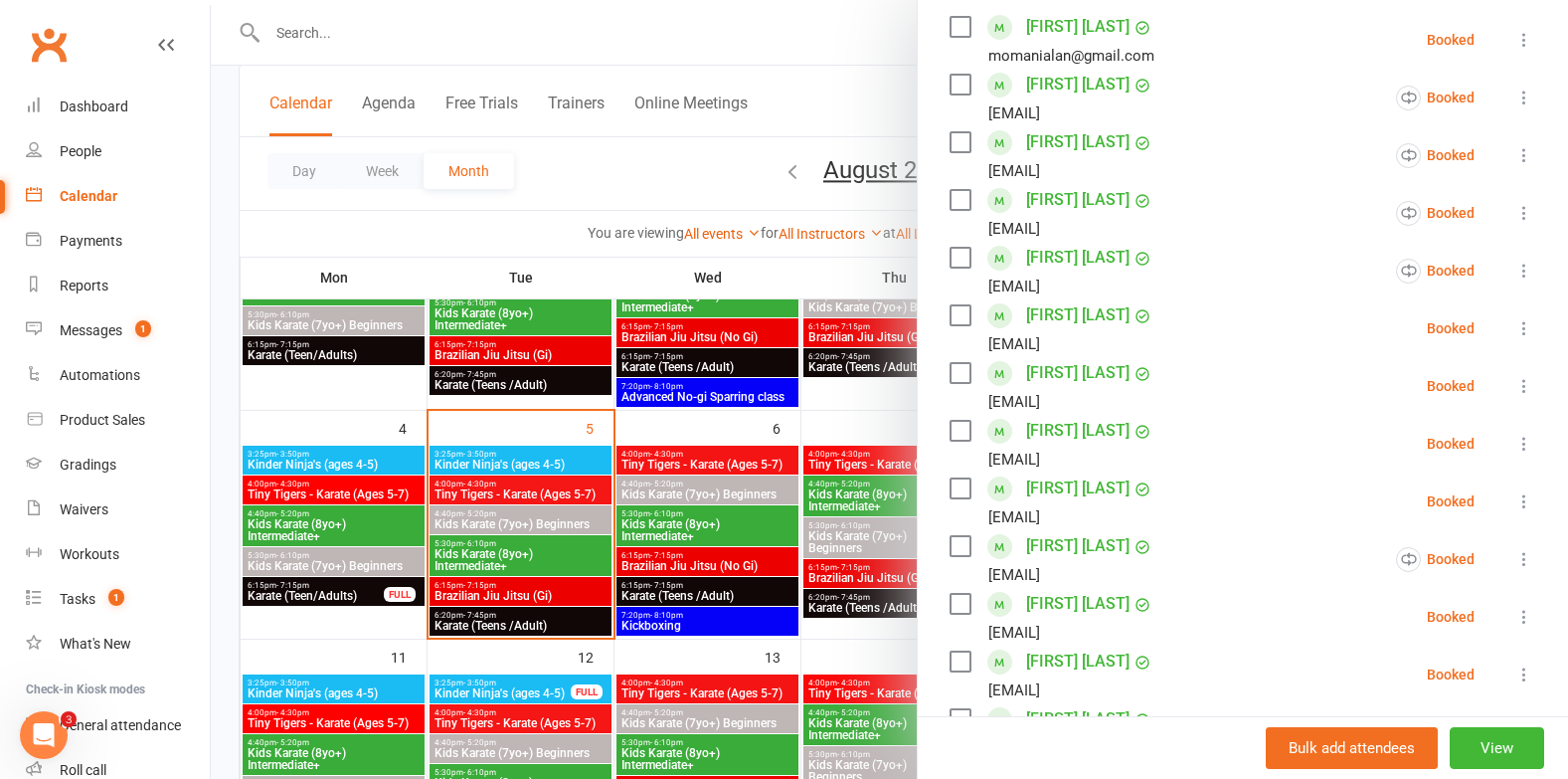 scroll, scrollTop: 0, scrollLeft: 0, axis: both 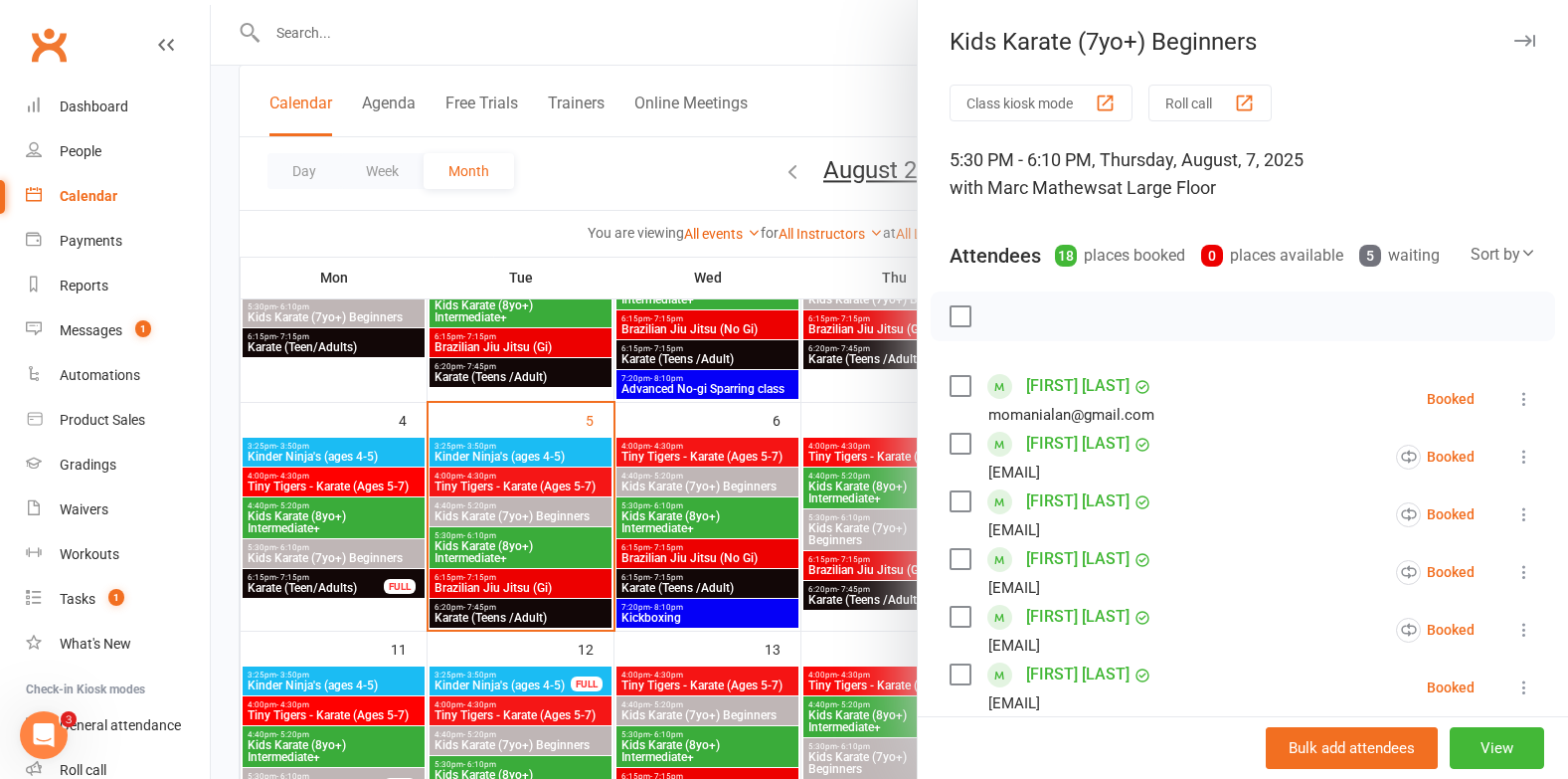 click at bounding box center [889, 389] 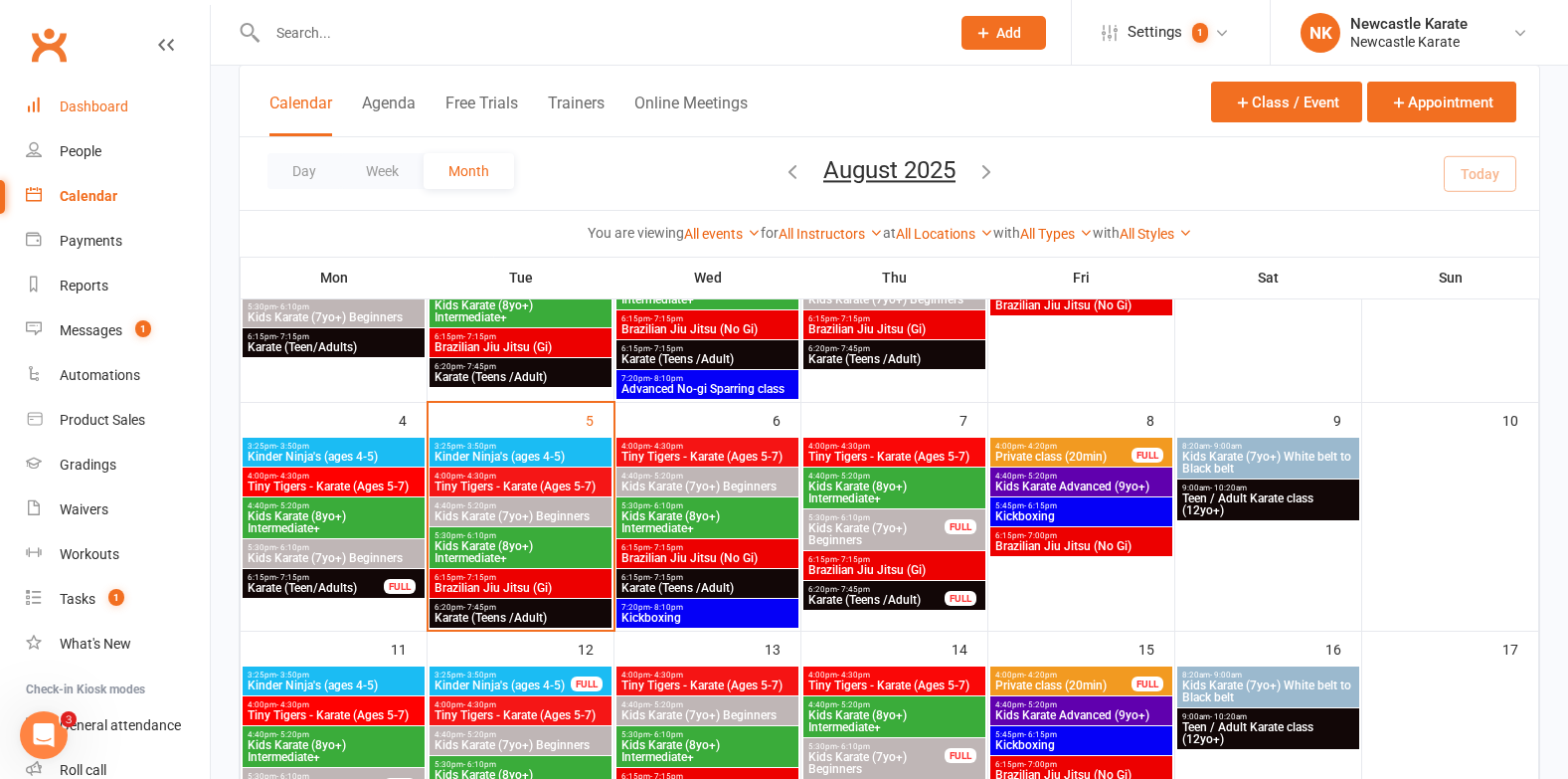 click on "Dashboard" at bounding box center [93, 106] 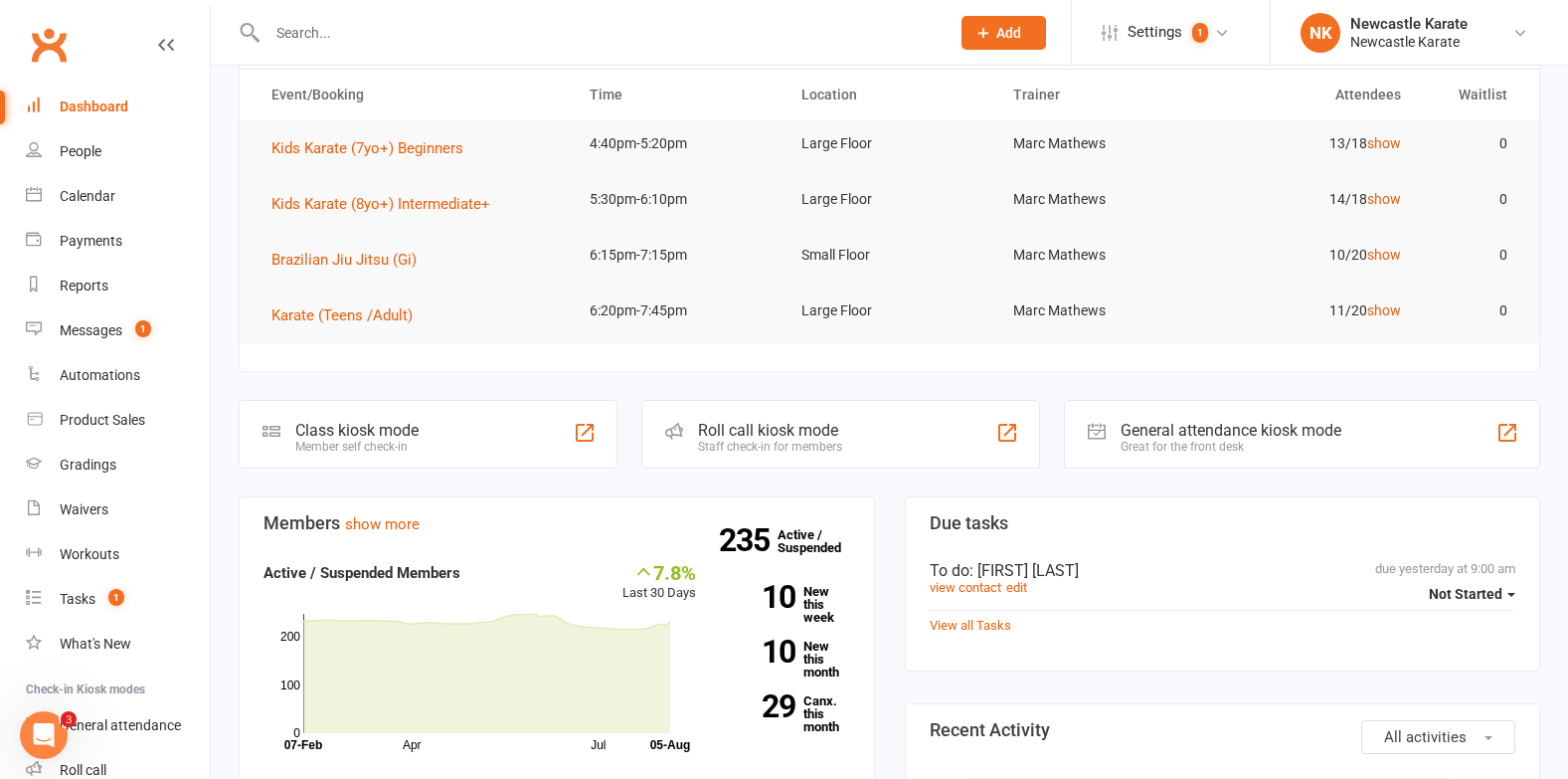 scroll, scrollTop: 0, scrollLeft: 0, axis: both 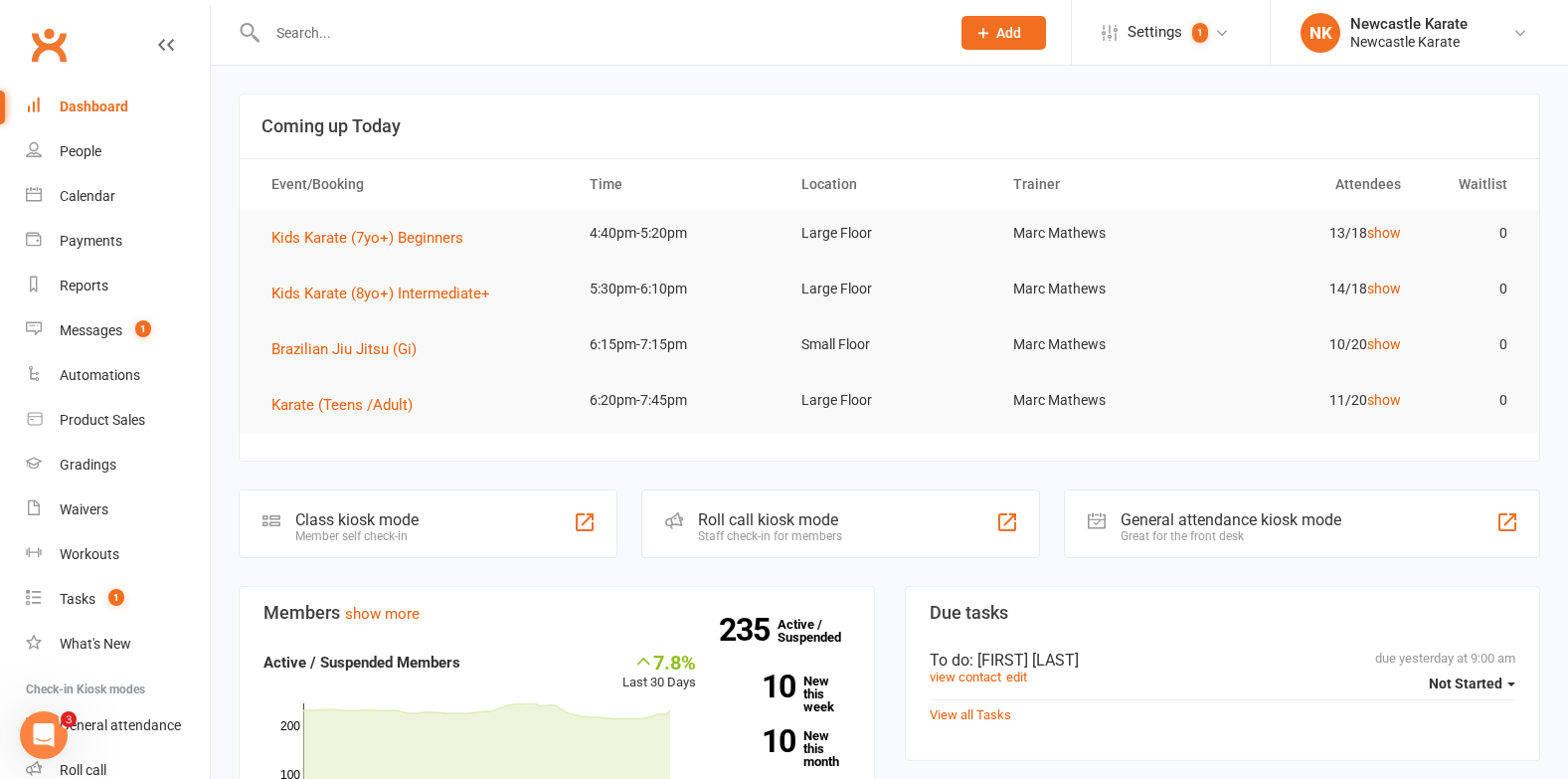 click at bounding box center [599, 33] 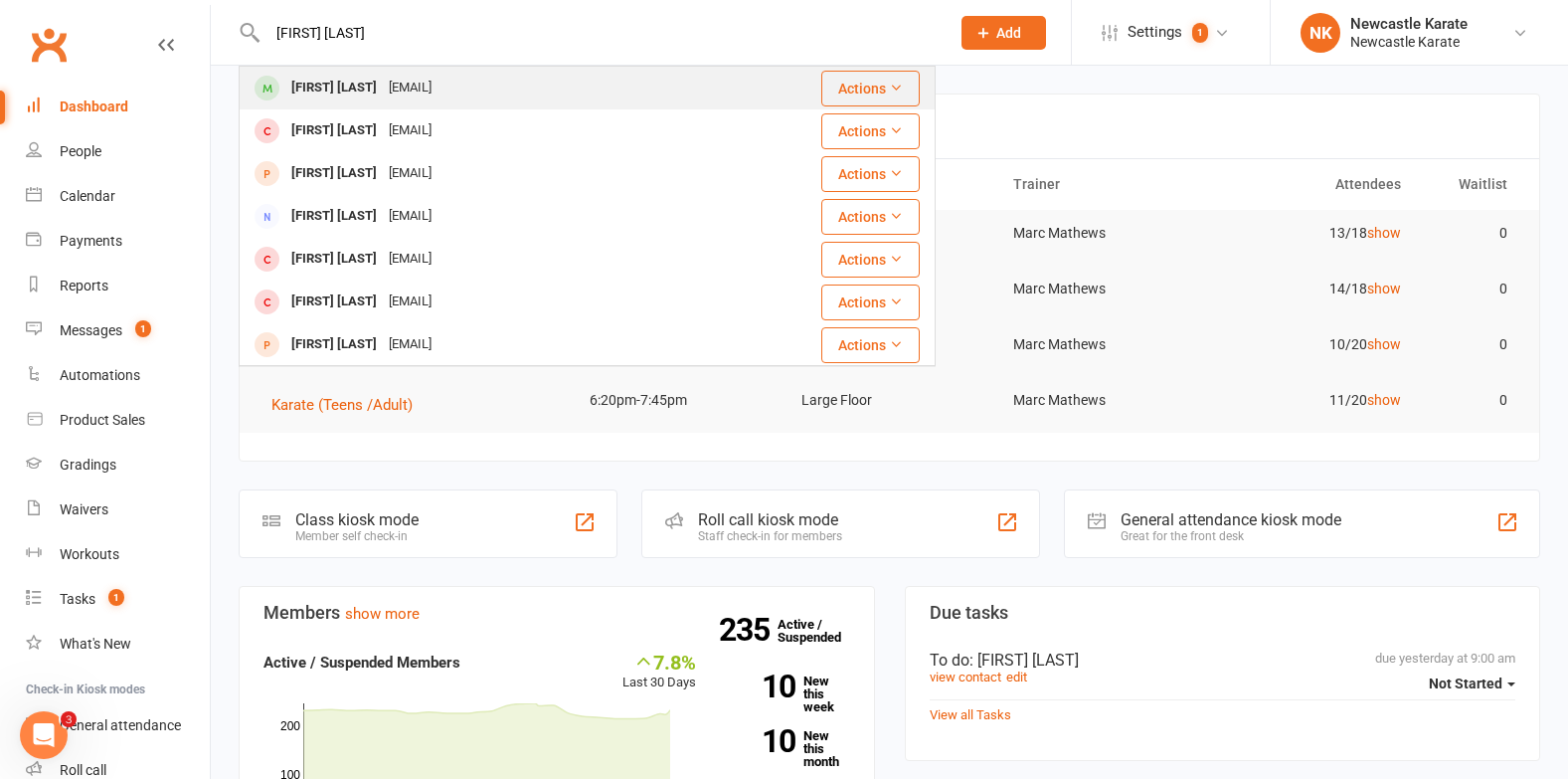 type on "issac gore" 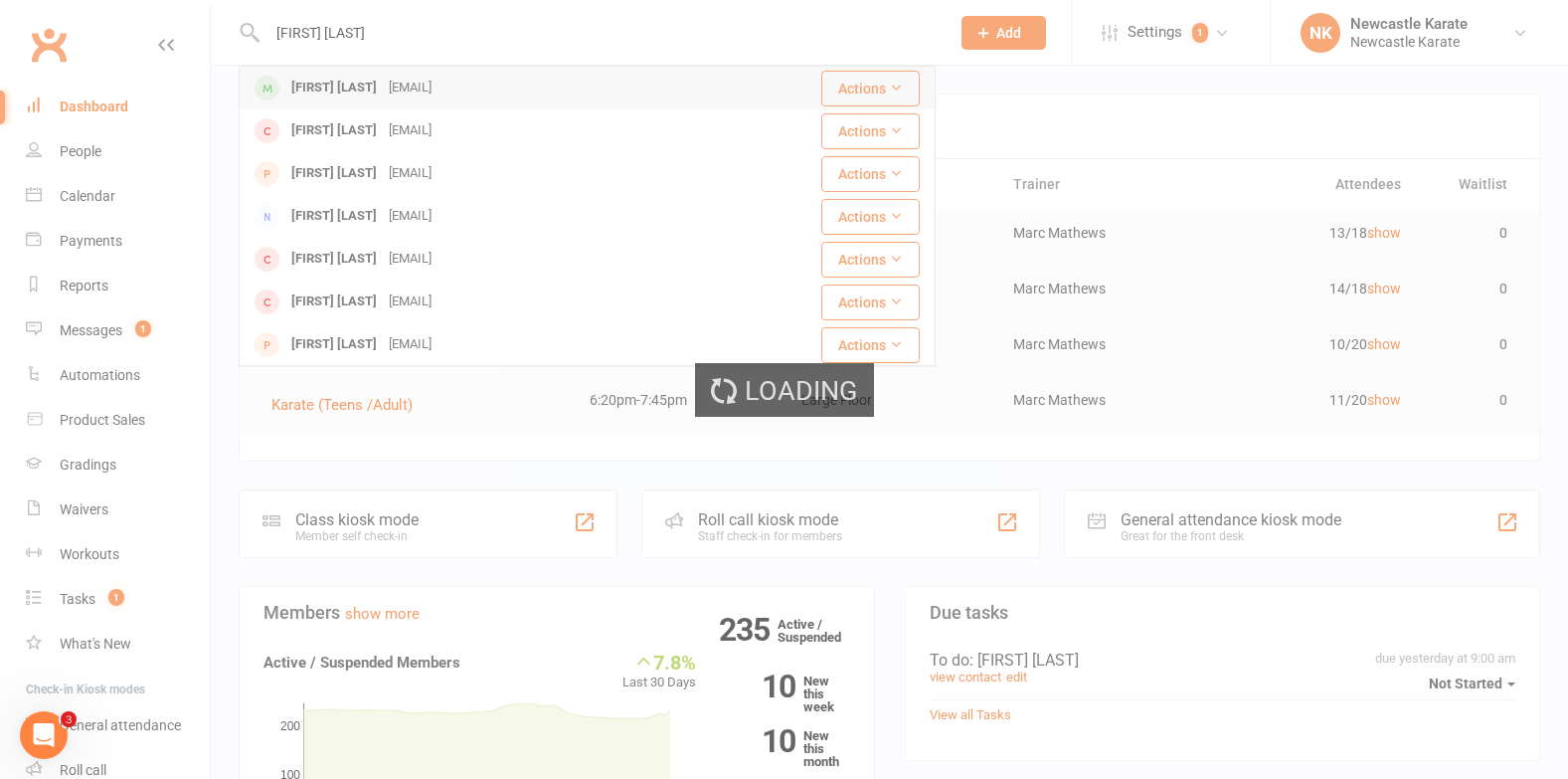 type 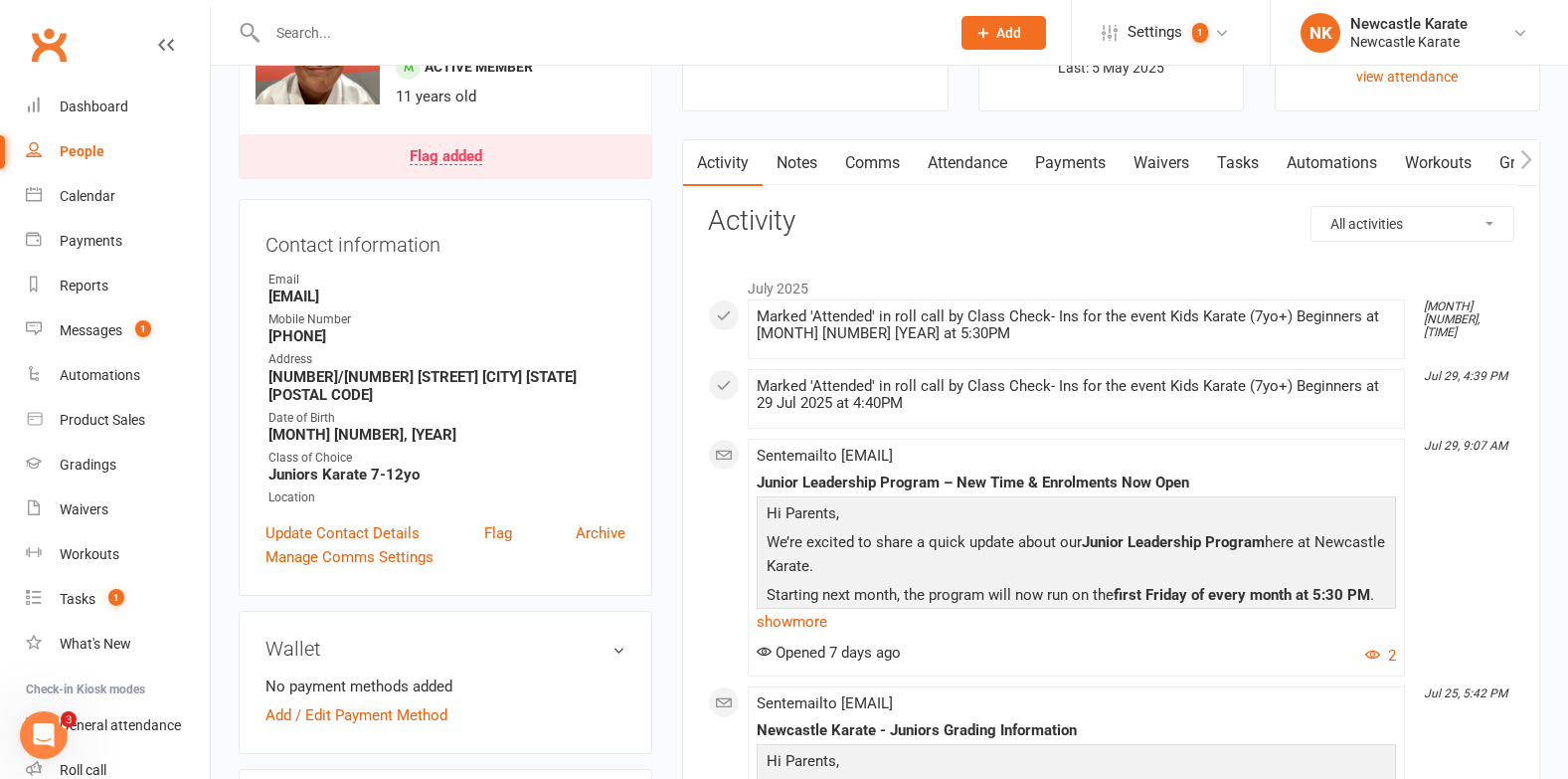 scroll, scrollTop: 134, scrollLeft: 0, axis: vertical 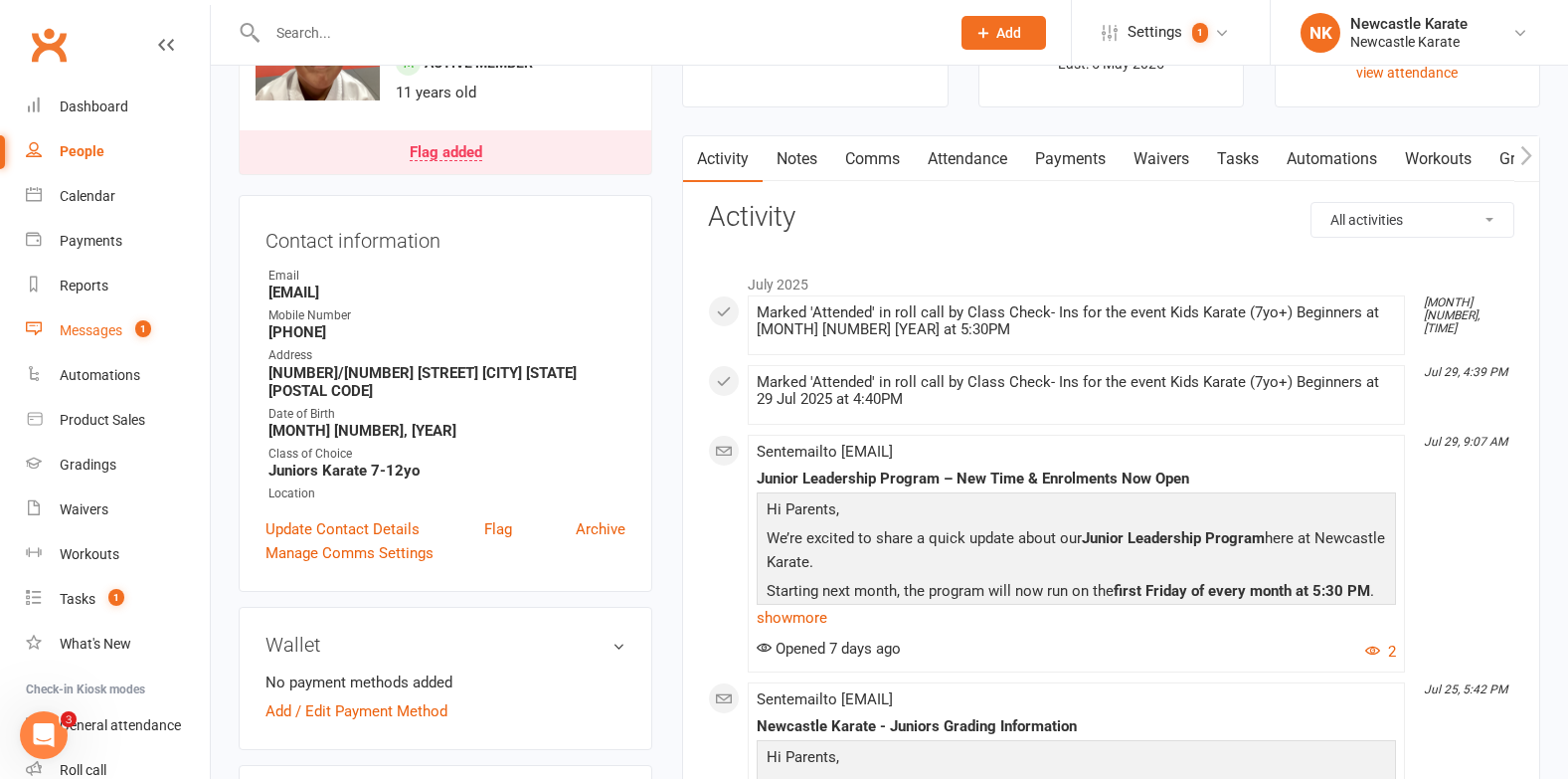 click on "Messages" at bounding box center (90, 330) 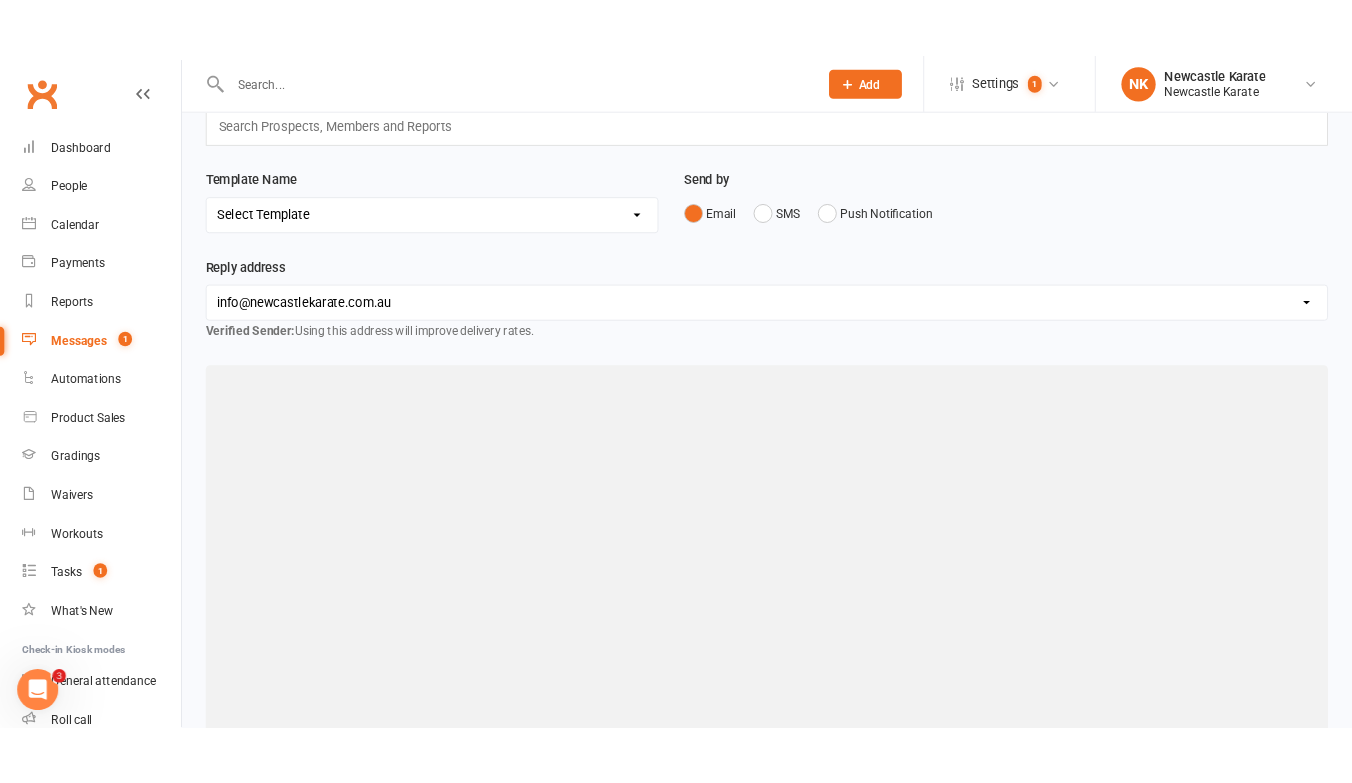 scroll, scrollTop: 0, scrollLeft: 0, axis: both 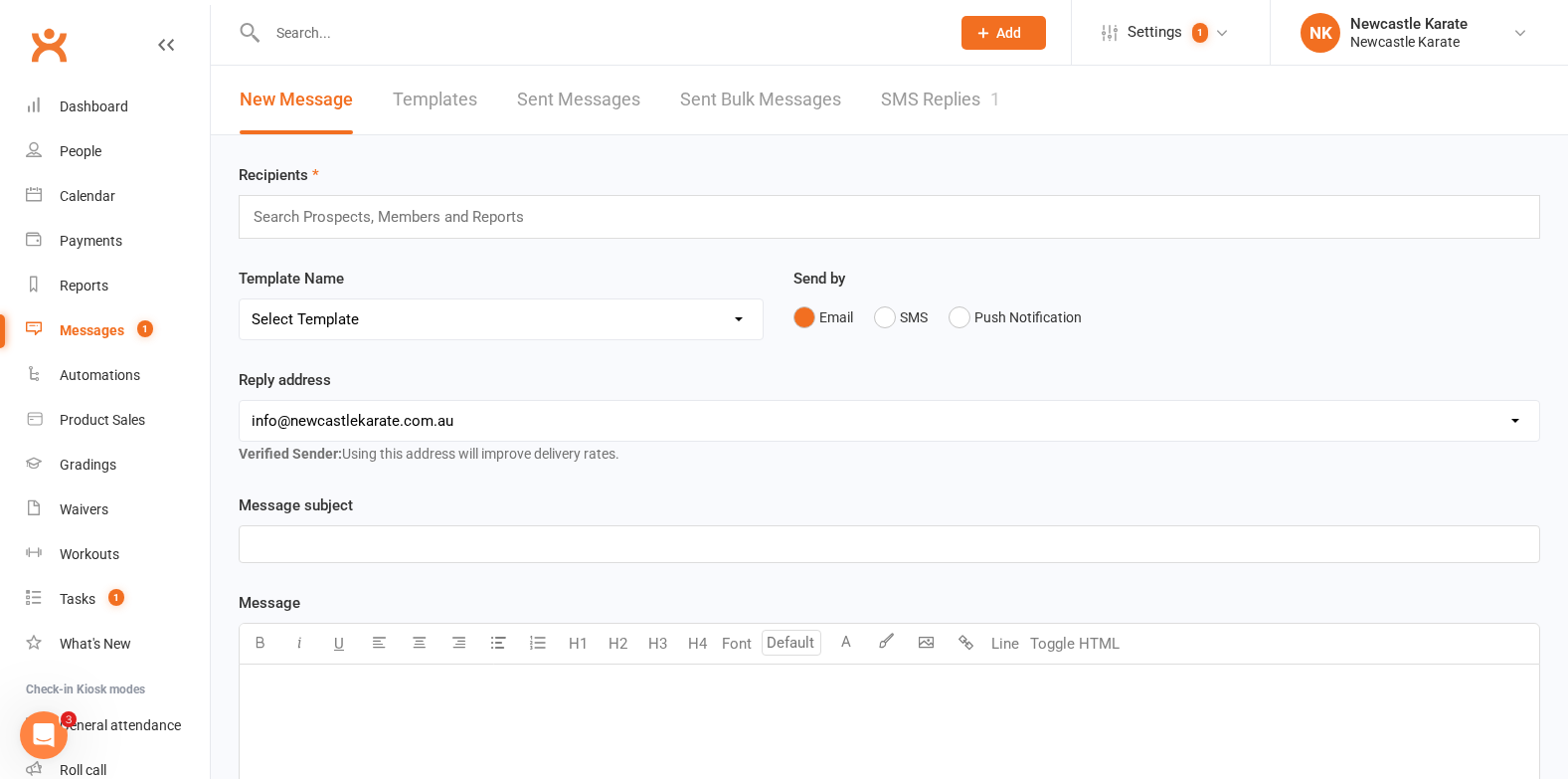 click on "SMS Replies  1" at bounding box center [941, 99] 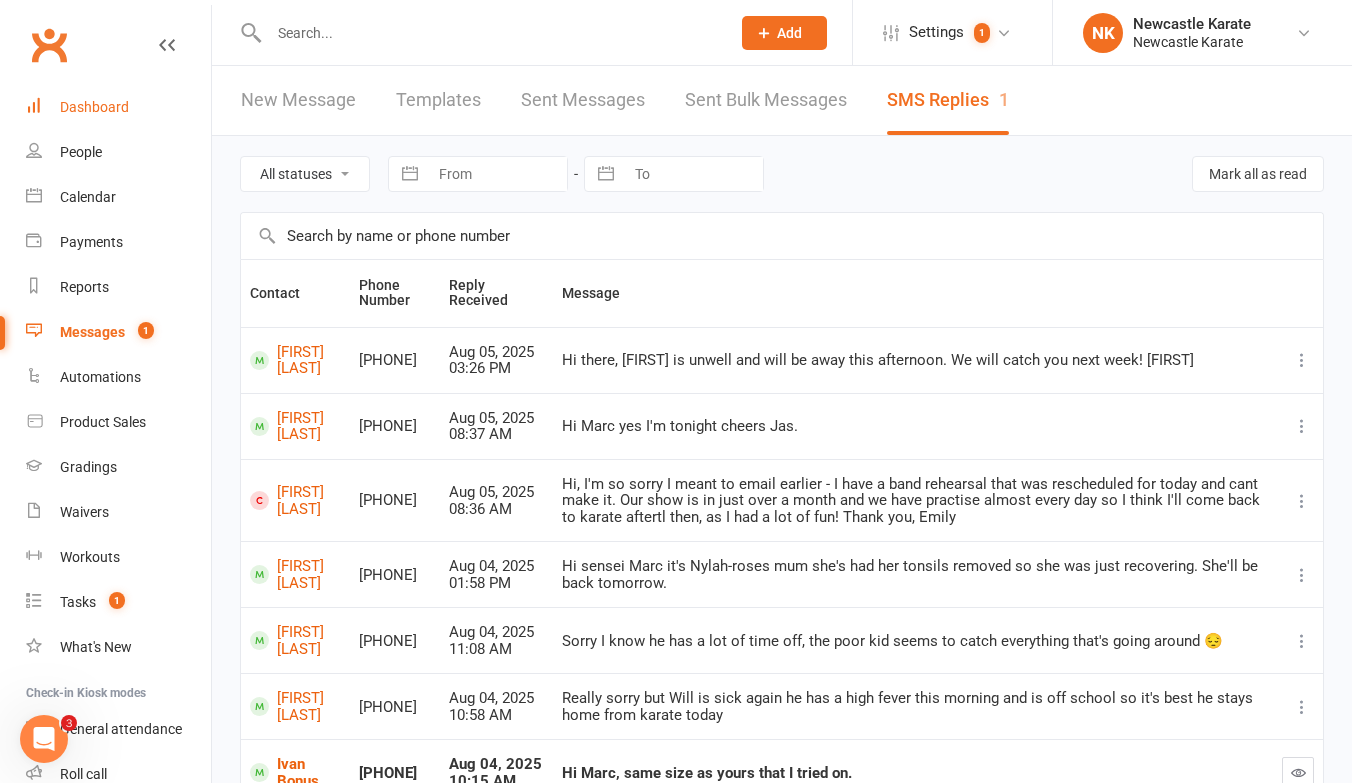 click on "Dashboard" at bounding box center (94, 107) 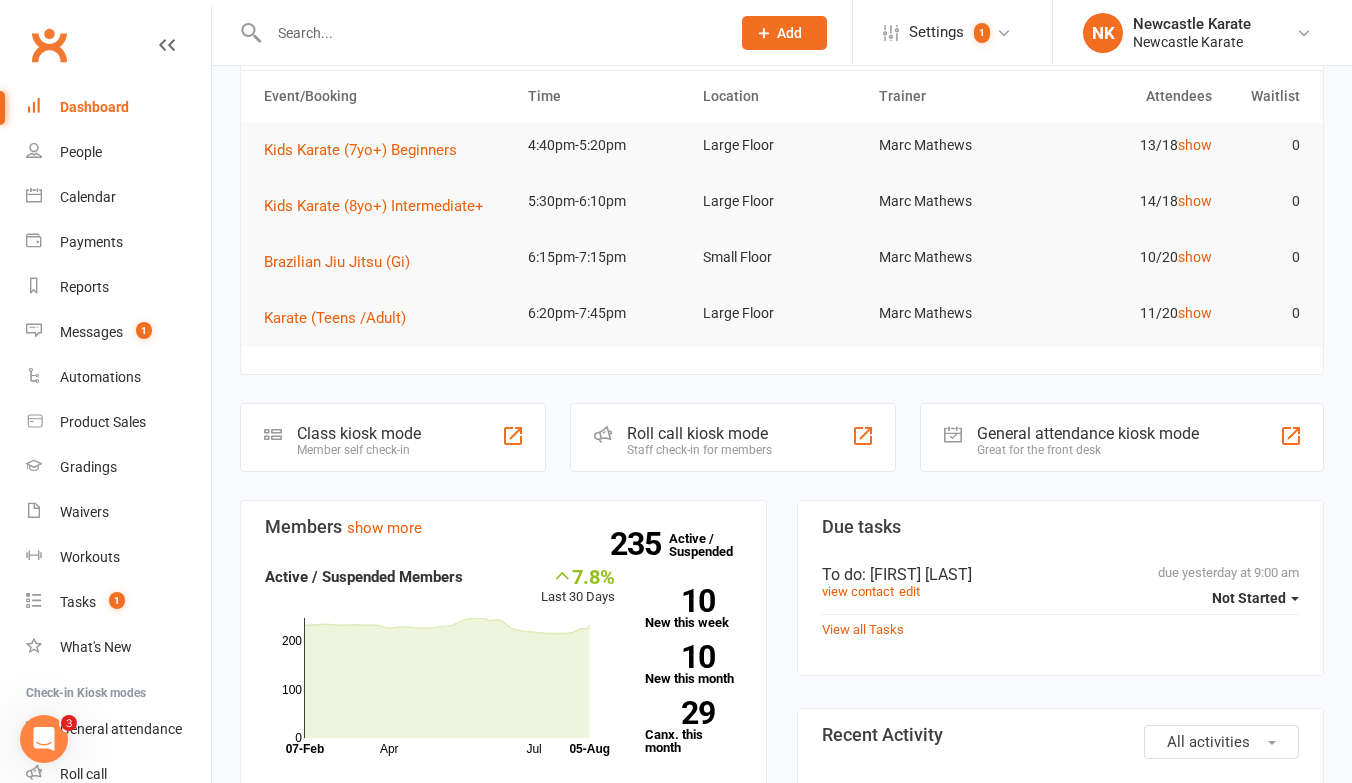 scroll, scrollTop: 0, scrollLeft: 0, axis: both 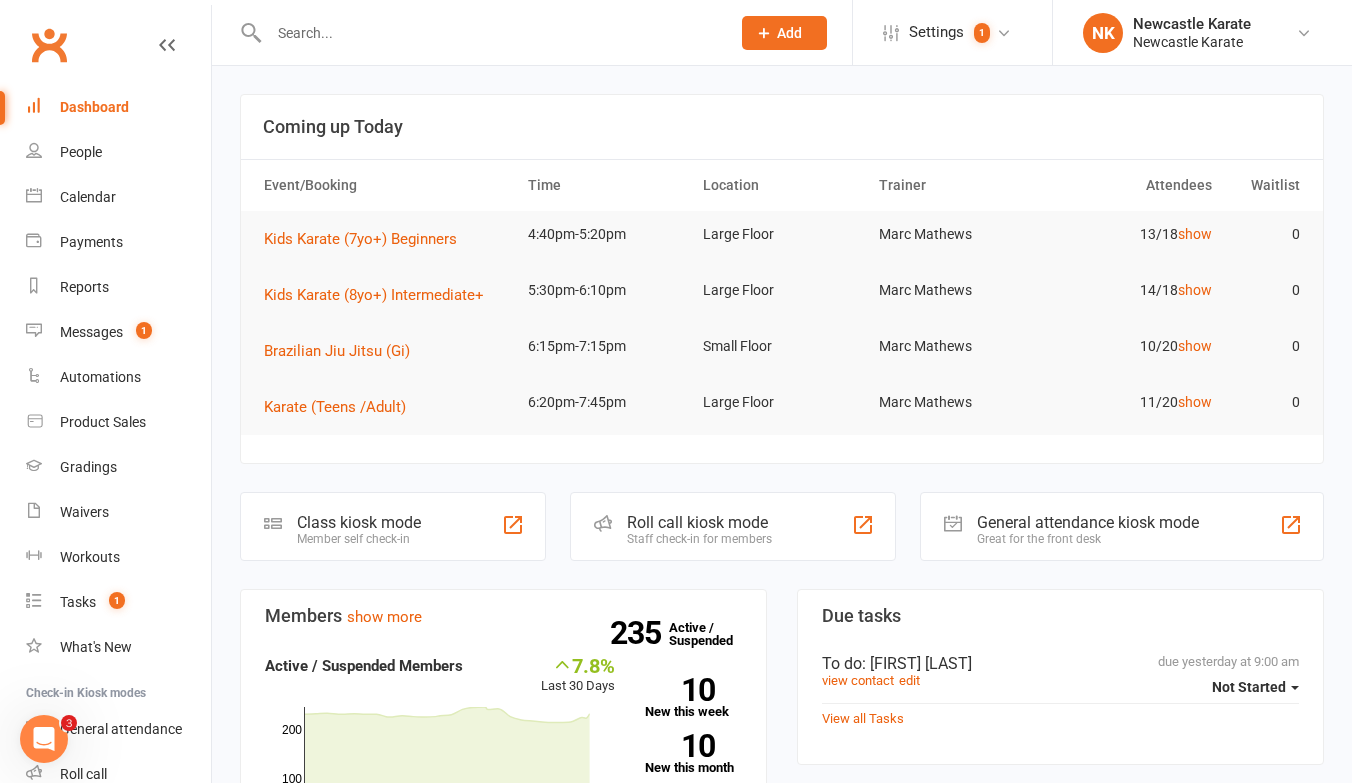 click on "Not Started" at bounding box center [1255, 687] 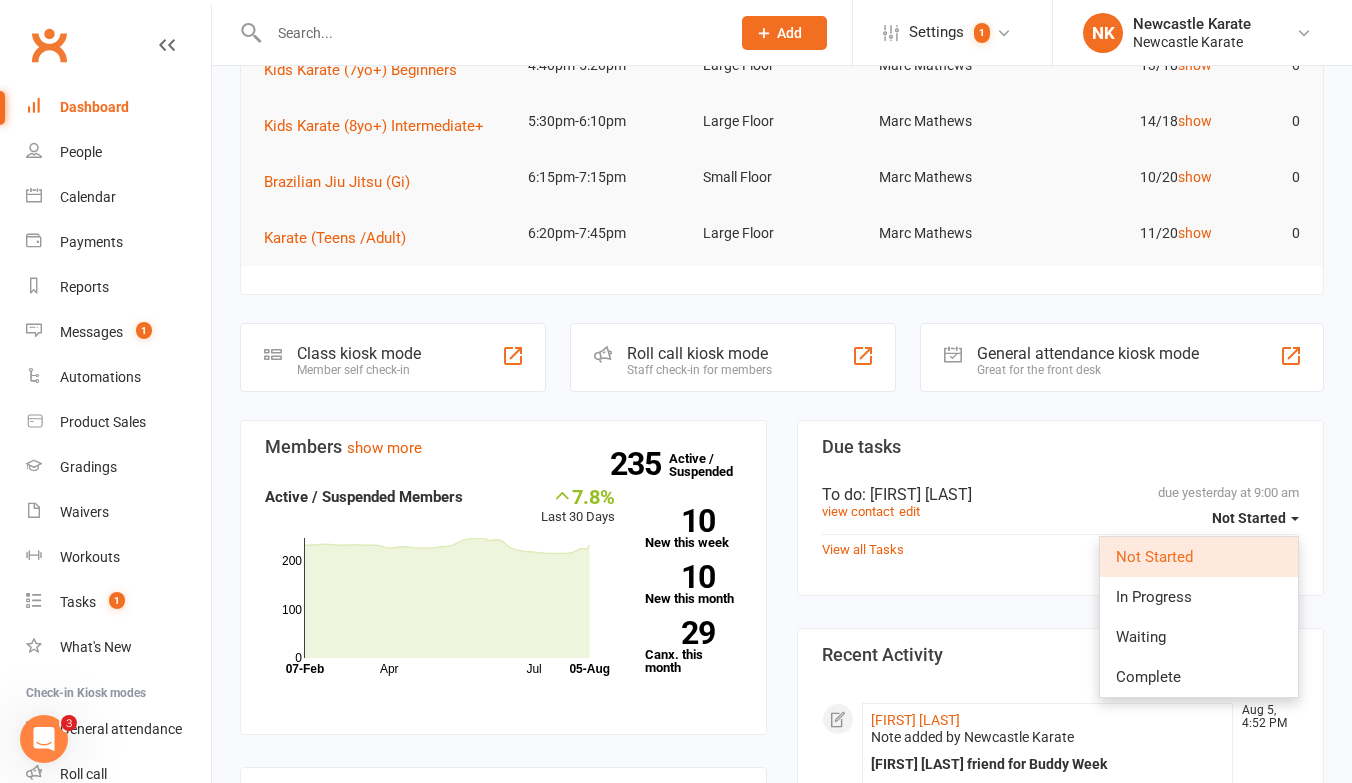 scroll, scrollTop: 213, scrollLeft: 0, axis: vertical 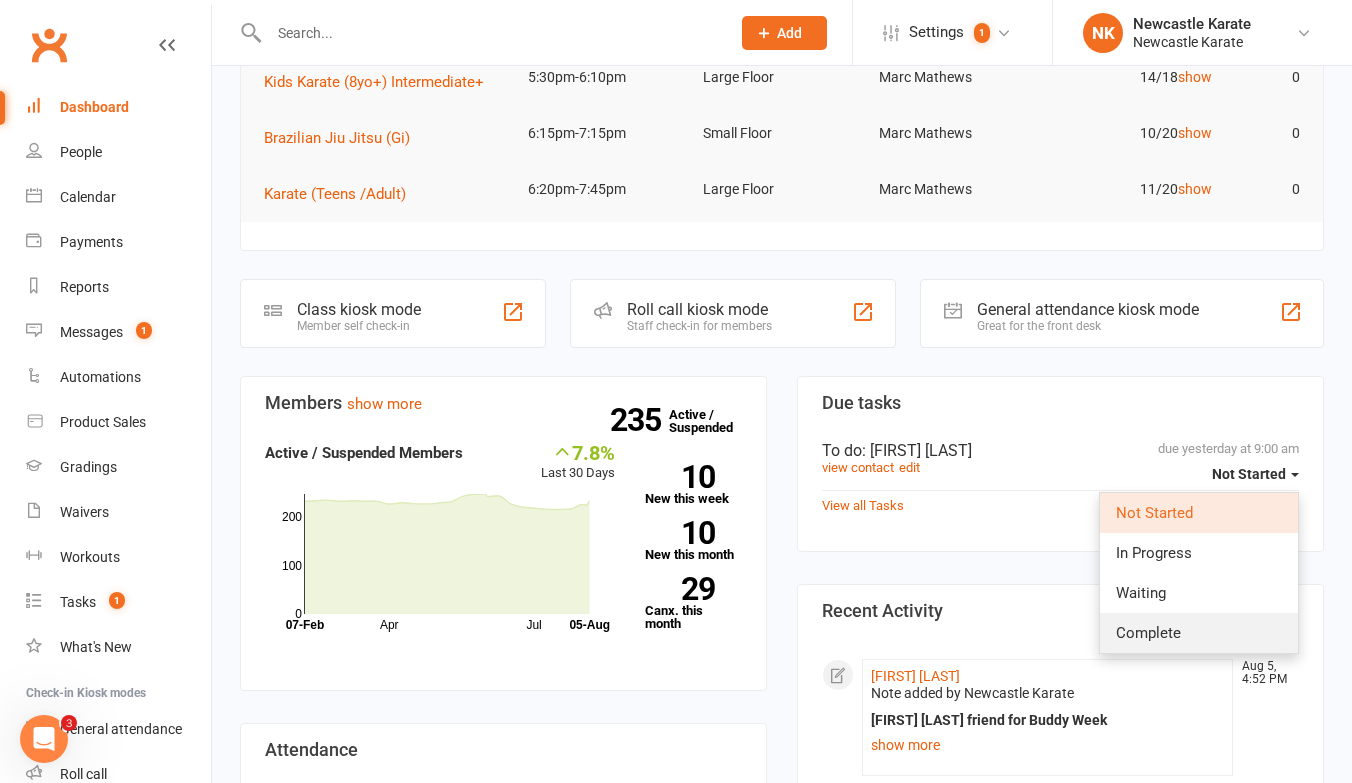 click on "Complete" at bounding box center [1148, 633] 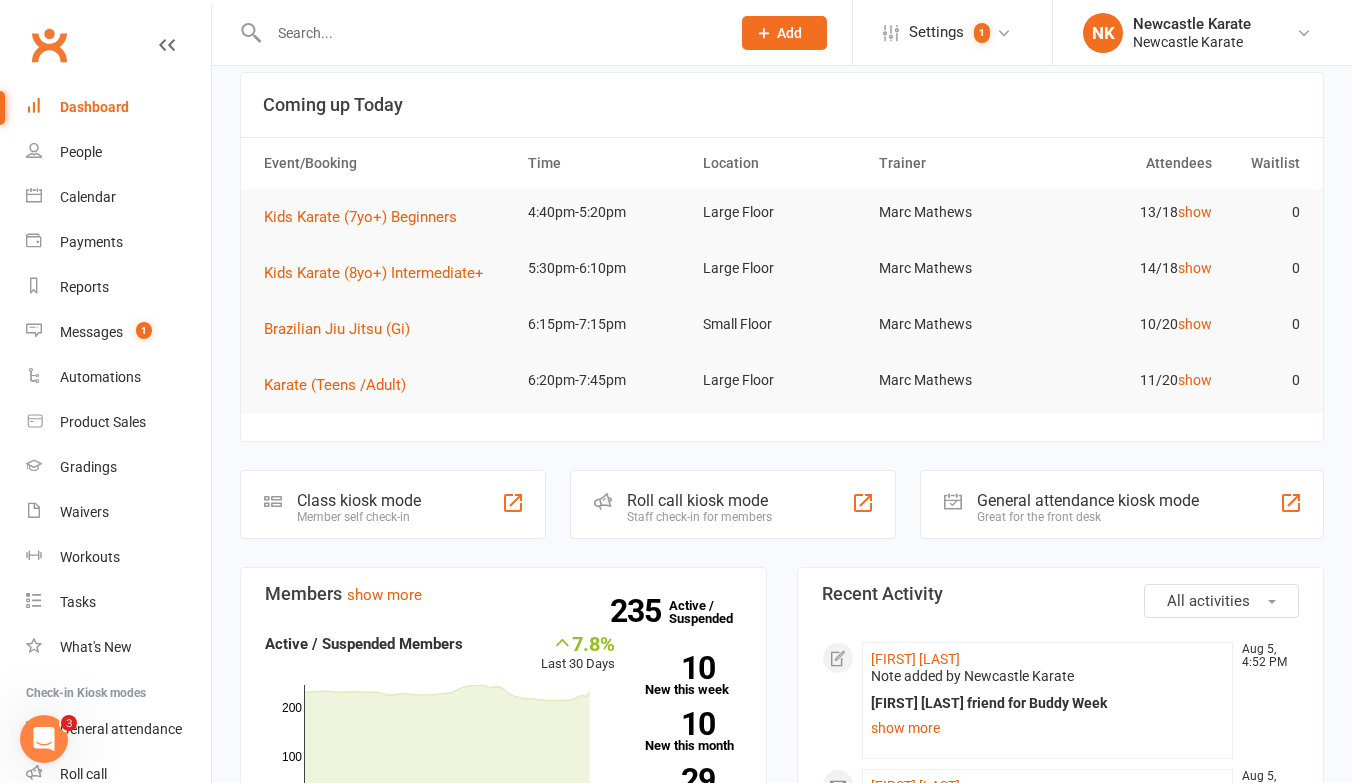 scroll, scrollTop: 0, scrollLeft: 0, axis: both 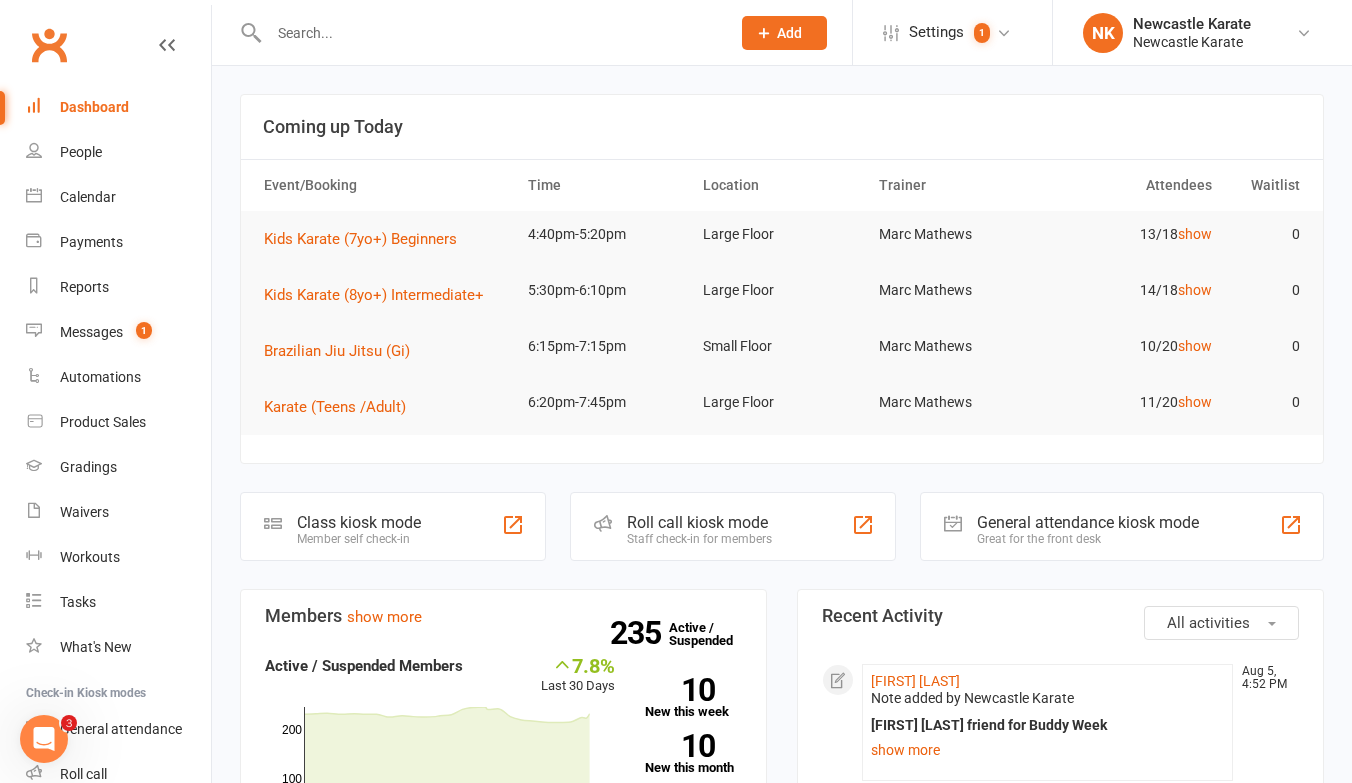 click on "Clubworx" at bounding box center (49, 45) 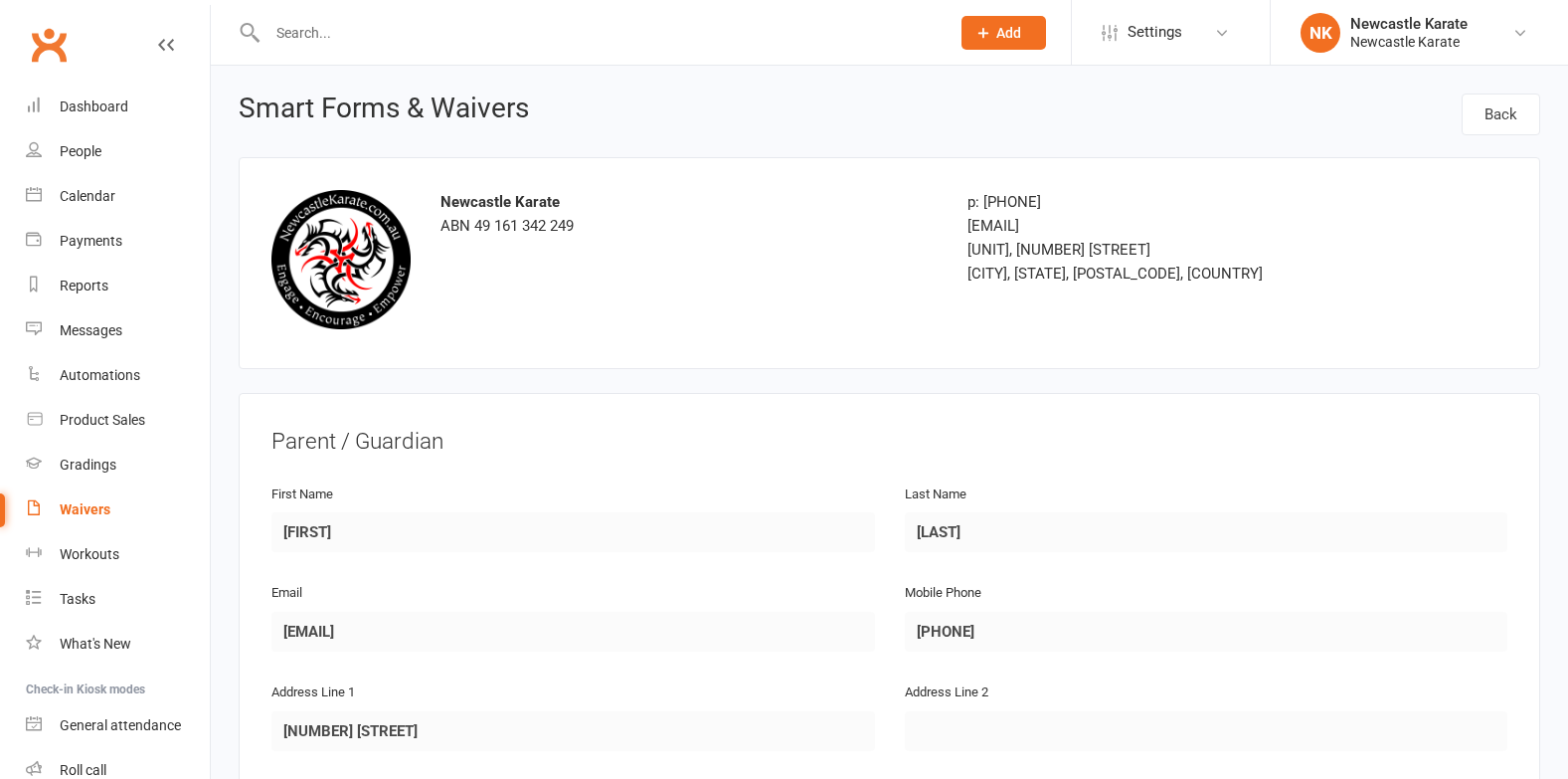 scroll, scrollTop: 0, scrollLeft: 0, axis: both 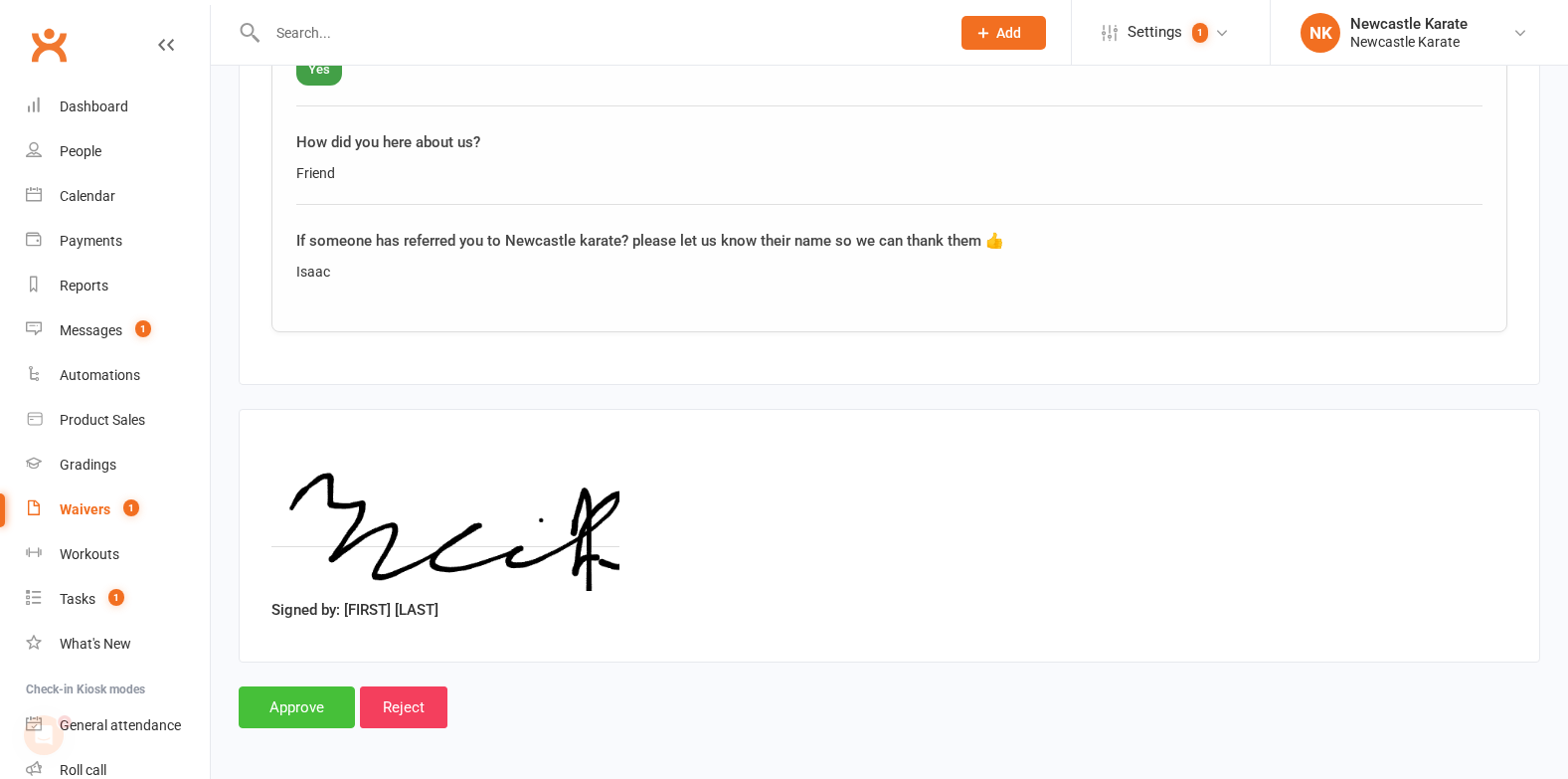click on "Approve" at bounding box center (296, 707) 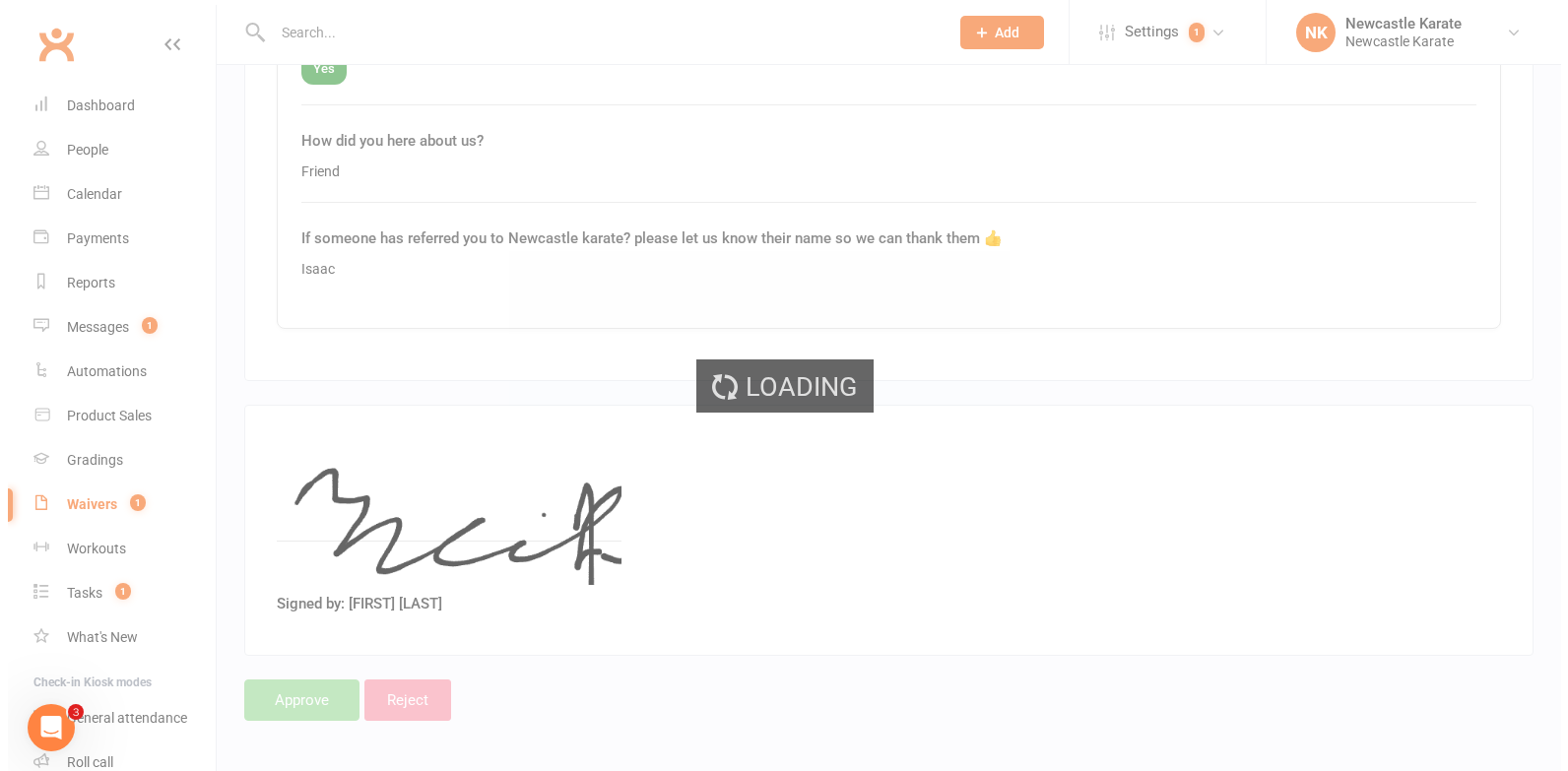 scroll, scrollTop: 0, scrollLeft: 0, axis: both 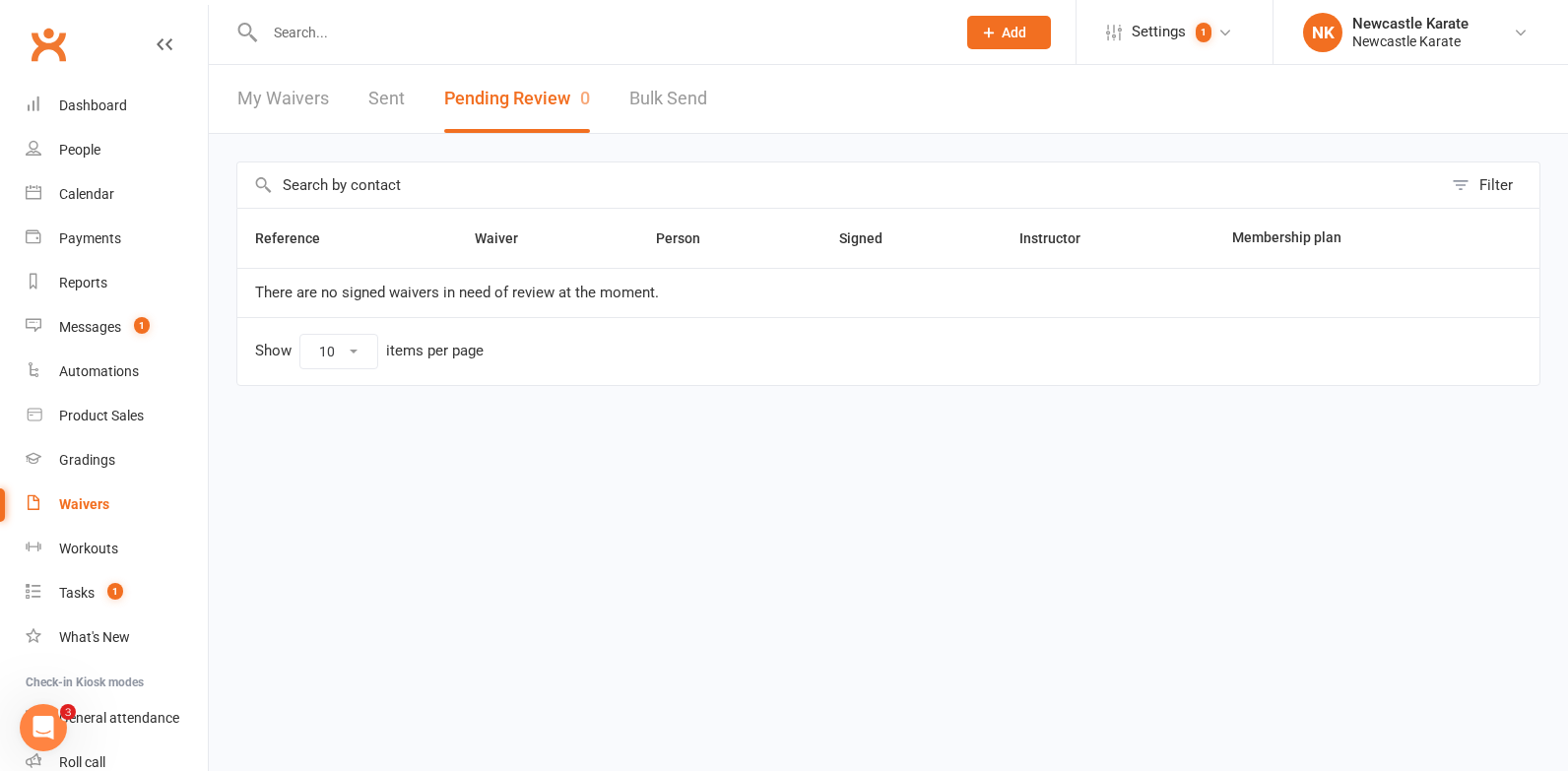 click on "Clubworx" at bounding box center (48, 44) 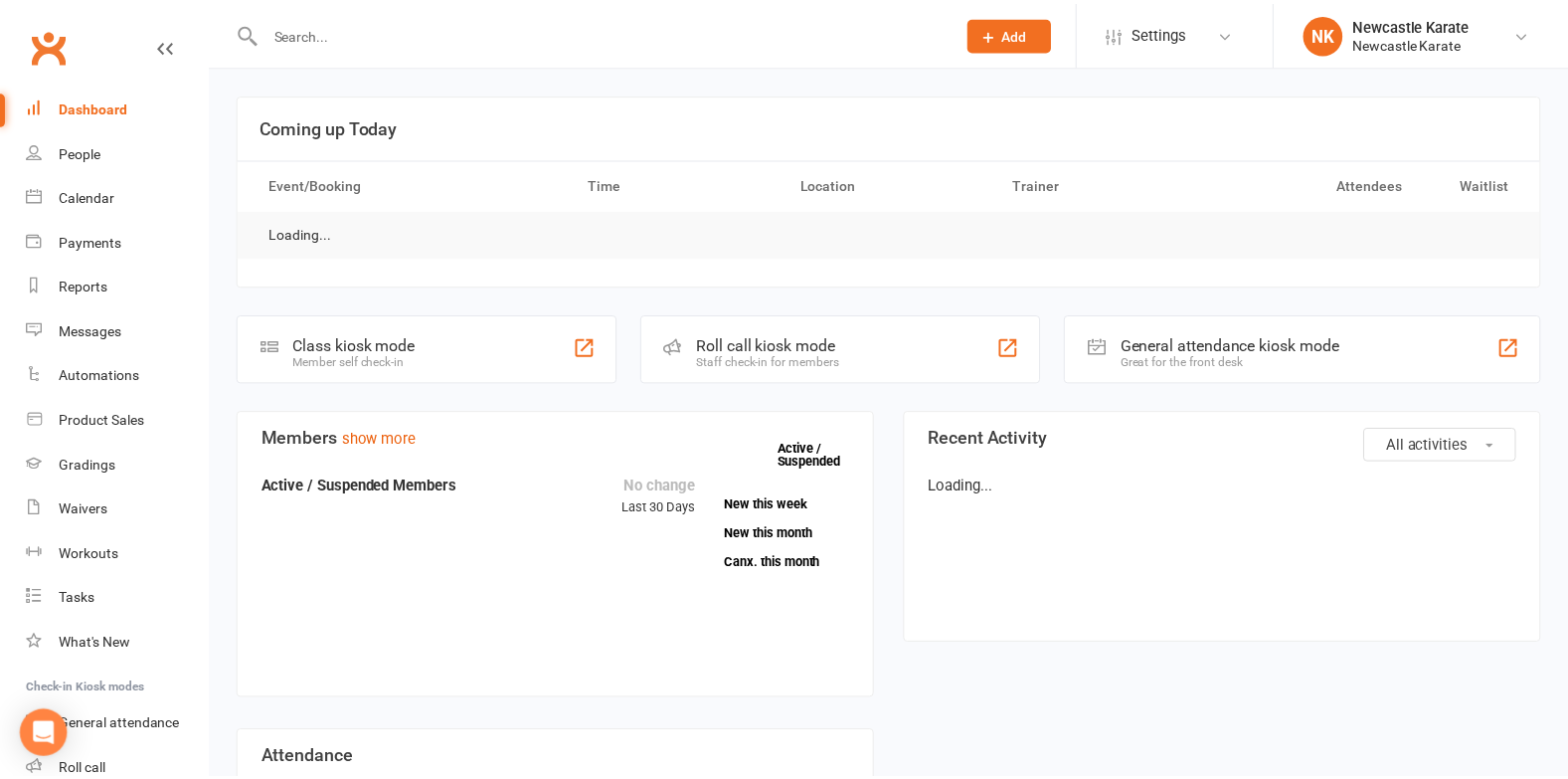 scroll, scrollTop: 0, scrollLeft: 0, axis: both 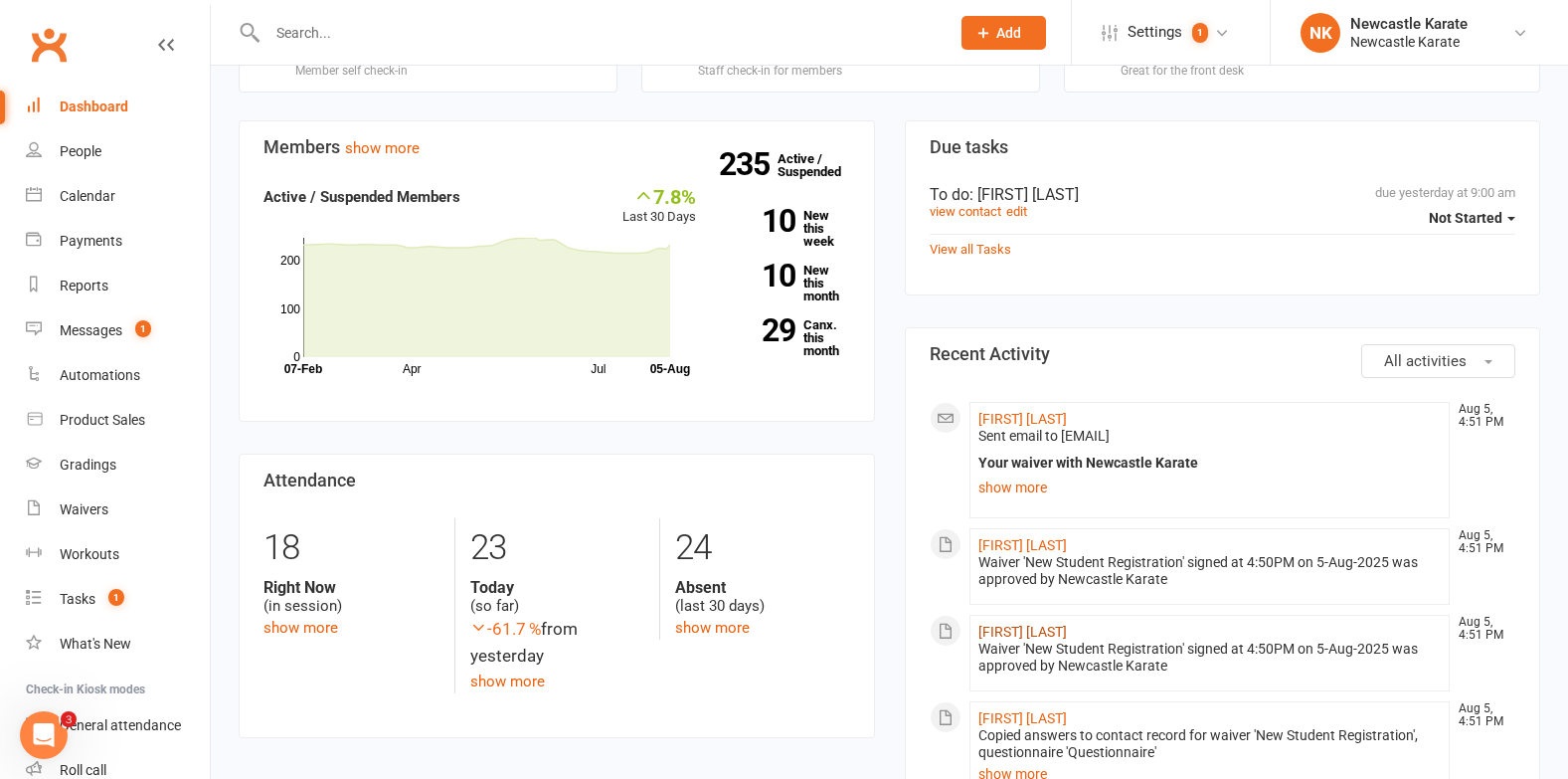 click on "[FIRST] [LAST]" 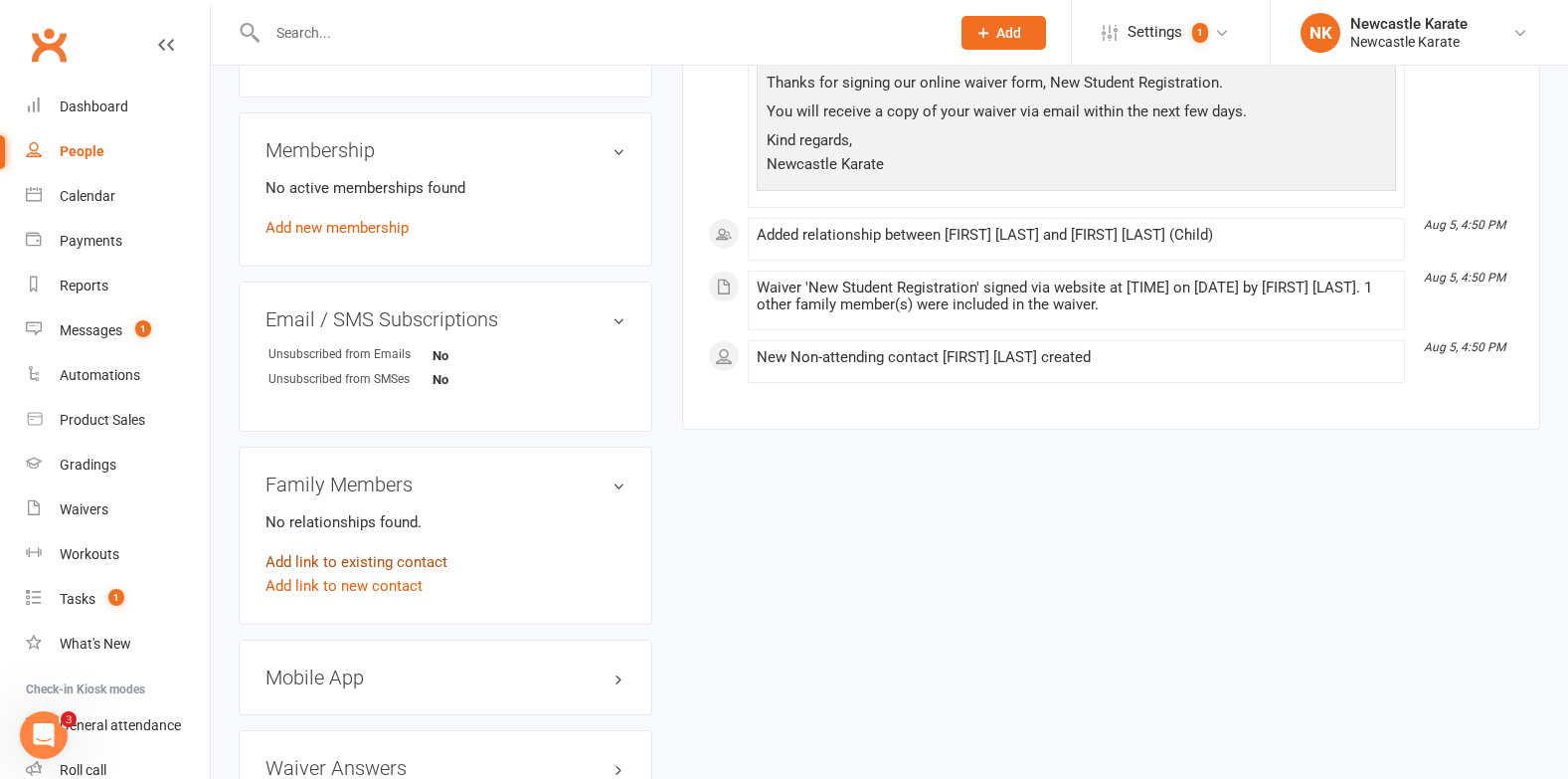 scroll, scrollTop: 861, scrollLeft: 0, axis: vertical 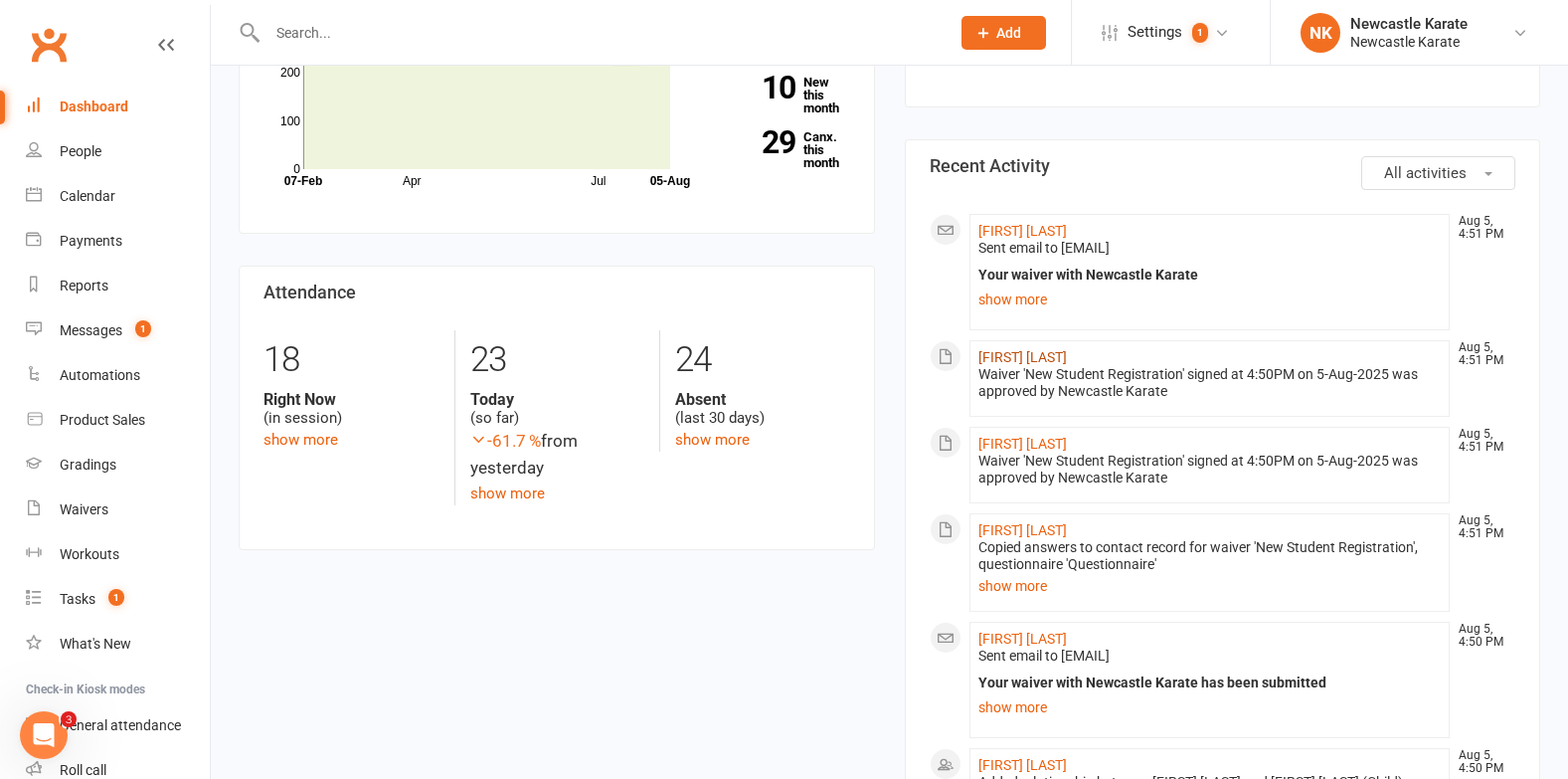 click on "[FIRST] [LAST]" 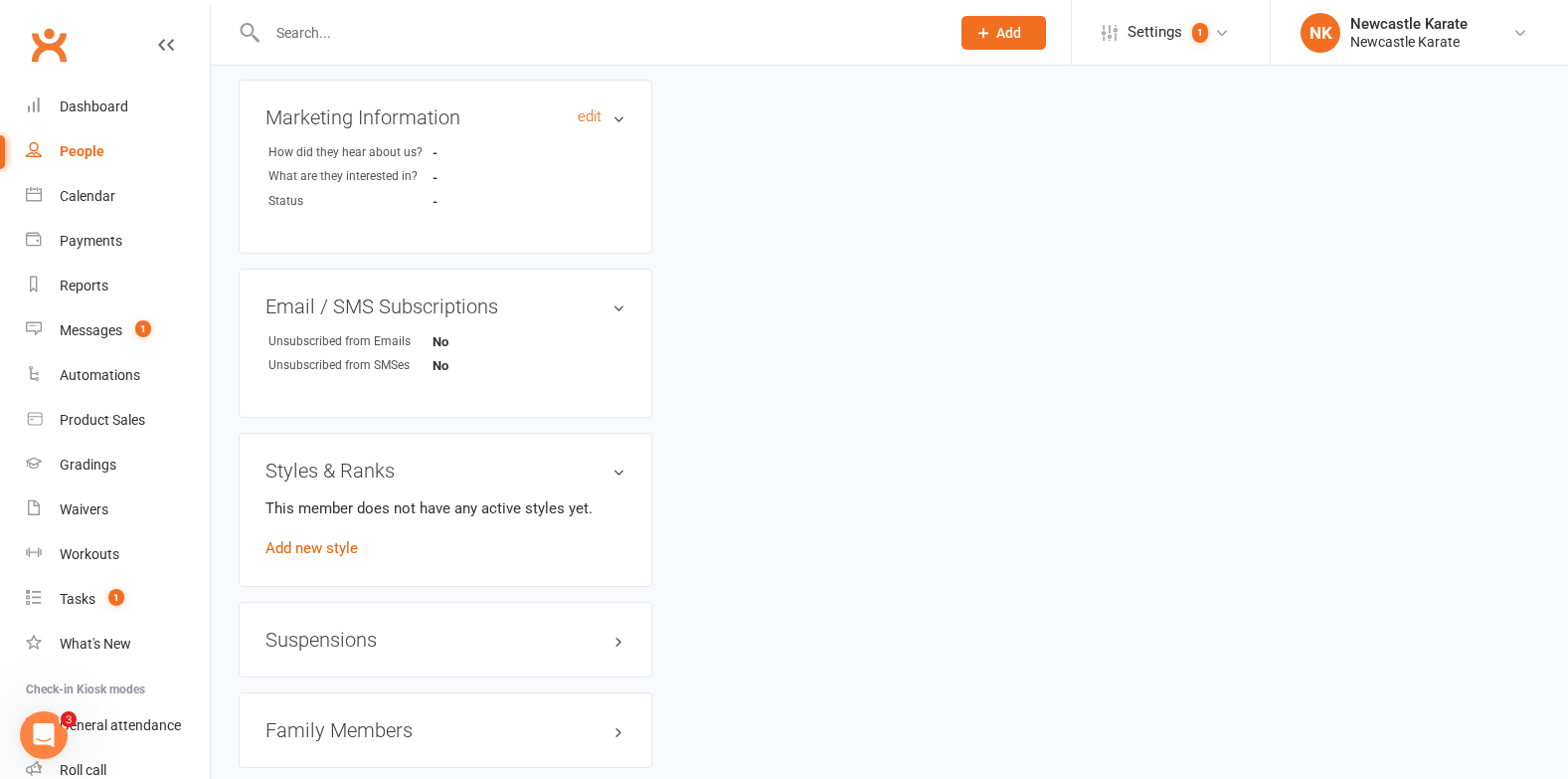 scroll, scrollTop: 974, scrollLeft: 0, axis: vertical 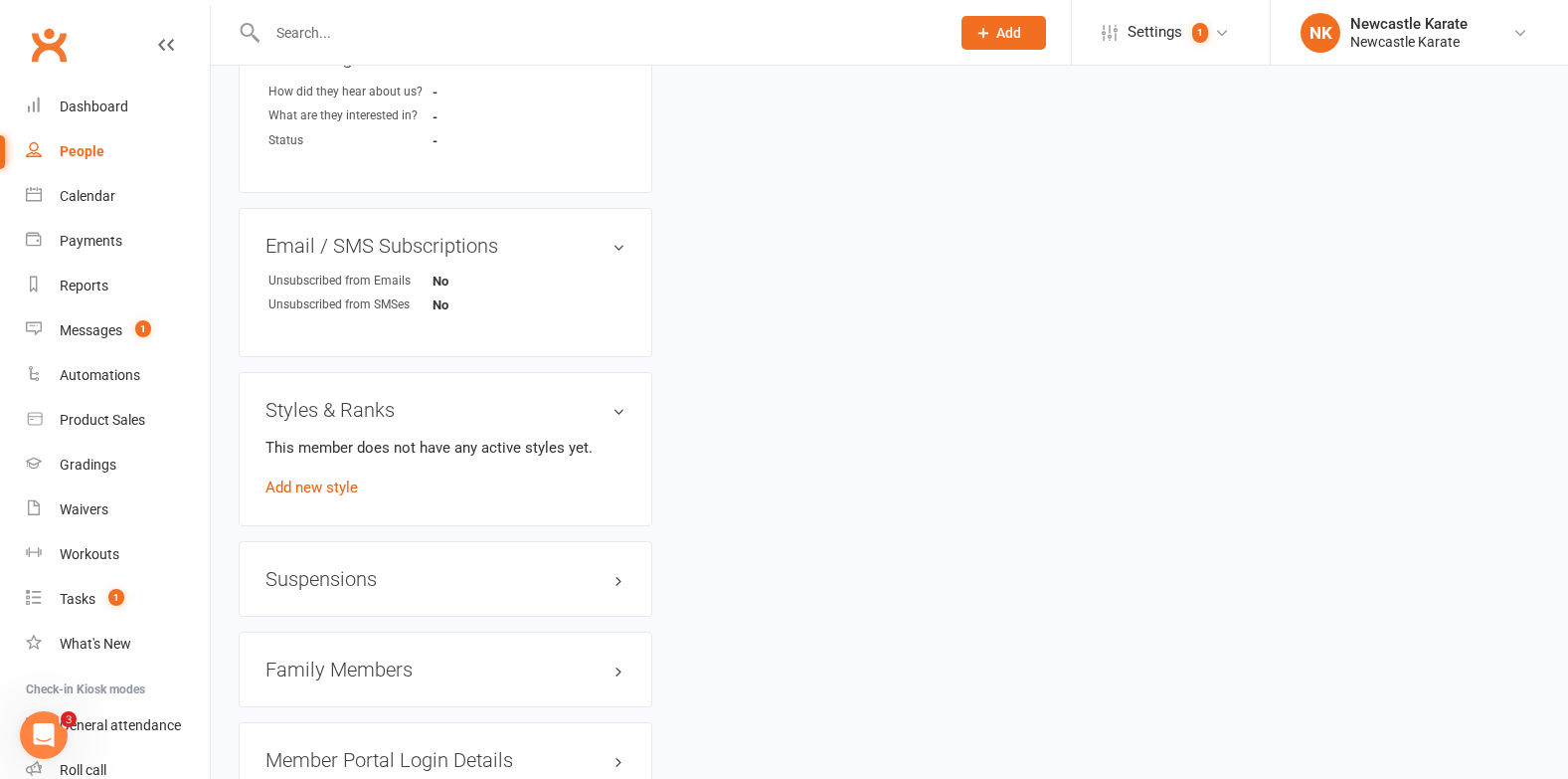 click on "Family Members" at bounding box center (445, 670) 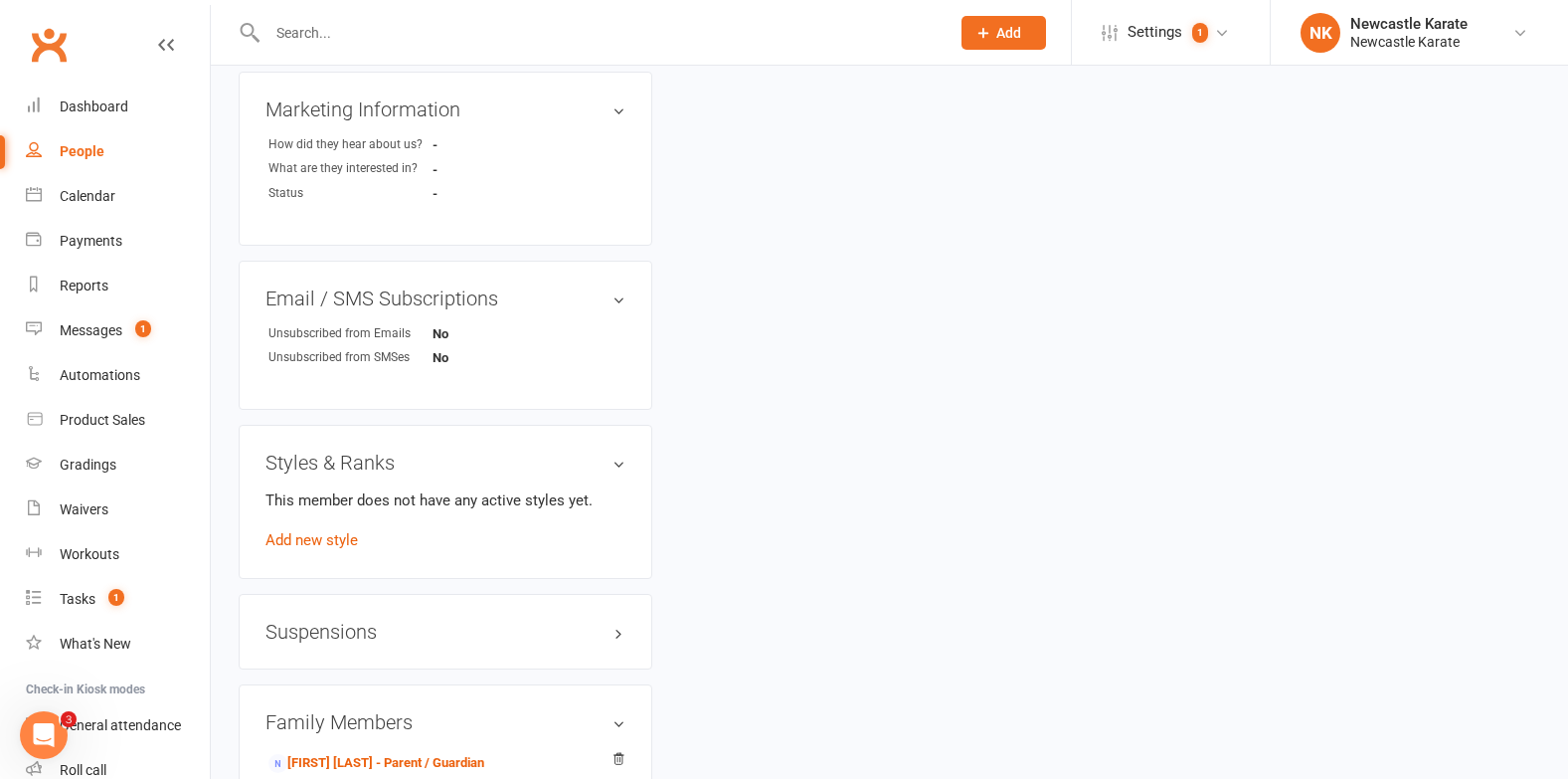 scroll, scrollTop: 0, scrollLeft: 0, axis: both 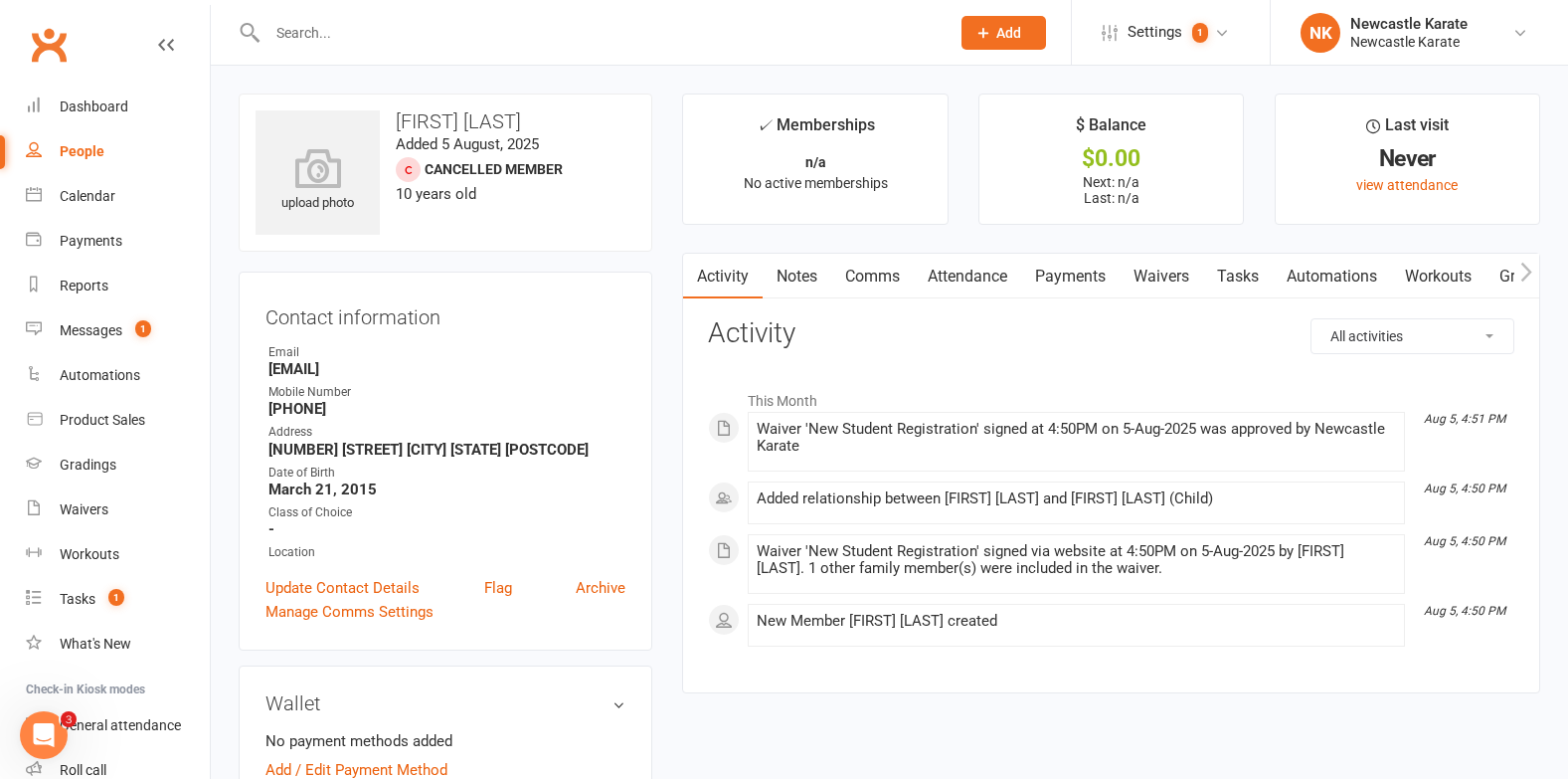 click on "Notes" at bounding box center (796, 277) 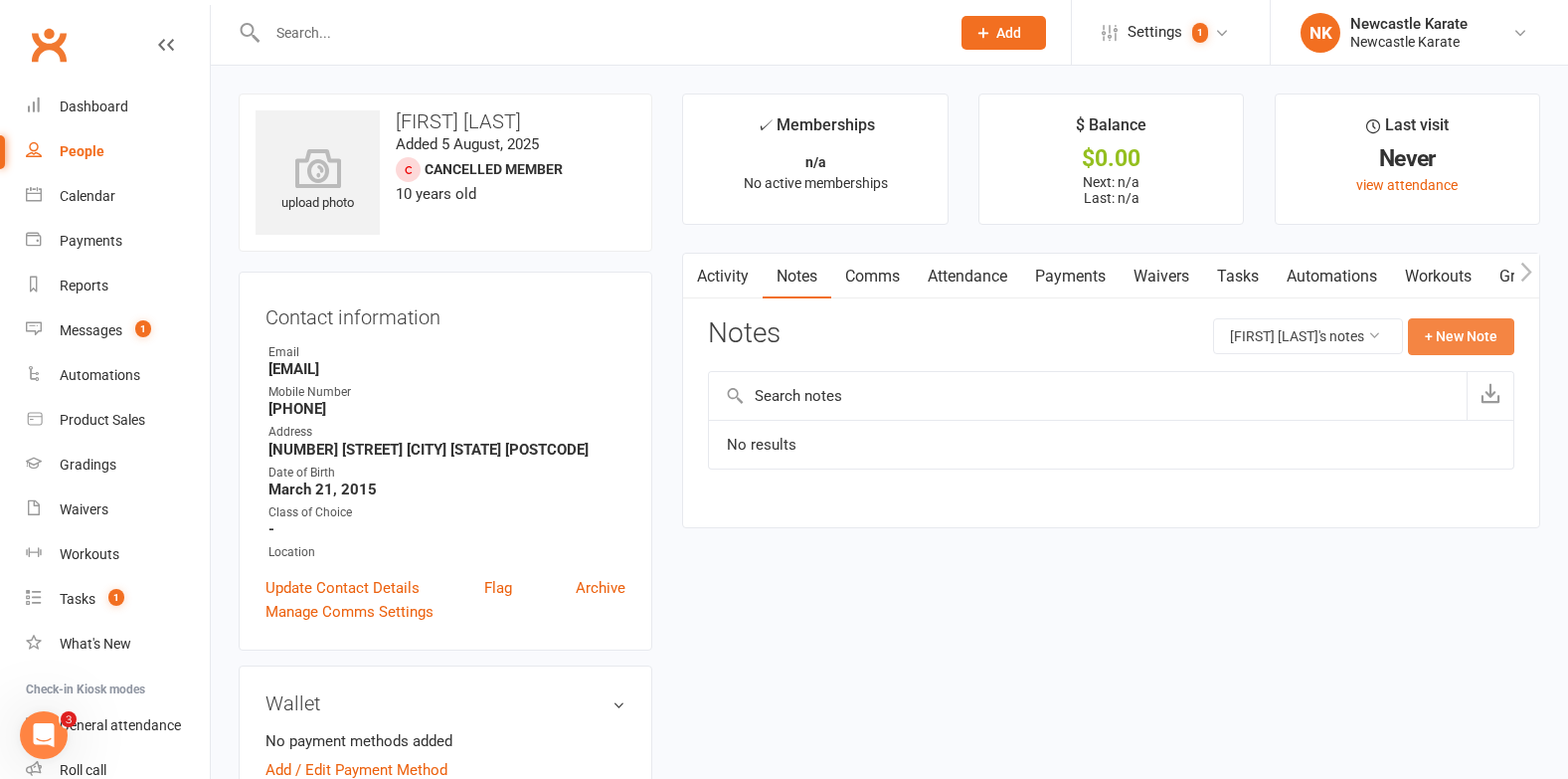 click on "+ New Note" at bounding box center [1461, 336] 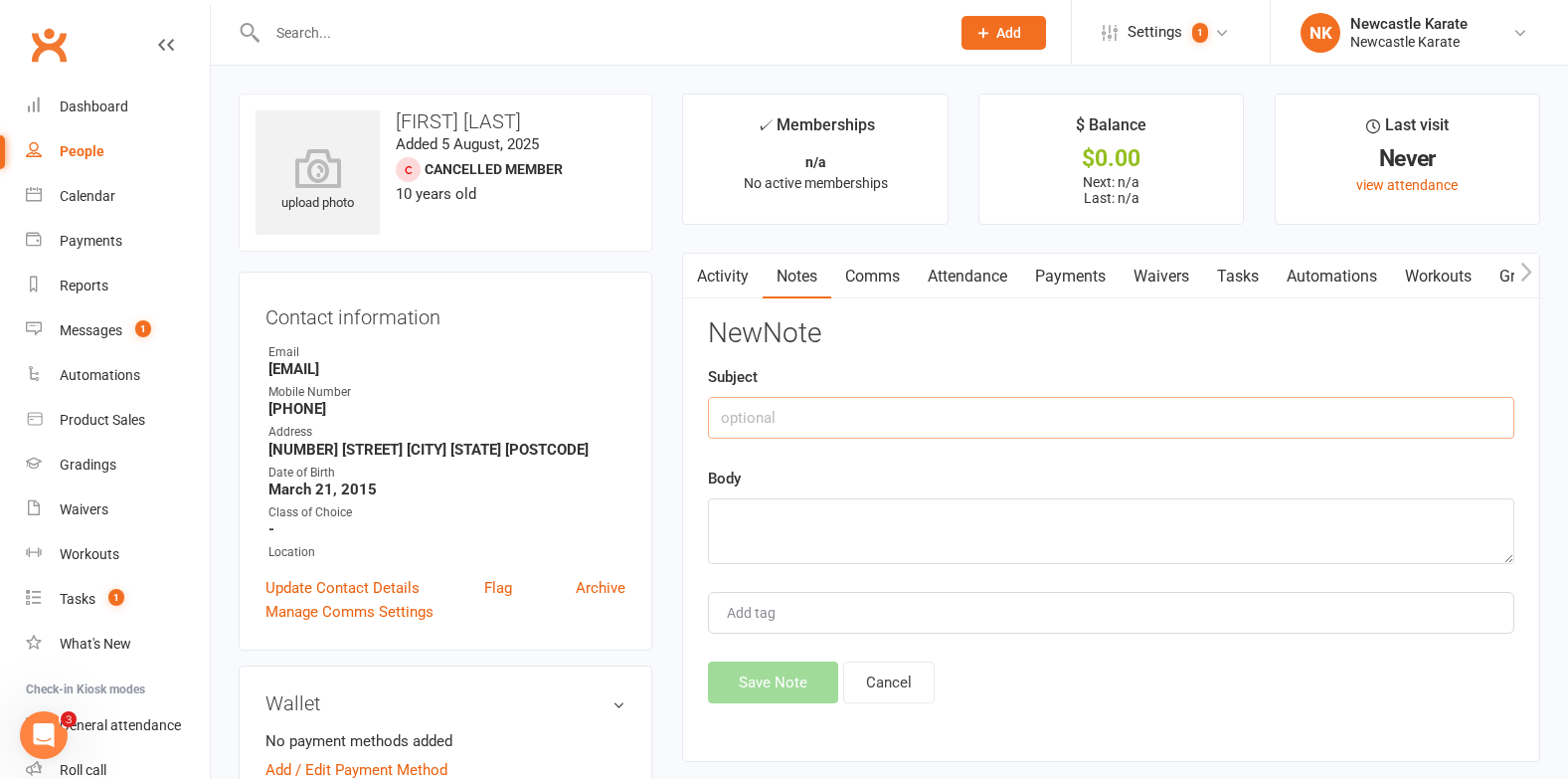 click at bounding box center (1111, 418) 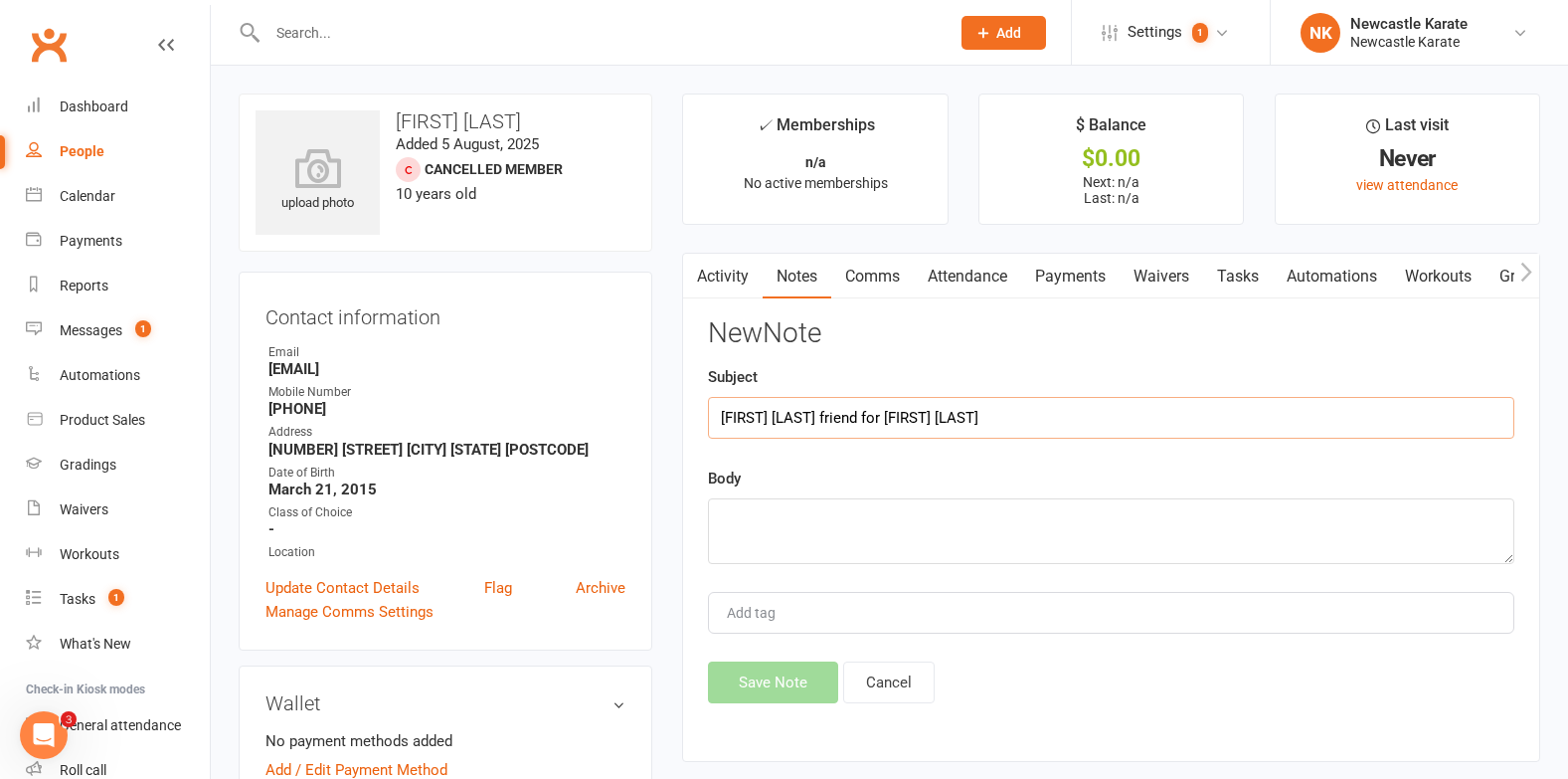 type on "[FIRST] [LAST] friend for Buddy Week" 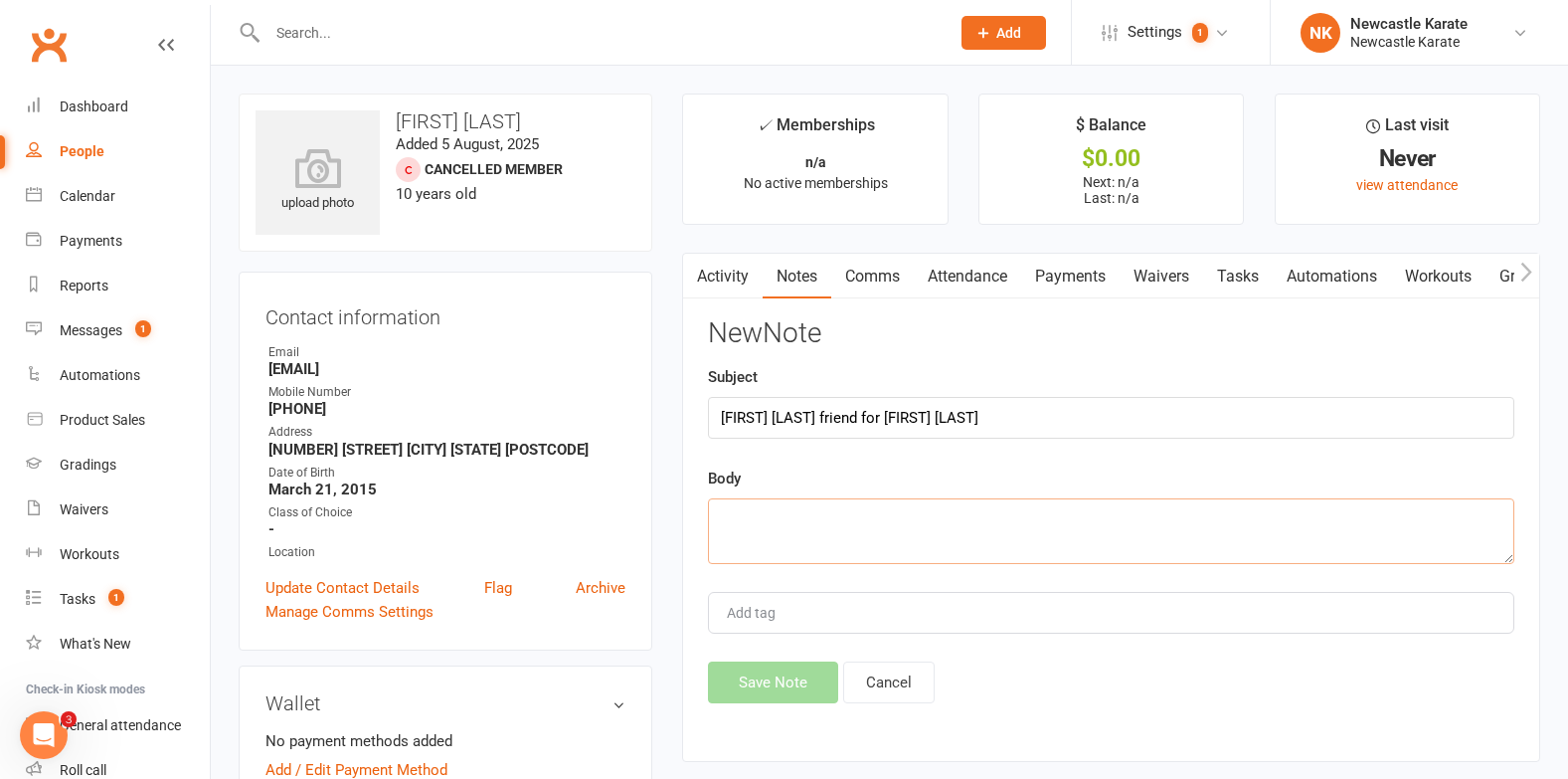 click at bounding box center (1111, 531) 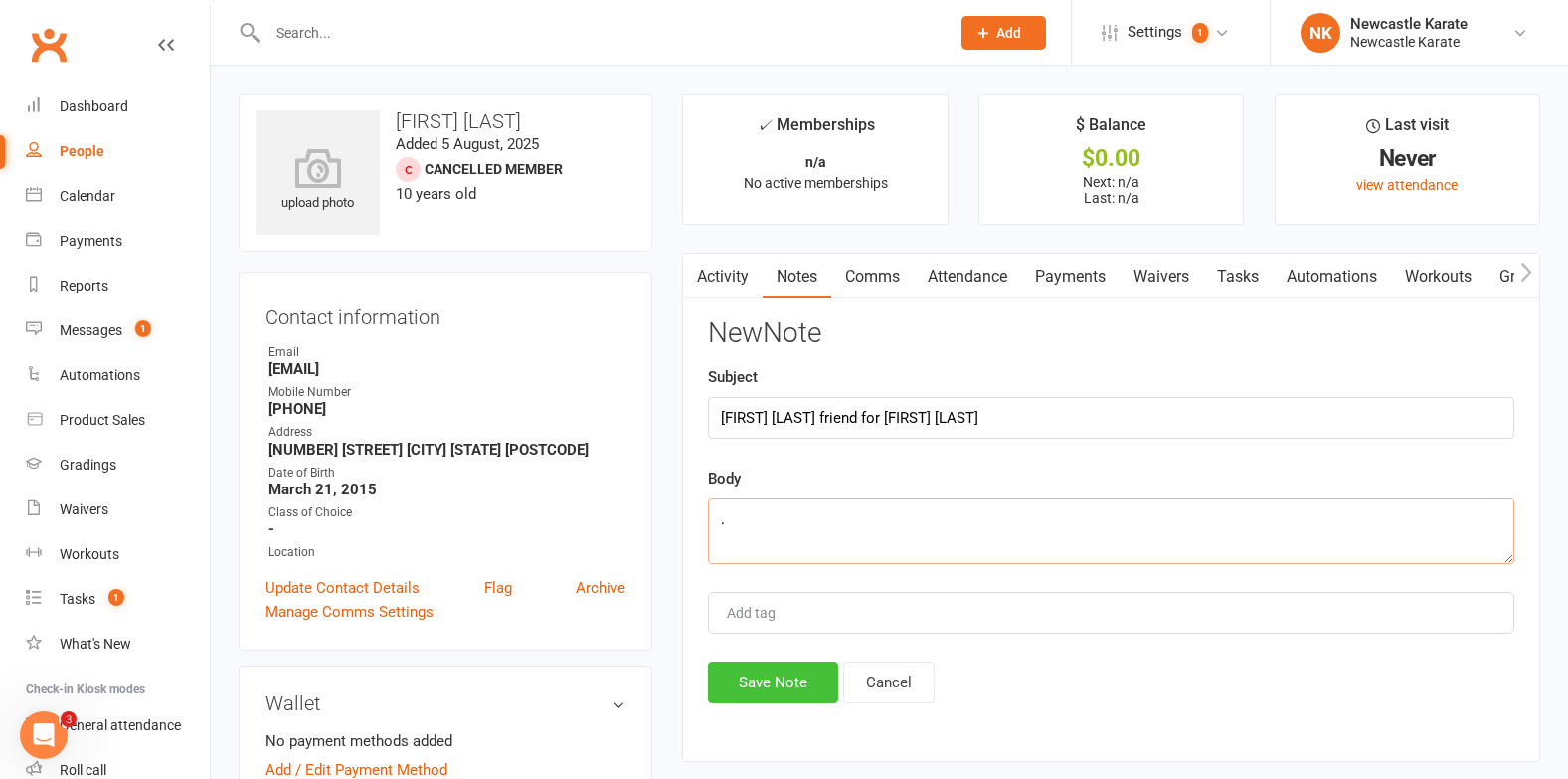 type on "." 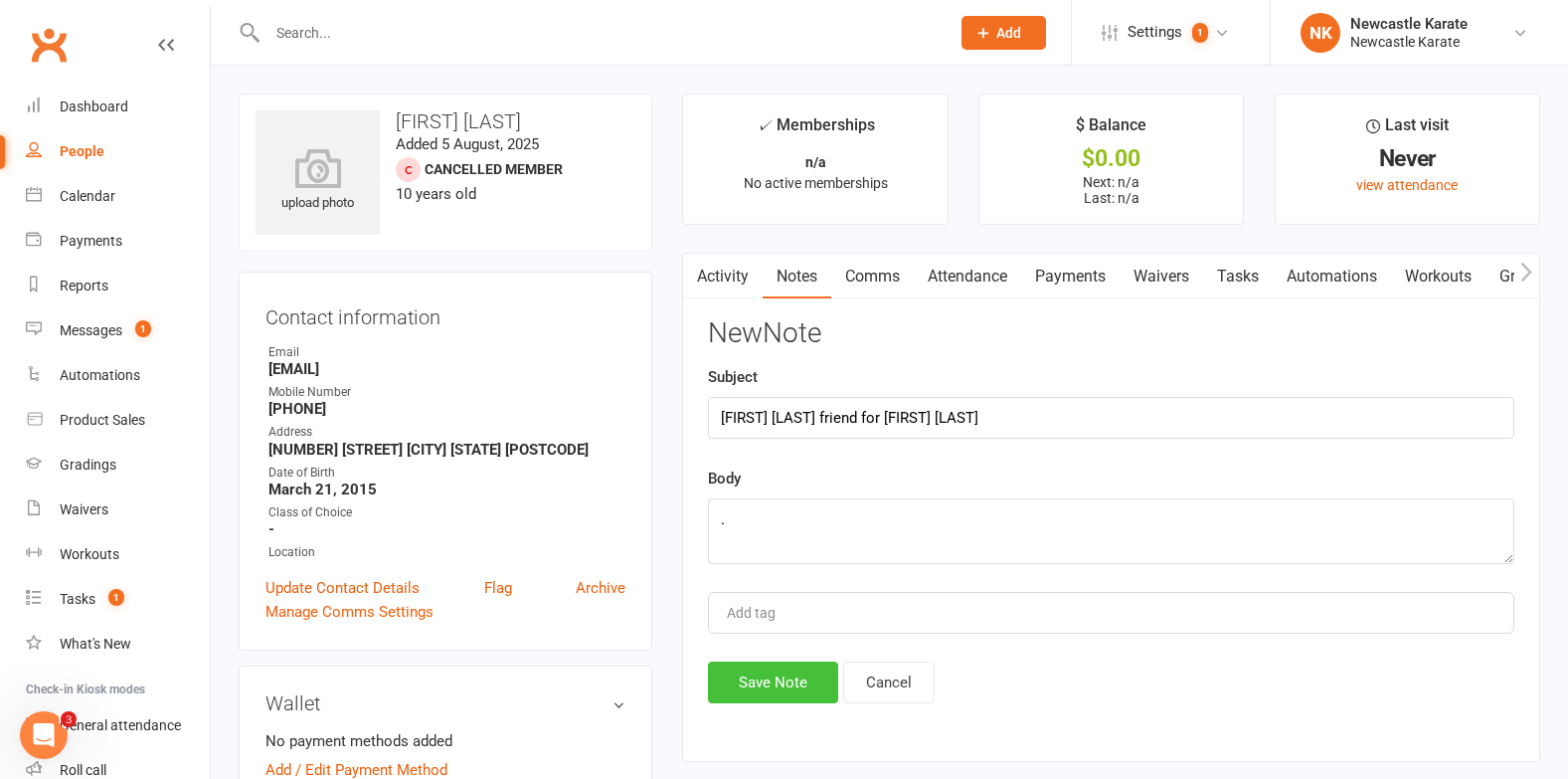 click on "Save Note" at bounding box center (773, 682) 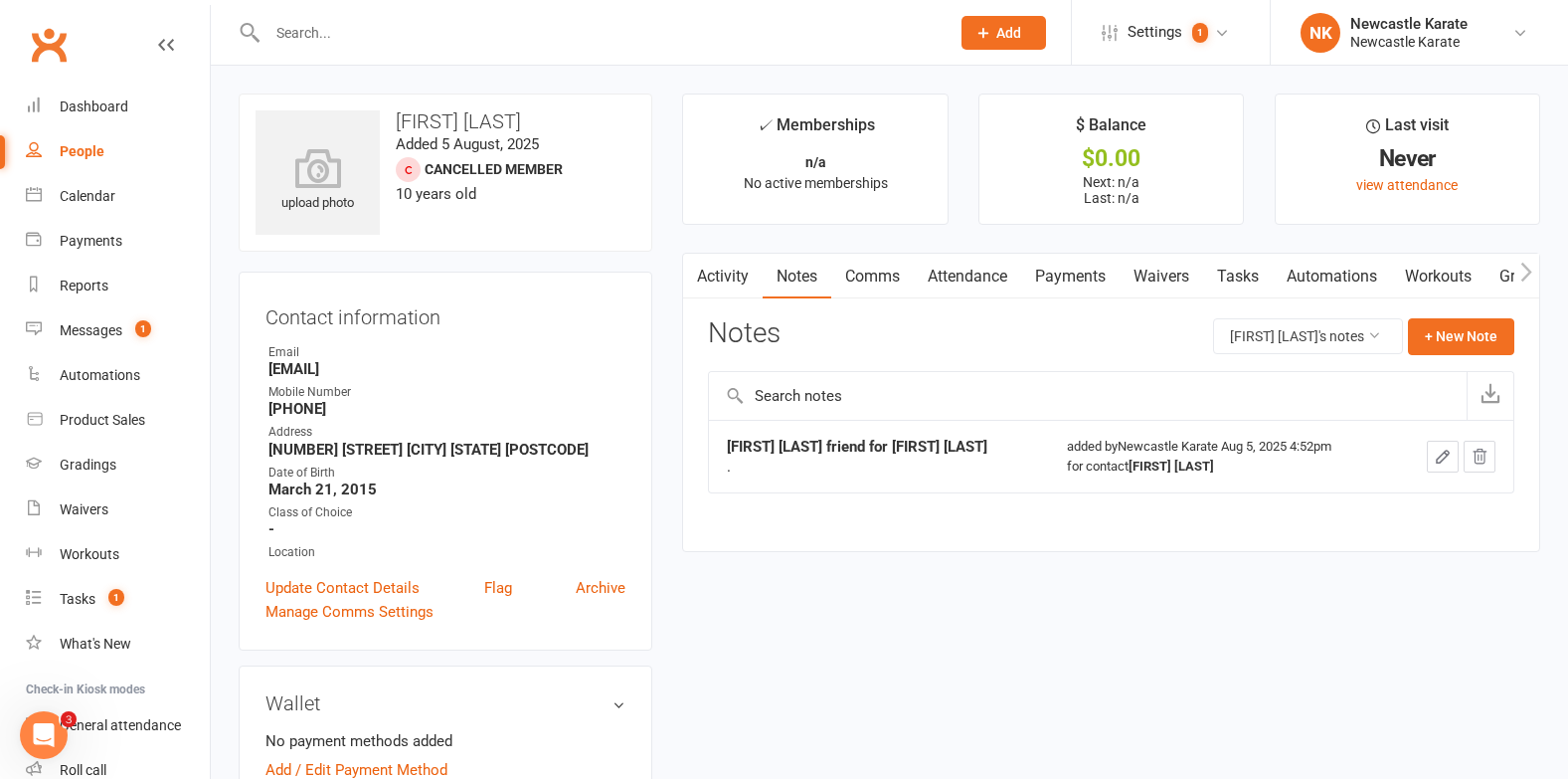 click on "Clubworx" at bounding box center (49, 45) 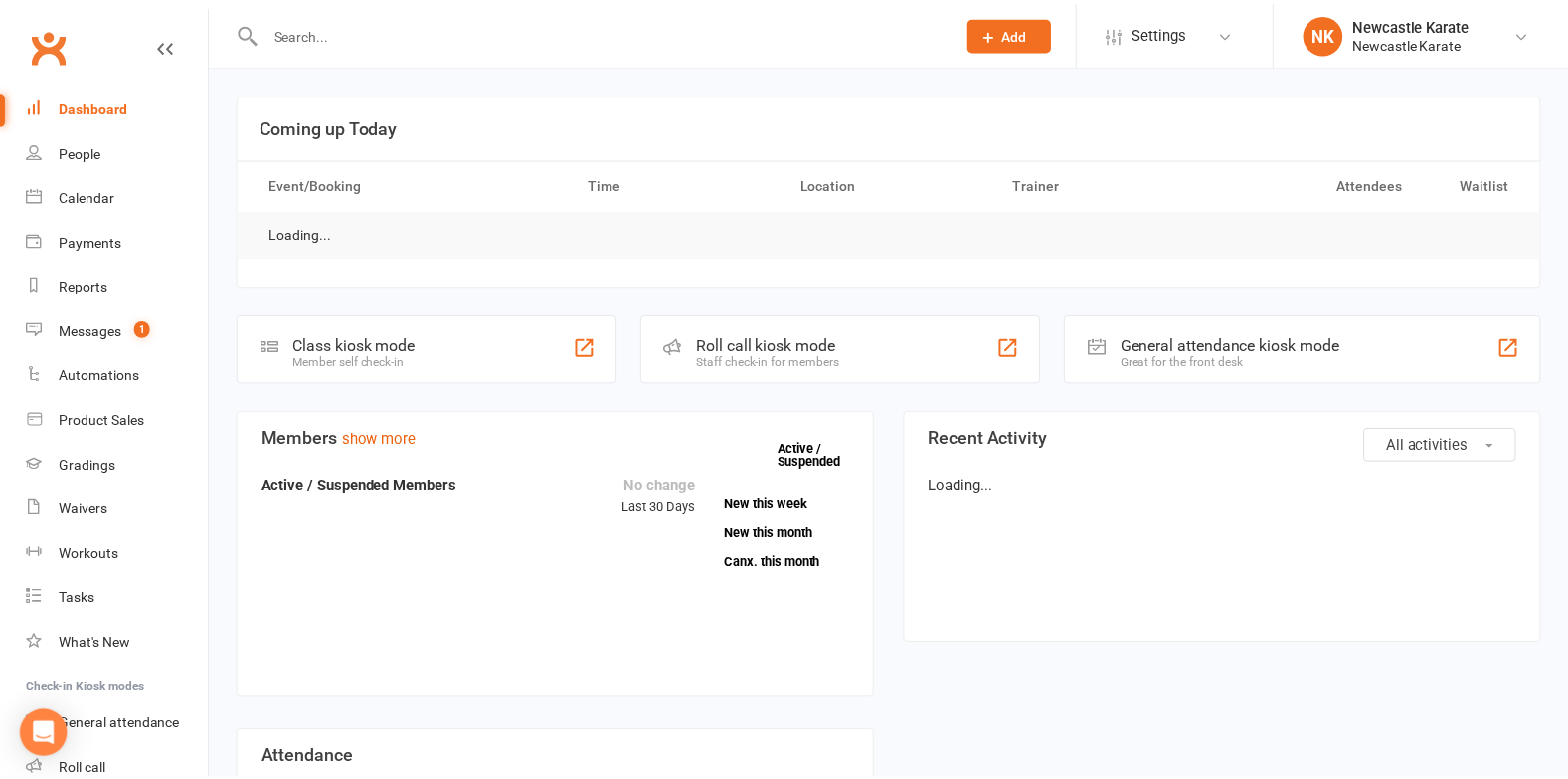 scroll, scrollTop: 0, scrollLeft: 0, axis: both 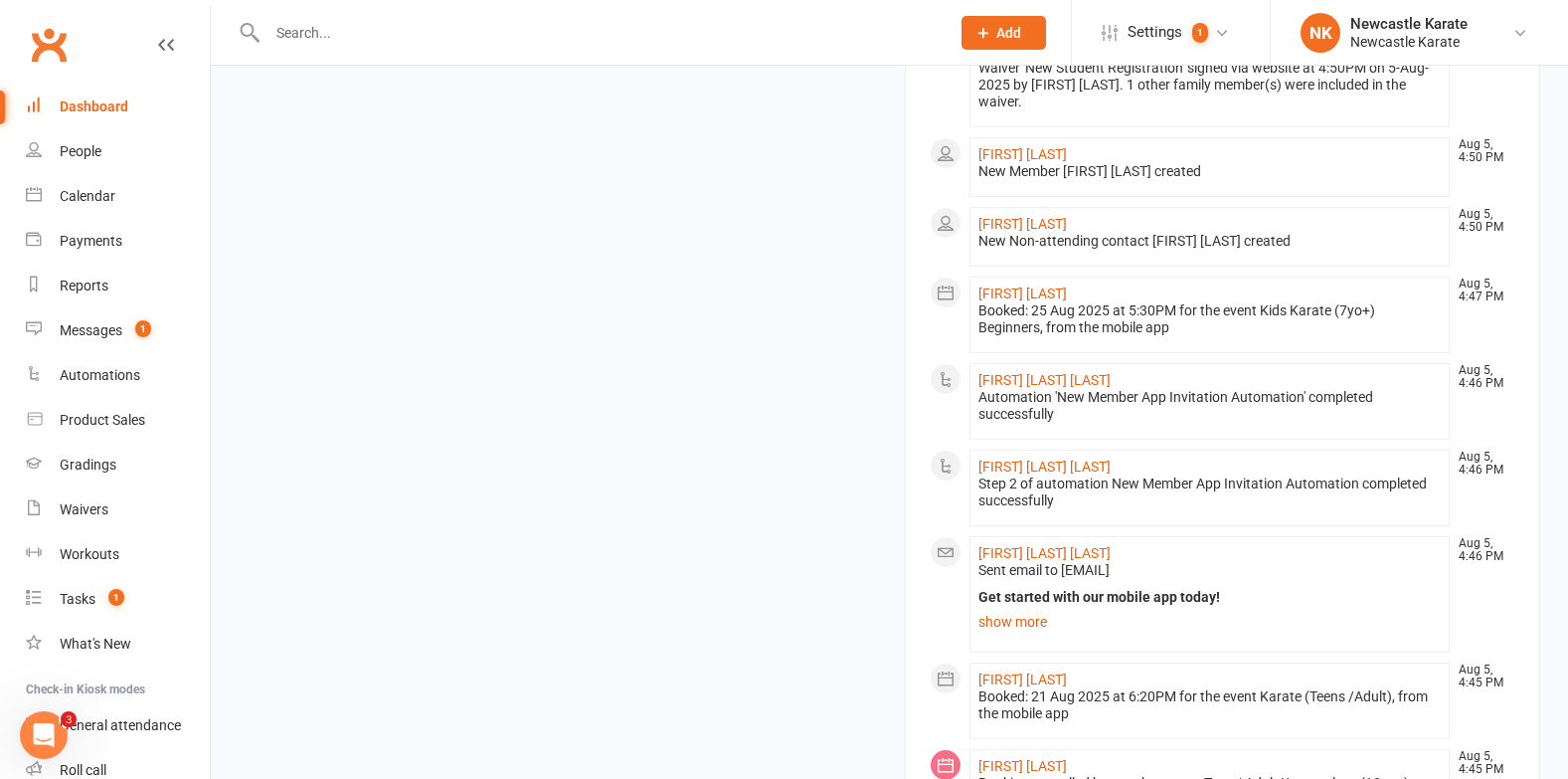 click on "Clubworx" at bounding box center [49, 45] 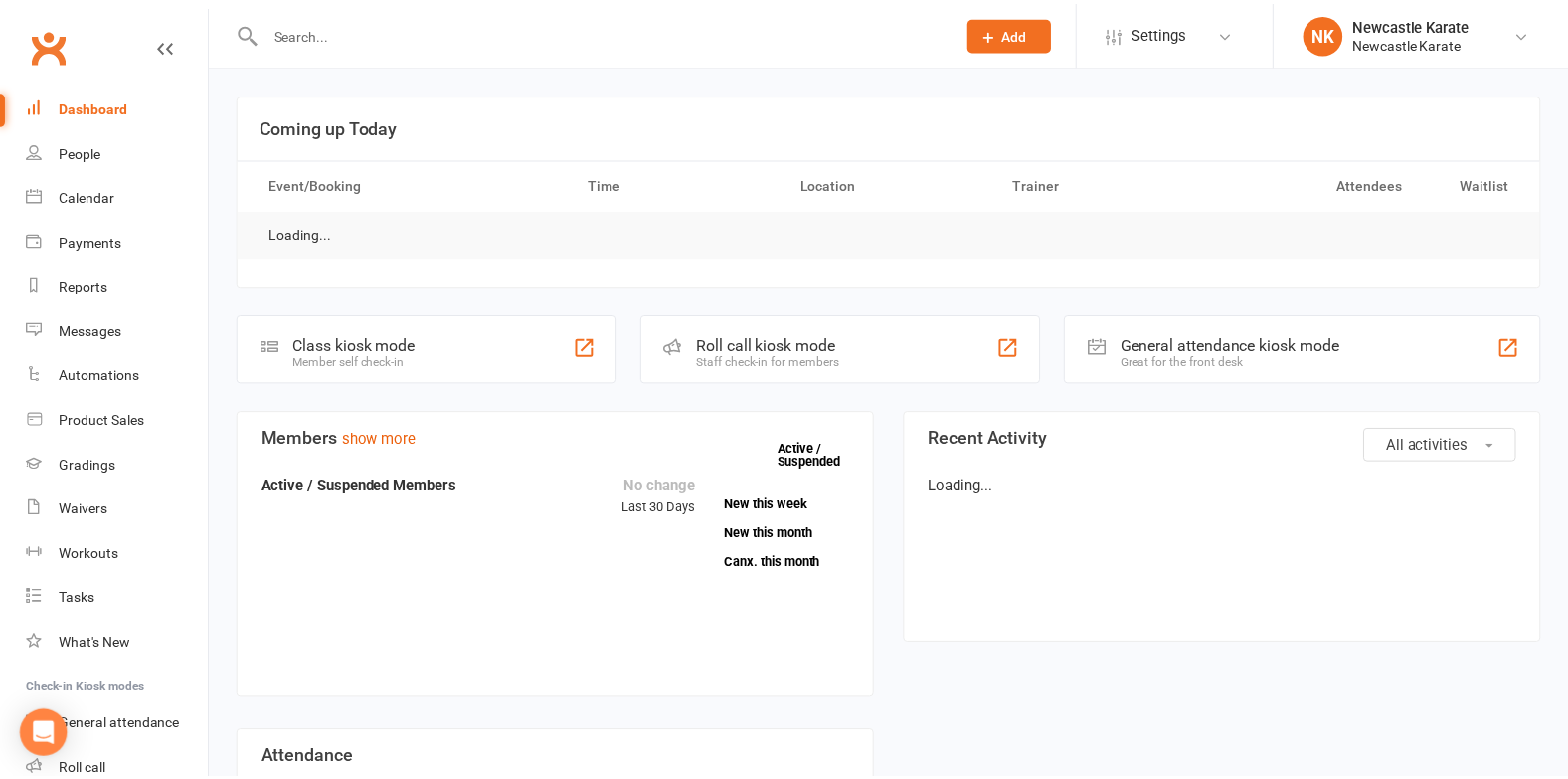 scroll, scrollTop: 0, scrollLeft: 0, axis: both 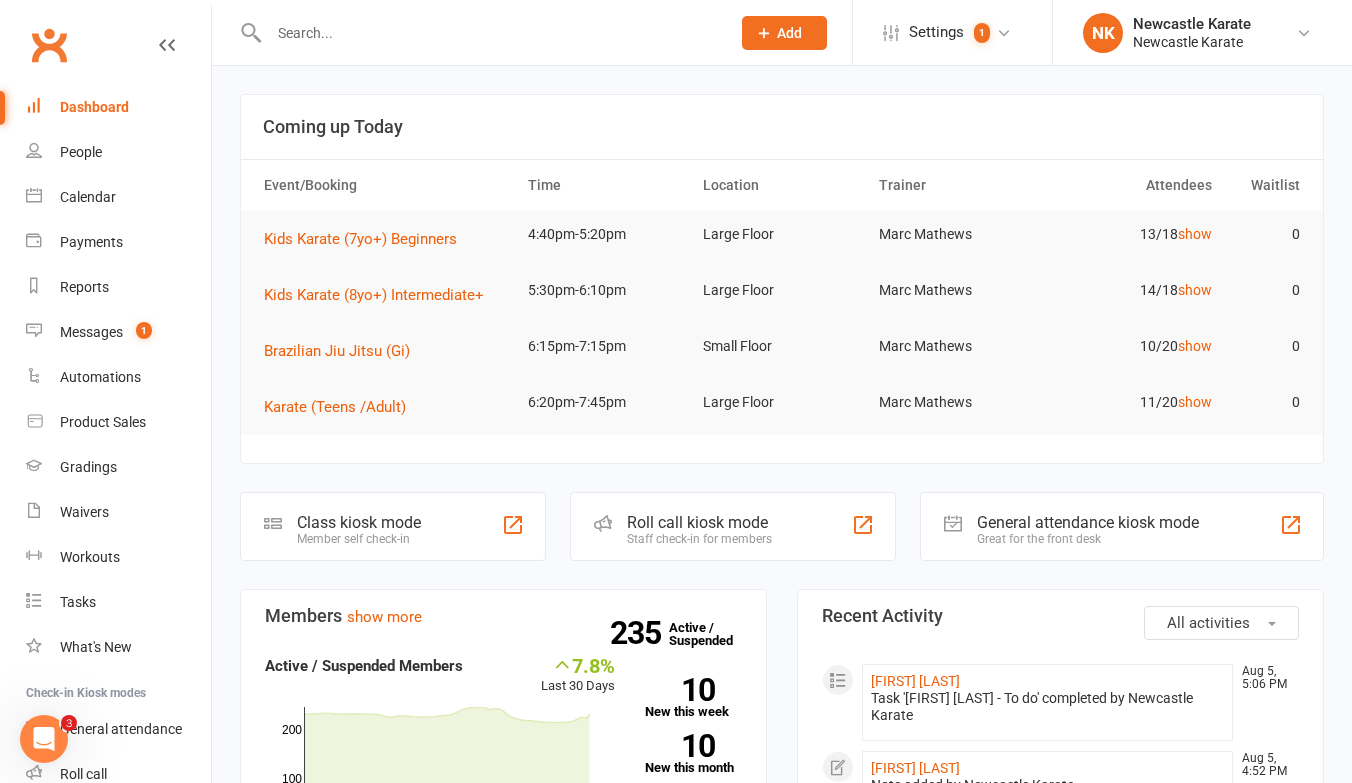 click at bounding box center [489, 33] 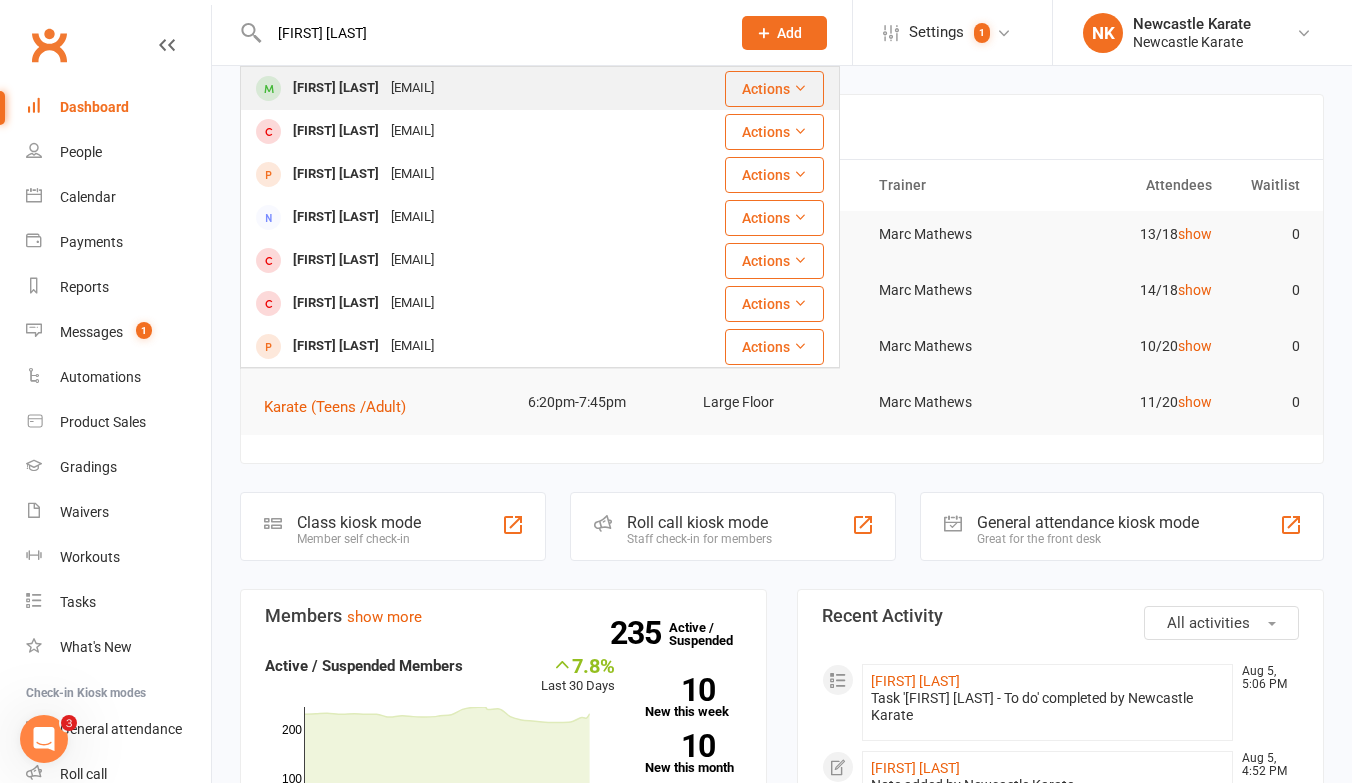 type on "issac gore" 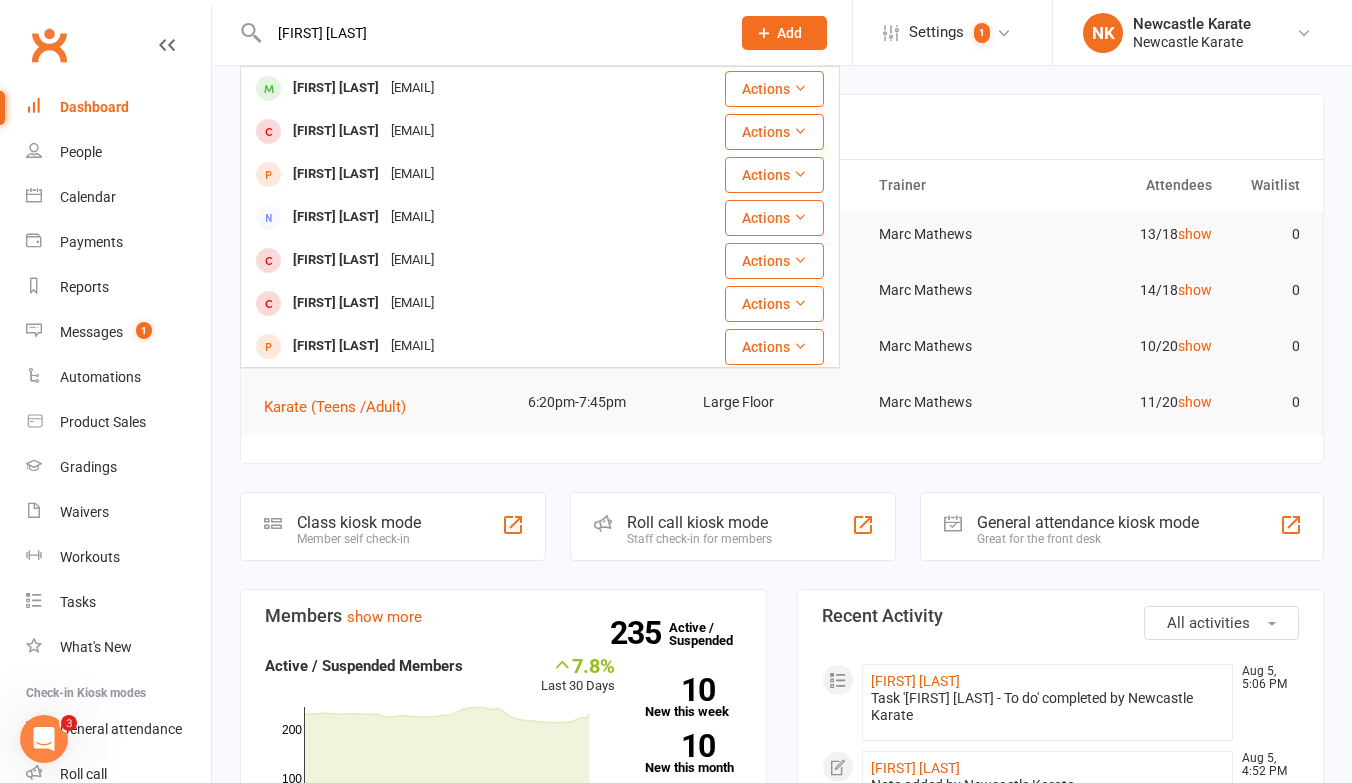 type 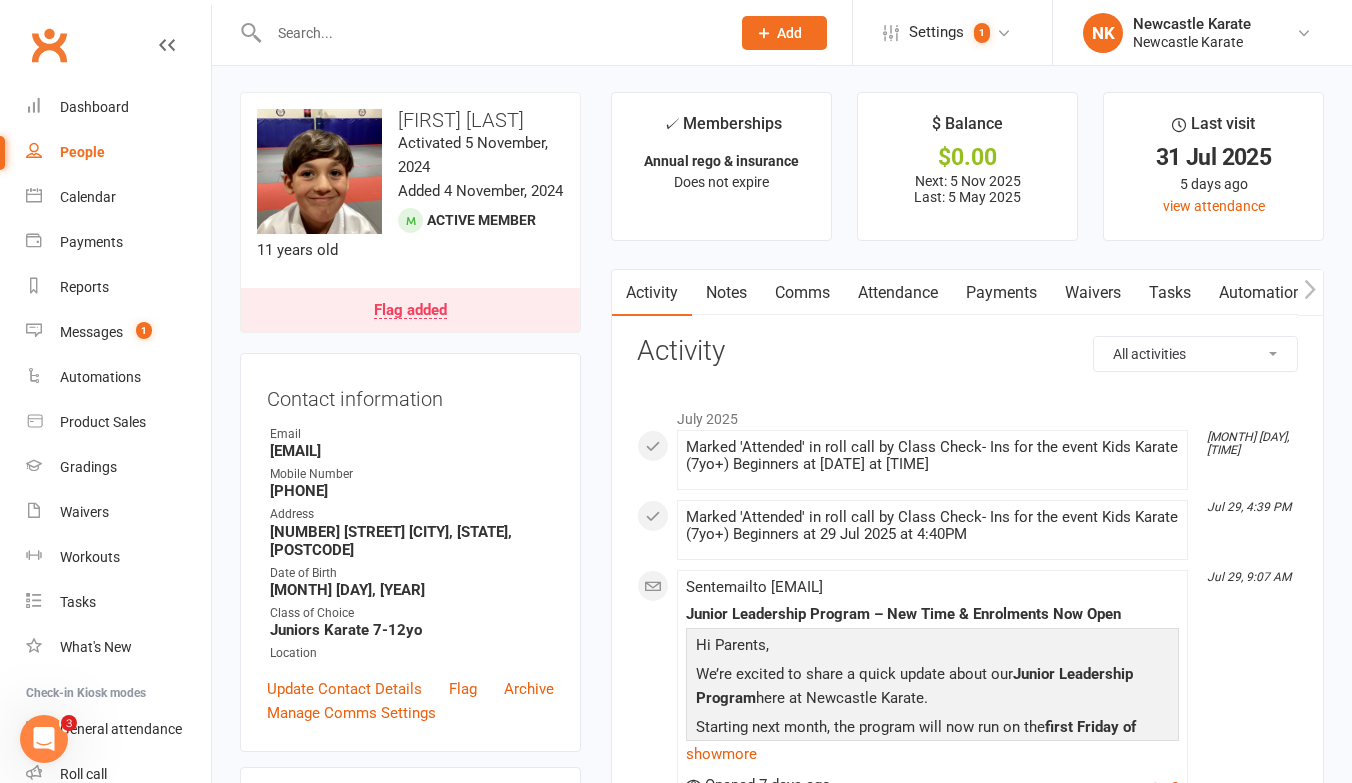 scroll, scrollTop: 0, scrollLeft: 0, axis: both 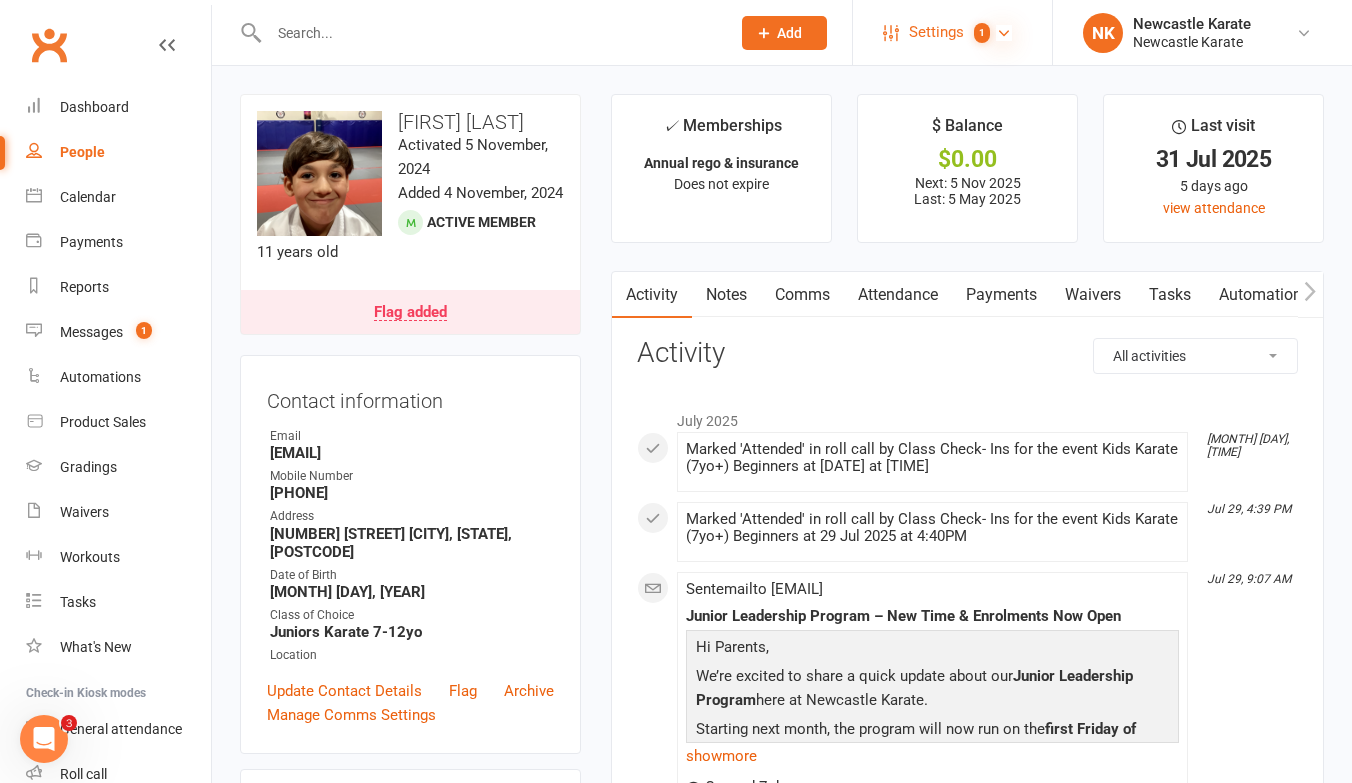 click at bounding box center (1004, 33) 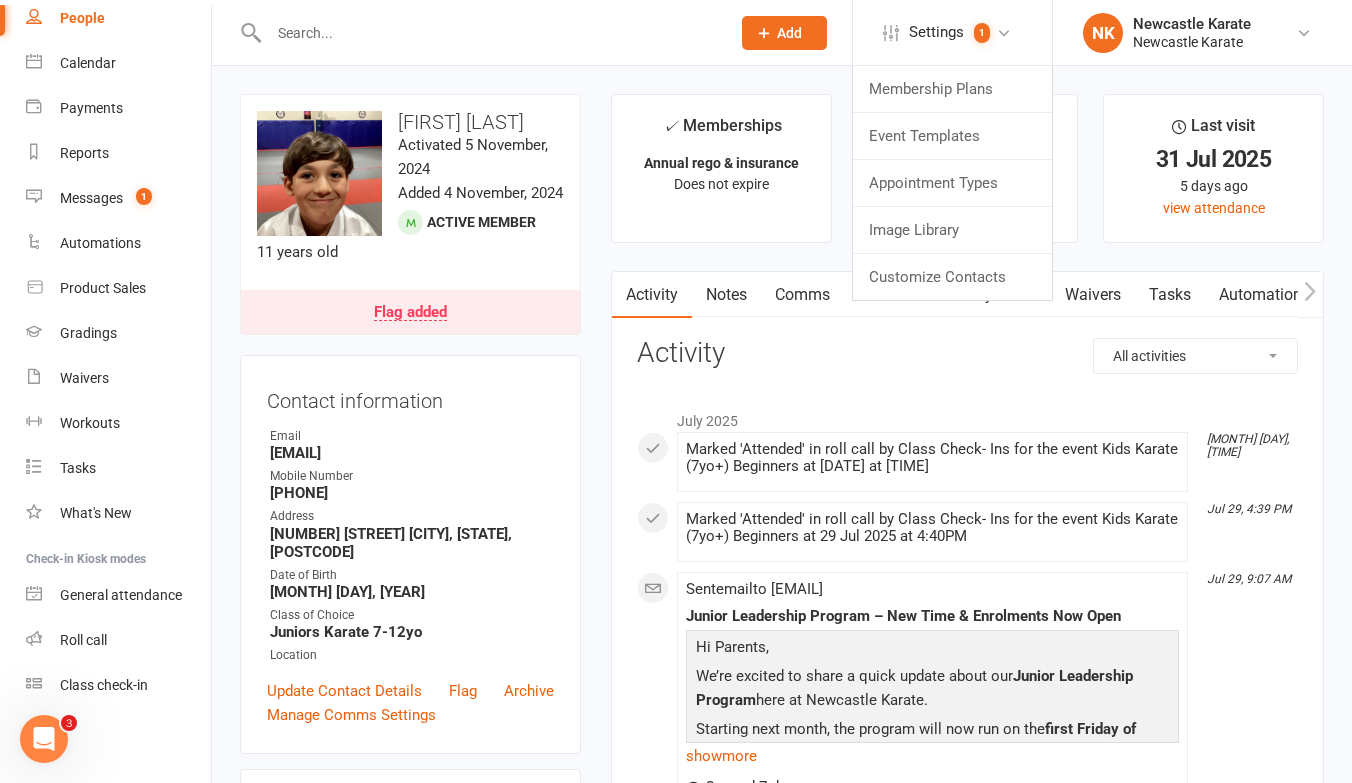 scroll, scrollTop: 0, scrollLeft: 0, axis: both 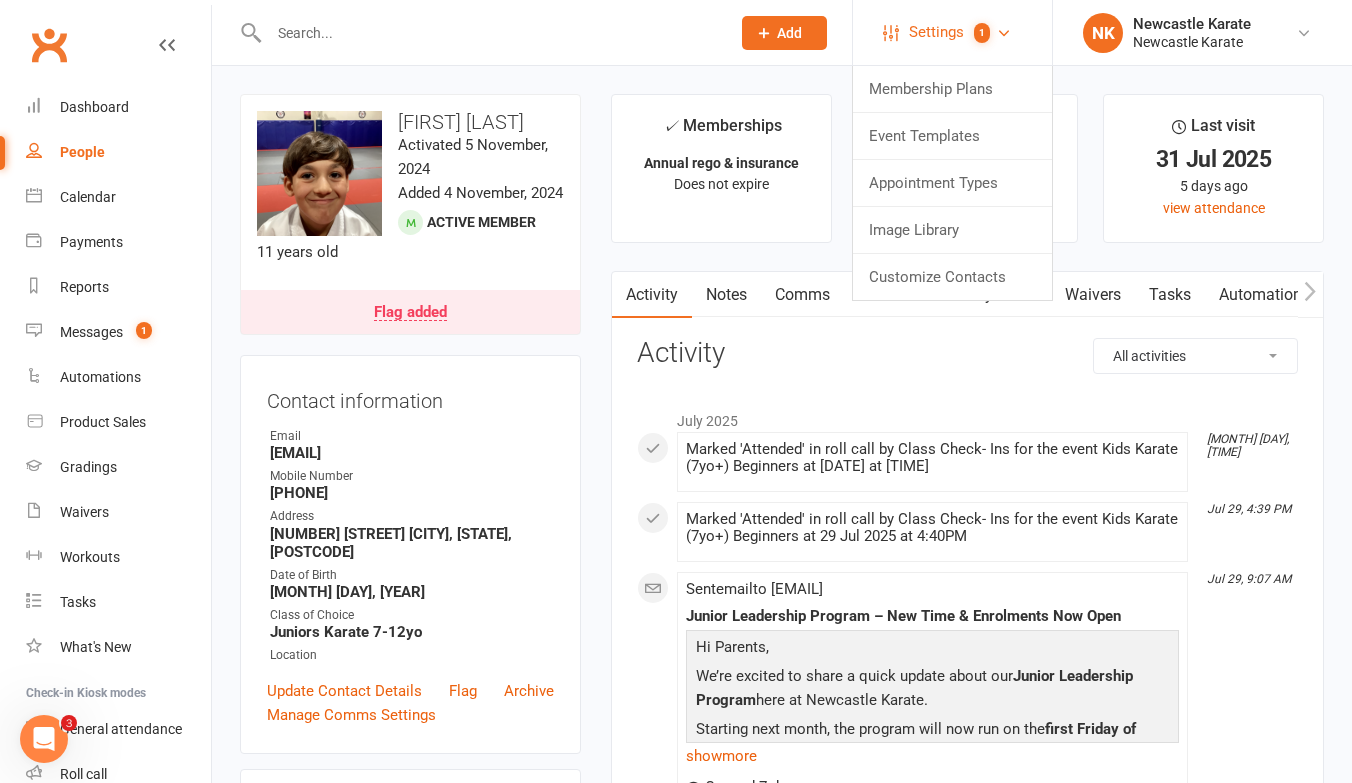 click on "Settings 1" at bounding box center [952, 32] 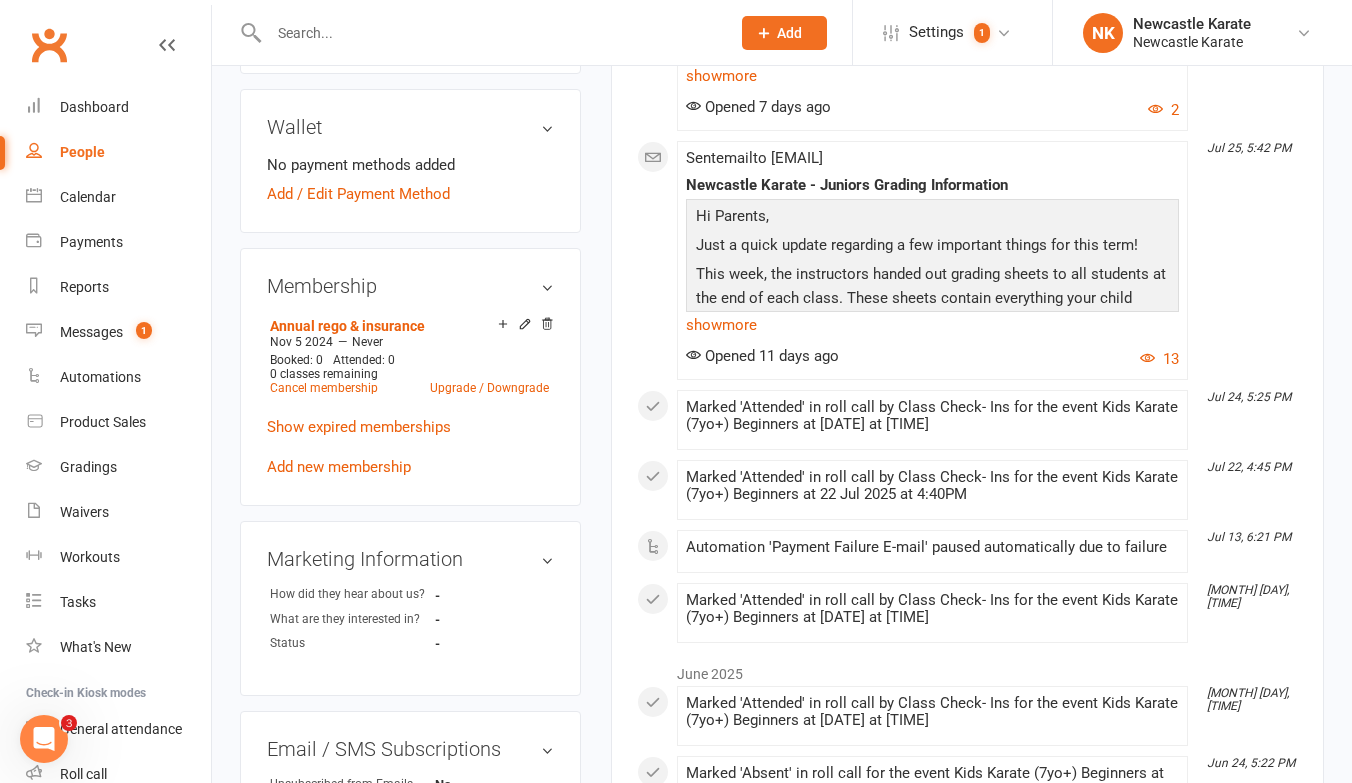 scroll, scrollTop: 698, scrollLeft: 0, axis: vertical 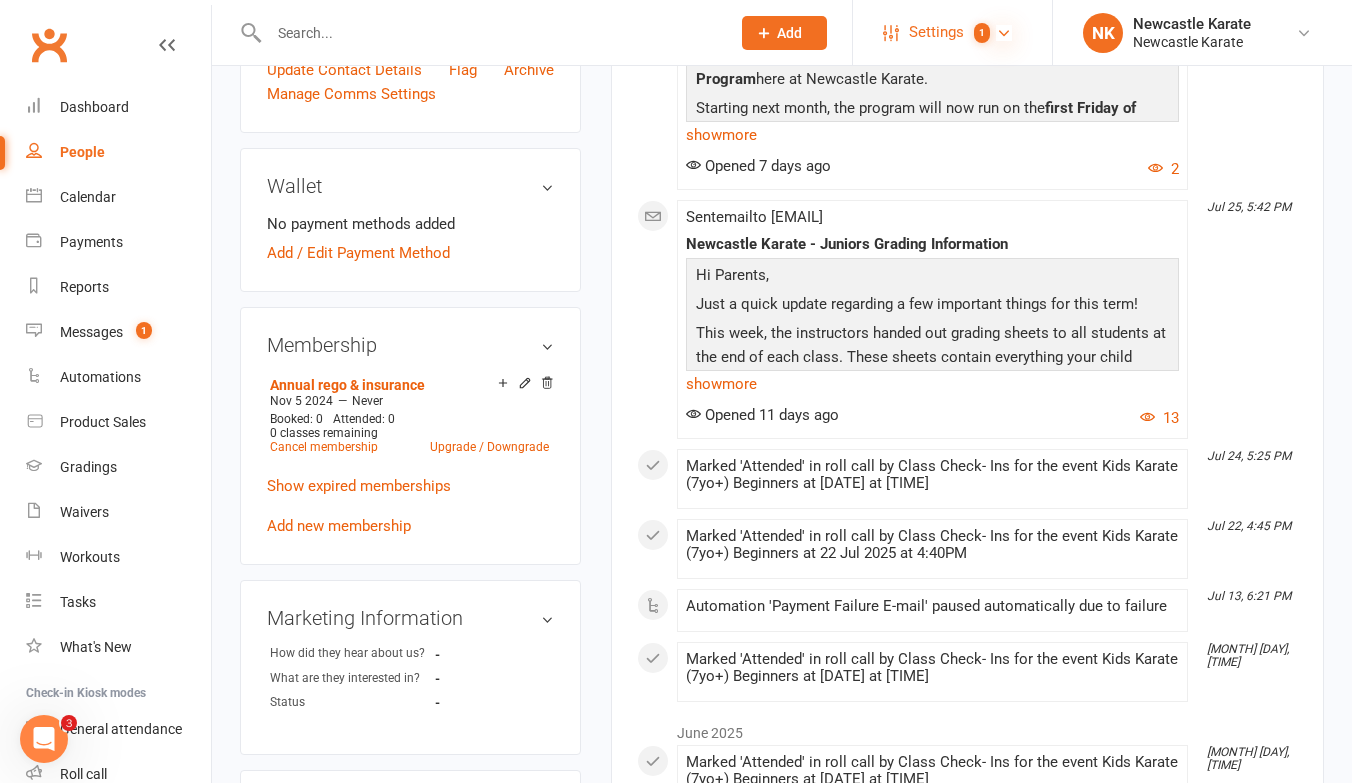 click at bounding box center [1004, 33] 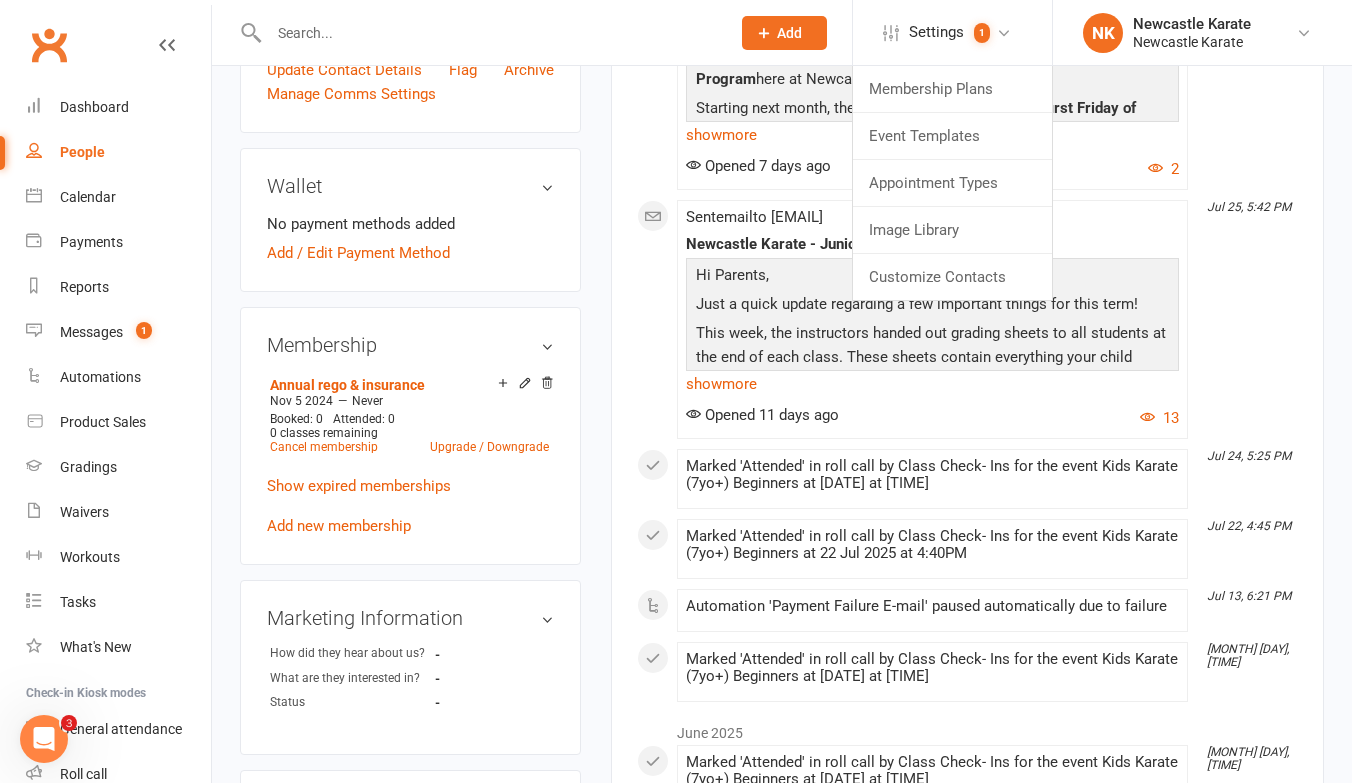 click at bounding box center [489, 33] 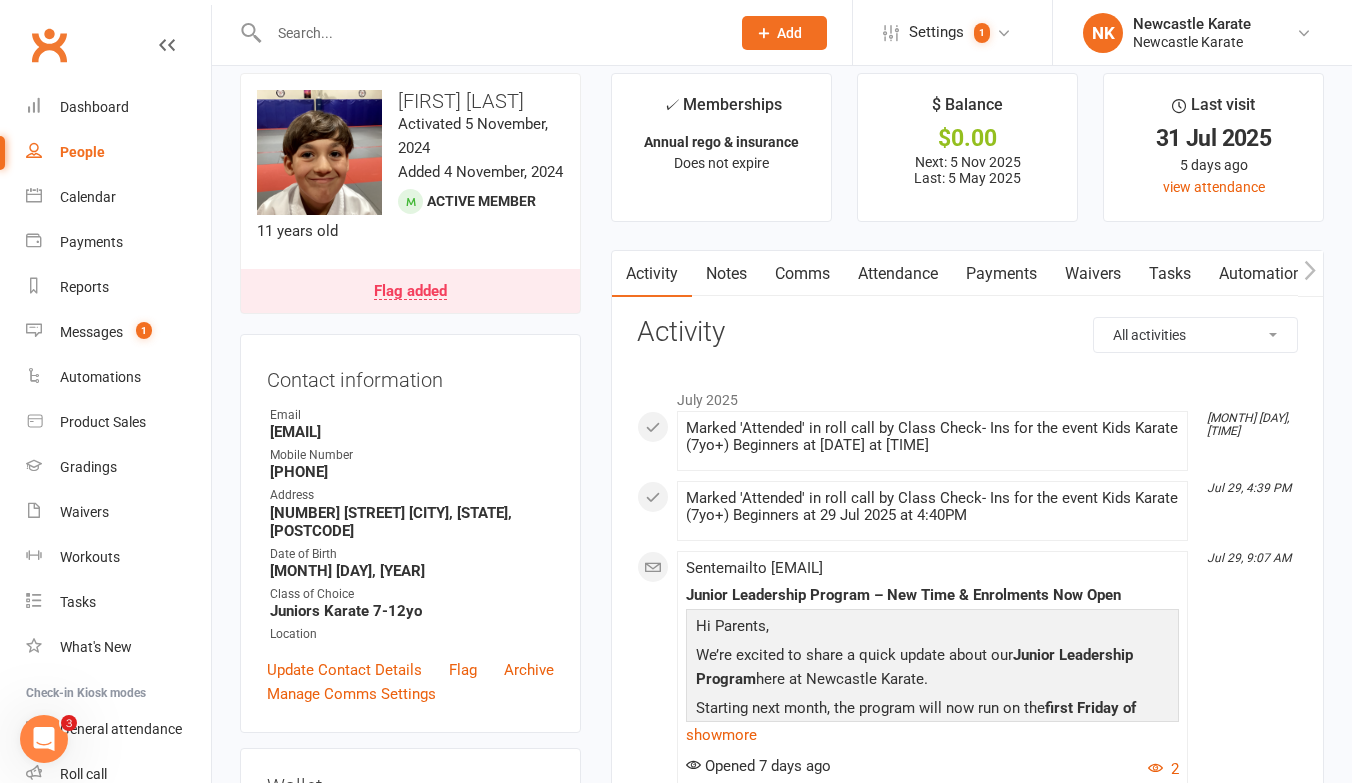 scroll, scrollTop: 0, scrollLeft: 0, axis: both 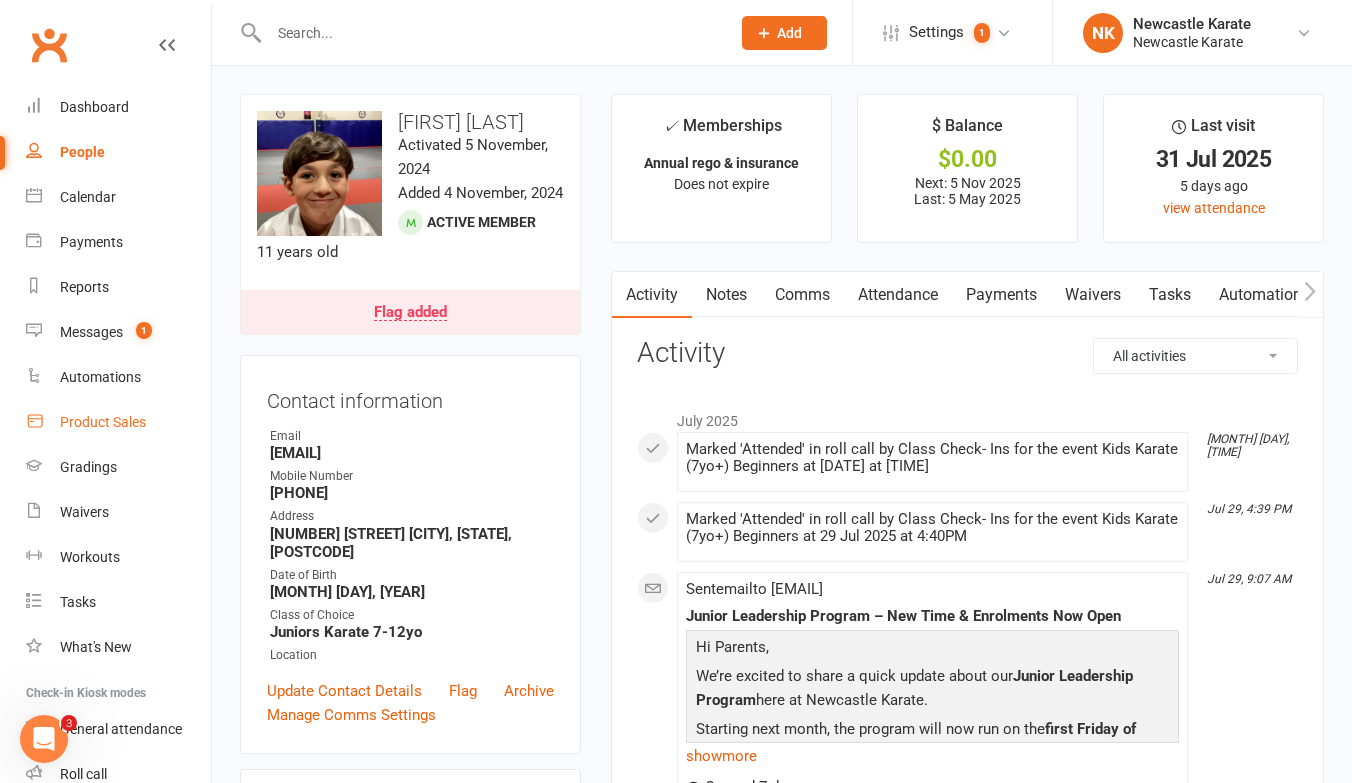 click on "Product Sales" at bounding box center [118, 422] 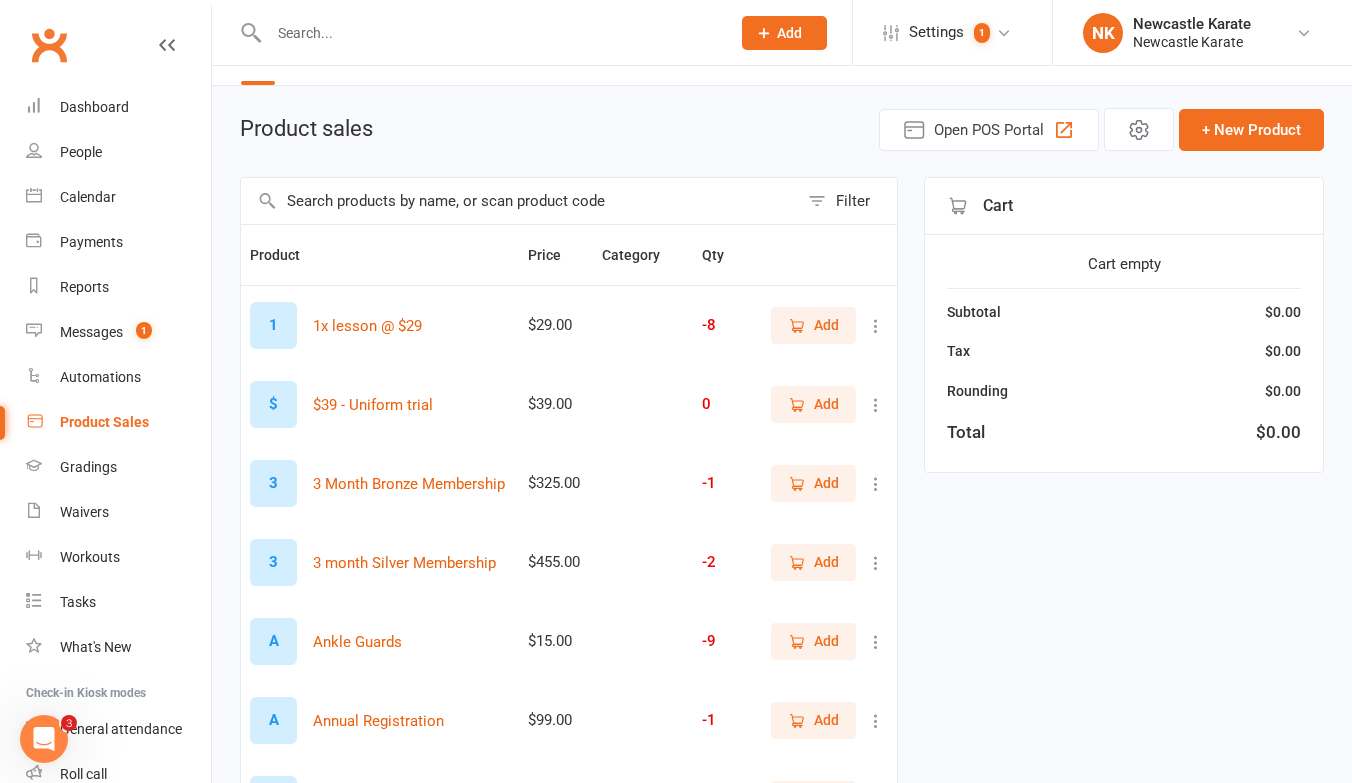 scroll, scrollTop: 52, scrollLeft: 0, axis: vertical 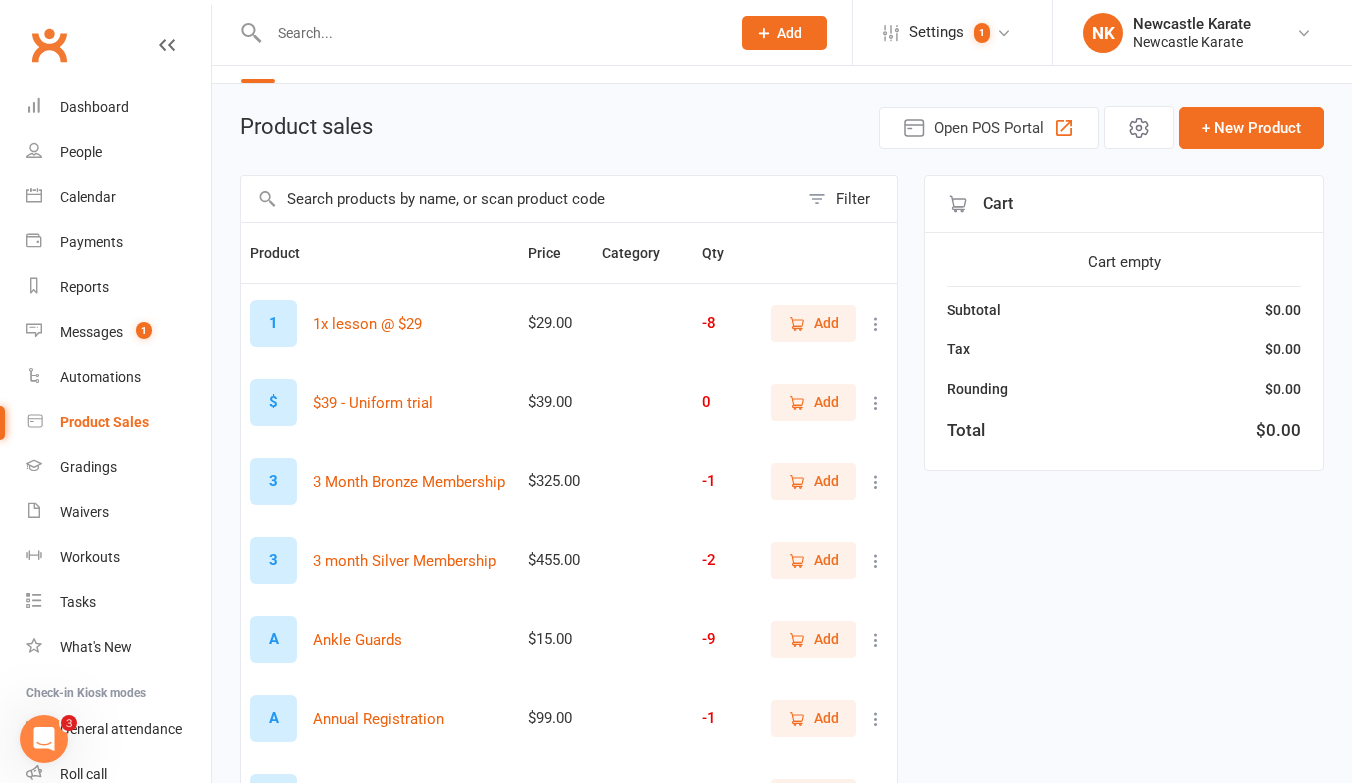 click at bounding box center (876, 561) 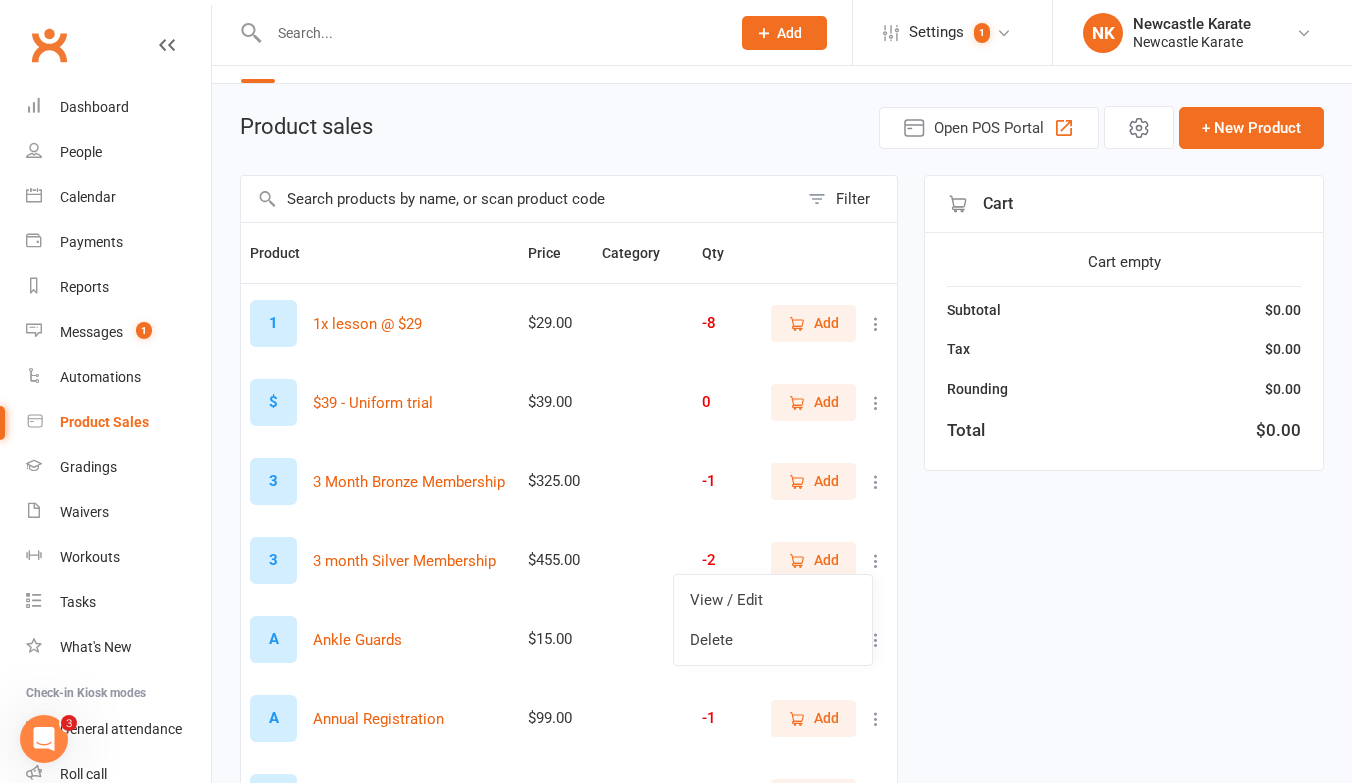 click on "Filter Product Price Category Qty 1 1x lesson @ $29 $29.00 -8   Add $ $39 - Uniform trial $39.00 0   Add 3 3 Month Bronze Membership $325.00 -1   Add 3 3 month Silver Membership  $455.00 -2   Add A Ankle Guards $15.00 -9   Add A Annual Registration $99.00 -1   Add B Beer Cooler $10.00 -5   Add B Birthday Party $400.00 0   Add B BJJ Rash Shirt $59.00 -5   Add B BJJ uniform - Adults $189.00 -7   Add Show 10 25 50 100 items per page 1 2 3 … 5" at bounding box center [569, 673] 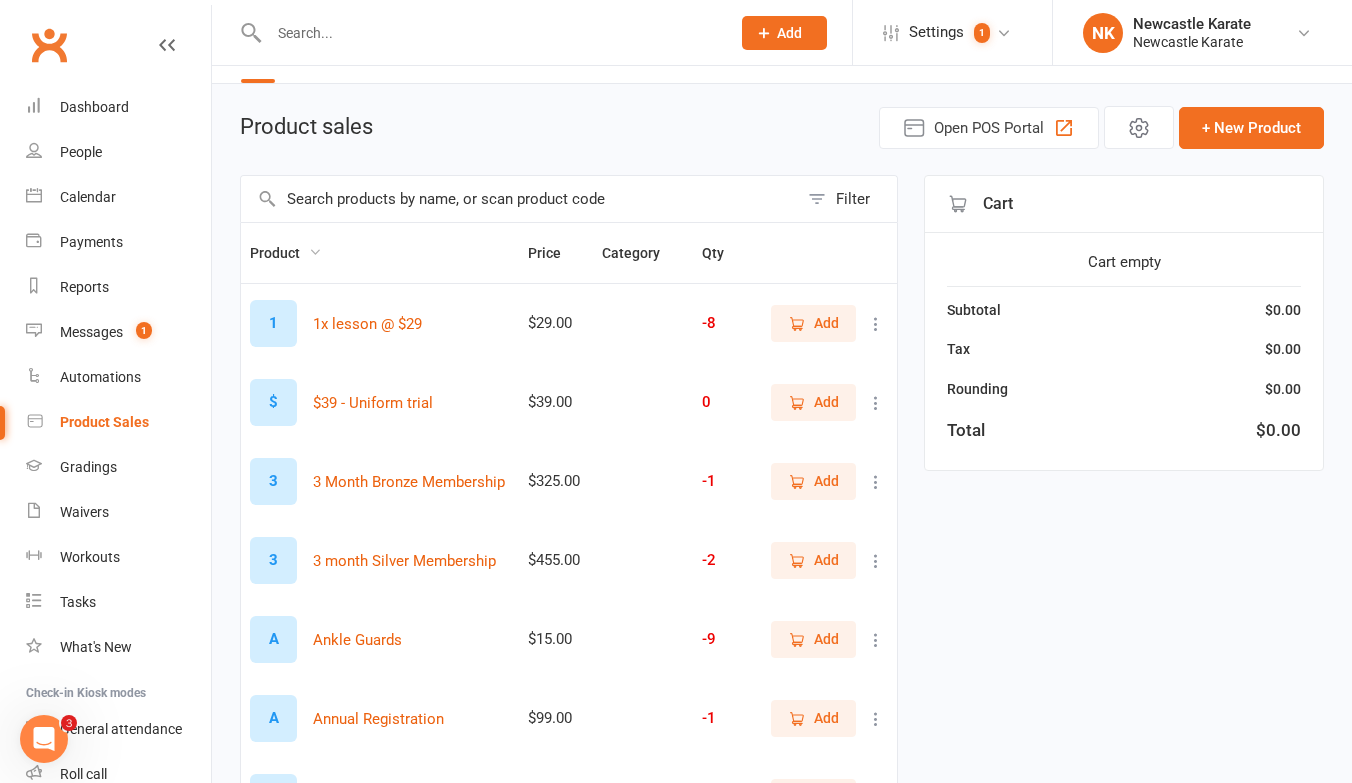 click on "Product" at bounding box center (286, 253) 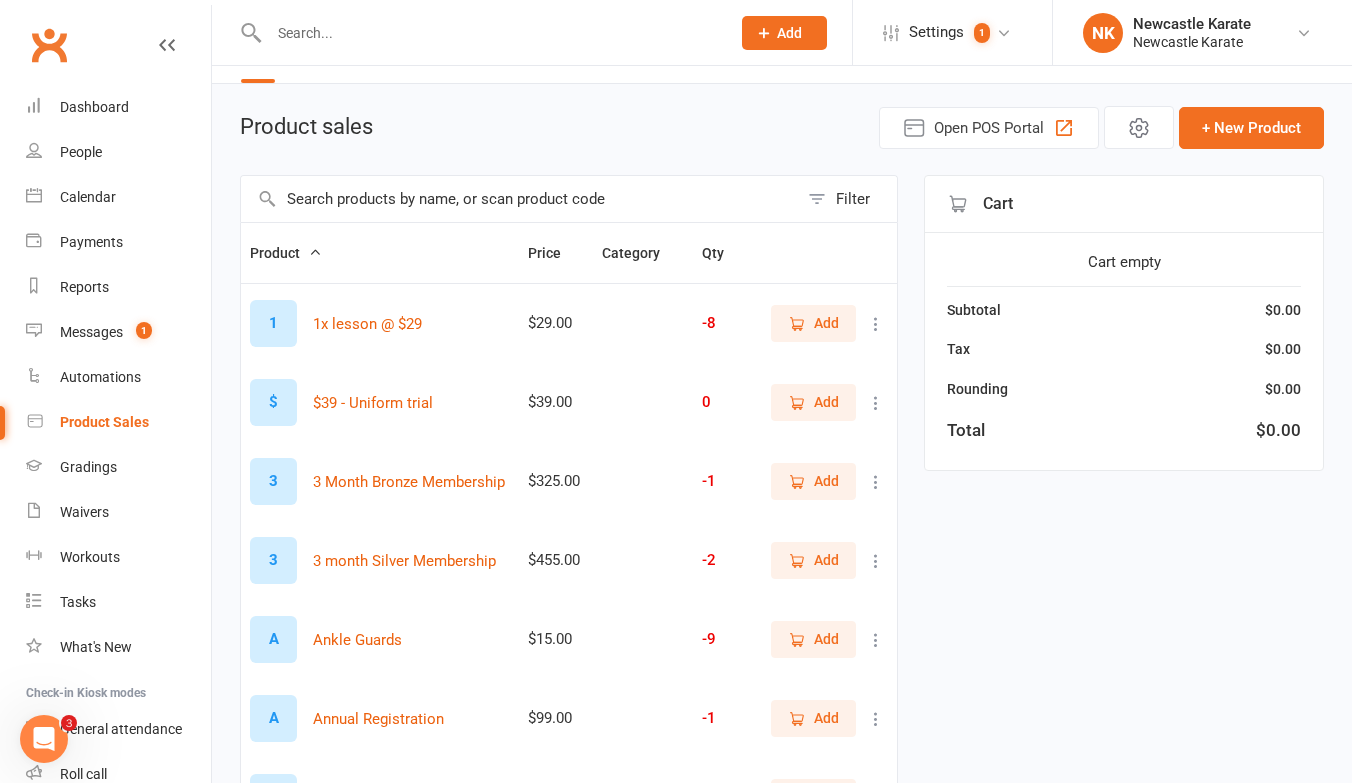 click at bounding box center [519, 199] 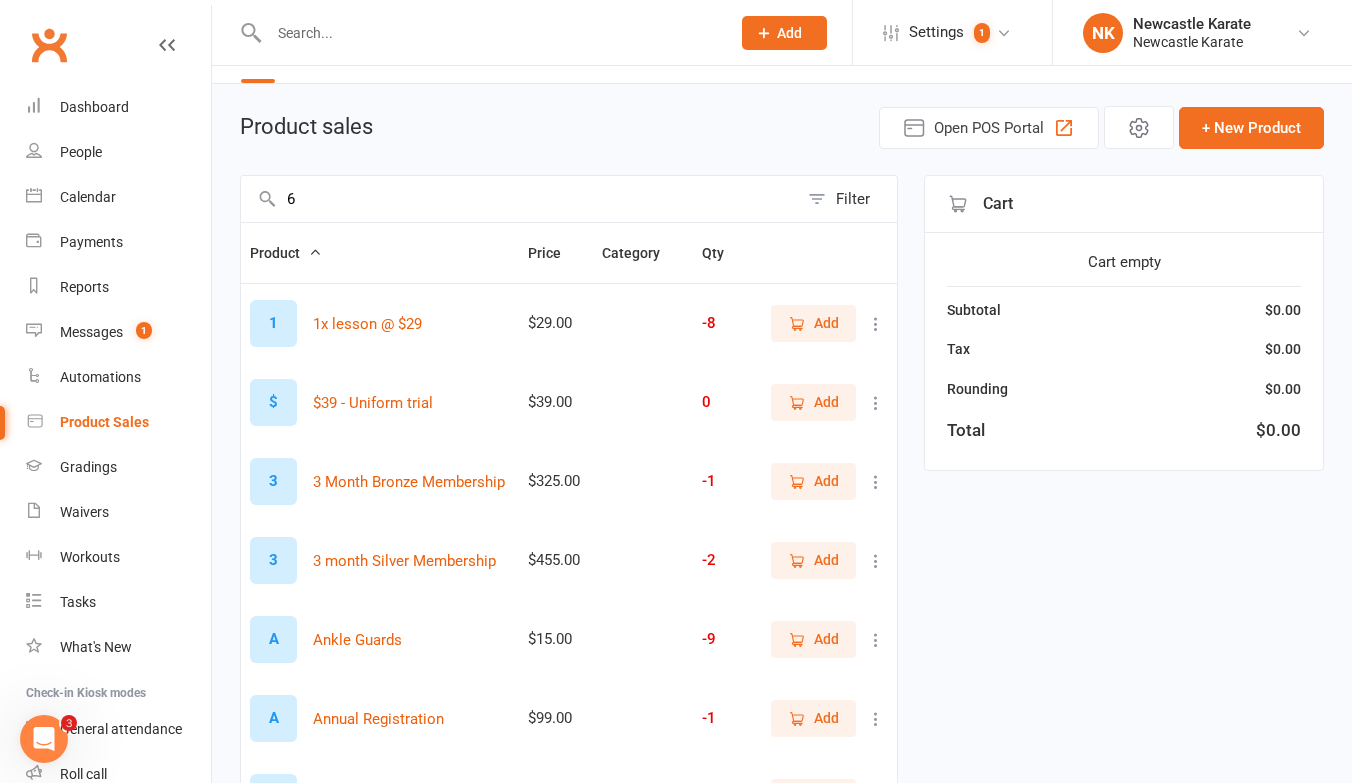 scroll, scrollTop: 0, scrollLeft: 0, axis: both 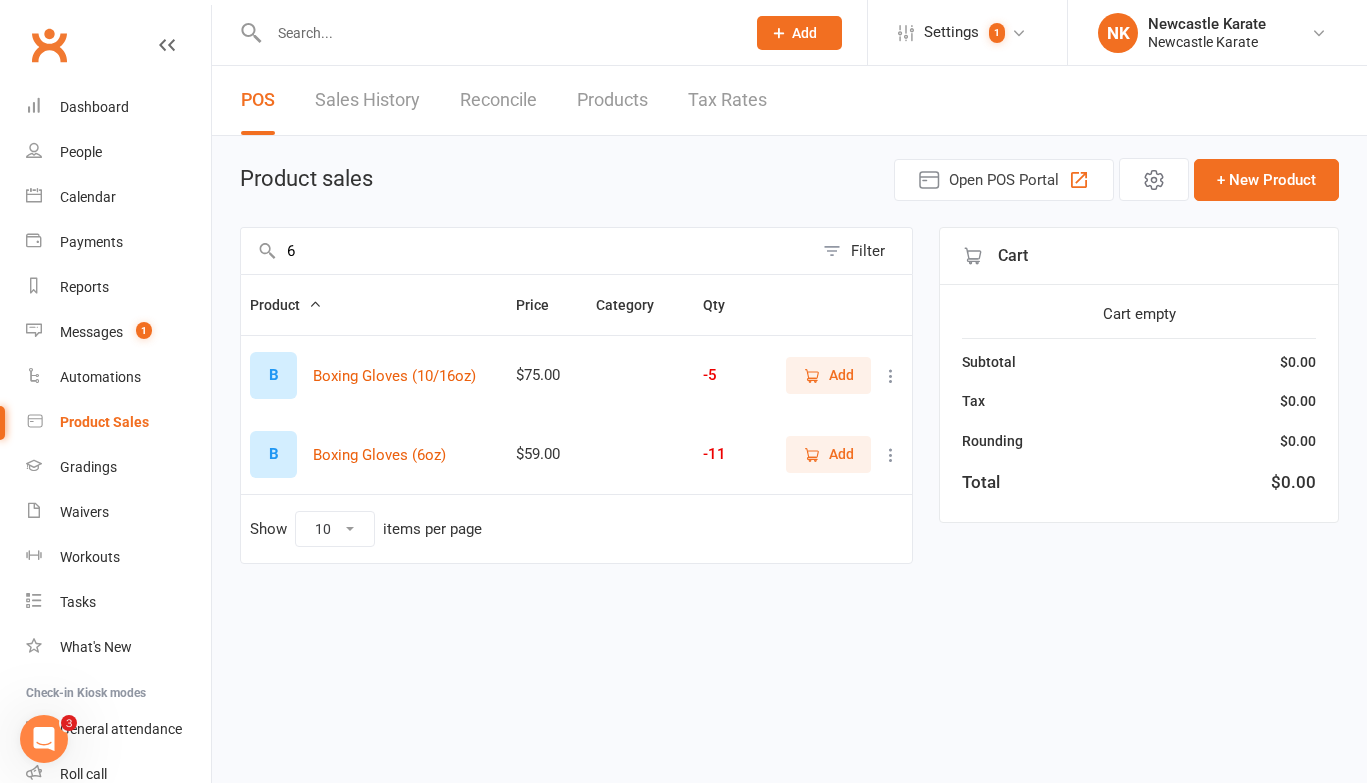 type 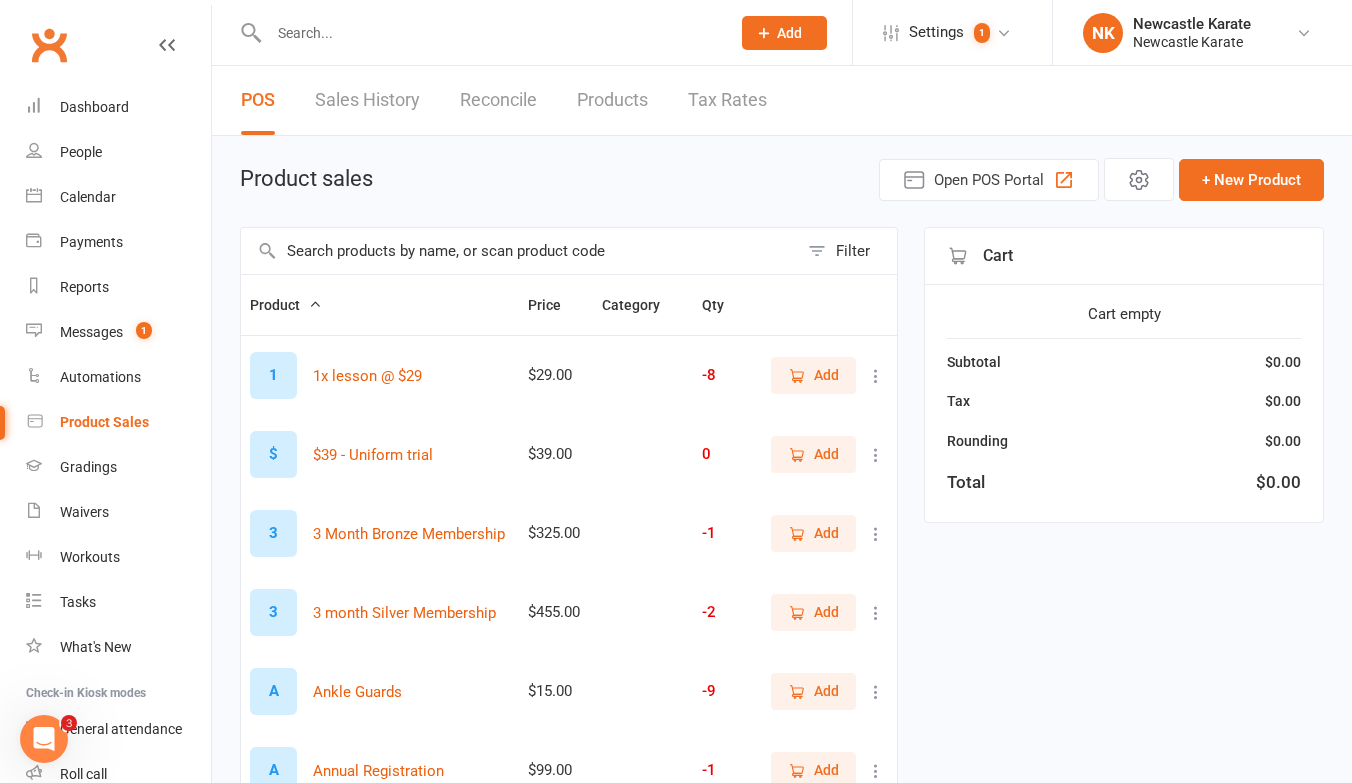 click at bounding box center [876, 613] 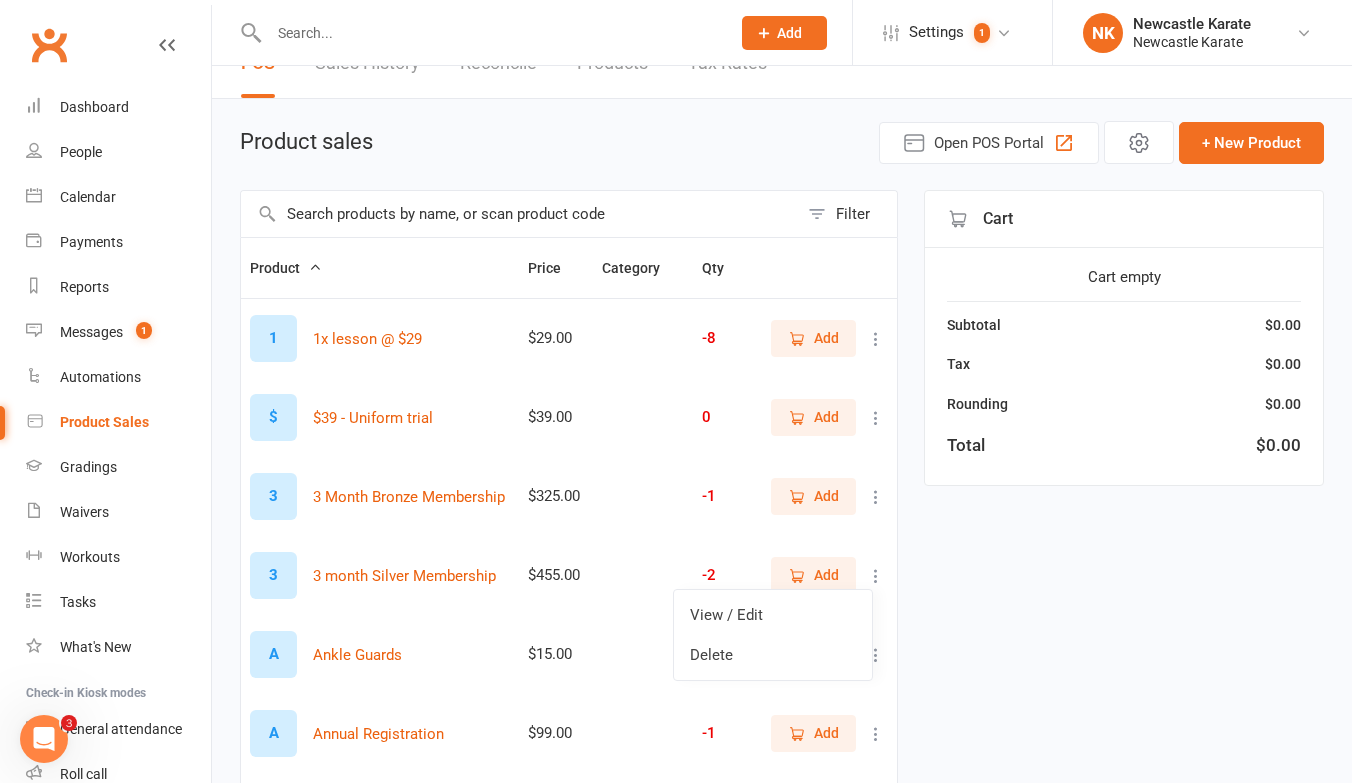 scroll, scrollTop: 44, scrollLeft: 0, axis: vertical 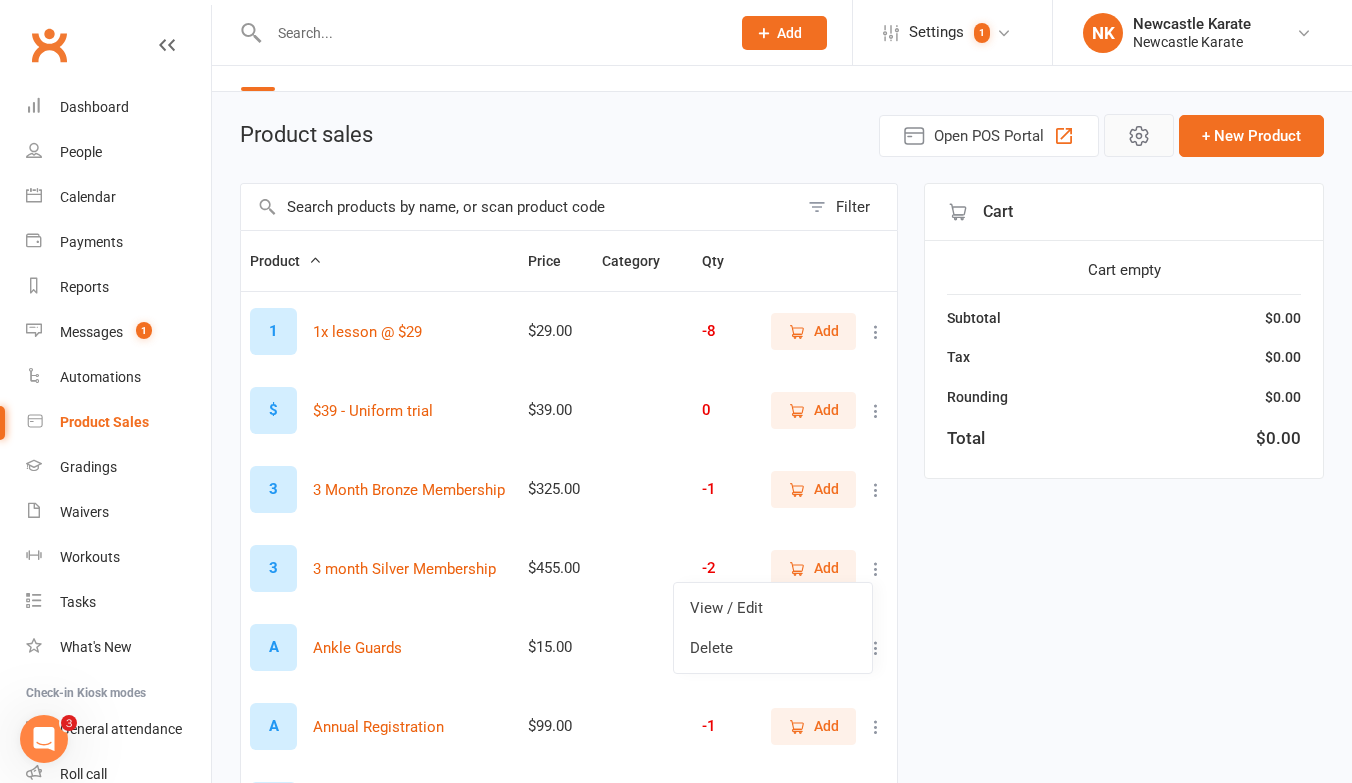 click 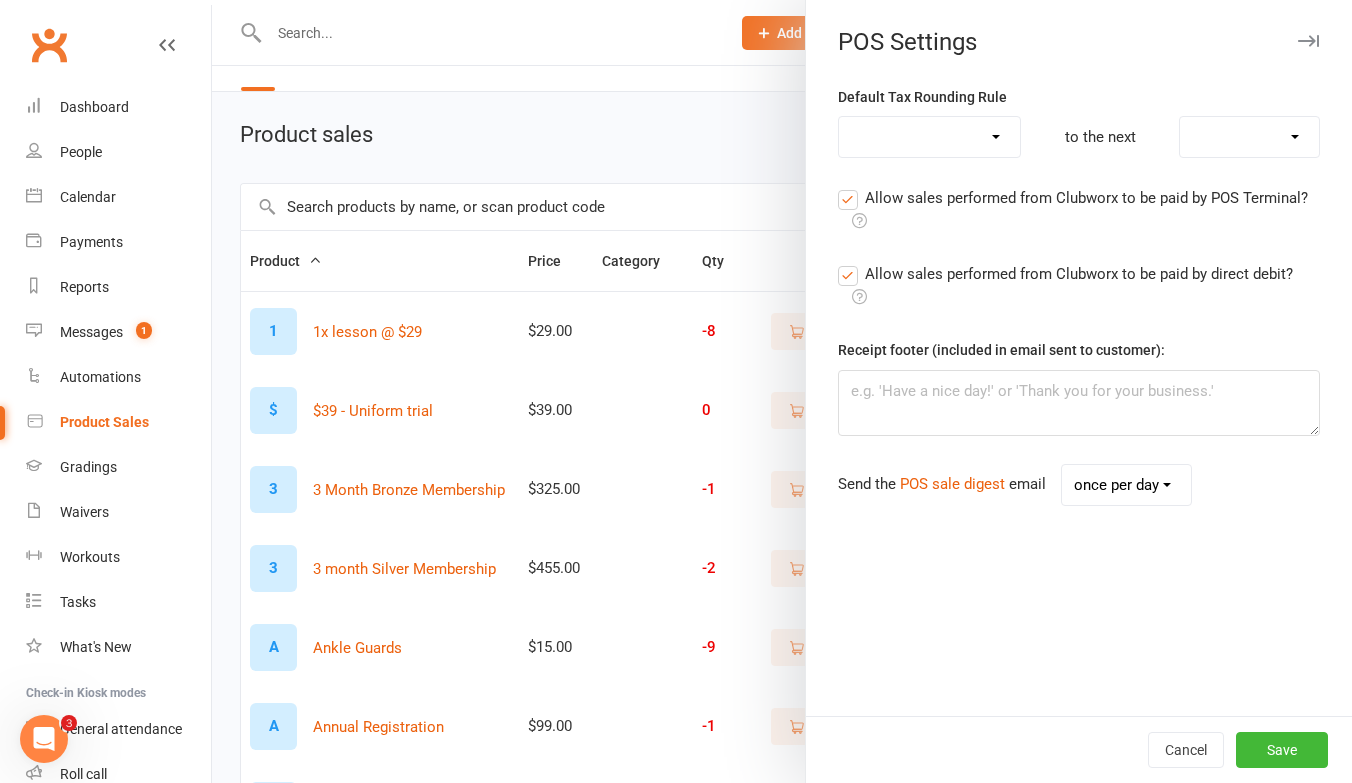 select on "round_up" 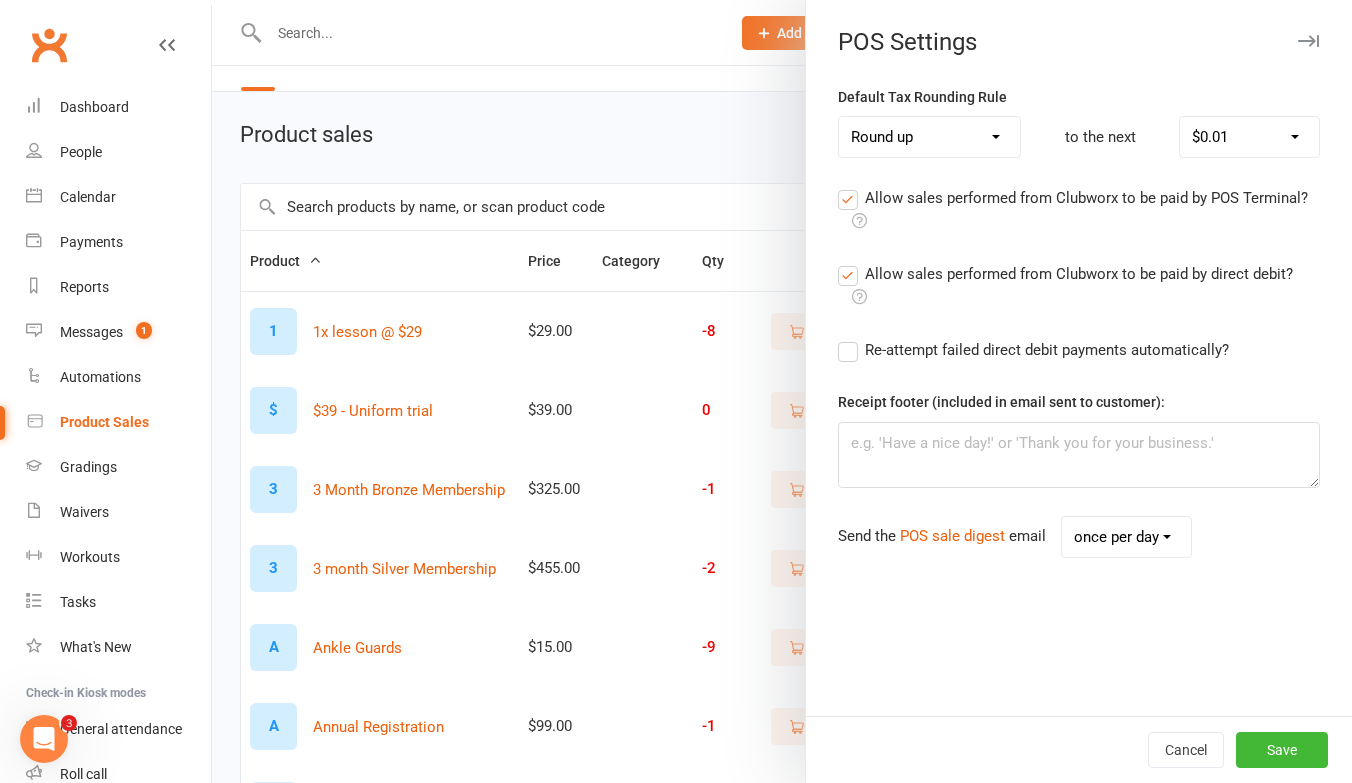 click at bounding box center (782, 391) 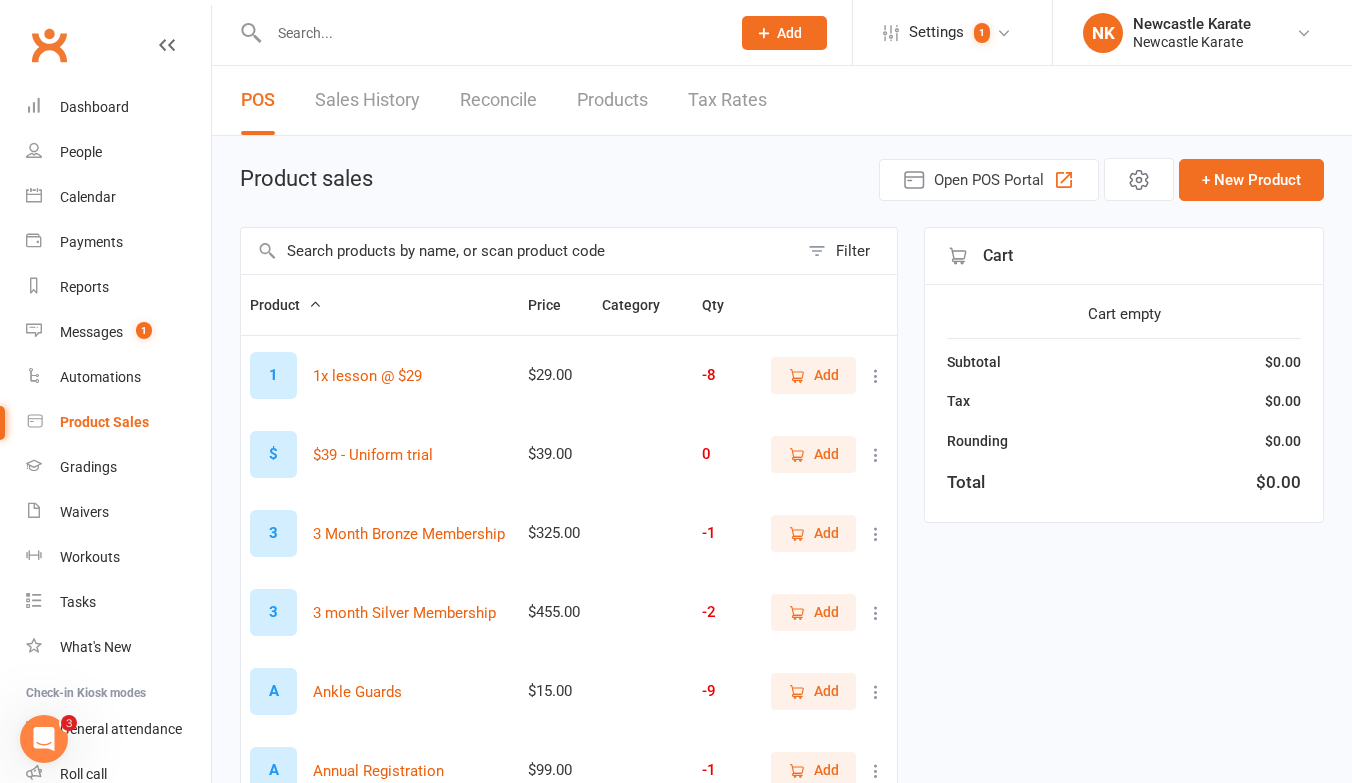 scroll, scrollTop: 0, scrollLeft: 0, axis: both 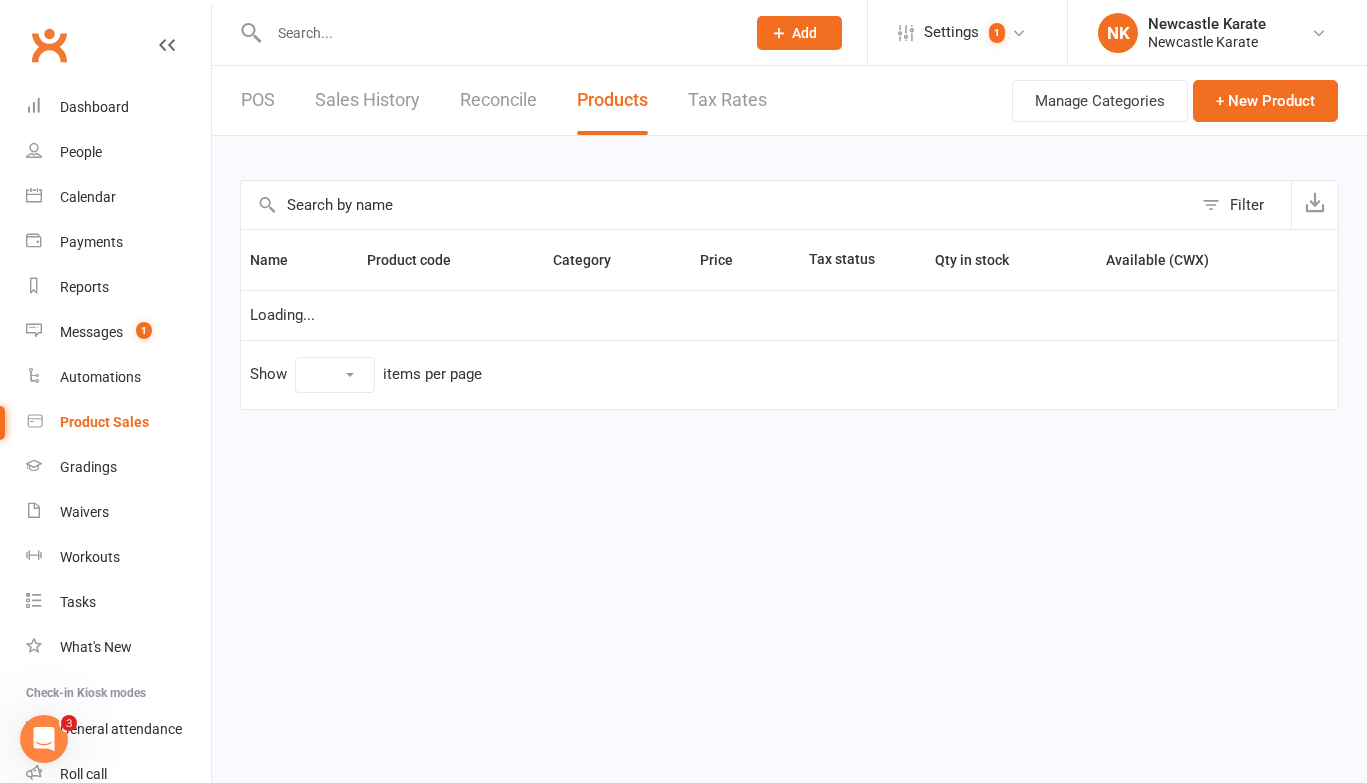 select on "10" 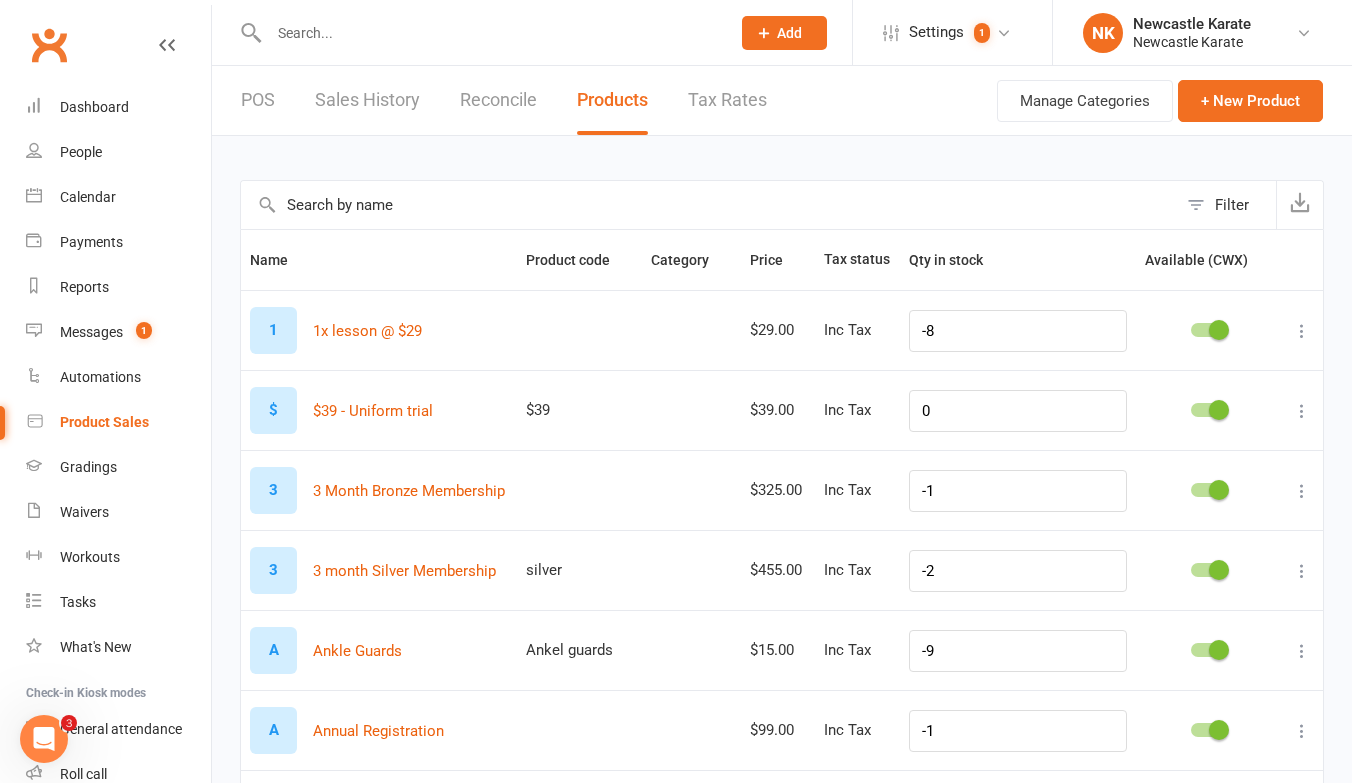 click at bounding box center [1302, 571] 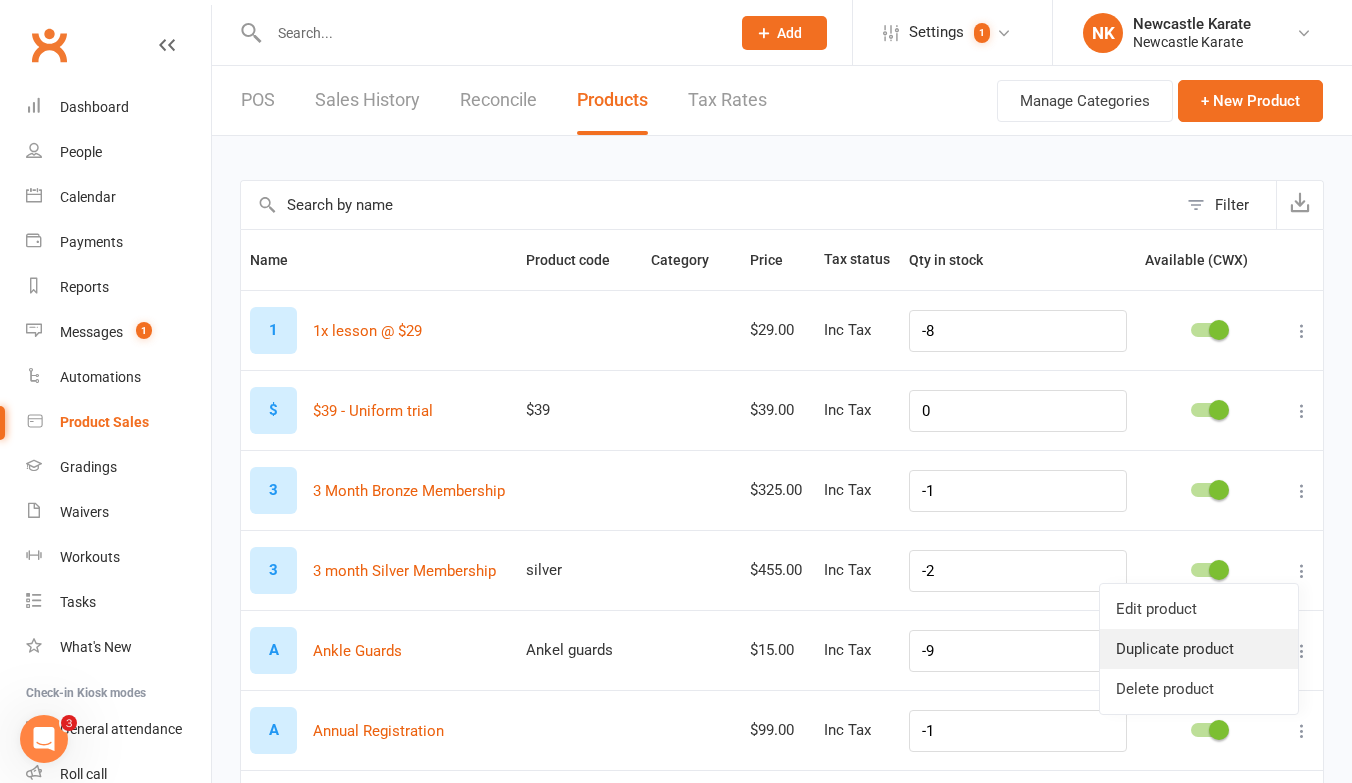 click on "Duplicate product" at bounding box center [1199, 649] 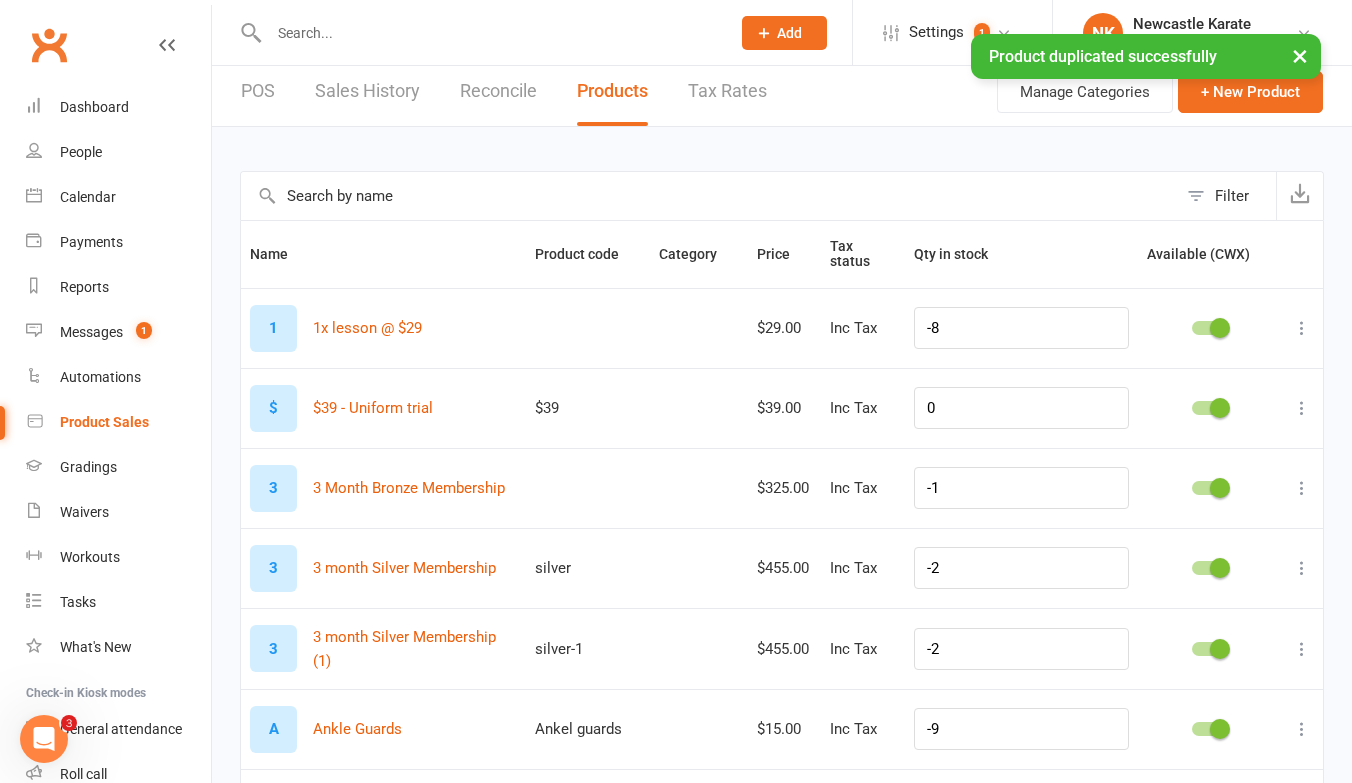 scroll, scrollTop: 11, scrollLeft: 0, axis: vertical 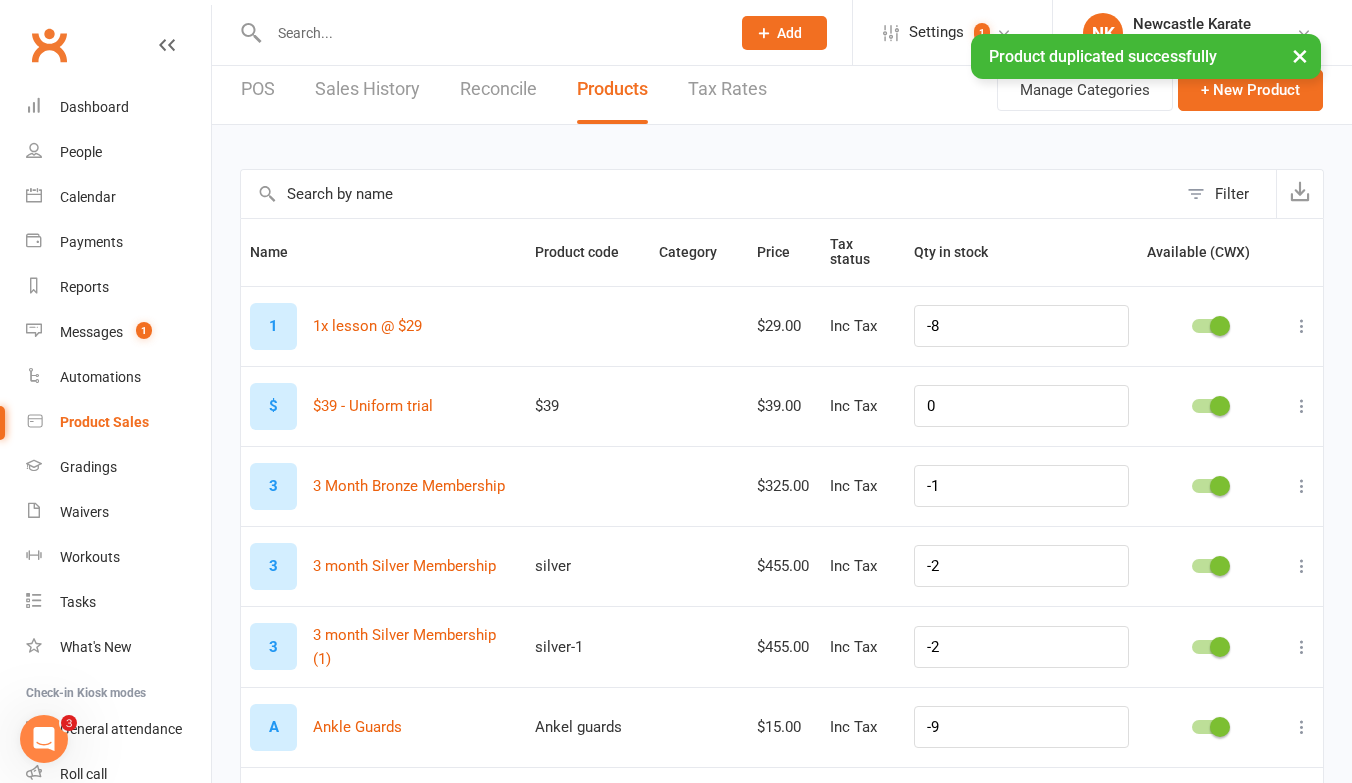 click at bounding box center [1302, 647] 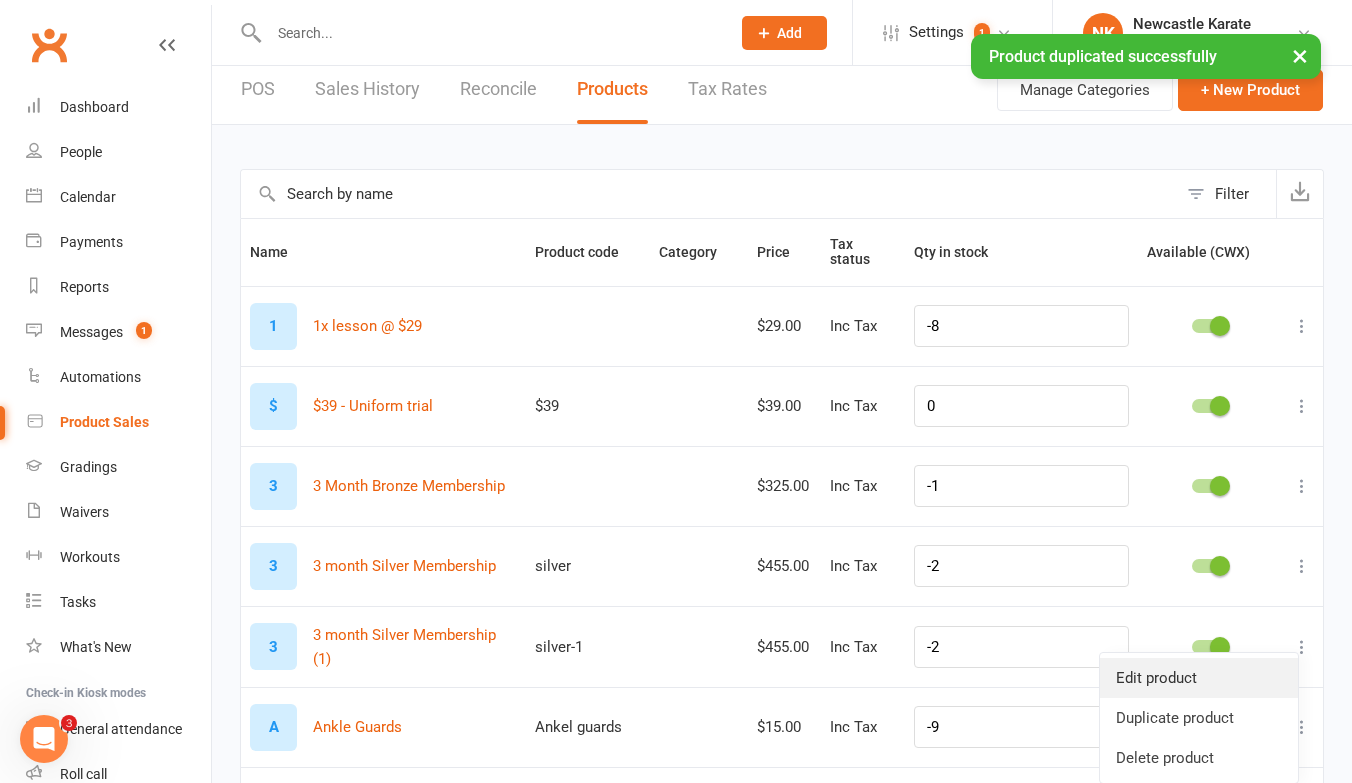click on "Edit product" at bounding box center [1199, 678] 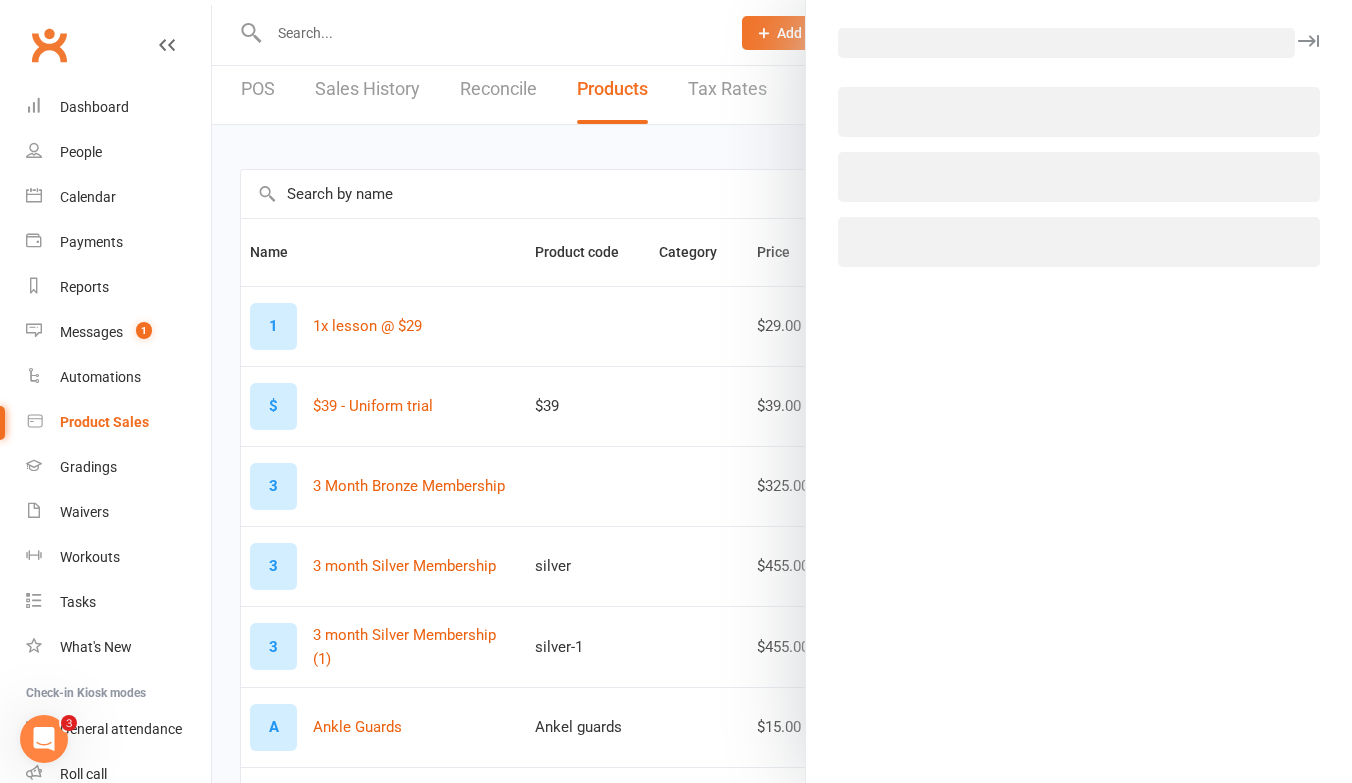 select on "1" 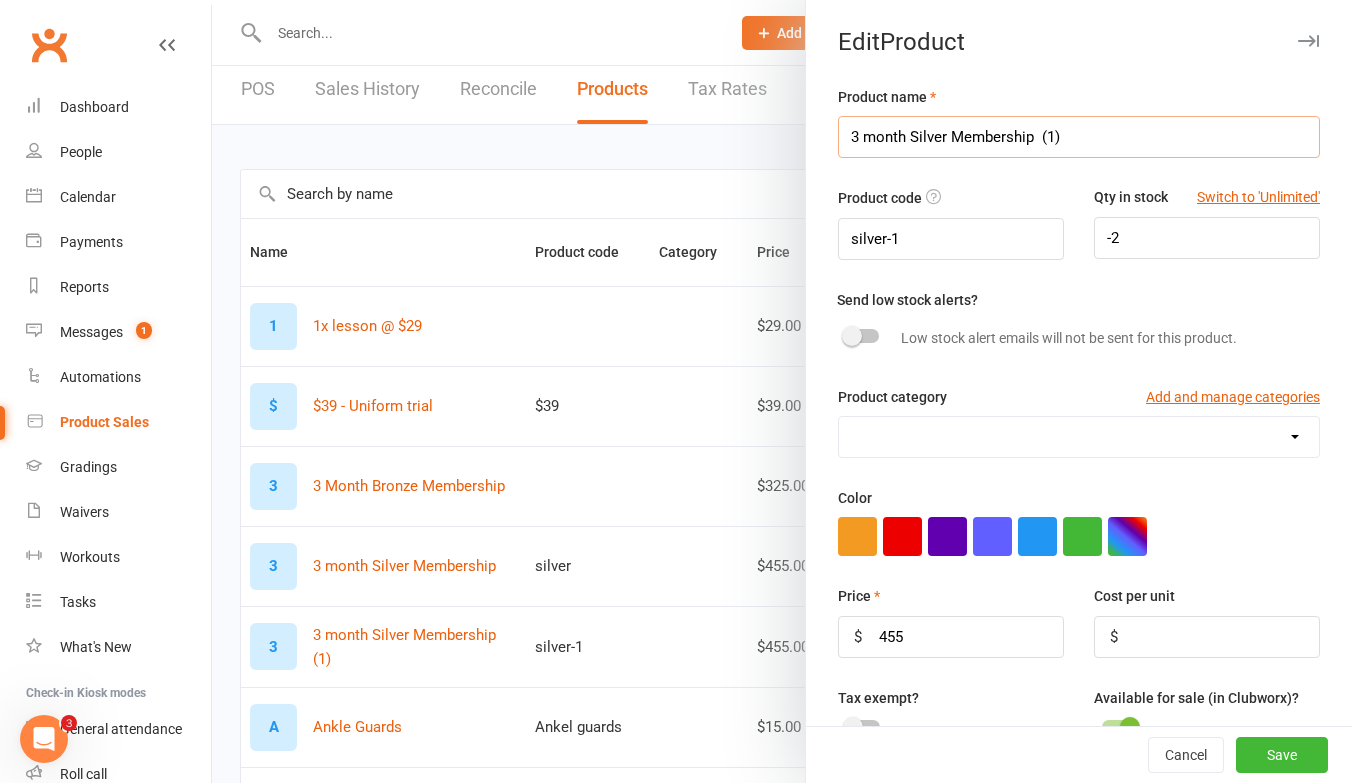 drag, startPoint x: 850, startPoint y: 142, endPoint x: 835, endPoint y: 139, distance: 15.297058 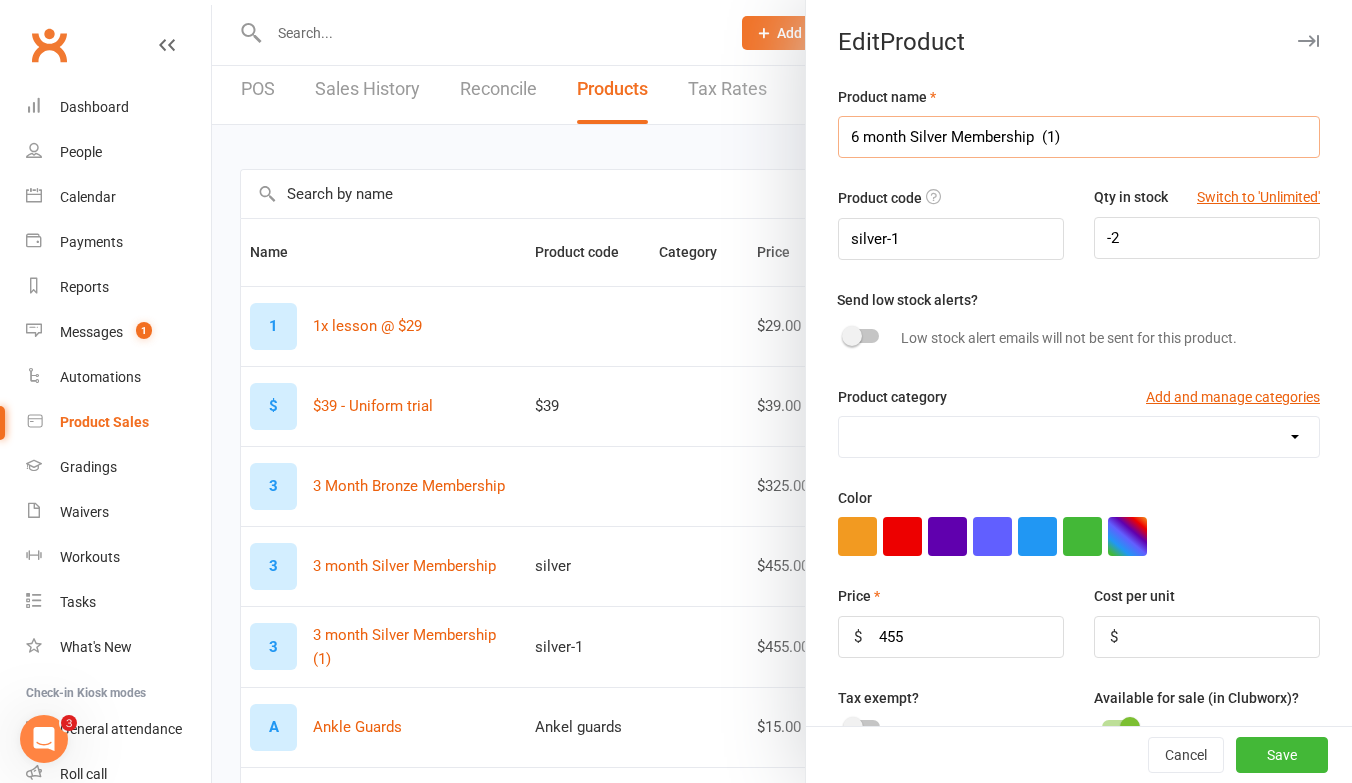 drag, startPoint x: 1031, startPoint y: 137, endPoint x: 1083, endPoint y: 132, distance: 52.23983 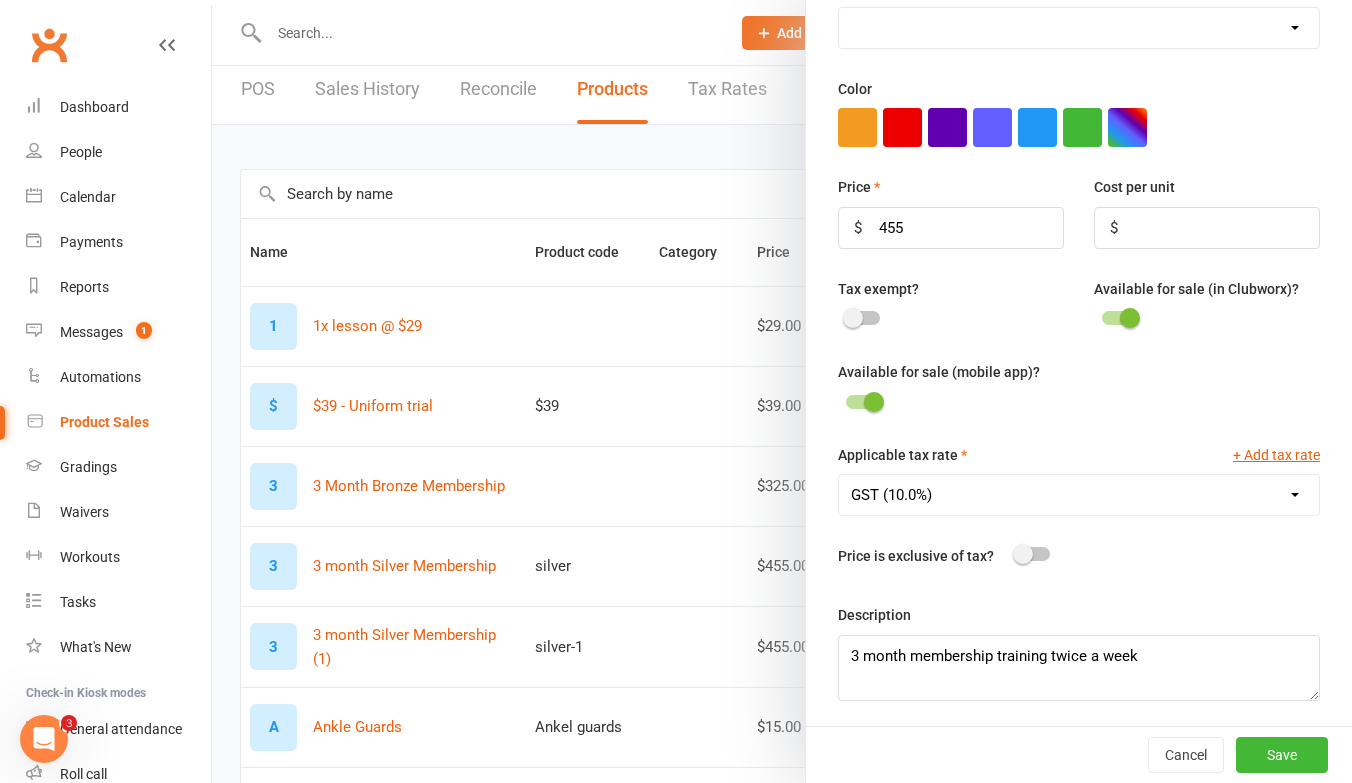scroll, scrollTop: 416, scrollLeft: 0, axis: vertical 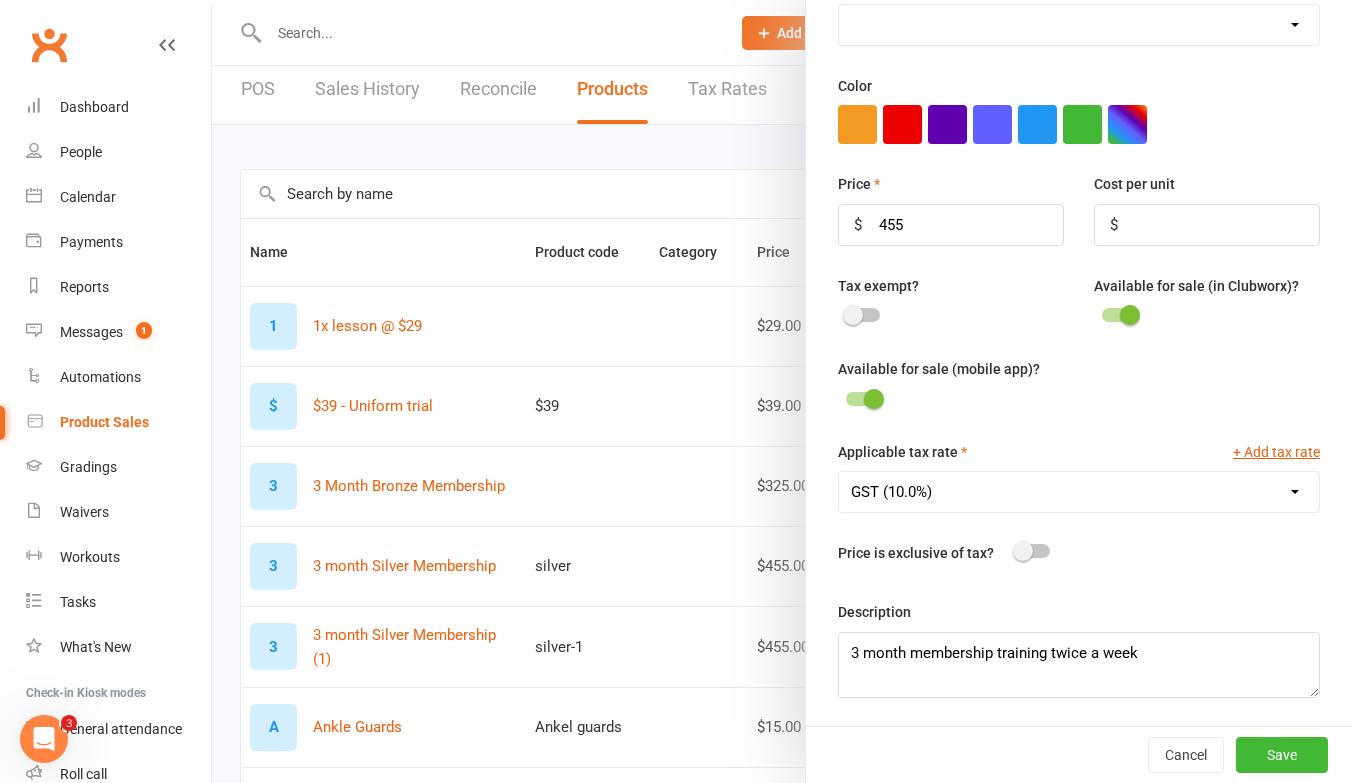 type on "6 month Silver Membership \" 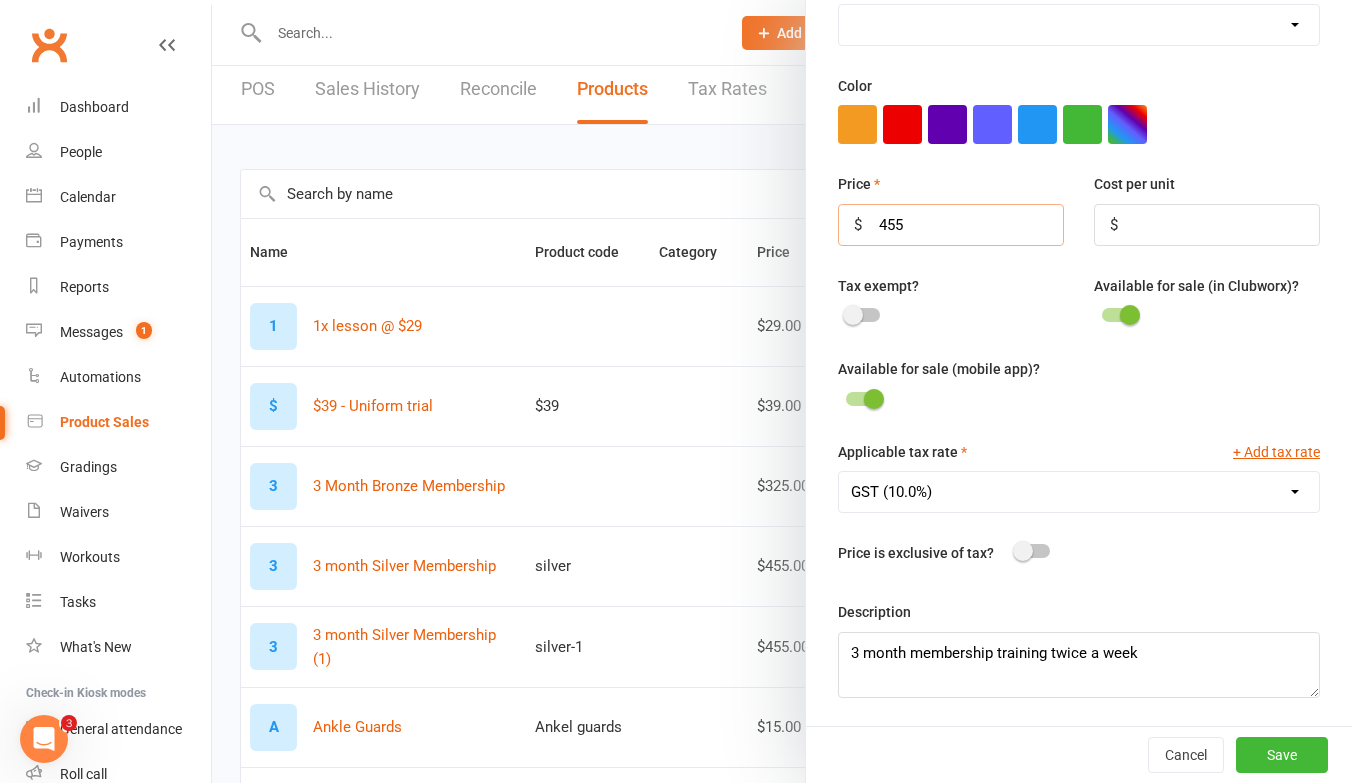 drag, startPoint x: 871, startPoint y: 217, endPoint x: 952, endPoint y: 215, distance: 81.02469 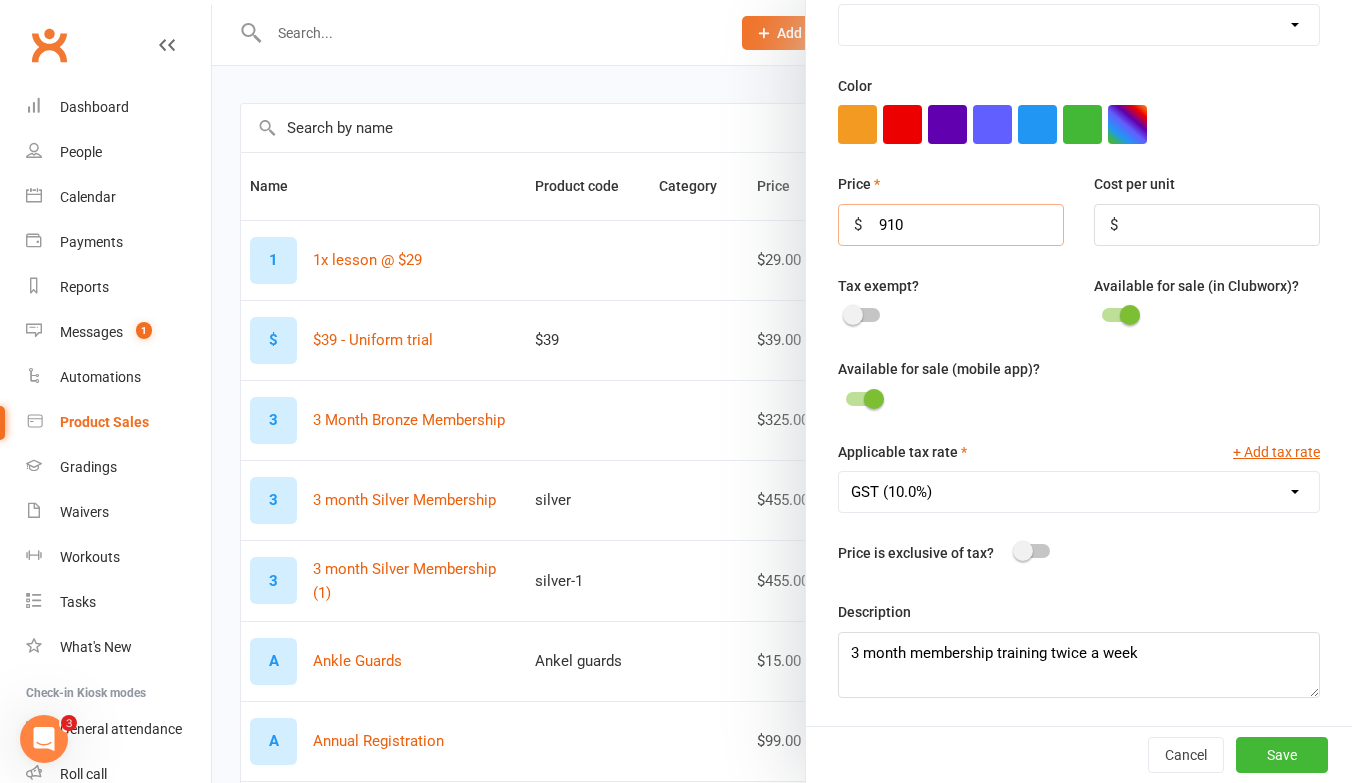 scroll, scrollTop: 78, scrollLeft: 0, axis: vertical 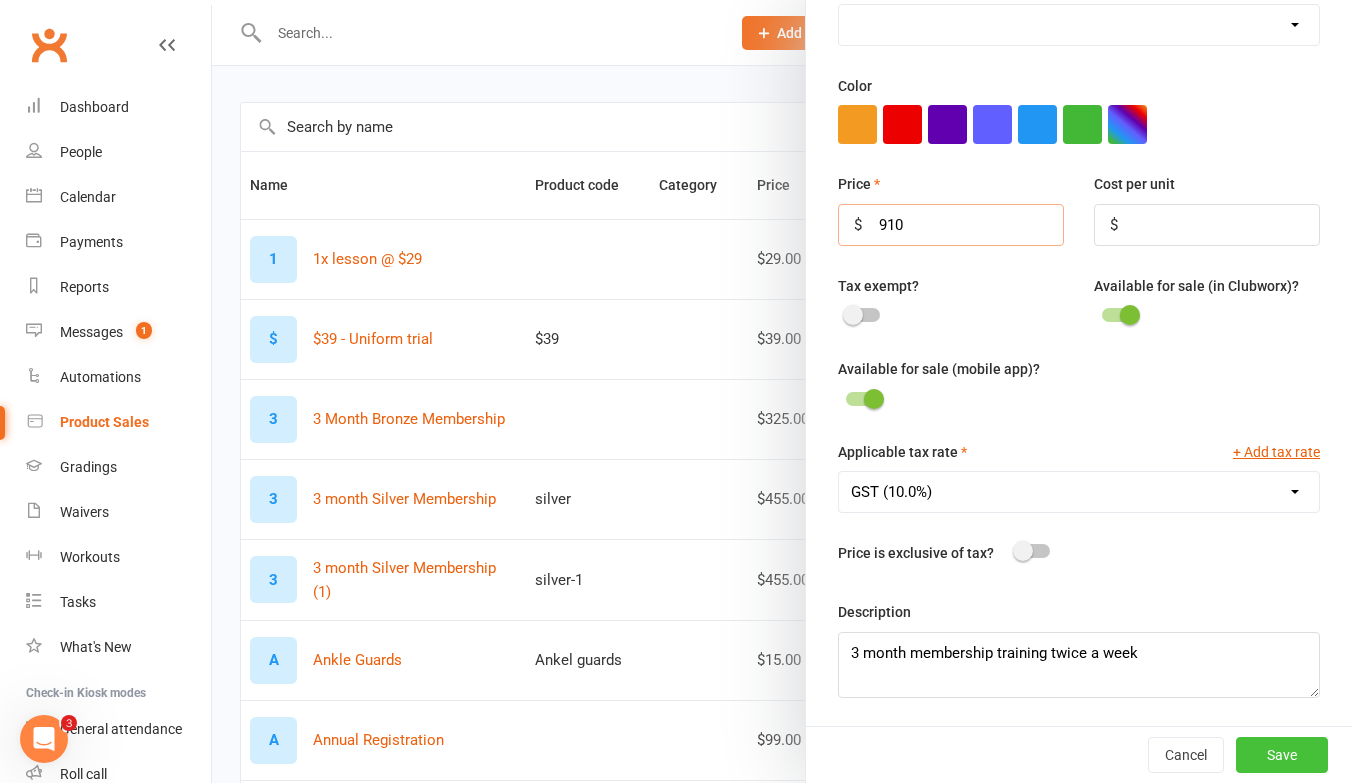 type on "910" 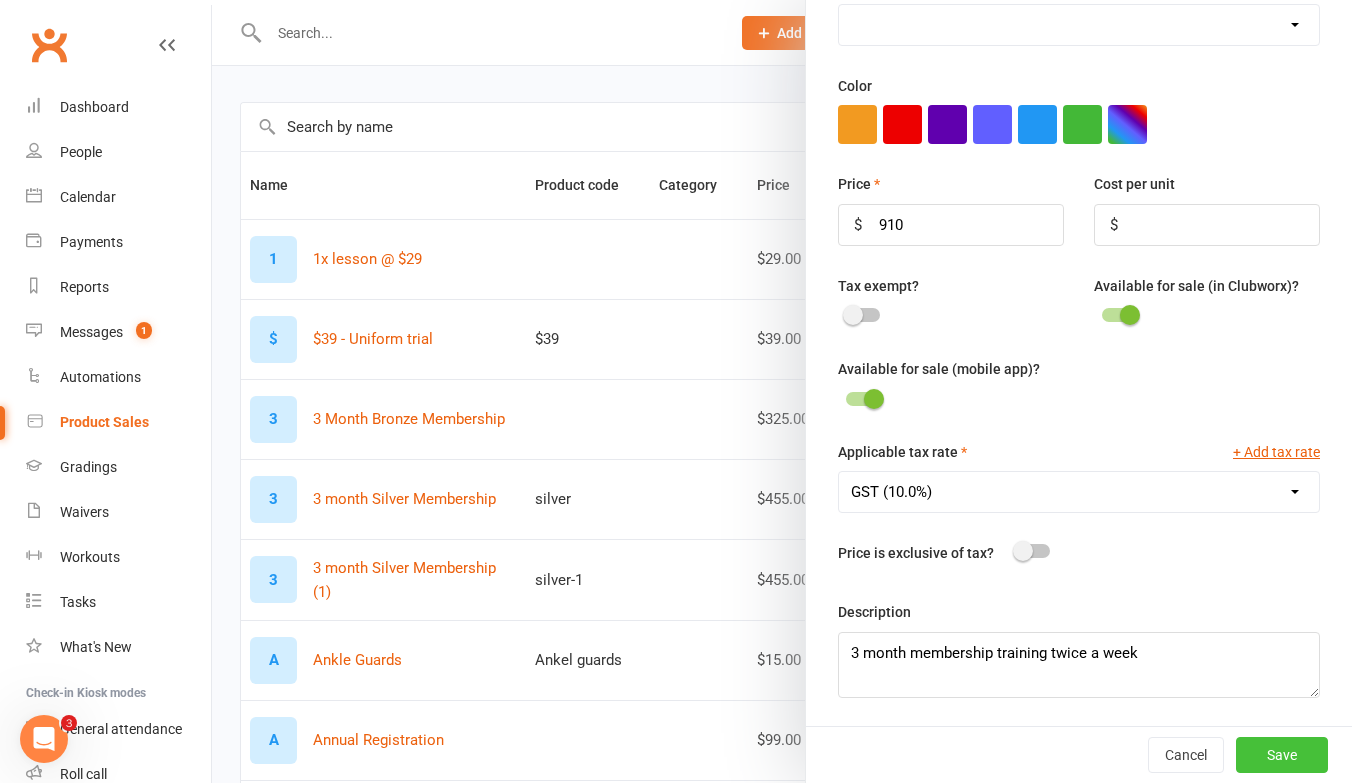 click on "Save" at bounding box center [1282, 755] 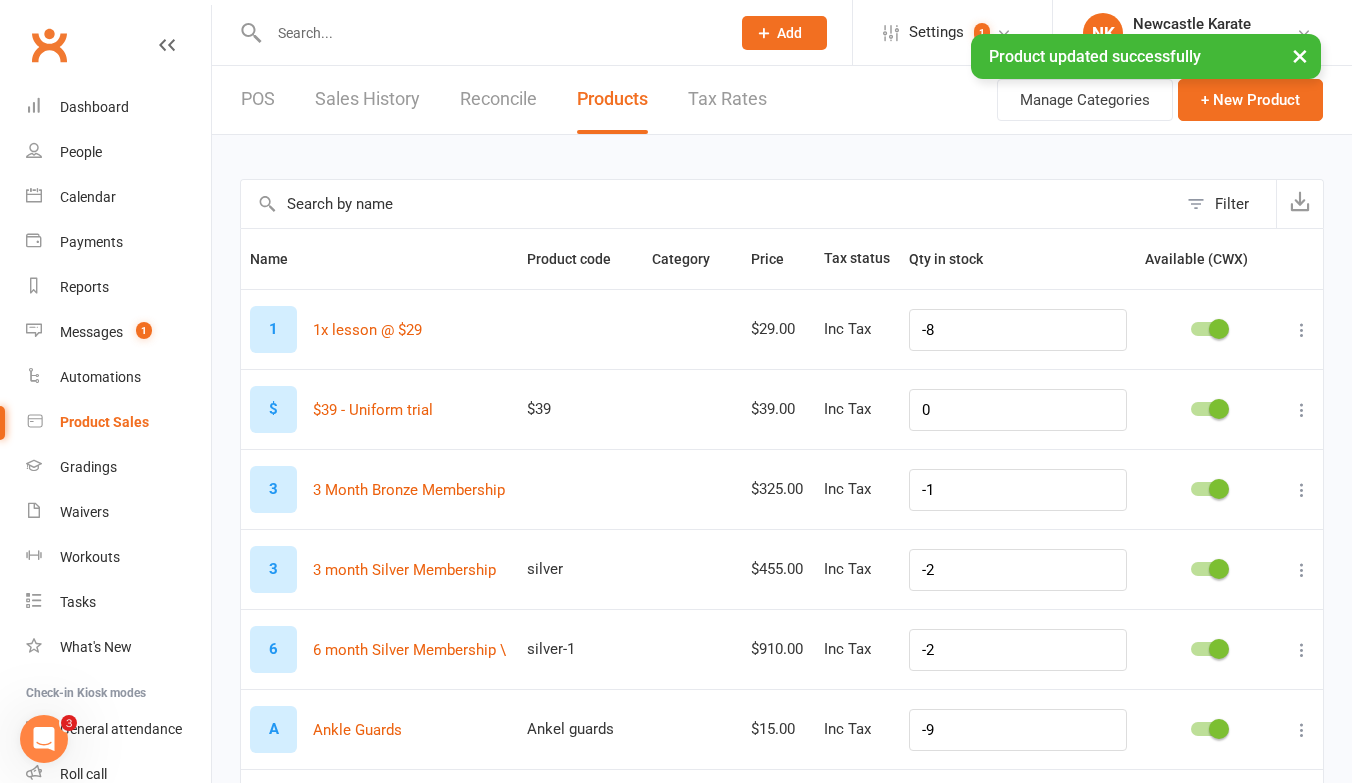 scroll, scrollTop: 0, scrollLeft: 0, axis: both 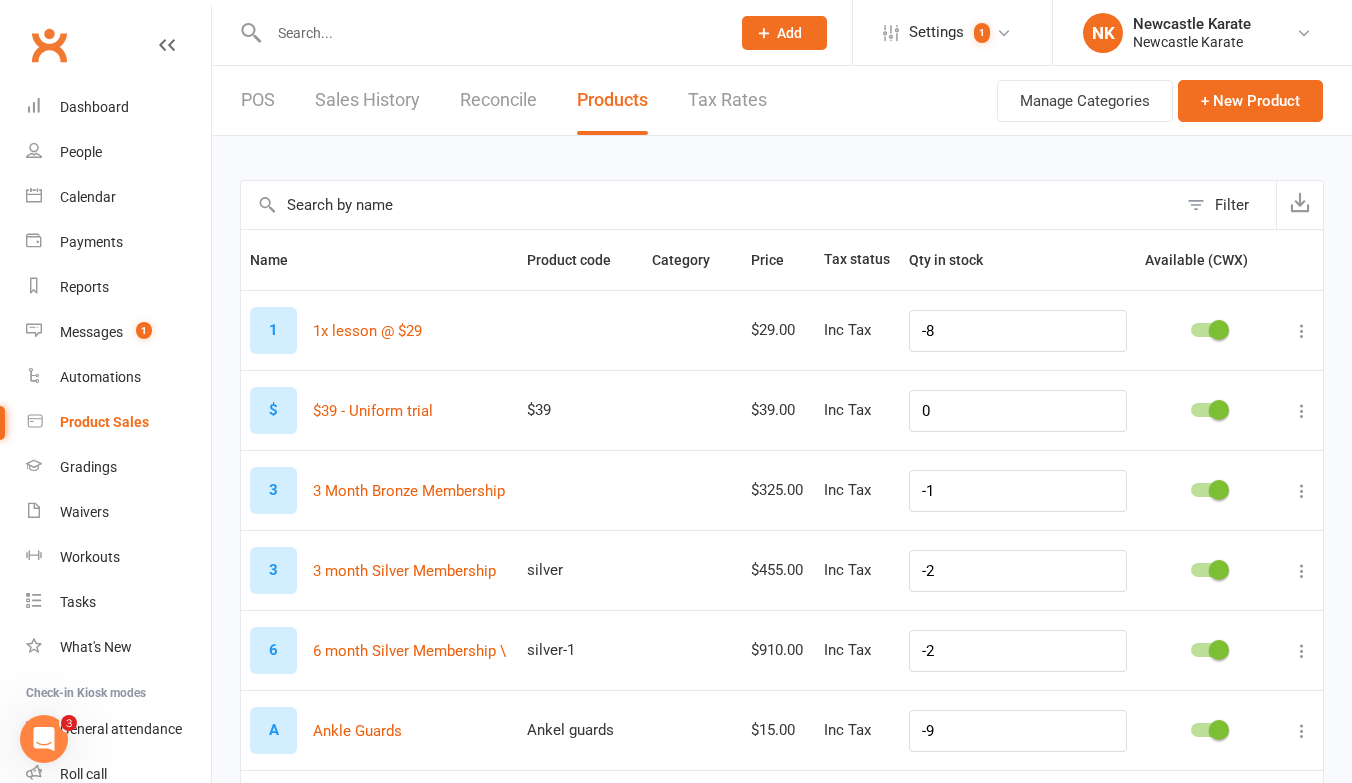 click on "POS" at bounding box center (258, 100) 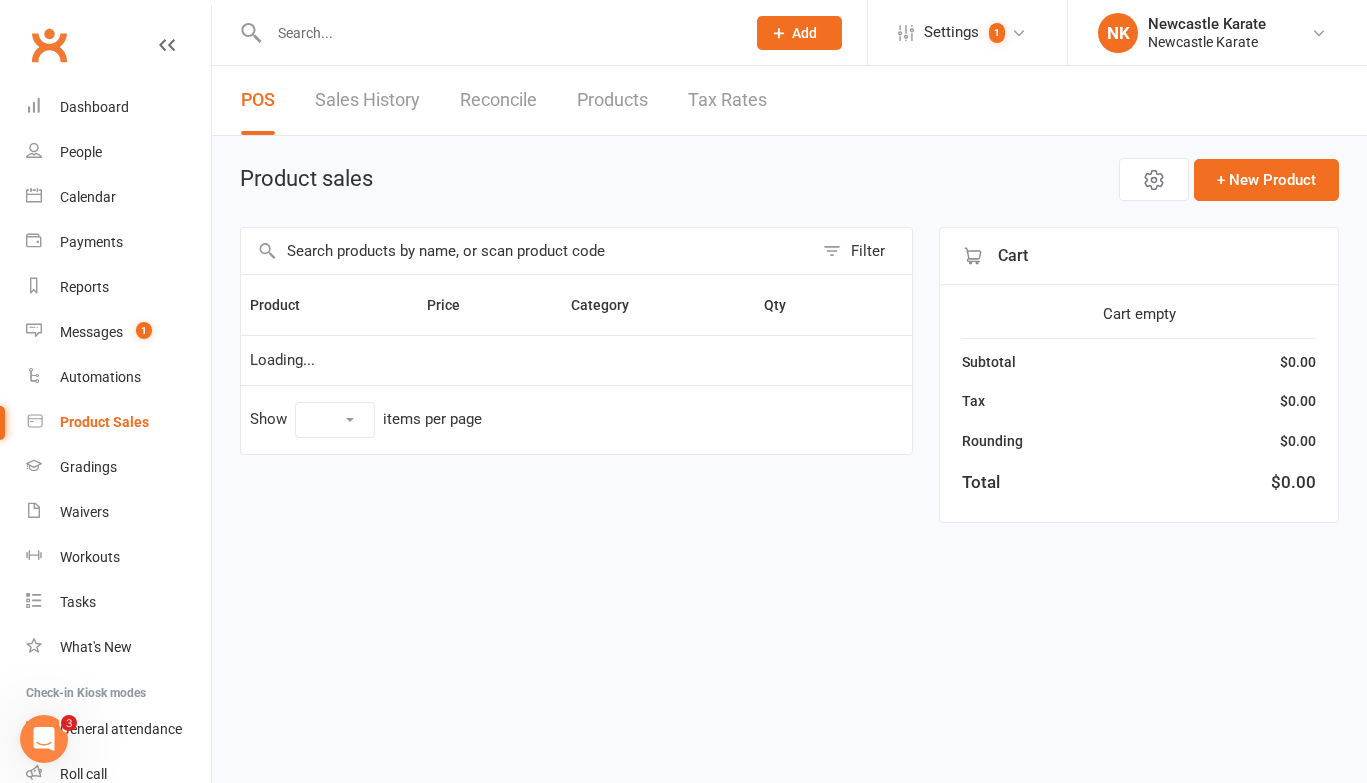 select on "10" 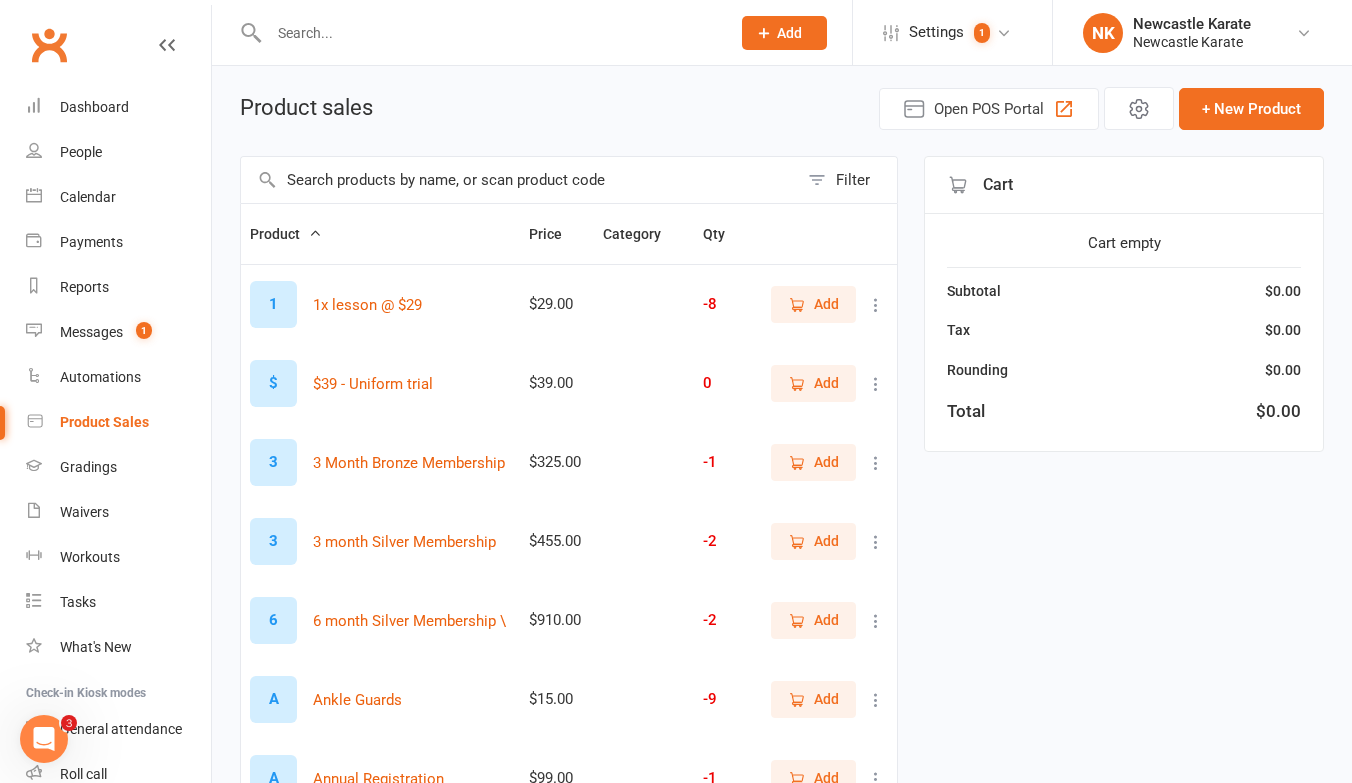 scroll, scrollTop: 112, scrollLeft: 0, axis: vertical 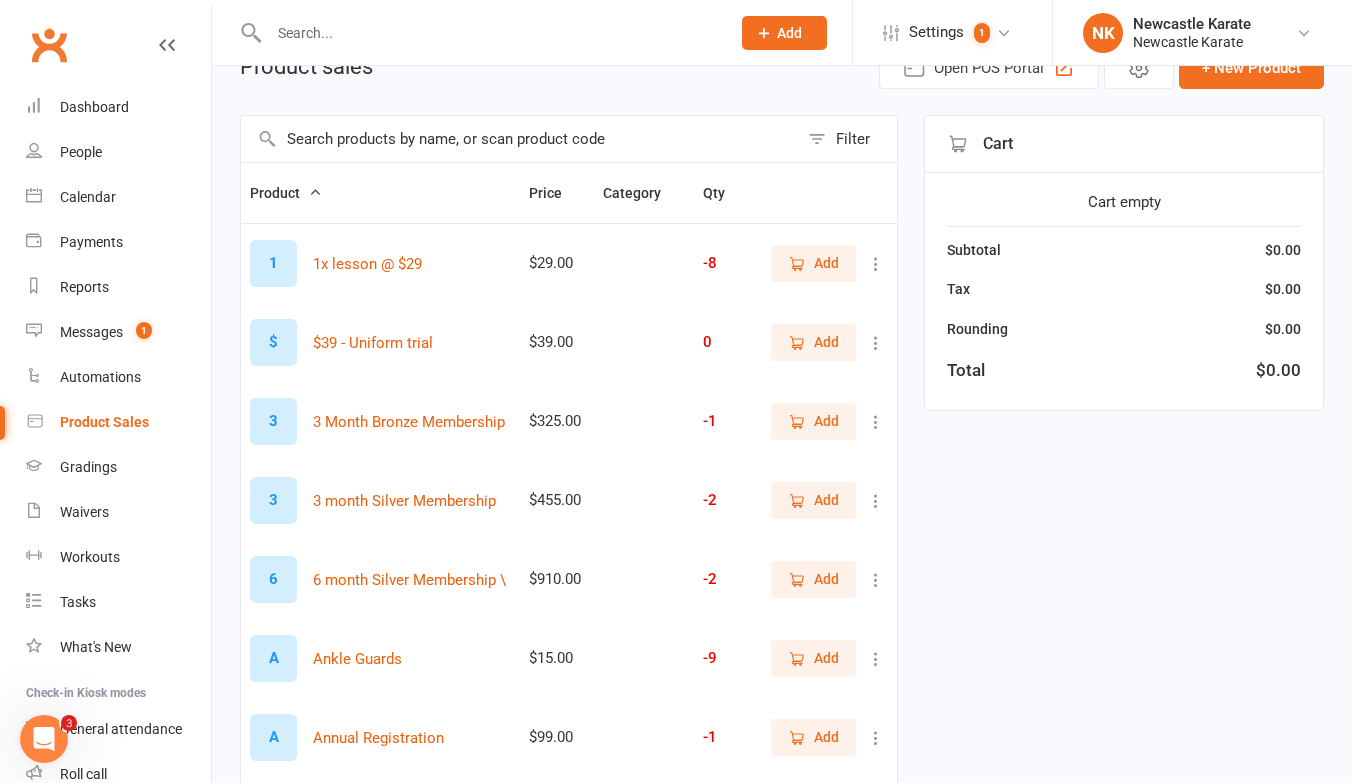 click on "Add" at bounding box center [813, 579] 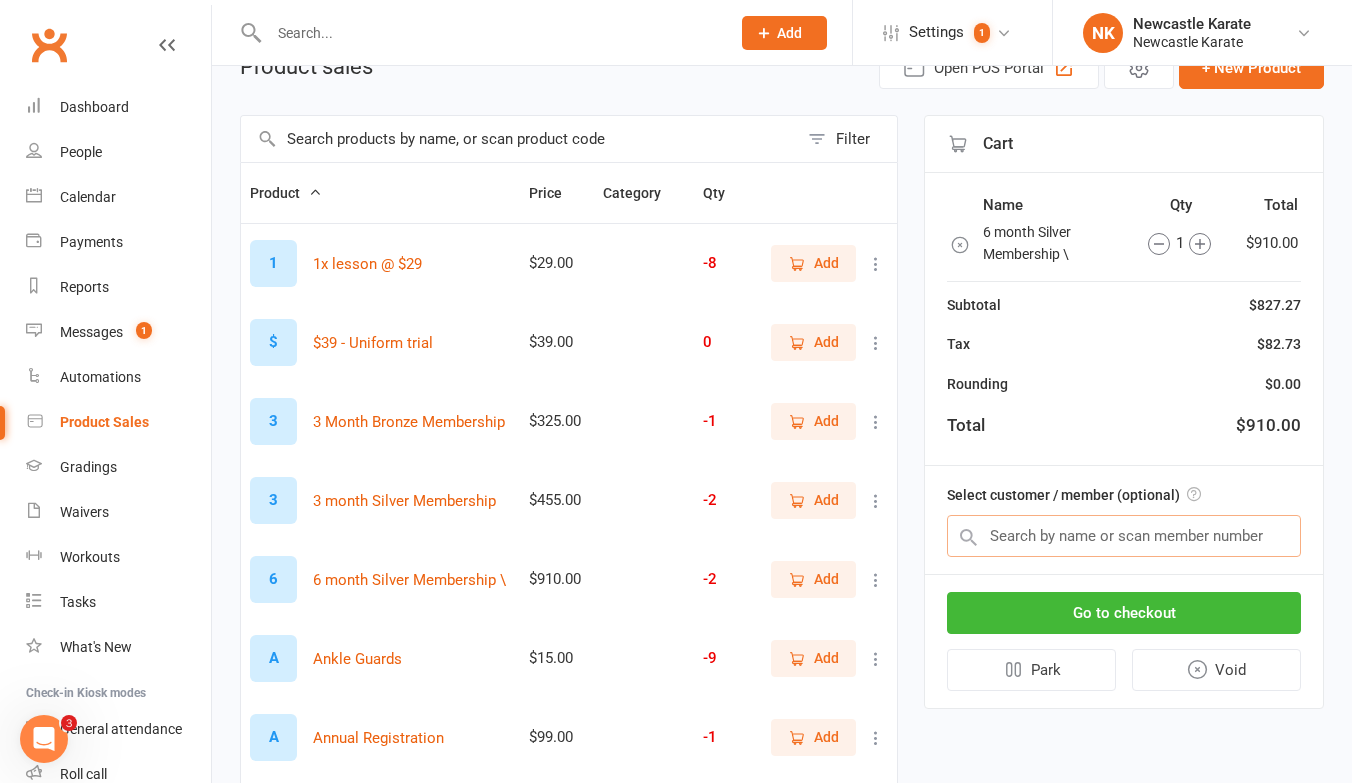 click at bounding box center (1124, 536) 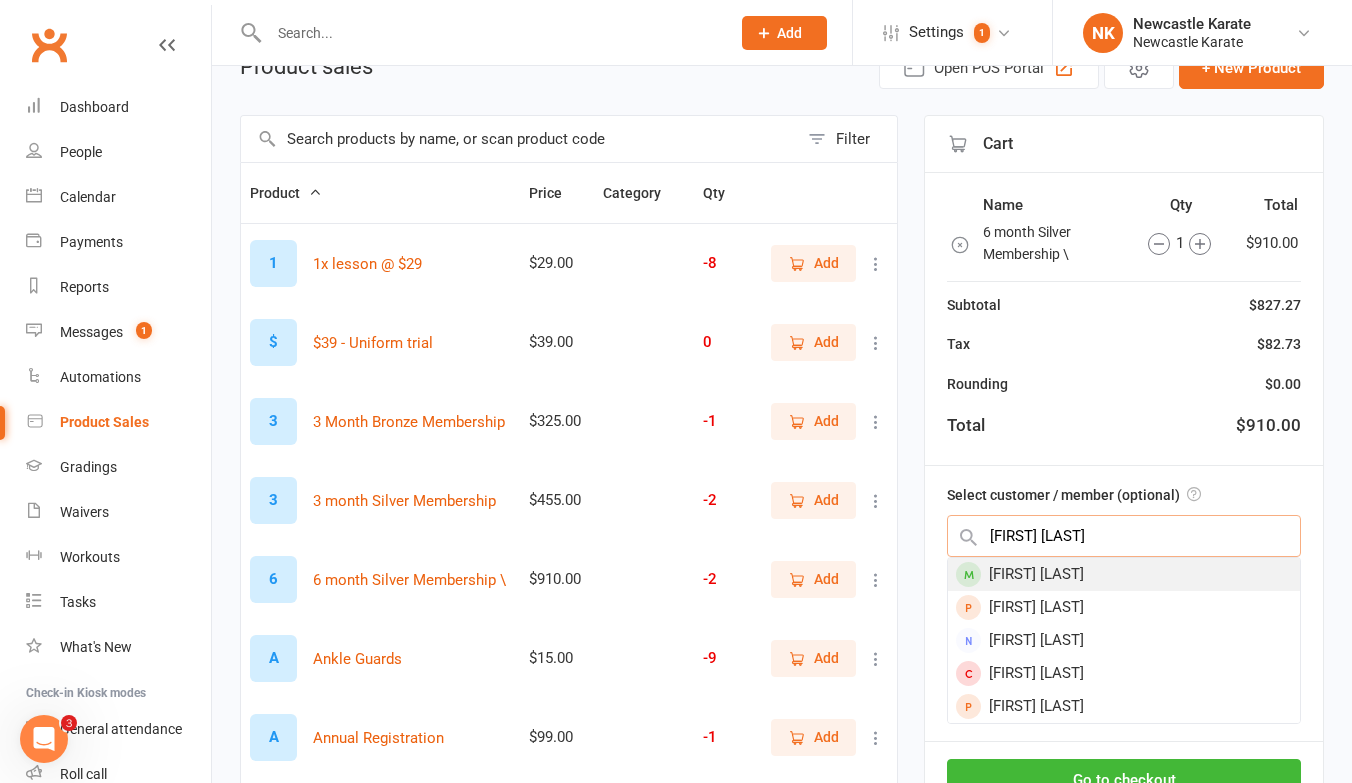 type on "issc gore" 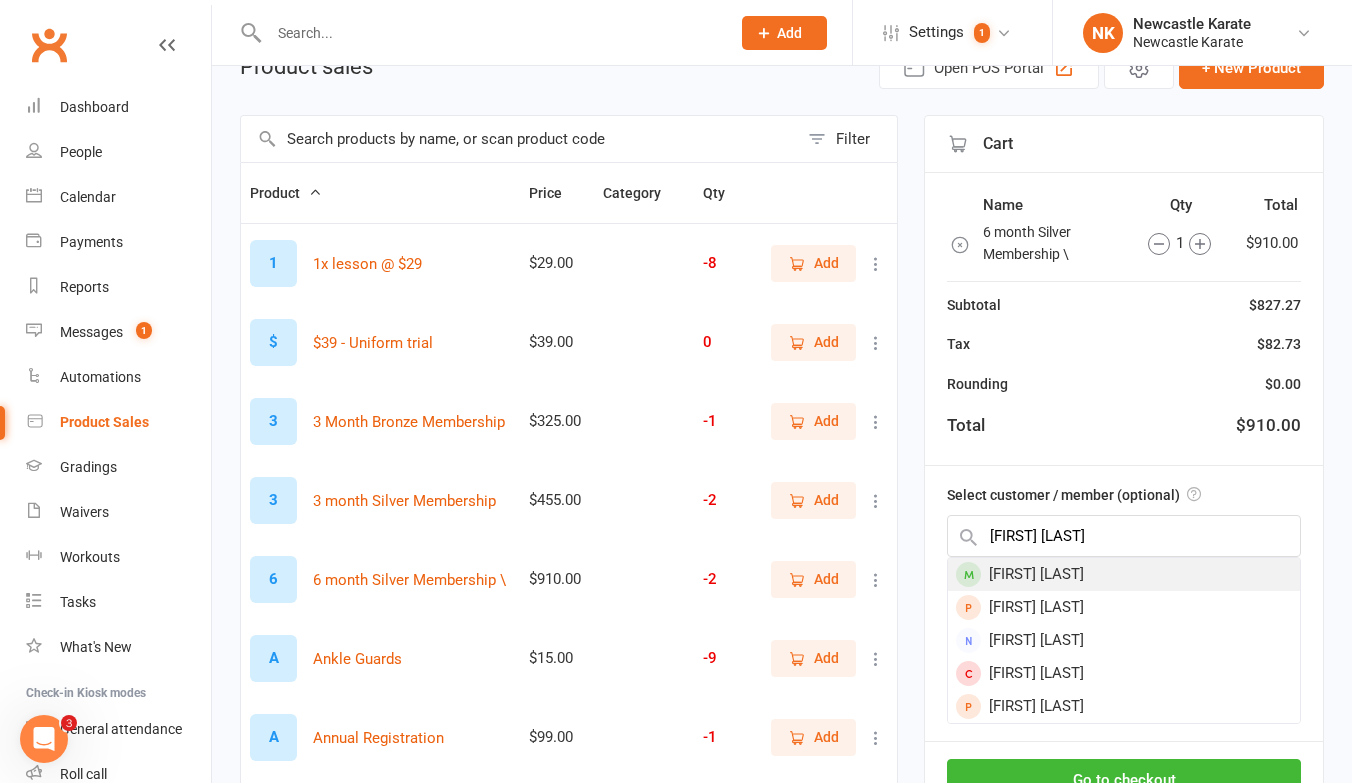 click on "[FIRST] [LAST]" at bounding box center [1124, 574] 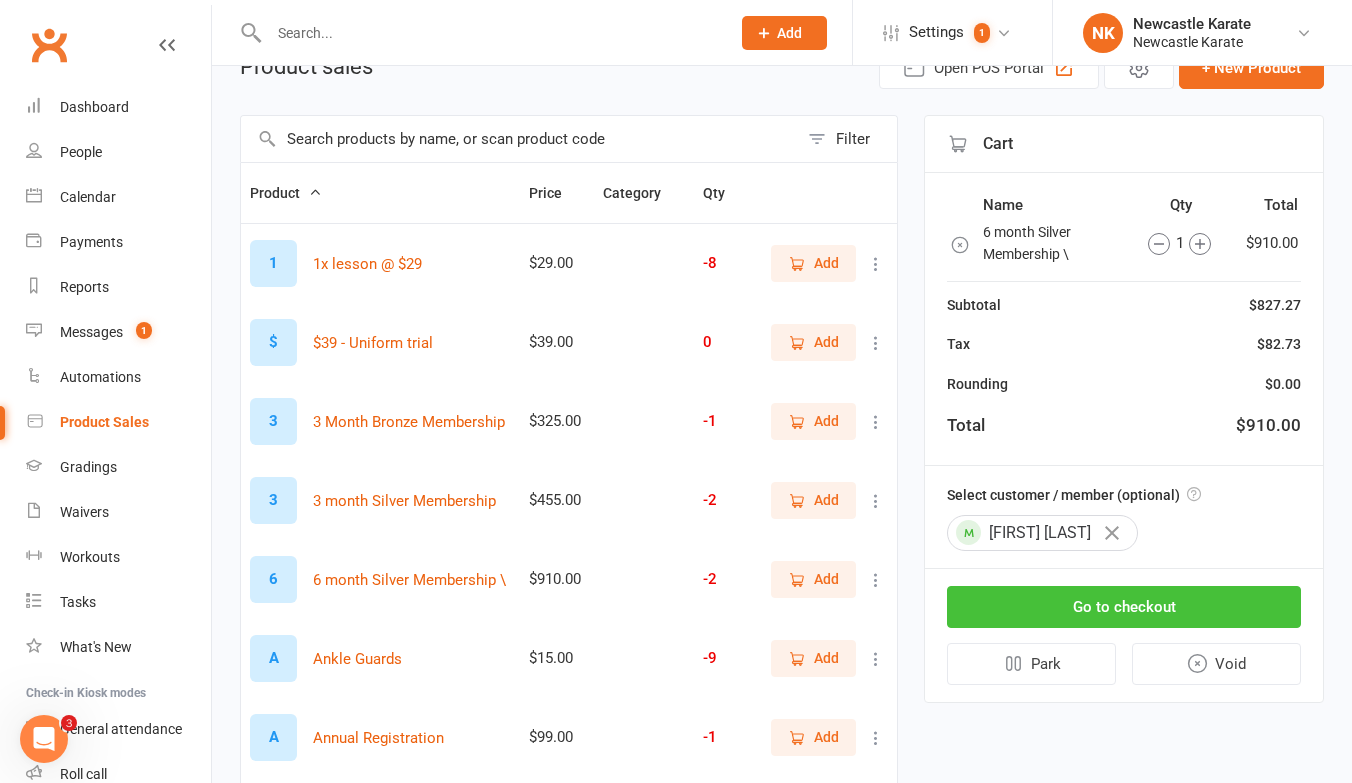 click on "Go to checkout" at bounding box center [1124, 607] 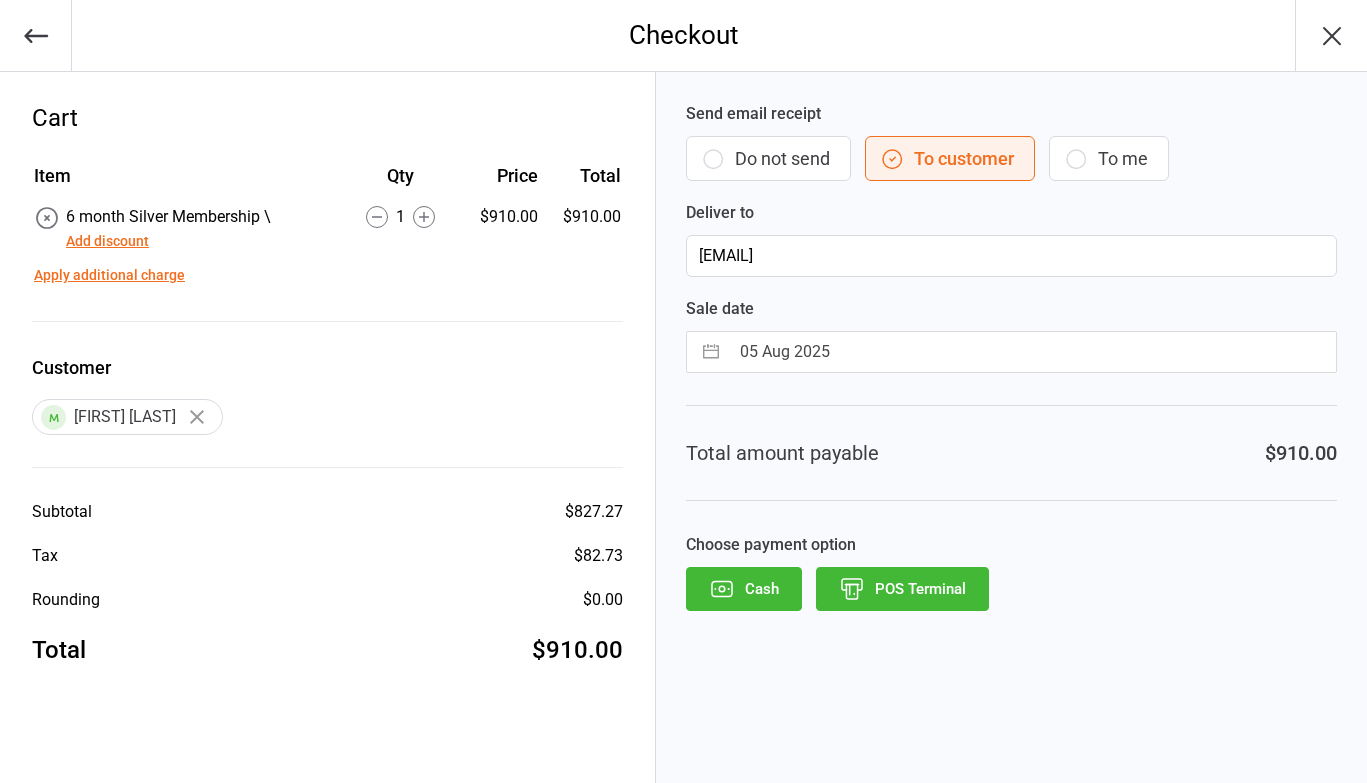 scroll, scrollTop: 0, scrollLeft: 0, axis: both 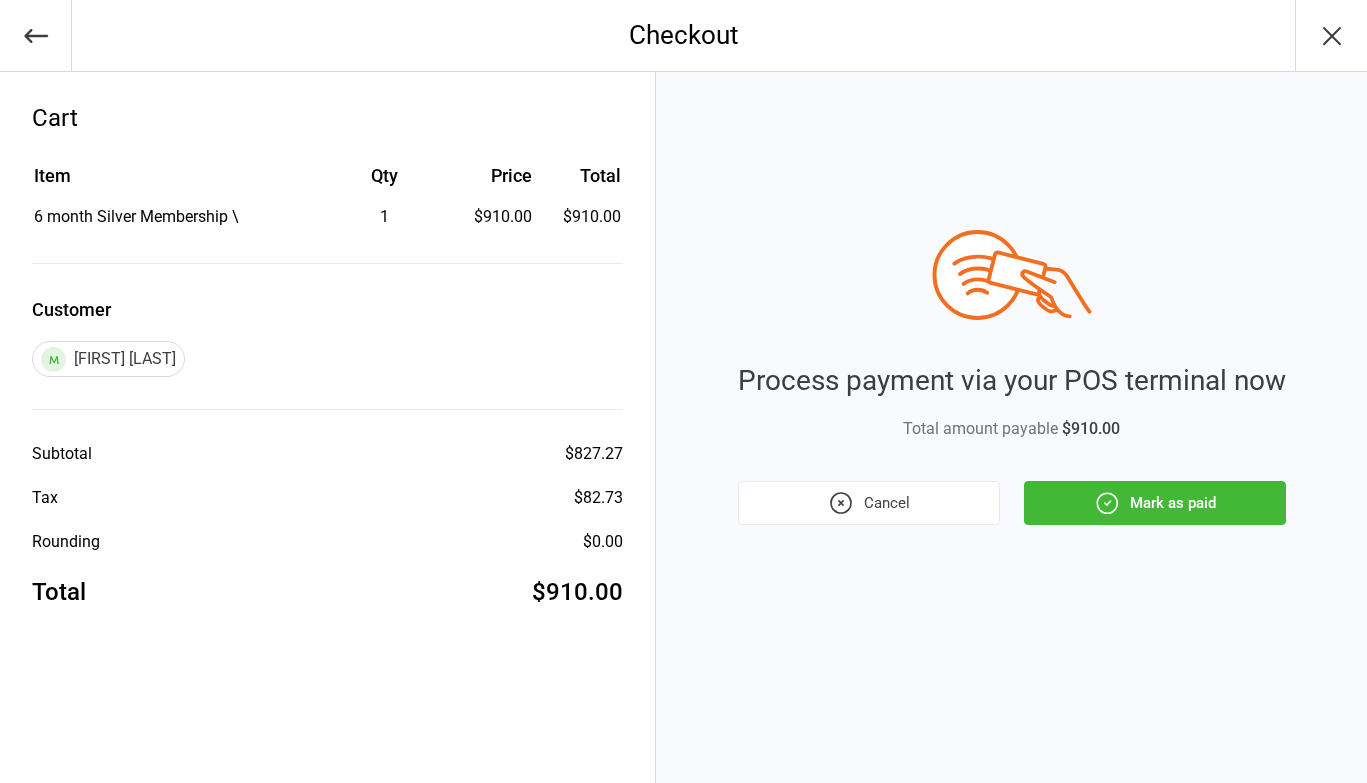 click 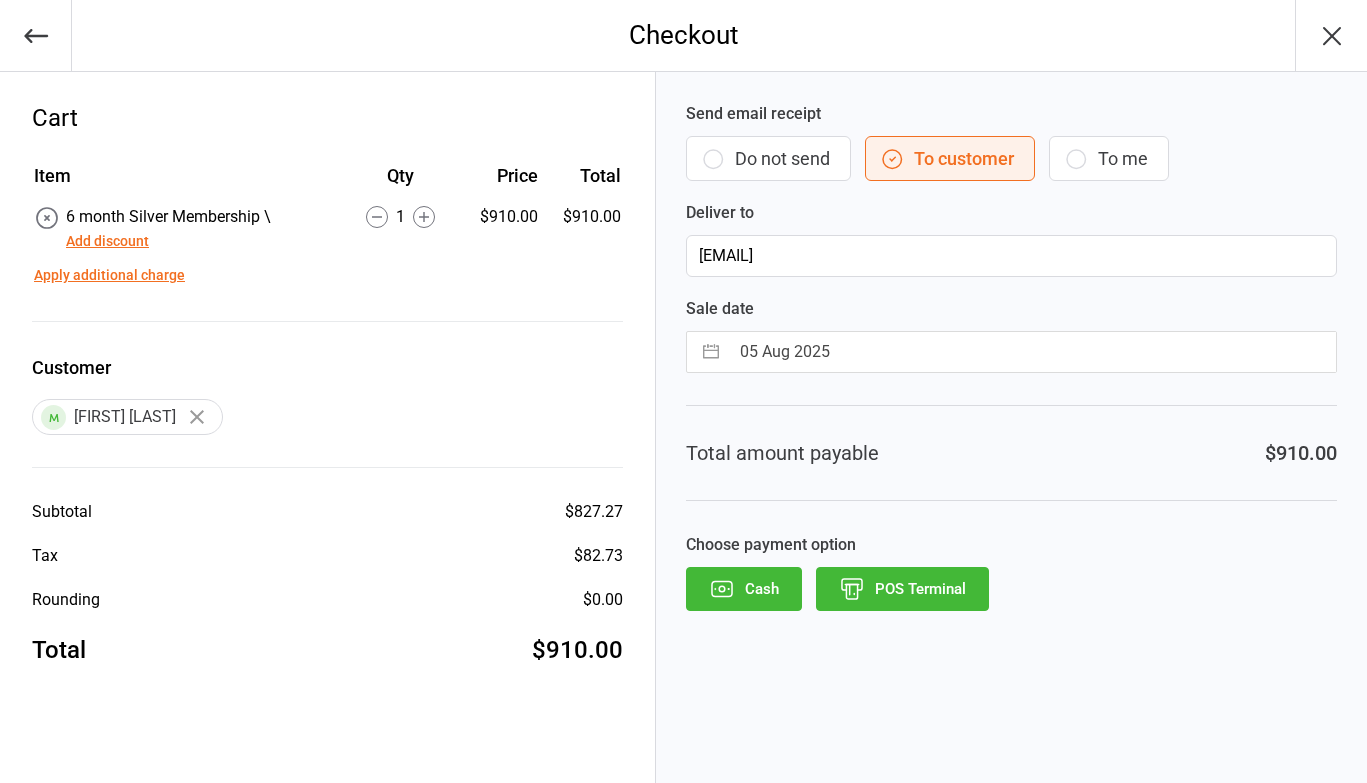 select on "6" 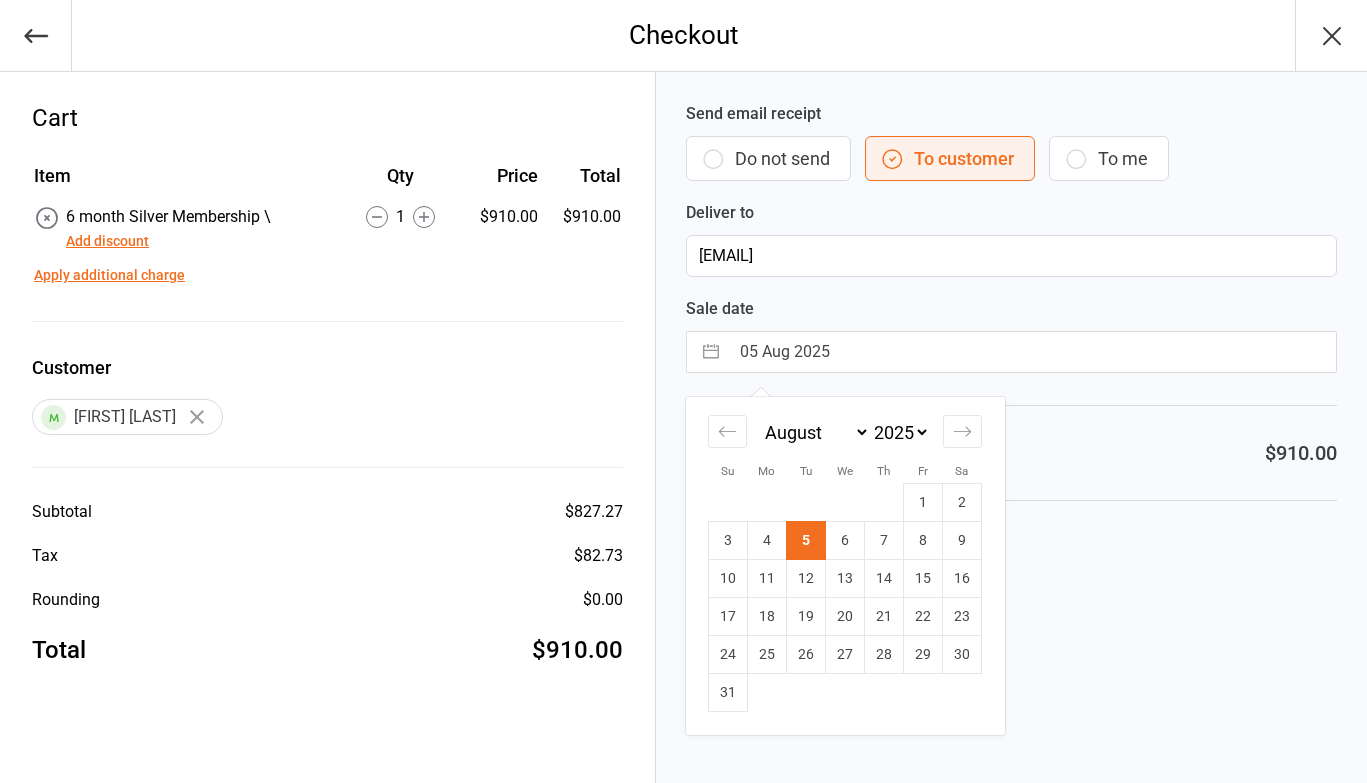 click on "05 Aug 2025" at bounding box center [1032, 352] 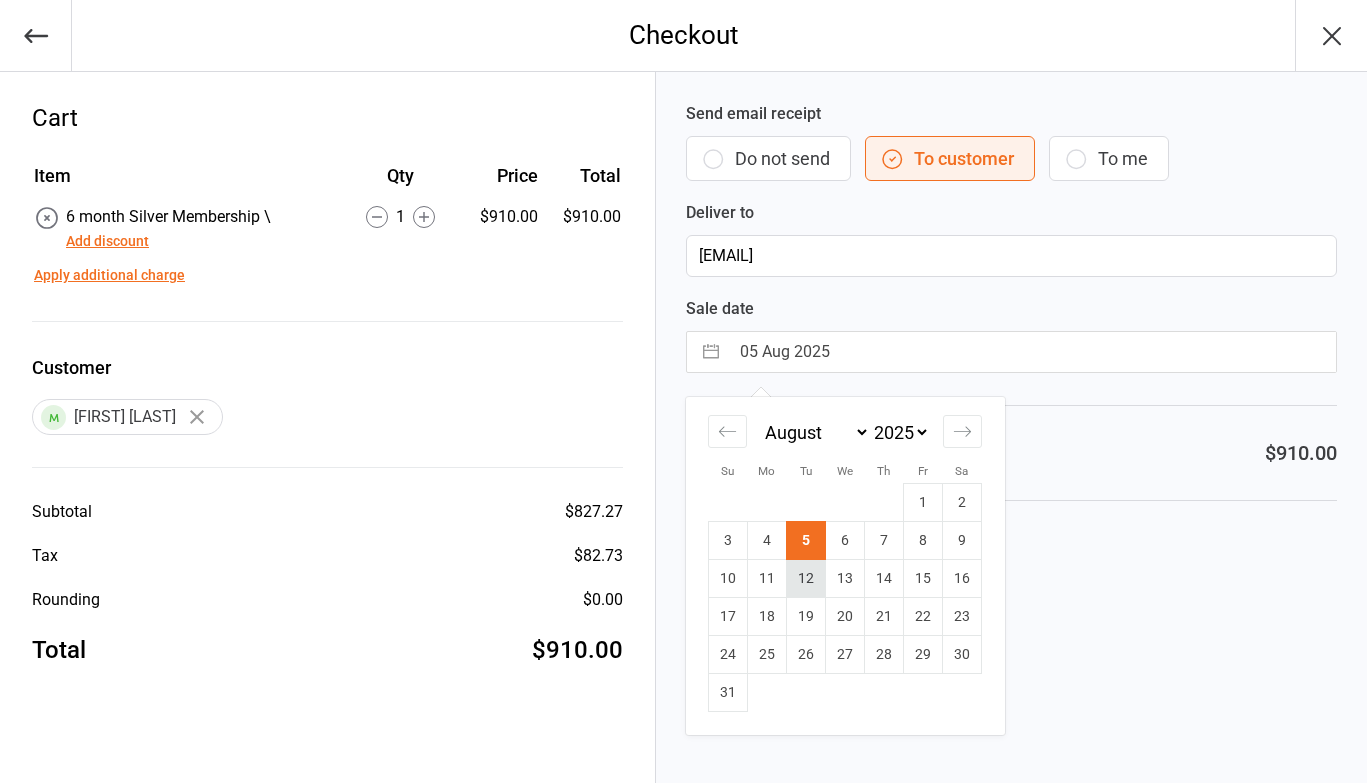 click on "12" at bounding box center (806, 579) 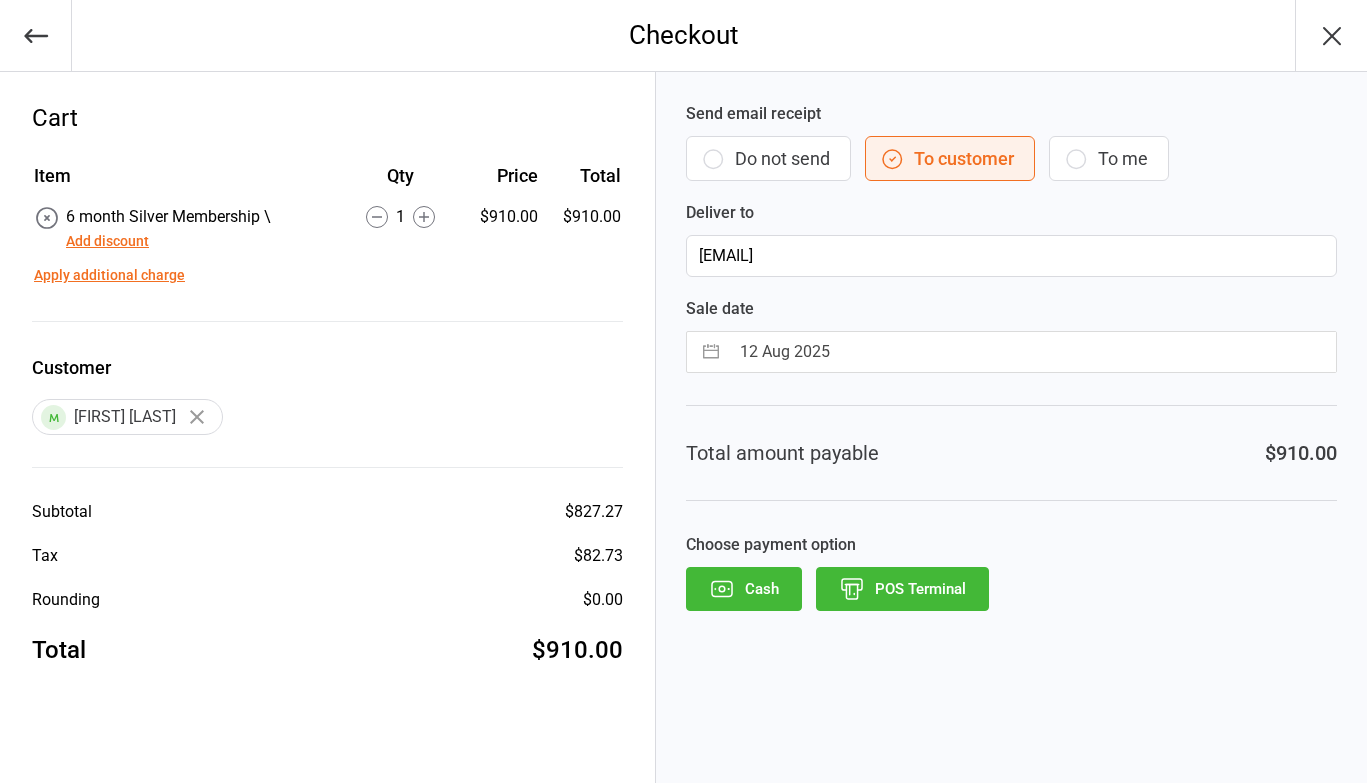 click on "12 Aug 2025" at bounding box center [1032, 352] 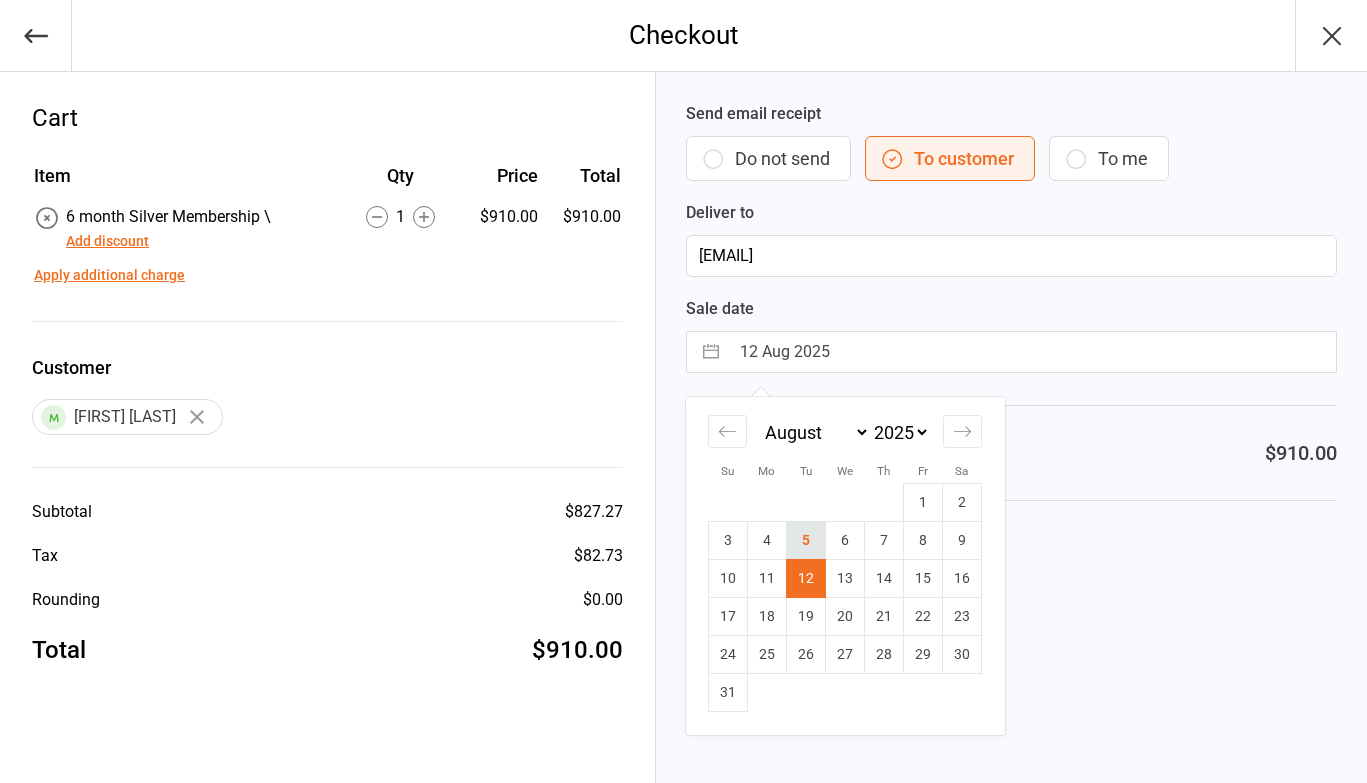 click on "5" at bounding box center (806, 541) 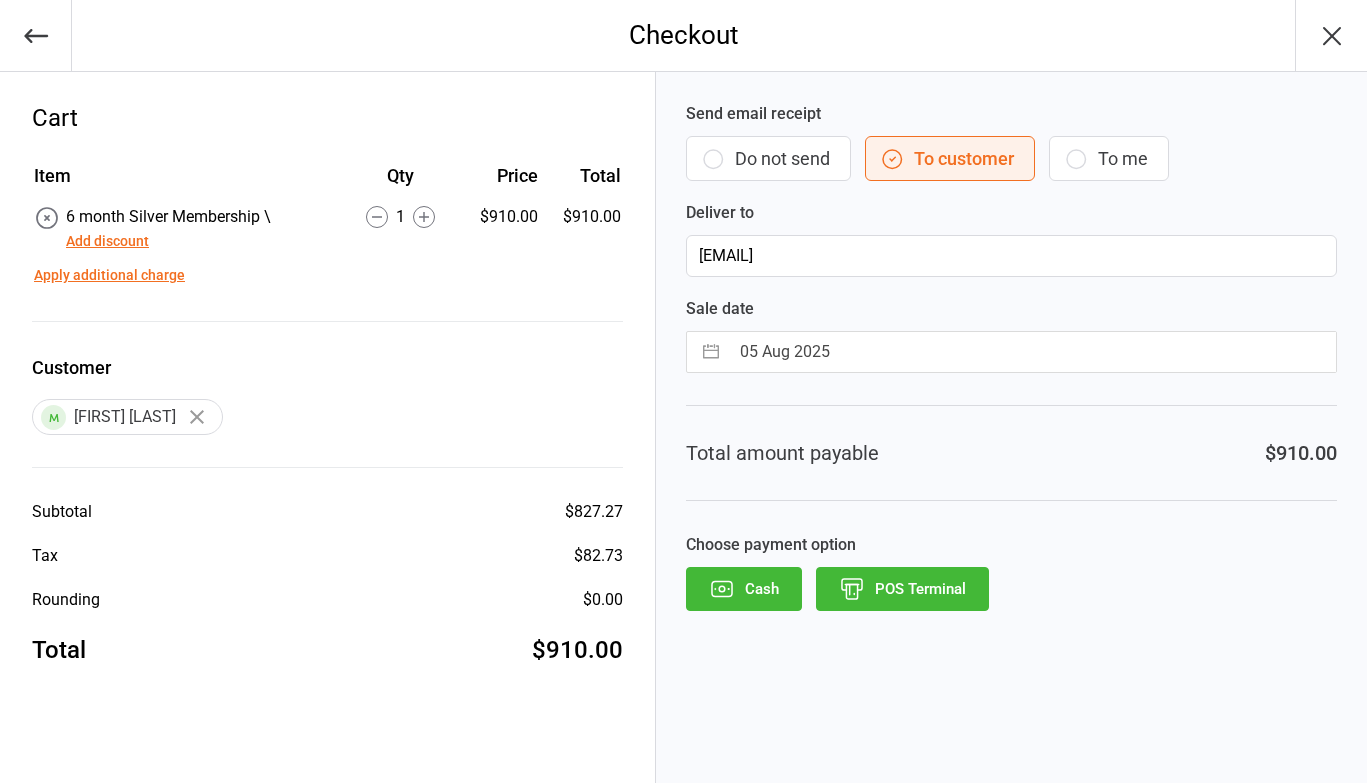 click on "05 Aug 2025" at bounding box center (1032, 352) 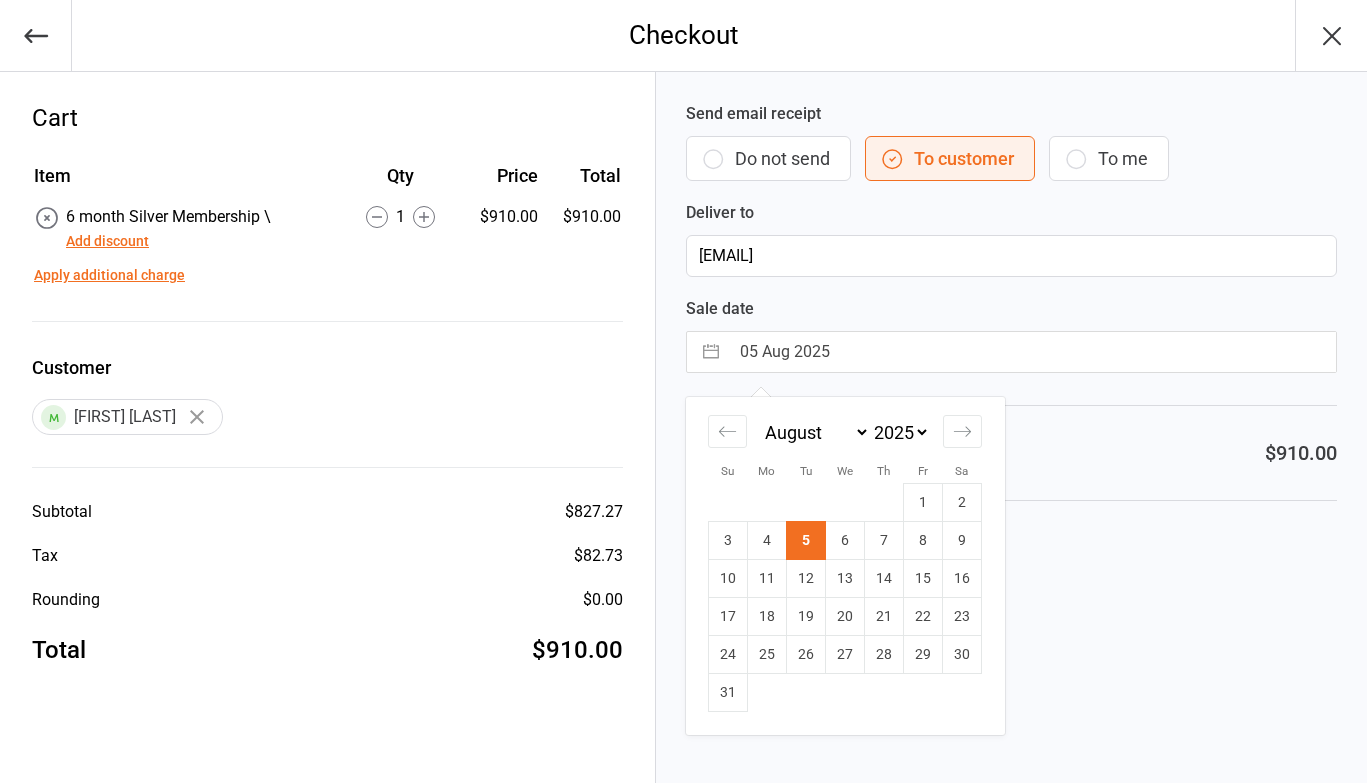click on "05 Aug 2025" at bounding box center [1032, 352] 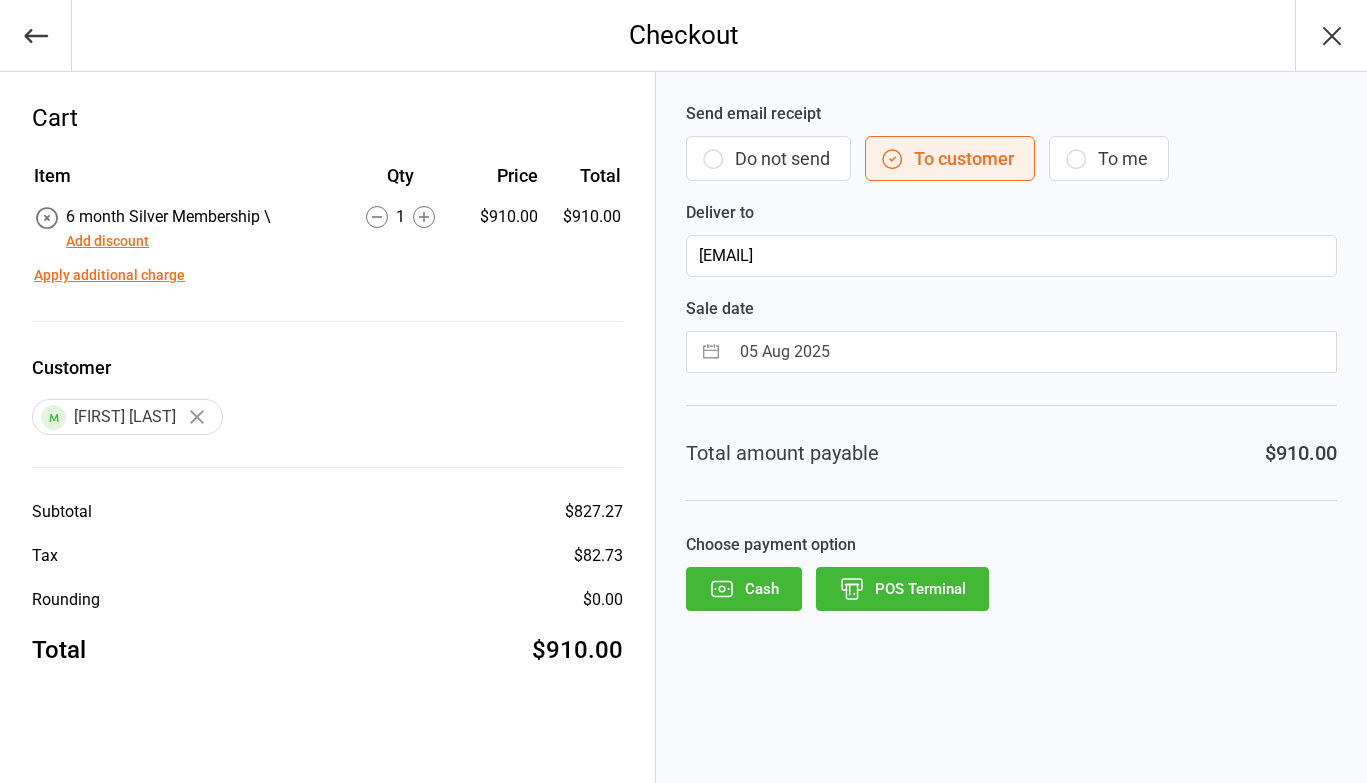 select on "6" 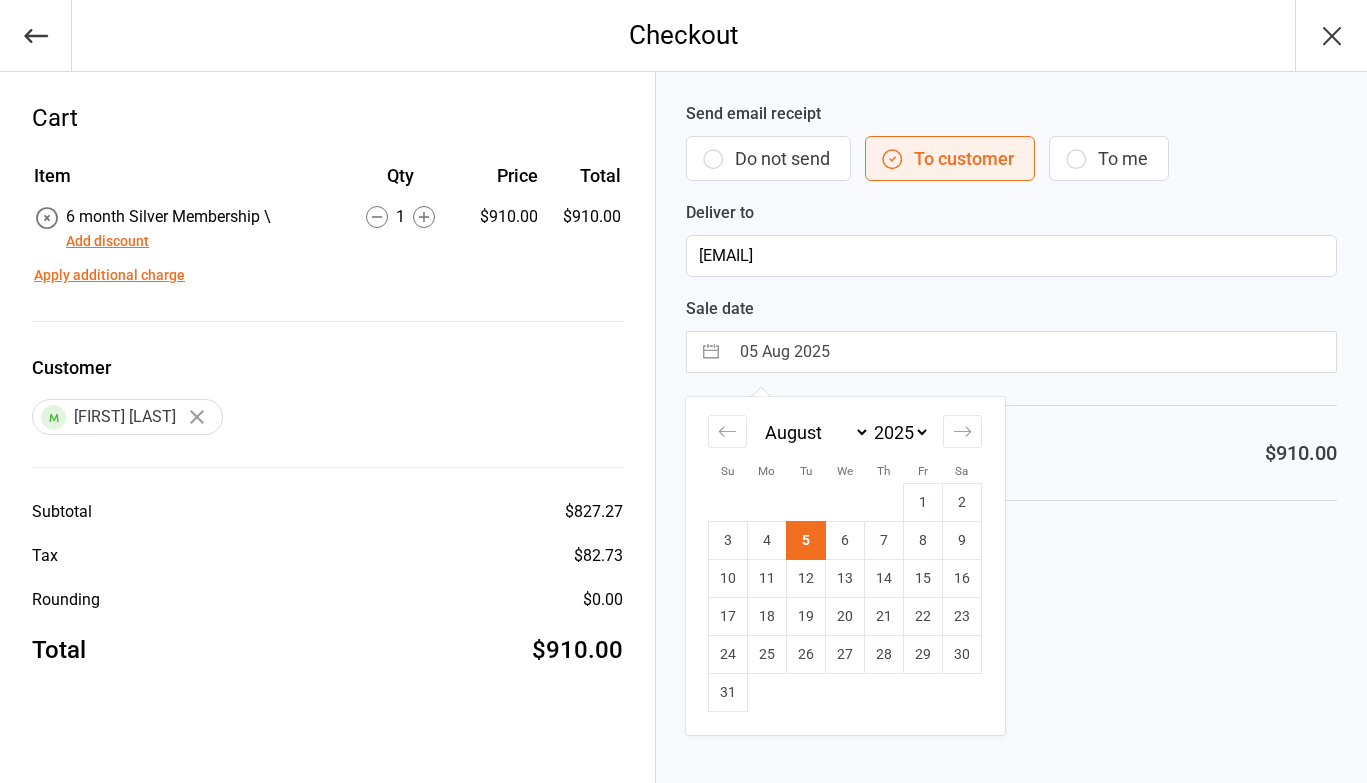 click on "05 Aug 2025" at bounding box center (1032, 352) 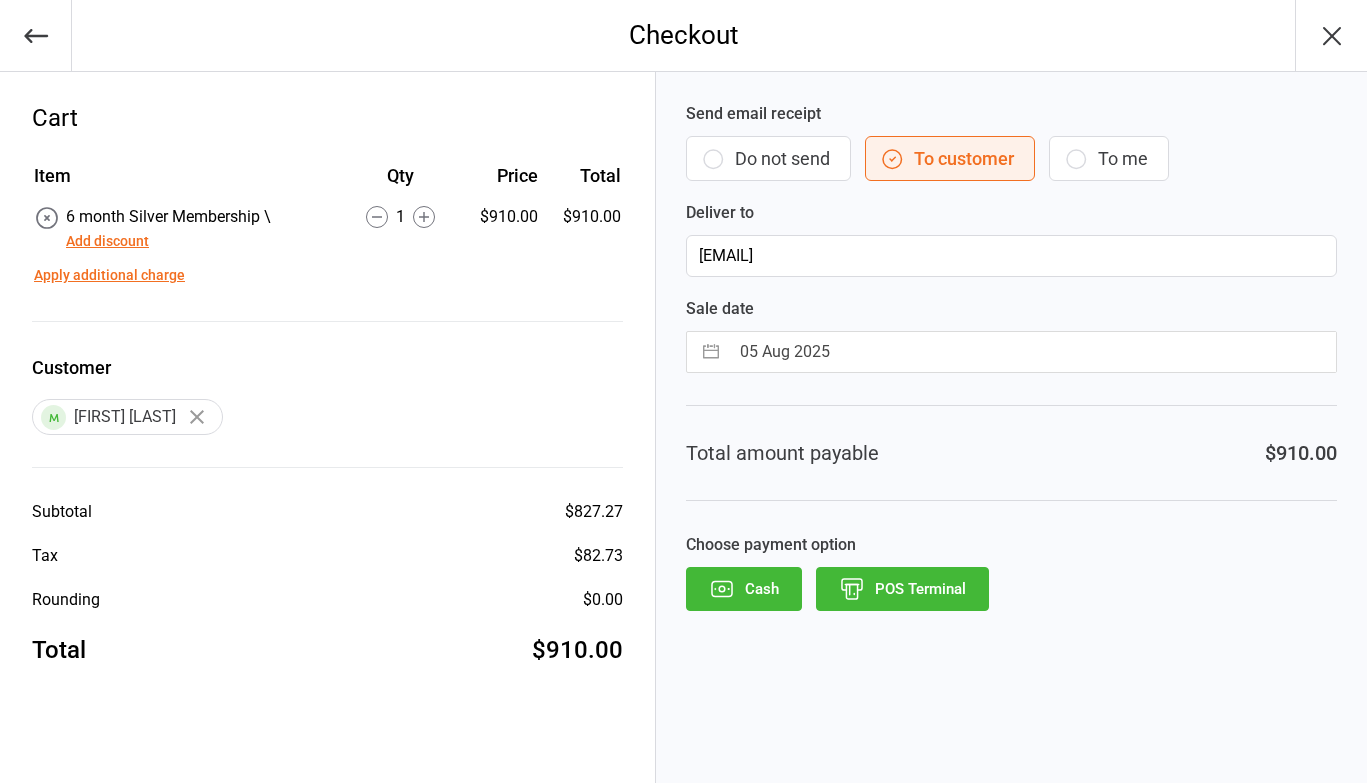 click on "Sale date 05 Aug 2025 Navigate forward to interact with the calendar and select a date. Press the question mark key to get the keyboard shortcuts for changing dates." at bounding box center (1011, 335) 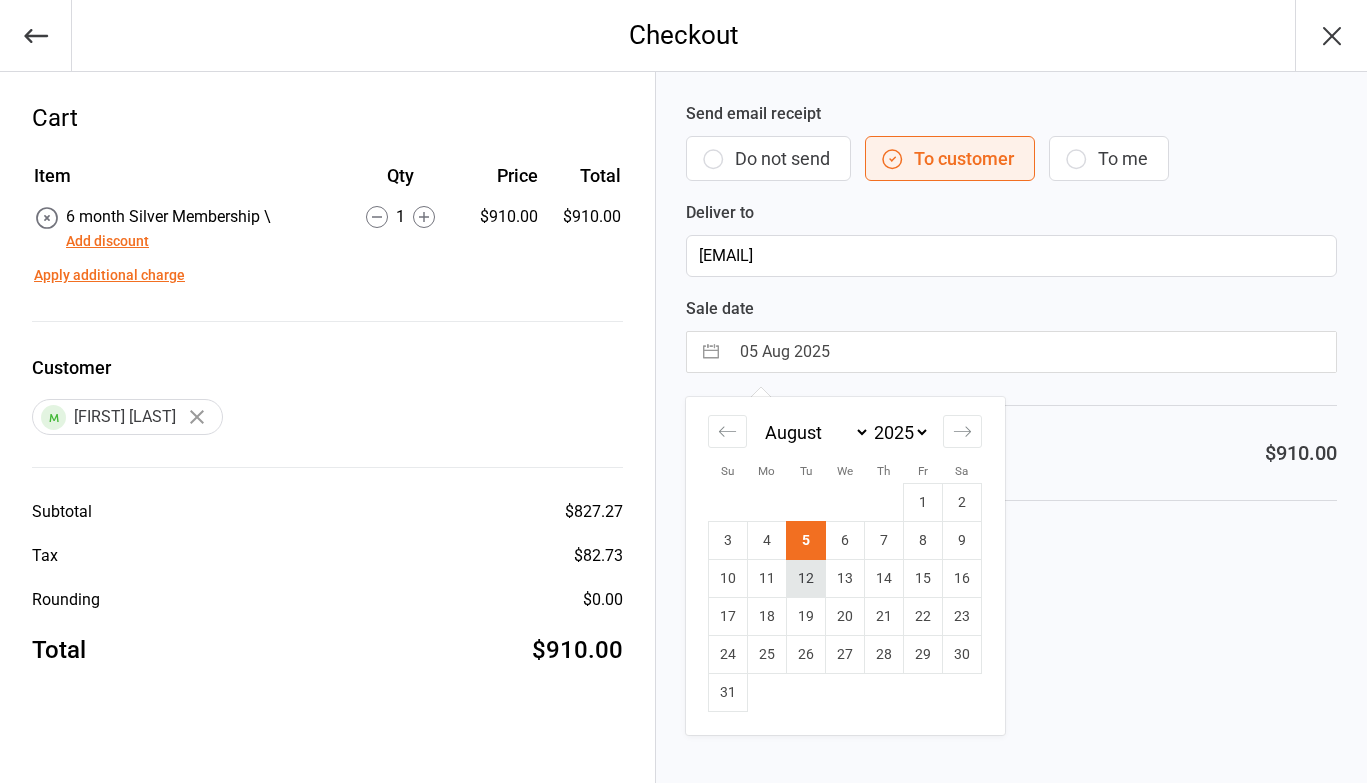 click on "12" at bounding box center (806, 579) 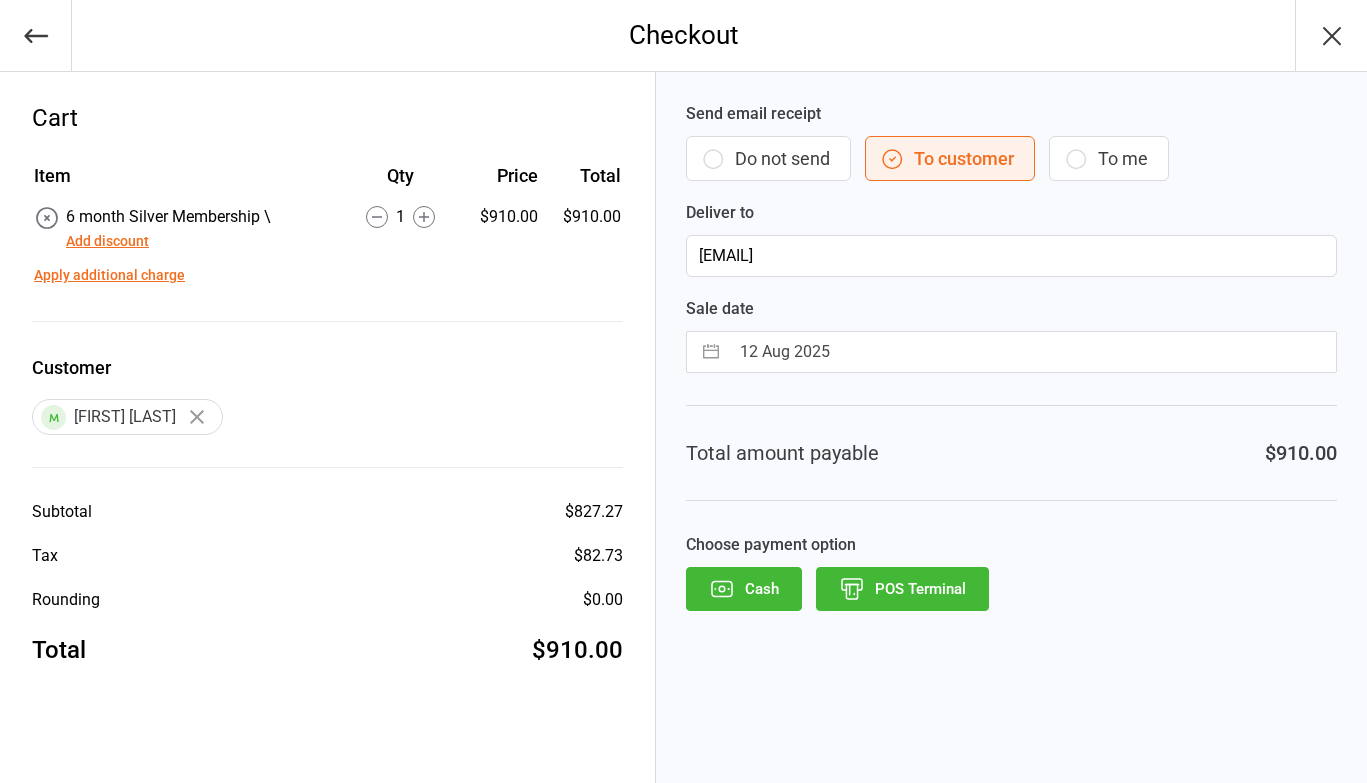 click on "POS Terminal" at bounding box center [902, 589] 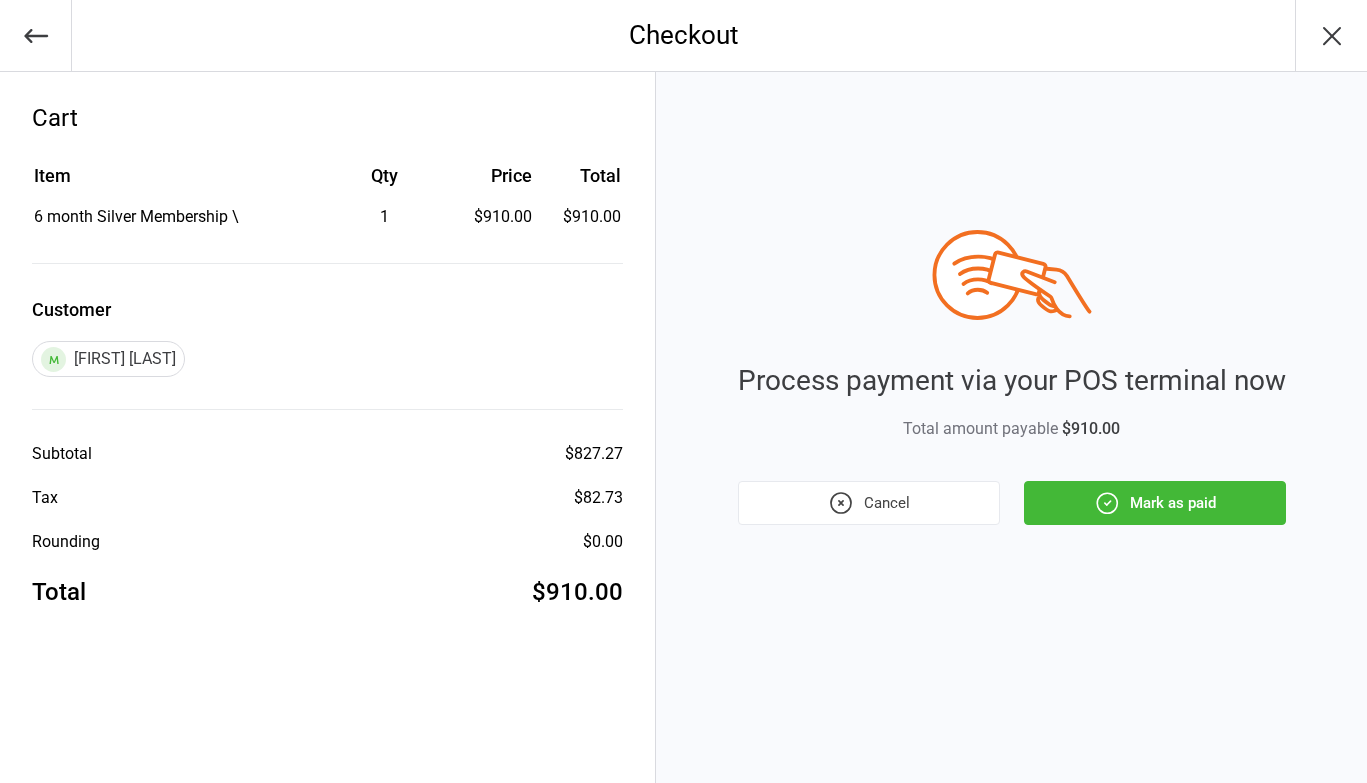 click 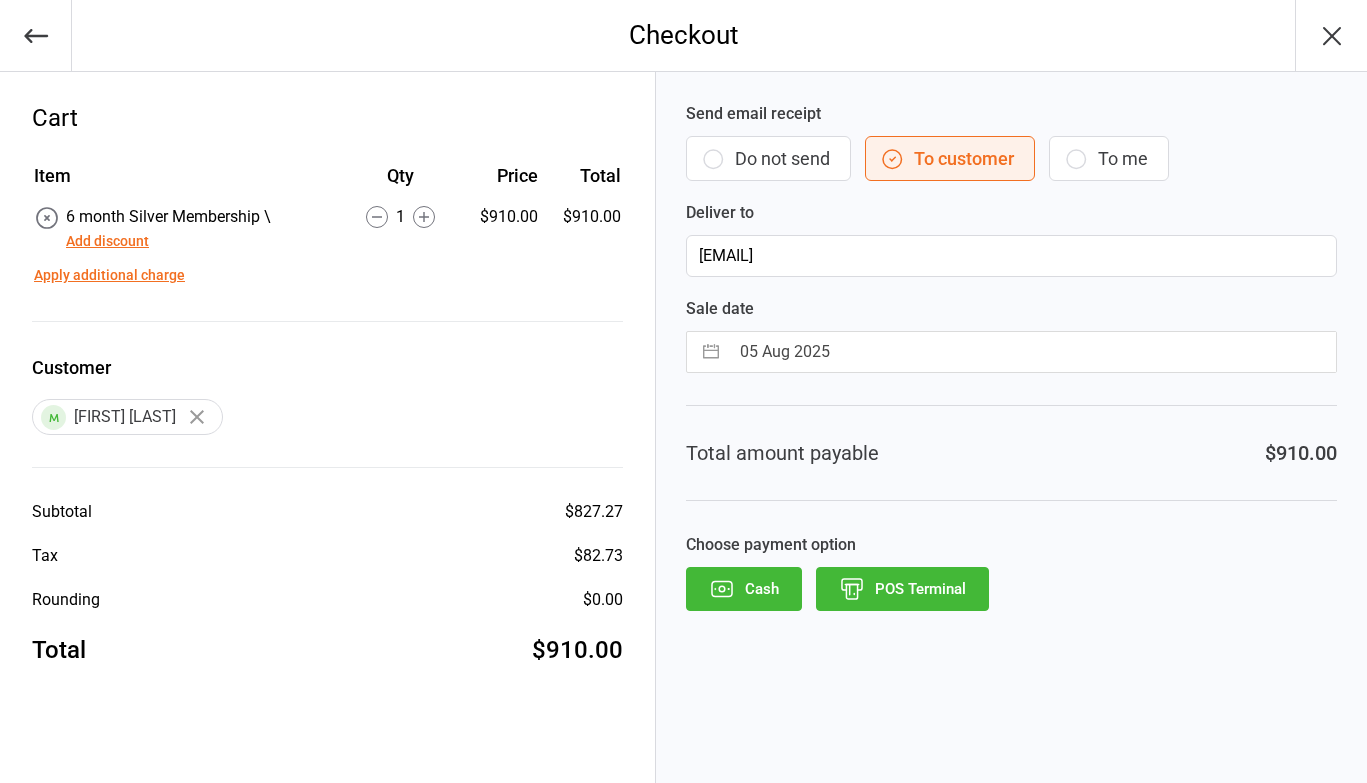 click on "05 Aug 2025" at bounding box center (1032, 352) 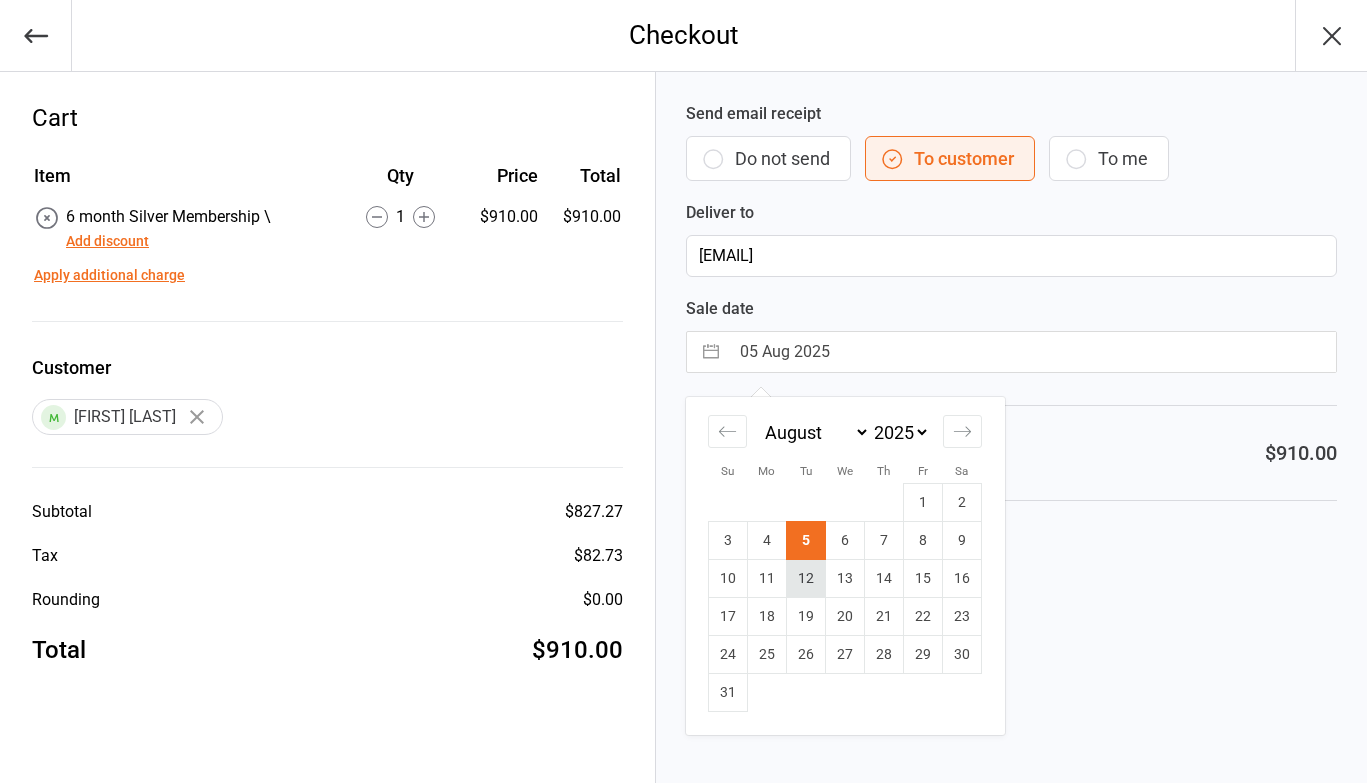 click on "12" at bounding box center (806, 579) 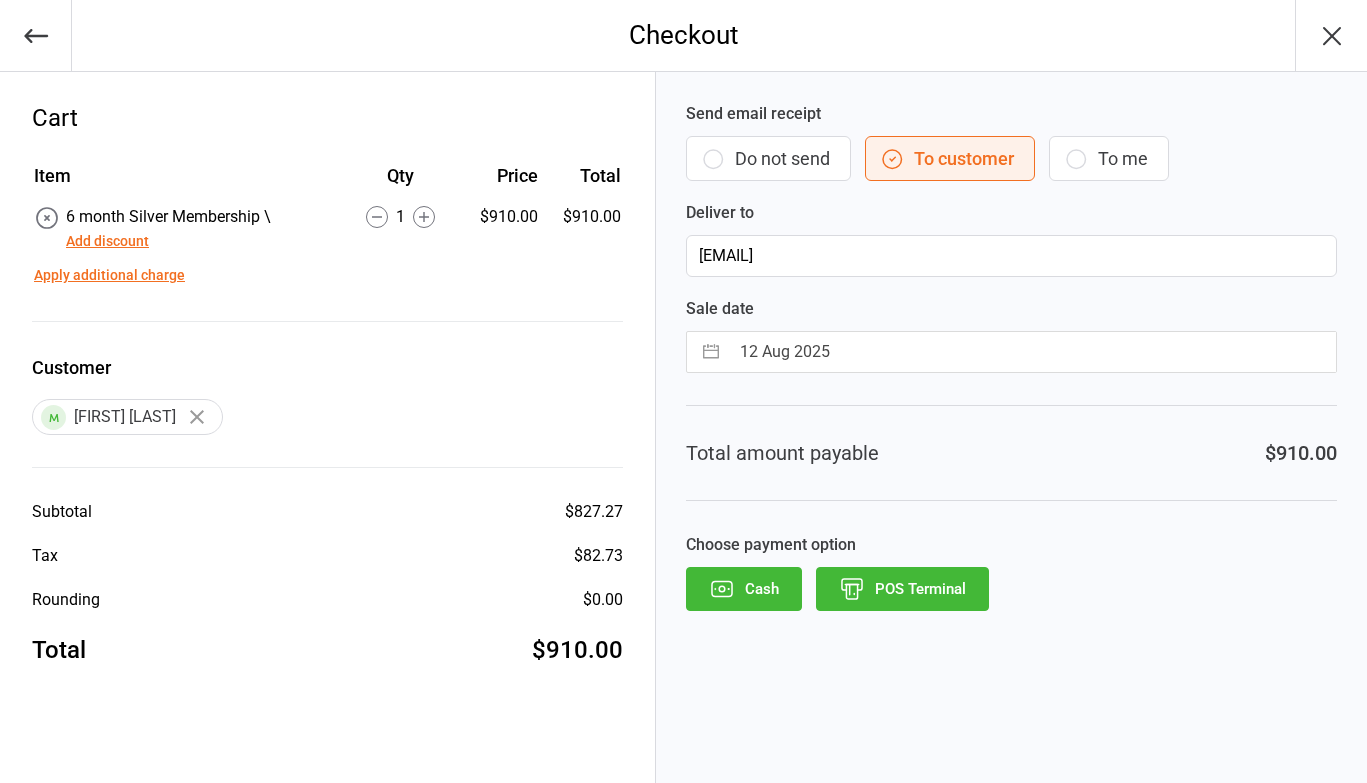 click on "Cash" at bounding box center [744, 589] 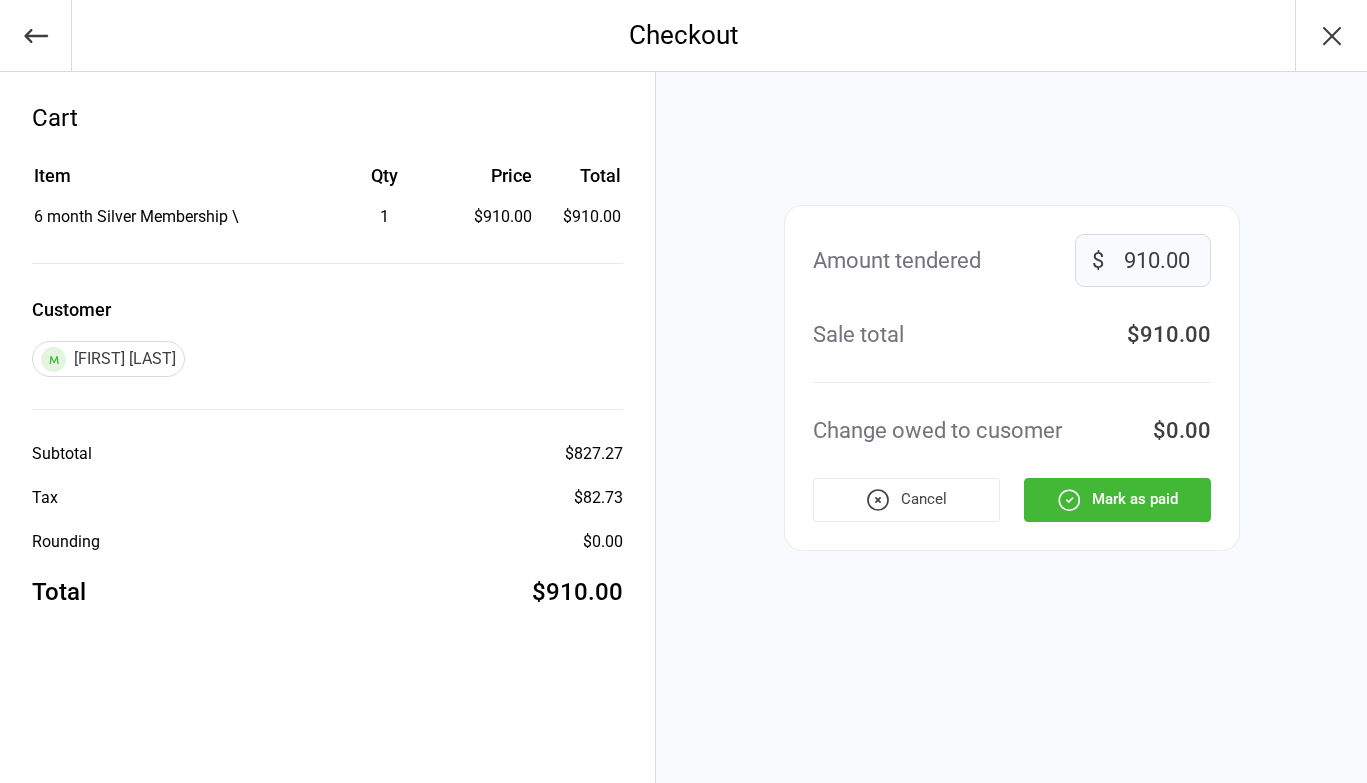 click 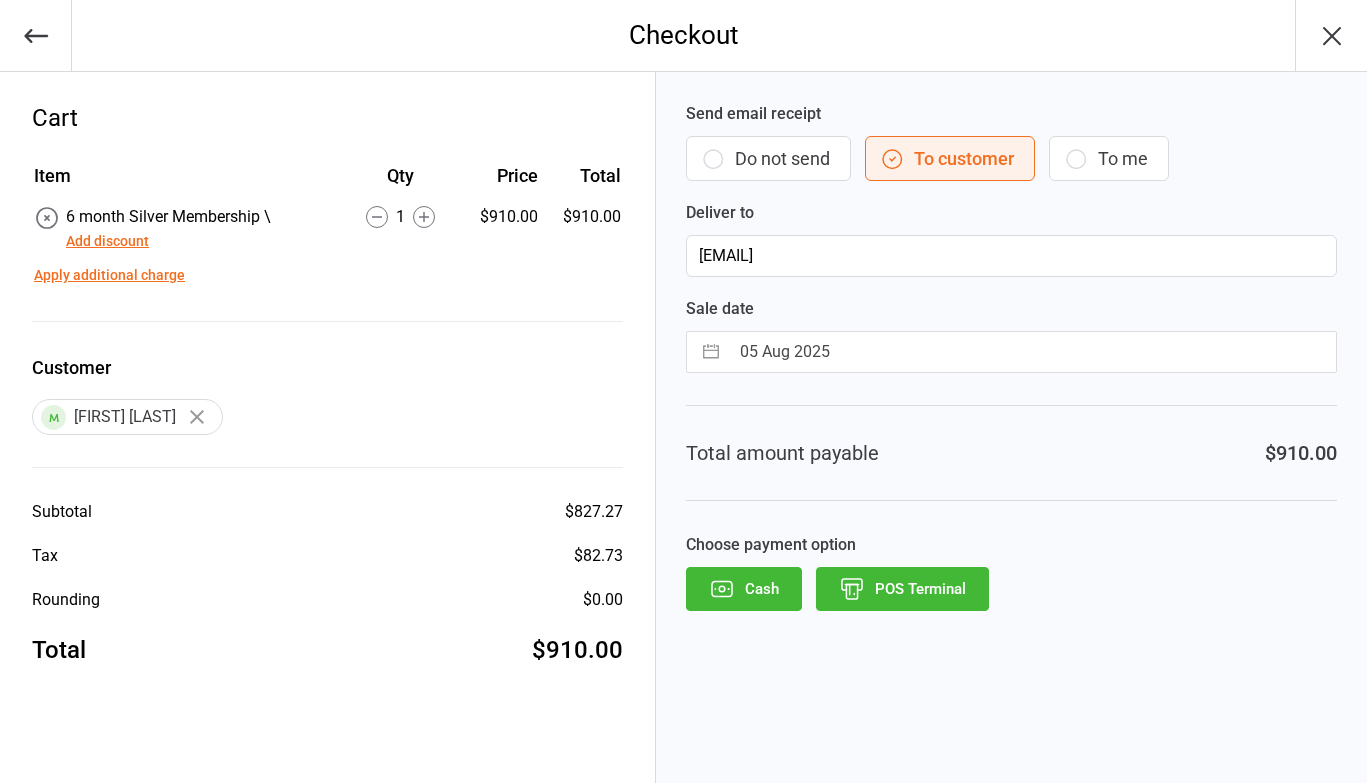 select on "6" 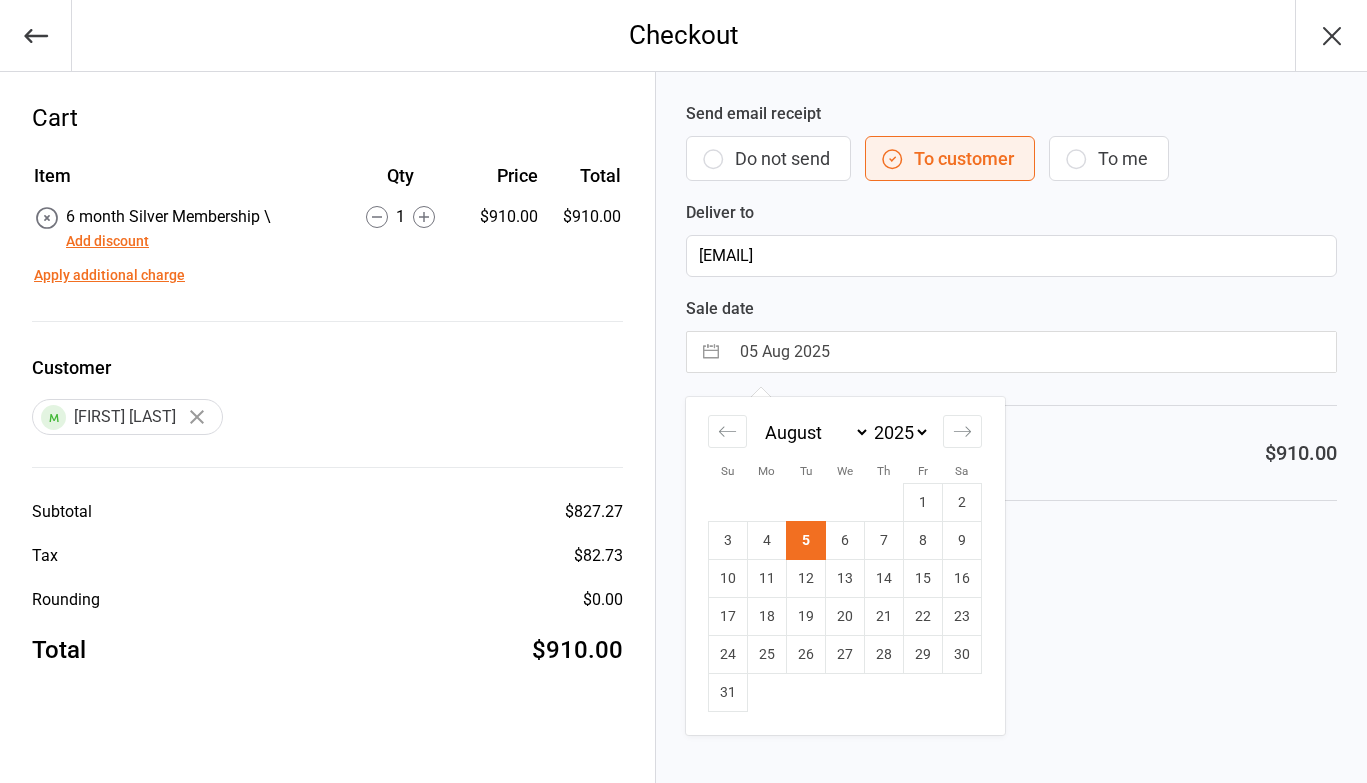 click on "05 Aug 2025" at bounding box center (1032, 352) 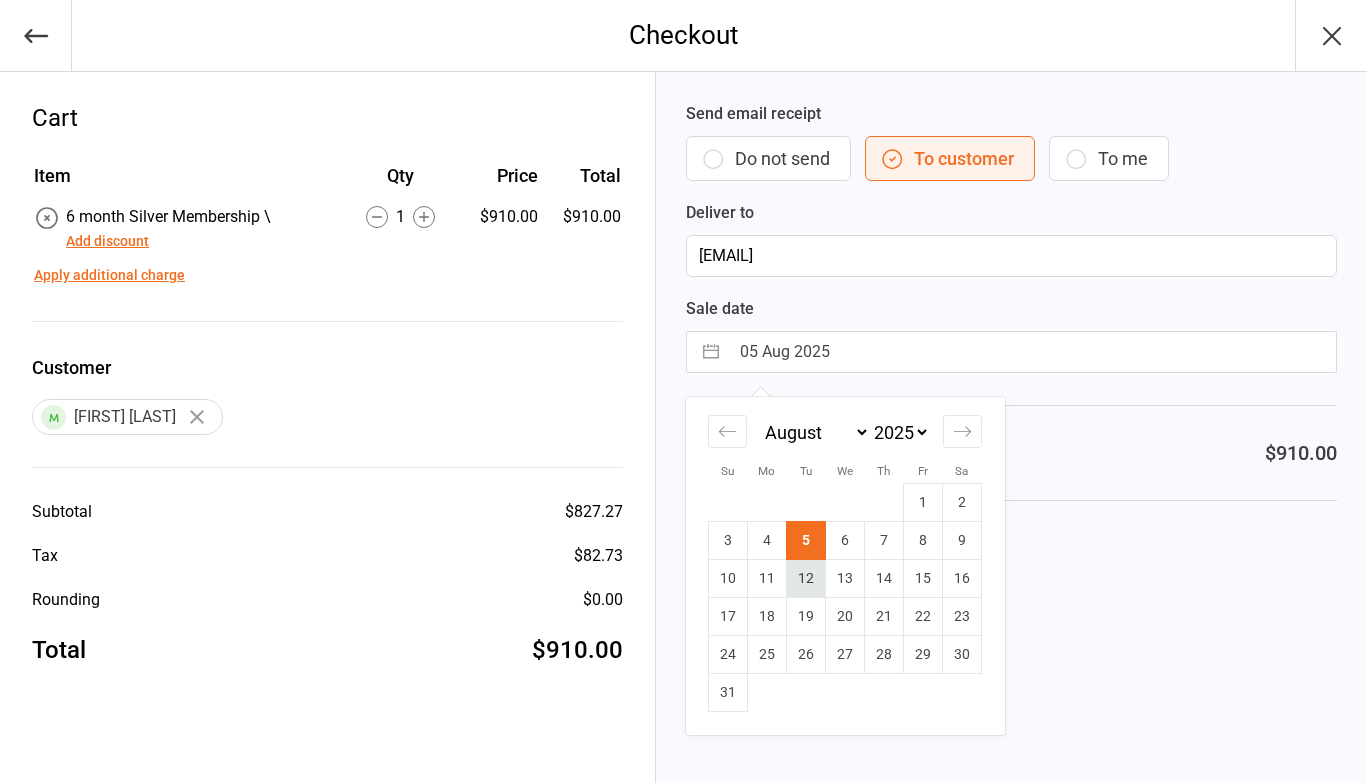 click on "12" at bounding box center [806, 579] 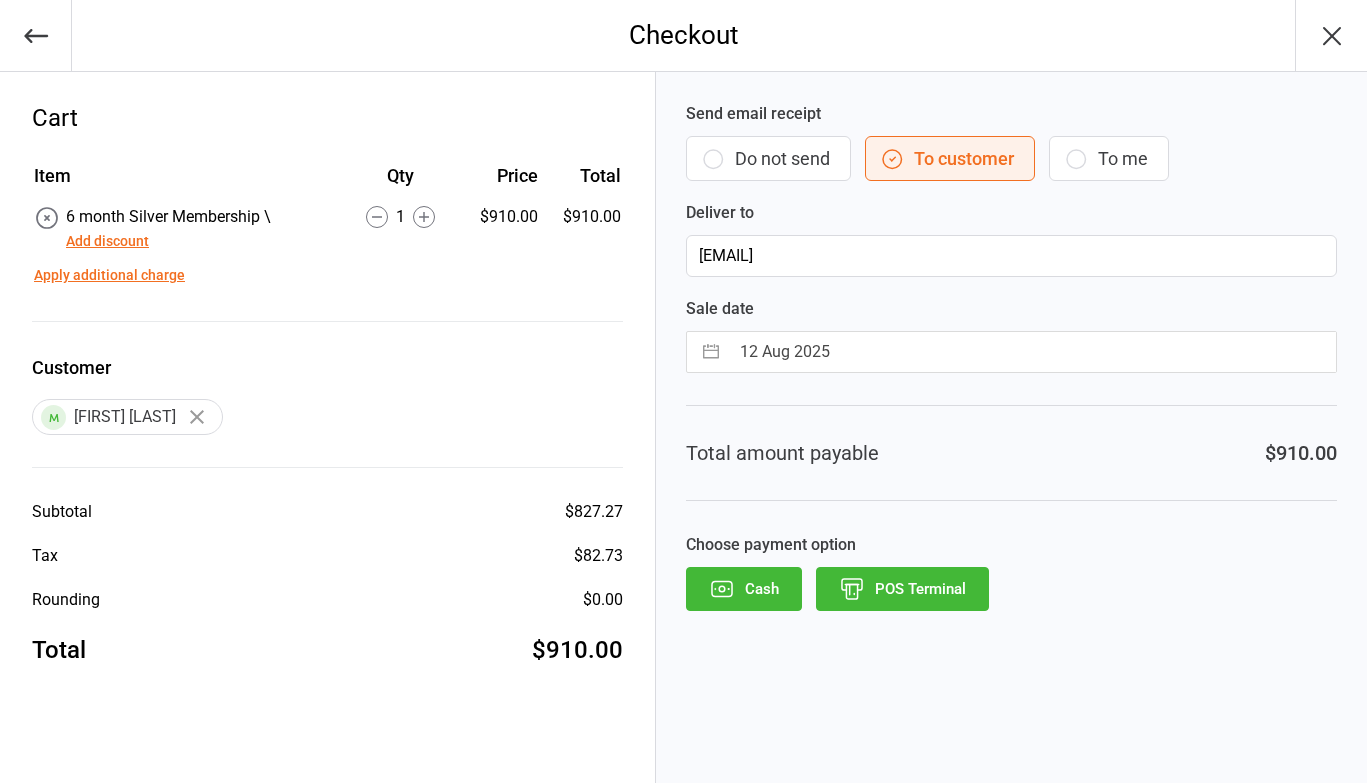 click on "Do not send" at bounding box center (768, 158) 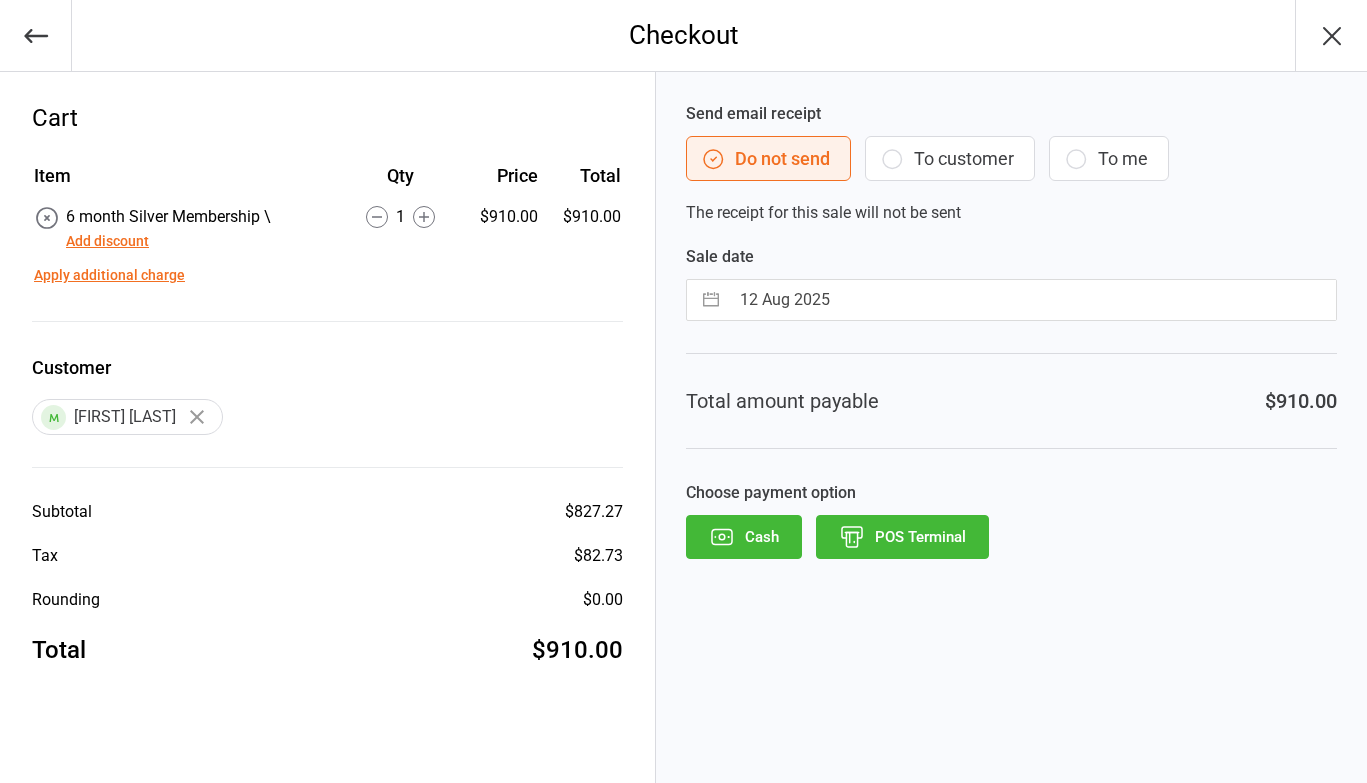 click on "To customer" at bounding box center (950, 158) 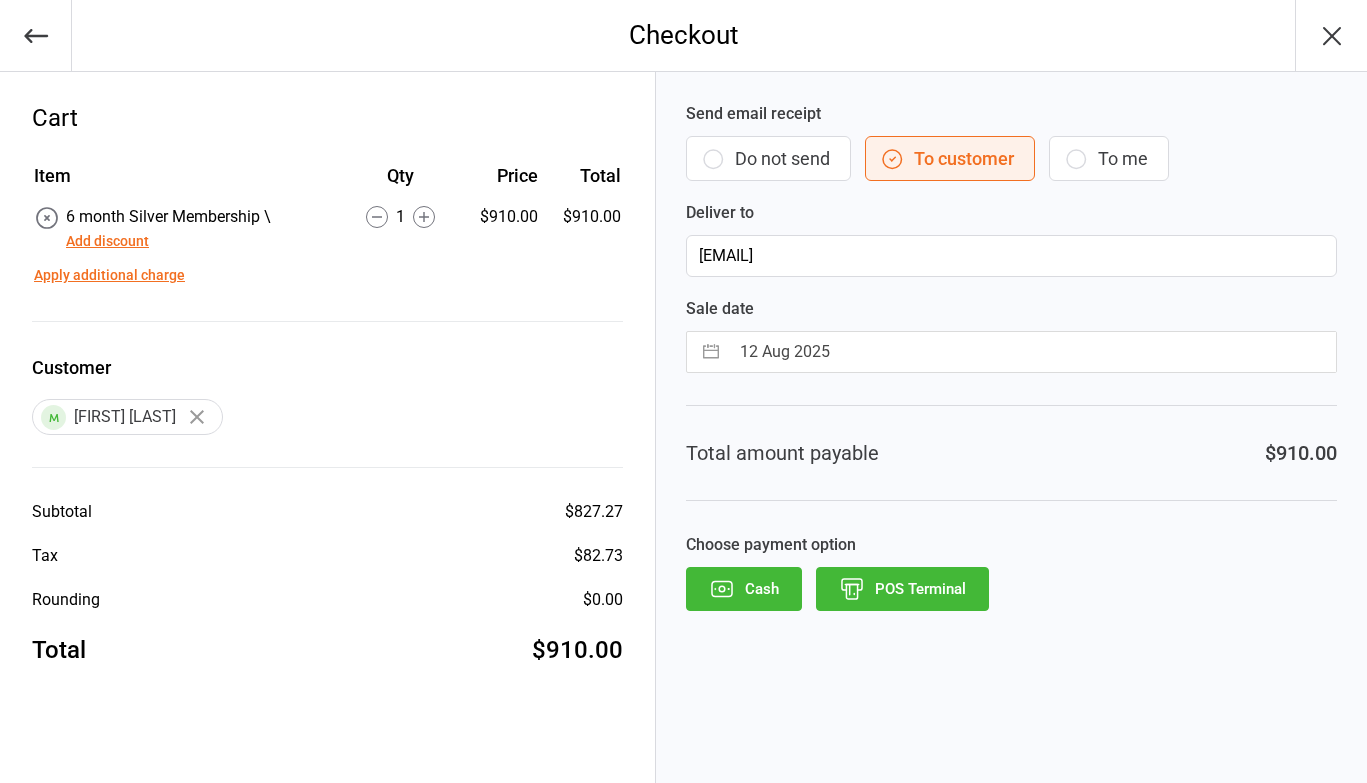 click on "12 Aug 2025 Navigate forward to interact with the calendar and select a date. Press the question mark key to get the keyboard shortcuts for changing dates." at bounding box center (1011, 352) 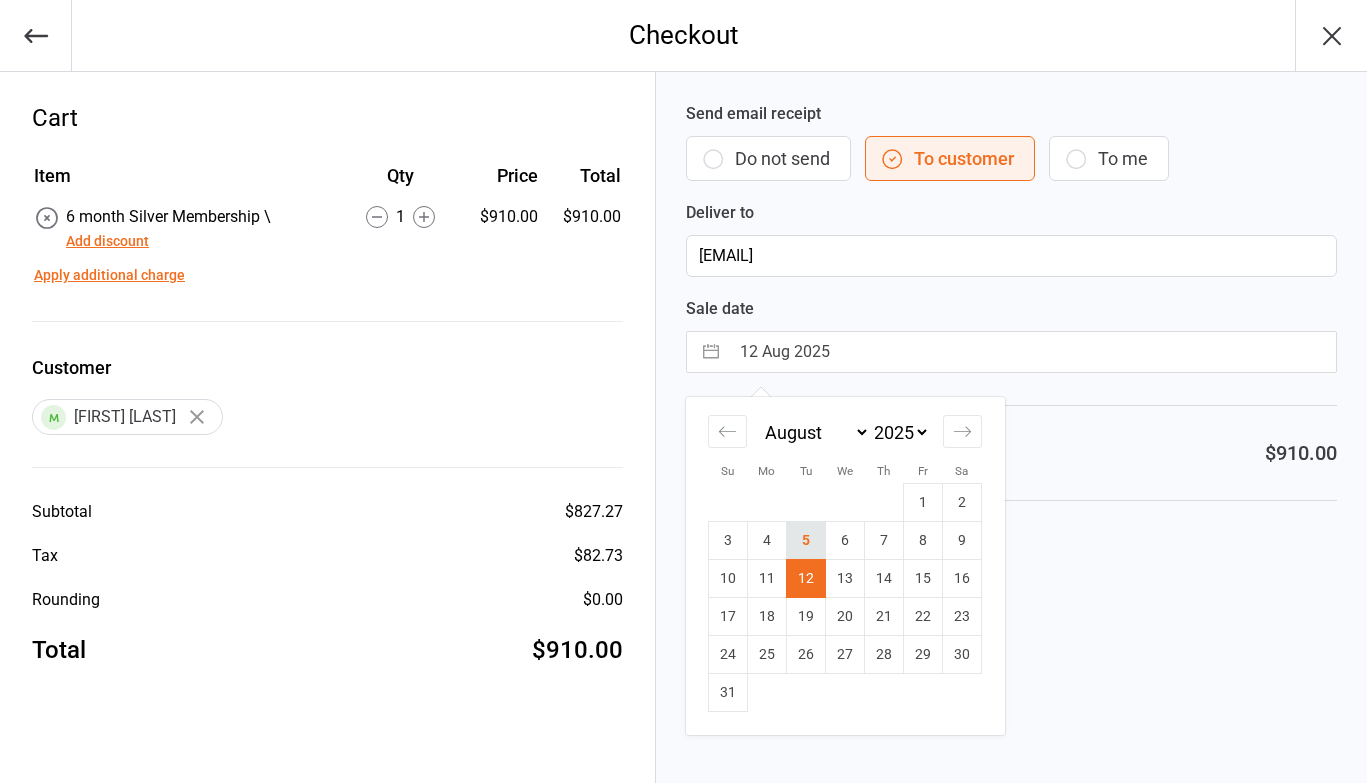 click on "5" at bounding box center (806, 541) 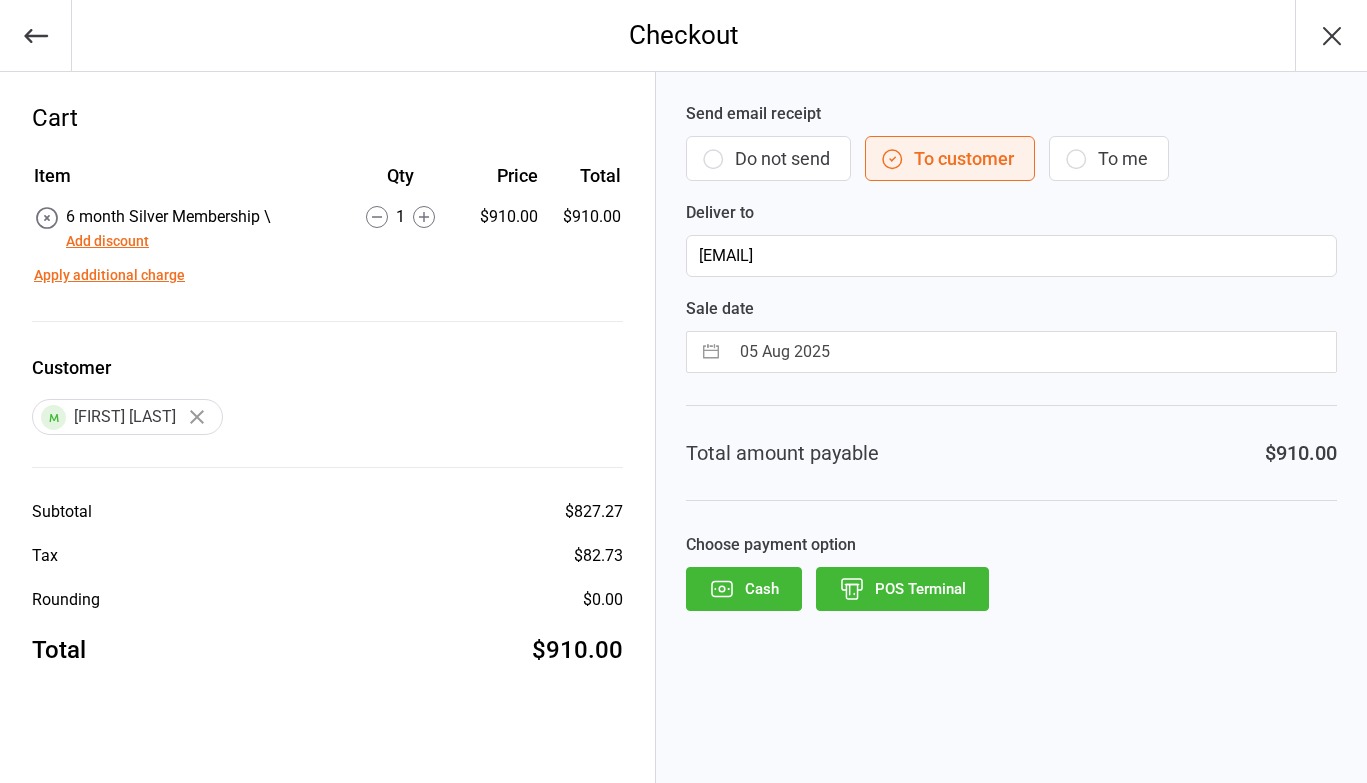 click 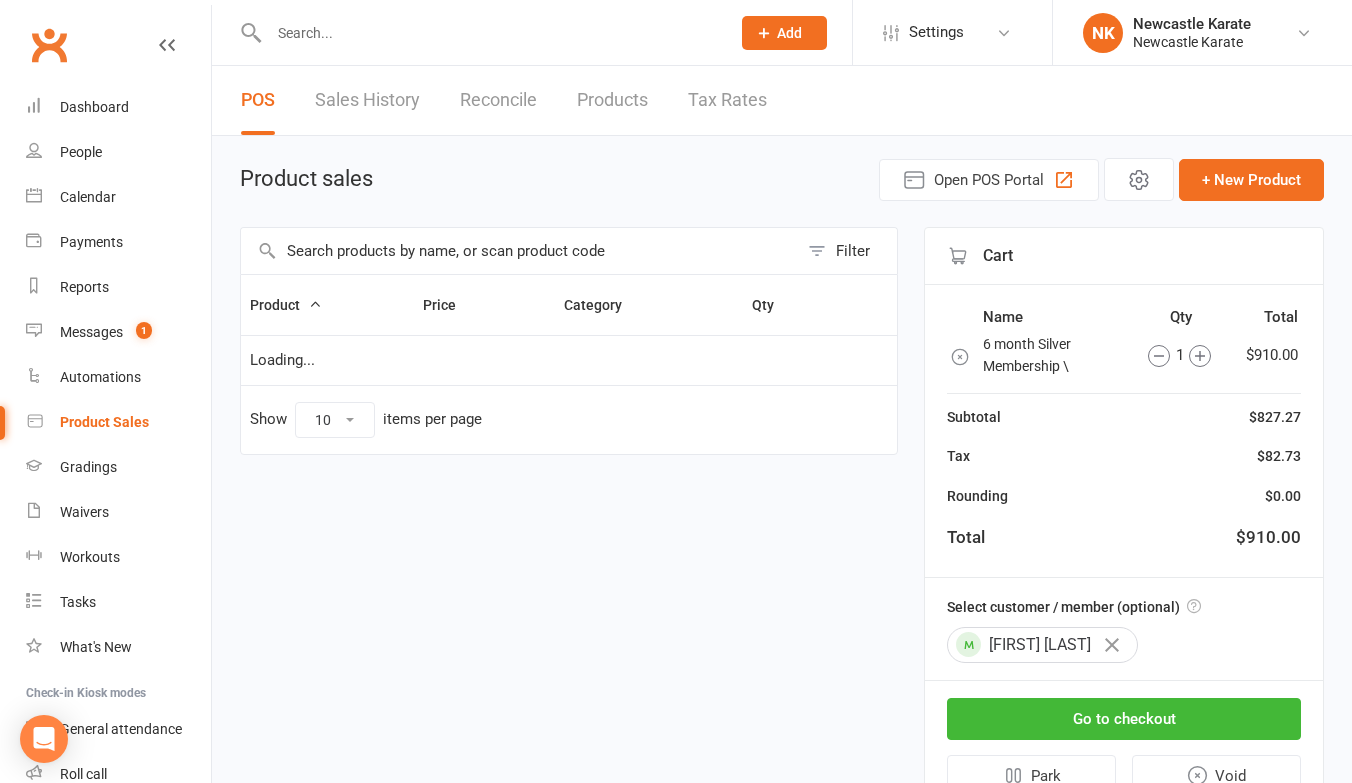 scroll, scrollTop: 0, scrollLeft: 0, axis: both 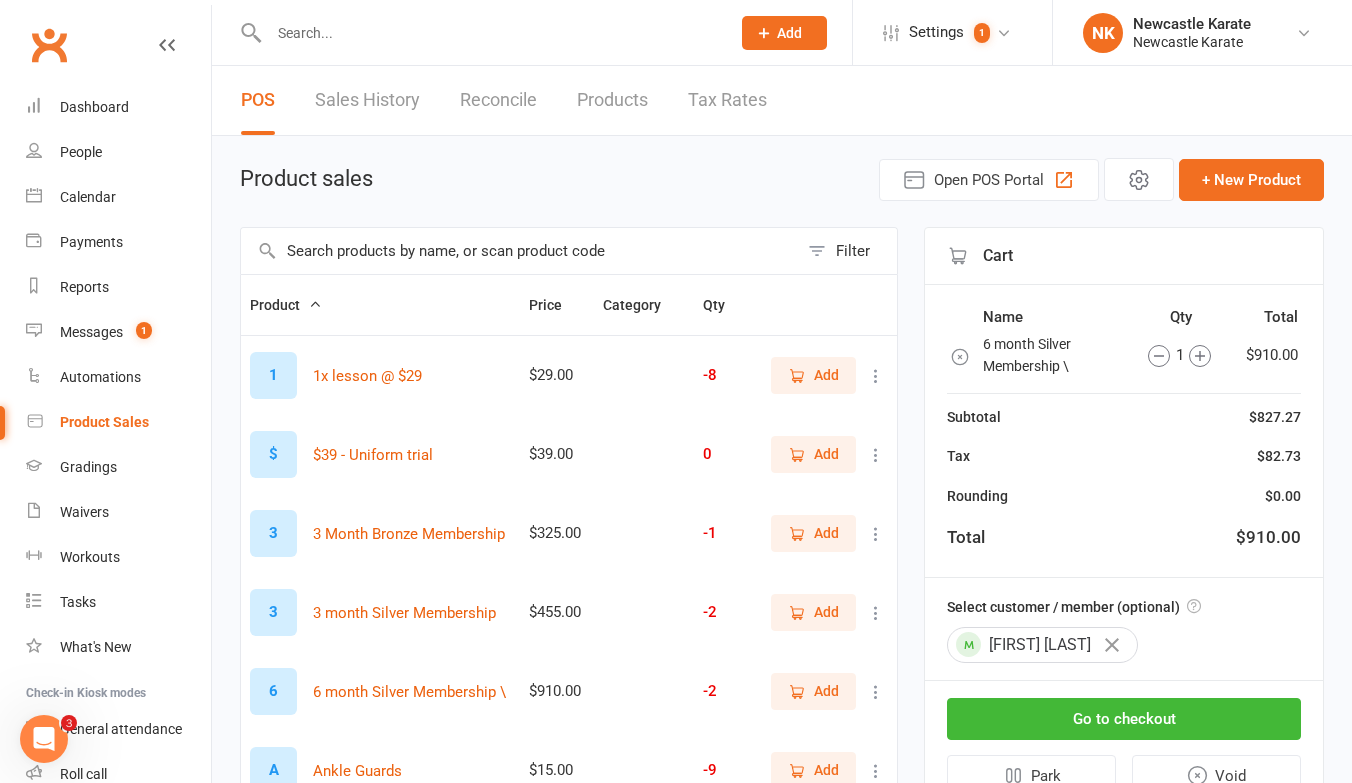 click at bounding box center (489, 33) 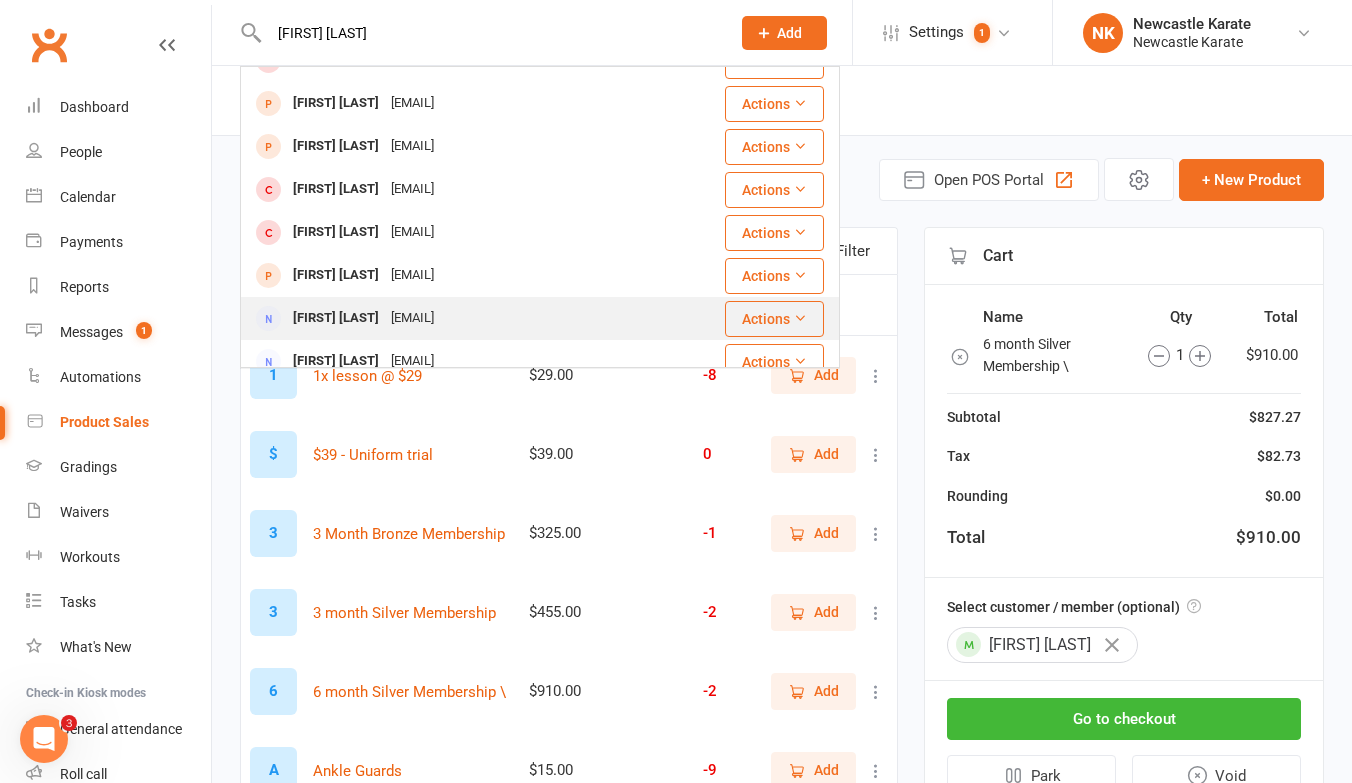 scroll, scrollTop: 560, scrollLeft: 0, axis: vertical 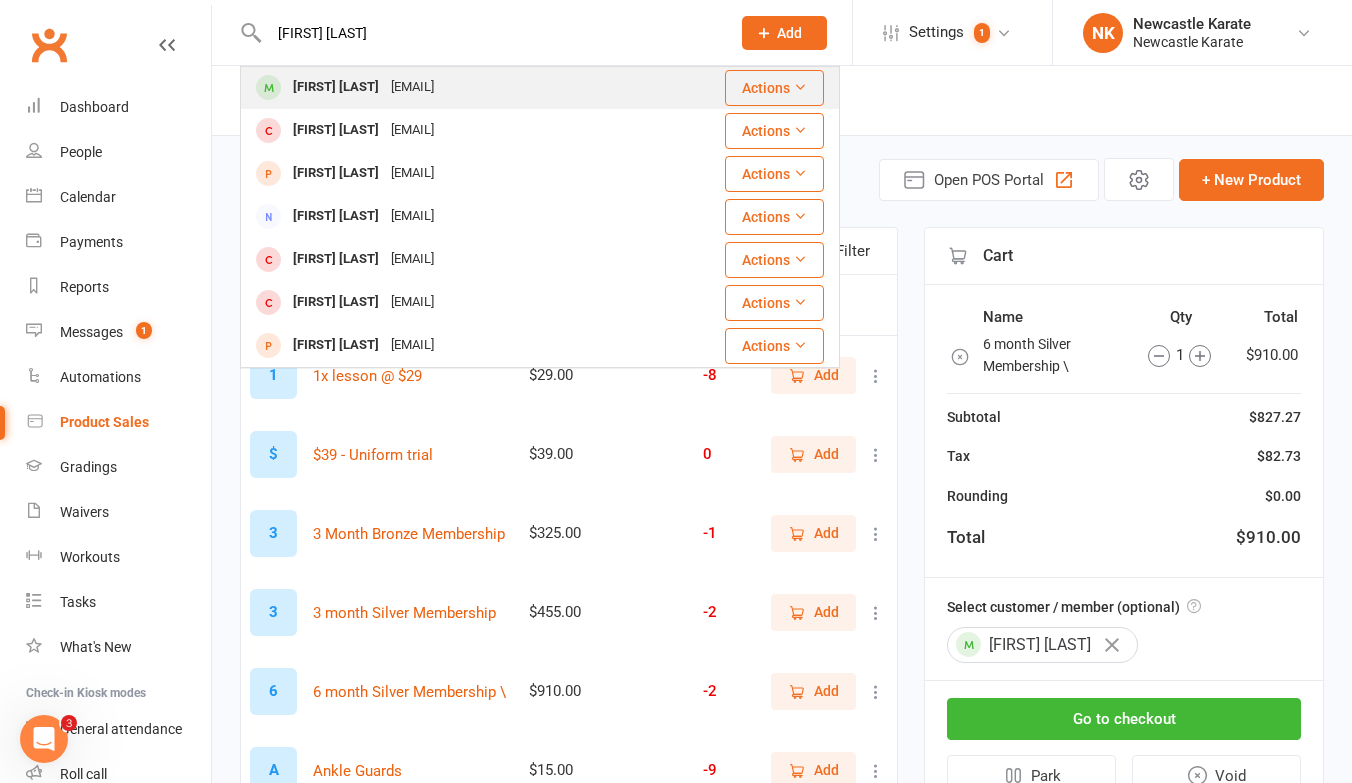 type on "[FIRST] [LAST]" 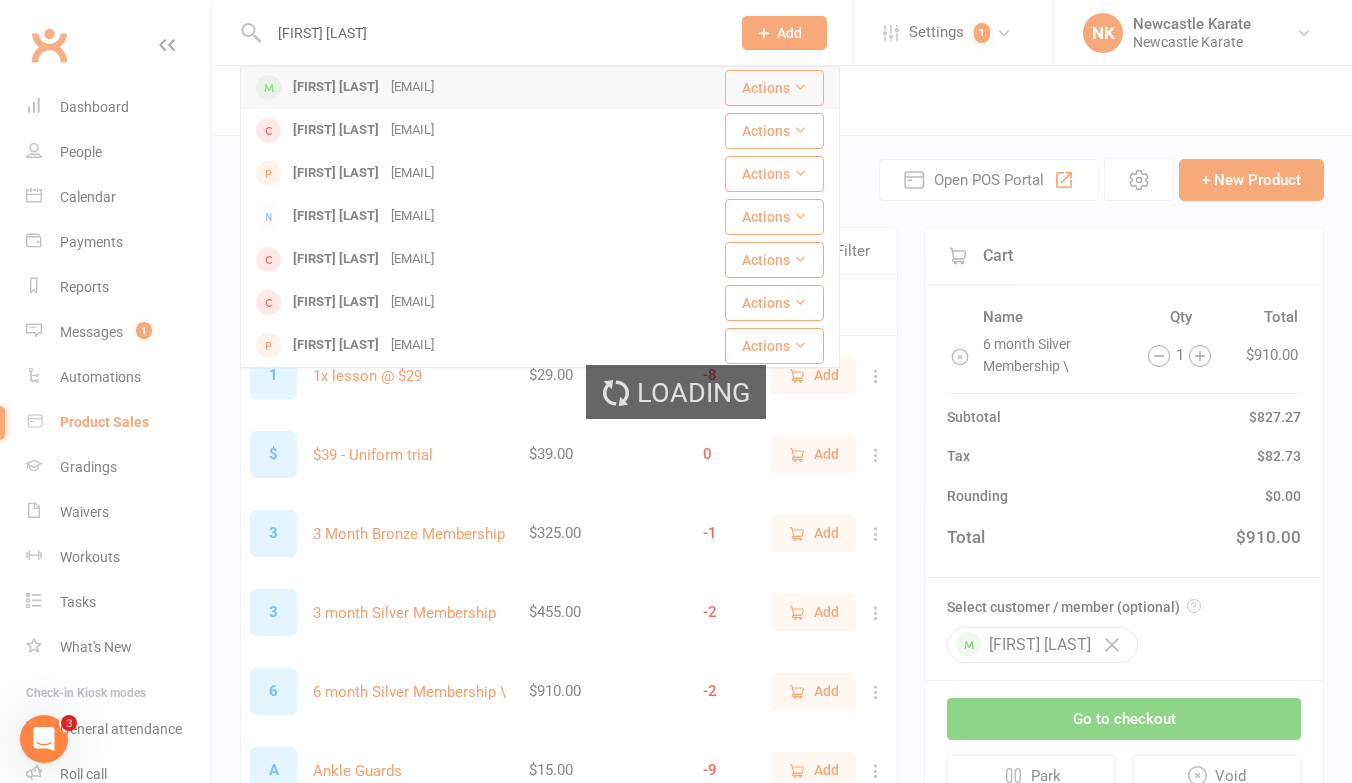 type 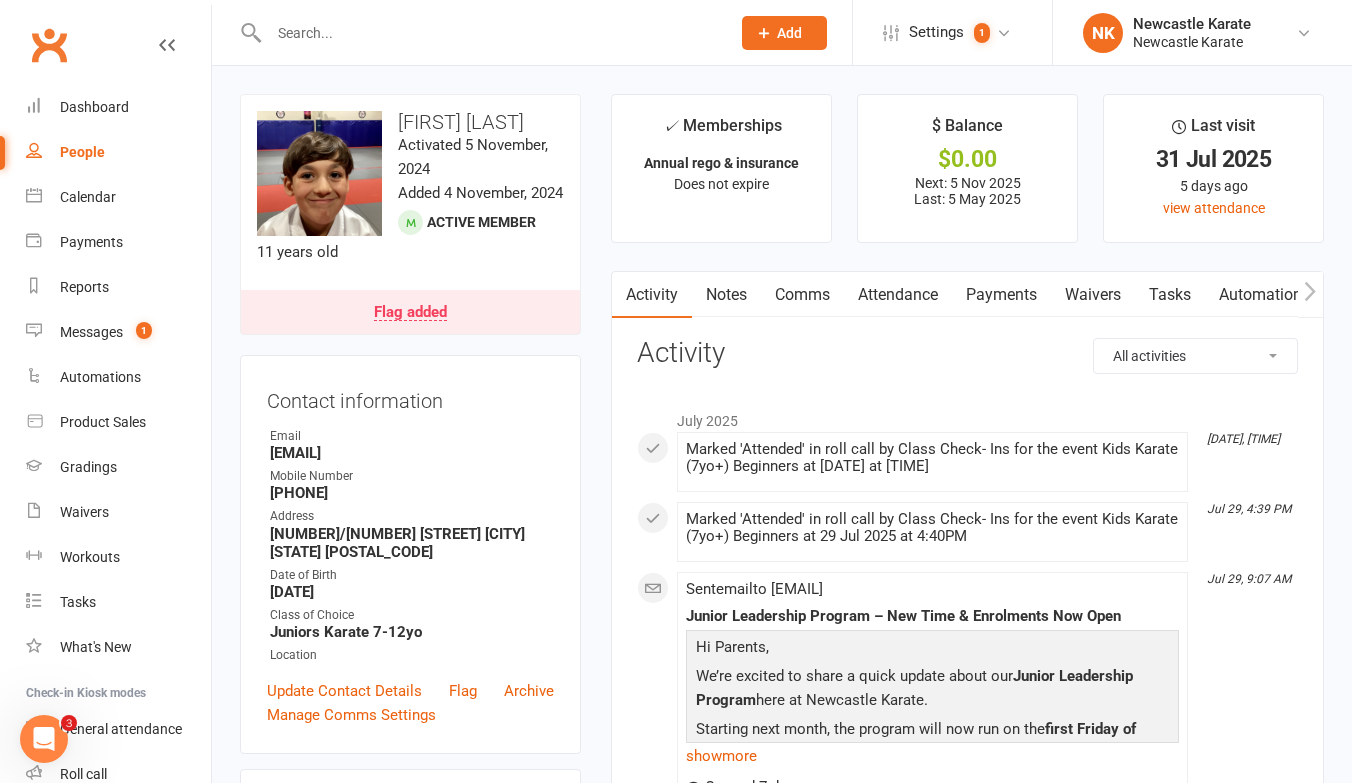 click on "Payments" at bounding box center (1001, 295) 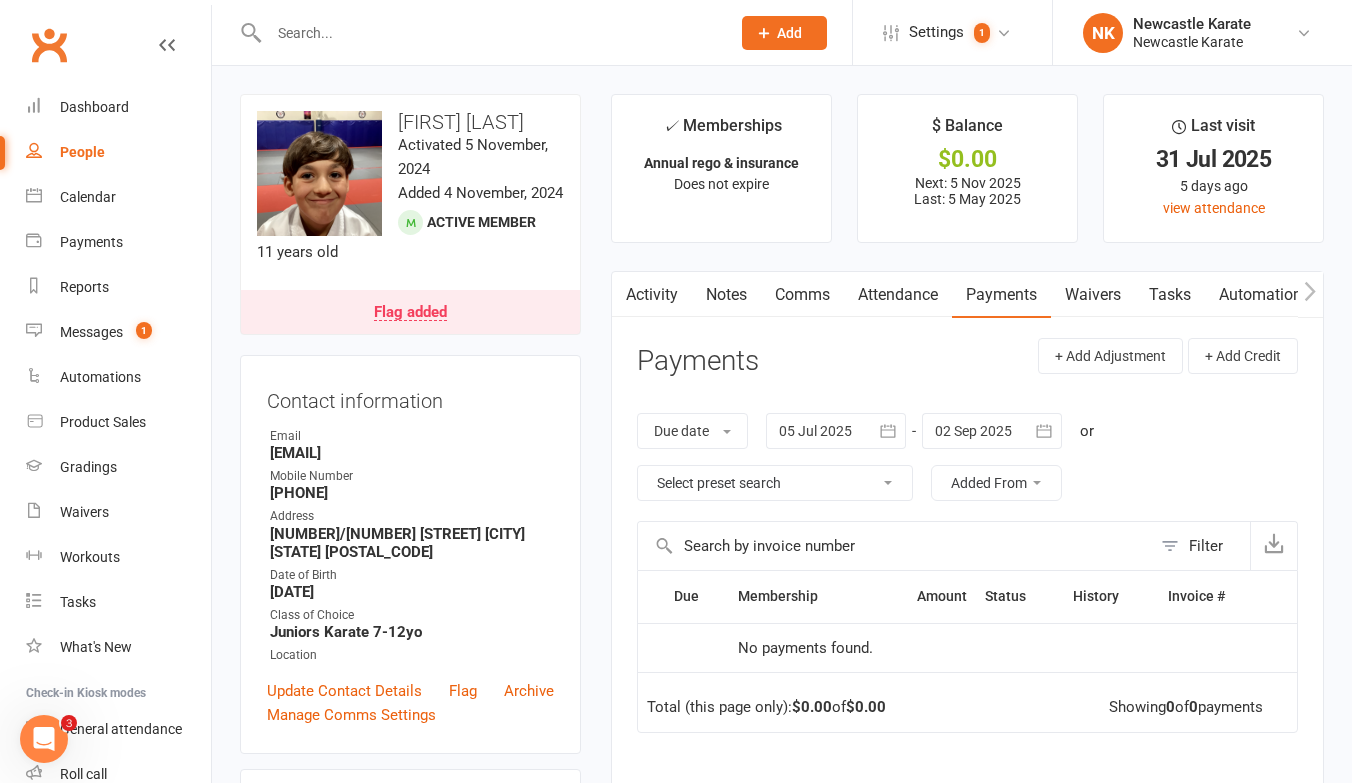 scroll, scrollTop: 260, scrollLeft: 0, axis: vertical 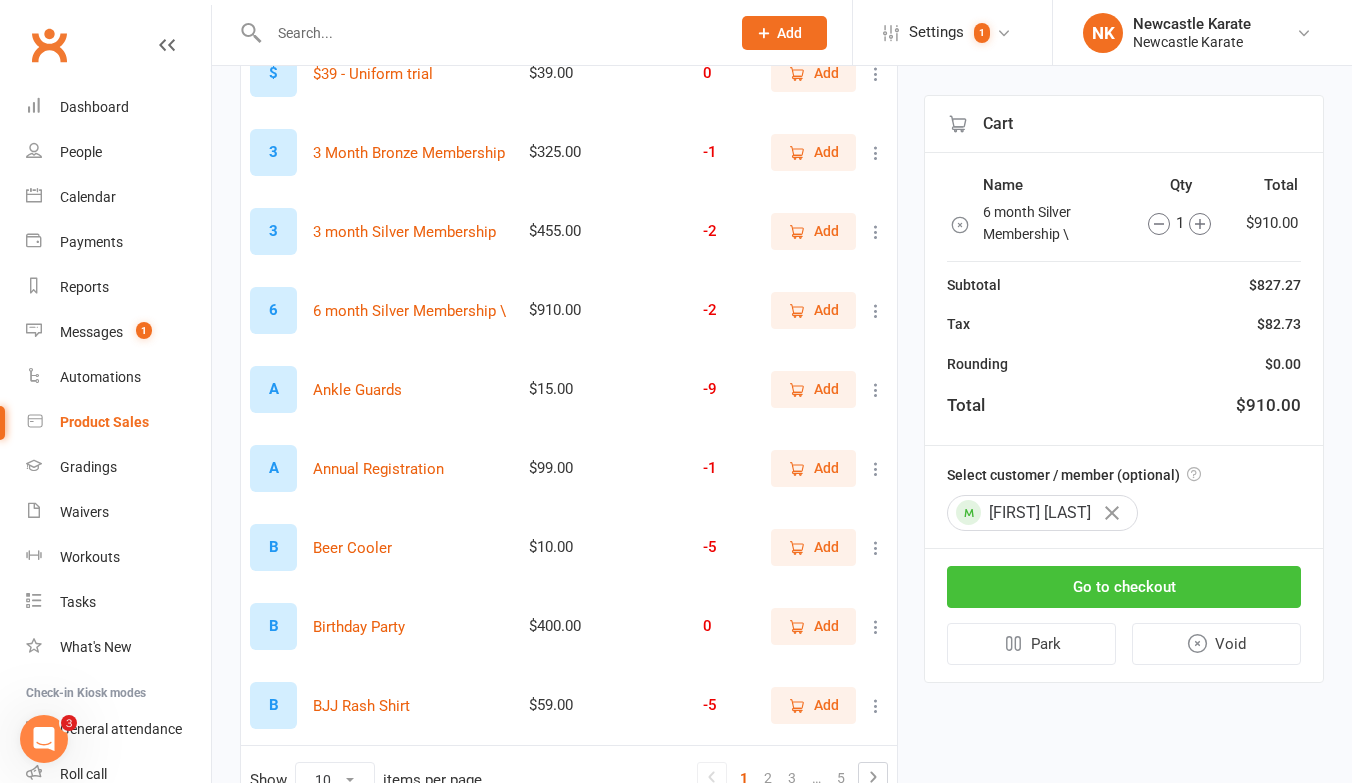click on "Go to checkout" at bounding box center (1124, 587) 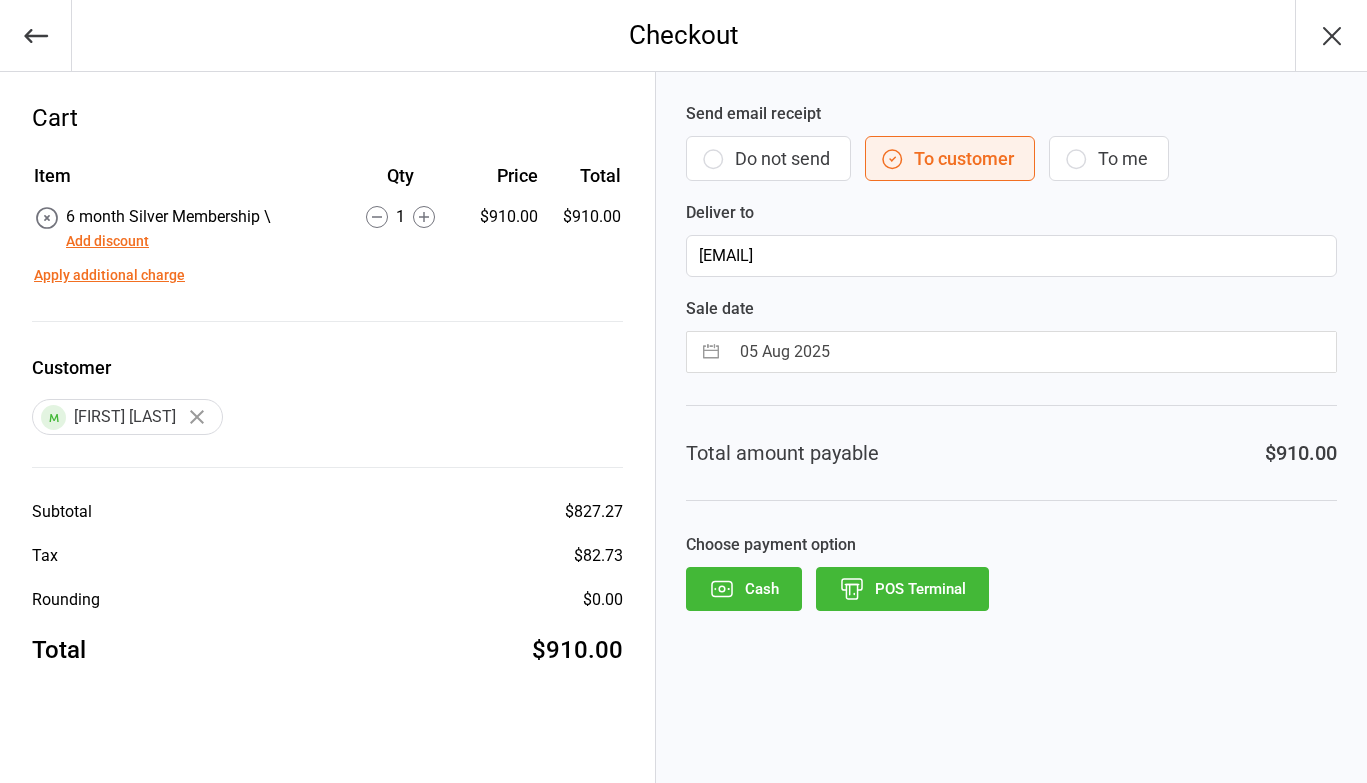 scroll, scrollTop: 0, scrollLeft: 0, axis: both 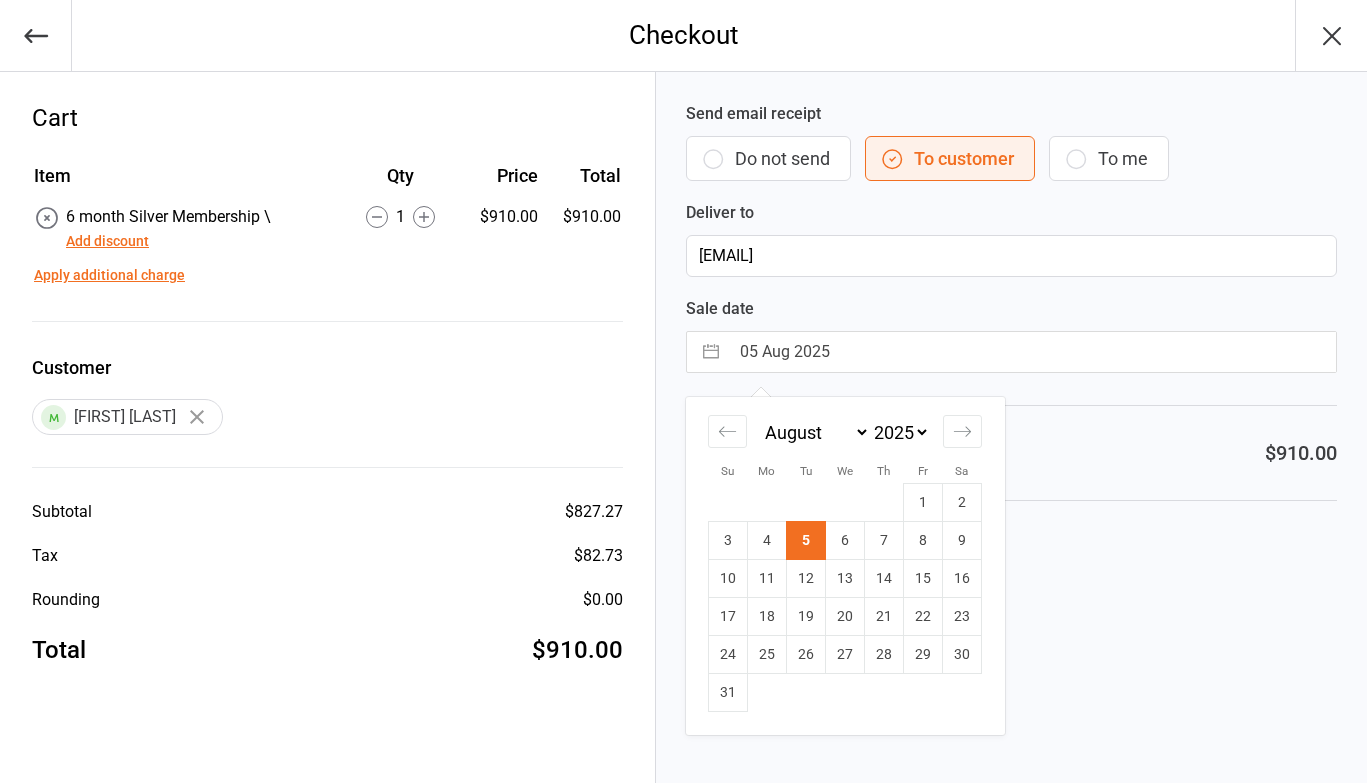 click on "05 Aug 2025" at bounding box center (1032, 352) 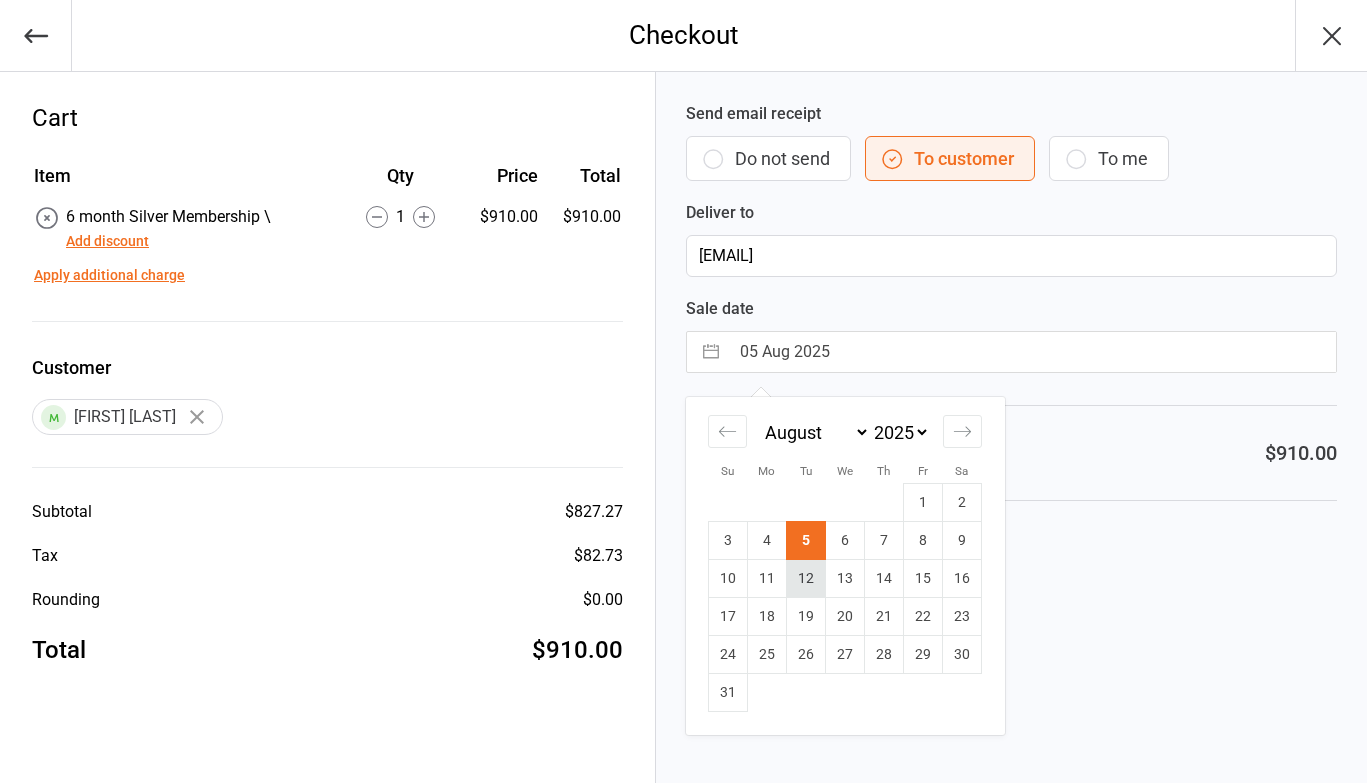click on "12" at bounding box center [806, 579] 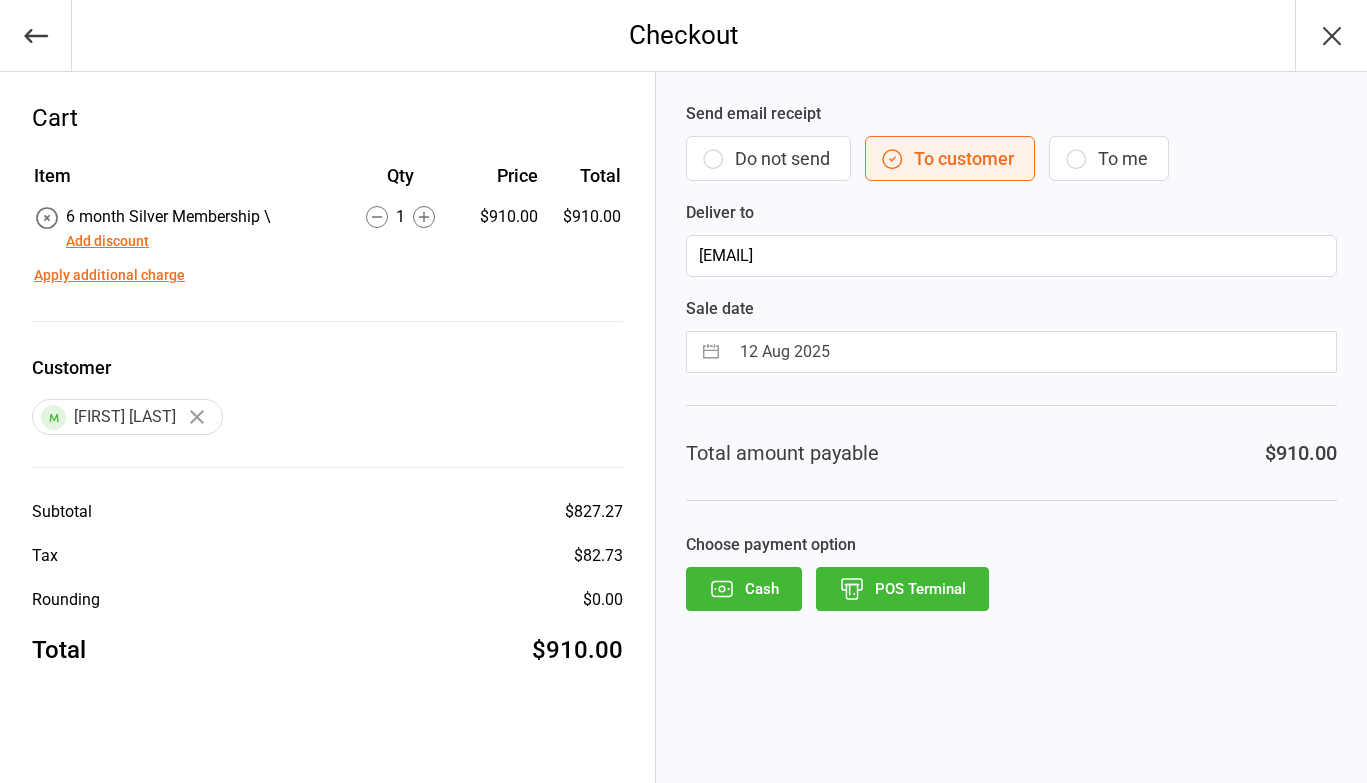 click on "POS Terminal" at bounding box center (902, 589) 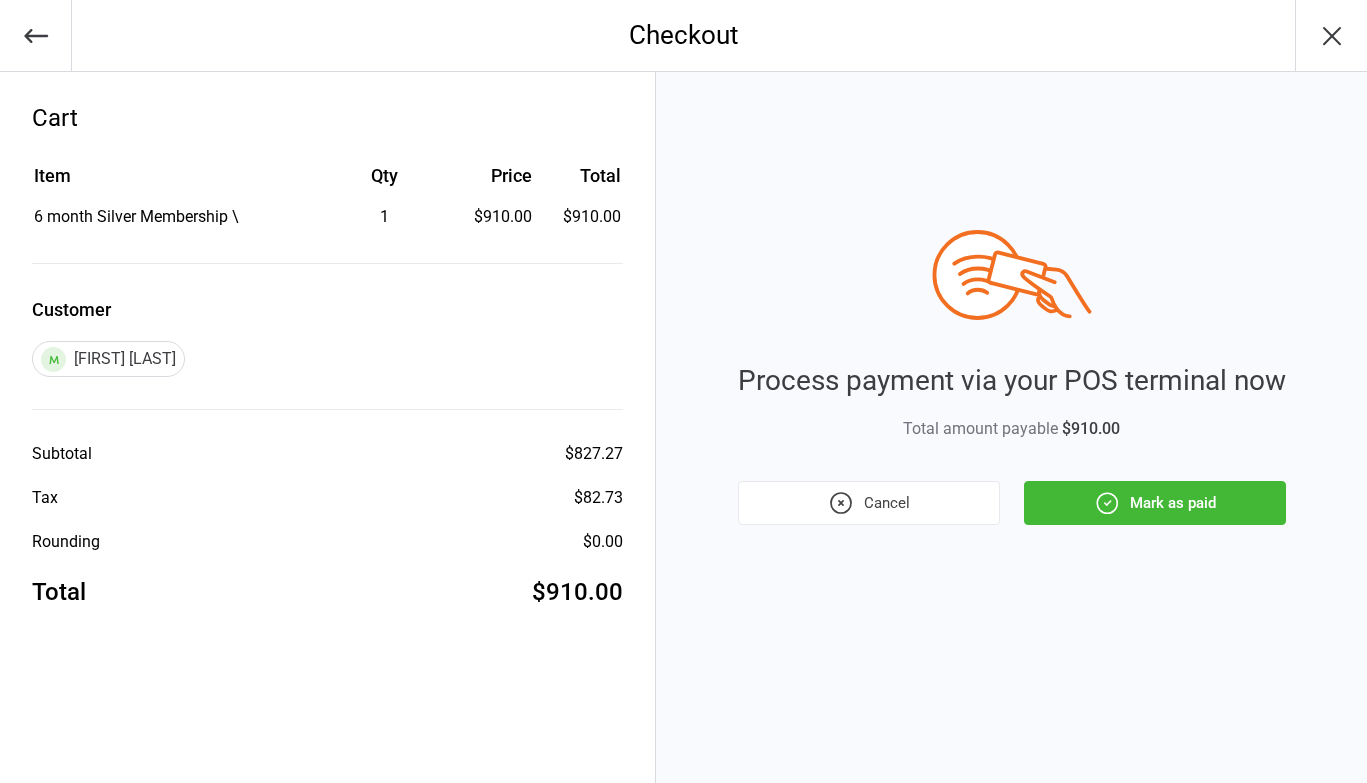 click 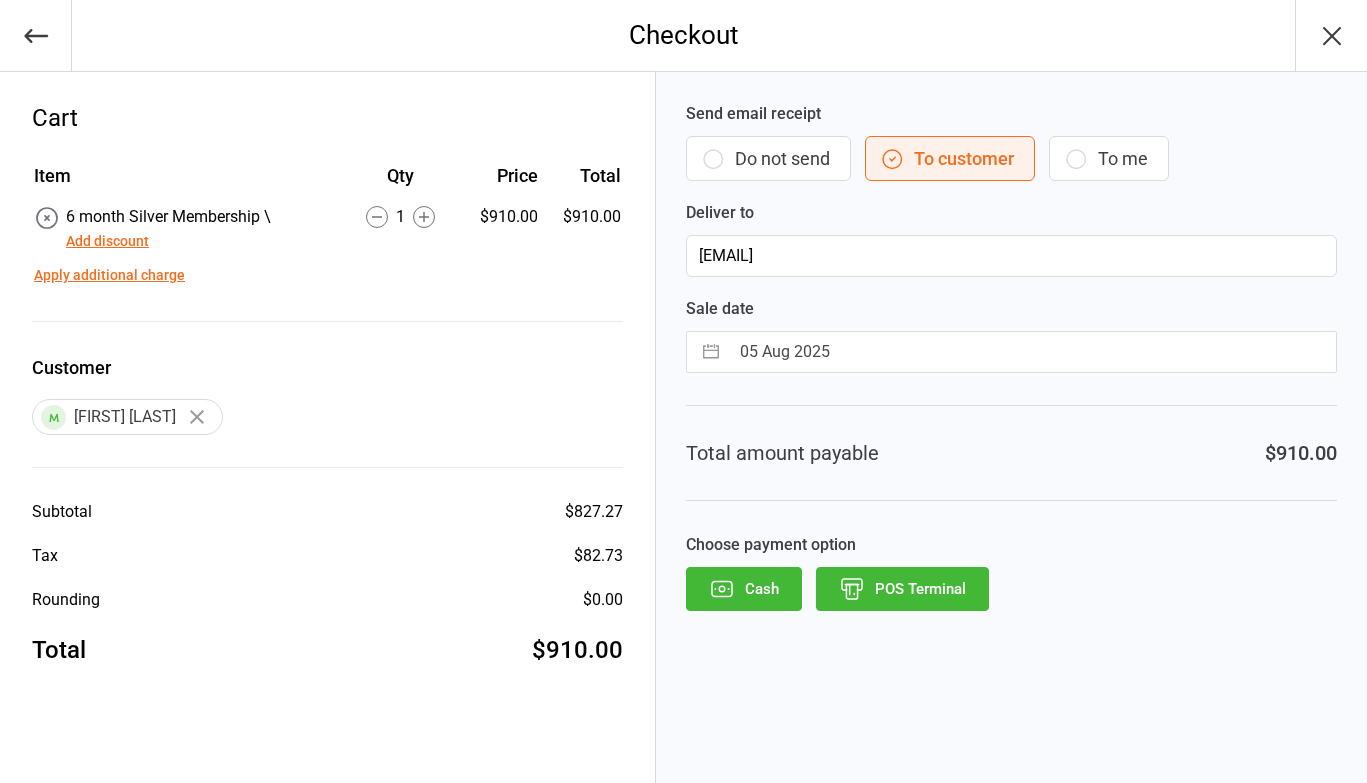 click 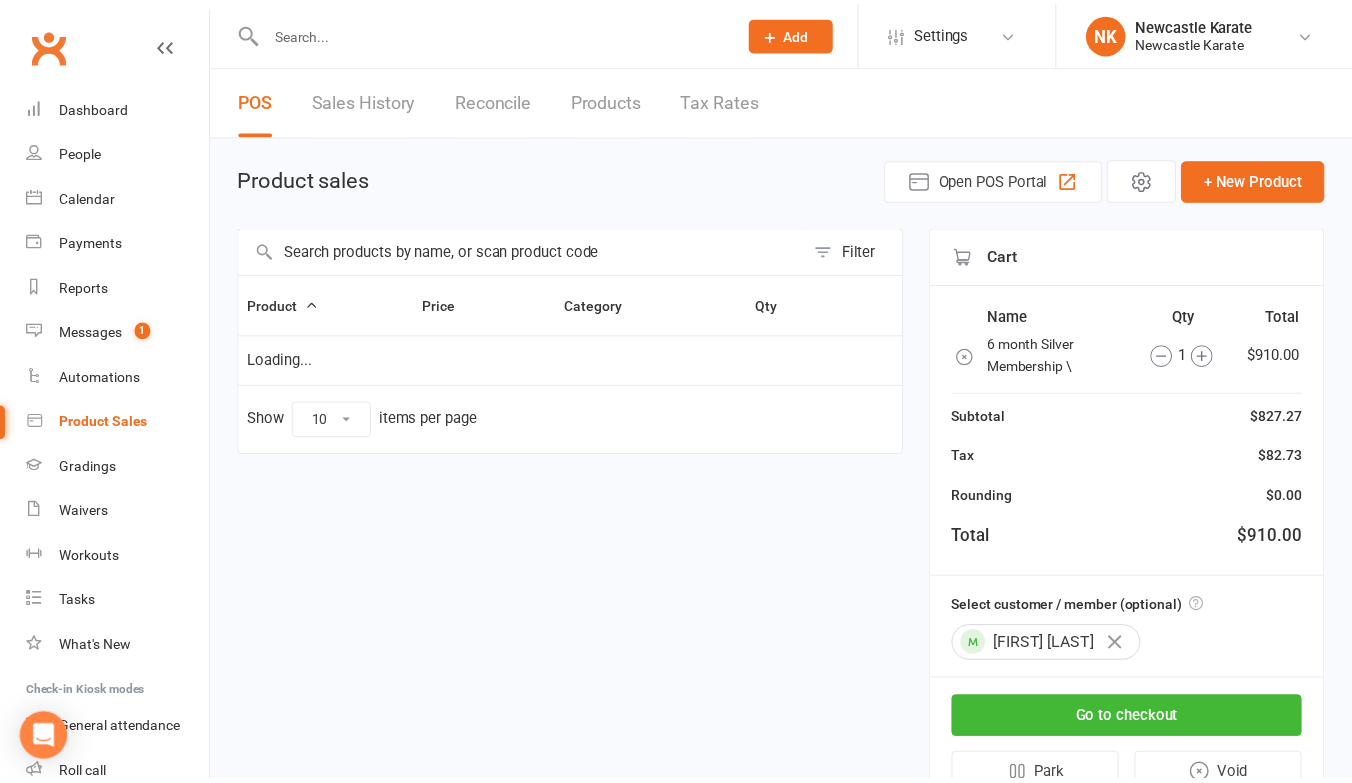 scroll, scrollTop: 0, scrollLeft: 0, axis: both 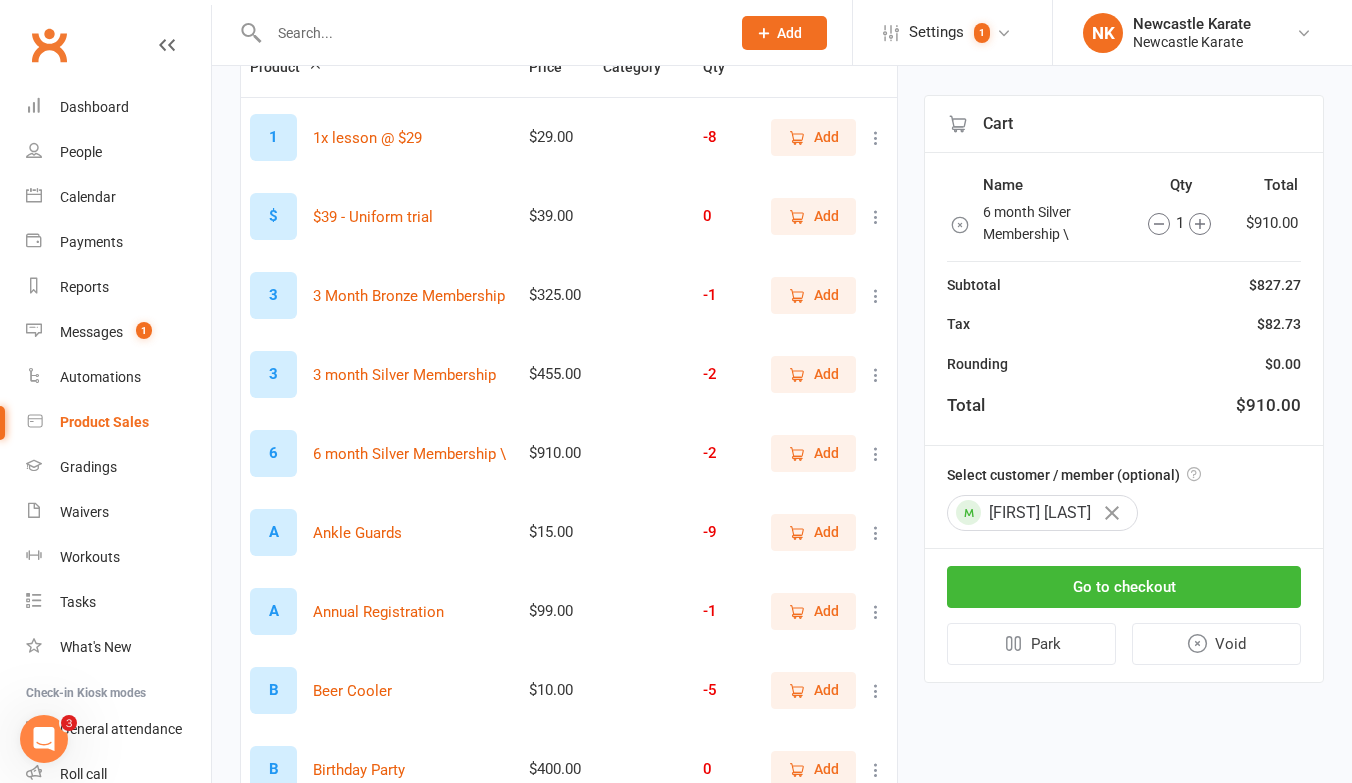 click at bounding box center [489, 33] 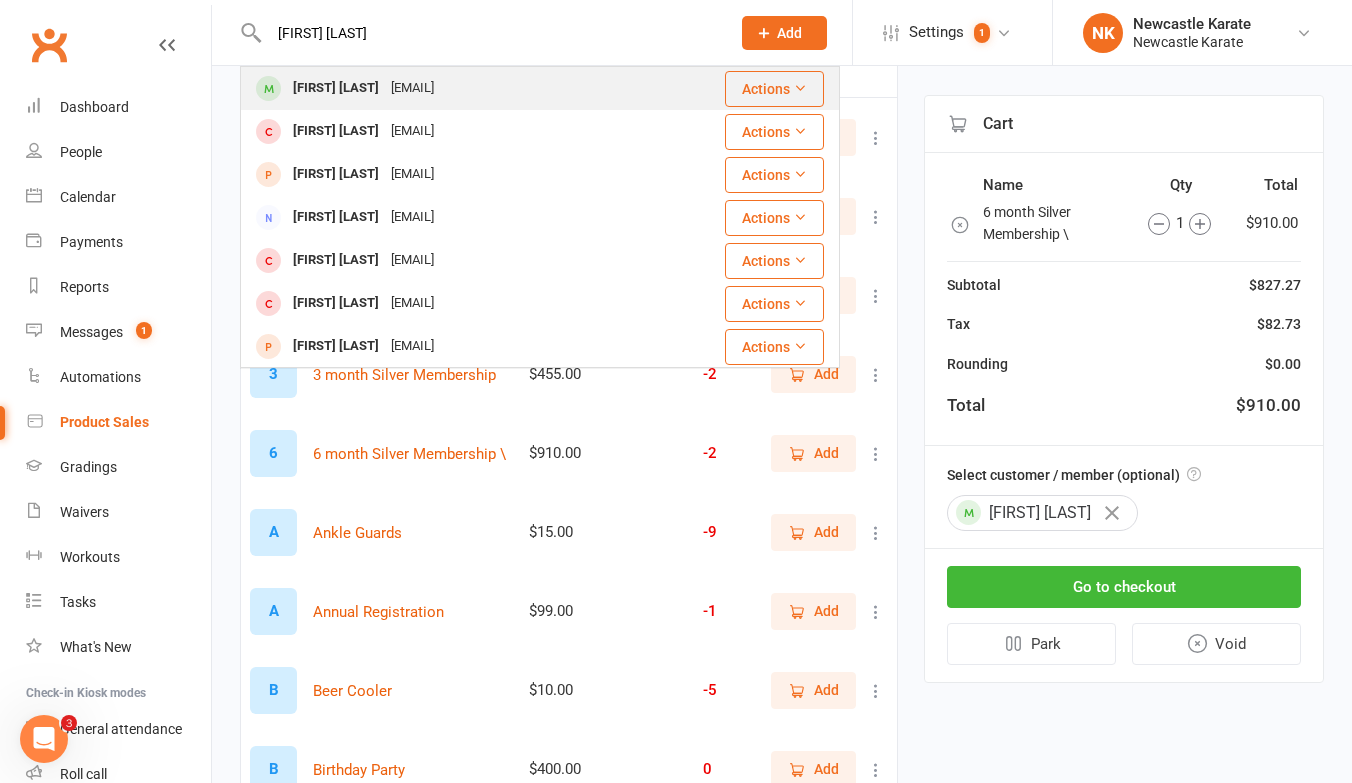 type on "[FIRST] [LAST]" 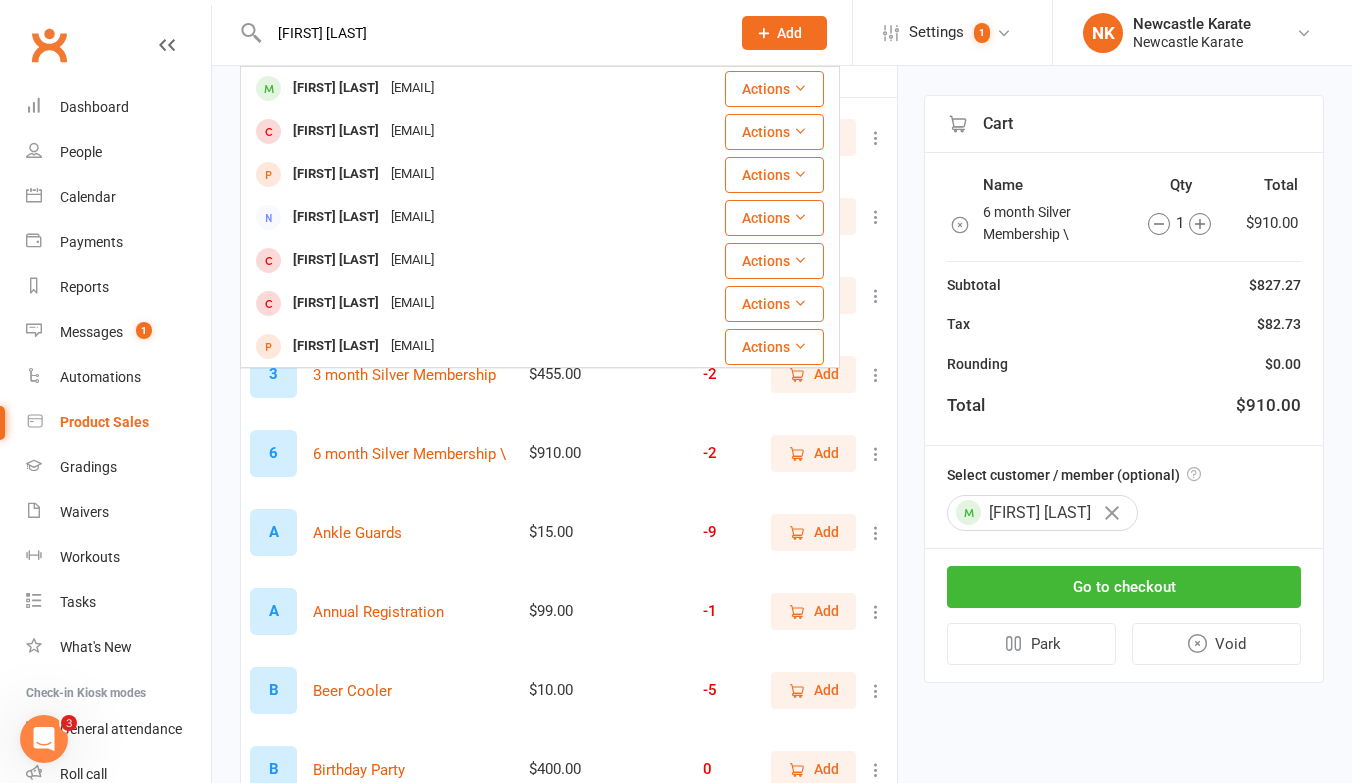 click on "[FIRST] [LAST]" at bounding box center [336, 88] 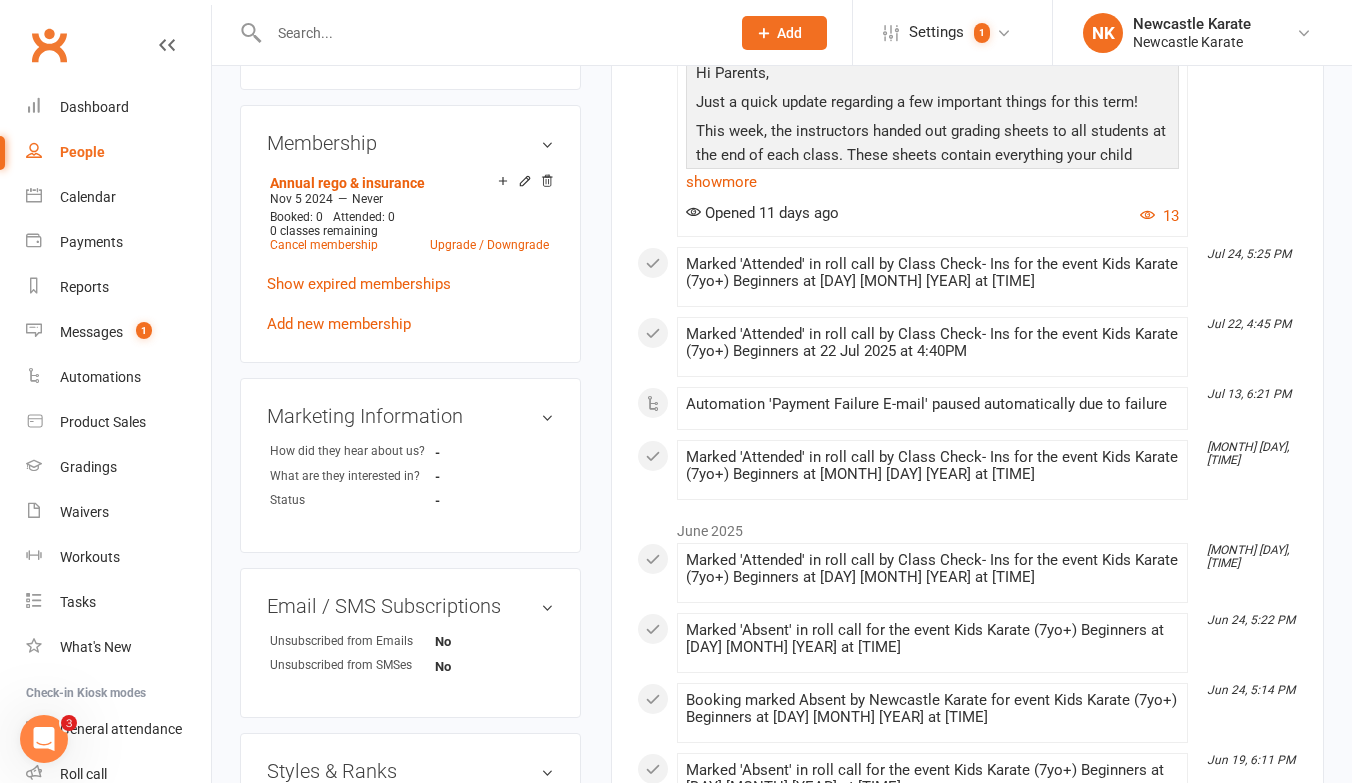 scroll, scrollTop: 825, scrollLeft: 0, axis: vertical 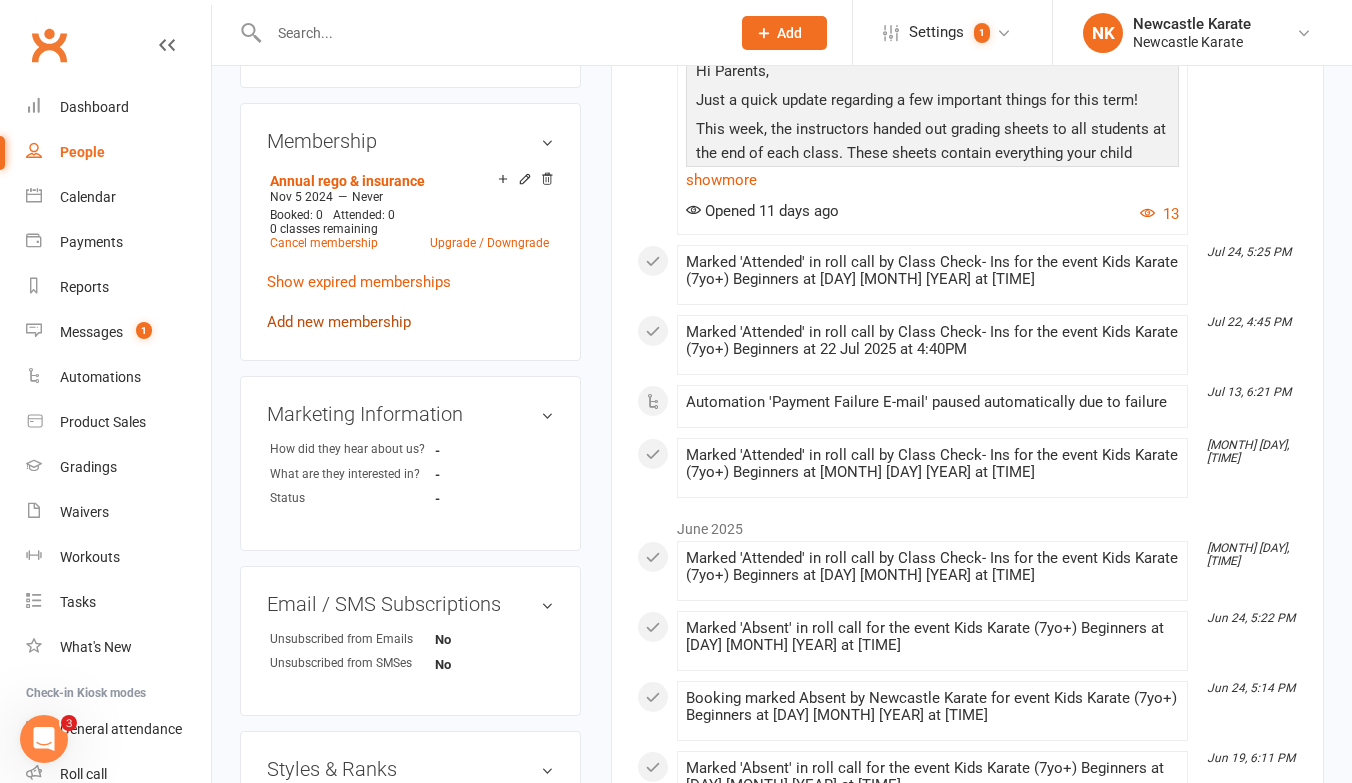 click on "Add new membership" at bounding box center [339, 322] 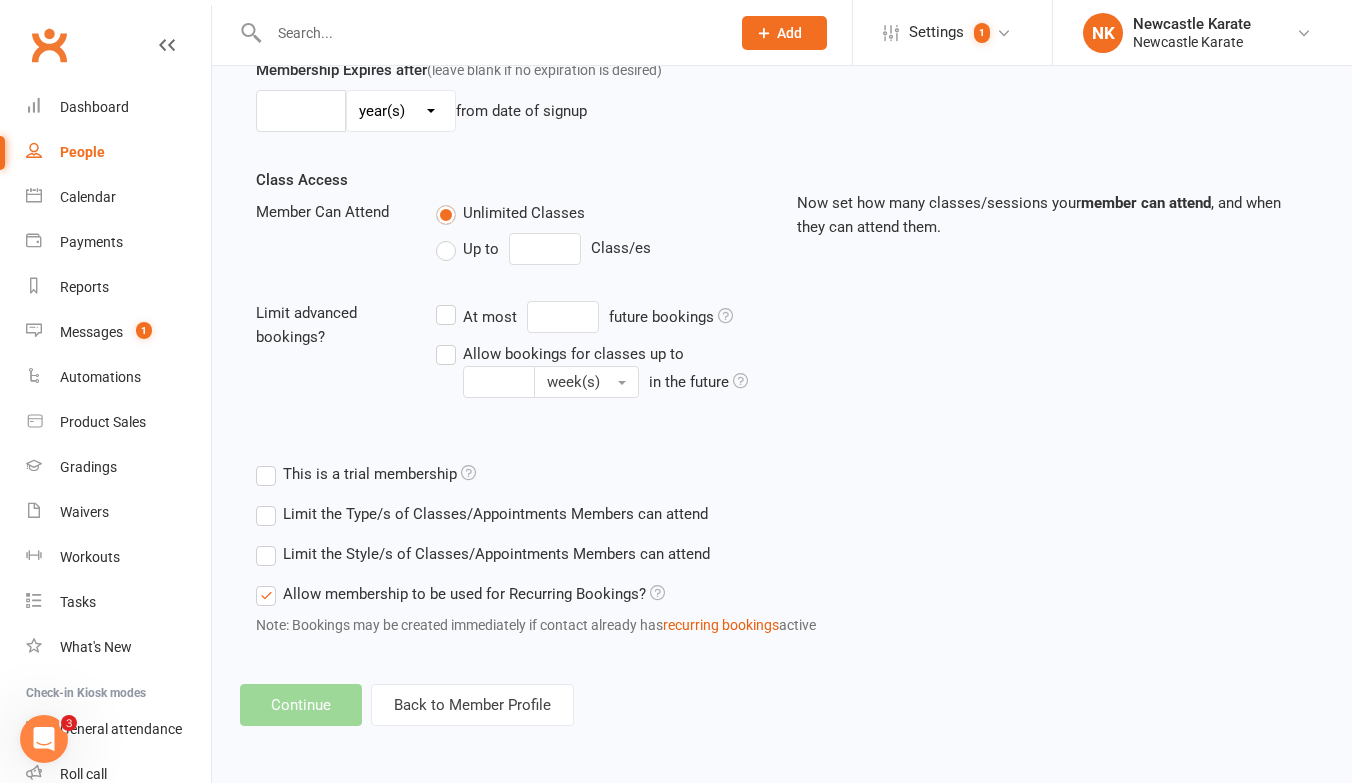 scroll, scrollTop: 0, scrollLeft: 0, axis: both 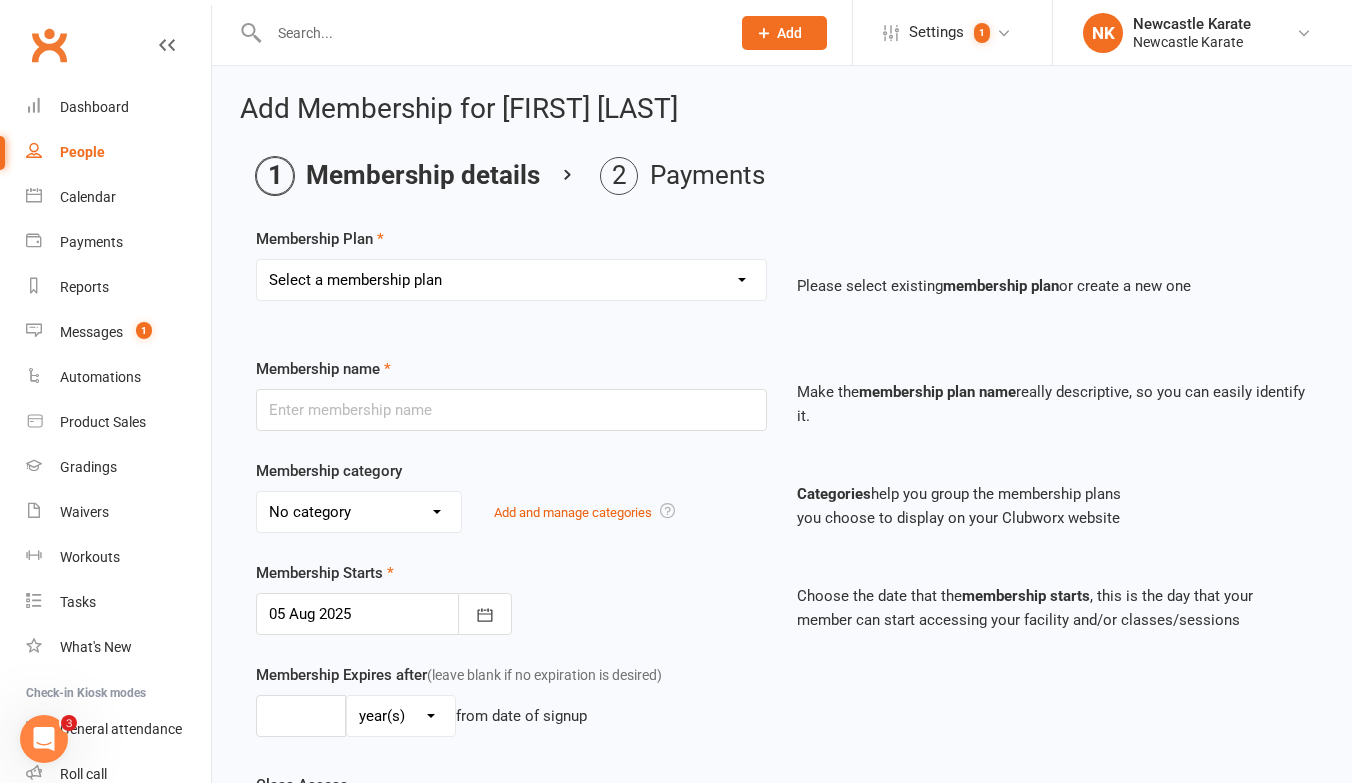 click on "Select a membership plan Create new Membership Plan INTRO Karate 2 weeks + Uniform ($39) Kids INTRO Fitness Kickboxing 2 WEEKS + gloves ($69) BRONZE @ $25 a class “$50 Paid fortnightly” (1 style / 2 classes a fortnight) SILVER @ $17.50 a class “$70 Paid fortnightly” (1 style / 4 classes a fortnight) GOLD @ $15 a class “$90 Paid fortnightly”  (1 style / 6 classes a fortnight) Platinum @ $65 a week ($130 a fortnight = Unlimited styles & classes) Annual rego & insurance Intro 10 days for $10 Intro Free Pass Leadership Program Movie Night Holiday Program - 1 Day Pass Seminar - Cameron Quinn (Early Bird Rate) Staff Membership 1 x Casual Class Seminar - Anthony Perosh Parents as coaches INTRO Karate 2 weeks + Uniform ($39) Adults INTRO BJJ 2 weeks + Rash guard ($19) Adults Private class 1 x week @ $40- ($80 paid fortnightly) 5 classes for $5" at bounding box center [511, 280] 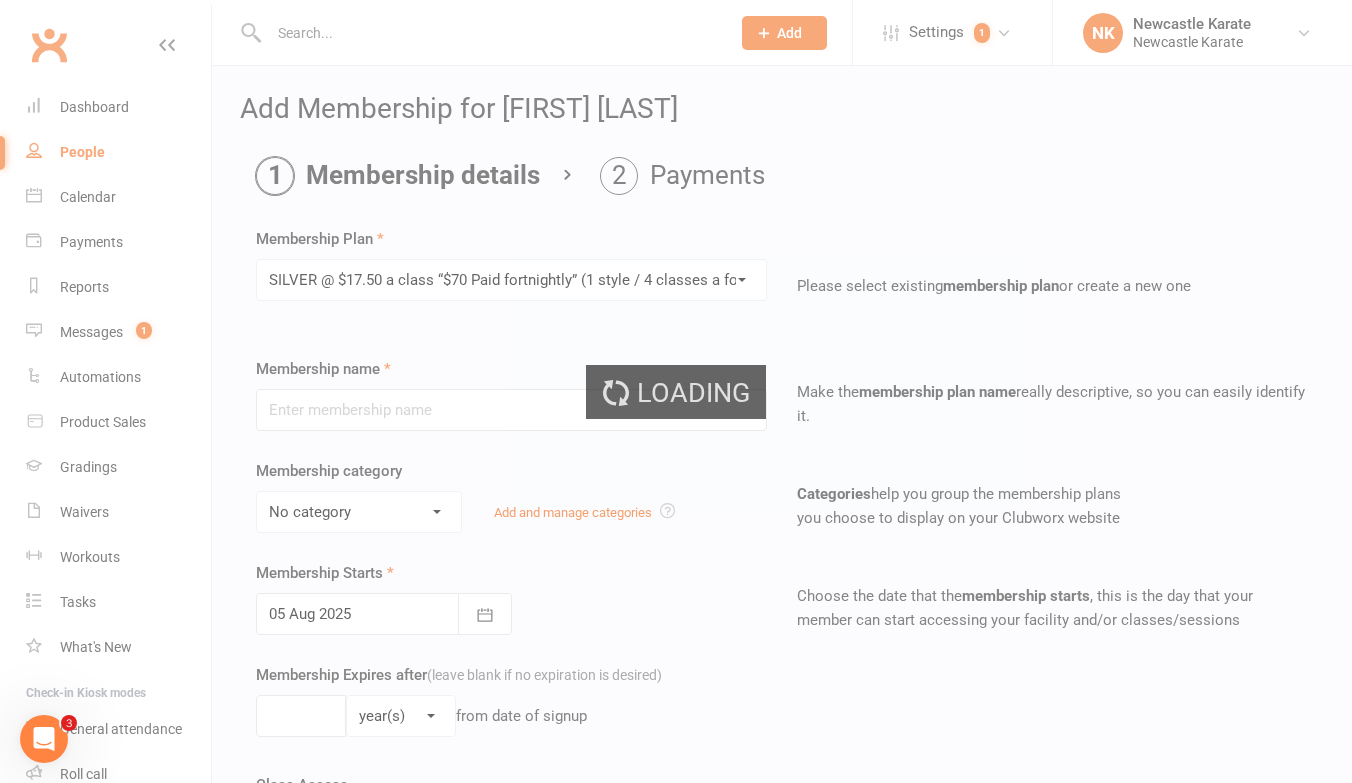 type on "SILVER @ $17.50 a class “$70 Paid fortnightly” (1 style / 4 classes a fortnight)" 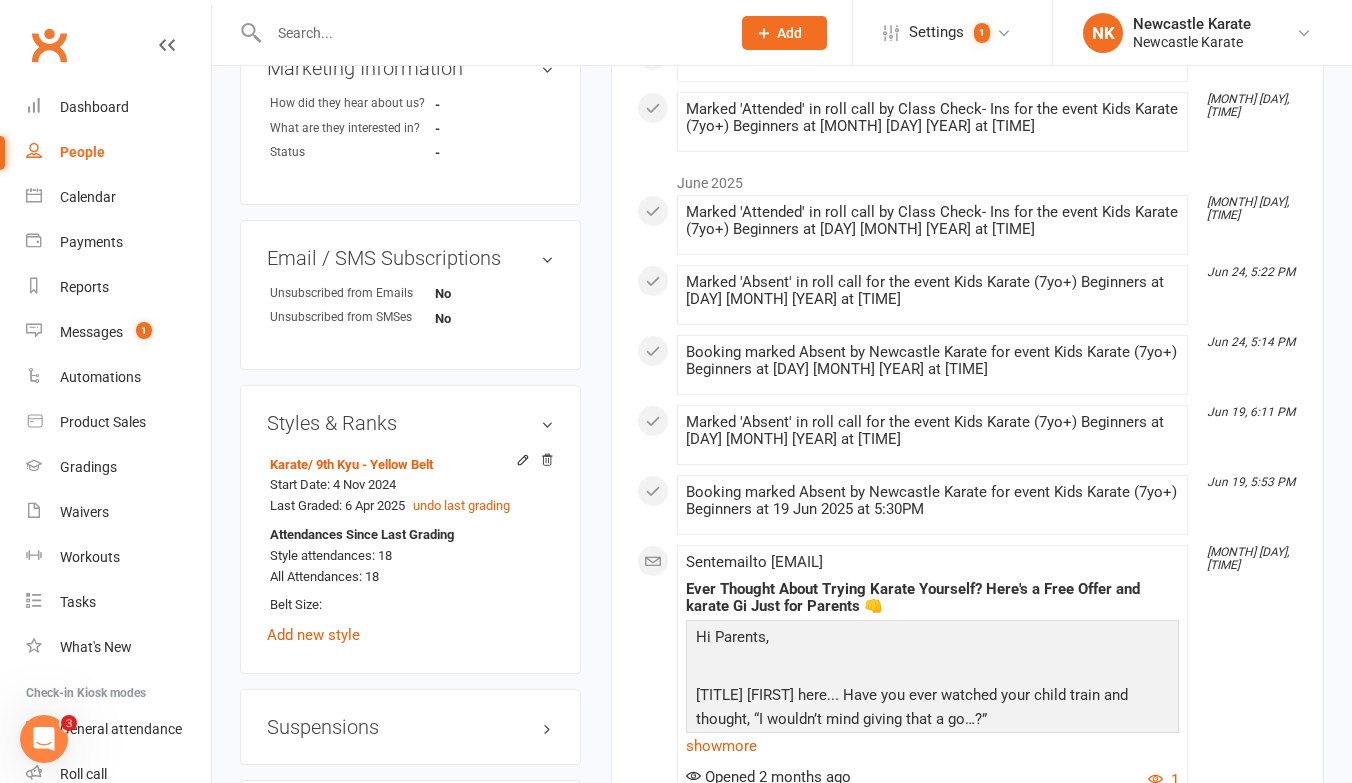 scroll, scrollTop: 794, scrollLeft: 0, axis: vertical 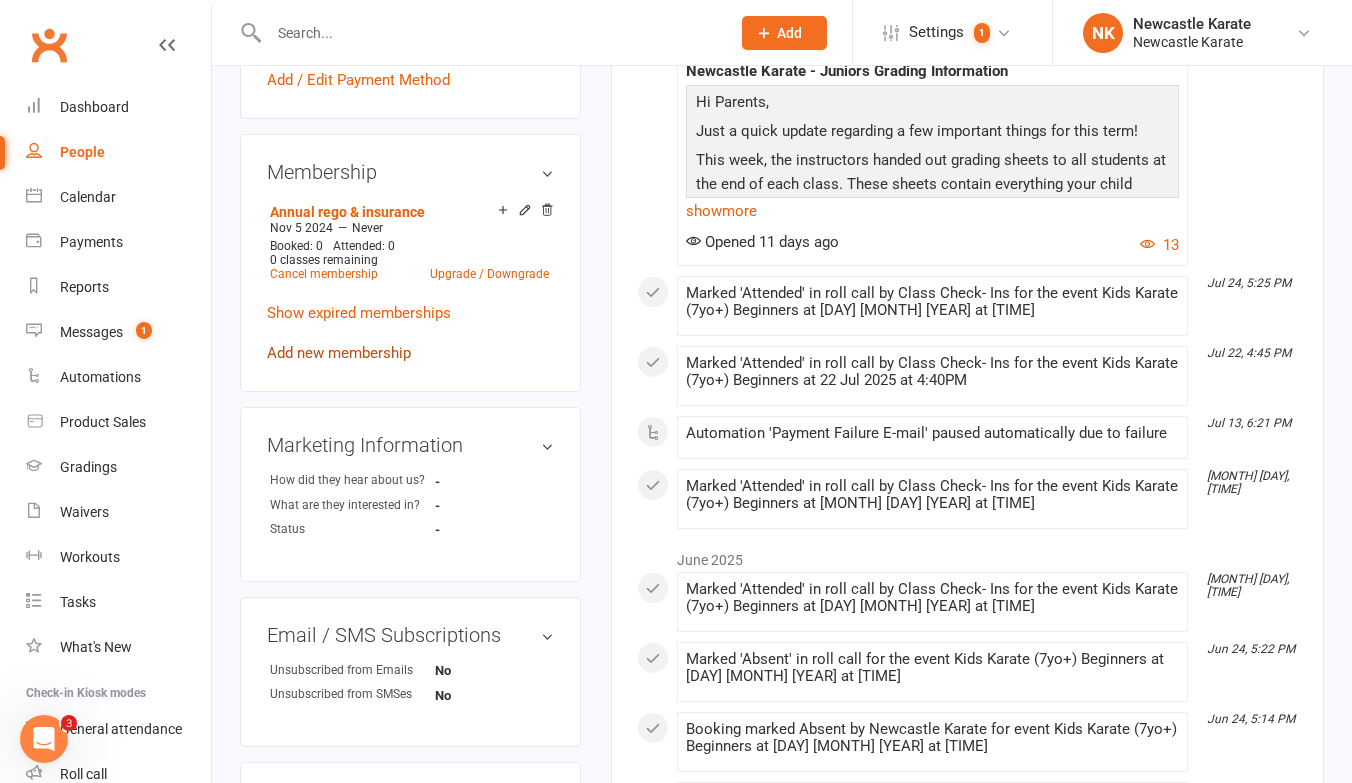 click on "Add new membership" at bounding box center (339, 353) 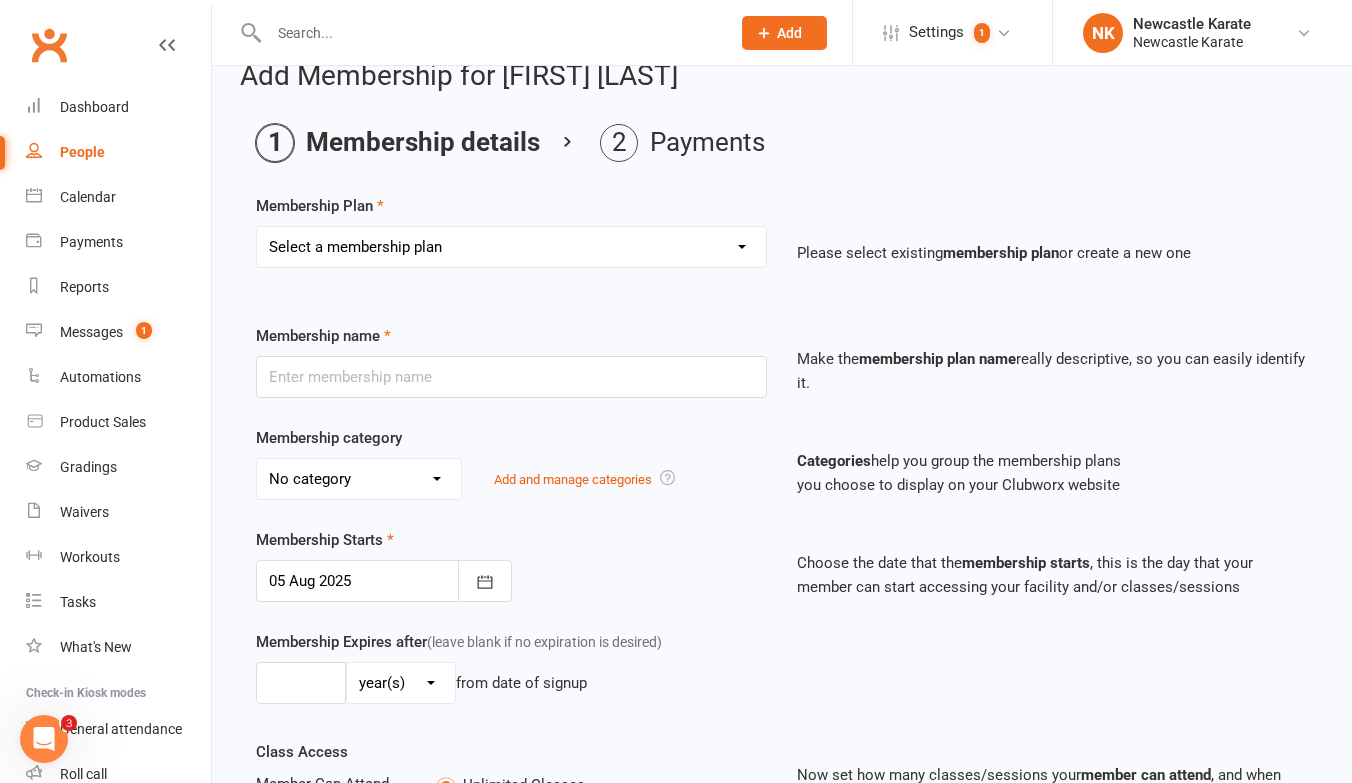 scroll, scrollTop: 35, scrollLeft: 0, axis: vertical 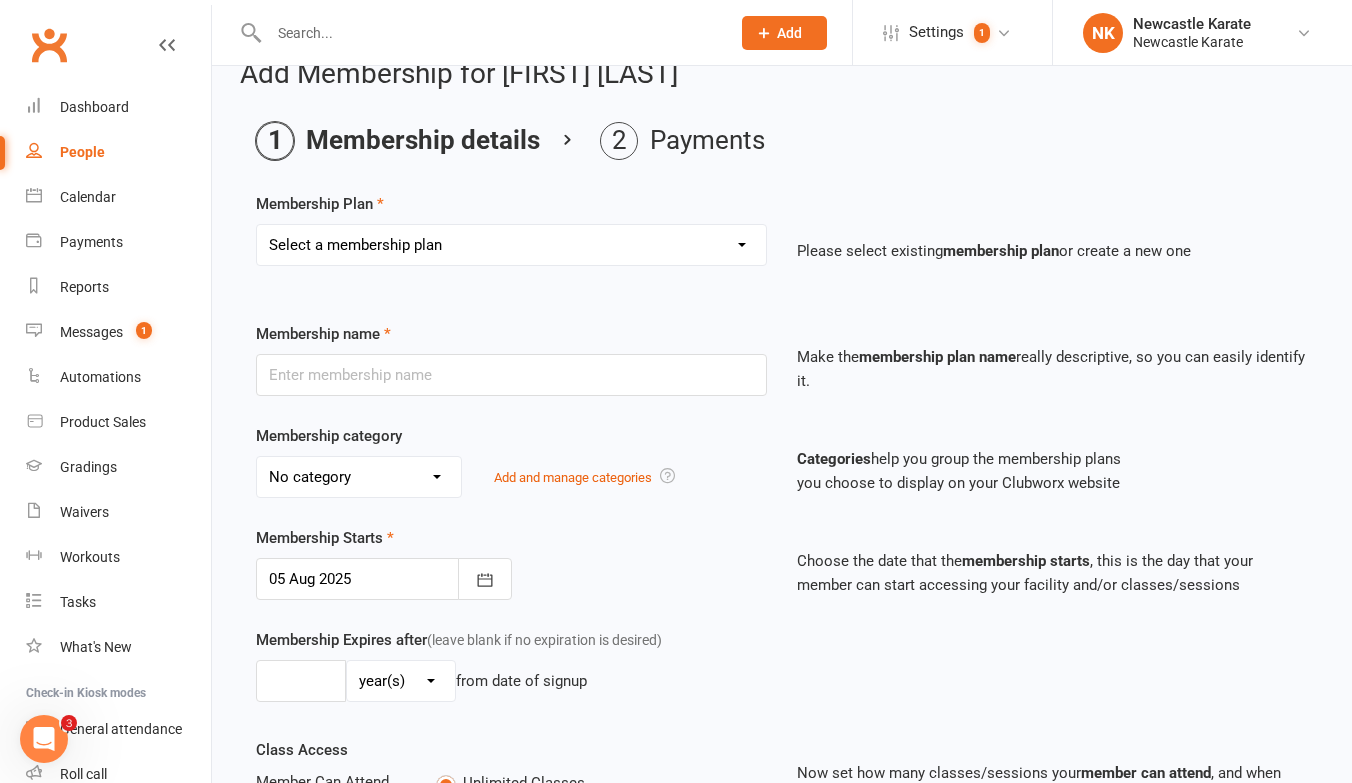 click on "Select a membership plan Create new Membership Plan INTRO Karate 2 weeks + Uniform ($39) Kids INTRO Fitness Kickboxing 2 WEEKS + gloves ($69) BRONZE @ $25 a class “$50 Paid fortnightly” (1 style / 2 classes a fortnight) SILVER @ $17.50 a class “$70 Paid fortnightly” (1 style / 4 classes a fortnight) GOLD @ $15 a class “$90 Paid fortnightly”  (1 style / 6 classes a fortnight) Platinum @ $65 a week ($130 a fortnight = Unlimited styles & classes) Annual rego & insurance Intro 10 days for $10 Intro Free Pass Leadership Program Movie Night Holiday Program - 1 Day Pass Seminar - Cameron Quinn (Early Bird Rate) Staff Membership 1 x Casual Class Seminar - Anthony Perosh Parents as coaches INTRO Karate 2 weeks + Uniform ($39) Adults INTRO BJJ 2 weeks + Rash guard ($19) Adults Private class 1 x week @ $40- ($80 paid fortnightly) 5 classes for $5" at bounding box center (511, 245) 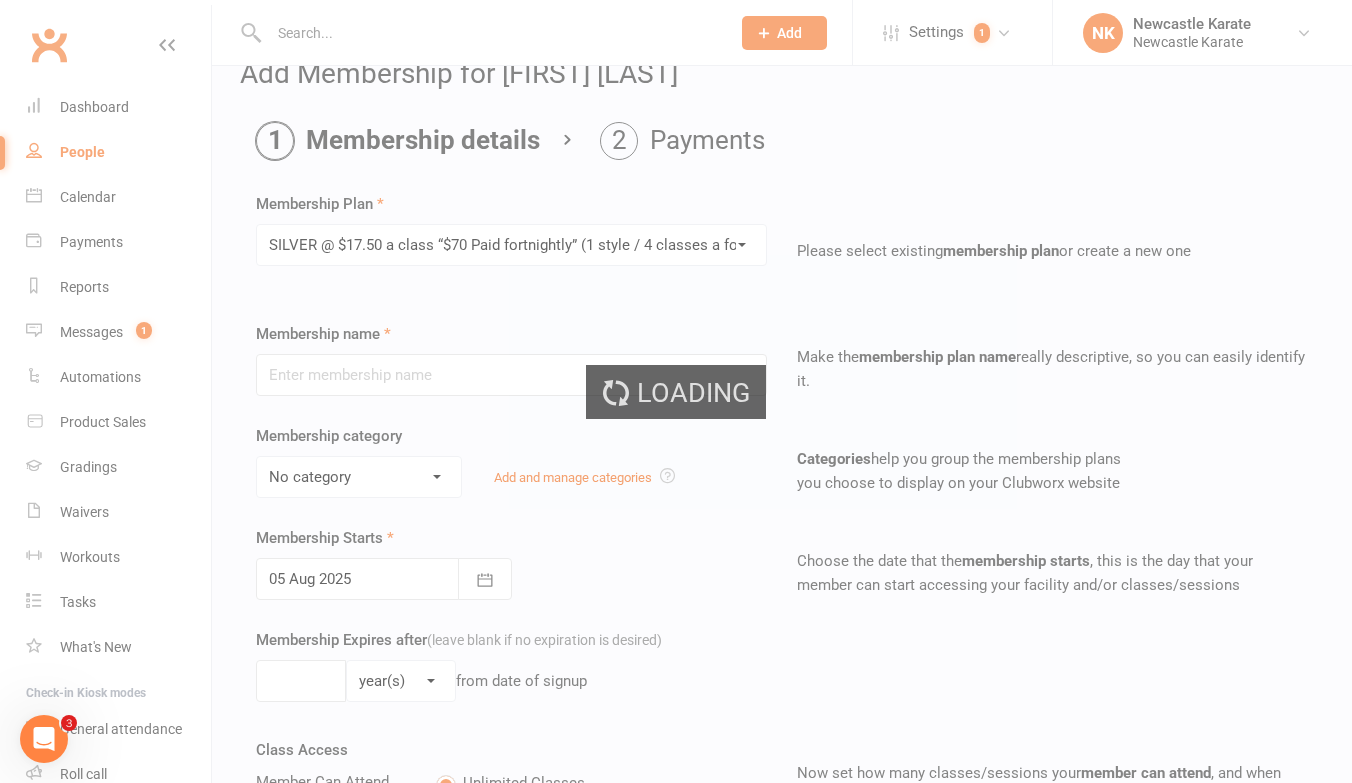 type on "SILVER @ $17.50 a class “$70 Paid fortnightly” (1 style / 4 classes a fortnight)" 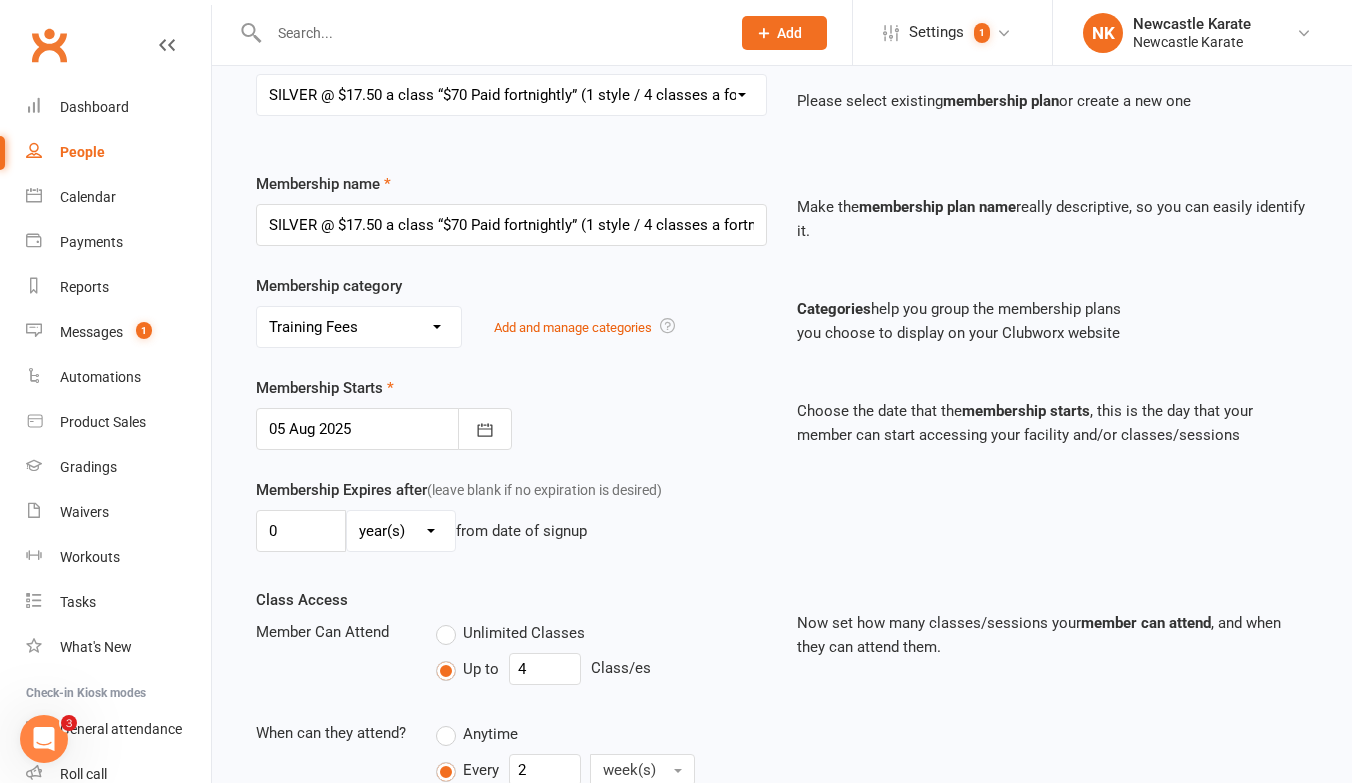 scroll, scrollTop: 181, scrollLeft: 0, axis: vertical 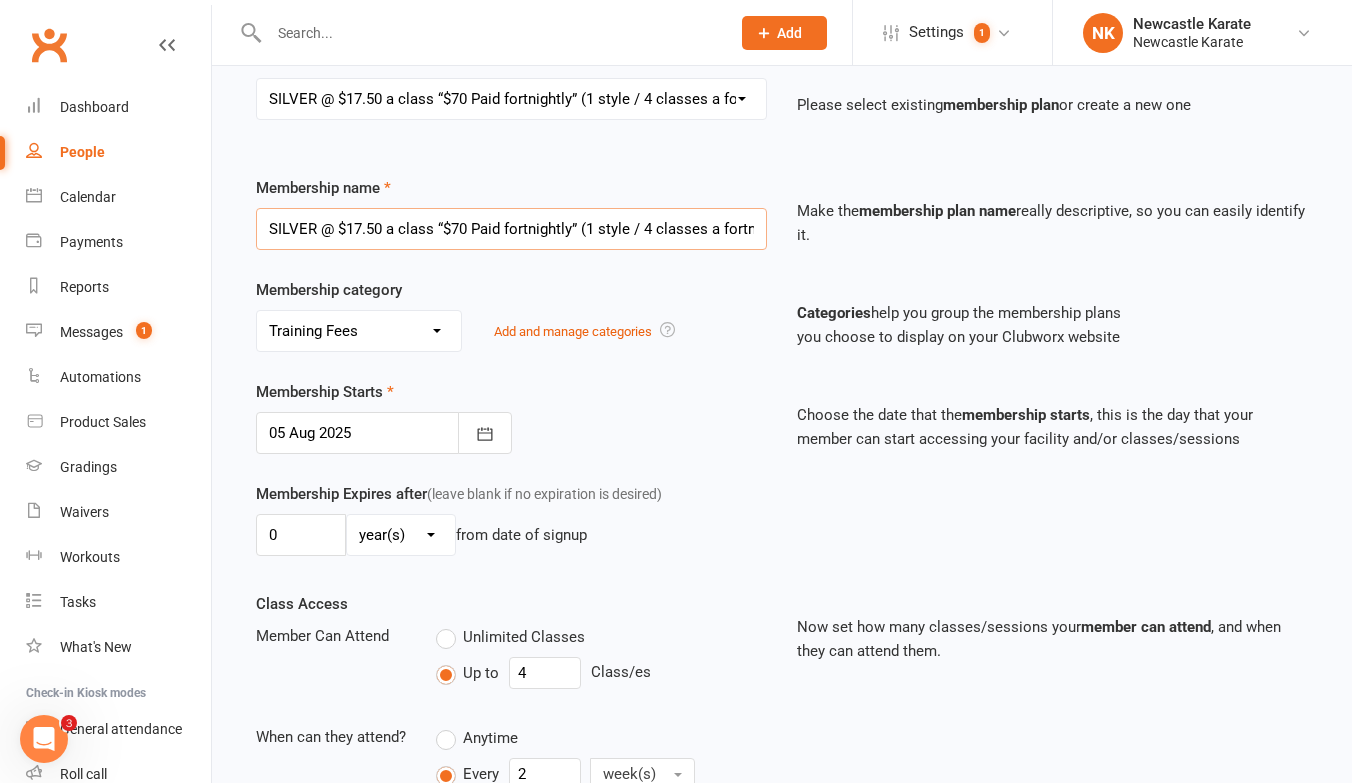 click on "SILVER @ $17.50 a class “$70 Paid fortnightly” (1 style / 4 classes a fortnight)" at bounding box center (511, 229) 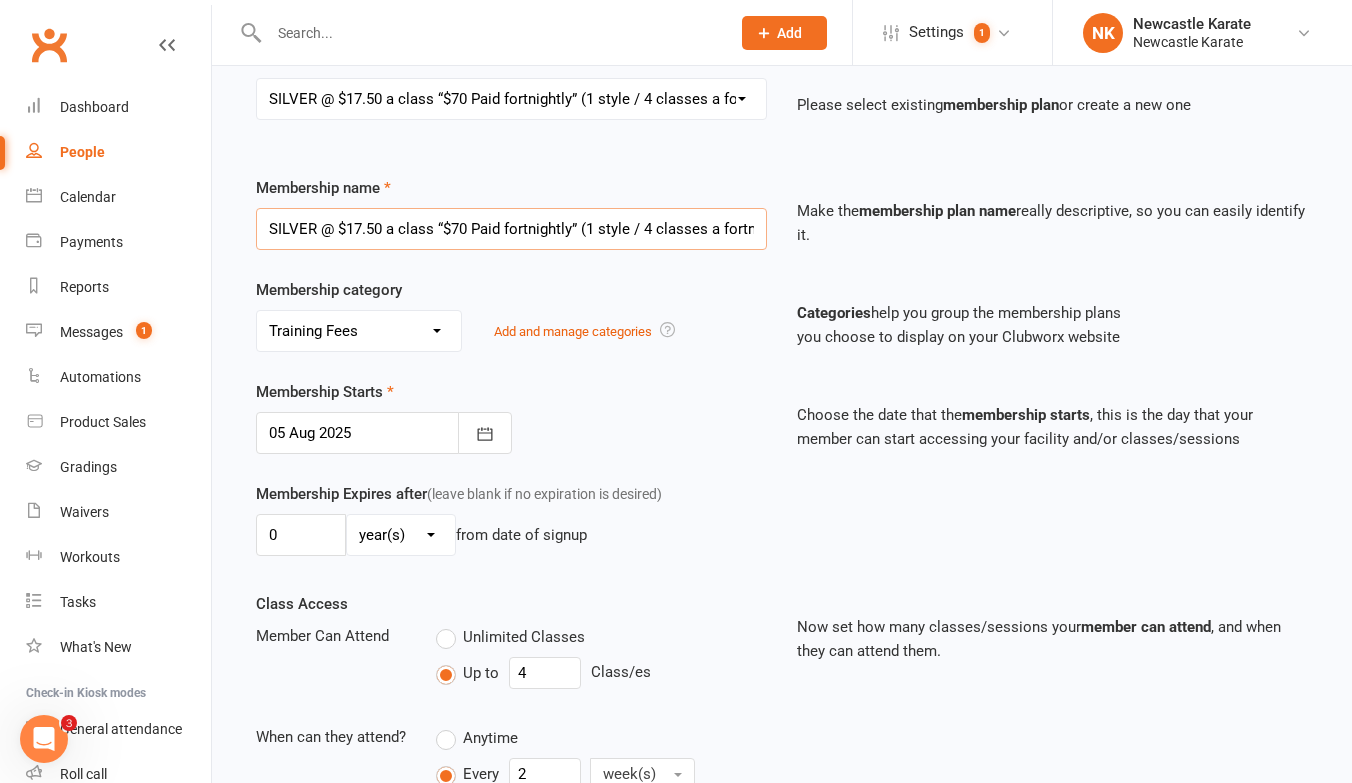 scroll, scrollTop: 0, scrollLeft: 32, axis: horizontal 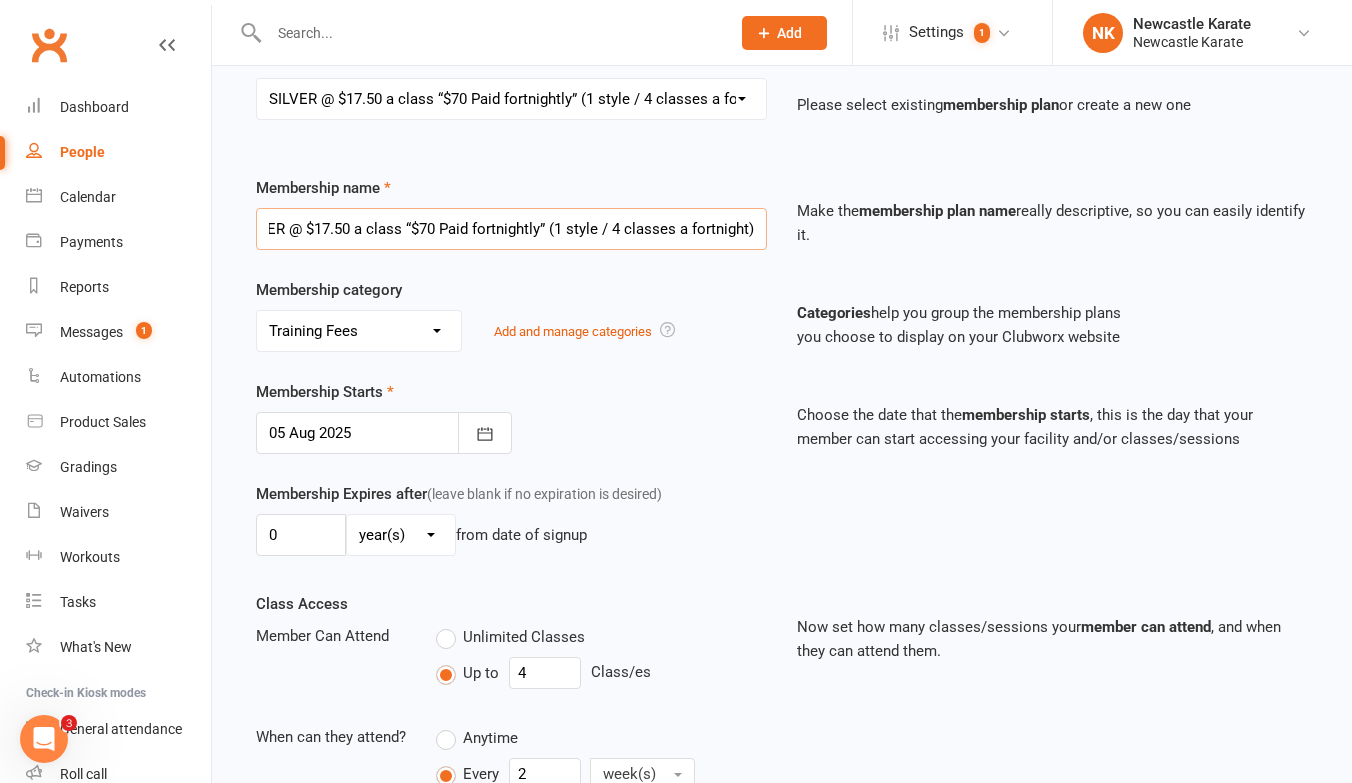 drag, startPoint x: 264, startPoint y: 227, endPoint x: 797, endPoint y: 225, distance: 533.0037 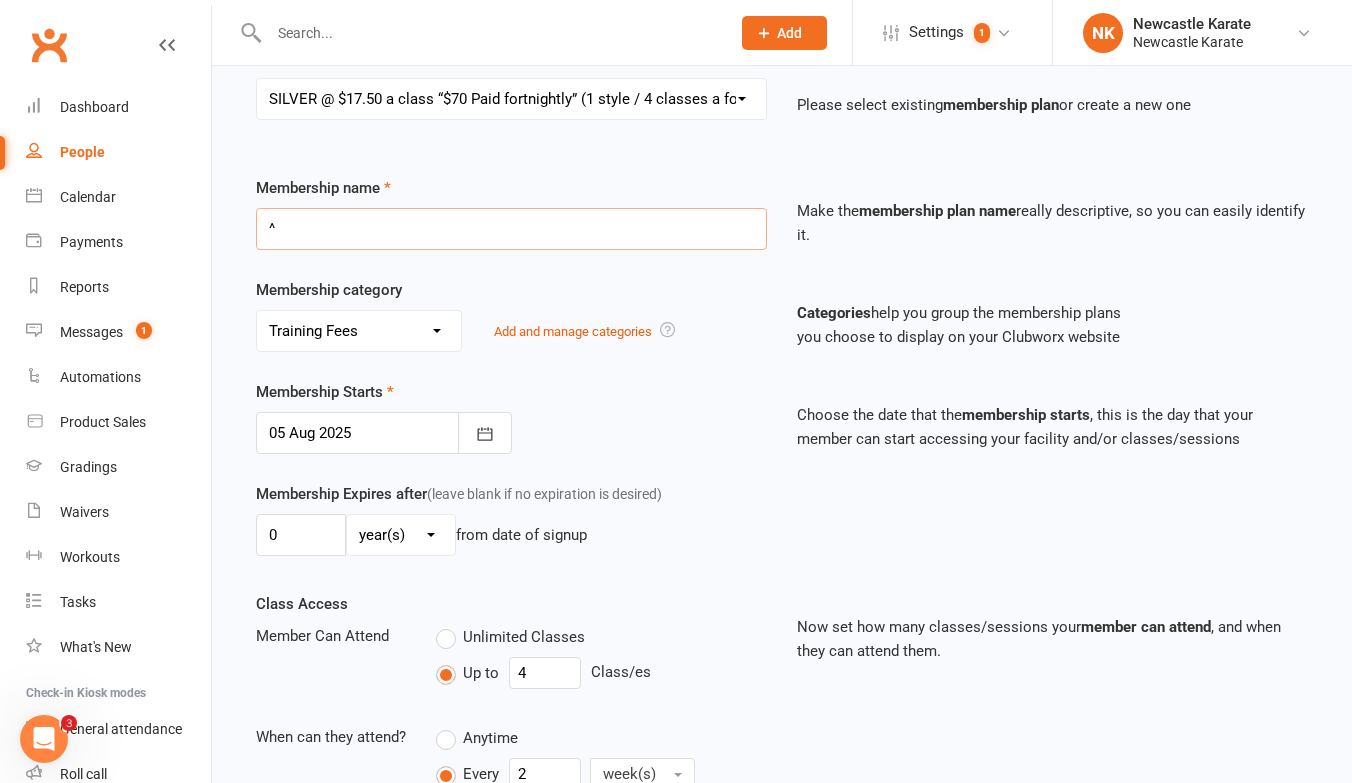 scroll, scrollTop: 0, scrollLeft: 0, axis: both 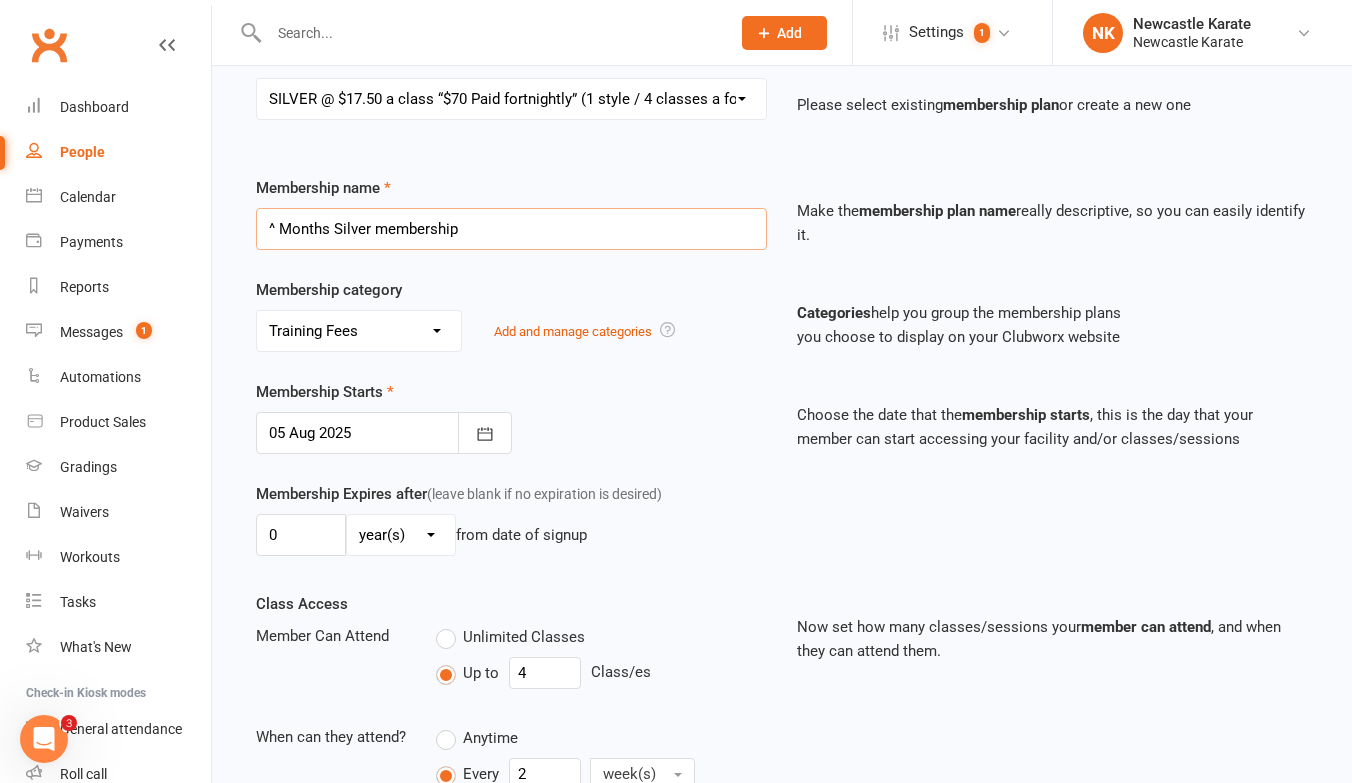 click on "^ Months Silver membership" at bounding box center [511, 229] 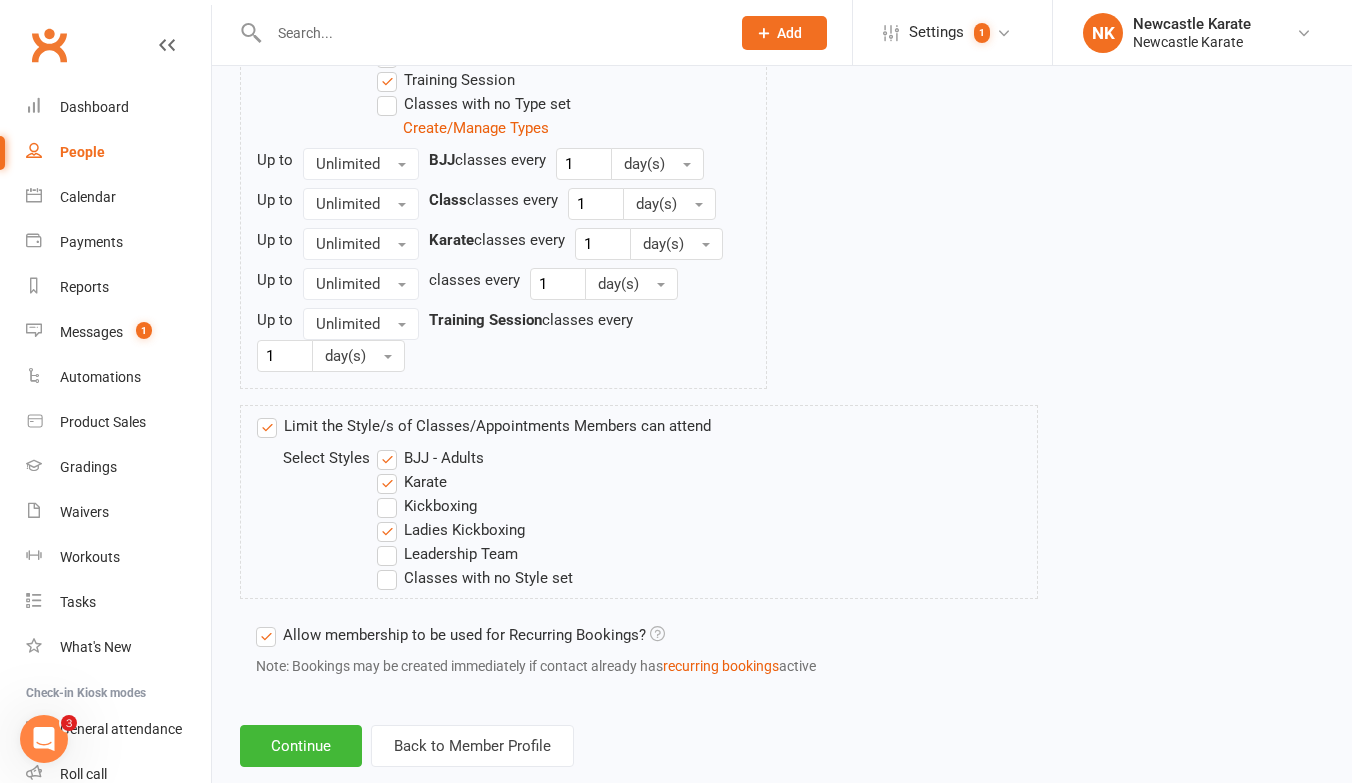 scroll, scrollTop: 1353, scrollLeft: 0, axis: vertical 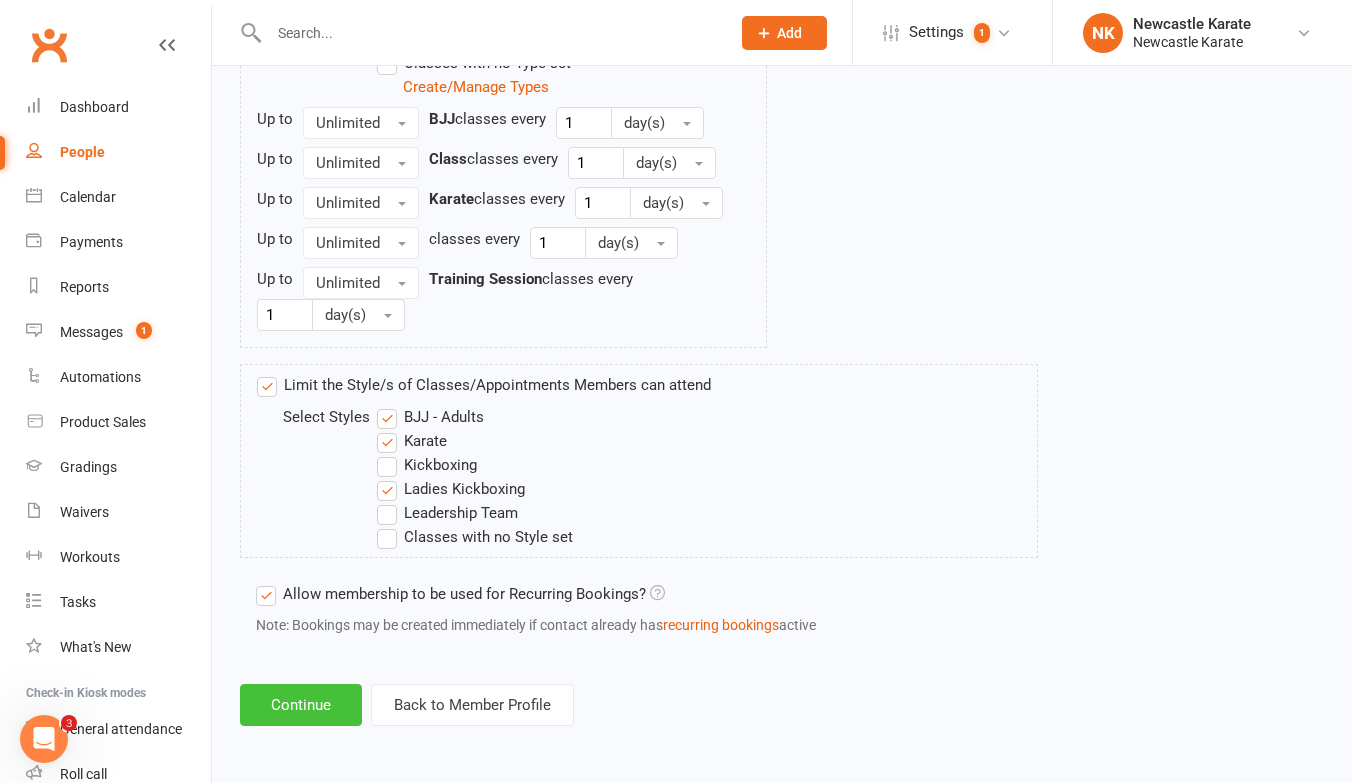 type on "6 Months Silver membership" 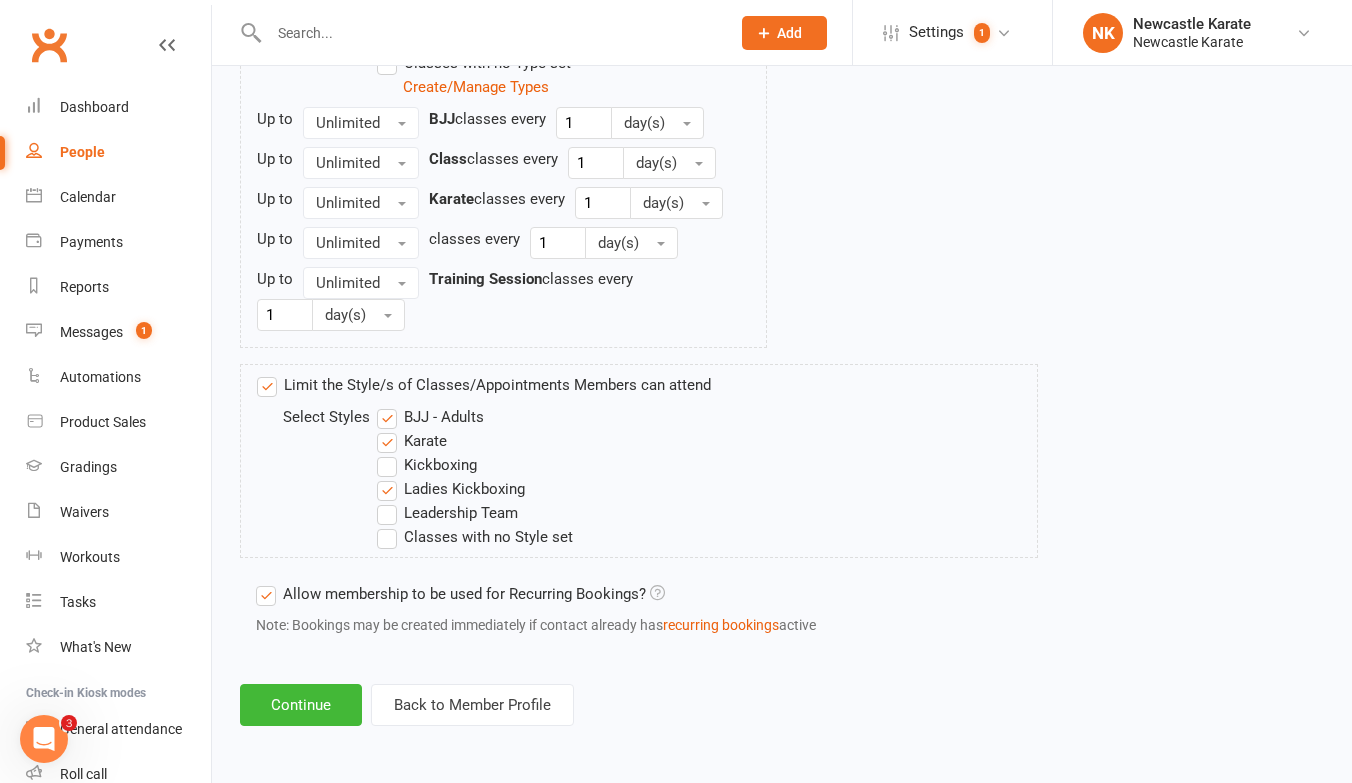 scroll, scrollTop: 0, scrollLeft: 0, axis: both 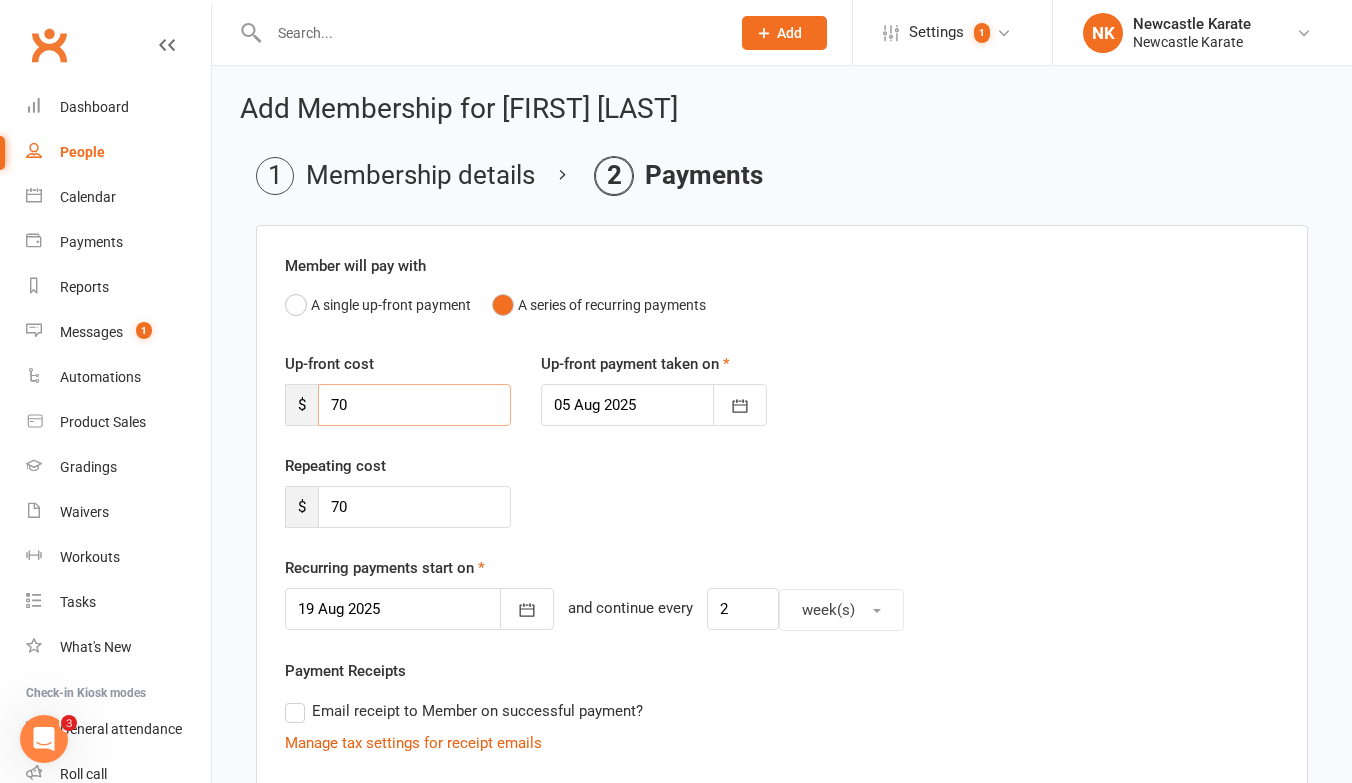 drag, startPoint x: 354, startPoint y: 404, endPoint x: 326, endPoint y: 406, distance: 28.071337 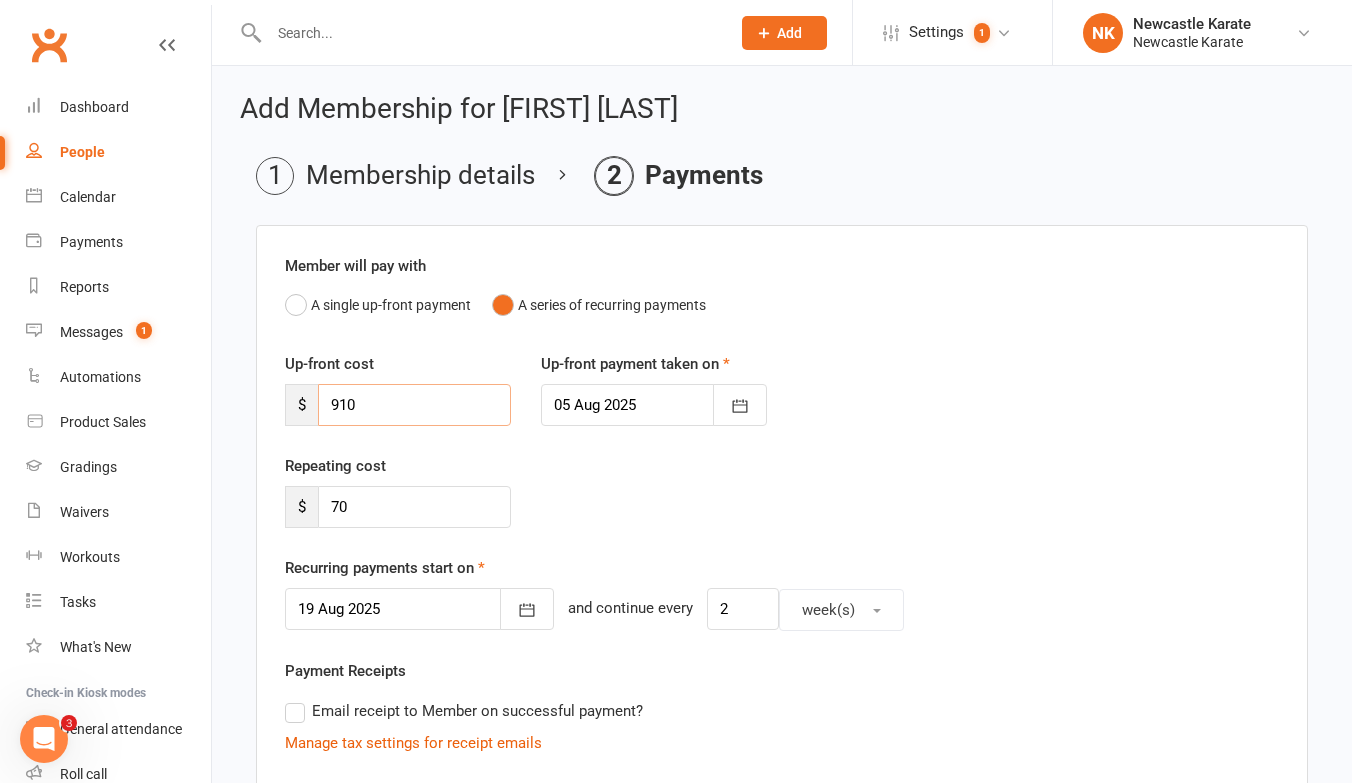 type on "910" 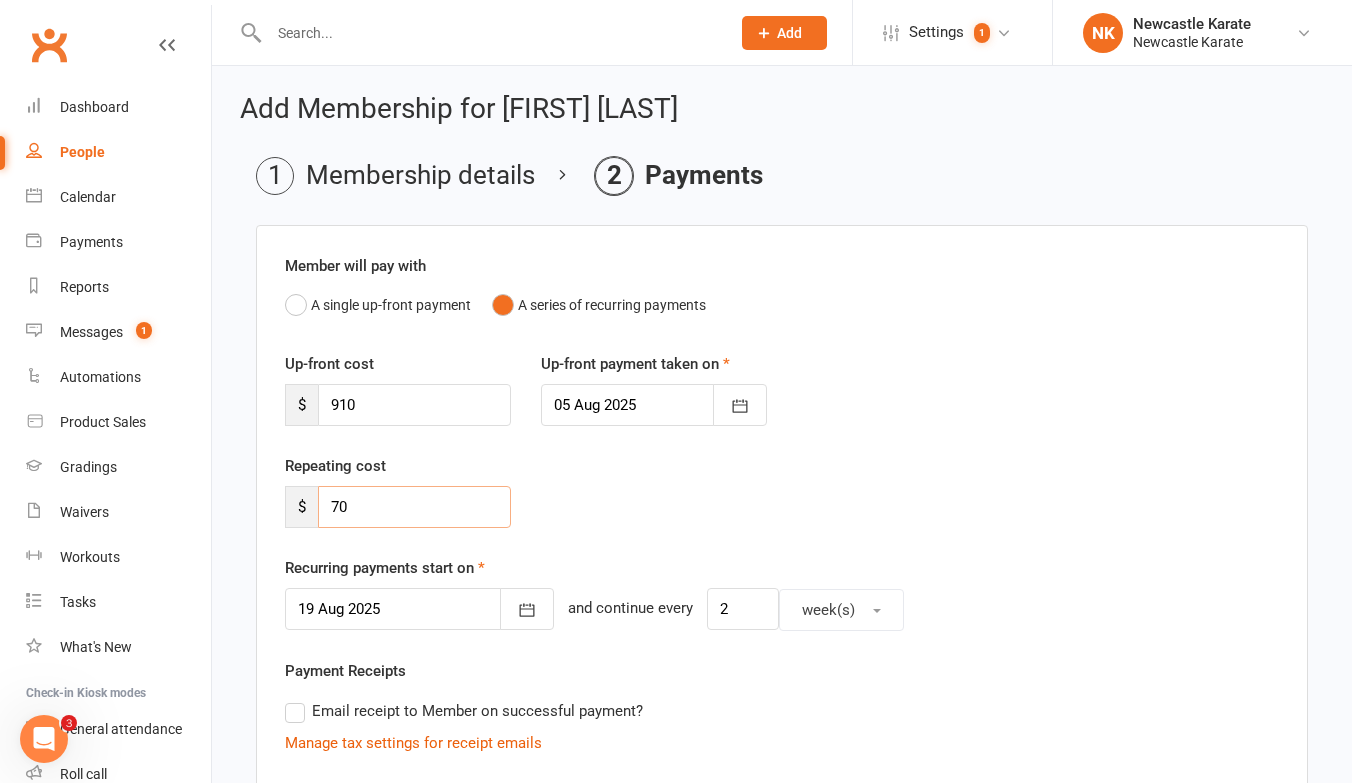 drag, startPoint x: 365, startPoint y: 502, endPoint x: 313, endPoint y: 502, distance: 52 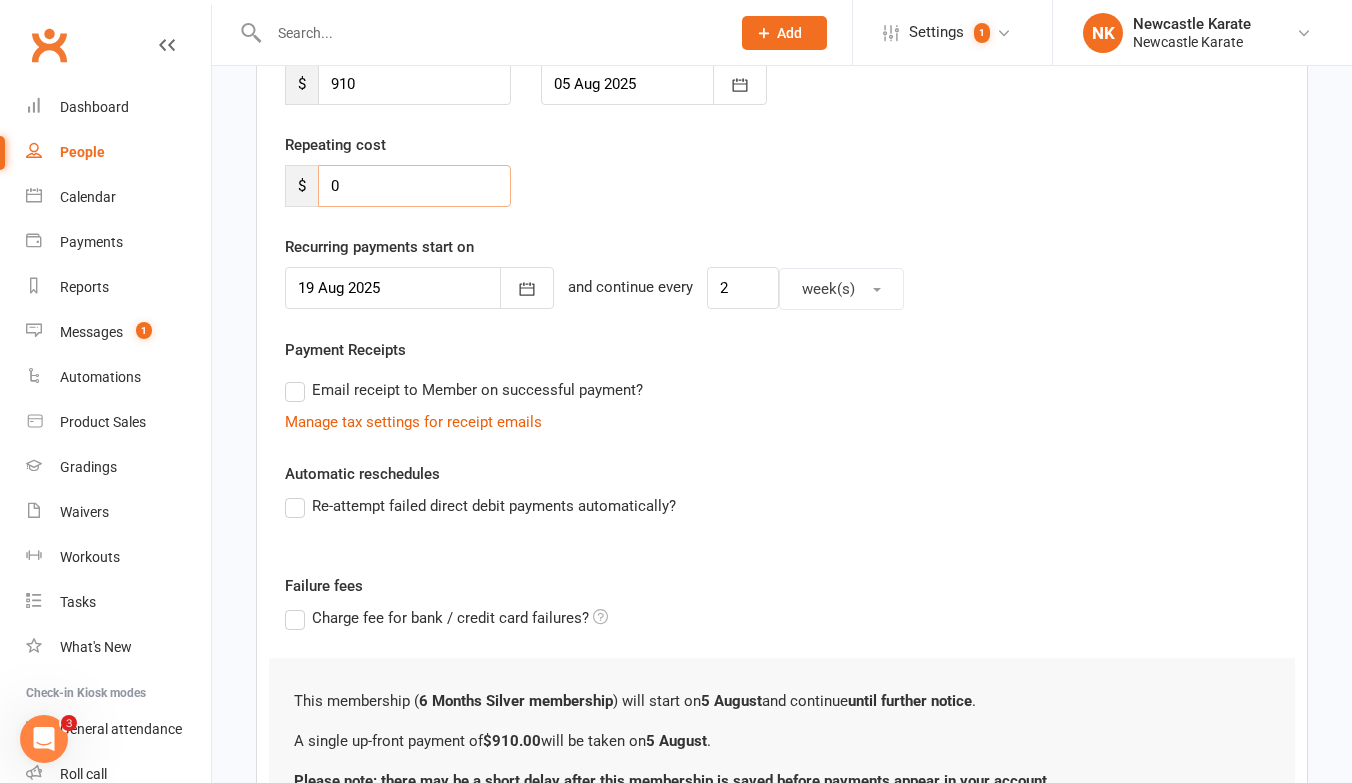 scroll, scrollTop: 511, scrollLeft: 0, axis: vertical 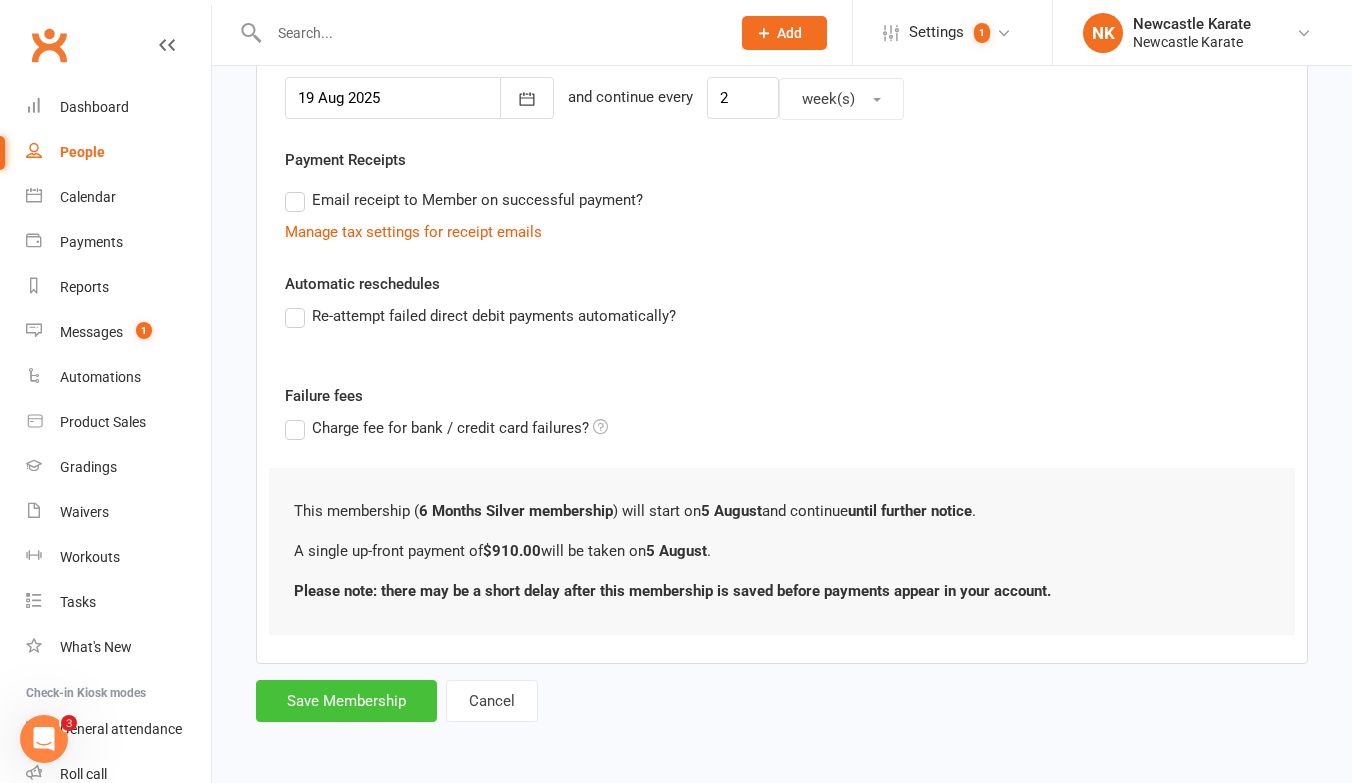 type on "0" 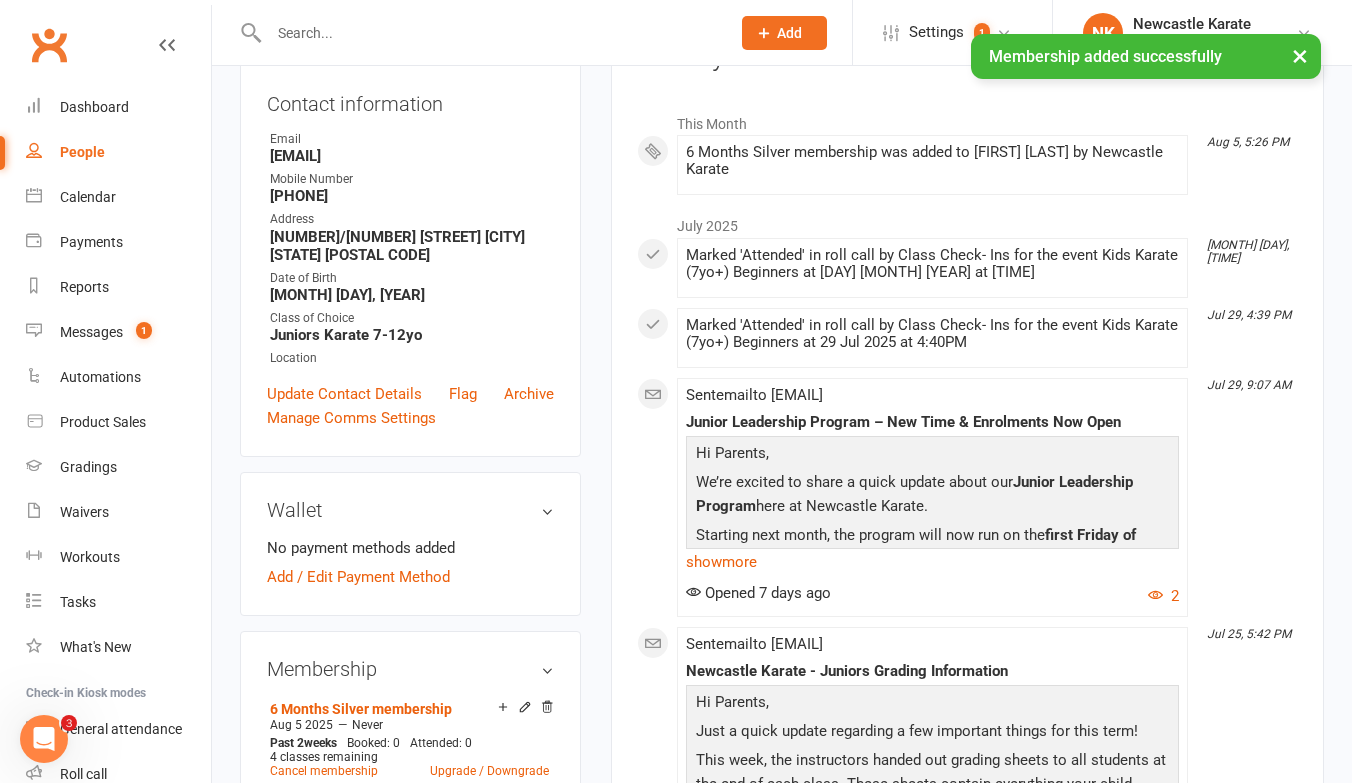 scroll, scrollTop: 716, scrollLeft: 0, axis: vertical 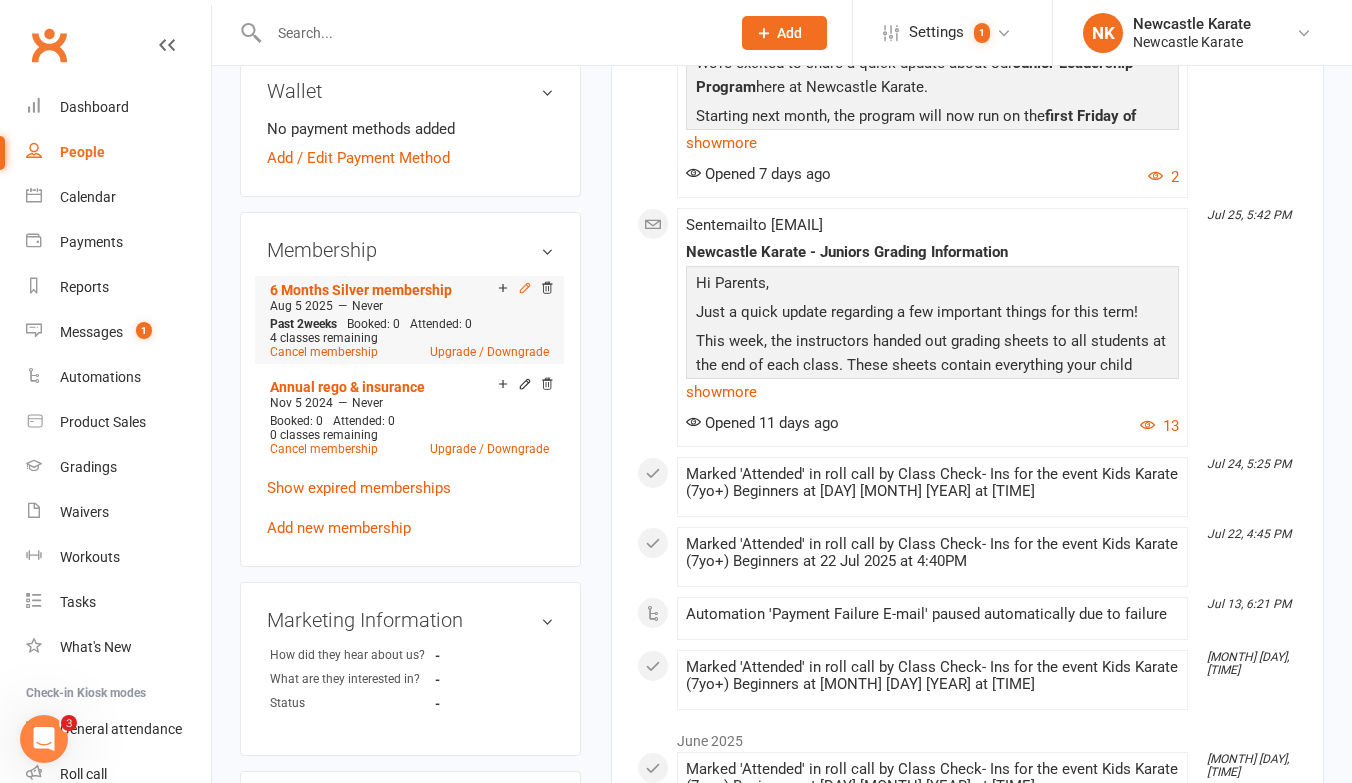 click 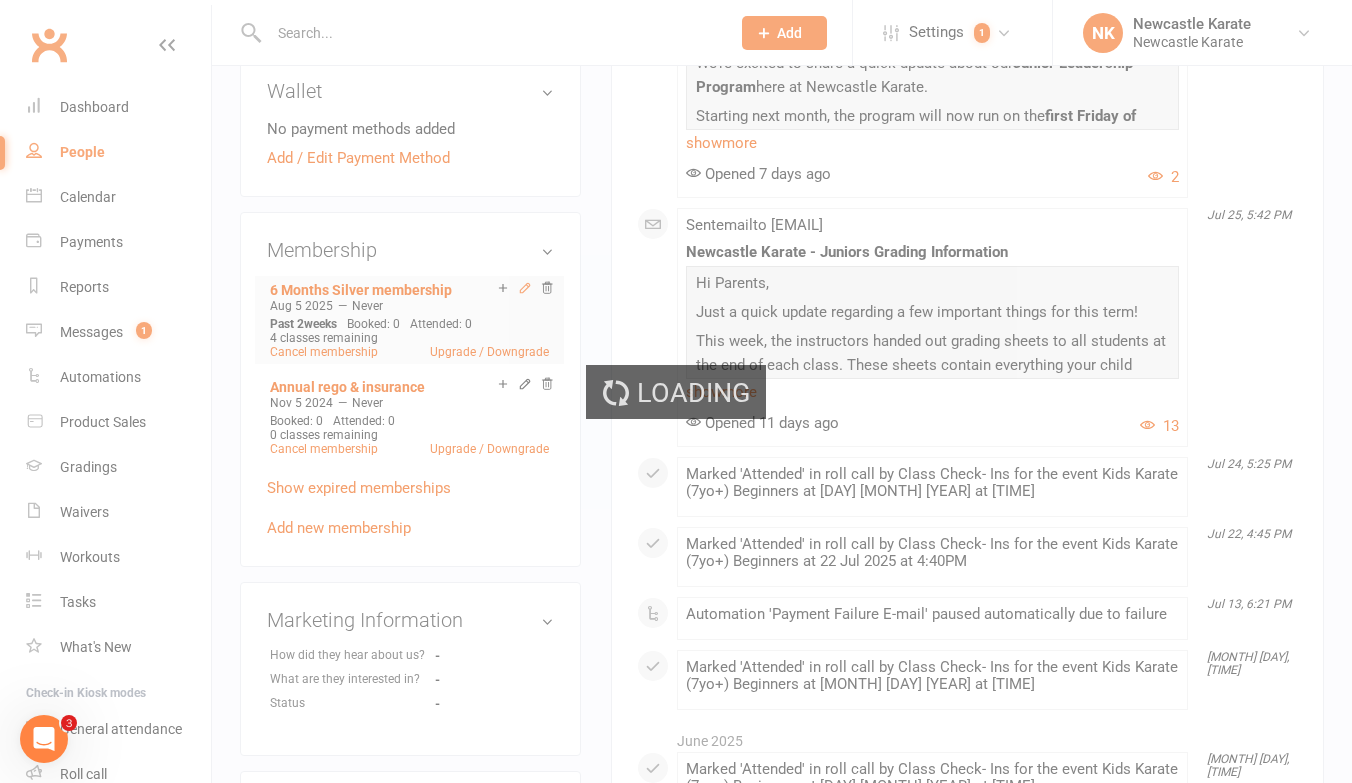 scroll, scrollTop: 0, scrollLeft: 0, axis: both 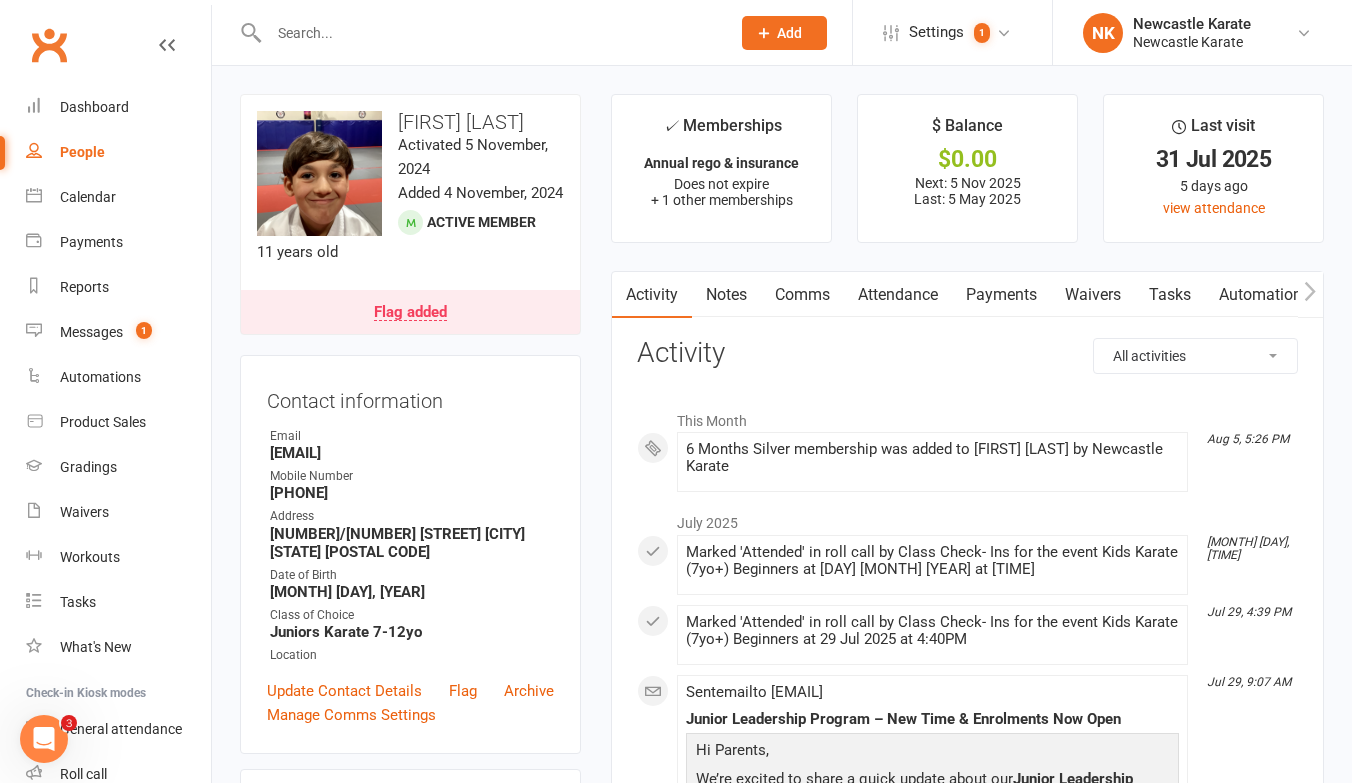 click on "Payments" at bounding box center (1001, 295) 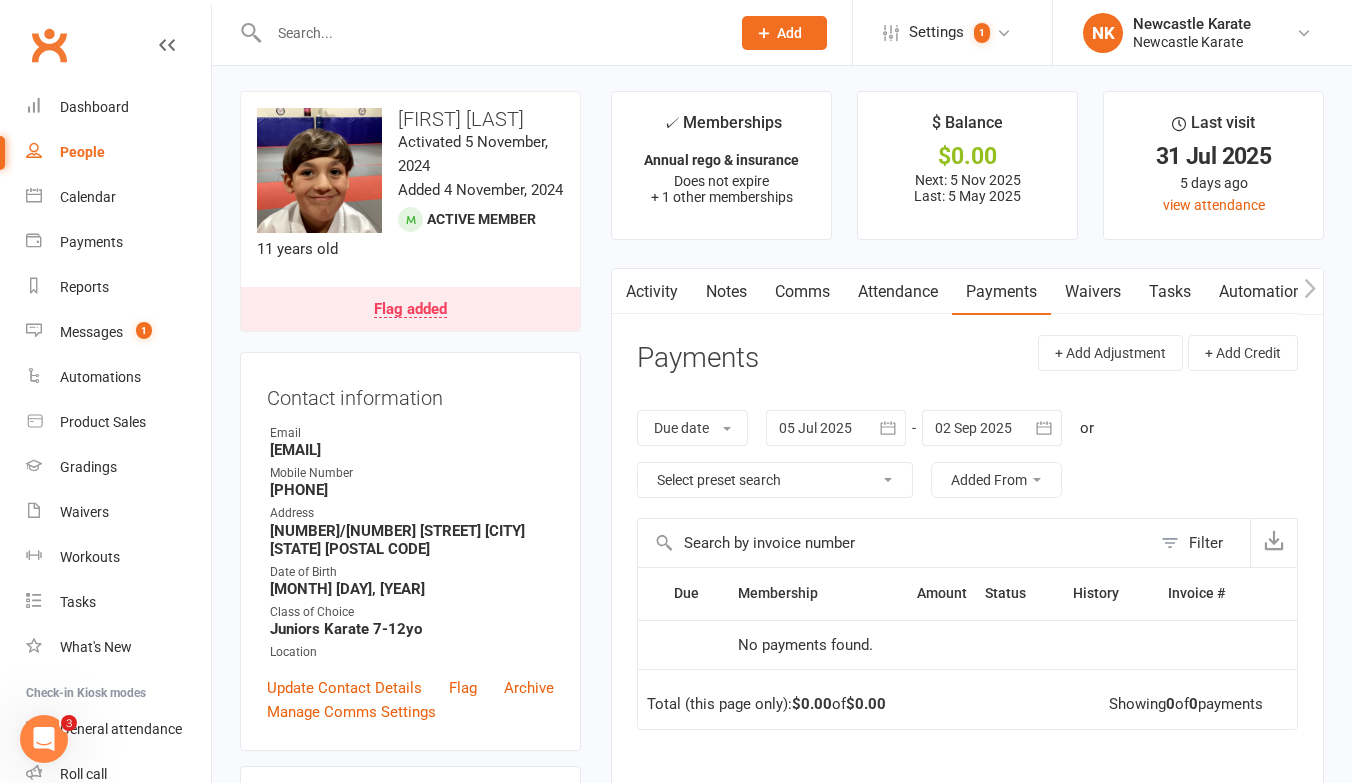 scroll, scrollTop: 4, scrollLeft: 0, axis: vertical 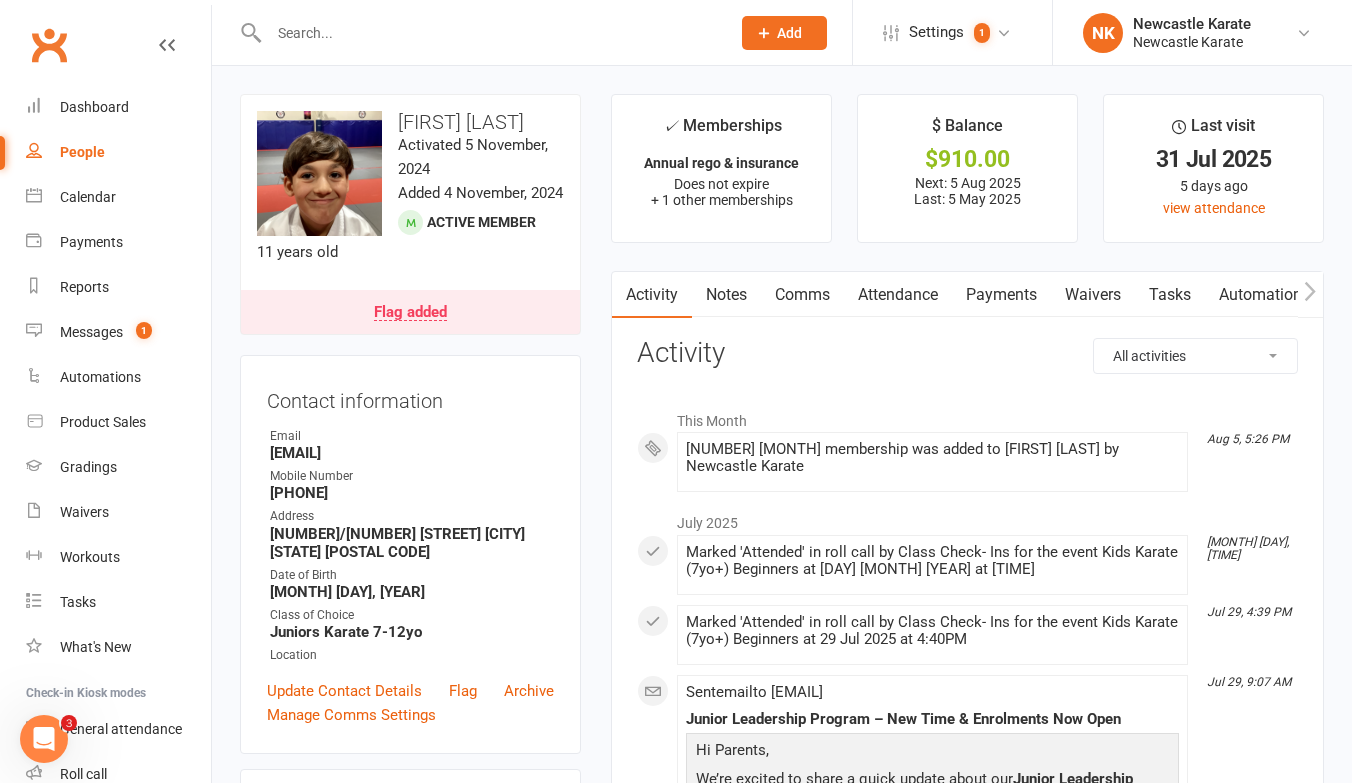 click on "Payments" at bounding box center (1001, 295) 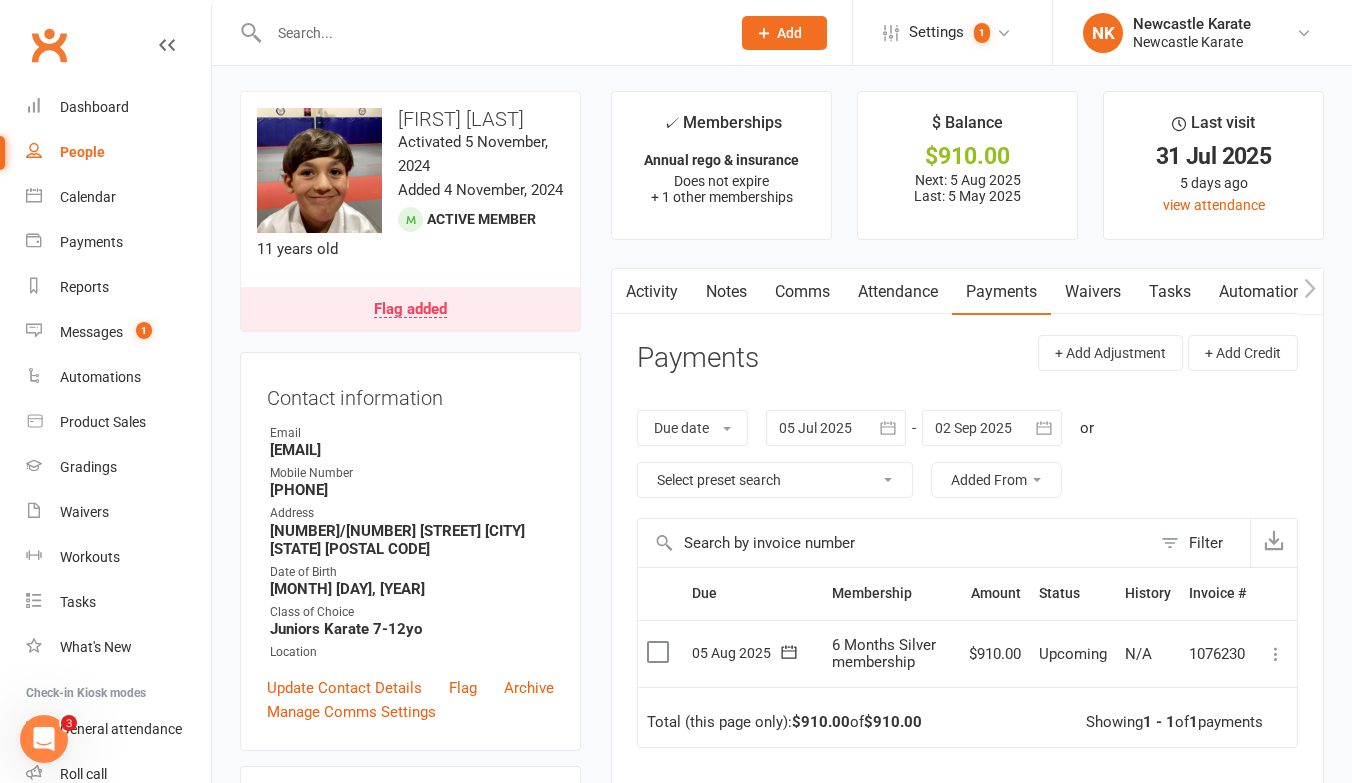 scroll, scrollTop: 4, scrollLeft: 0, axis: vertical 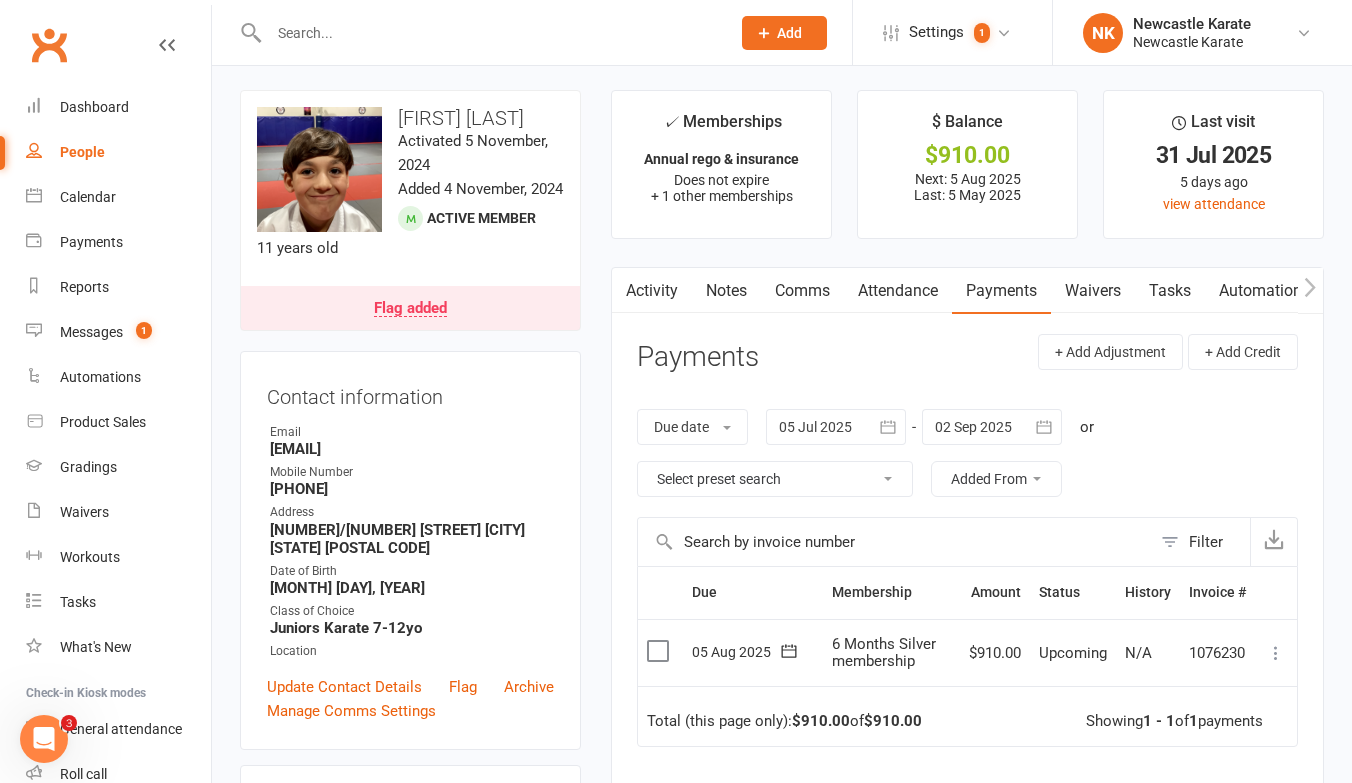 click at bounding box center (1276, 653) 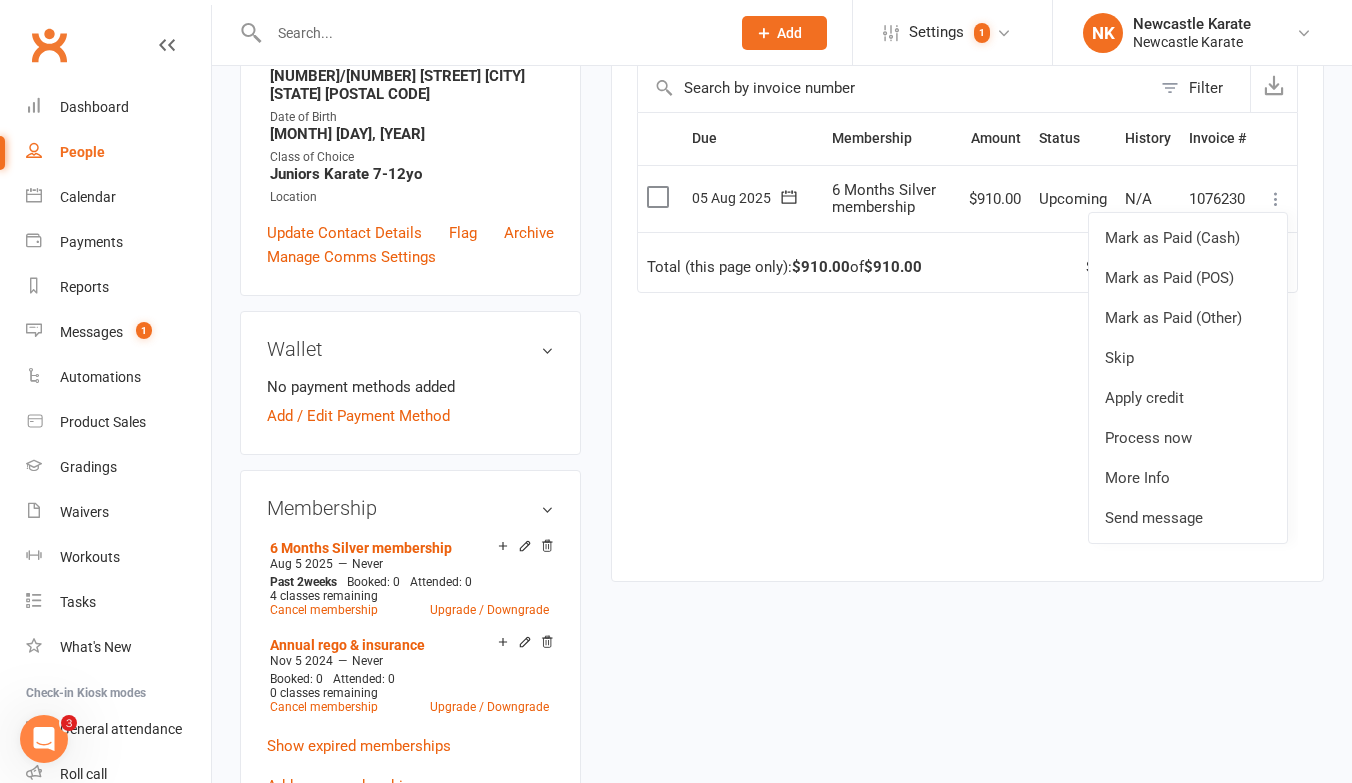scroll, scrollTop: 457, scrollLeft: 0, axis: vertical 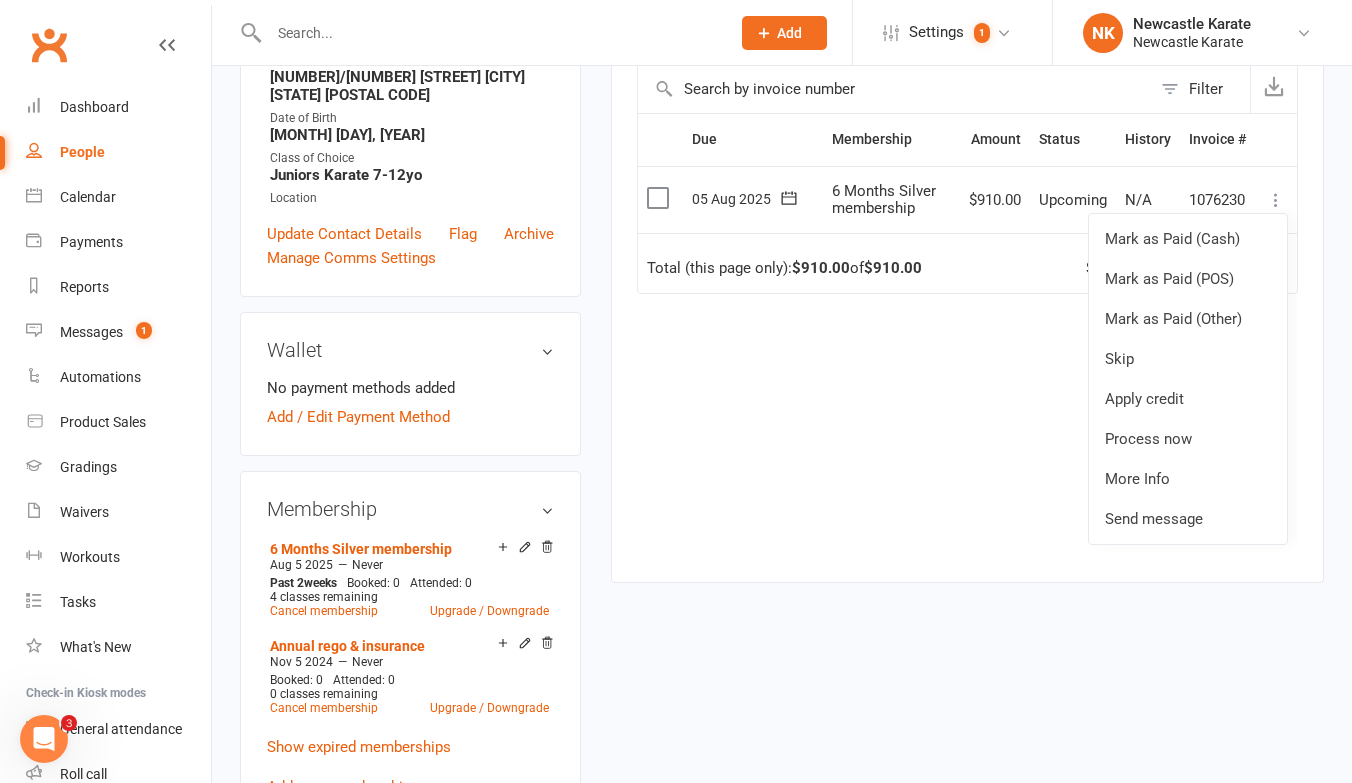 click on "Select this" at bounding box center (660, 200) 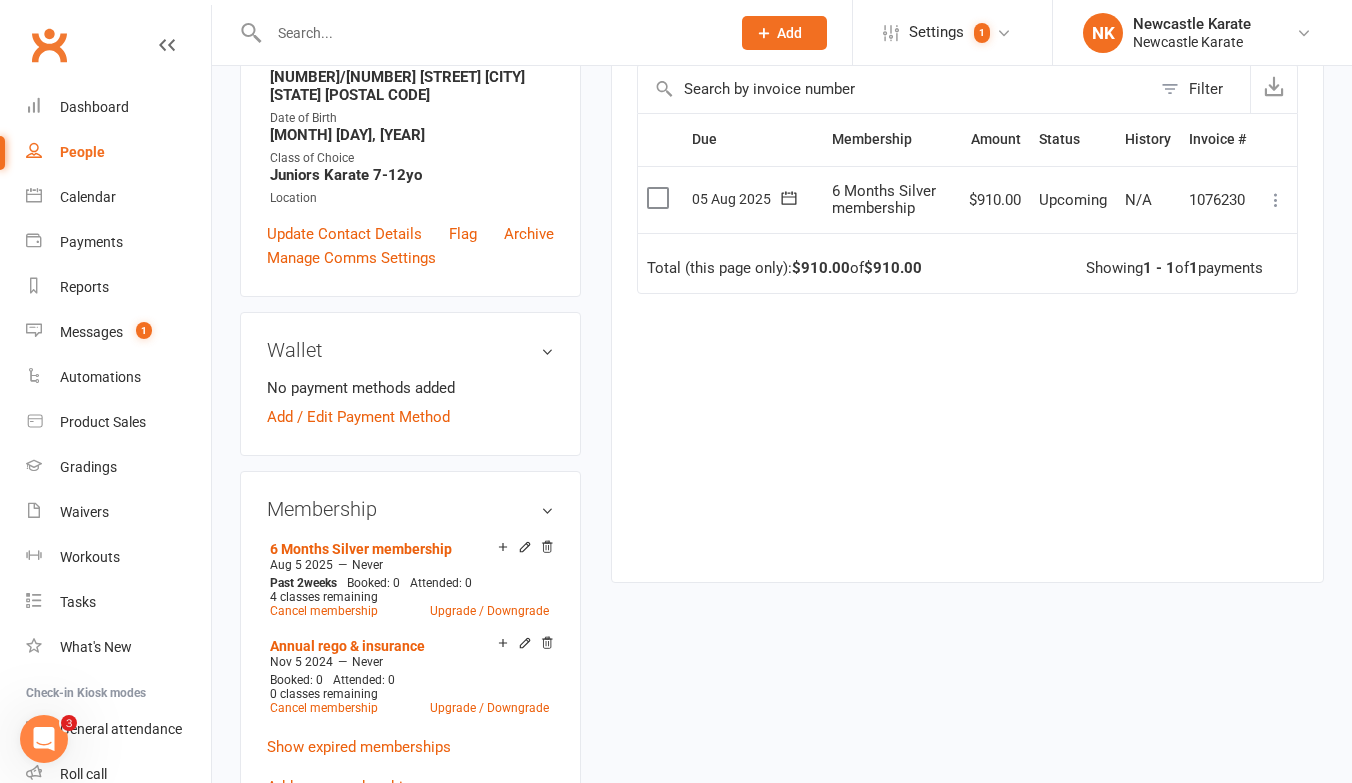 click at bounding box center (660, 198) 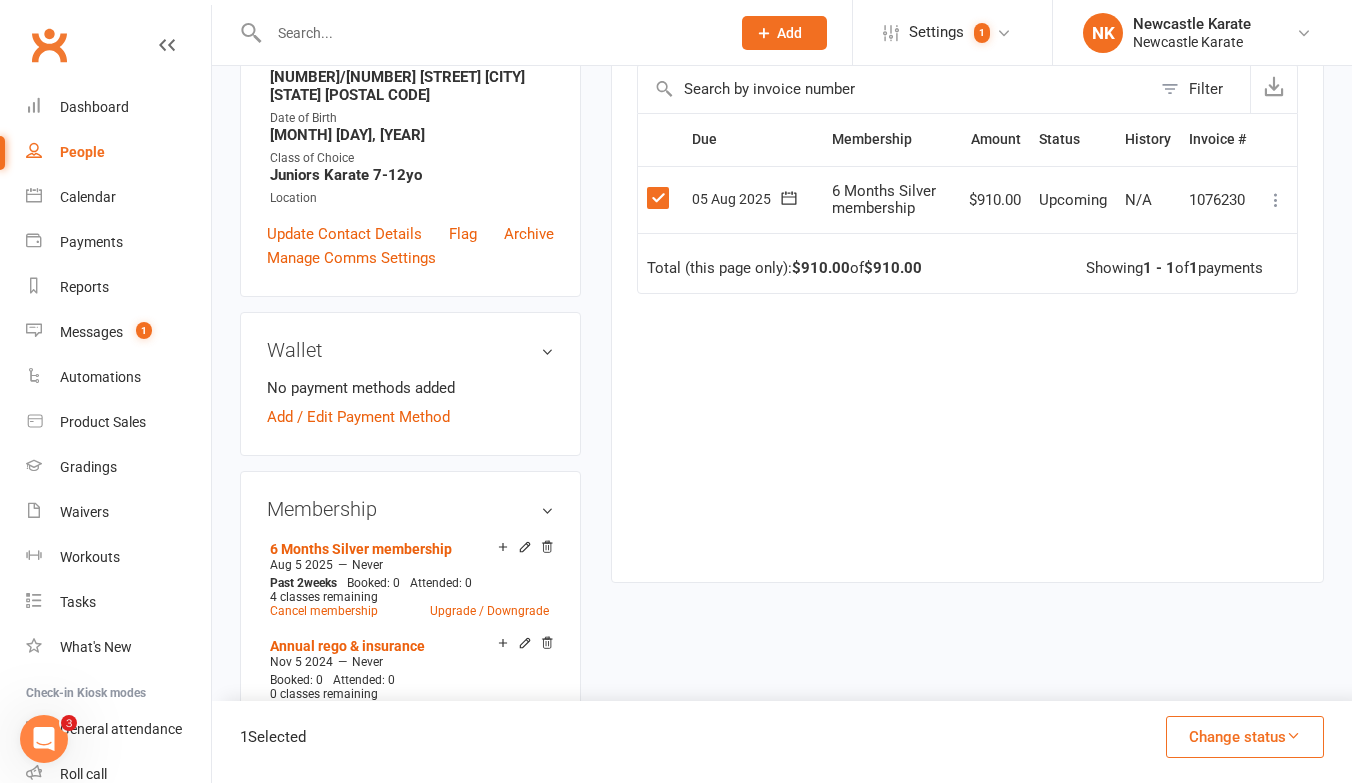 click at bounding box center (1276, 200) 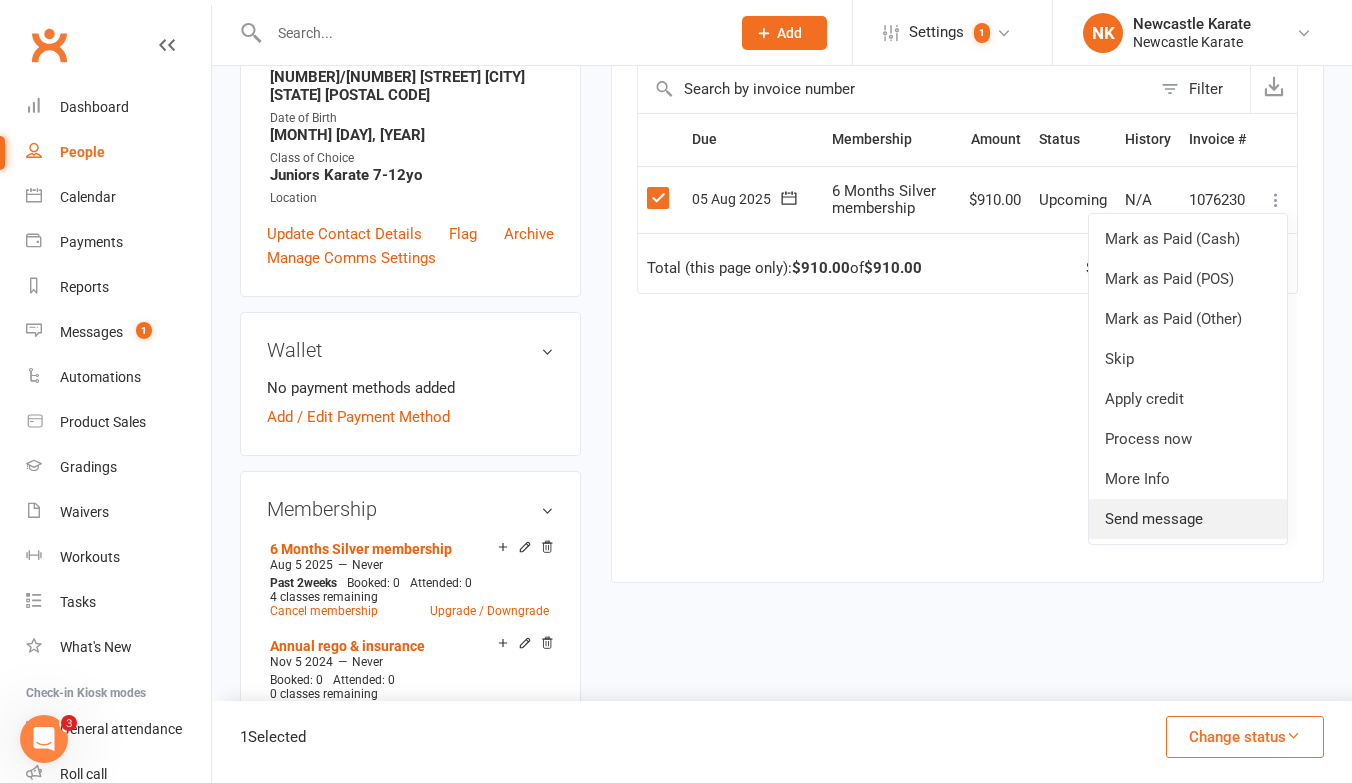 click on "Send message" at bounding box center (1188, 519) 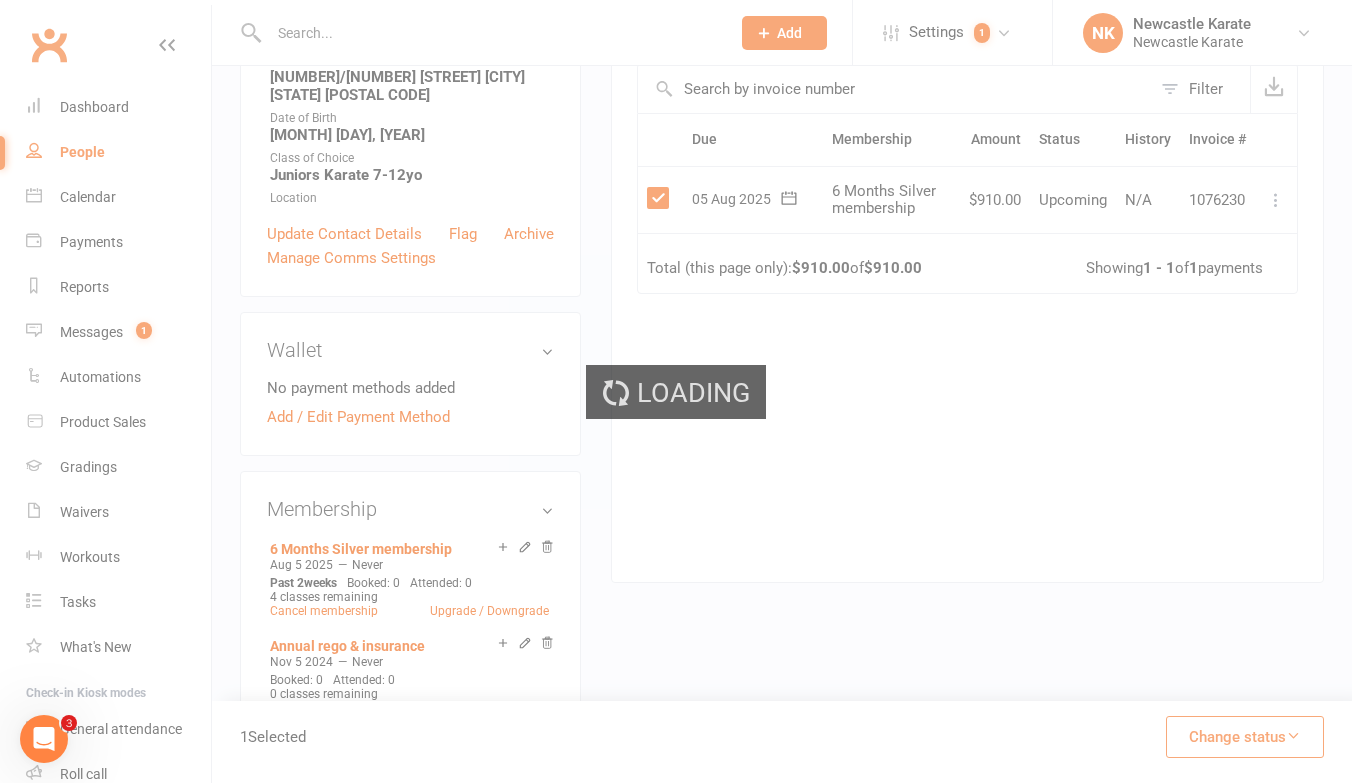 scroll, scrollTop: 0, scrollLeft: 0, axis: both 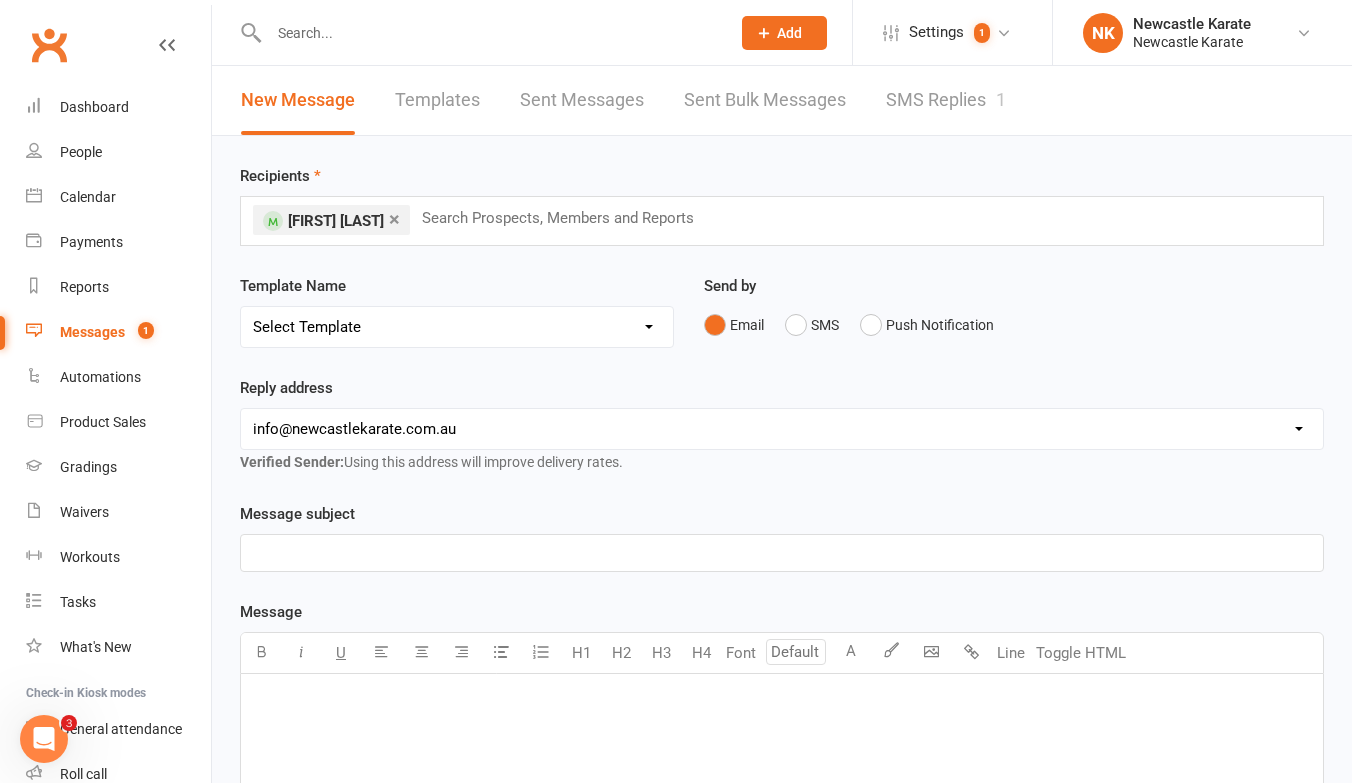 click on "Clubworx" at bounding box center [49, 45] 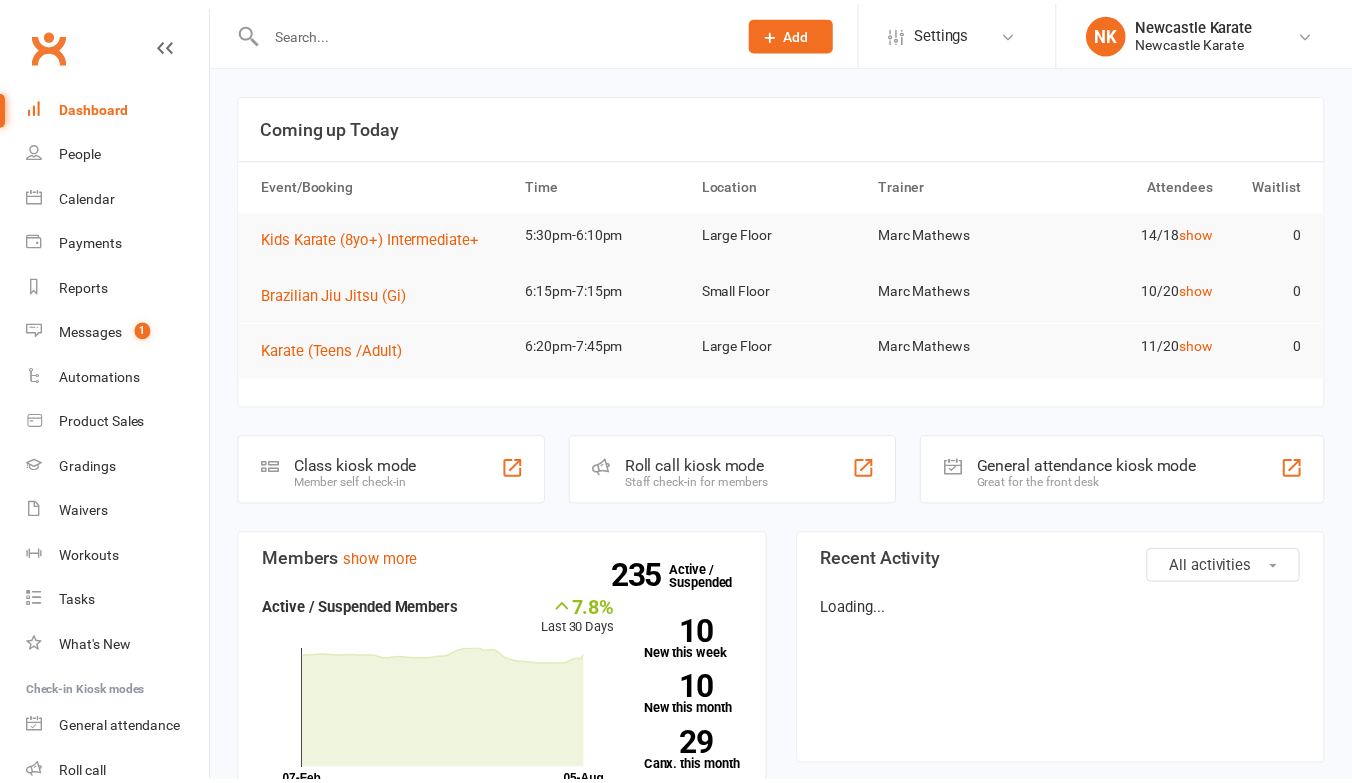 scroll, scrollTop: 0, scrollLeft: 0, axis: both 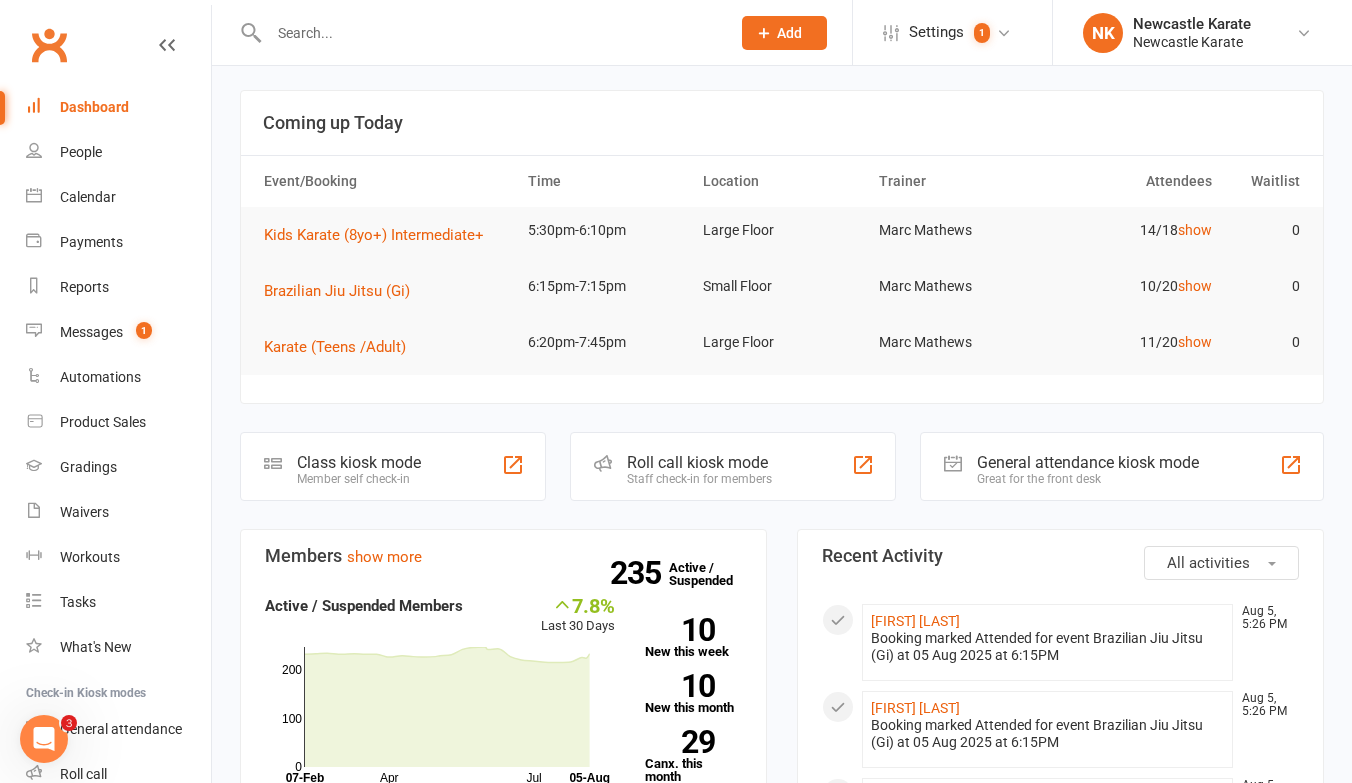 click on "Clubworx" at bounding box center [49, 45] 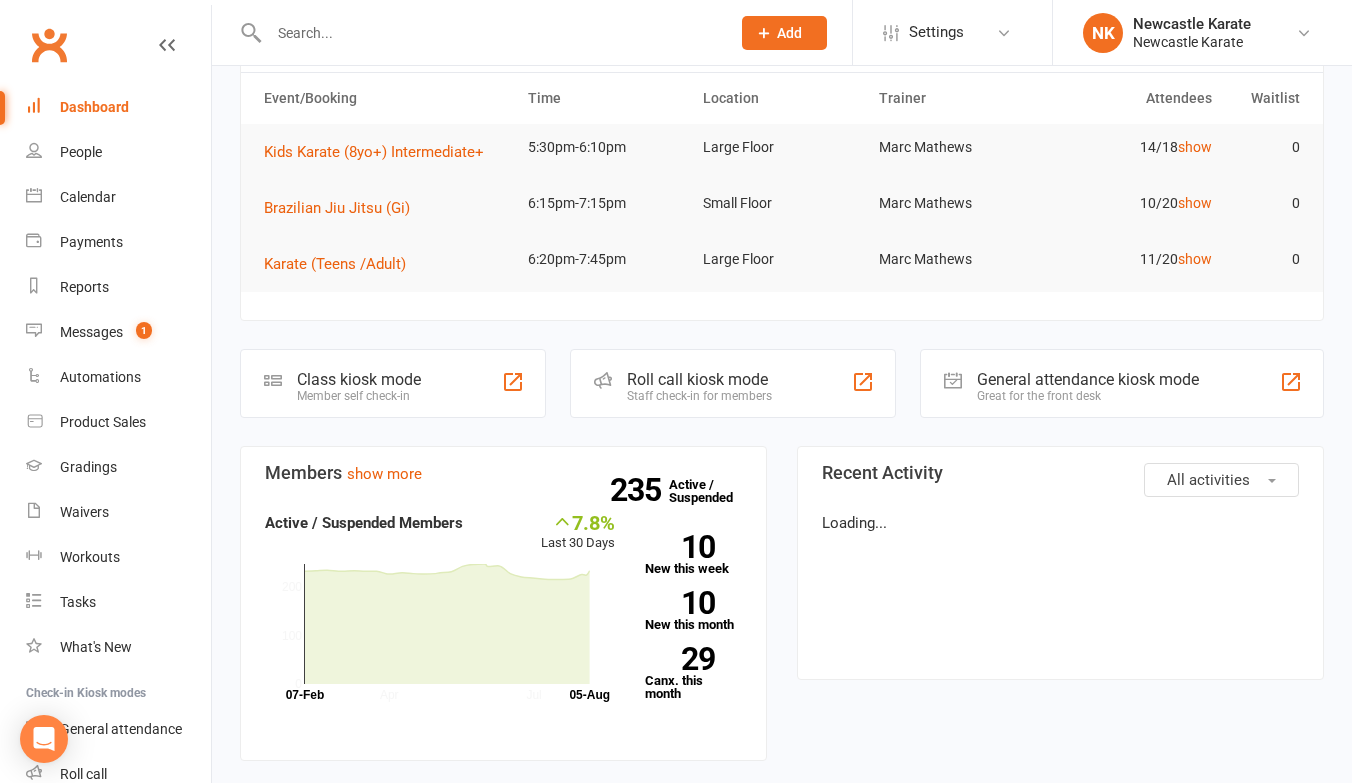 scroll, scrollTop: 0, scrollLeft: 0, axis: both 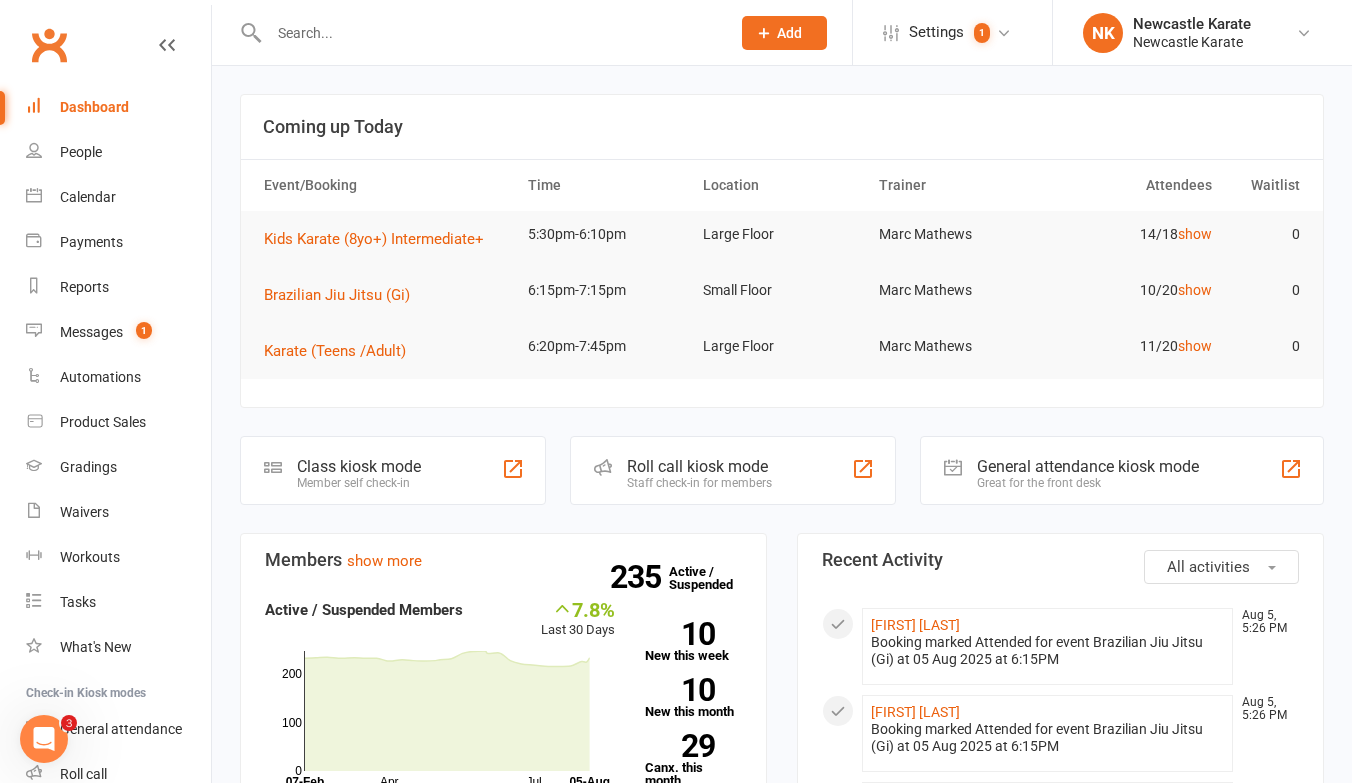 click at bounding box center [489, 33] 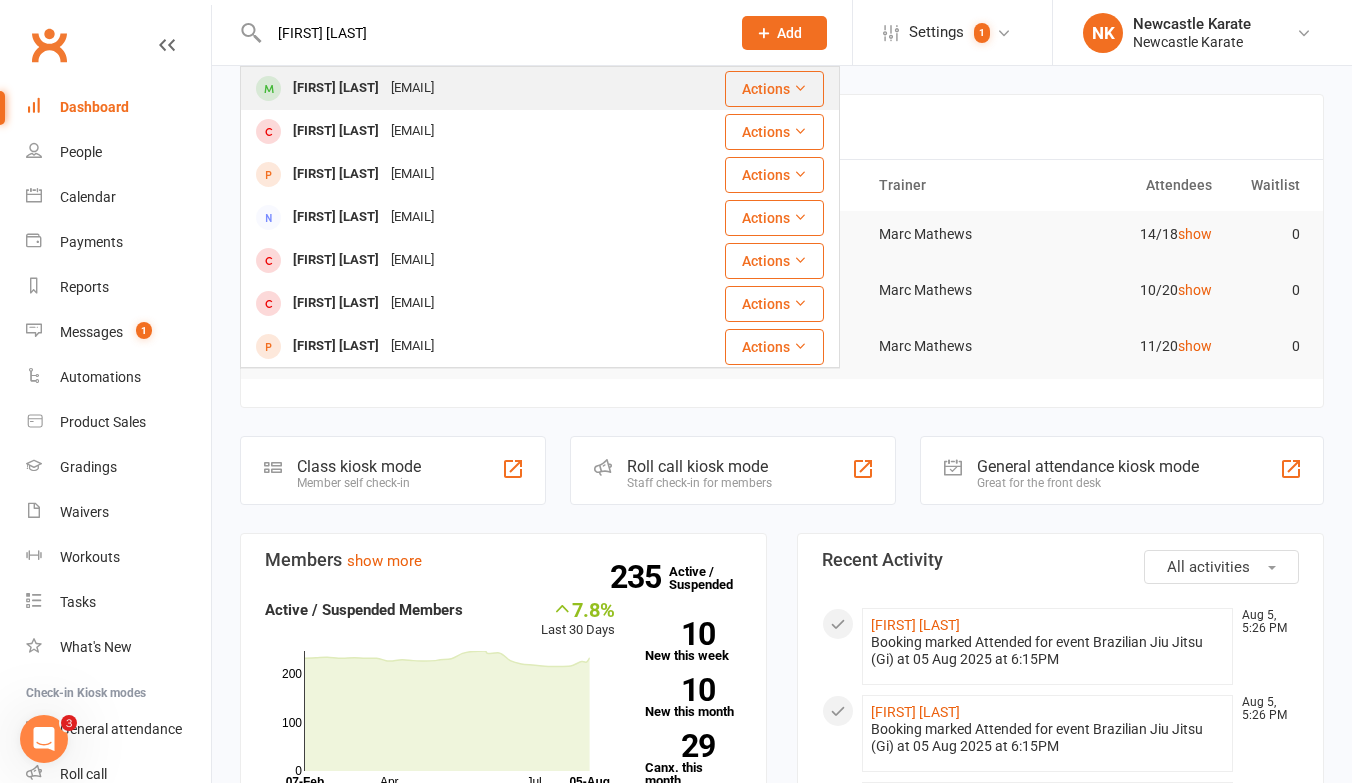 type on "issac gore" 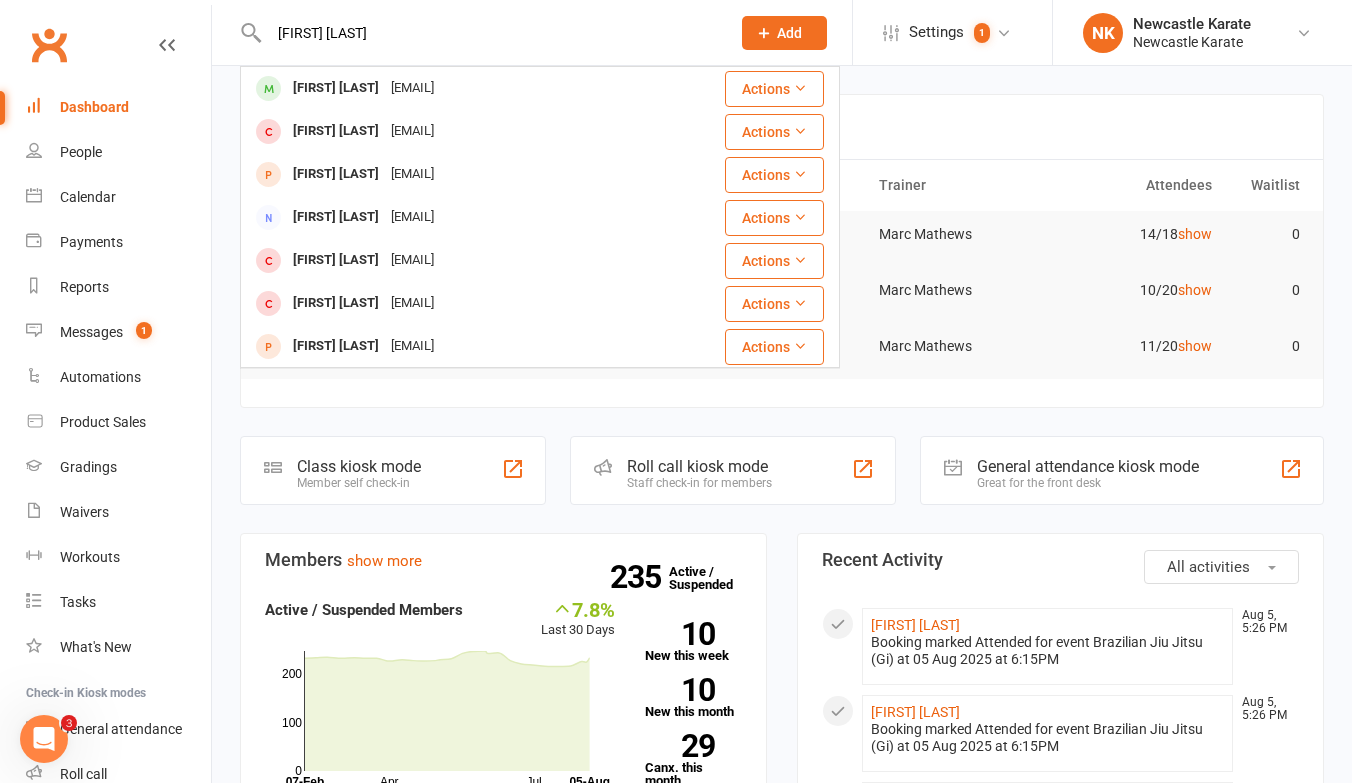 type 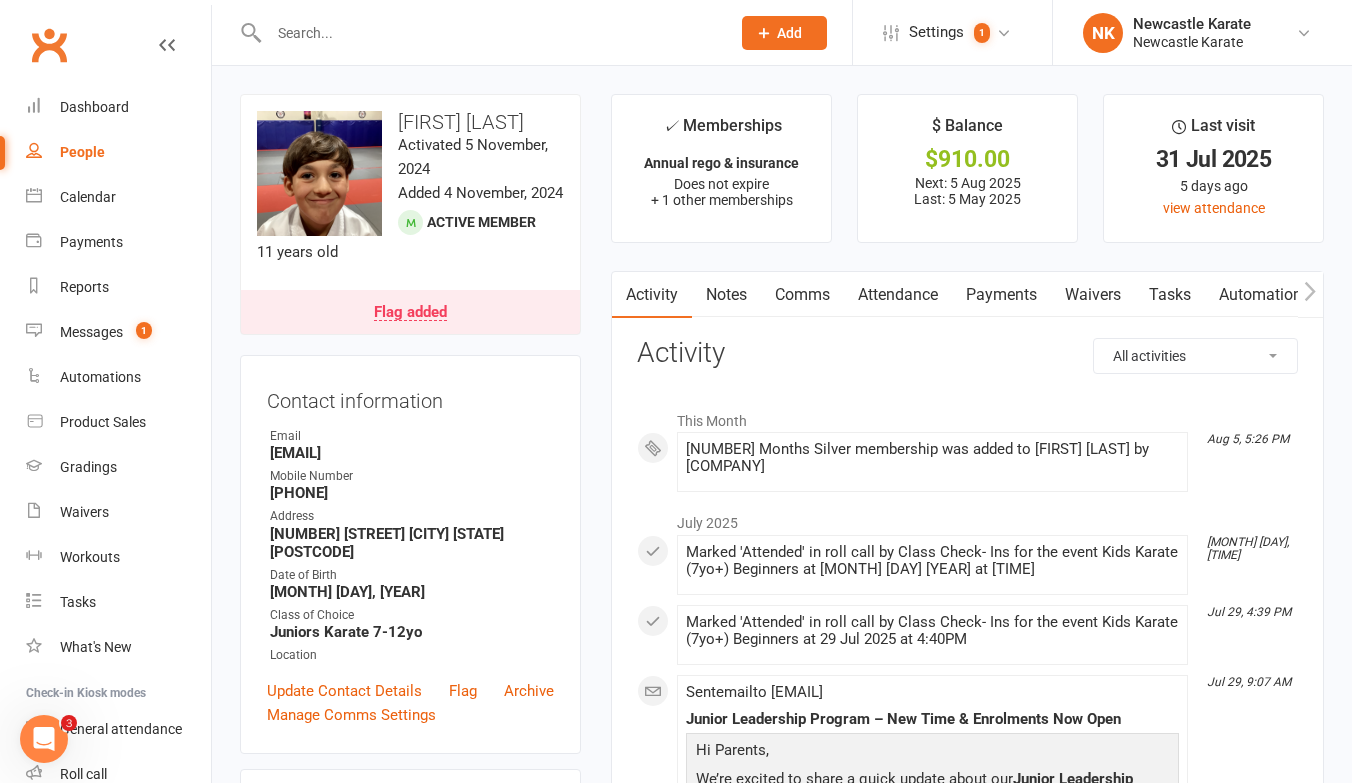 click on "Comms" at bounding box center (802, 295) 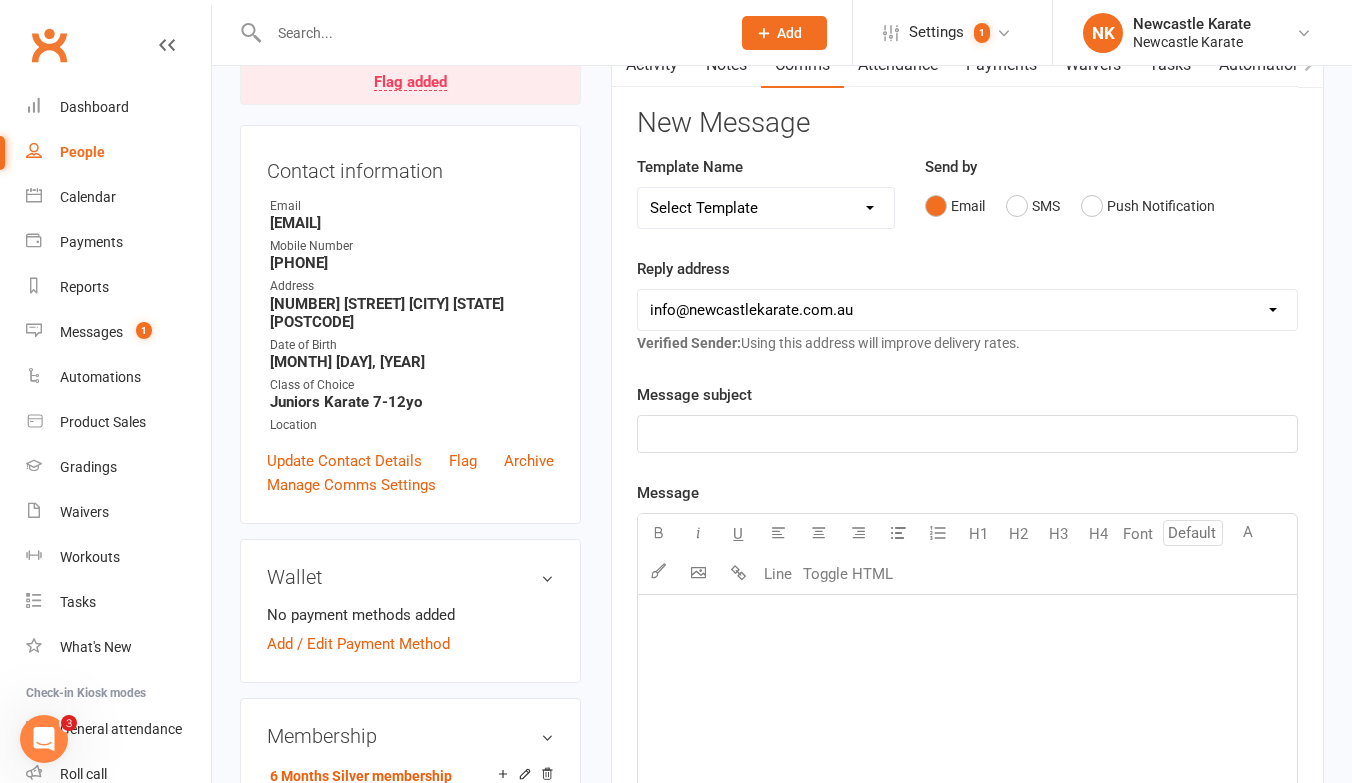 scroll, scrollTop: 265, scrollLeft: 0, axis: vertical 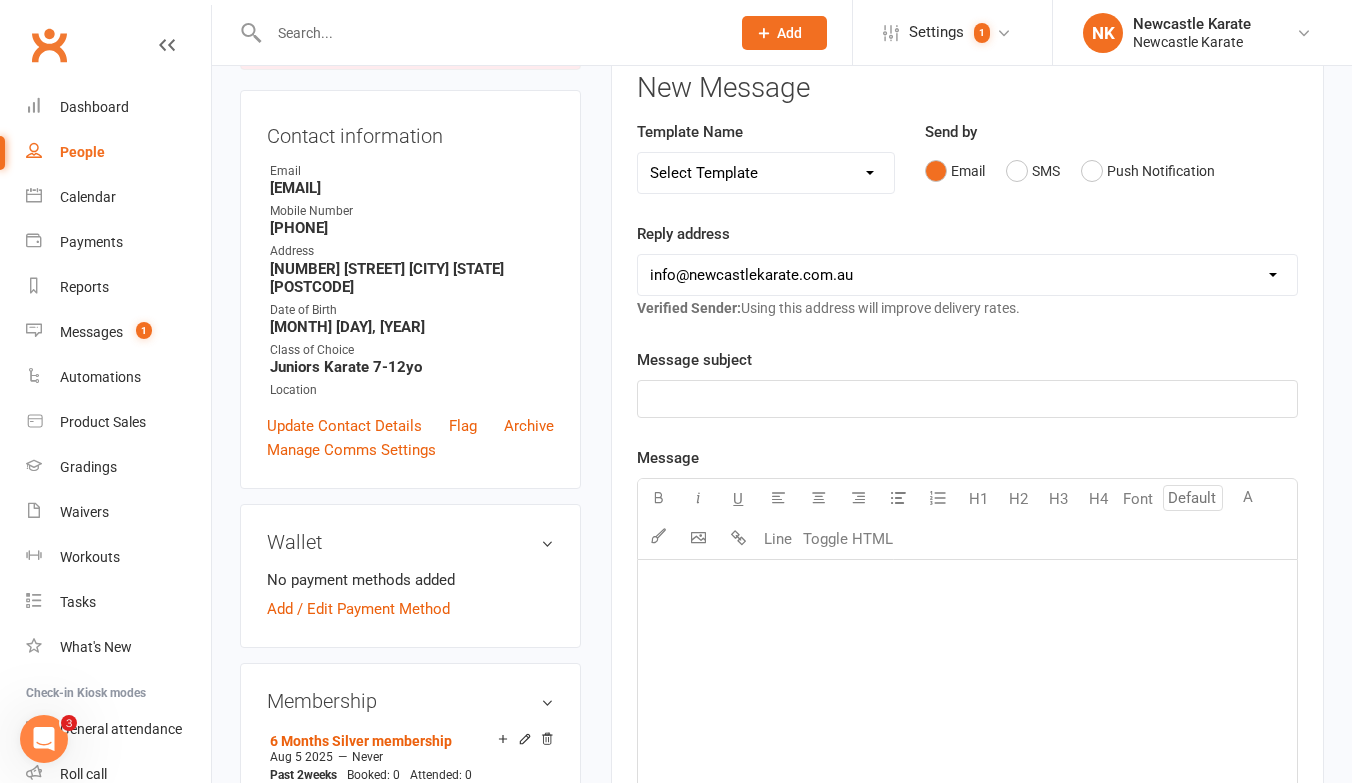 drag, startPoint x: 680, startPoint y: 599, endPoint x: 693, endPoint y: 592, distance: 14.764823 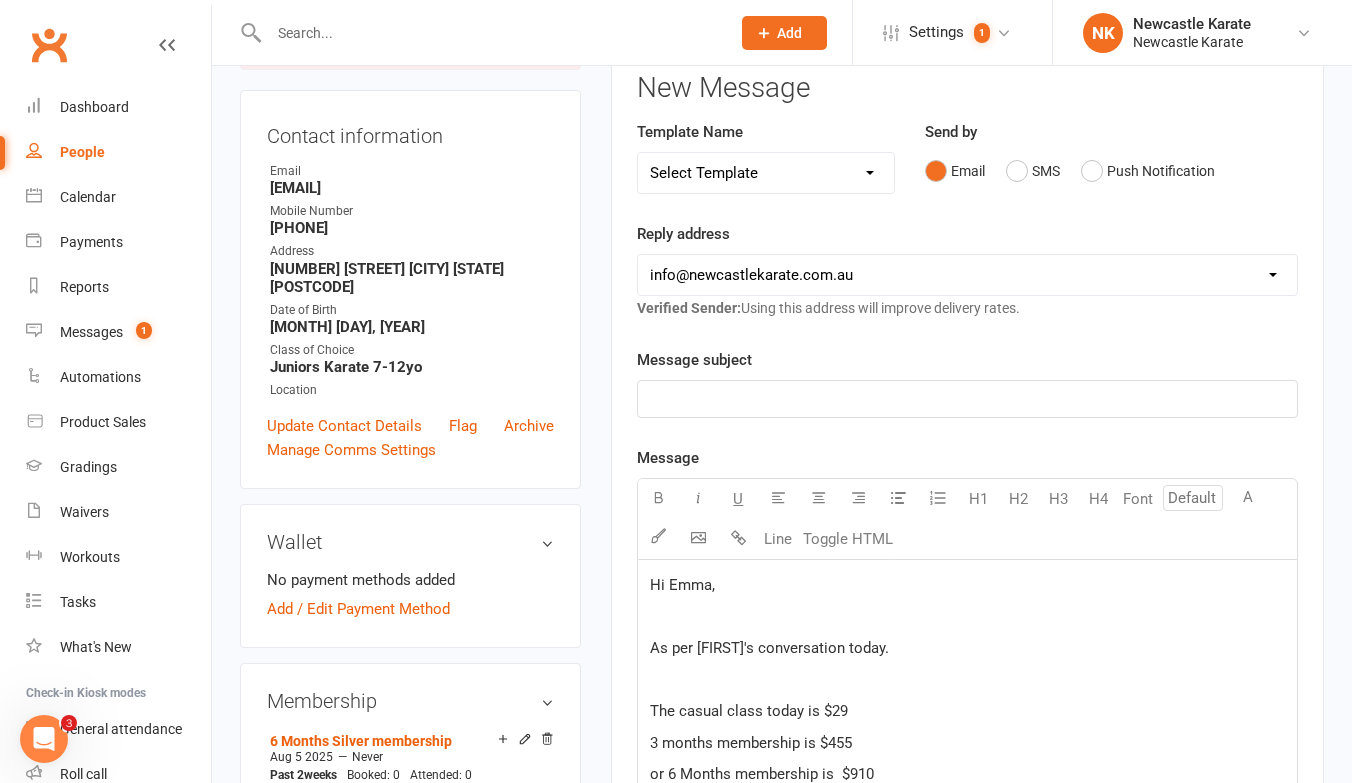 scroll, scrollTop: 679, scrollLeft: 0, axis: vertical 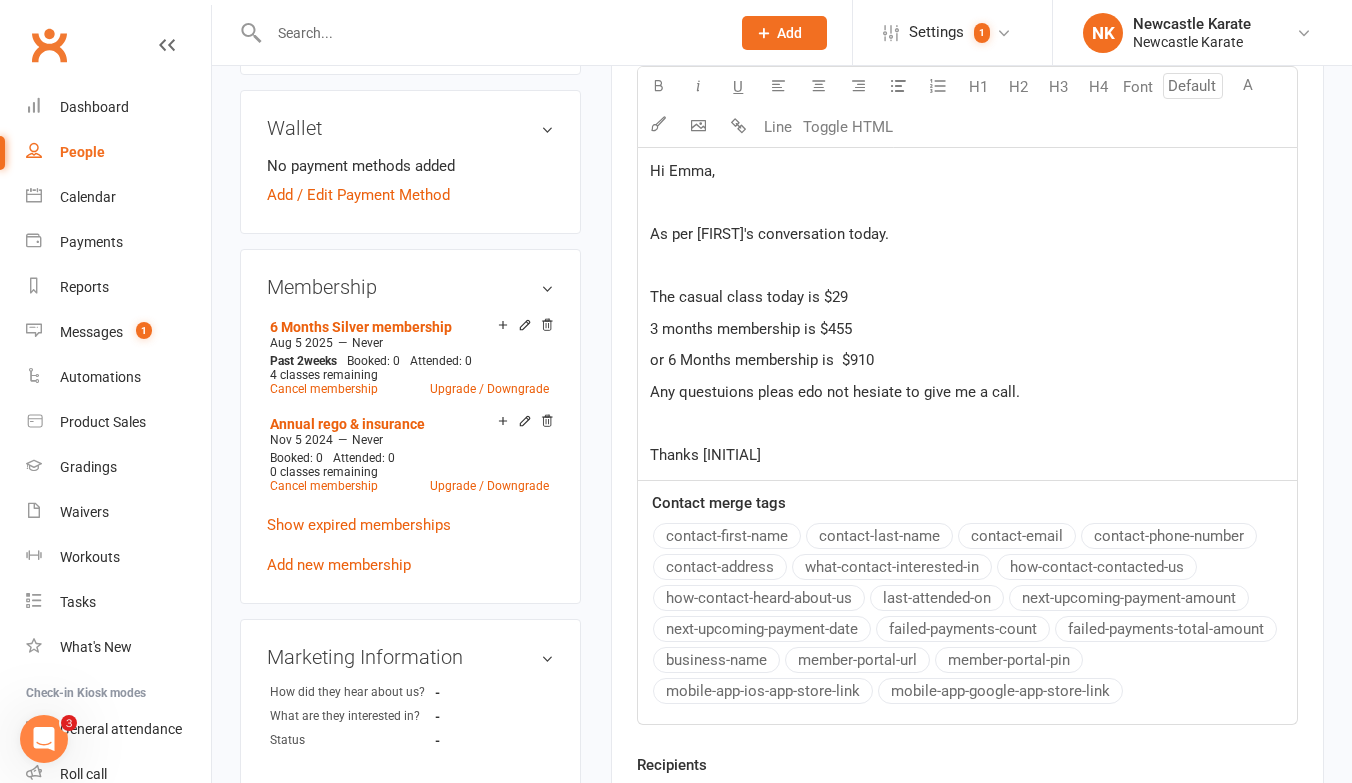click on "Thanks MArc" 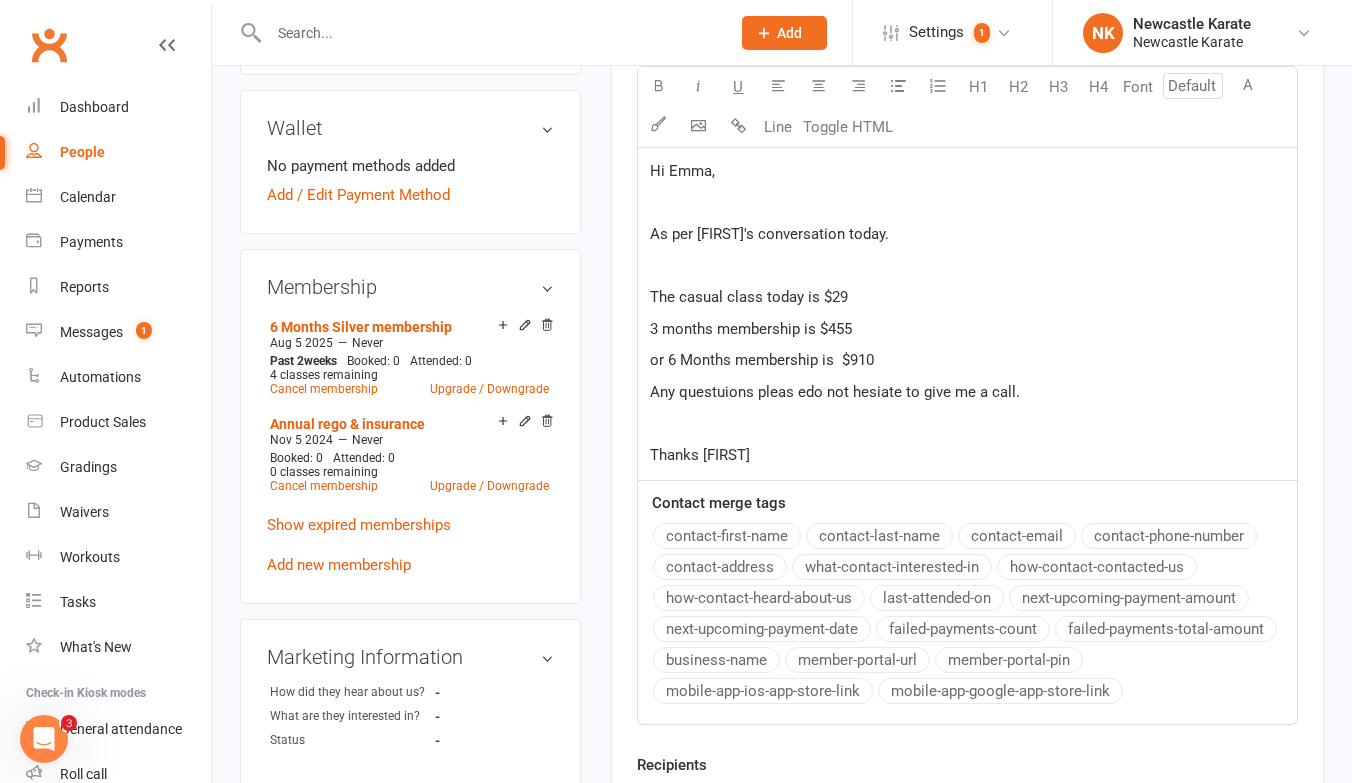 click on "Thanks Marc" 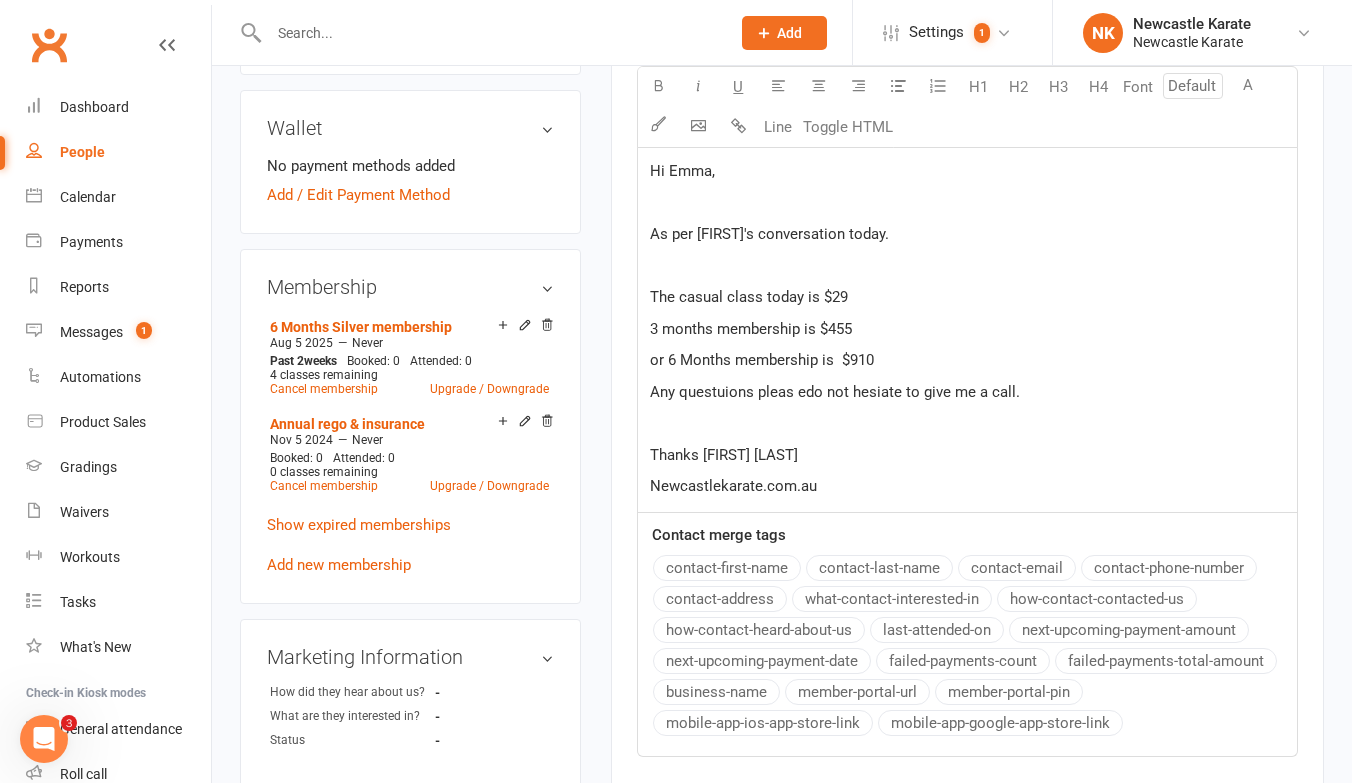 drag, startPoint x: 662, startPoint y: 480, endPoint x: 676, endPoint y: 473, distance: 15.652476 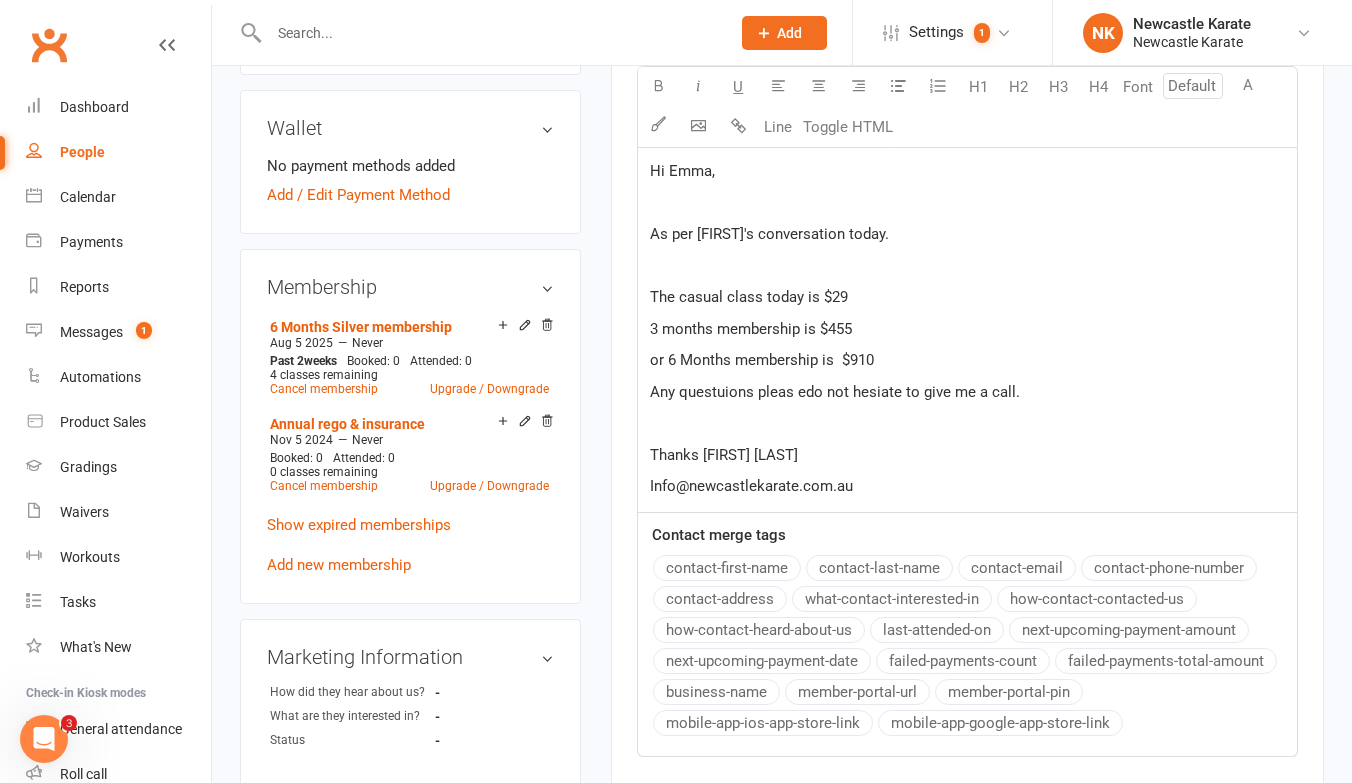 click on "Hi Emma, ﻿ As per Emma's conversation today. ﻿ The casual class today is $29 3 months membership is $455 or 6 Months membership is  $910 Any questuions pleas edo not hesiate to give me a call. ﻿ Thanks Marc Mathews Info@newcastlekarate.com.au" 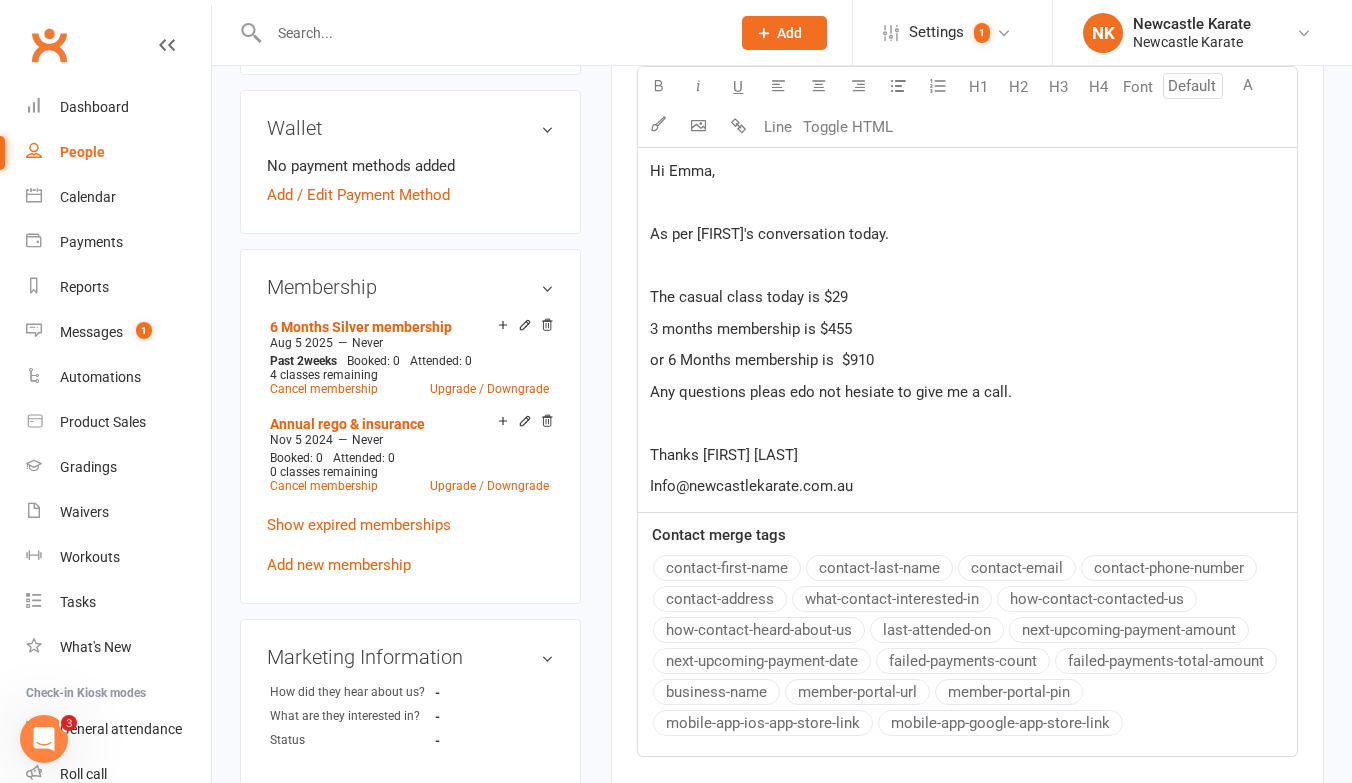 click on "Any questions pleas edo not hesiate to give me a call." 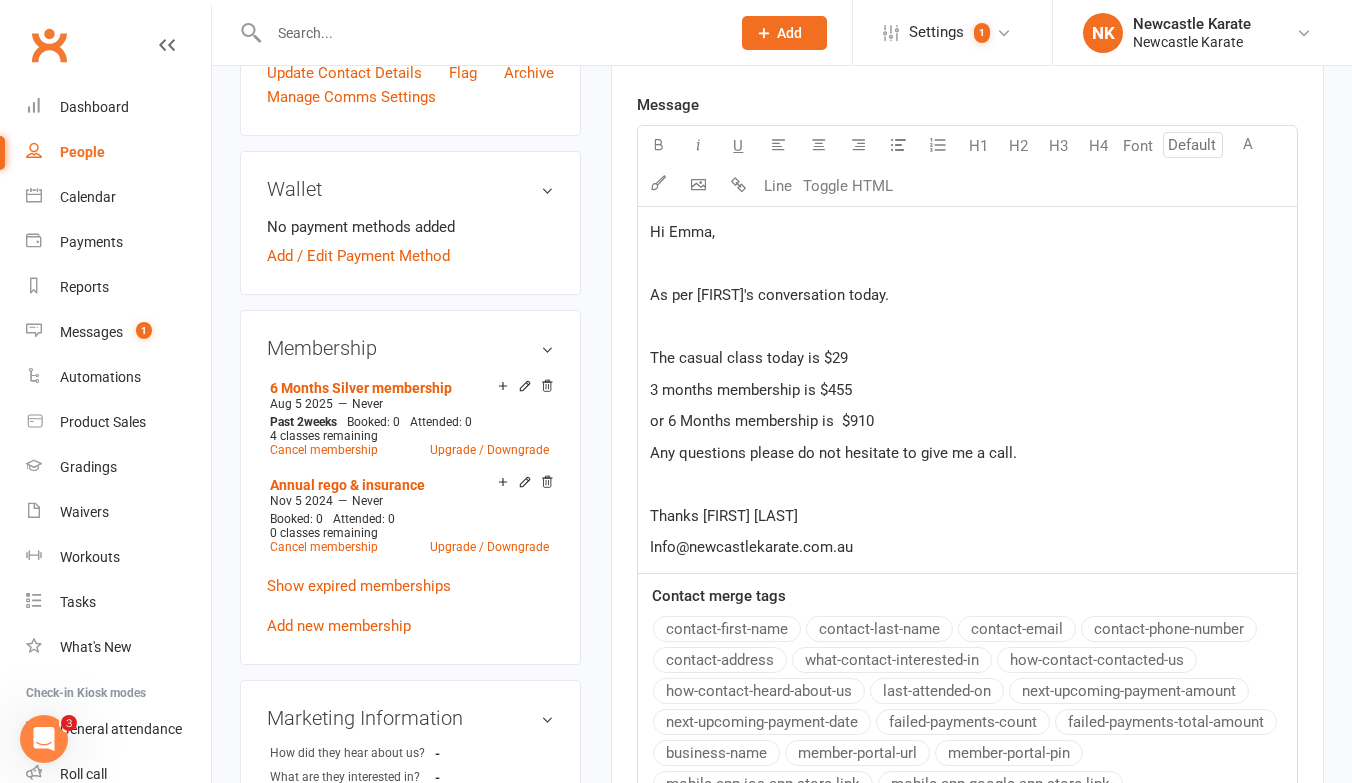 scroll, scrollTop: 618, scrollLeft: 0, axis: vertical 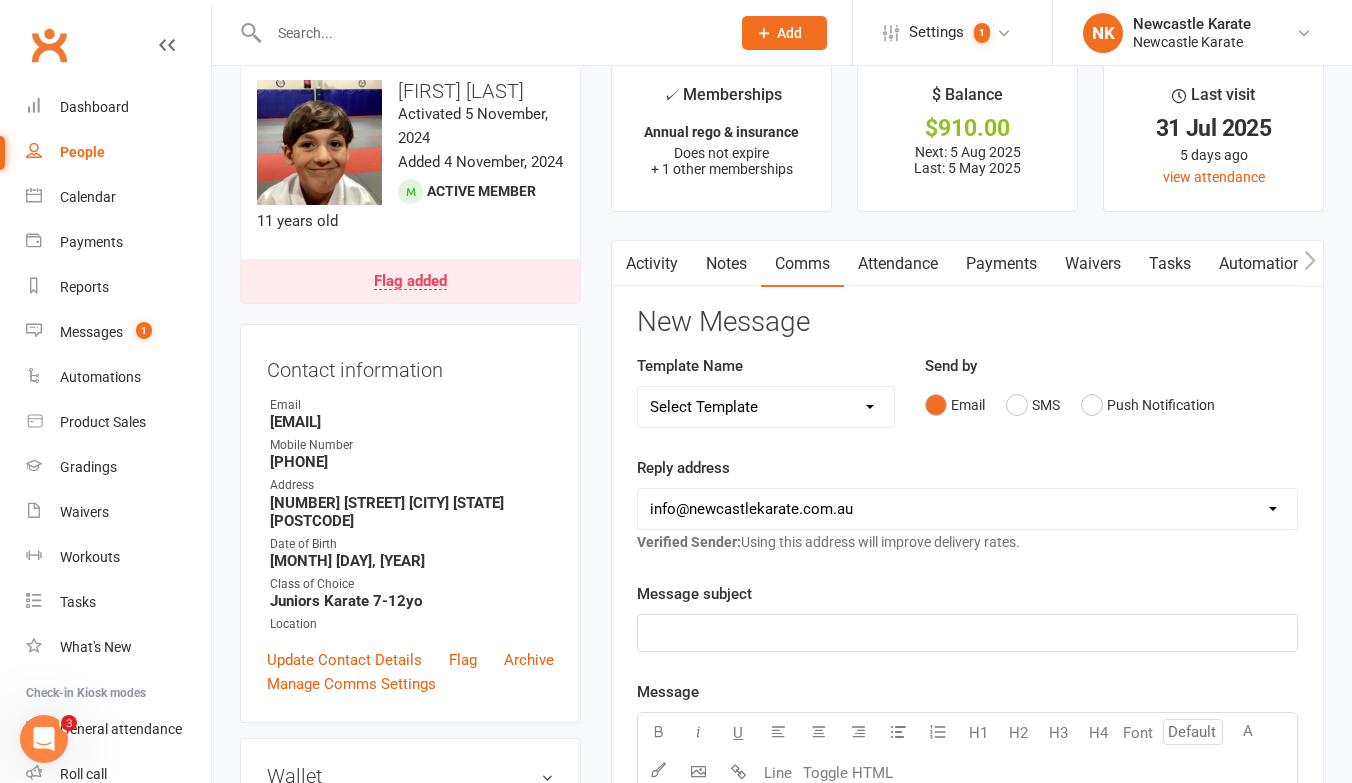 click on "﻿" 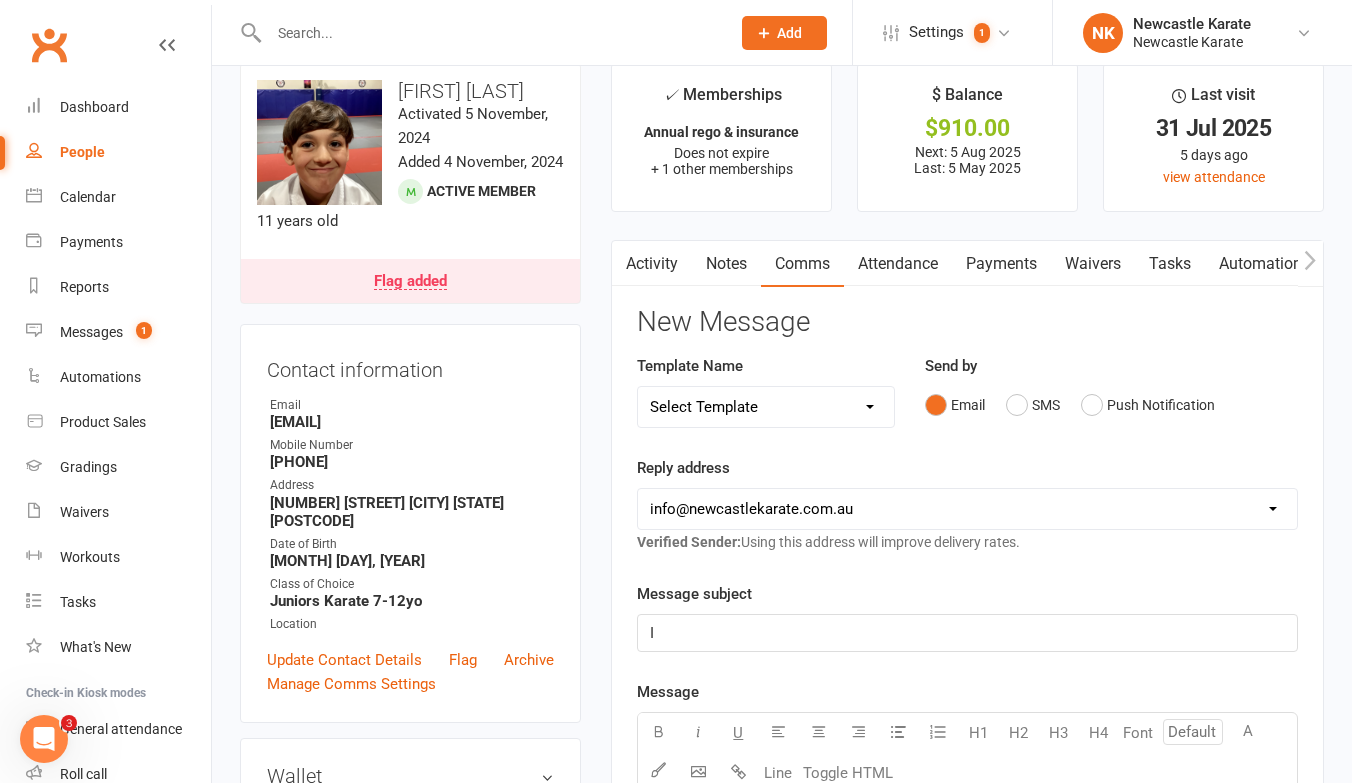 type 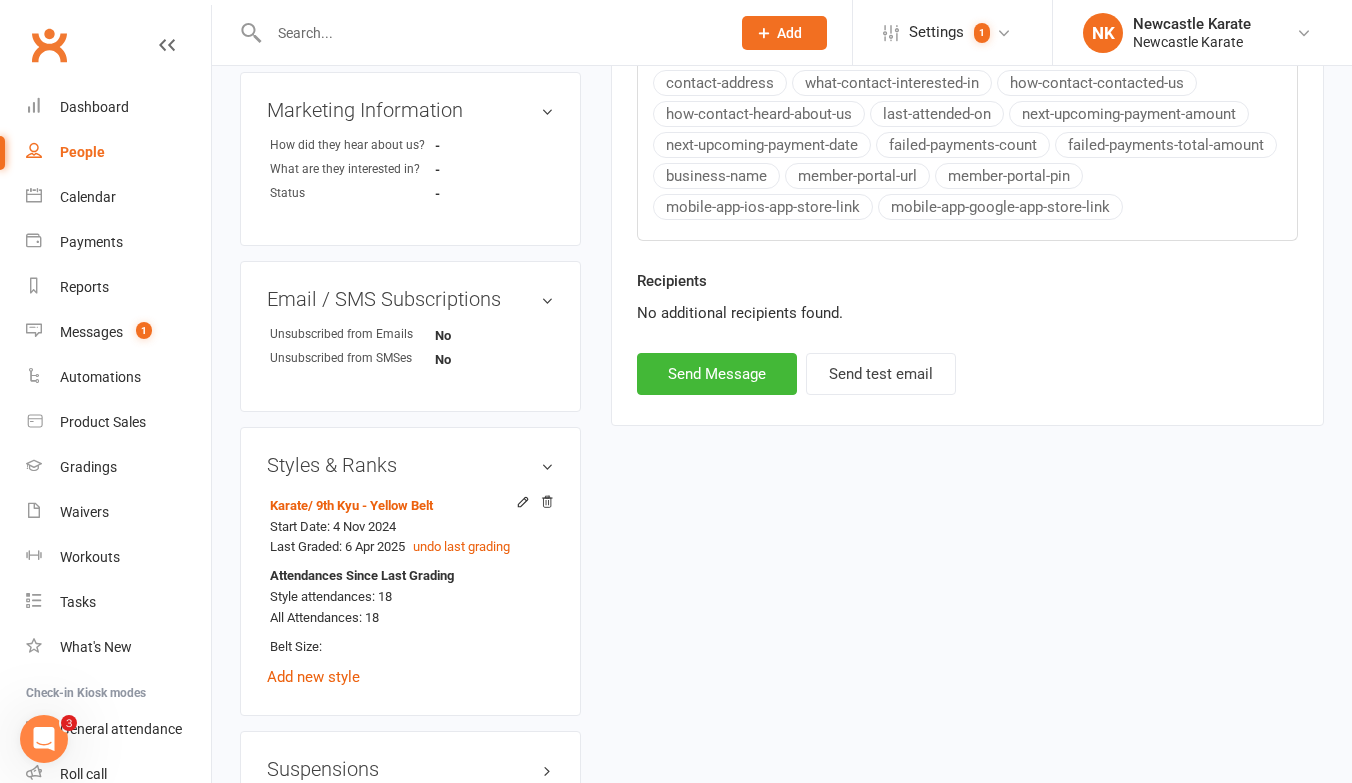 scroll, scrollTop: 1227, scrollLeft: 0, axis: vertical 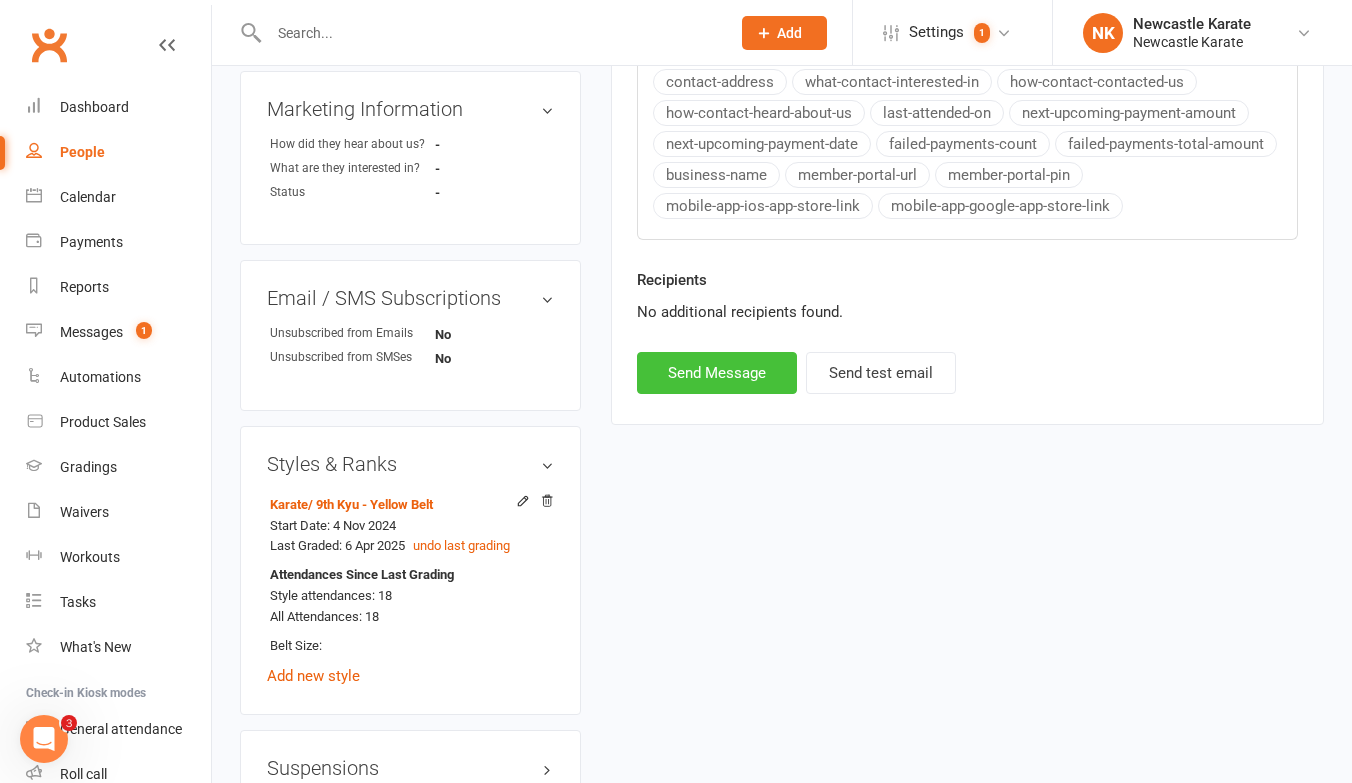 click on "Send Message" at bounding box center (717, 373) 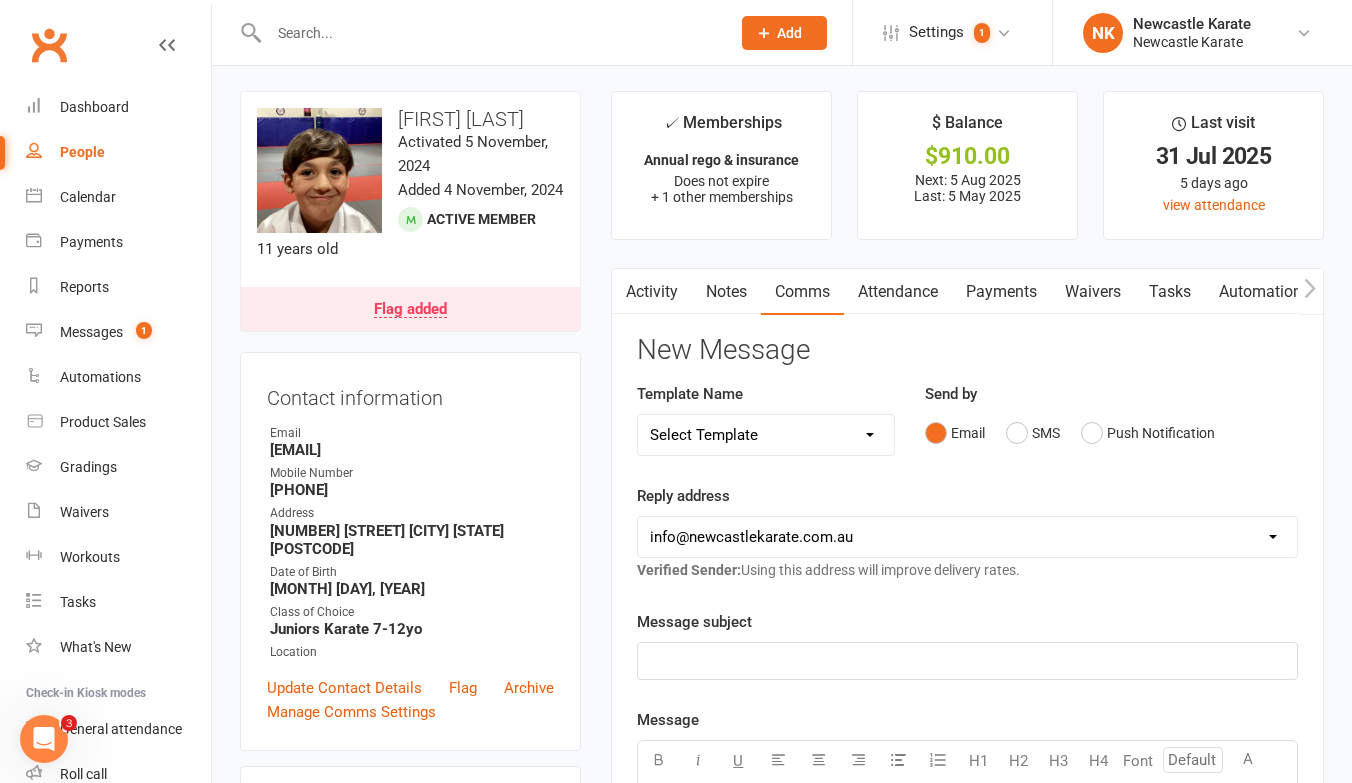 scroll, scrollTop: 4, scrollLeft: 0, axis: vertical 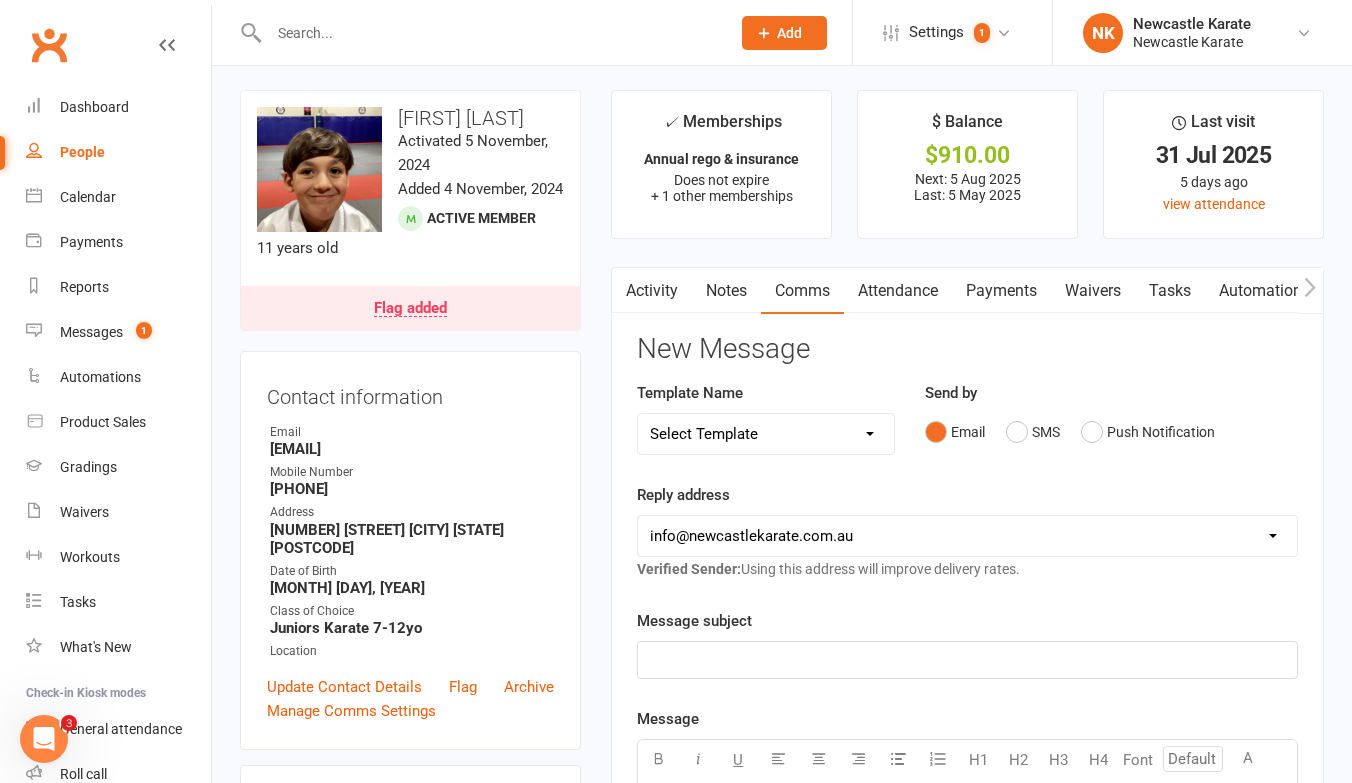 click at bounding box center (489, 33) 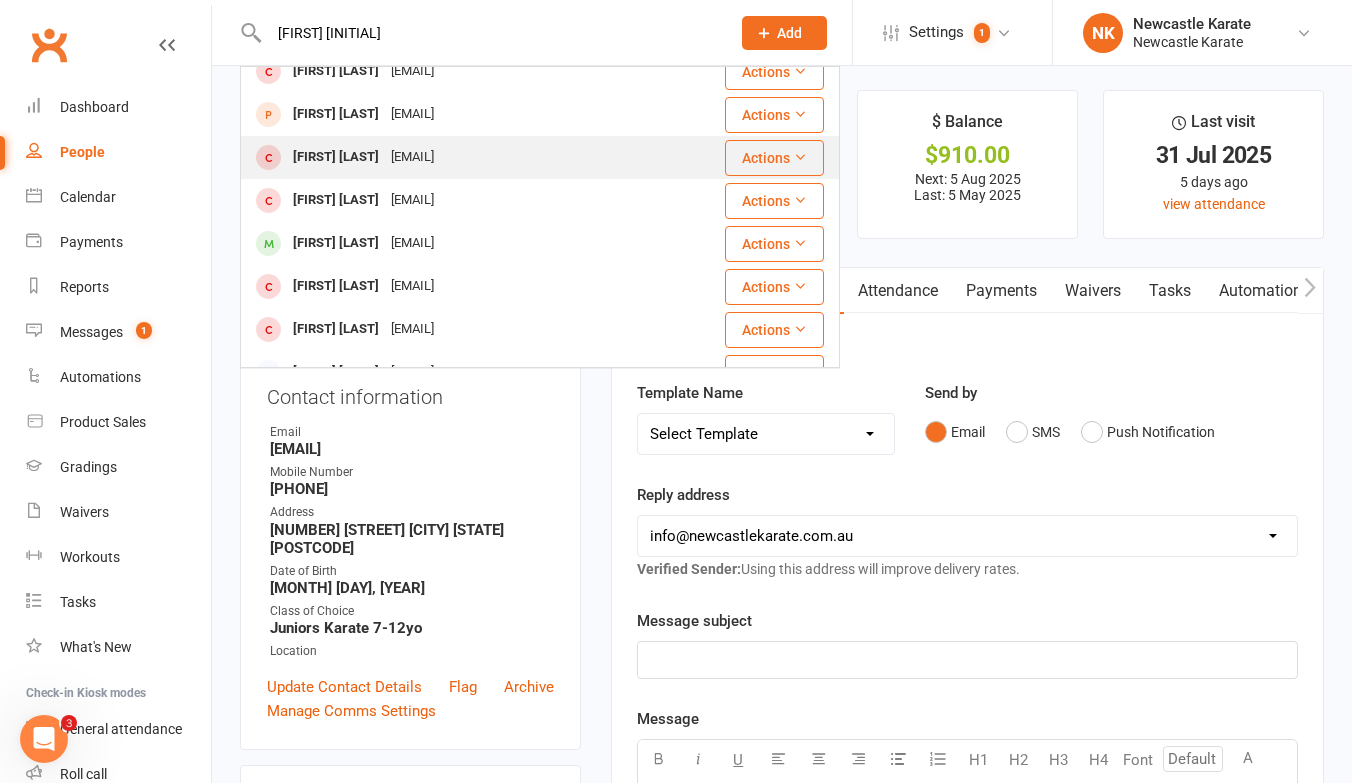 scroll, scrollTop: 148, scrollLeft: 0, axis: vertical 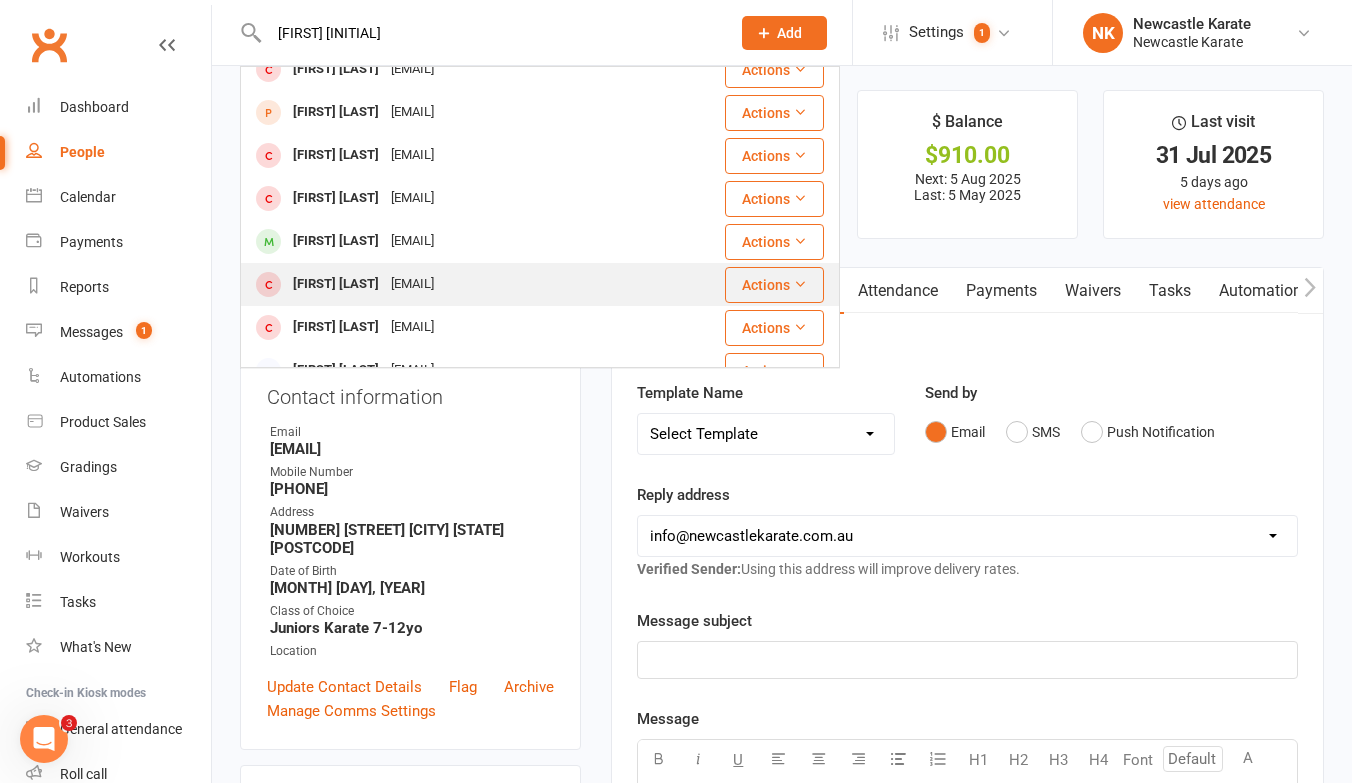 type on "Jacob s" 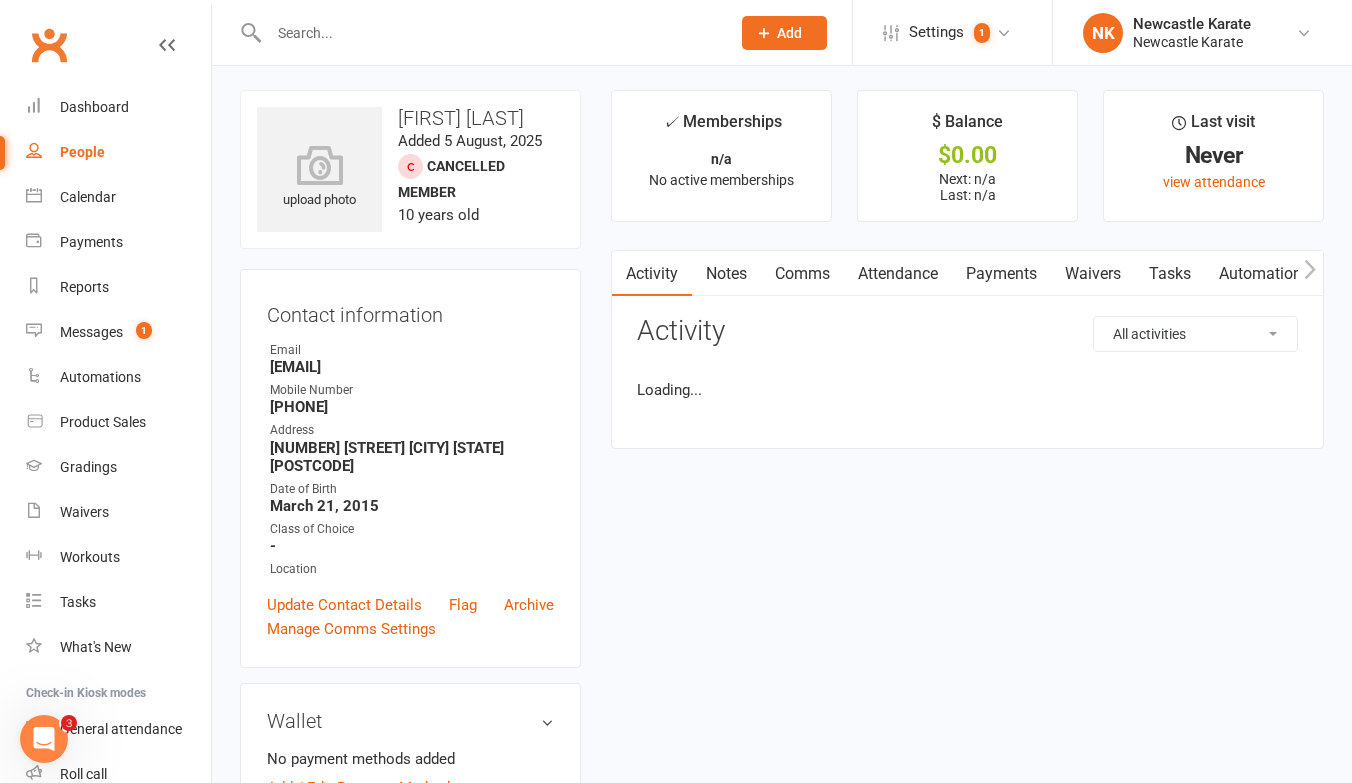 scroll, scrollTop: 0, scrollLeft: 0, axis: both 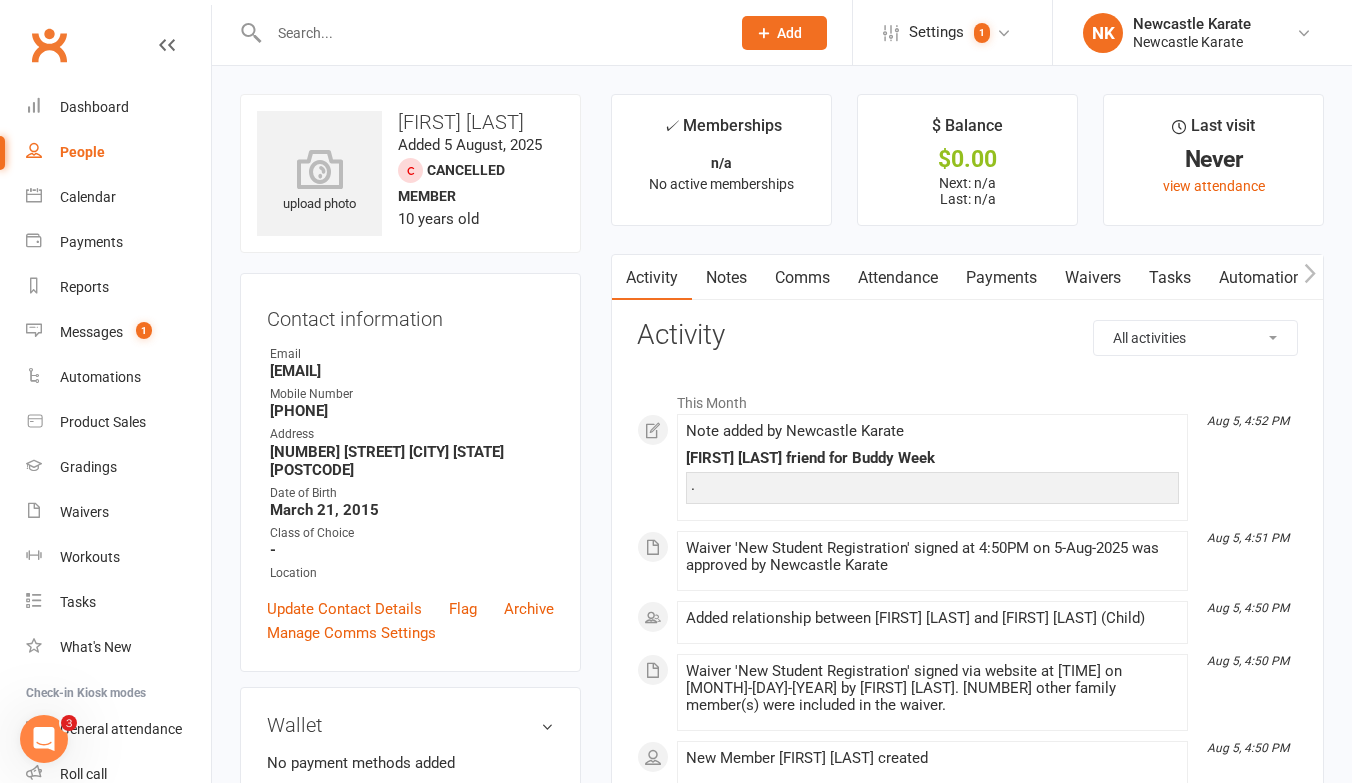 click on "Notes" at bounding box center [726, 278] 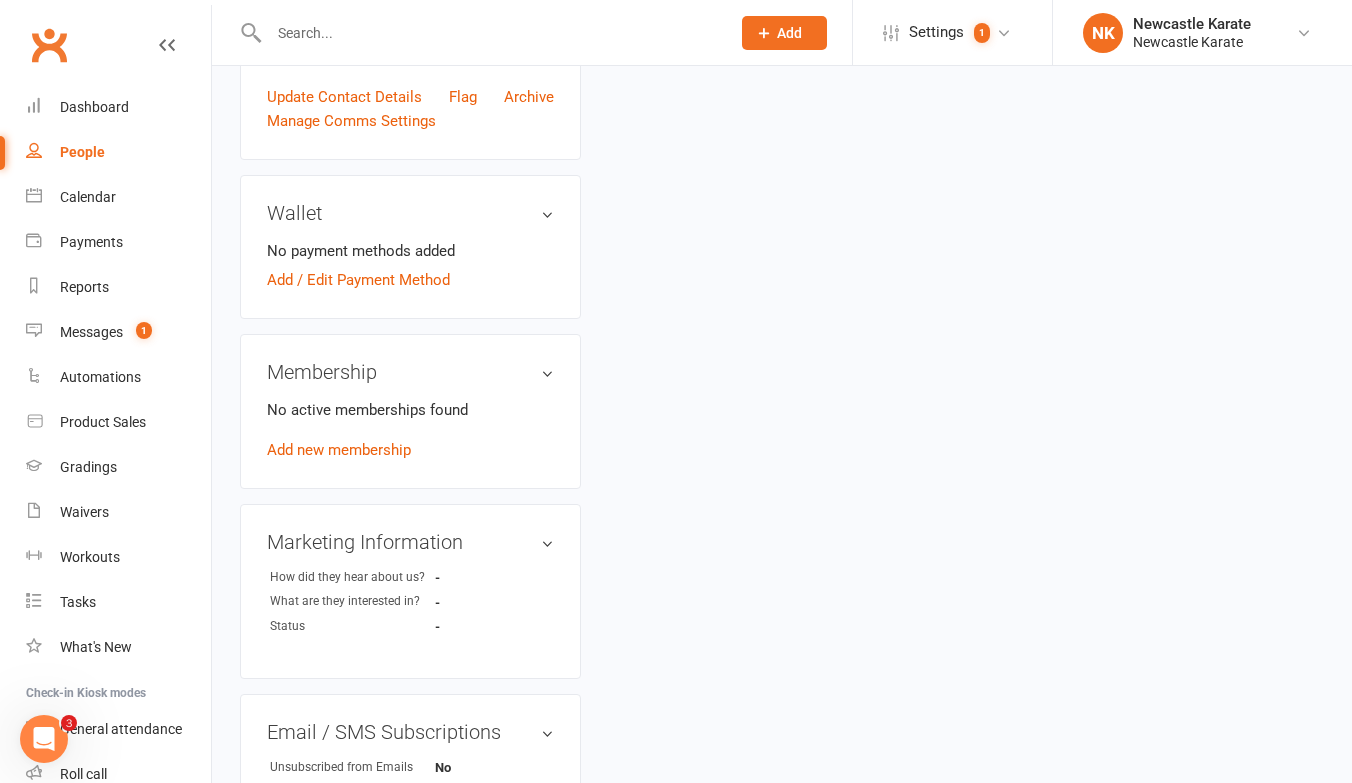 scroll, scrollTop: 519, scrollLeft: 0, axis: vertical 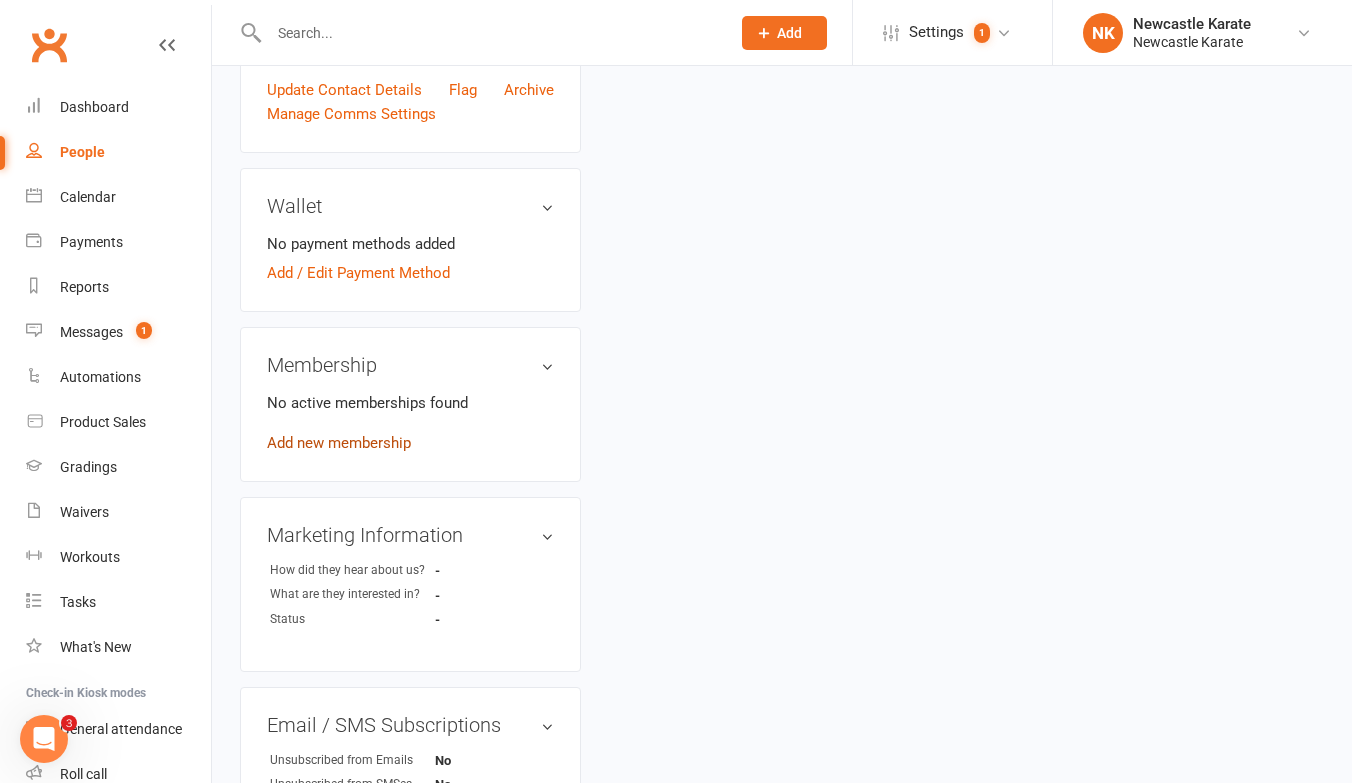 click on "Add new membership" at bounding box center (339, 443) 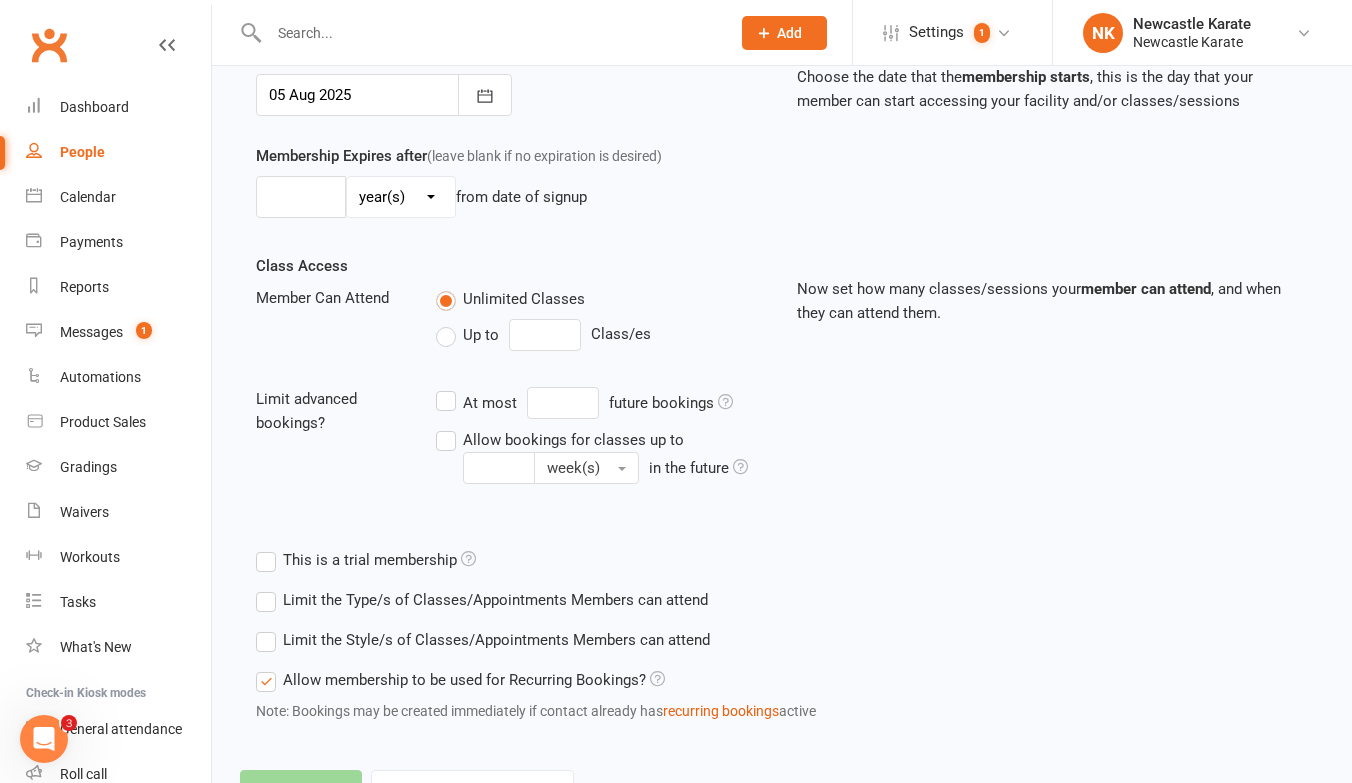 scroll, scrollTop: 0, scrollLeft: 0, axis: both 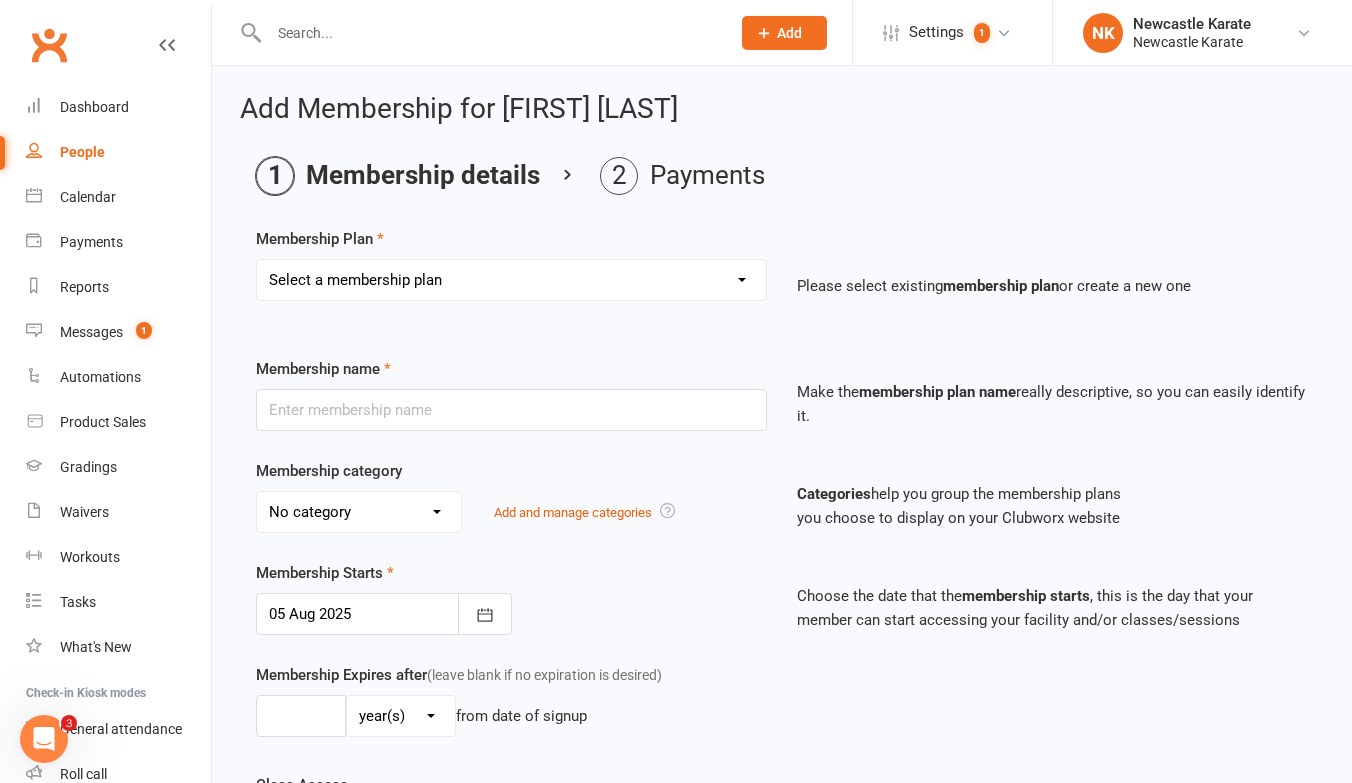 click on "Select a membership plan Create new Membership Plan INTRO Karate 2 weeks + Uniform ($39) Kids INTRO Fitness Kickboxing 2 WEEKS + gloves ($69) BRONZE @ $25 a class “$50 Paid fortnightly” (1 style / 2 classes a fortnight) SILVER @ $17.50 a class “$70 Paid fortnightly” (1 style / 4 classes a fortnight) GOLD @ $15 a class “$90 Paid fortnightly”  (1 style / 6 classes a fortnight) Platinum @ $65 a week ($130 a fortnight = Unlimited styles & classes) Annual rego & insurance Intro 10 days for $10 Intro Free Pass Leadership Program Movie Night Holiday Program - 1 Day Pass Seminar - Cameron Quinn (Early Bird Rate) Staff Membership 1 x Casual Class Seminar - Anthony Perosh Parents as coaches INTRO Karate 2 weeks + Uniform ($39) Adults INTRO BJJ 2 weeks + Rash guard ($19) Adults Private class 1 x week @ $40- ($80 paid fortnightly) 5 classes for $5" at bounding box center [511, 280] 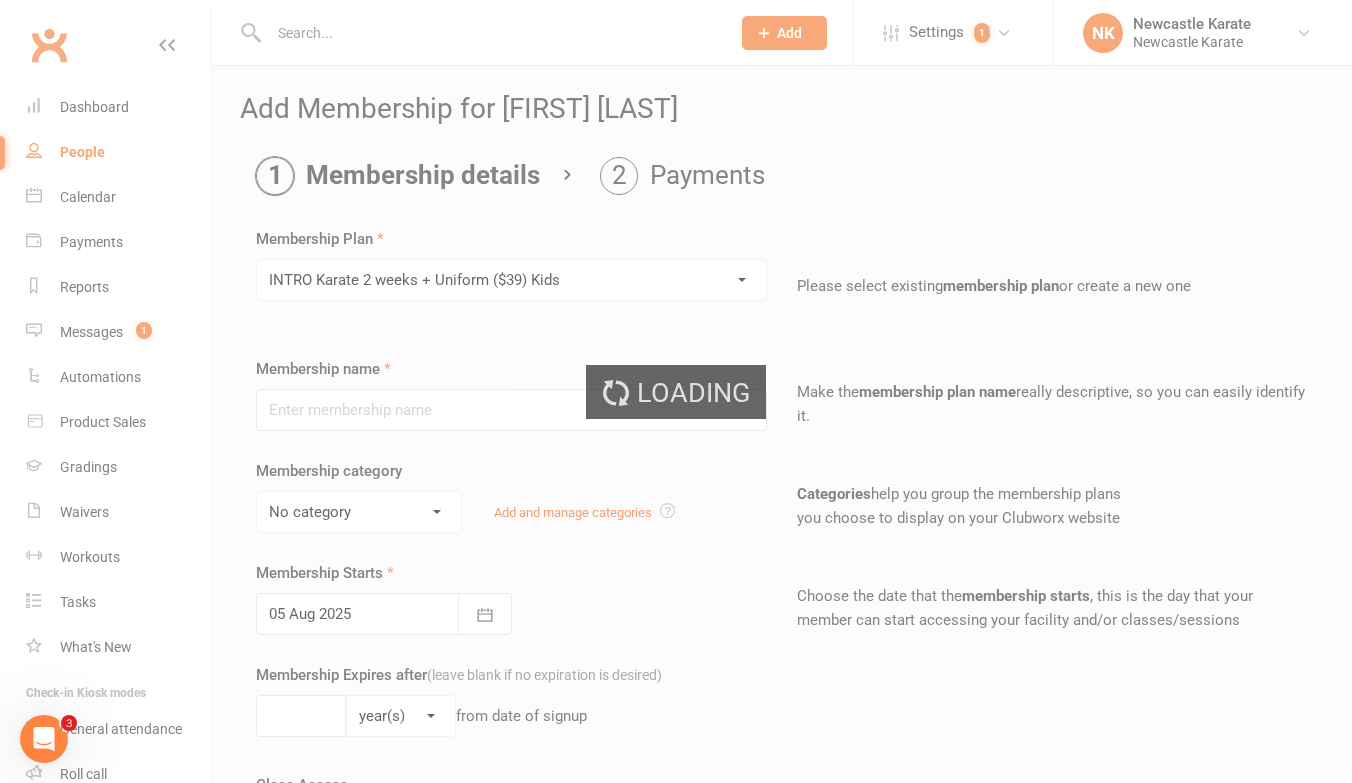 type on "INTRO Karate 2 weeks + Uniform ($39) Kids" 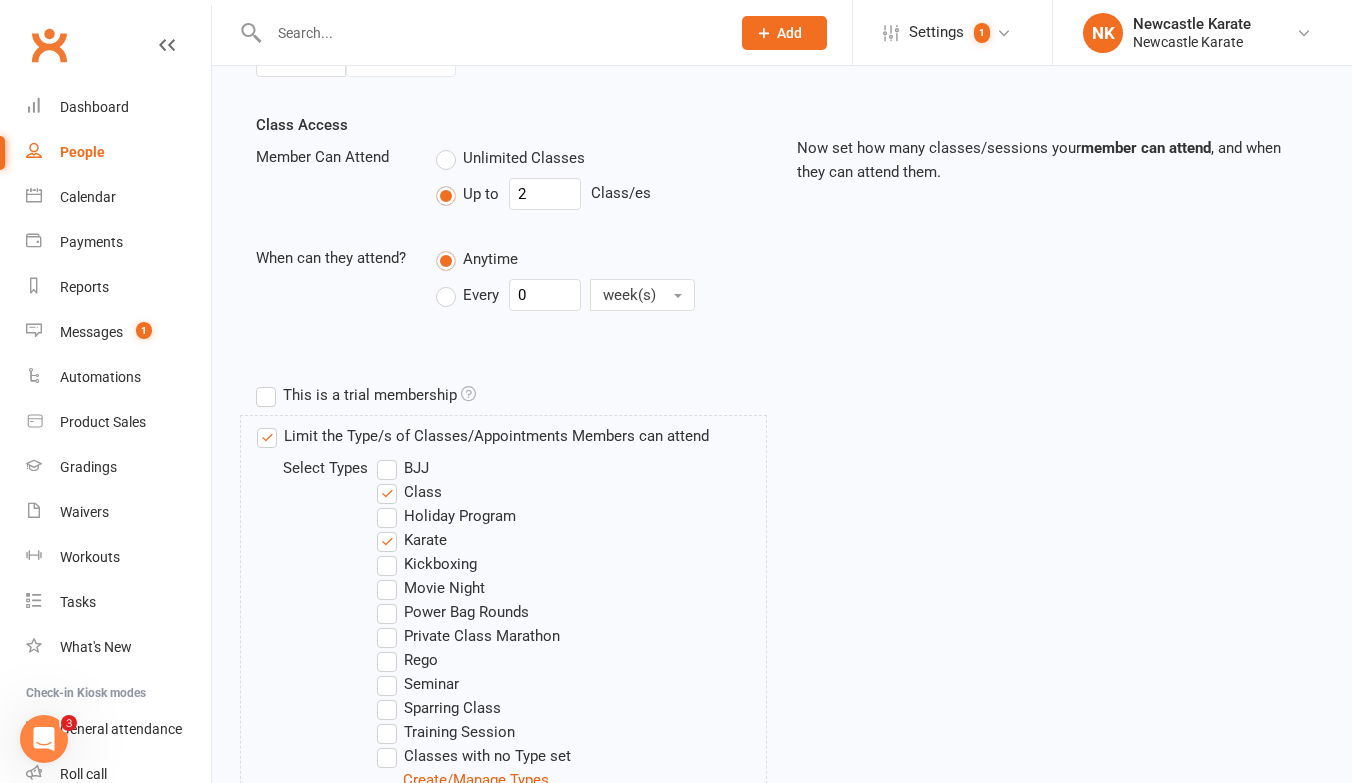 scroll, scrollTop: 1031, scrollLeft: 0, axis: vertical 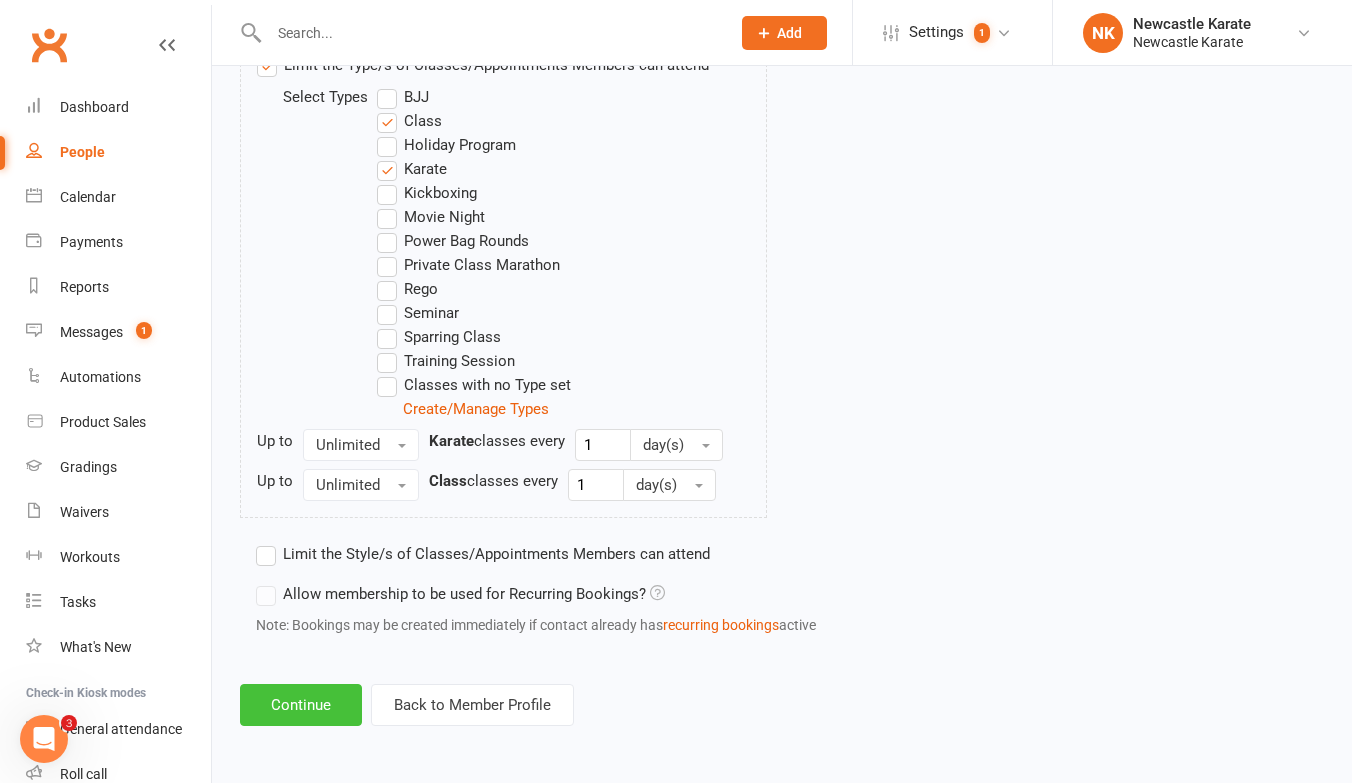 click on "Continue" at bounding box center (301, 705) 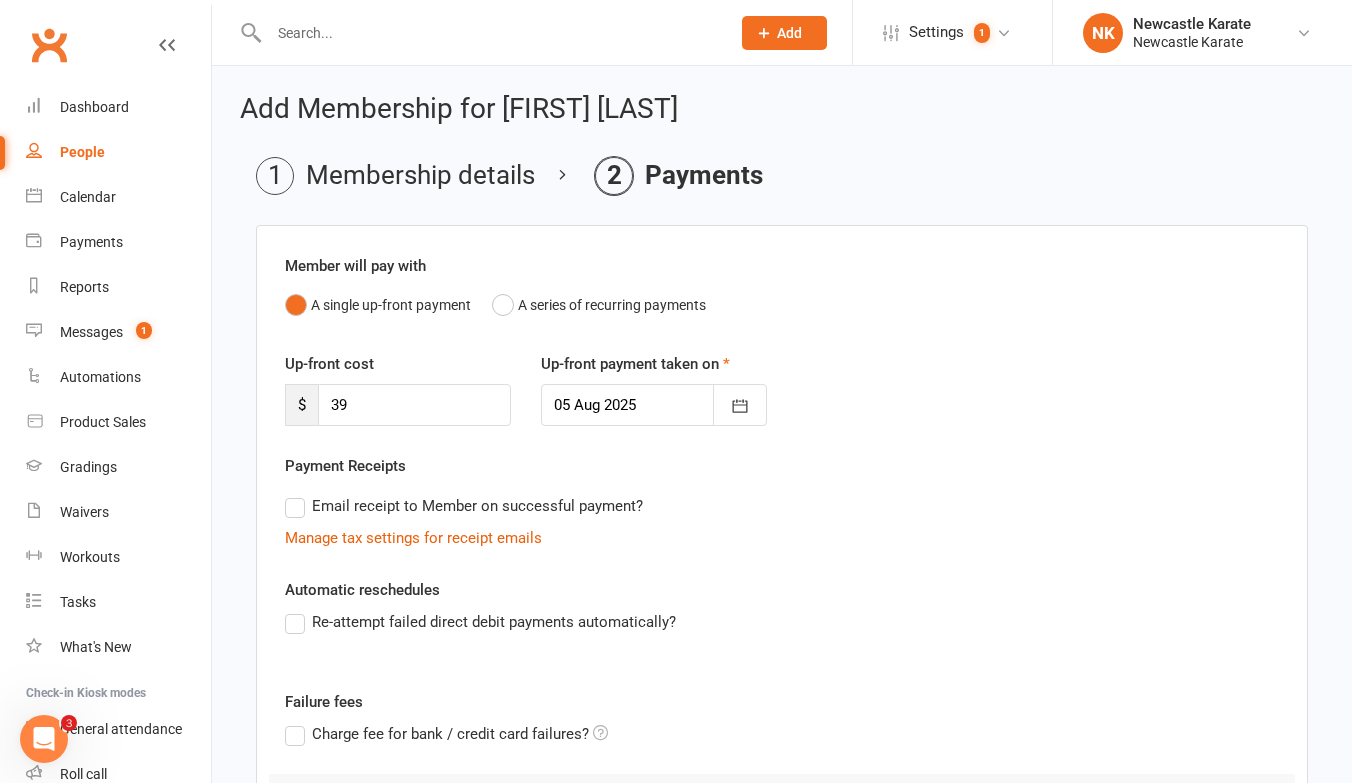 scroll, scrollTop: 306, scrollLeft: 0, axis: vertical 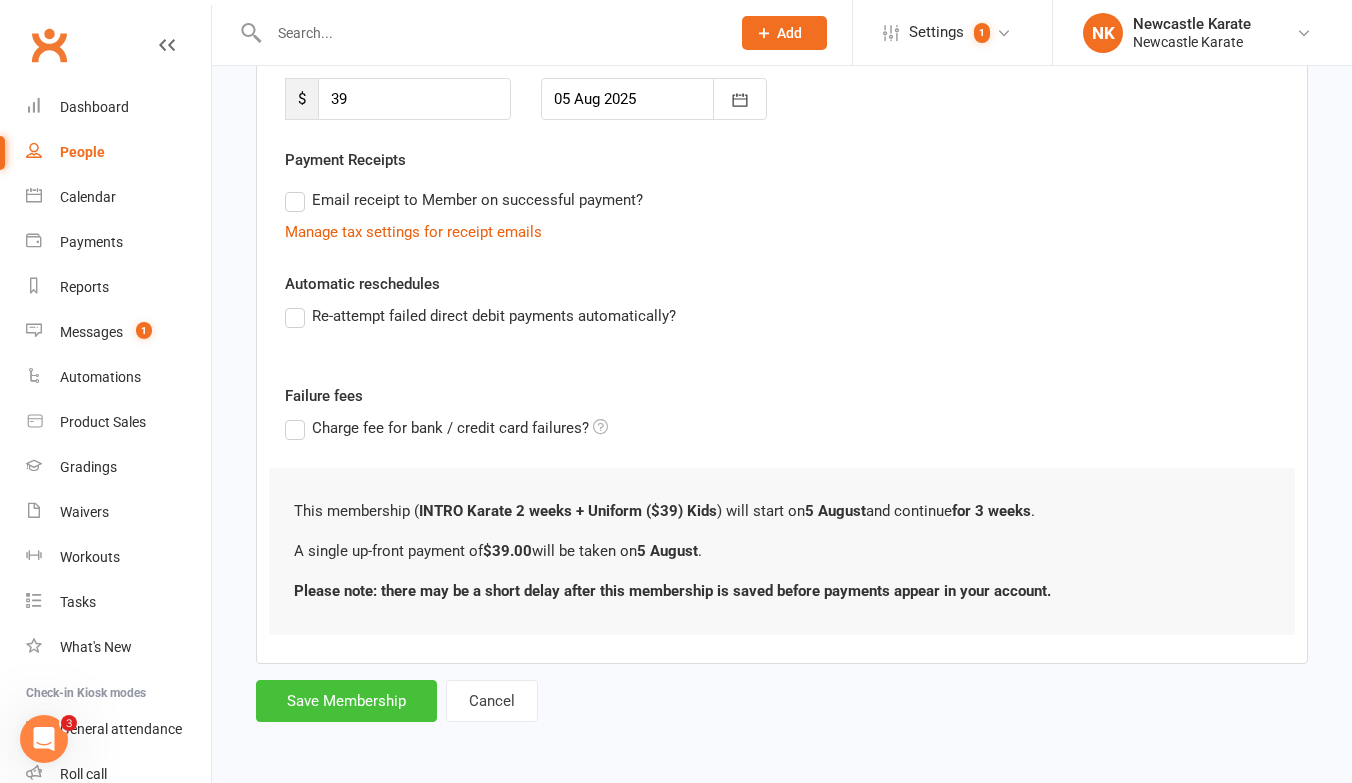 click on "Save Membership" at bounding box center (346, 701) 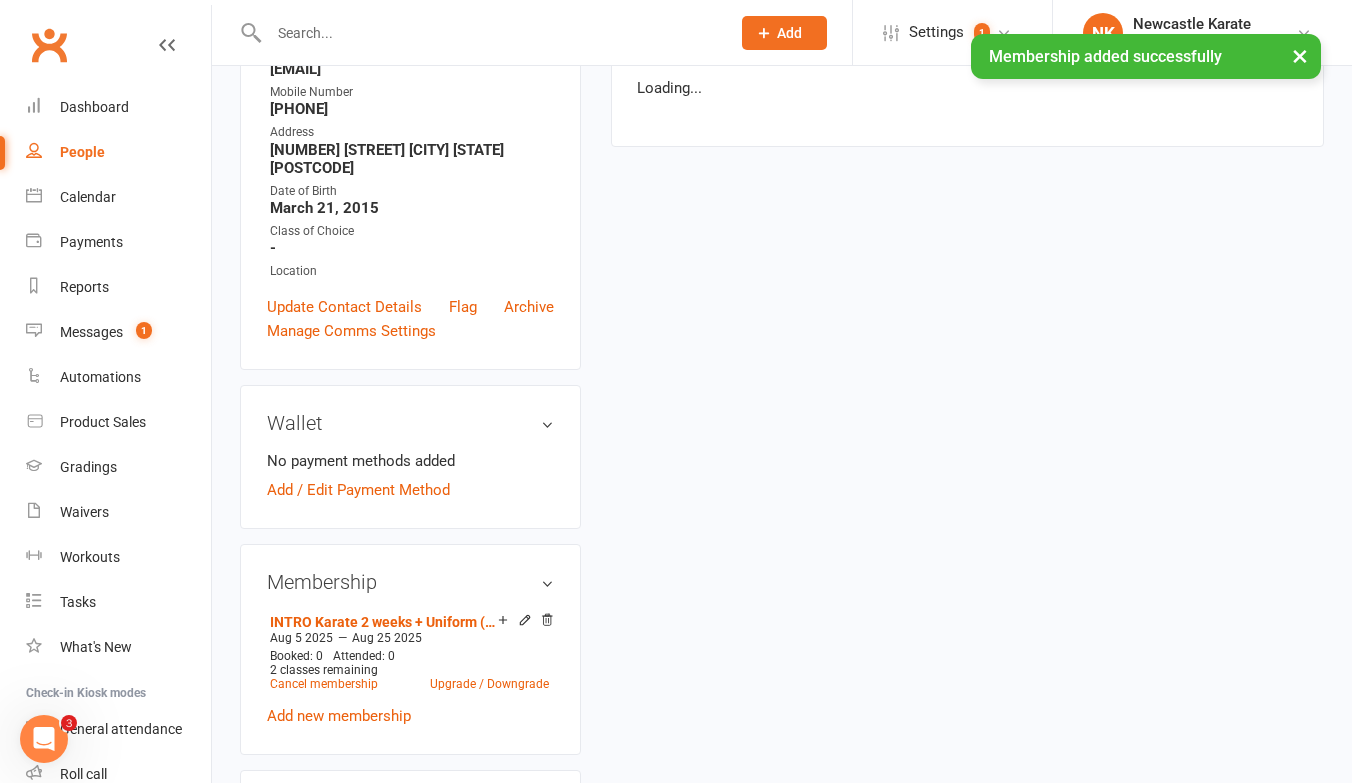 scroll, scrollTop: 0, scrollLeft: 0, axis: both 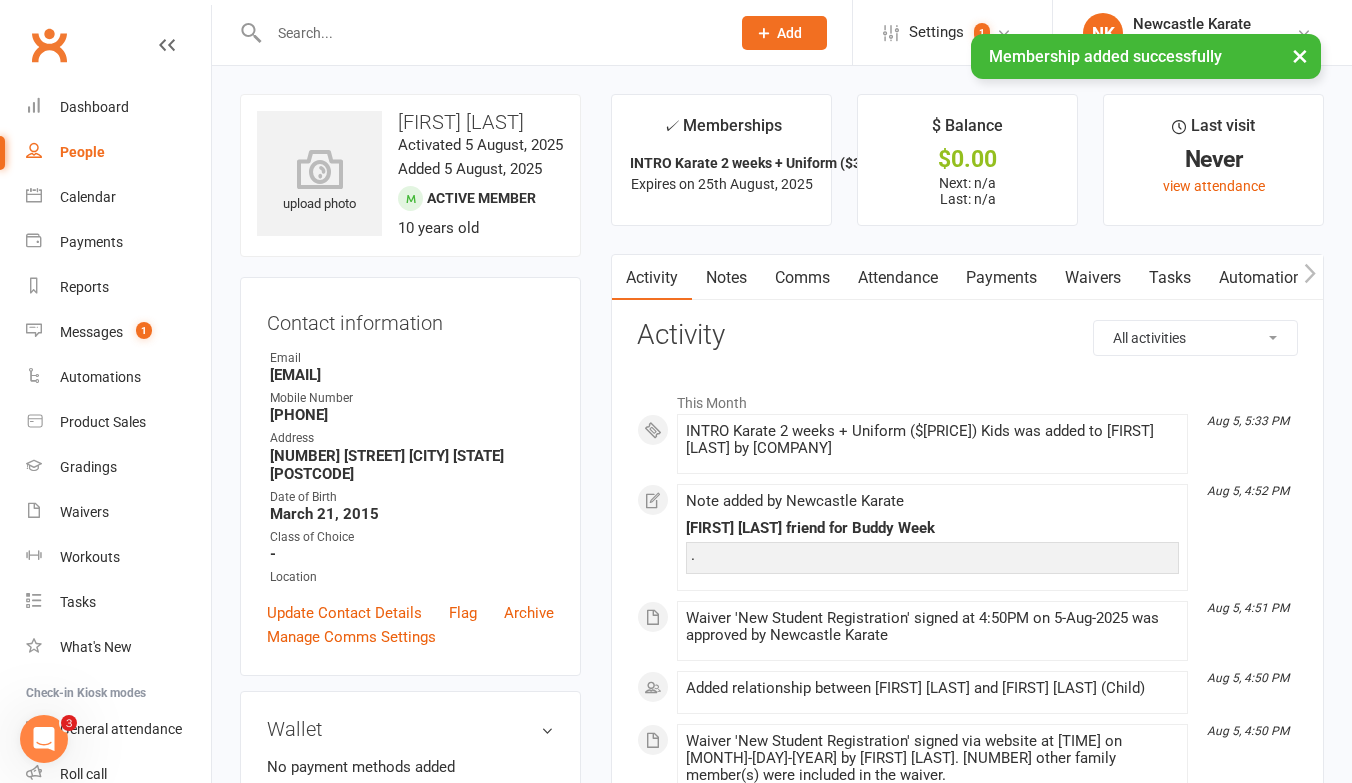 click on "Notes" at bounding box center [726, 278] 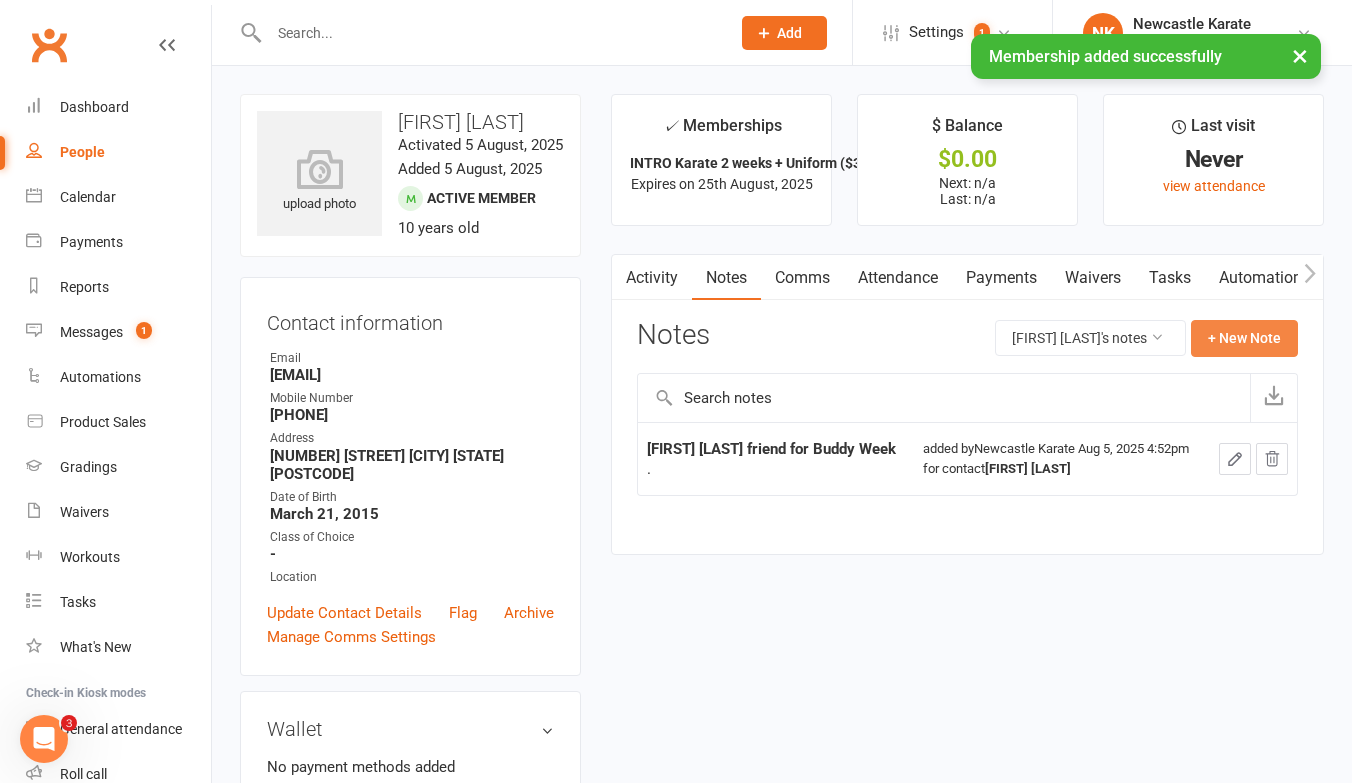 click on "+ New Note" at bounding box center (1244, 338) 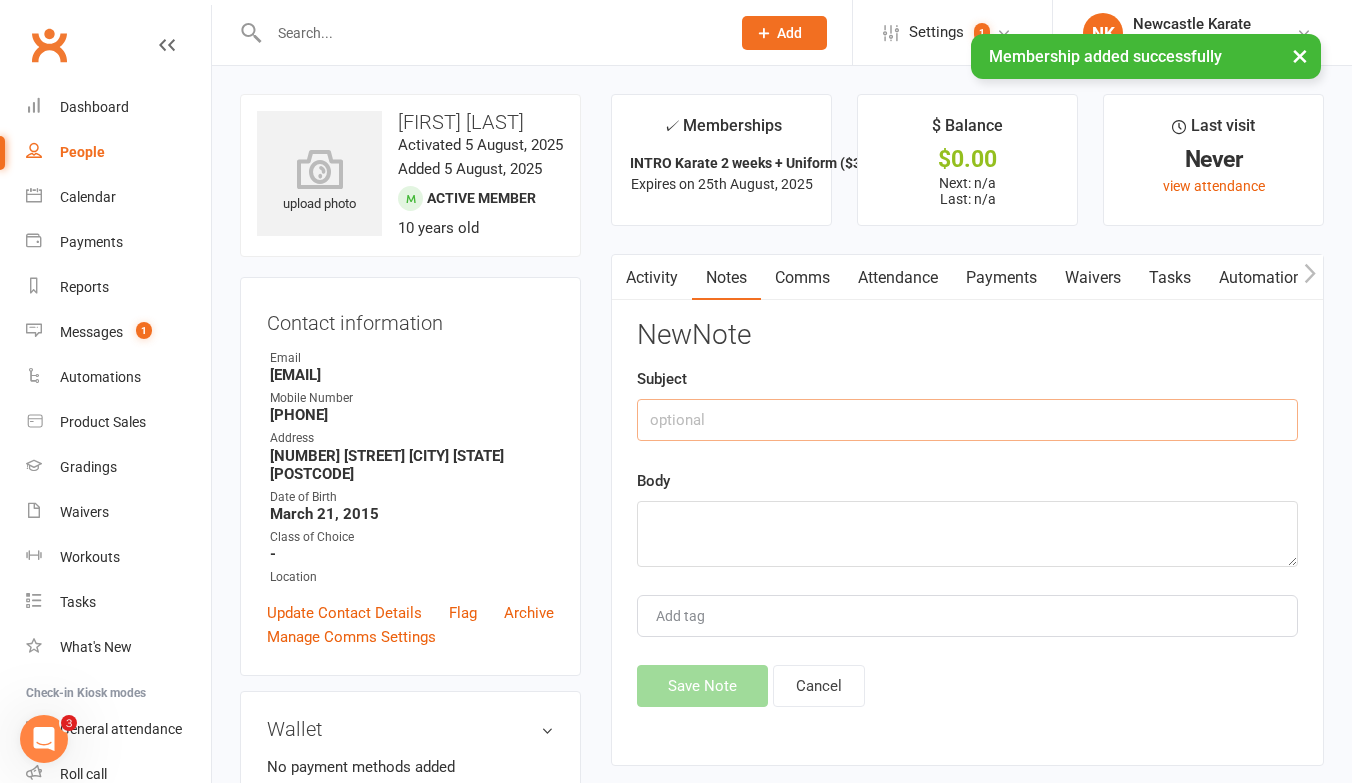click at bounding box center [967, 420] 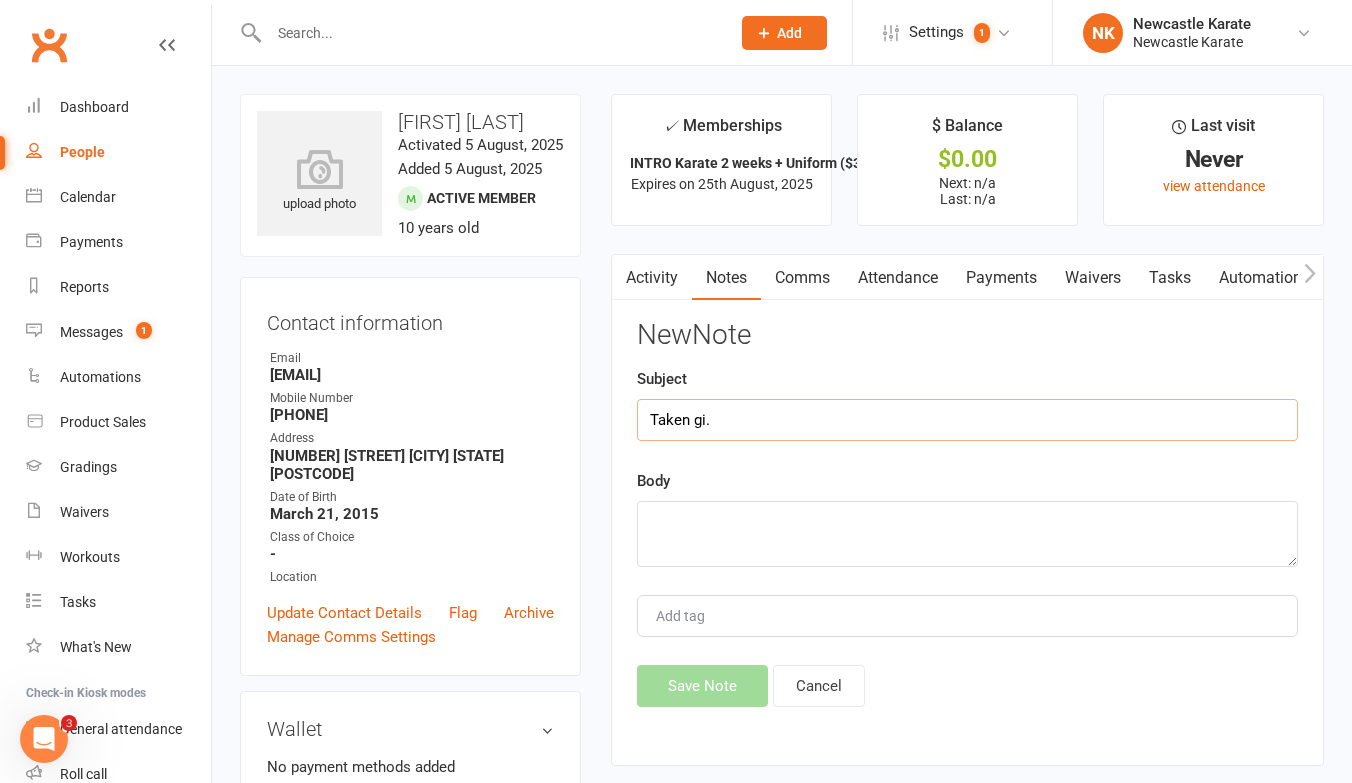 type on "Taken gi." 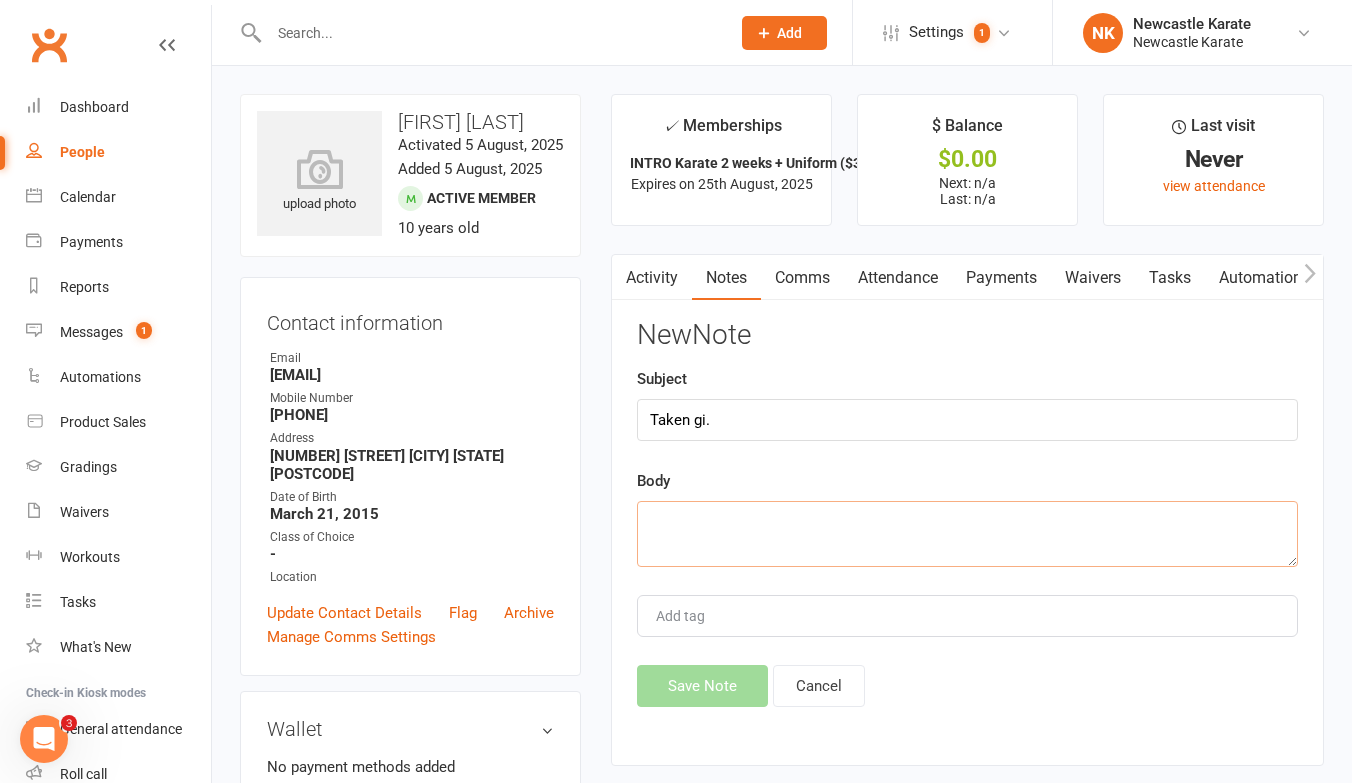 click at bounding box center (967, 534) 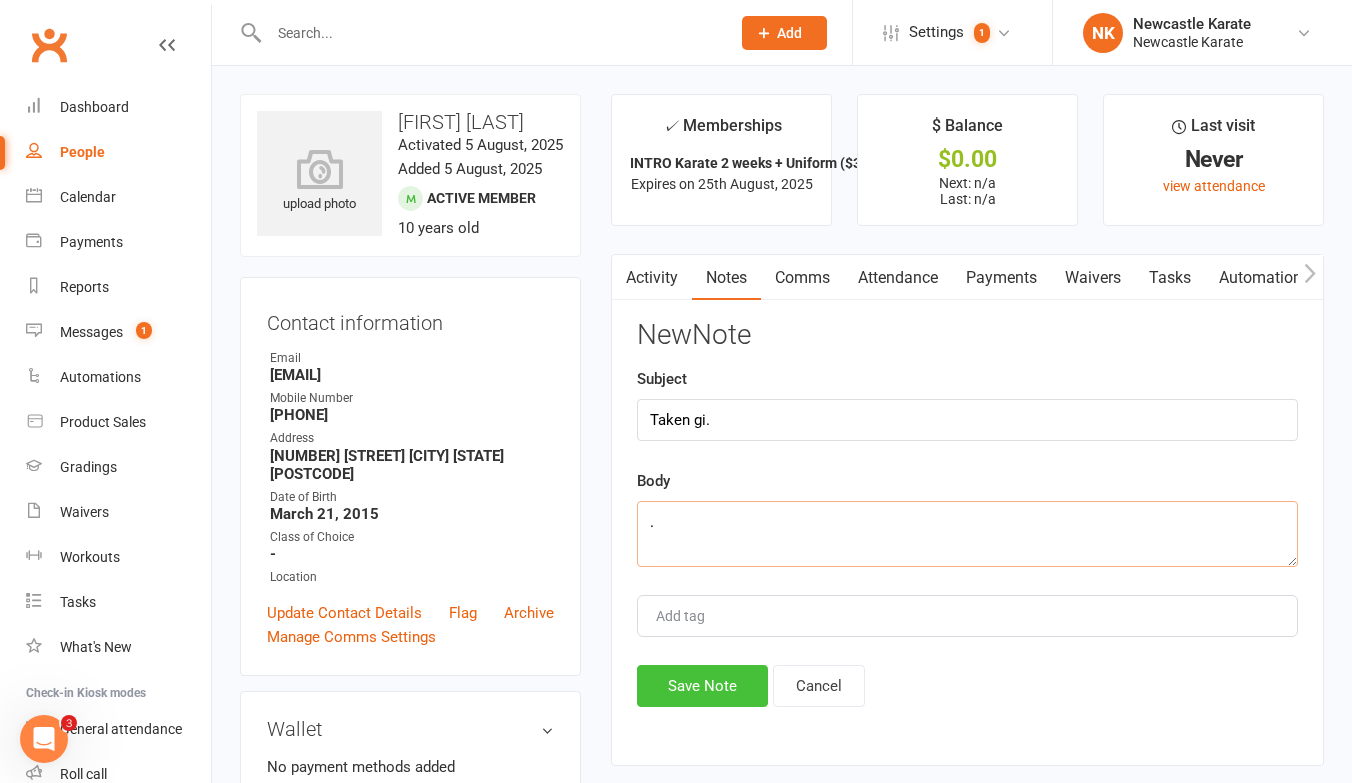 type on "." 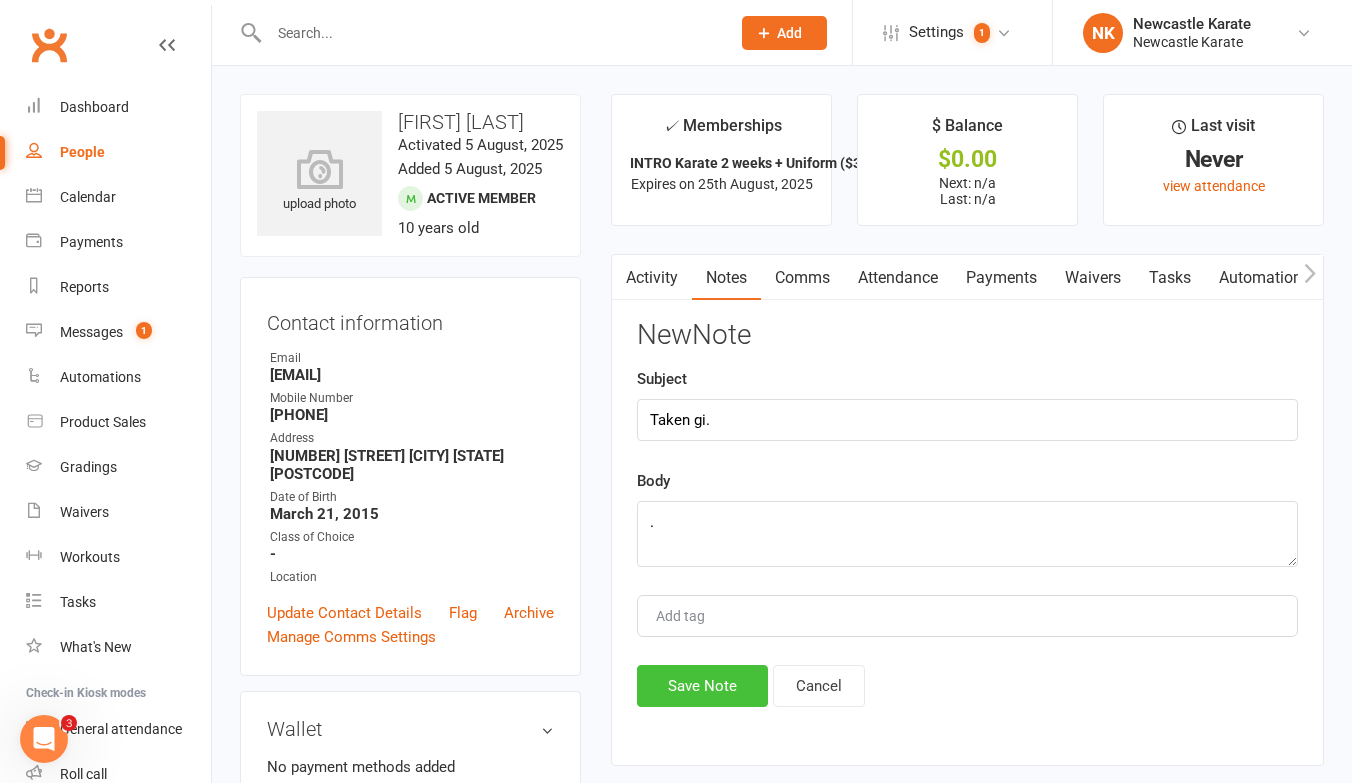 click on "Save Note" at bounding box center (702, 686) 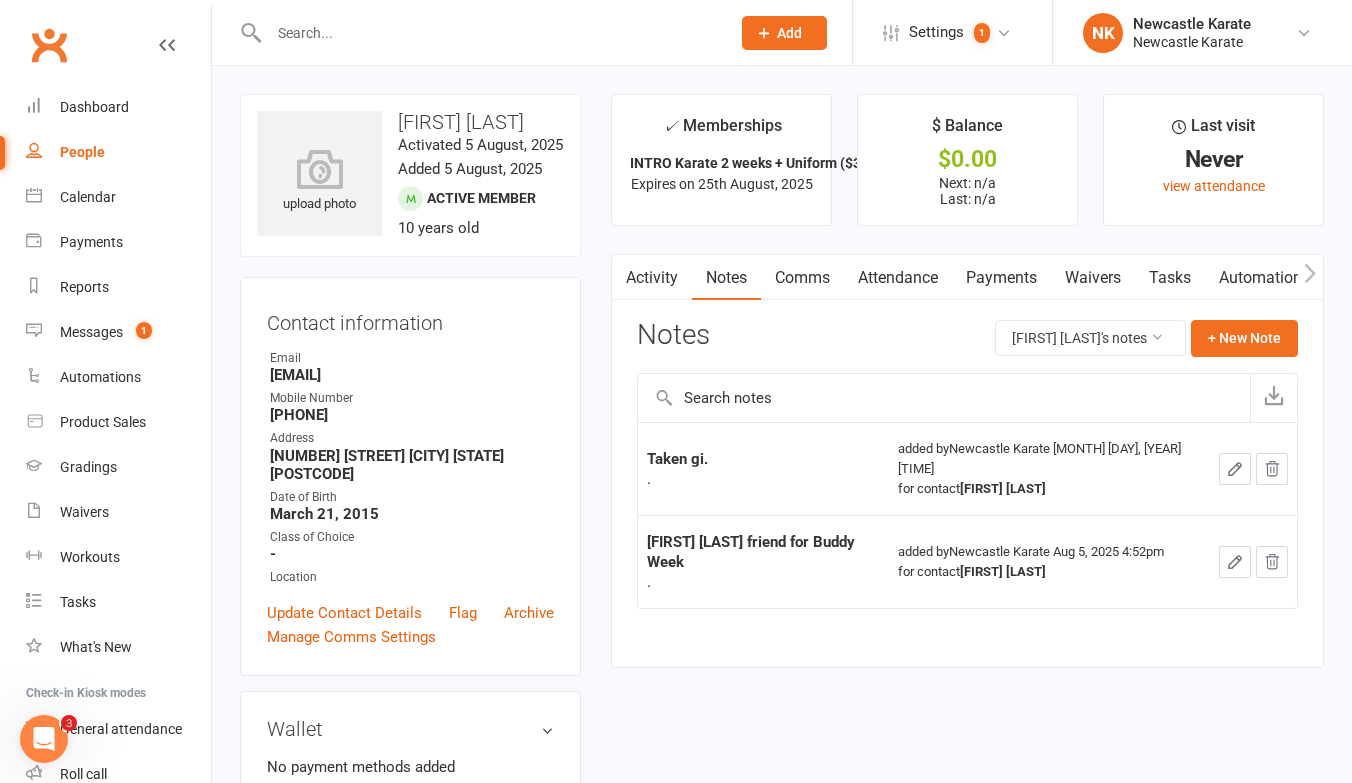 click on "Payments" at bounding box center (1001, 278) 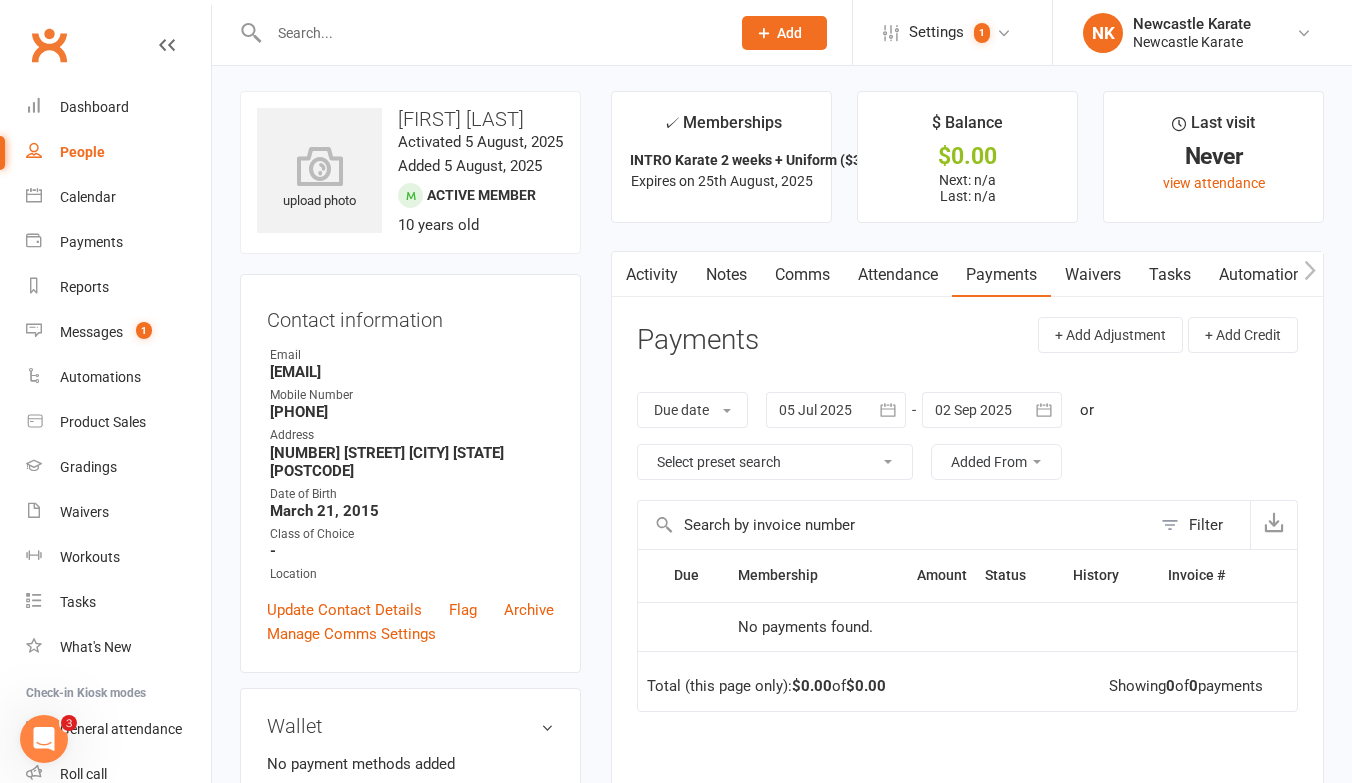 scroll, scrollTop: 4, scrollLeft: 0, axis: vertical 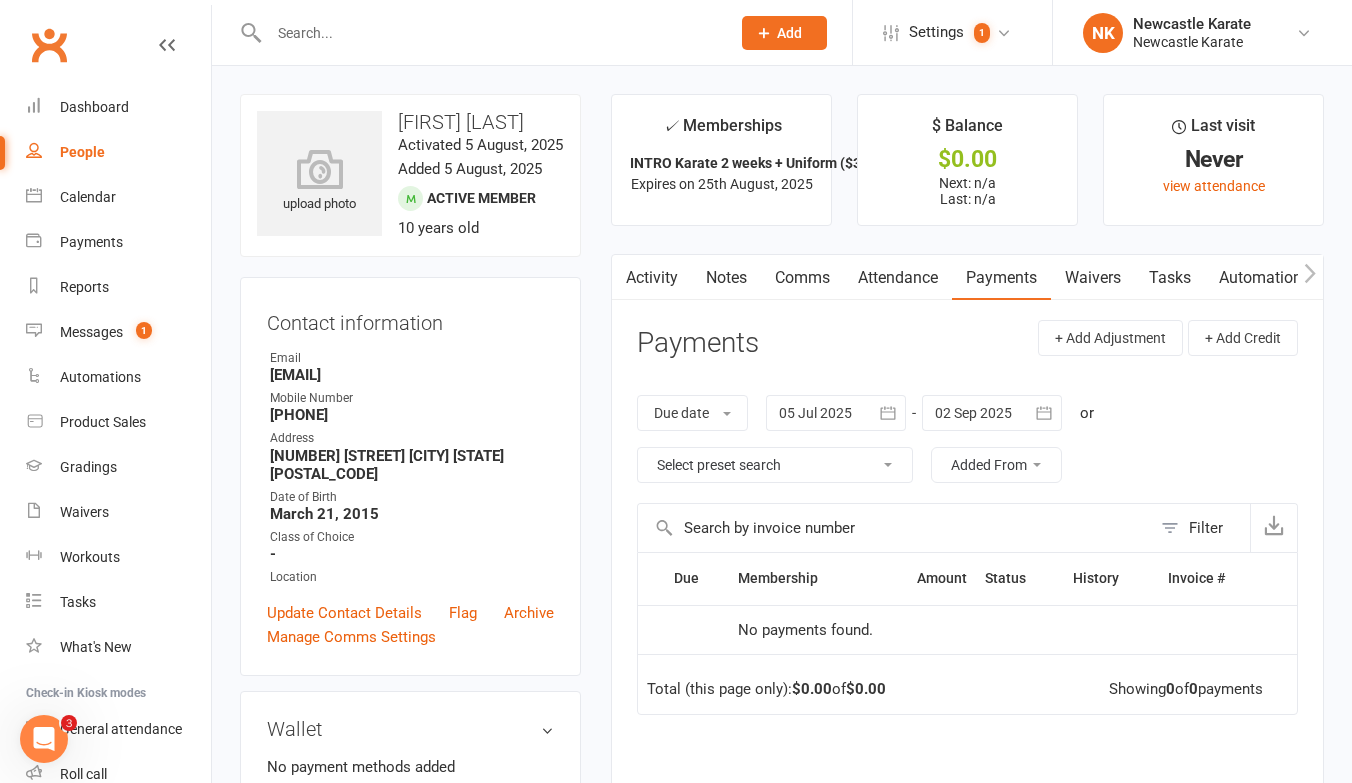 click on "Comms" at bounding box center (802, 278) 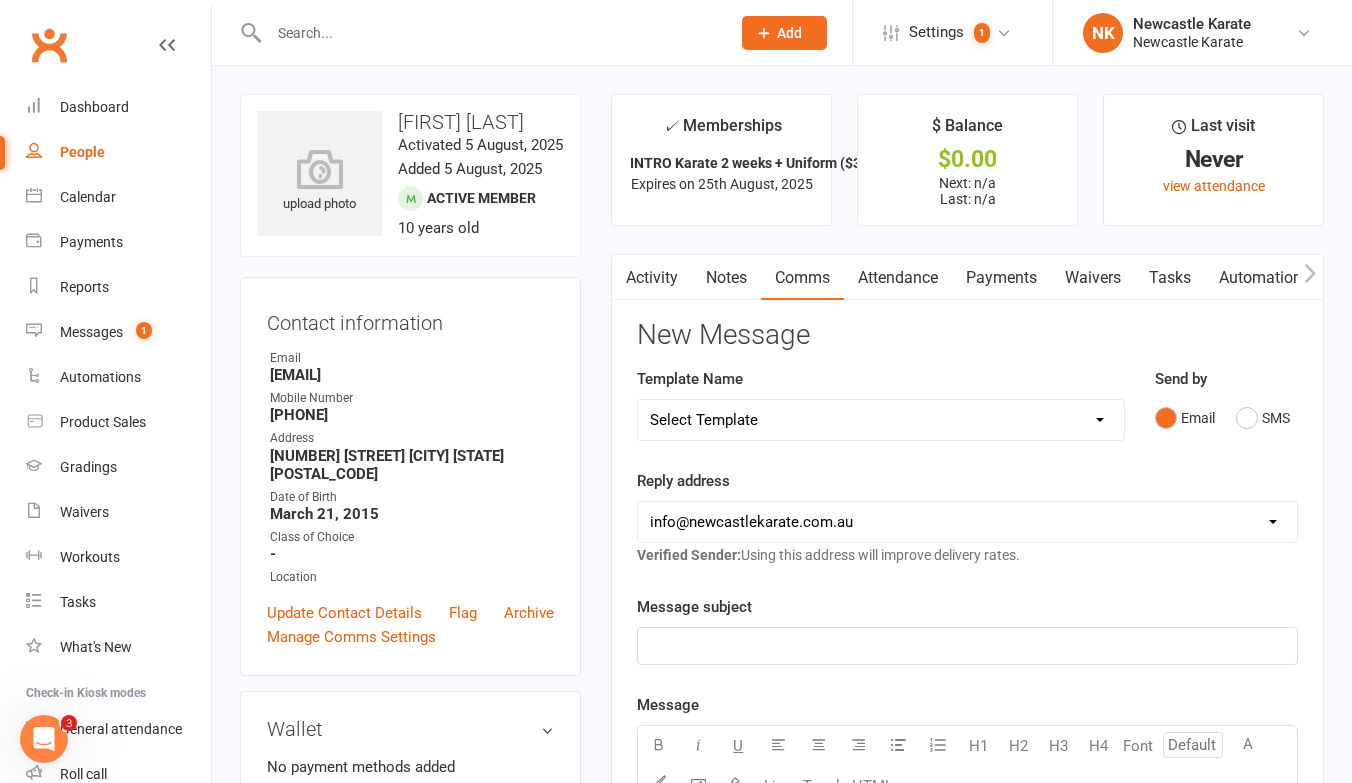 click on "Select Template [SMS] SMS 2 for 1 $39 [Email] An Enquiry - Juniors [Email] An Enquiry - Kids Karate General ( no age) [Email] An Enquiry - Kinder Ninja's [Email] An Enquiry - Teen/Adults [Email] An Enquiry - Tiny Tigers [SMS] Cold enquiry [Email] Follow Up Enquiry EMAIL [SMS] Follow Up on Enquiry [SMS] Social pages [SMS] Buddy Week Text [Email] Event - Halloween Week @ Newcastle Karate [Email] Holiday Camp Conformation and wavier [Email] Movie Night Invite [Email] movie night - wavier and billing [Email] Movie Night - wavier and numbers conformation [Email] School Holiday Program [Email] School Holiday Program - Book and pay [Email] School Holiday programs [Email] Direct Debit Failure [SMS] Direct debit failure SMS [Email] EZI Debit - Contact [SMS] Final SMS on Trial [Email] The Annual Registration Renewal Due [Email] The Credit Card Expiry Notification [Email] Update credit card [Email] Wallet Update [SMS] Wallet Update change [SMS] Ask for Google review [Email] Stripe Grading [Email] Grading - Dan Grading" at bounding box center [881, 420] 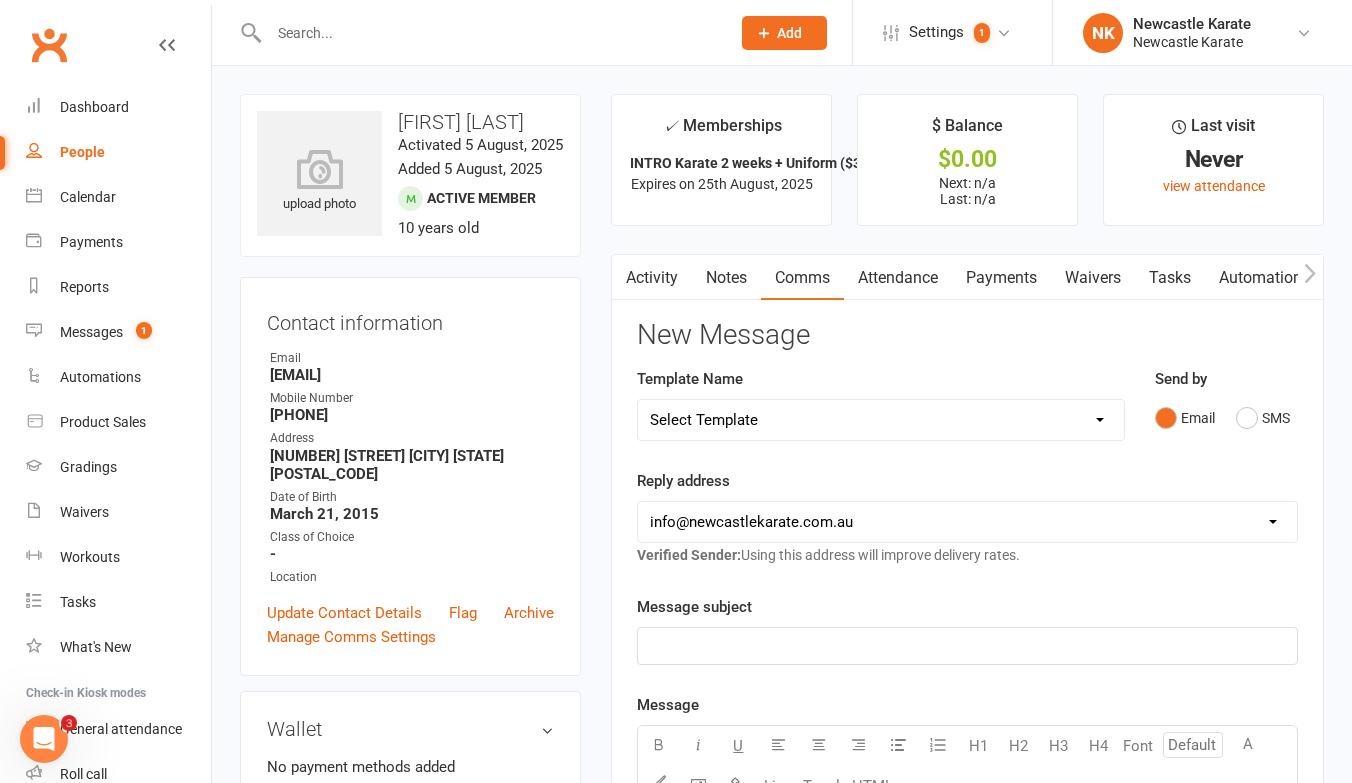 select on "36" 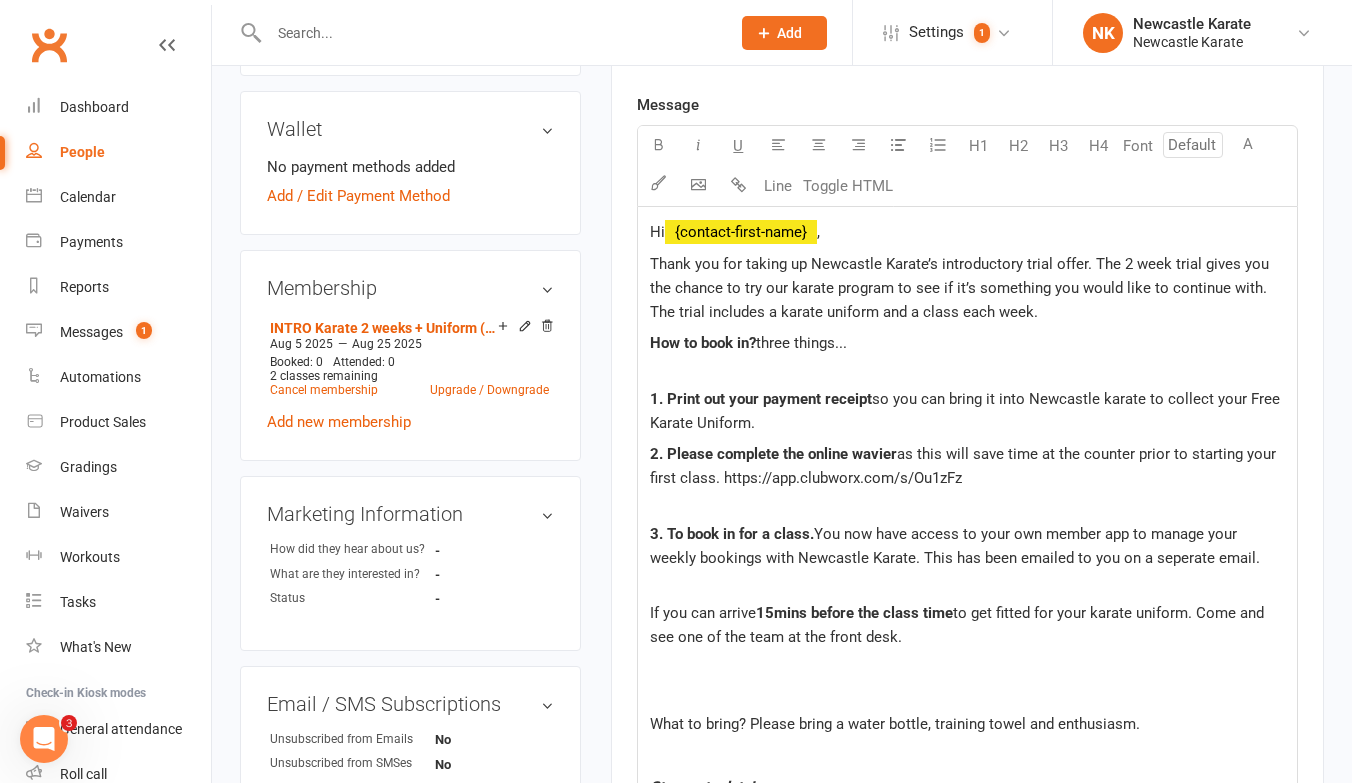 scroll, scrollTop: 585, scrollLeft: 0, axis: vertical 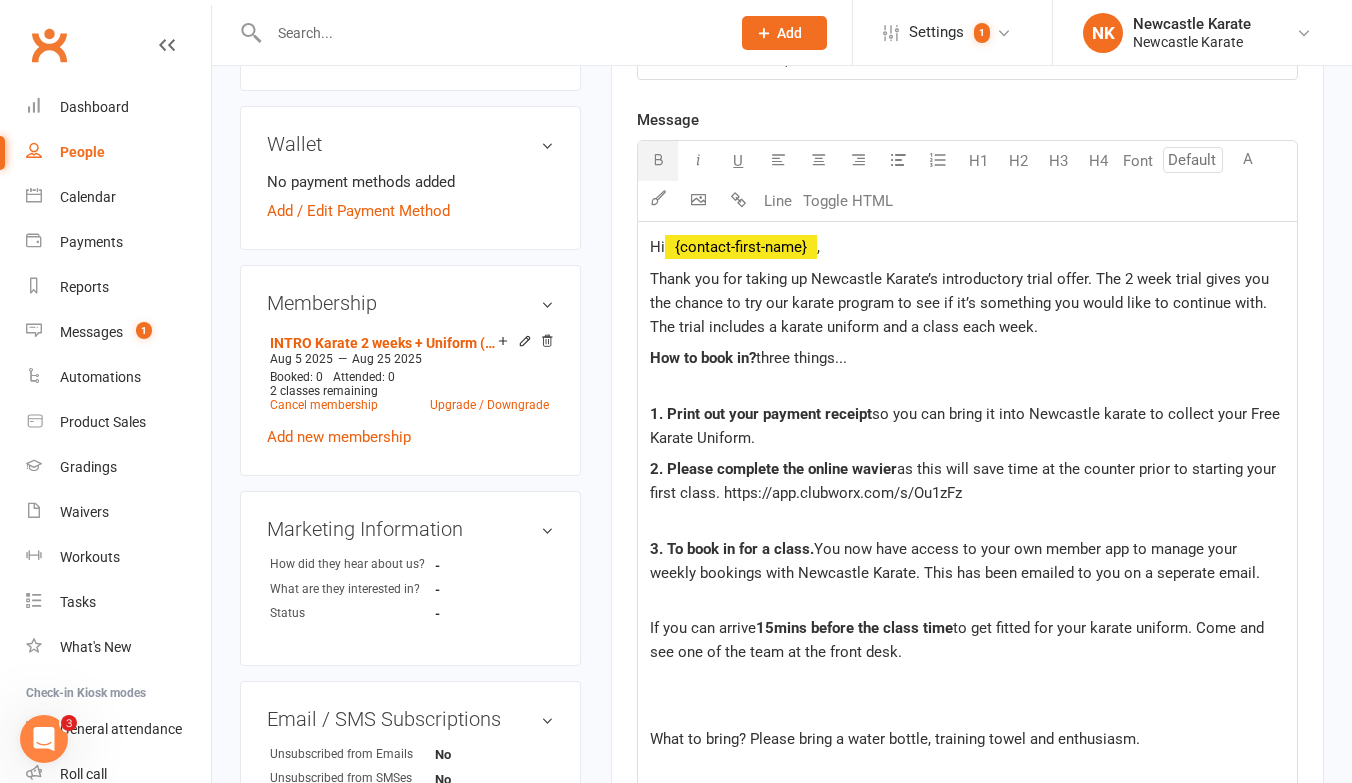 click on "2. Please complete the online wavier" 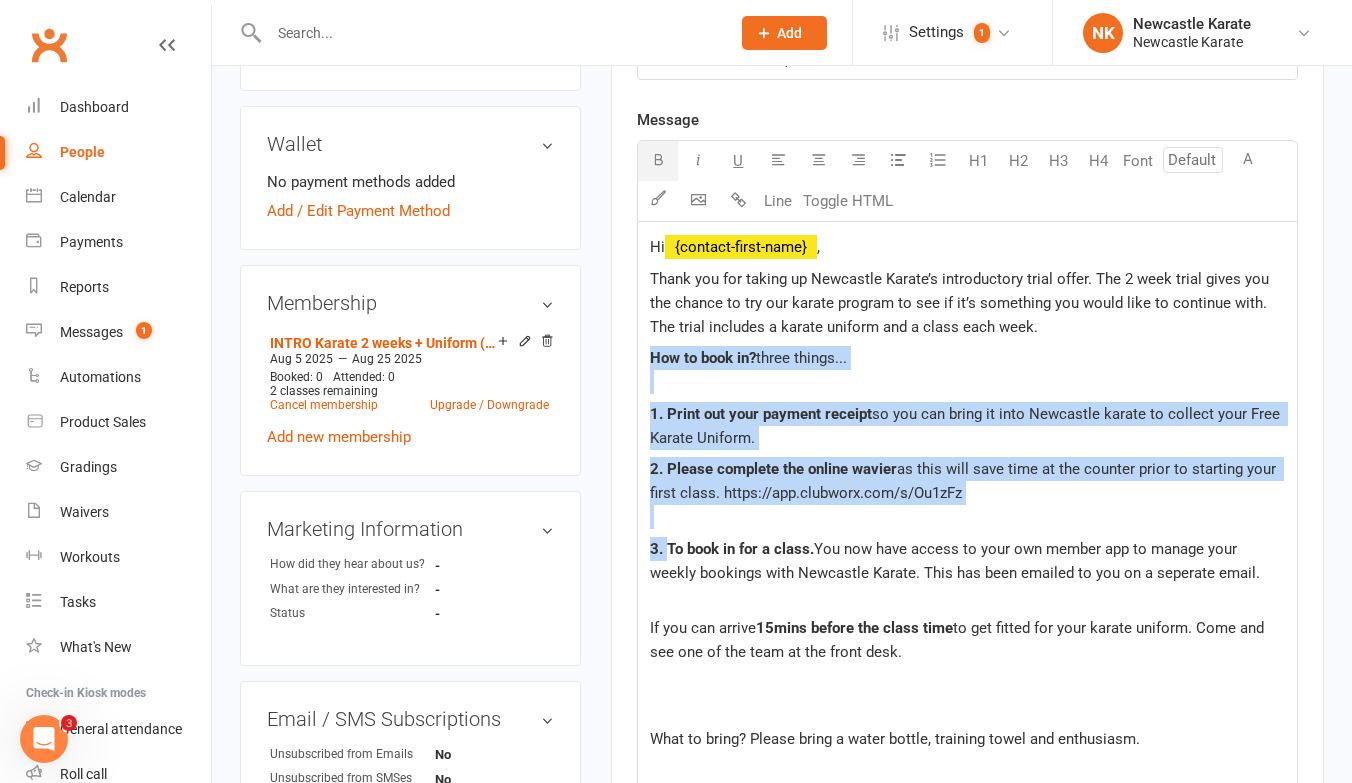 drag, startPoint x: 667, startPoint y: 549, endPoint x: 652, endPoint y: 368, distance: 181.62048 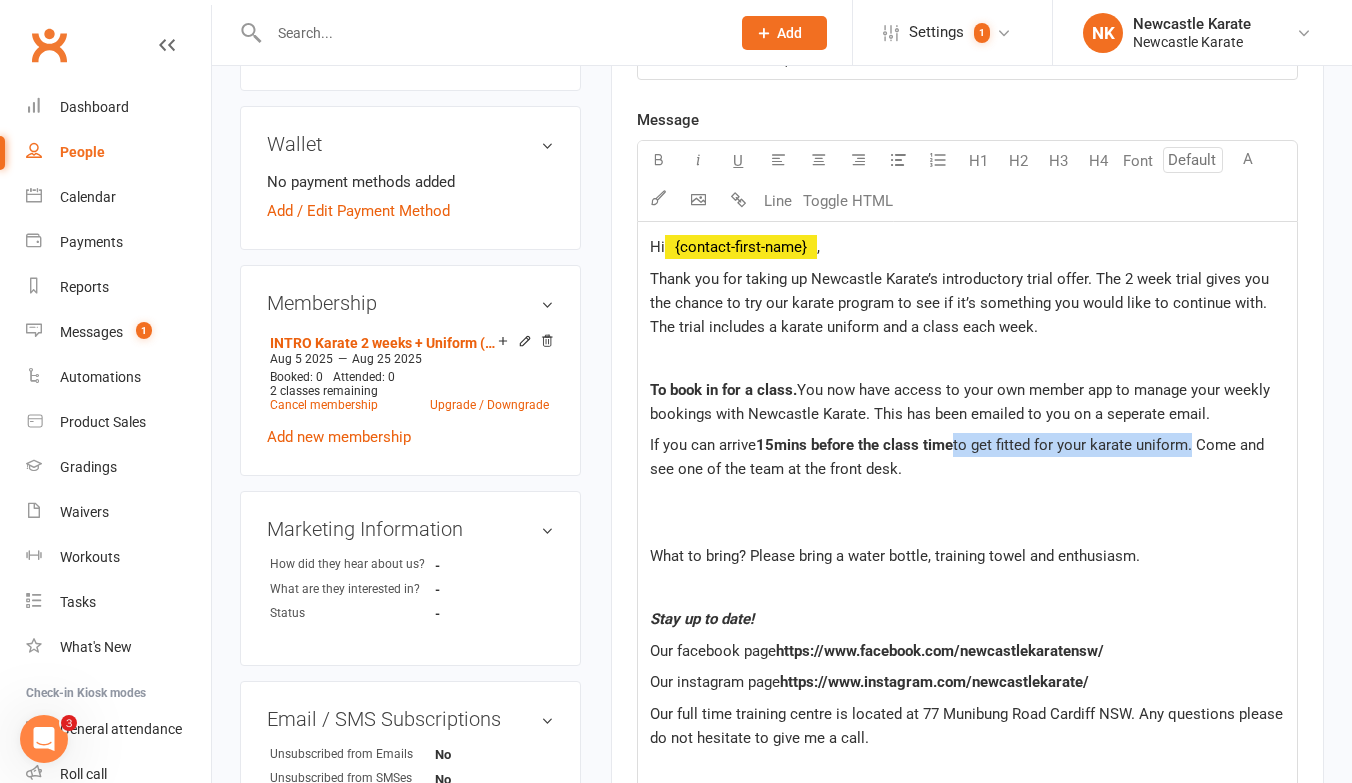 drag, startPoint x: 1193, startPoint y: 469, endPoint x: 955, endPoint y: 478, distance: 238.1701 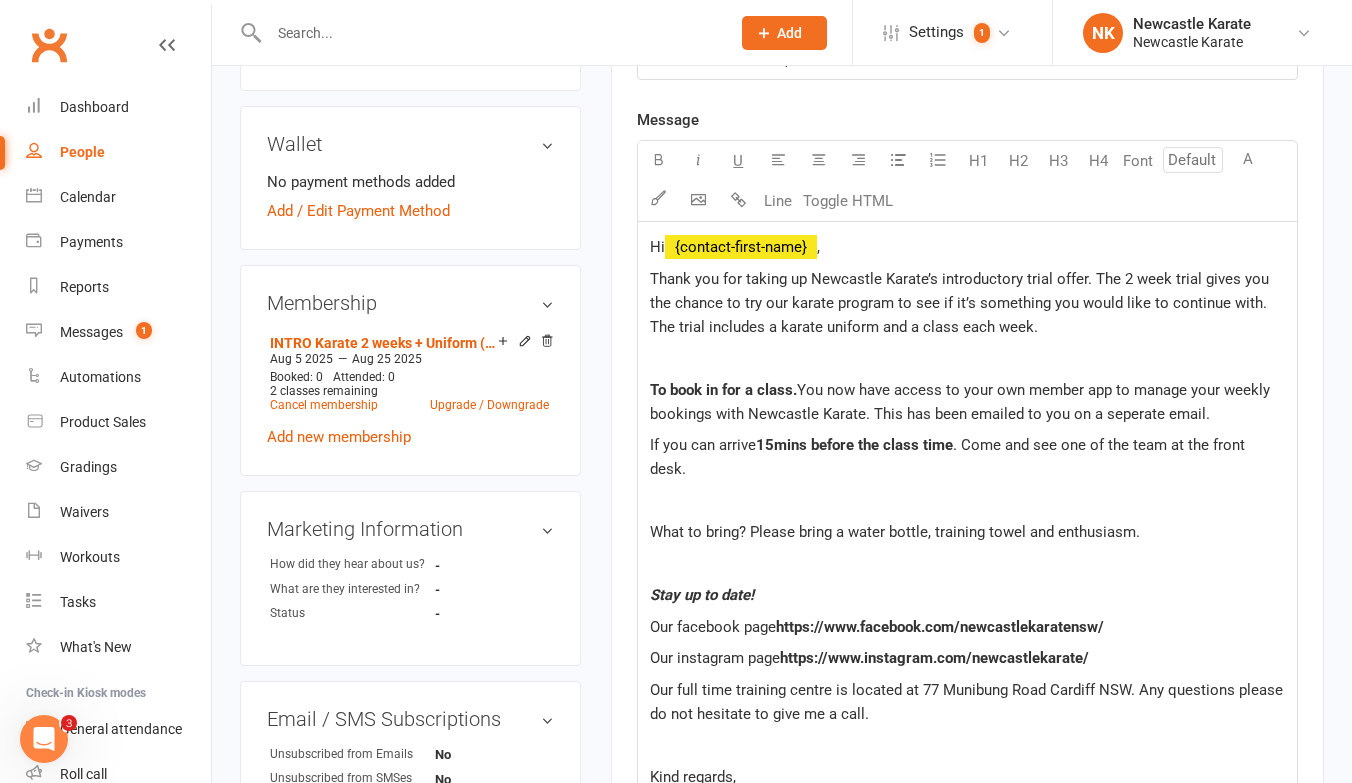 click on "If you can arrive  15mins before the class time . Come and see one of the team at the front desk." 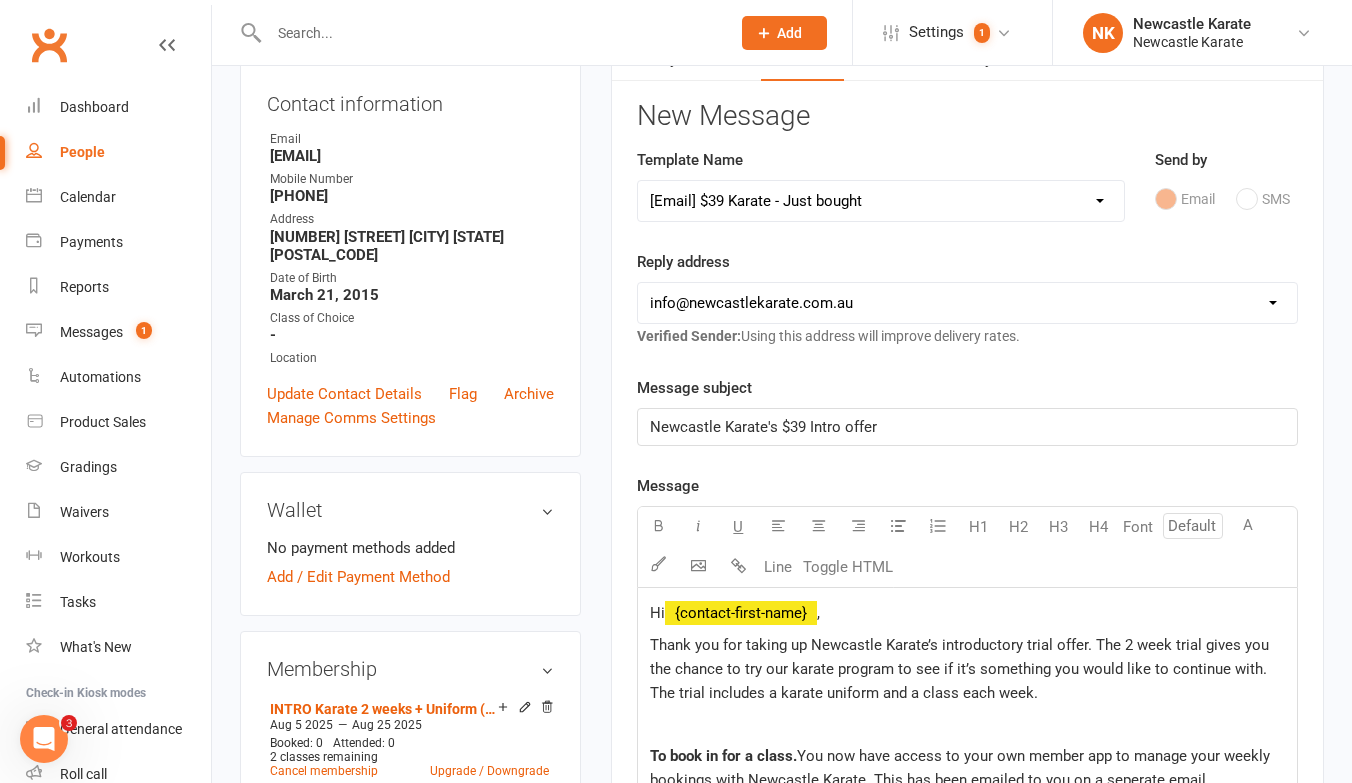 scroll, scrollTop: 1427, scrollLeft: 0, axis: vertical 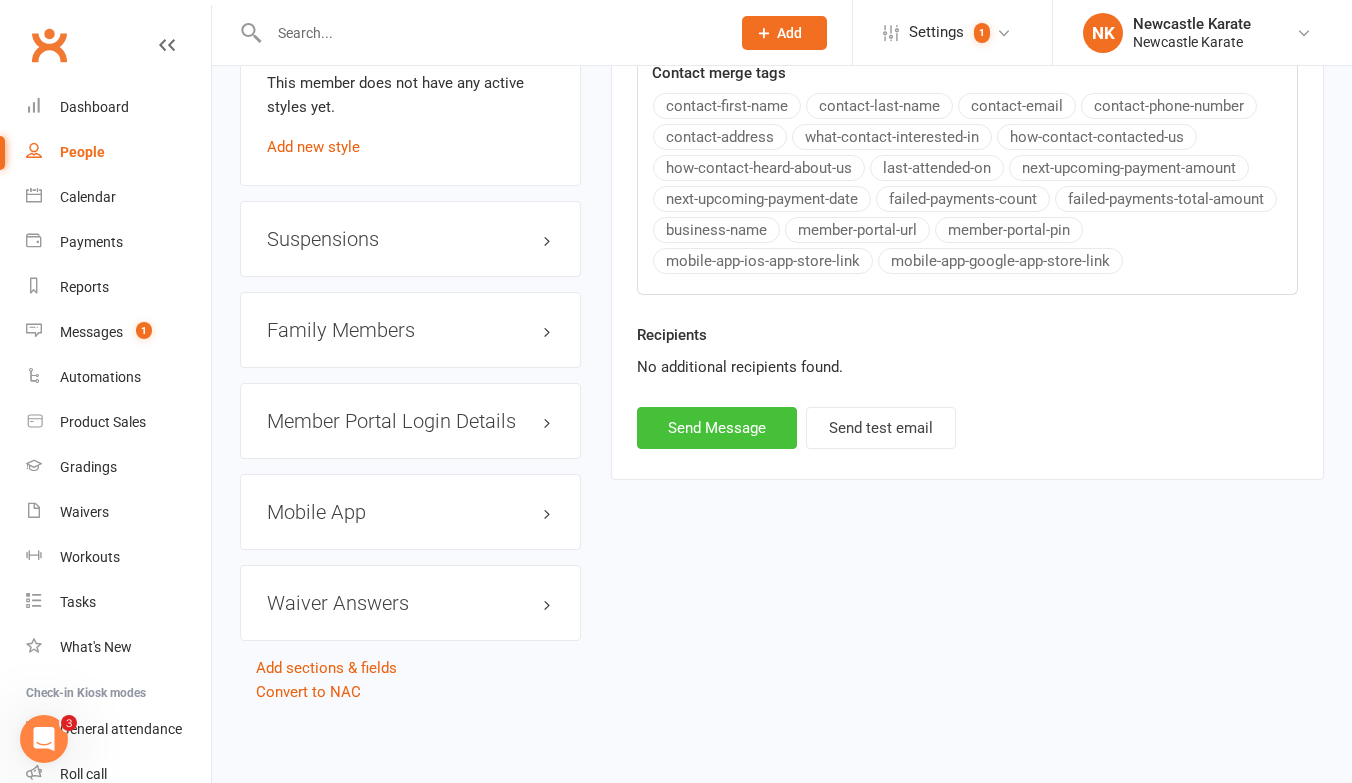 click on "Send Message" at bounding box center (717, 428) 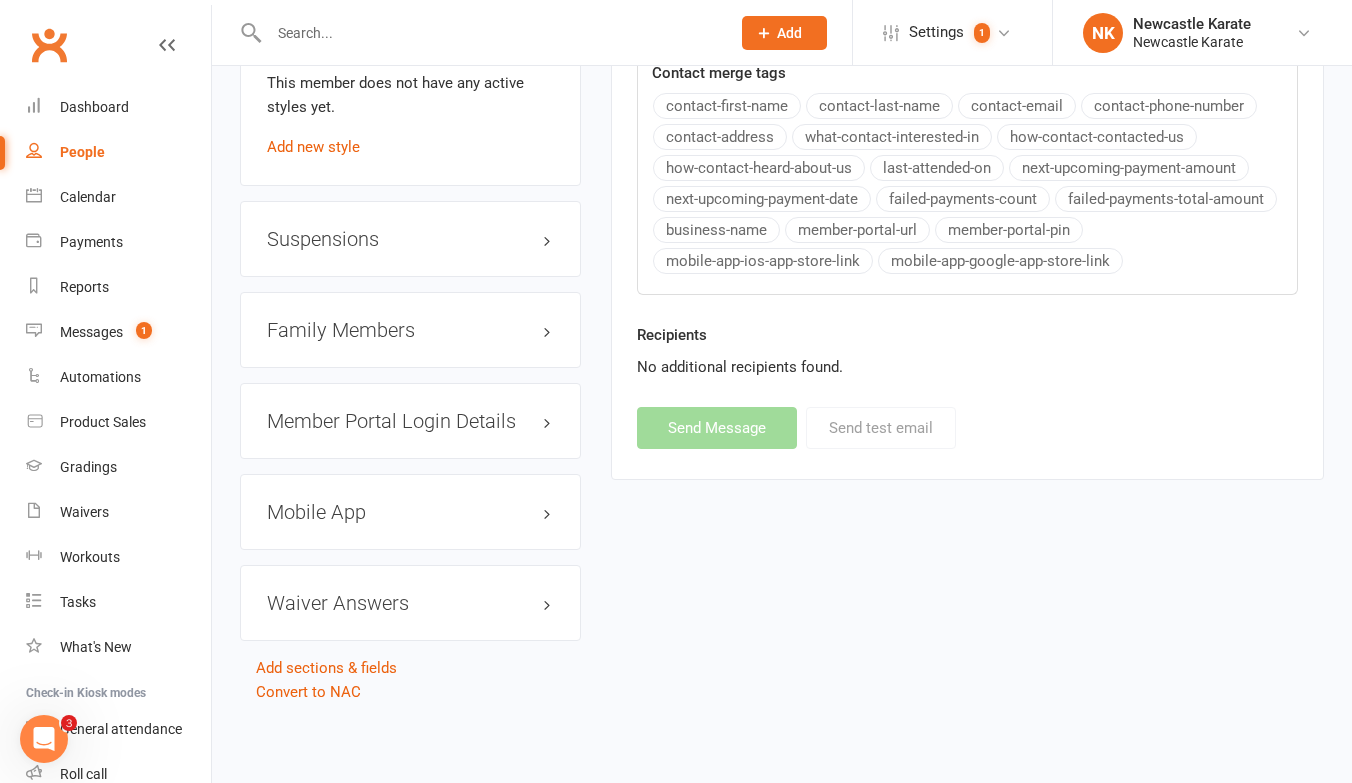select 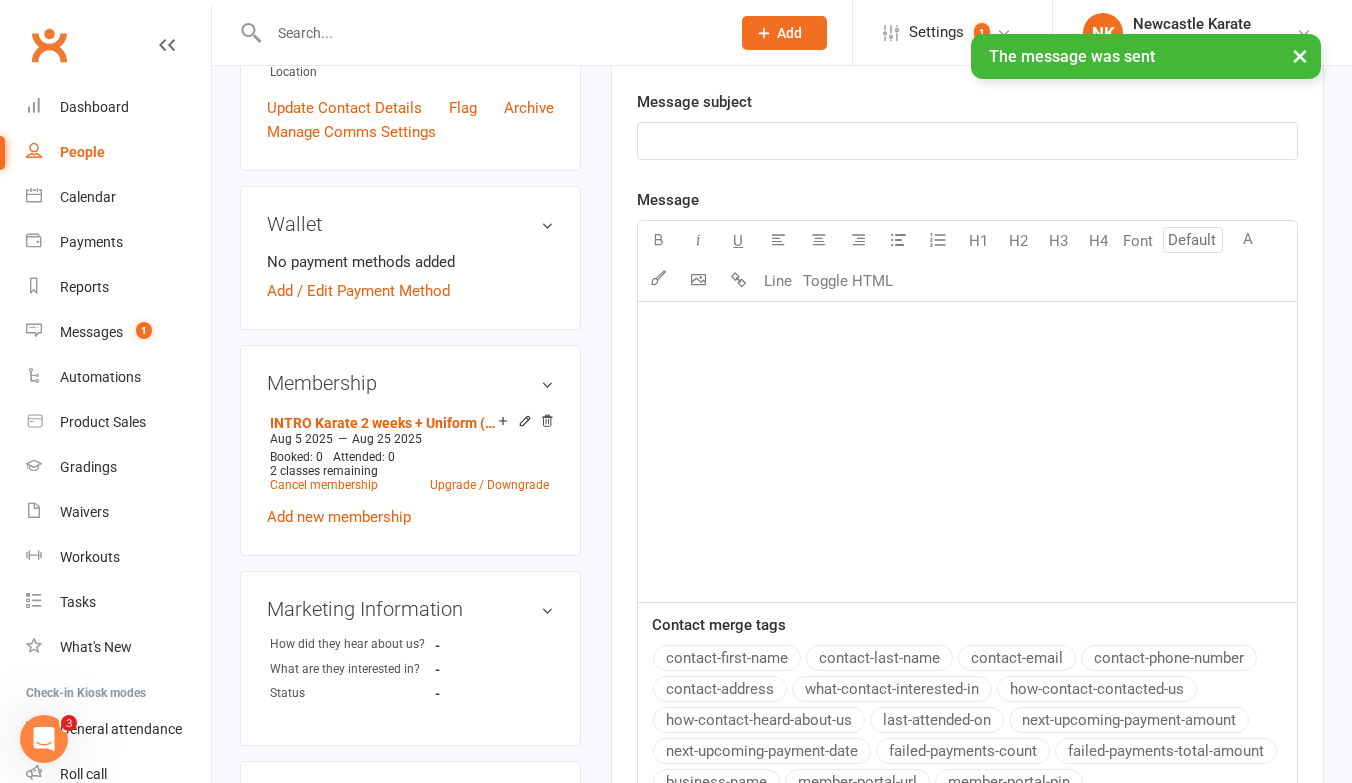 scroll, scrollTop: 0, scrollLeft: 0, axis: both 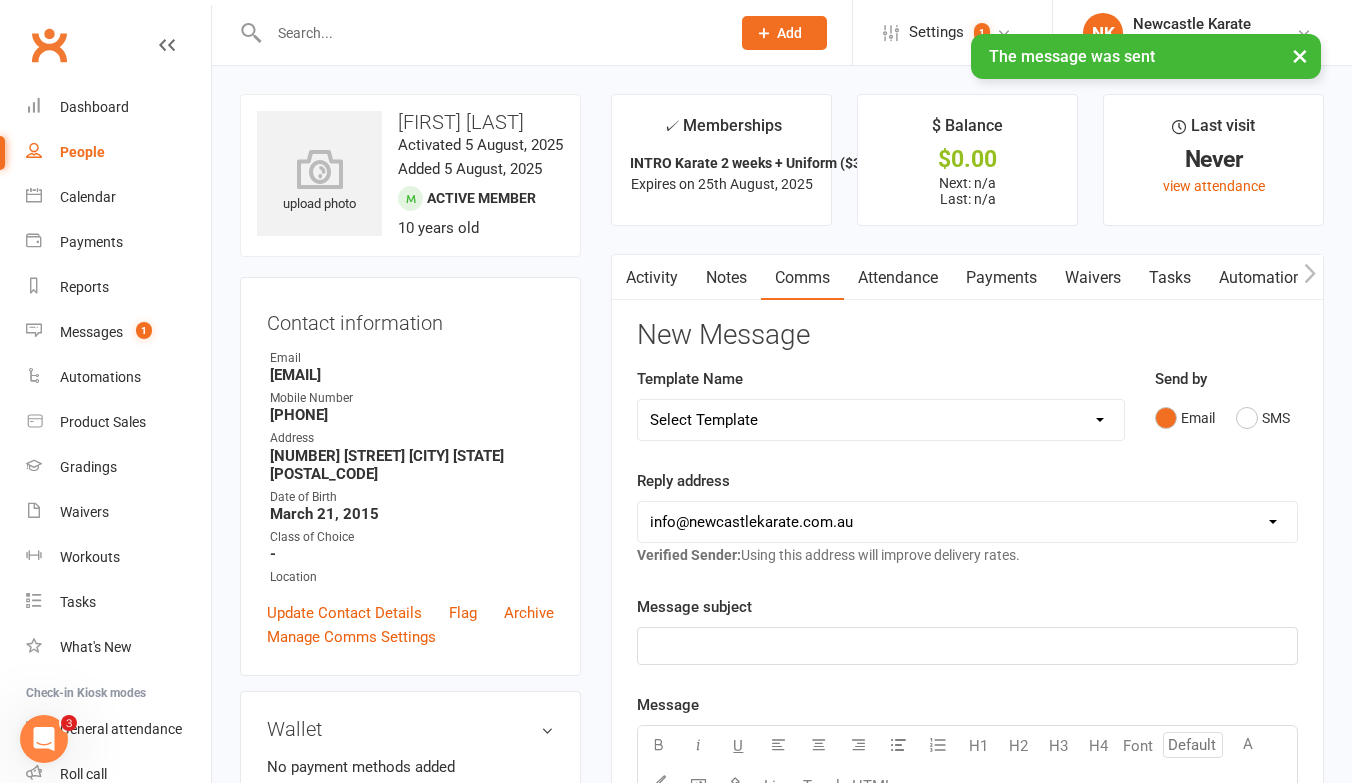click on "Payments" at bounding box center [1001, 278] 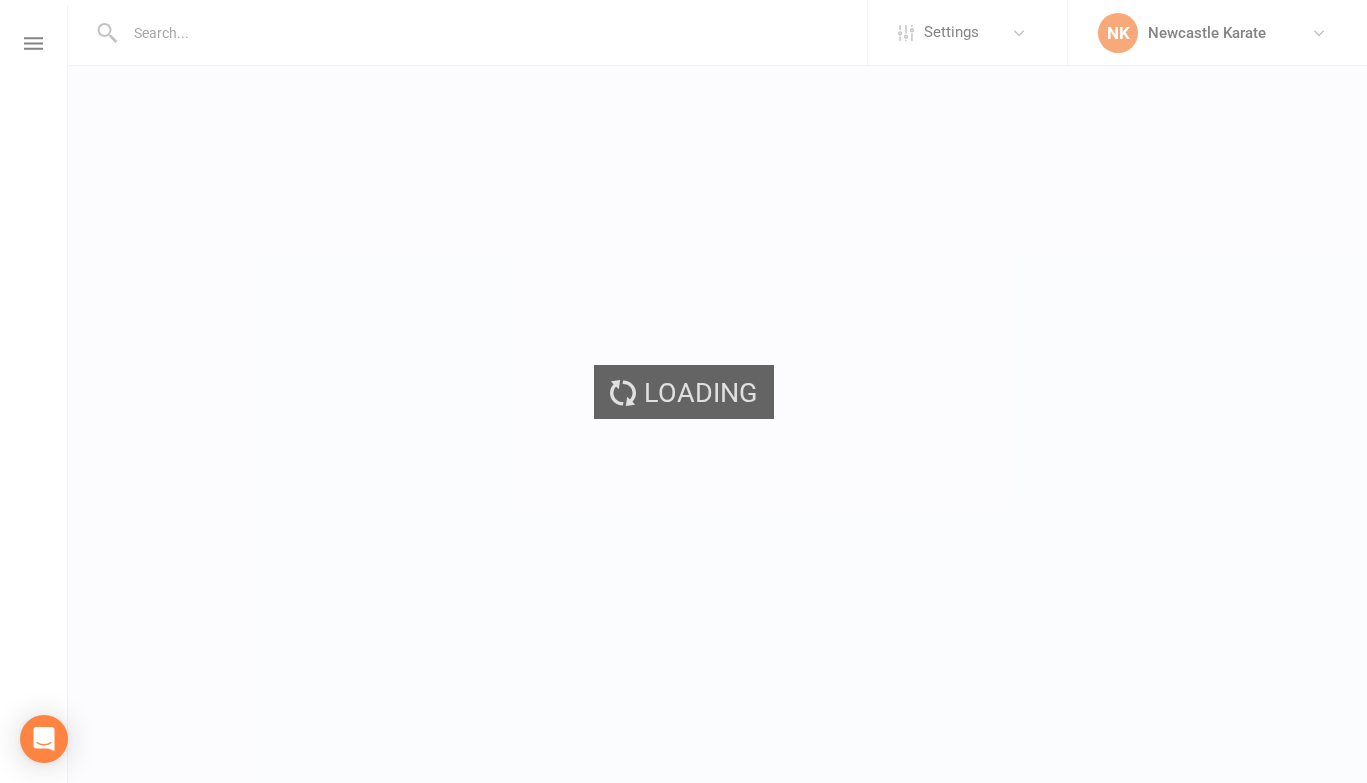 scroll, scrollTop: 0, scrollLeft: 0, axis: both 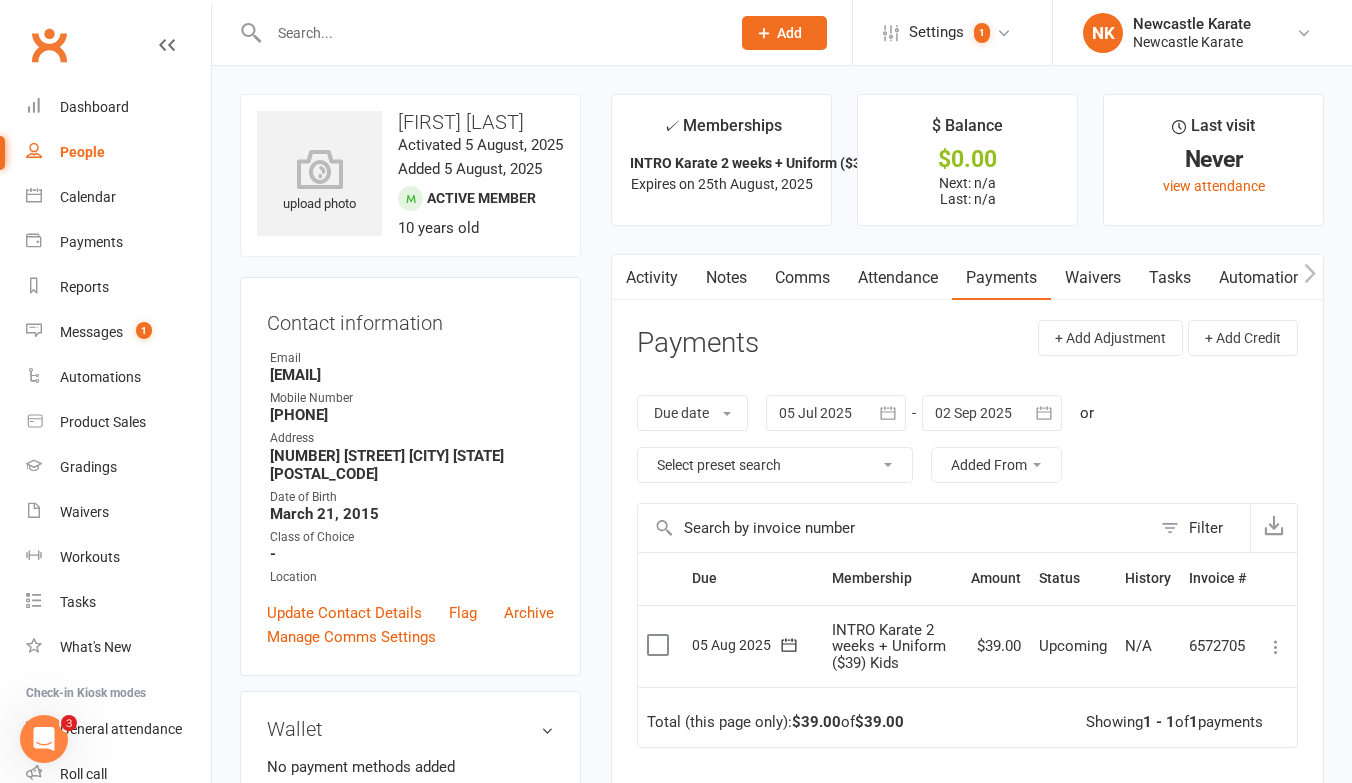 click at bounding box center [1276, 647] 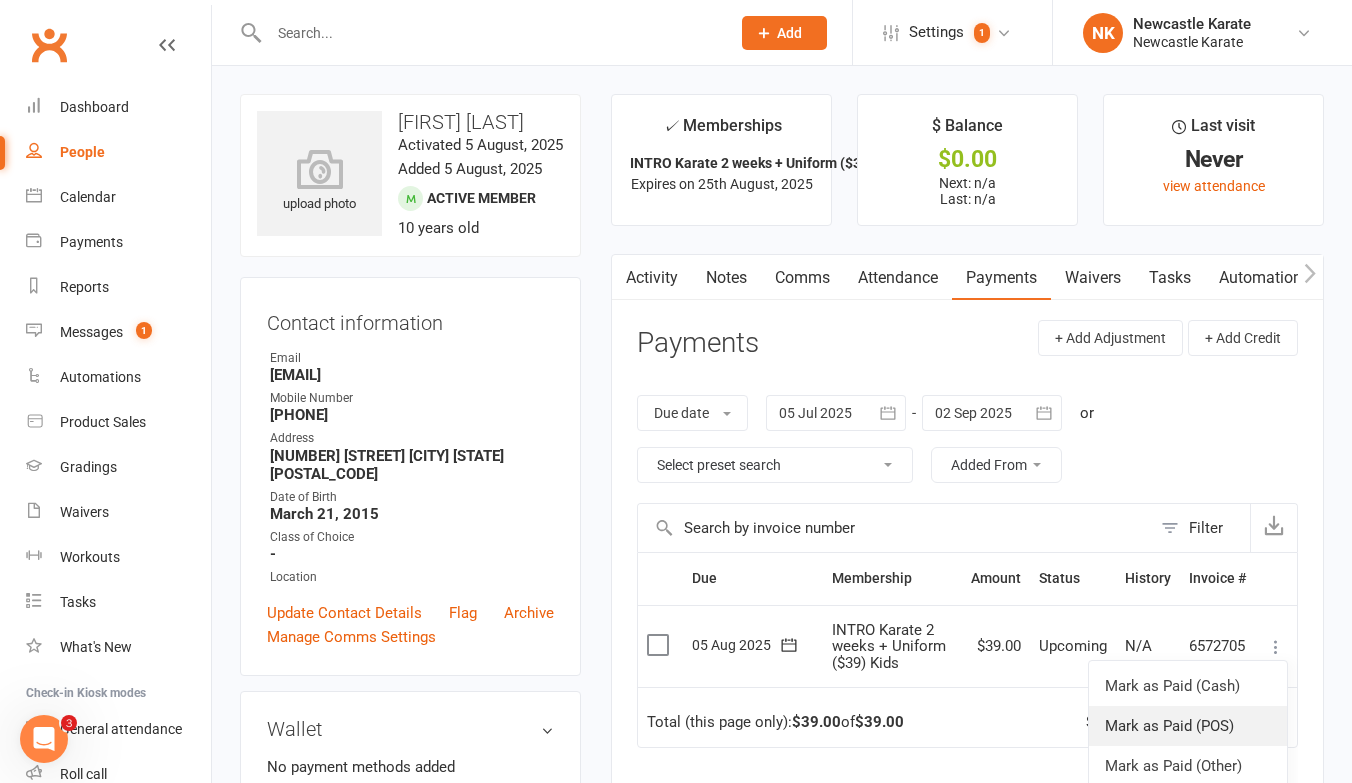 click on "Mark as Paid (POS)" at bounding box center (1188, 726) 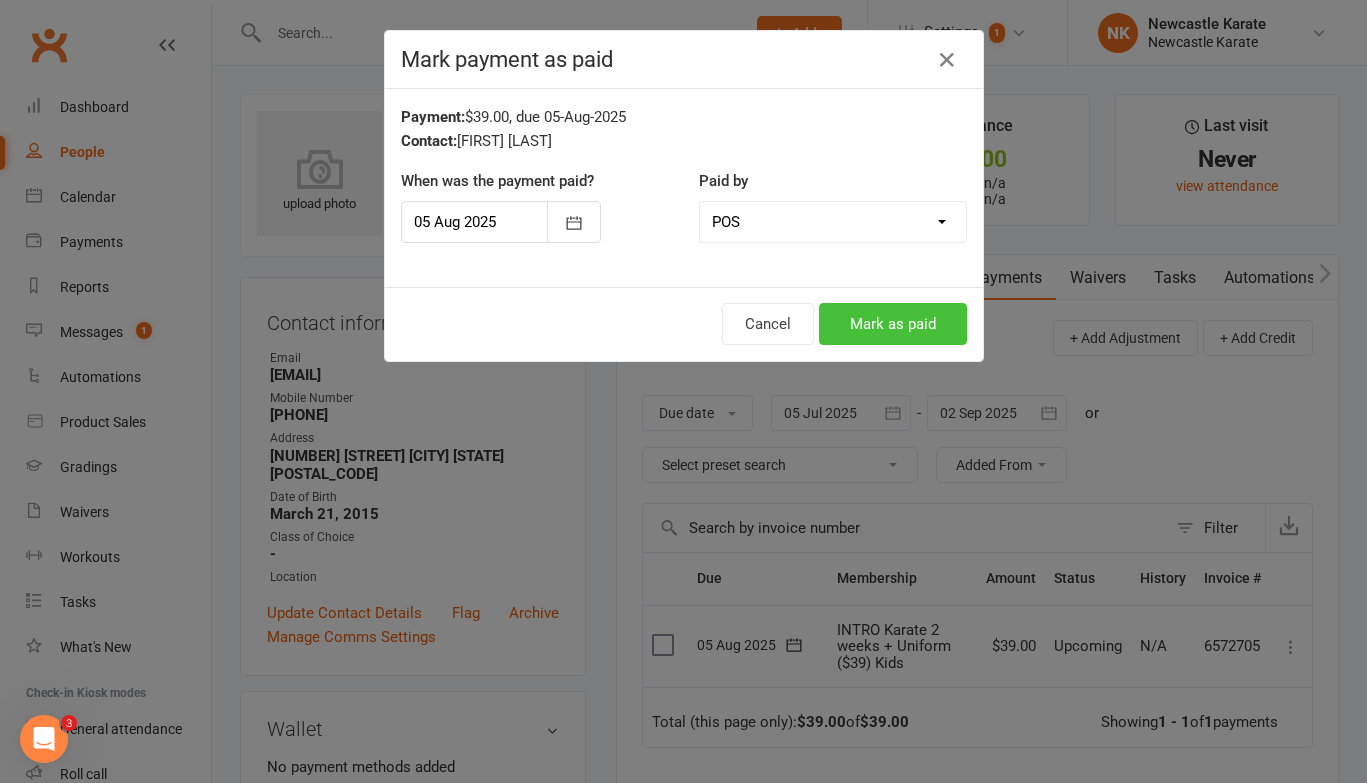 click on "Mark as paid" at bounding box center [893, 324] 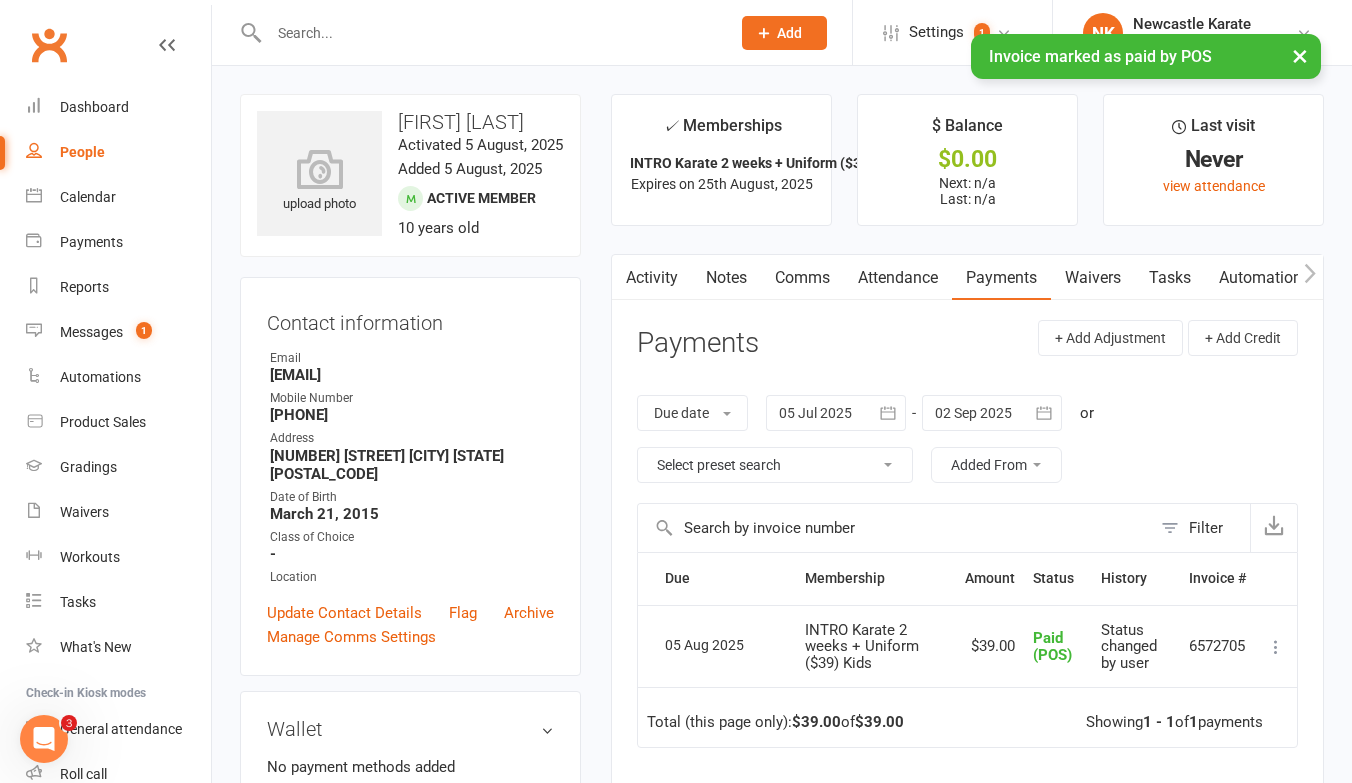 click on "Notes" at bounding box center [726, 278] 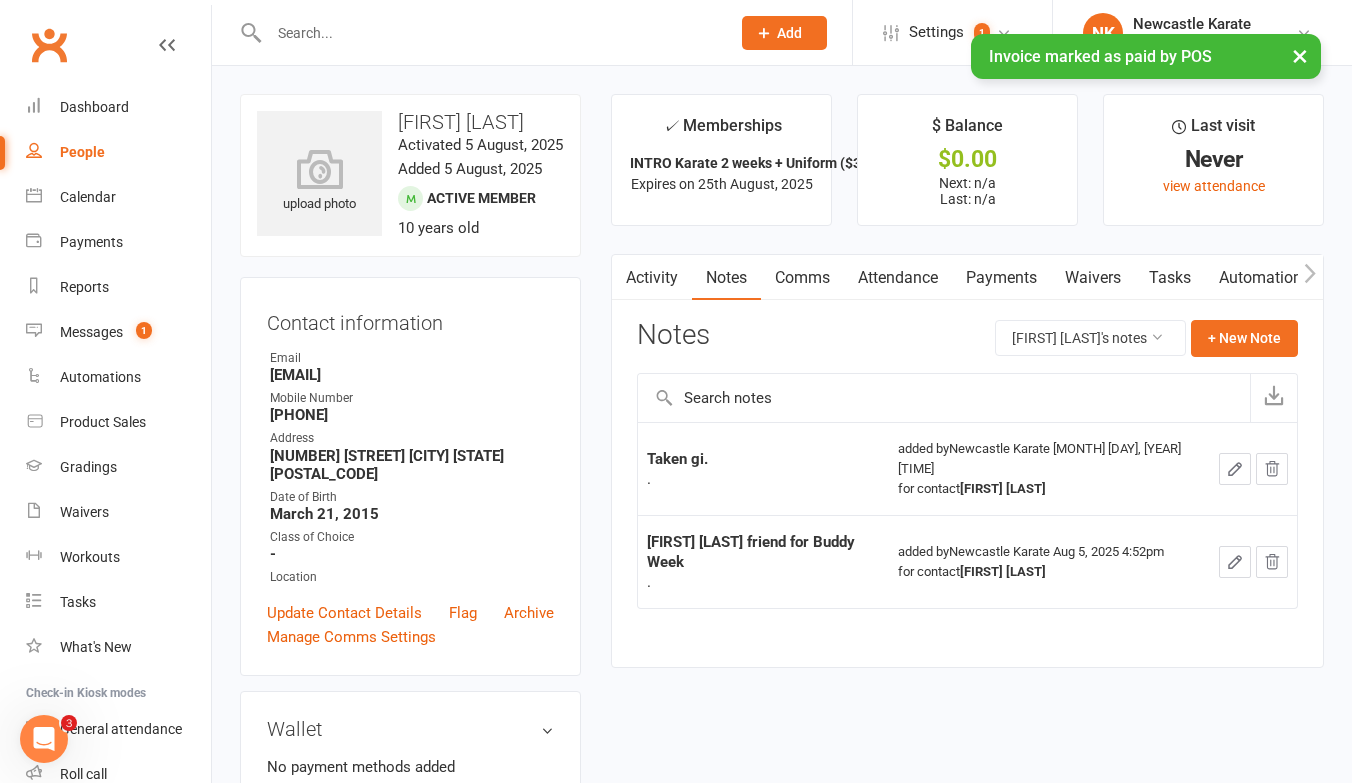 click 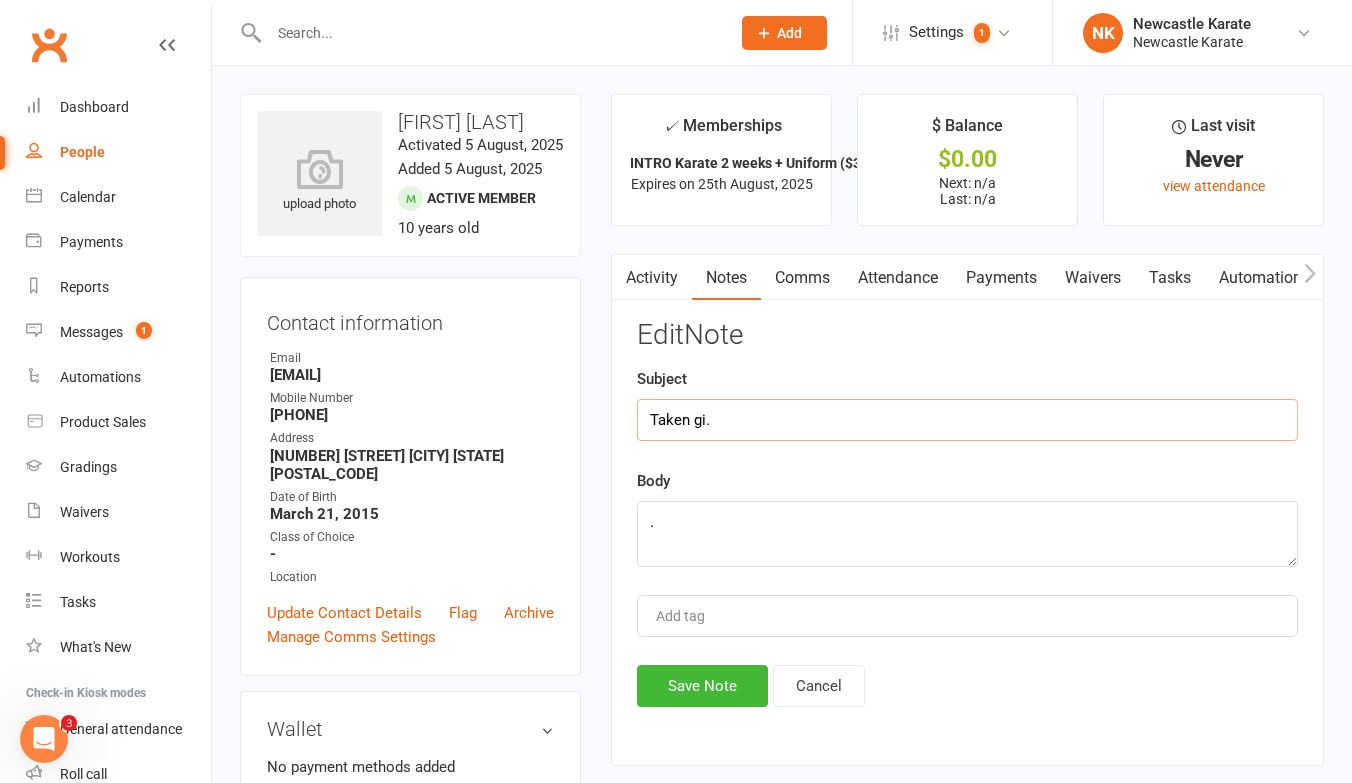 click on "Taken gi." 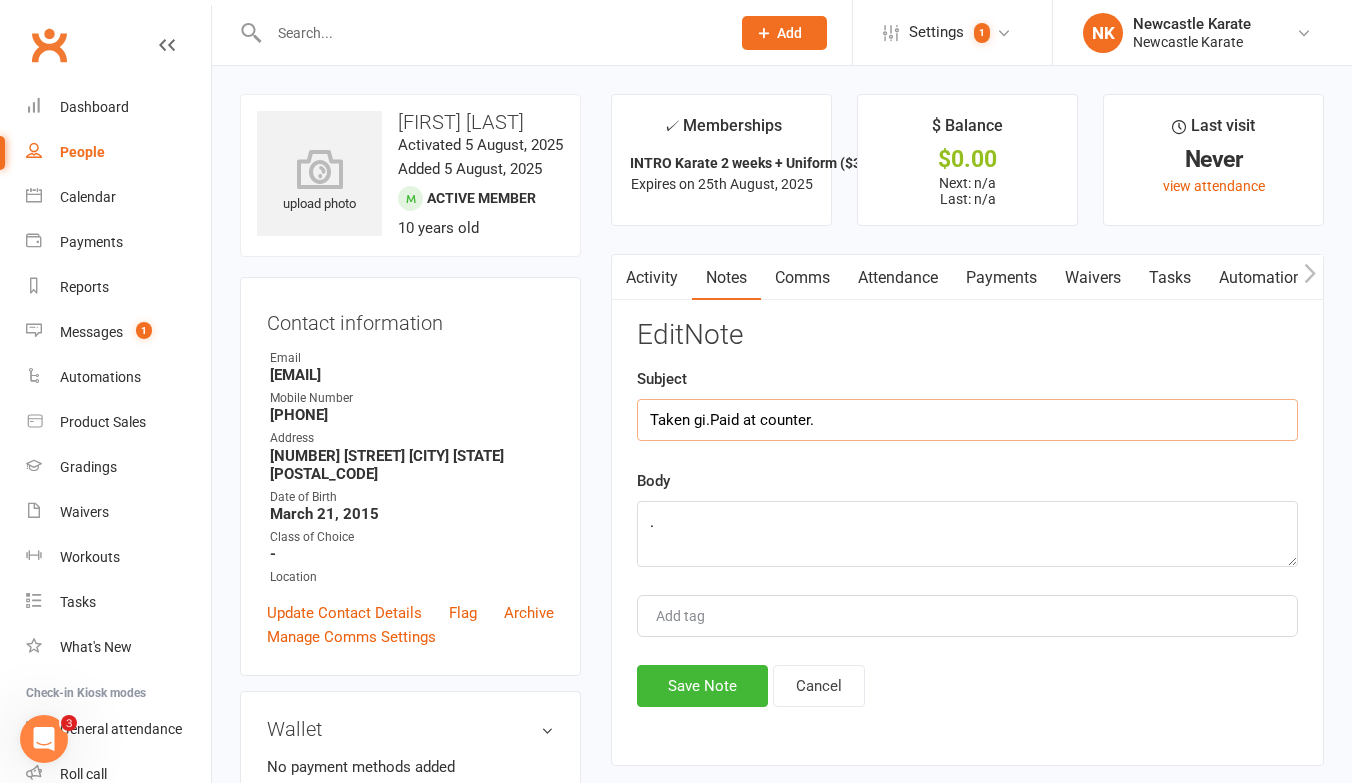 click on "Taken gi.Paid at counter." 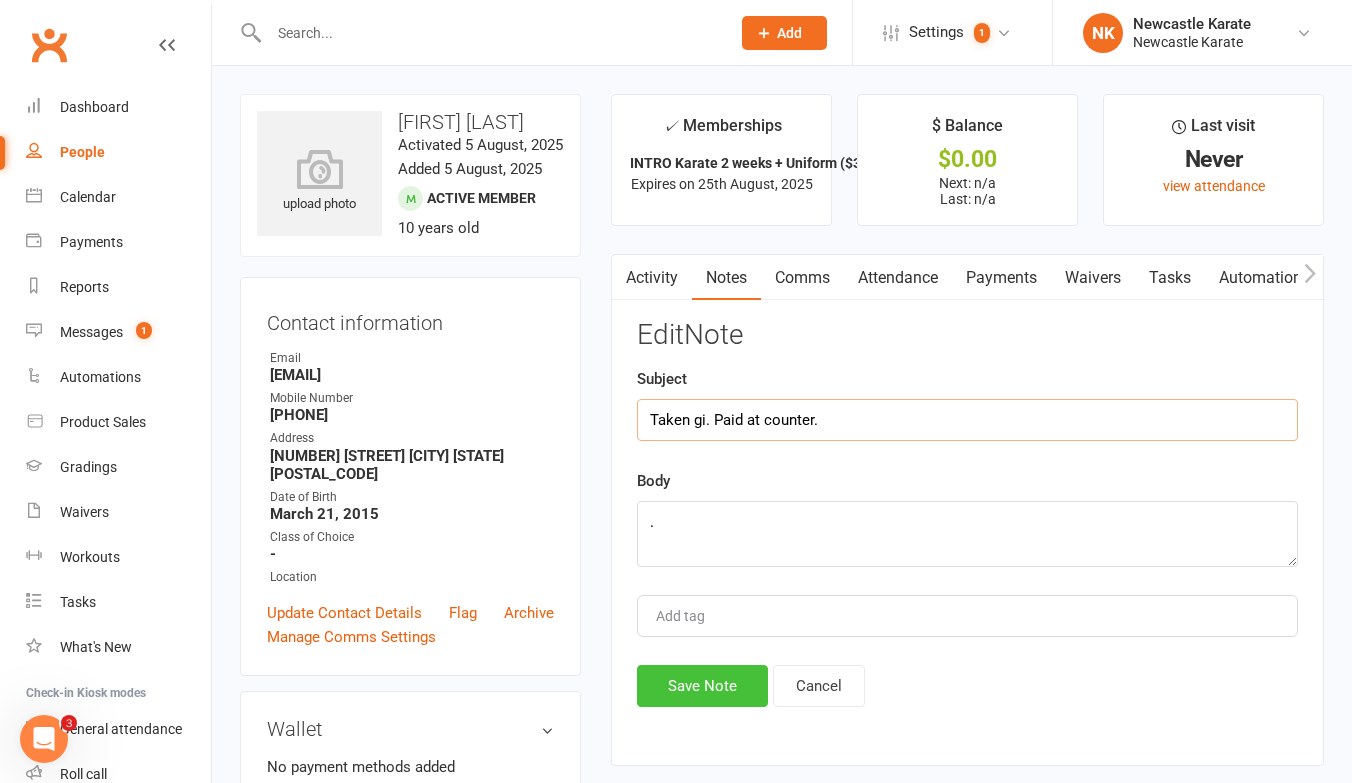 type on "Taken gi. Paid at counter." 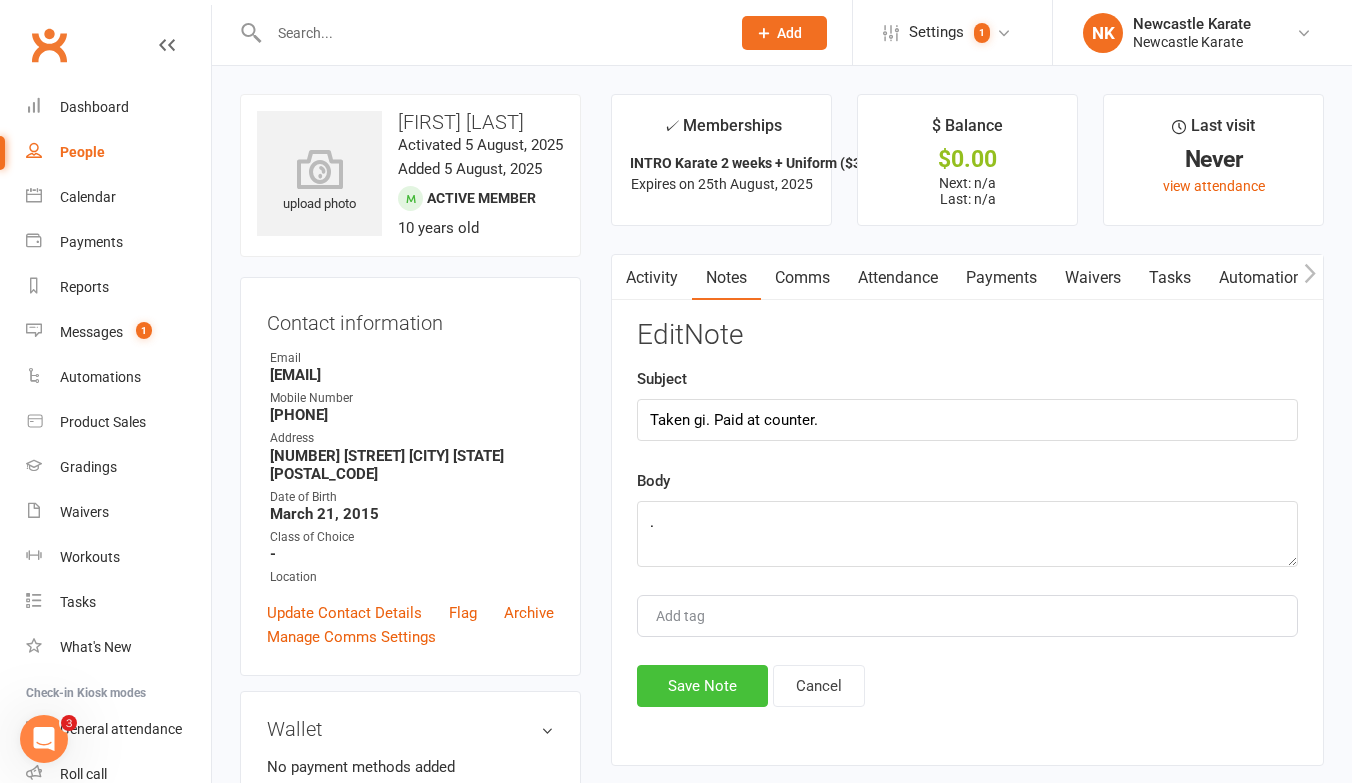click on "Save Note" 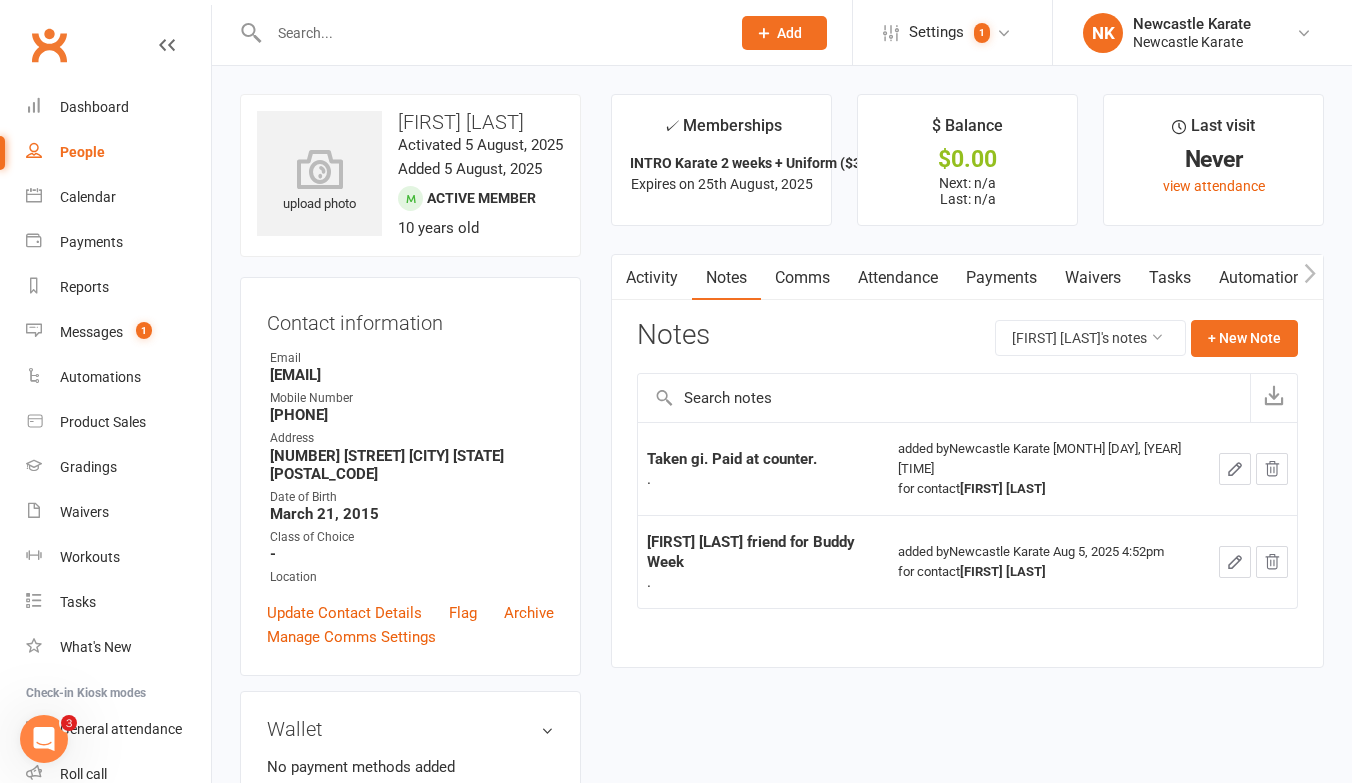 click on "Clubworx" at bounding box center (49, 45) 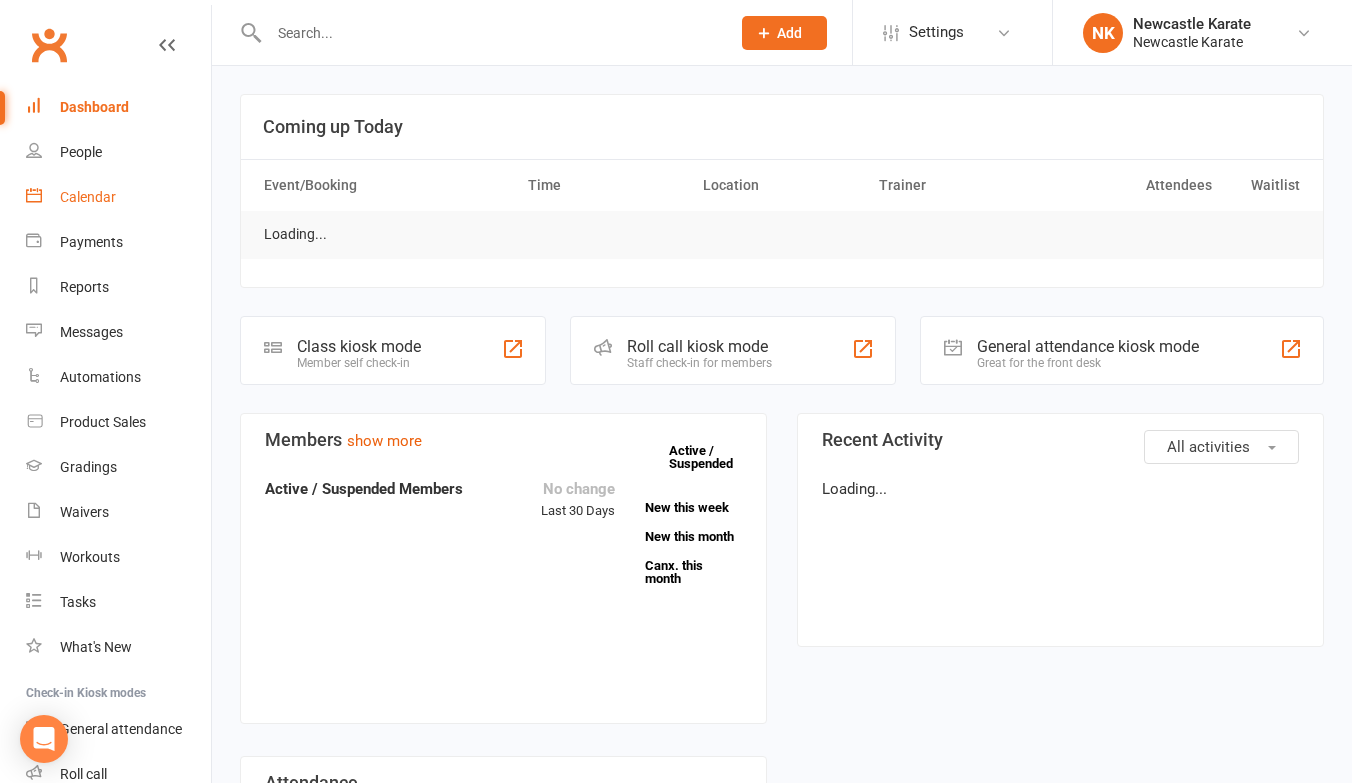 scroll, scrollTop: 0, scrollLeft: 0, axis: both 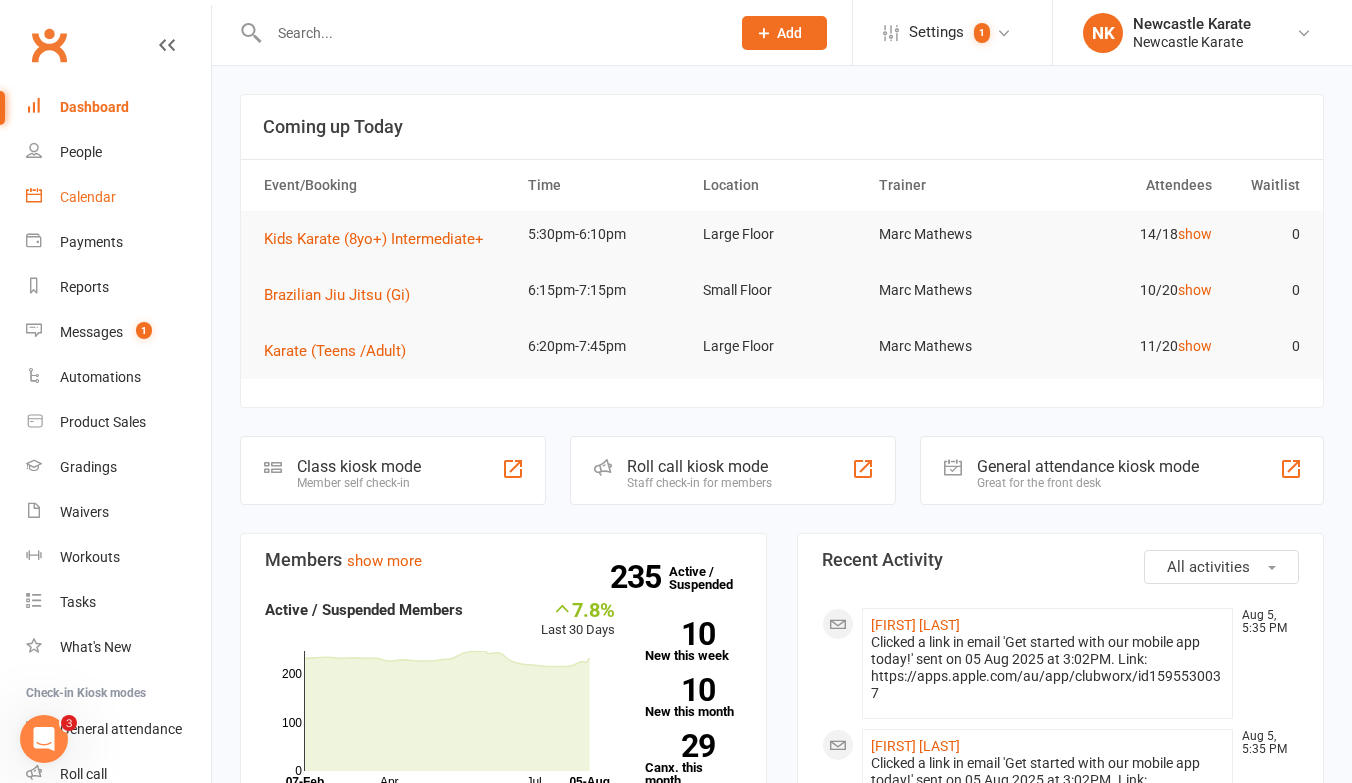 click on "Calendar" at bounding box center [88, 197] 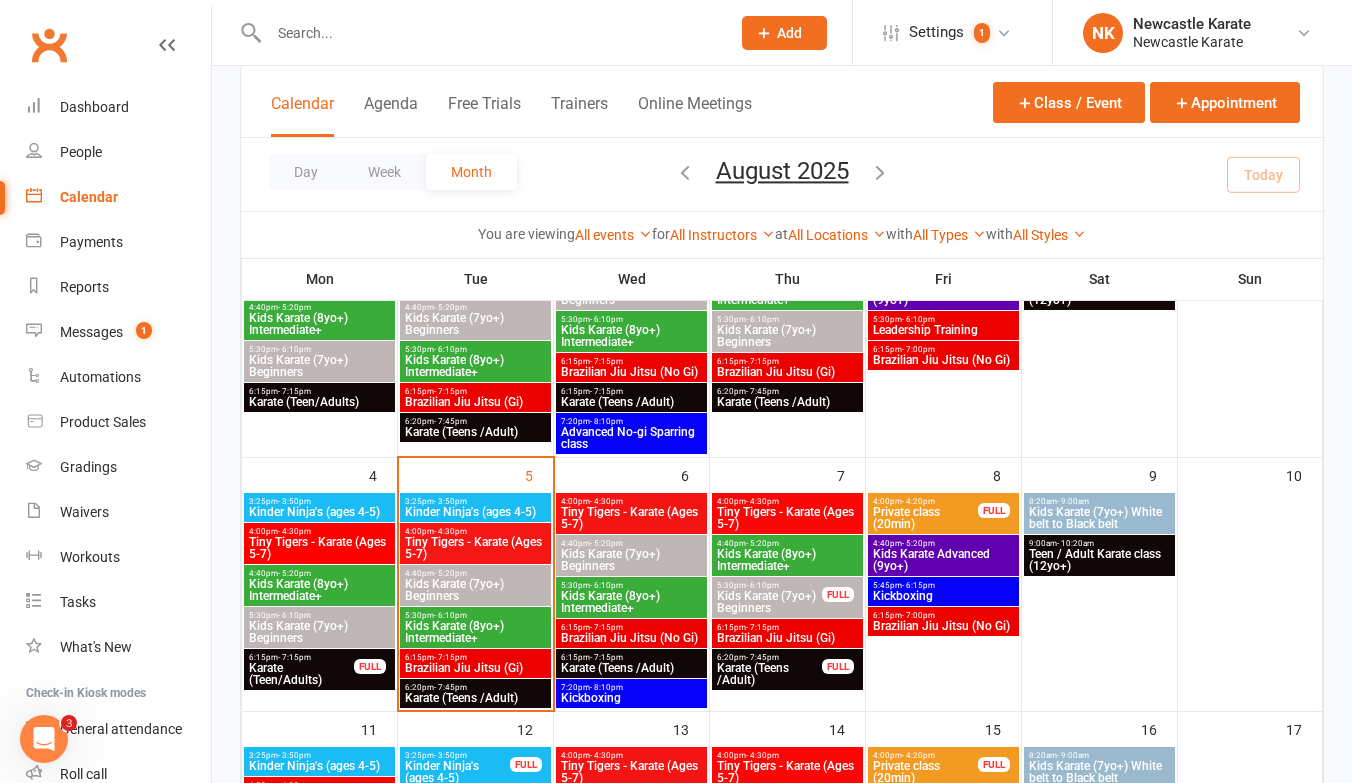 scroll, scrollTop: 234, scrollLeft: 0, axis: vertical 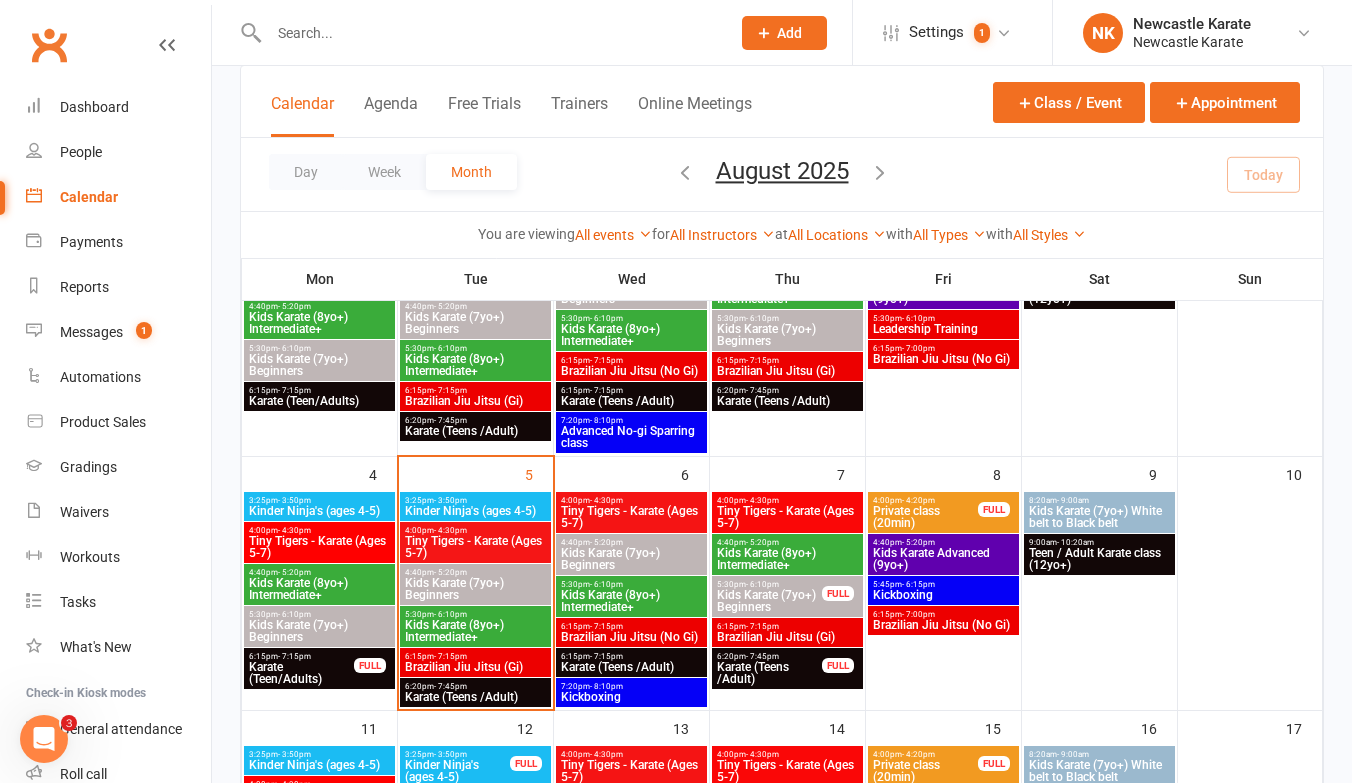 click on "Clubworx" at bounding box center (49, 45) 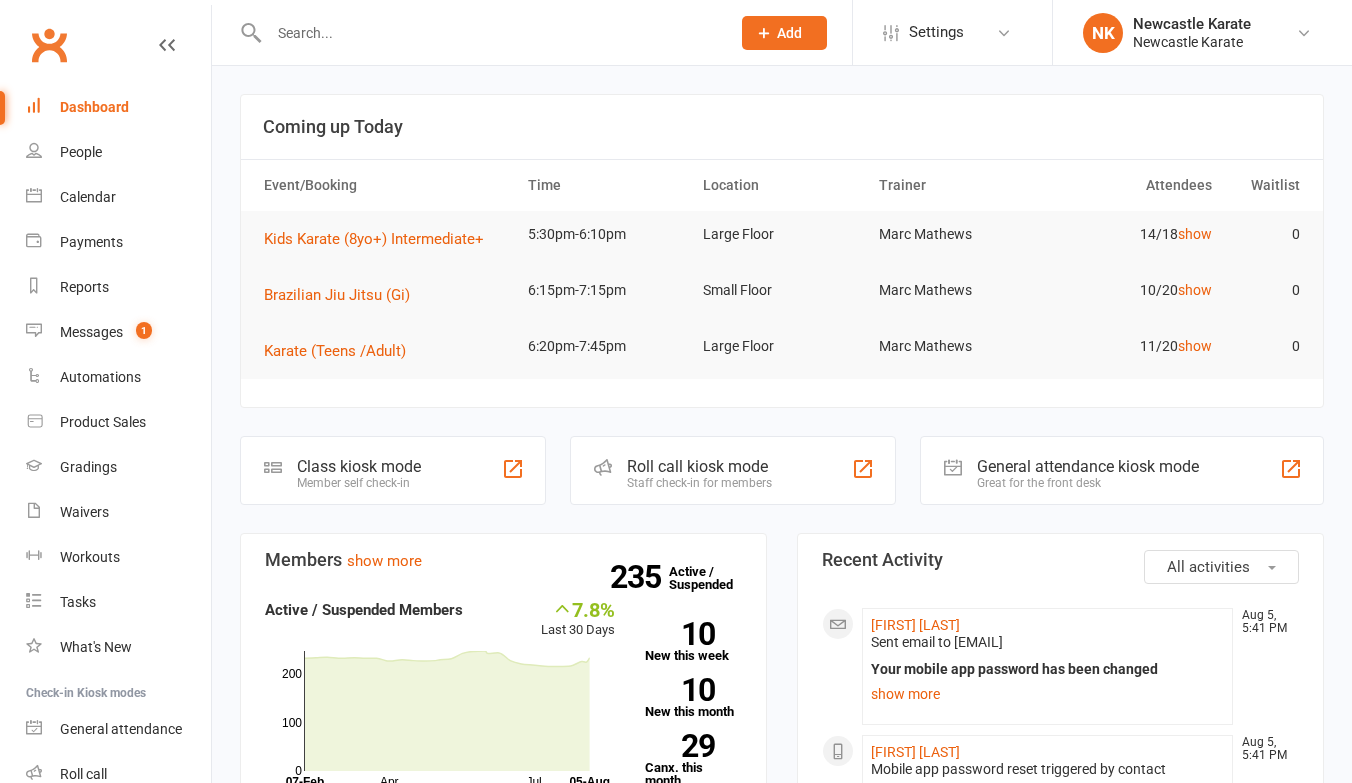 scroll, scrollTop: 0, scrollLeft: 0, axis: both 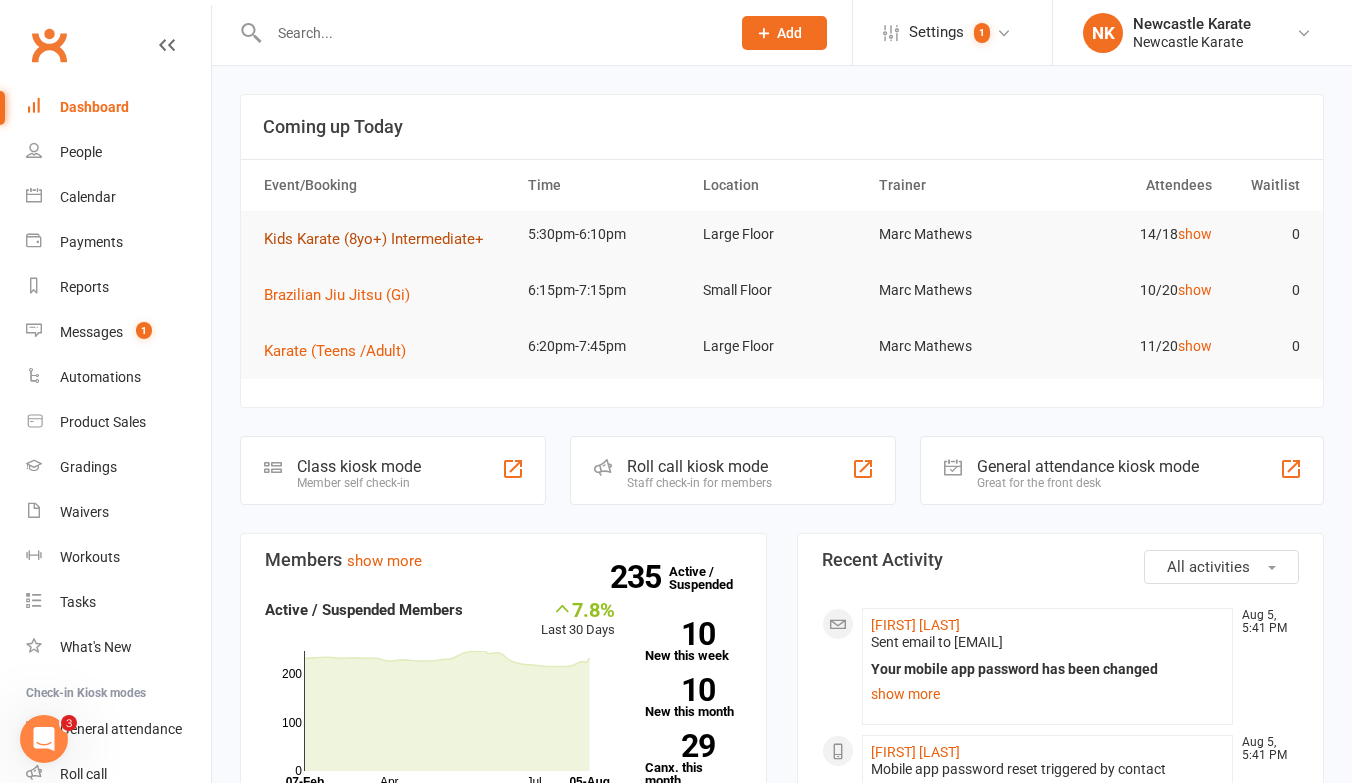 click on "Kids Karate (8yo+) Intermediate+" at bounding box center [374, 239] 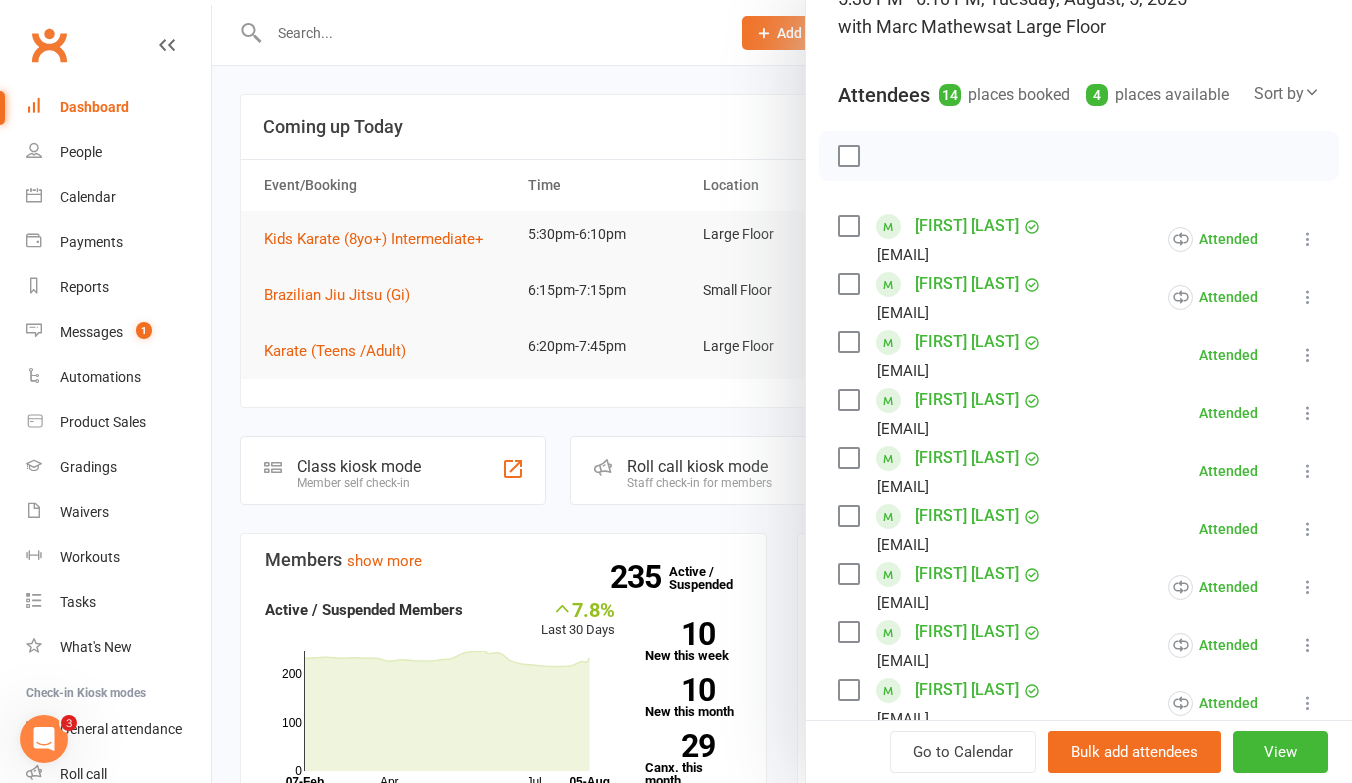 scroll, scrollTop: 89, scrollLeft: 0, axis: vertical 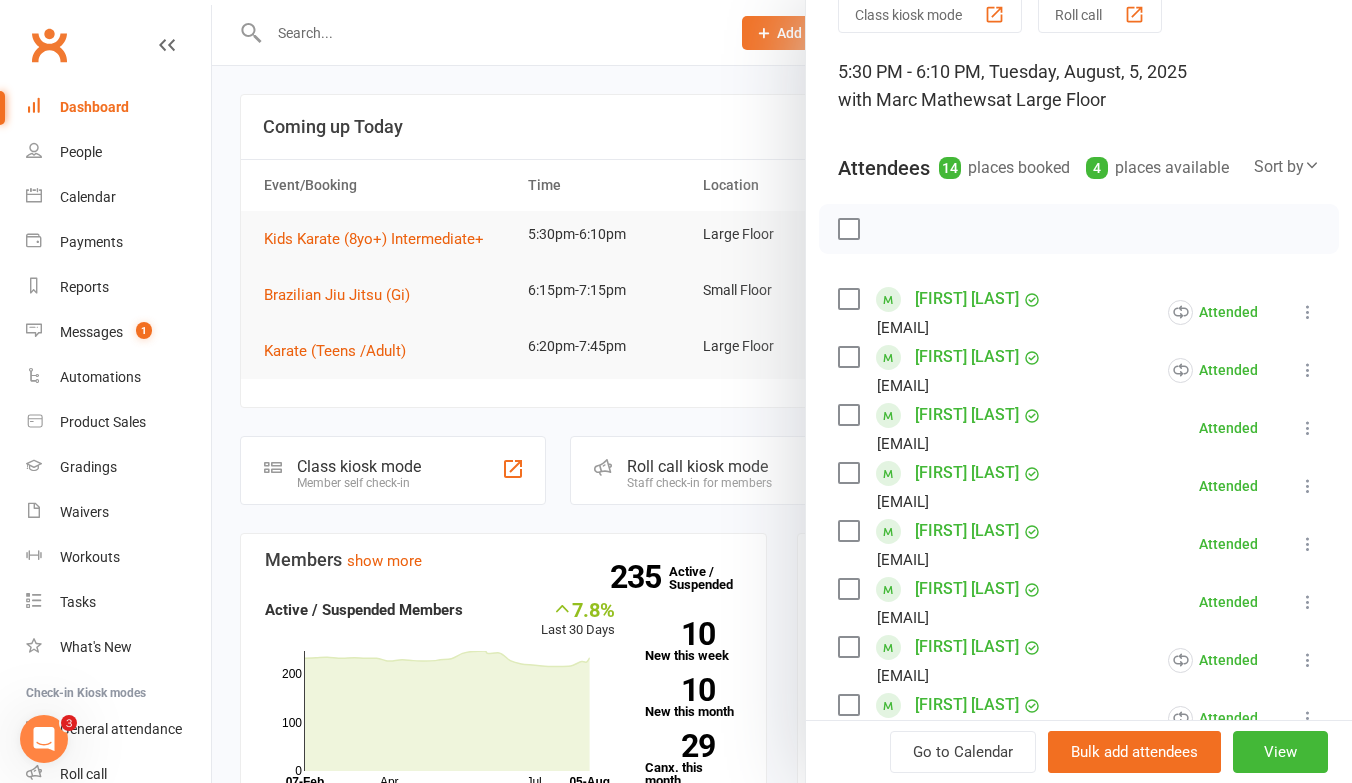 click at bounding box center [782, 391] 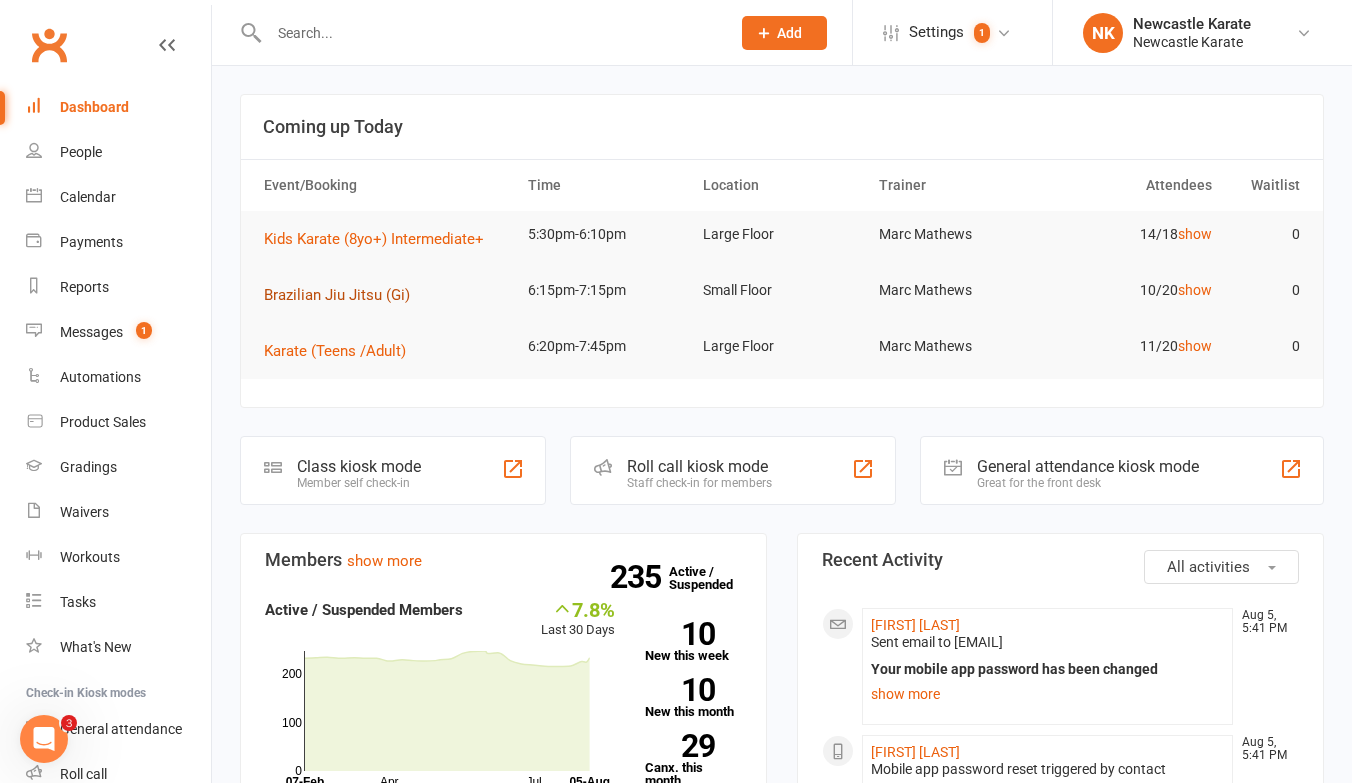 click on "Brazilian Jiu Jitsu (Gi)" at bounding box center (337, 295) 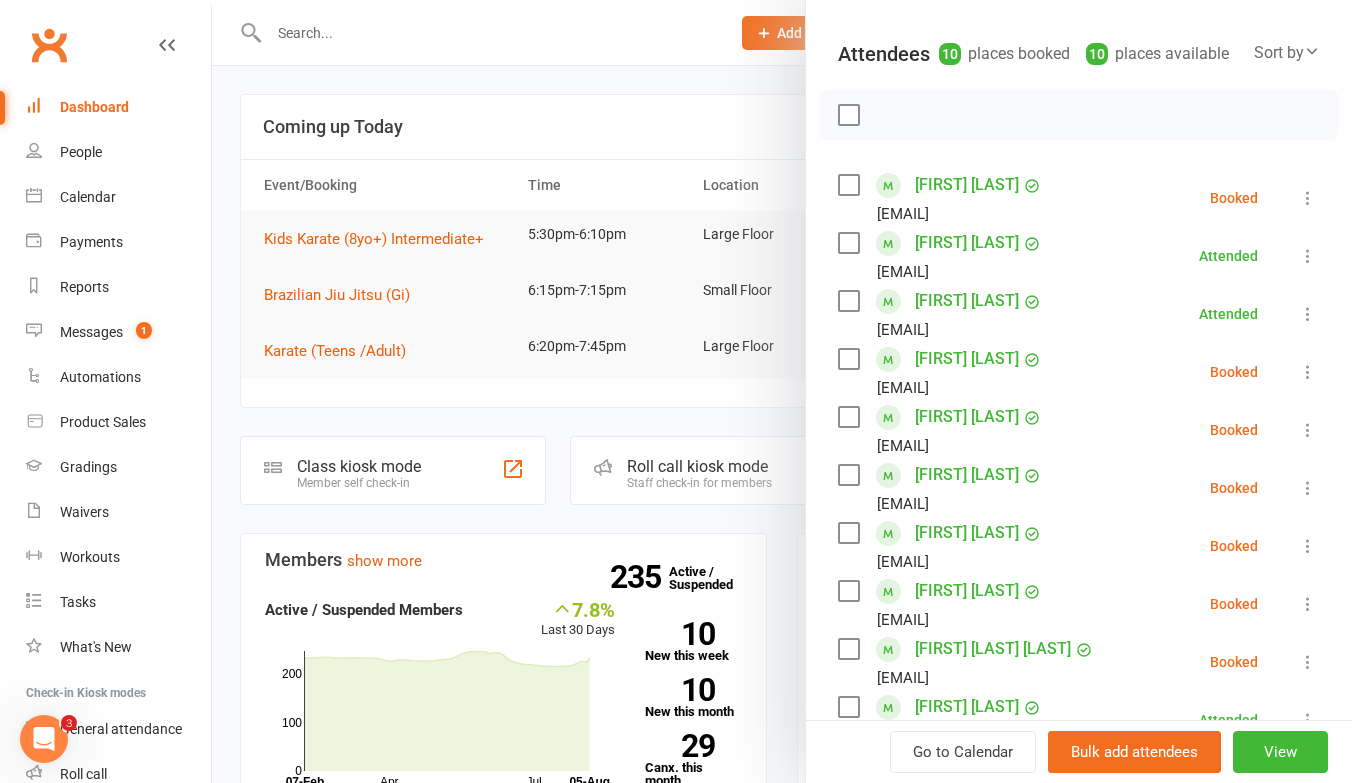 scroll, scrollTop: 250, scrollLeft: 0, axis: vertical 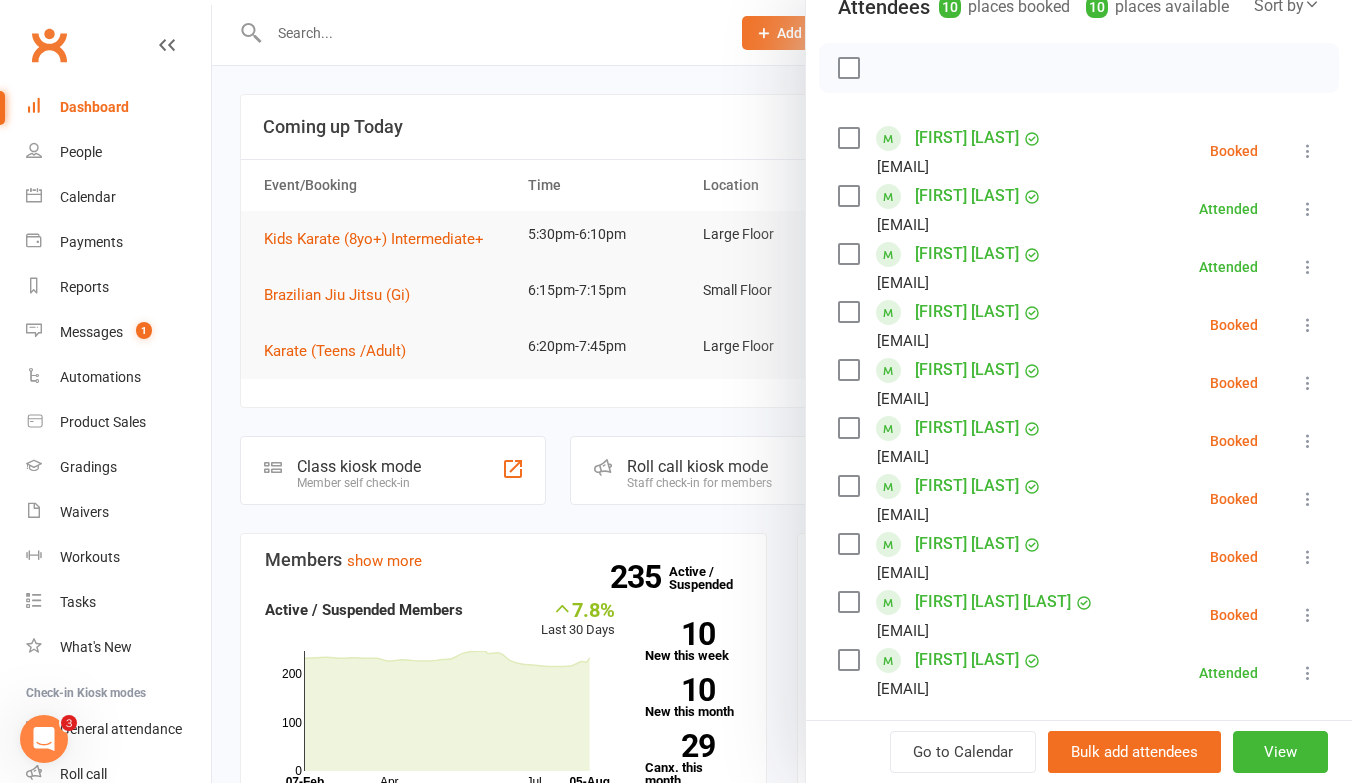 click at bounding box center (782, 391) 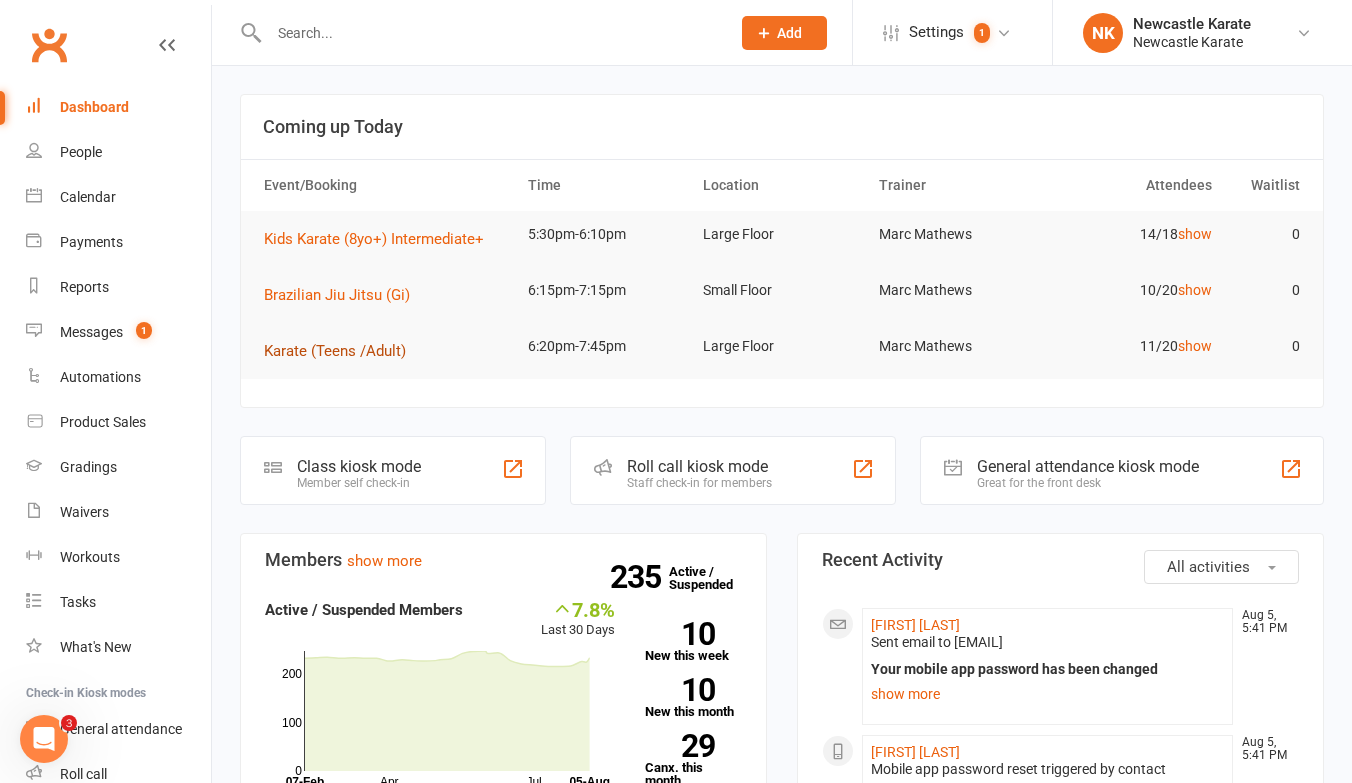 click on "Karate (Teens /Adult)" at bounding box center [335, 351] 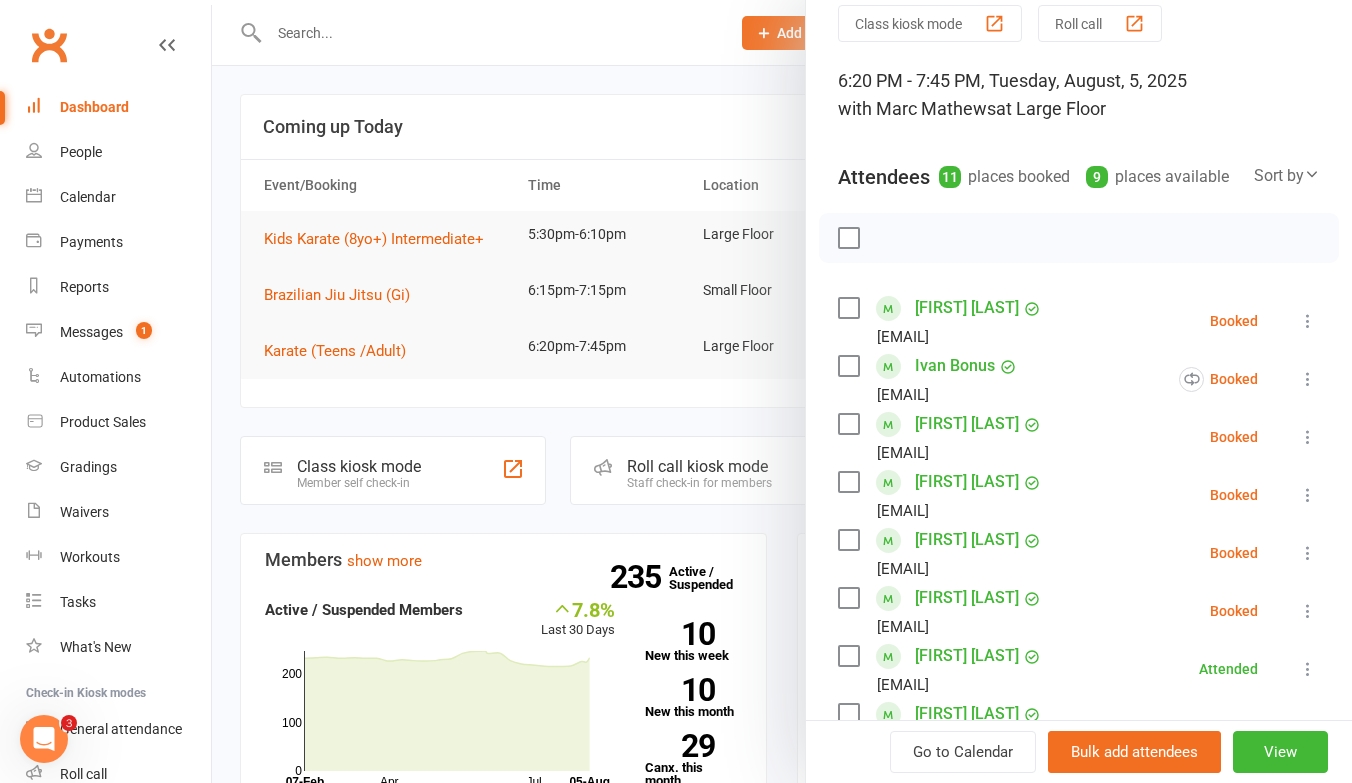 scroll, scrollTop: 0, scrollLeft: 0, axis: both 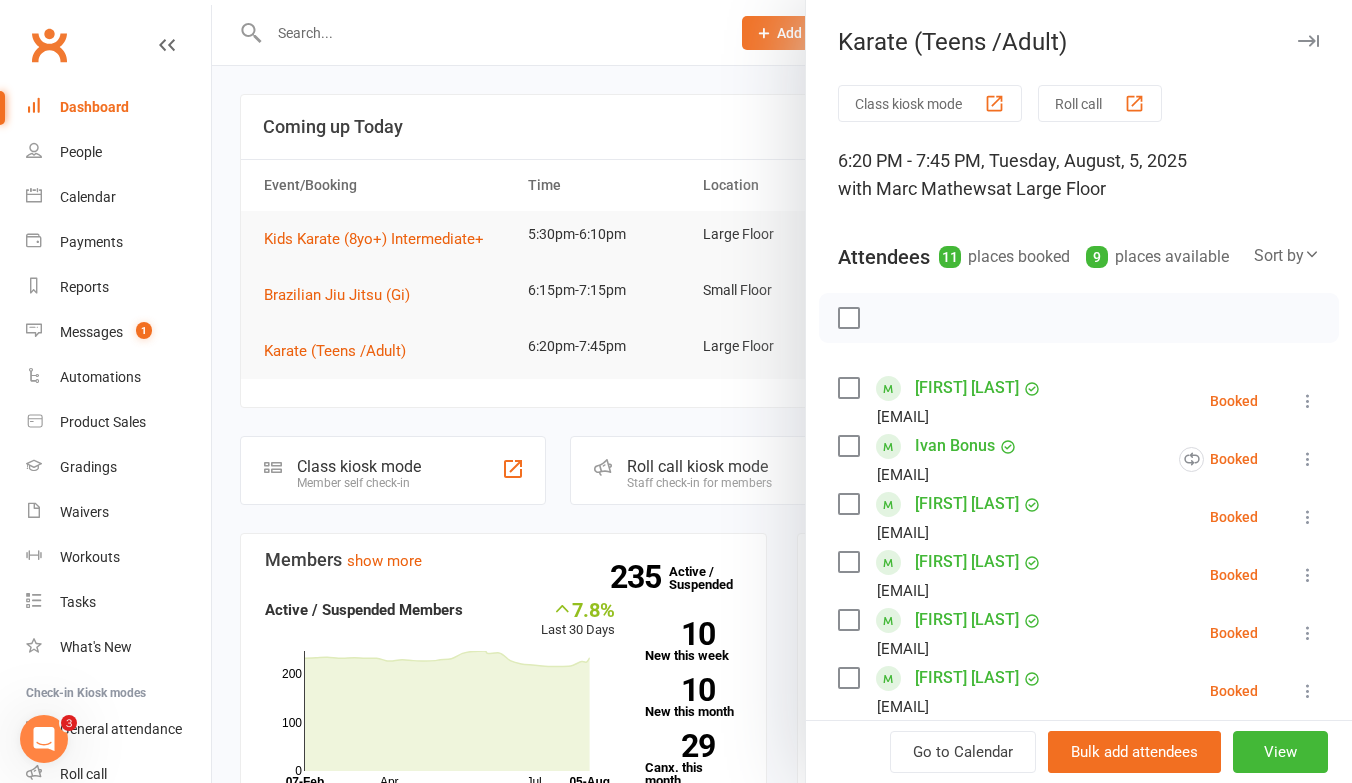 click on "Clubworx" at bounding box center [49, 45] 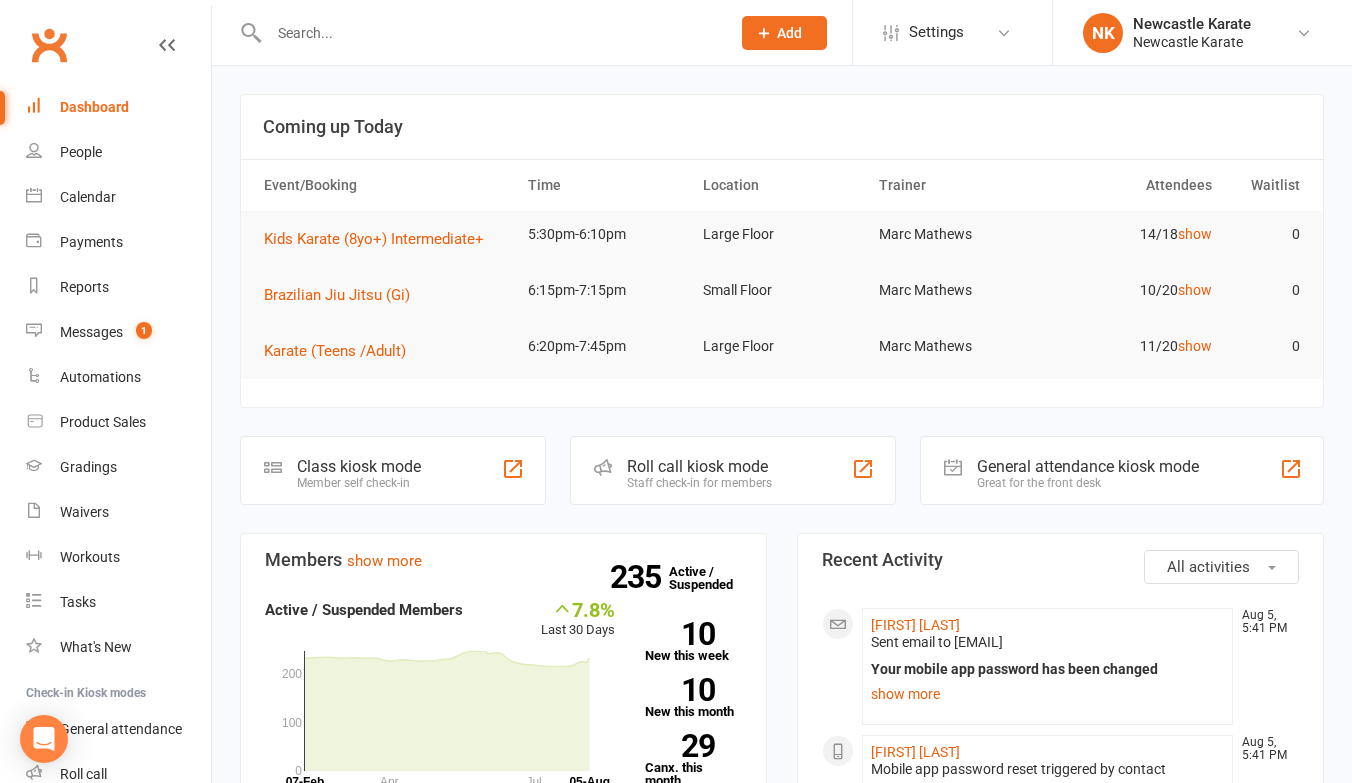 scroll, scrollTop: 0, scrollLeft: 0, axis: both 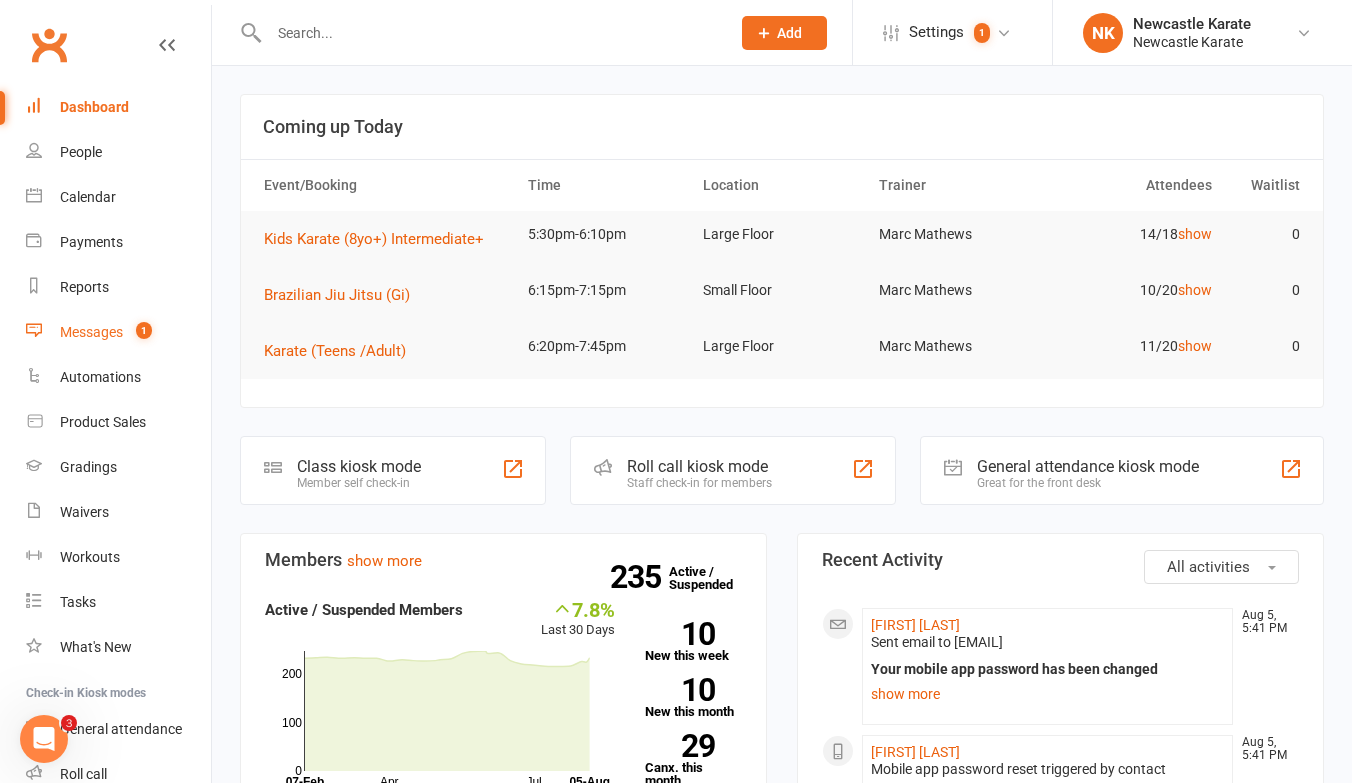 click on "Messages" at bounding box center (91, 332) 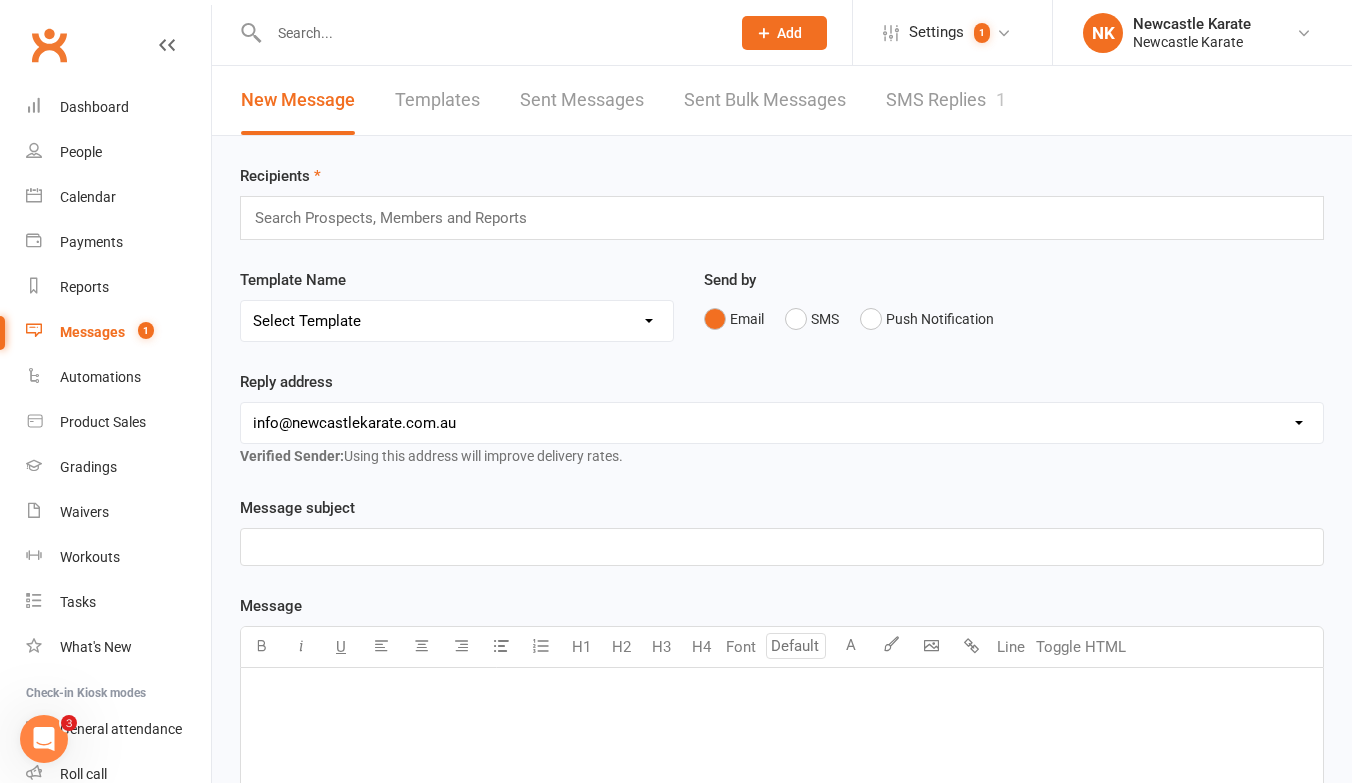 click on "SMS Replies  1" at bounding box center (946, 100) 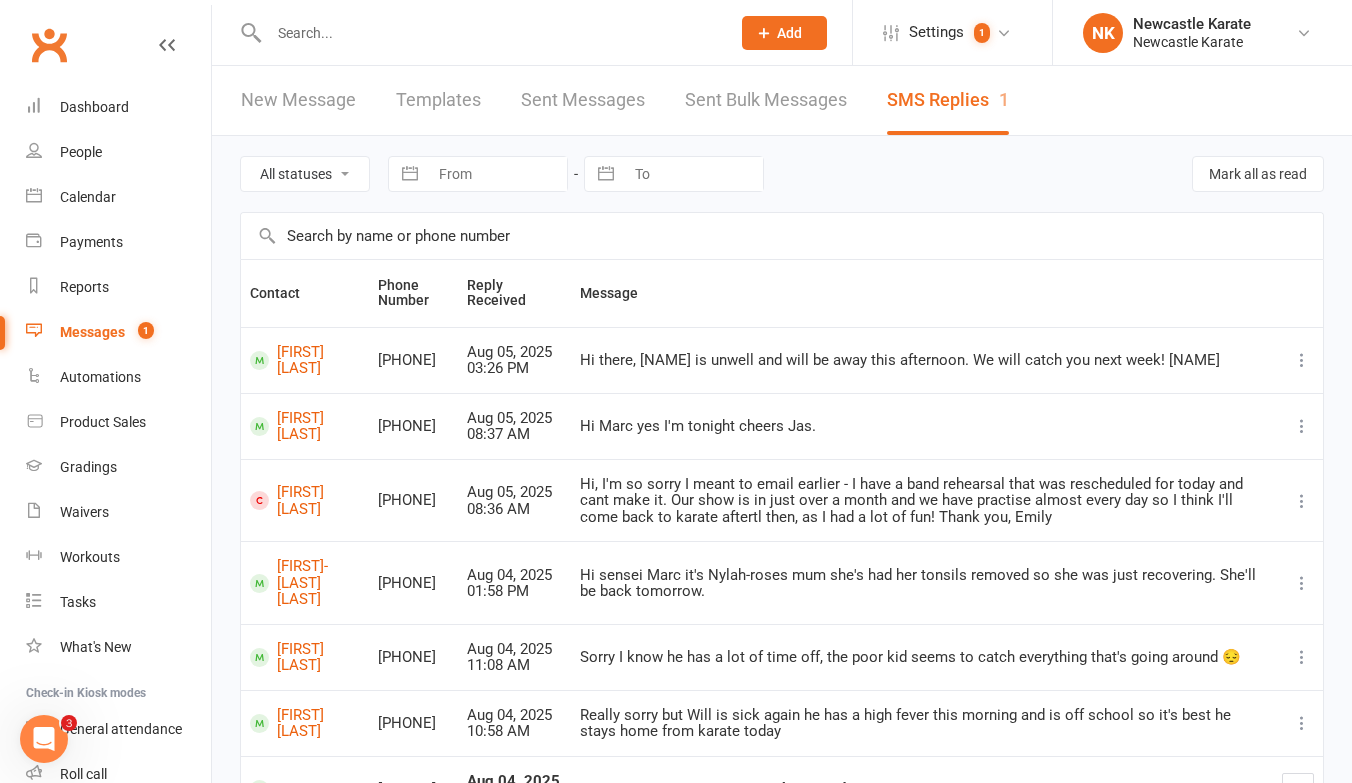 click on "Clubworx" at bounding box center (49, 45) 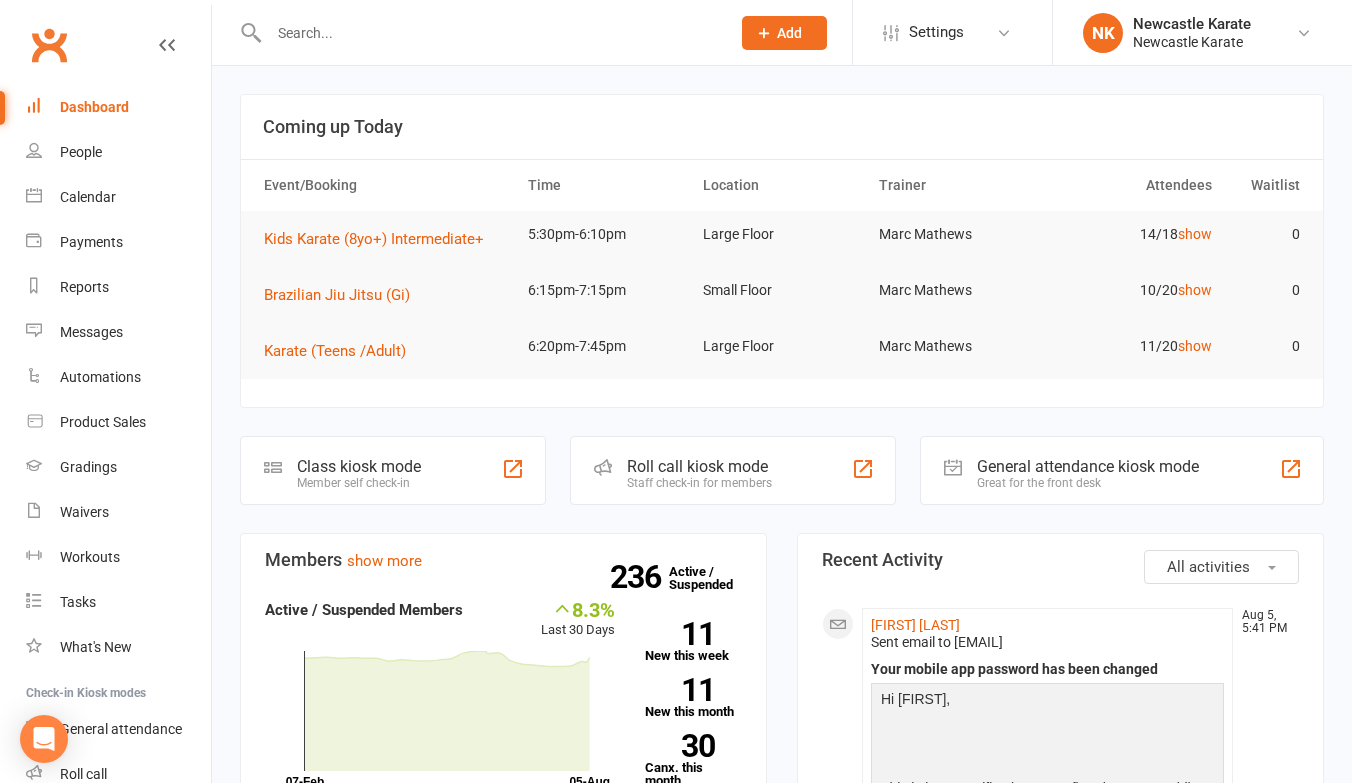 scroll, scrollTop: 0, scrollLeft: 0, axis: both 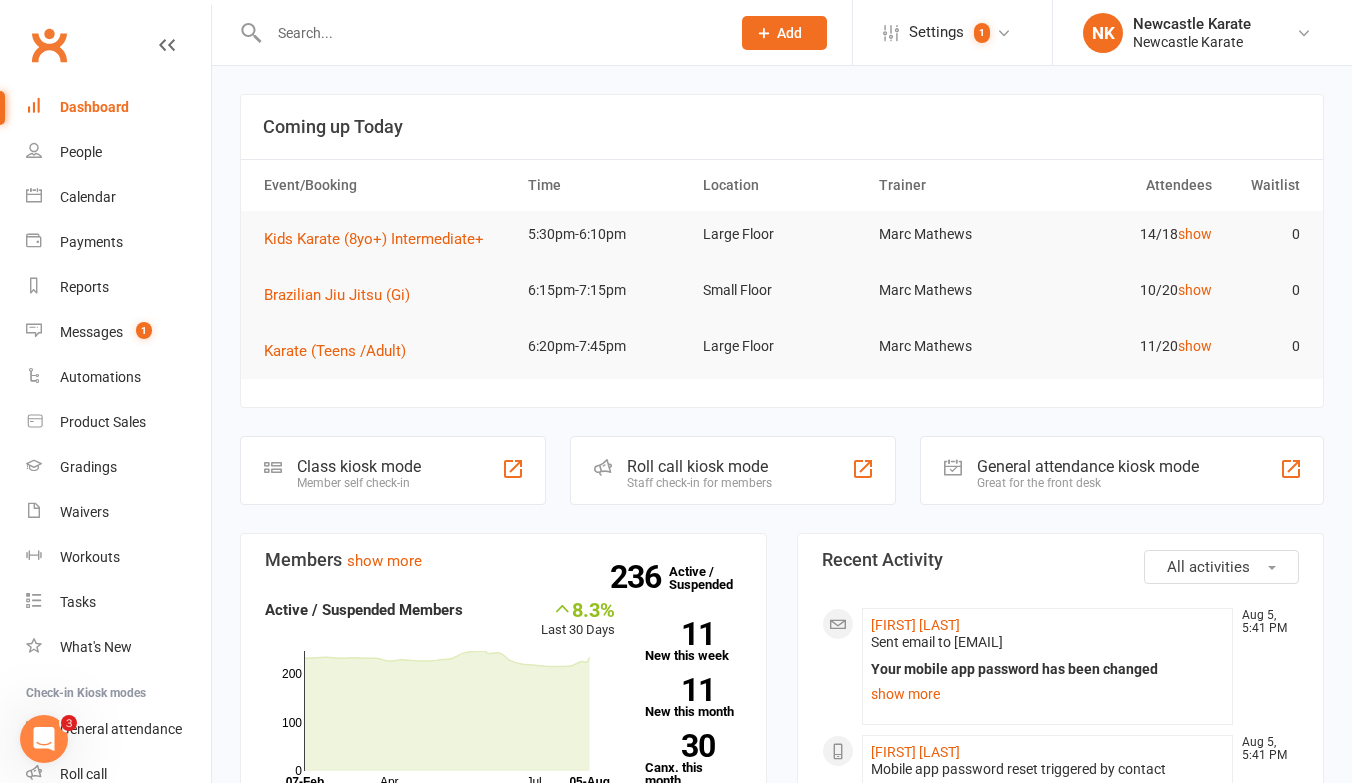 click at bounding box center [489, 33] 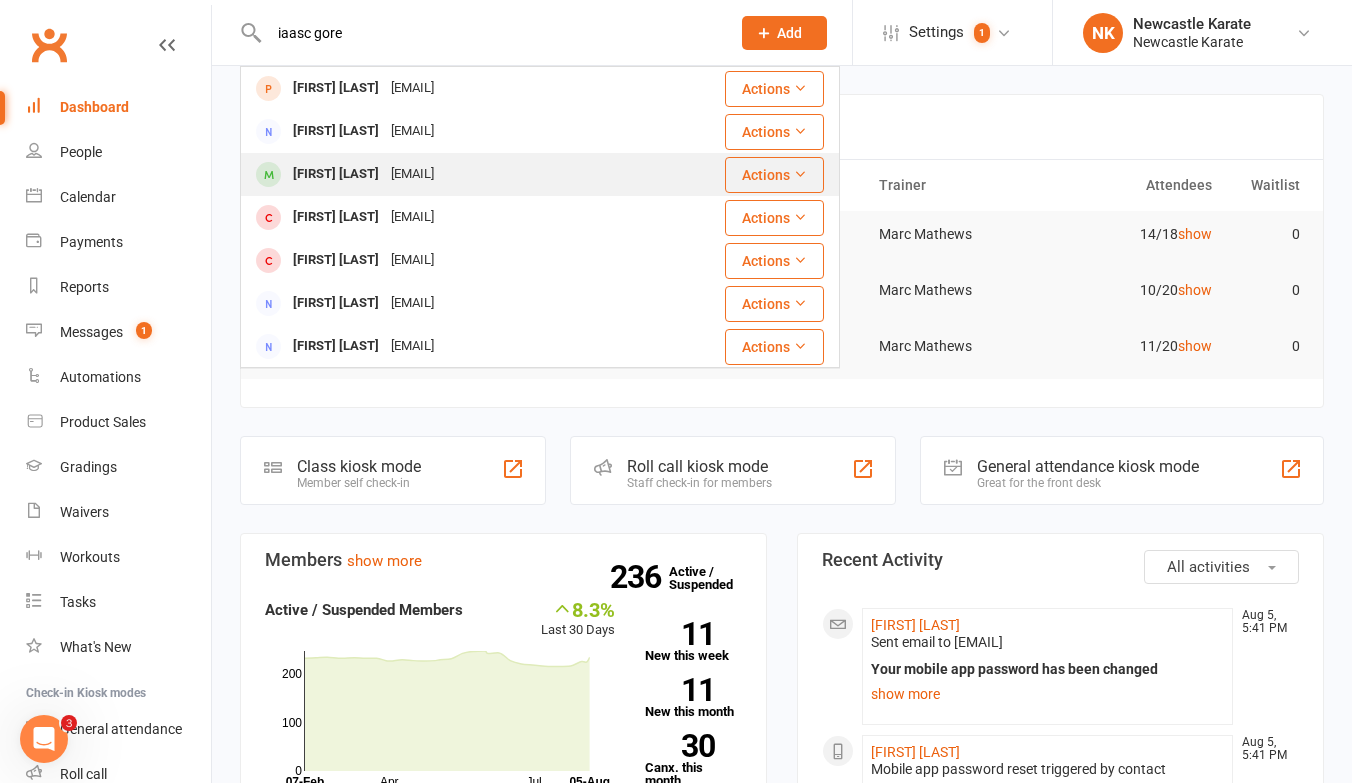 type on "iaasc gore" 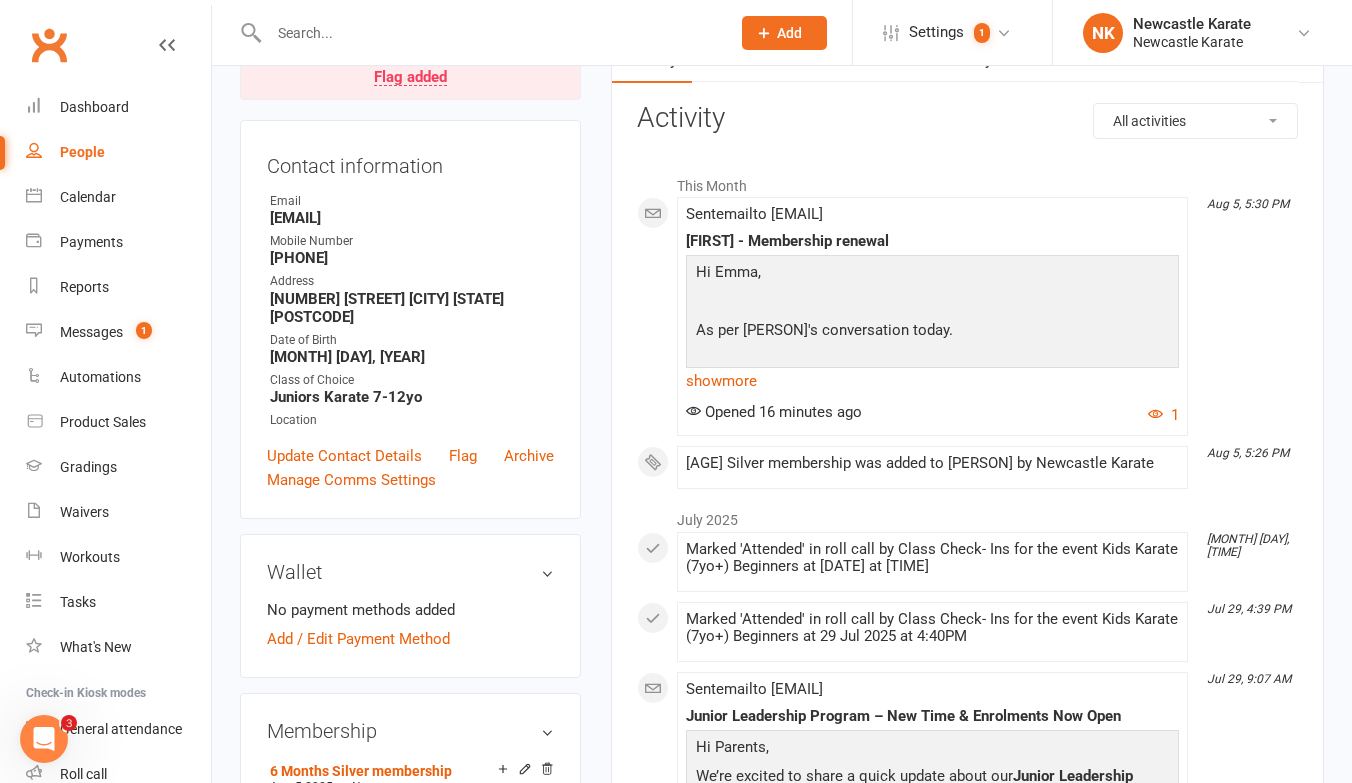 scroll, scrollTop: 0, scrollLeft: 0, axis: both 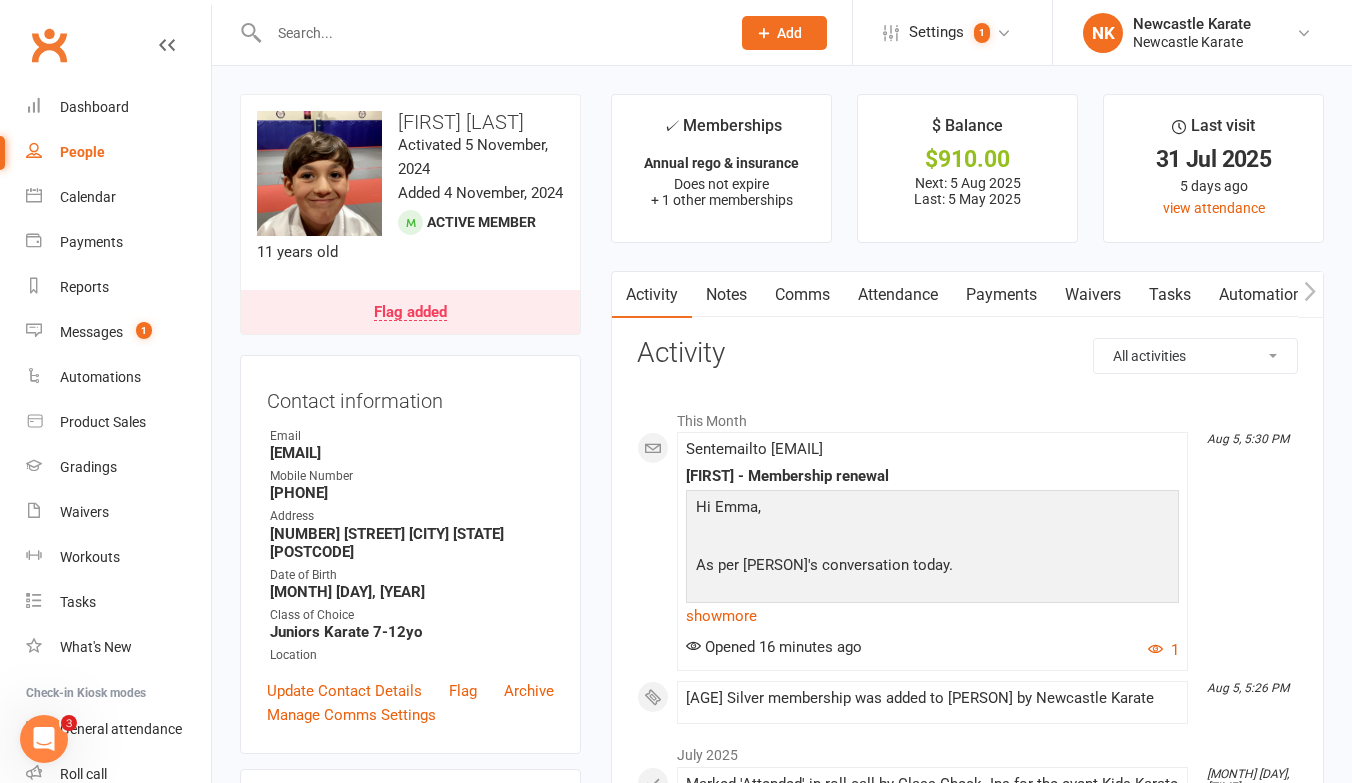 click on "Payments" at bounding box center (1001, 295) 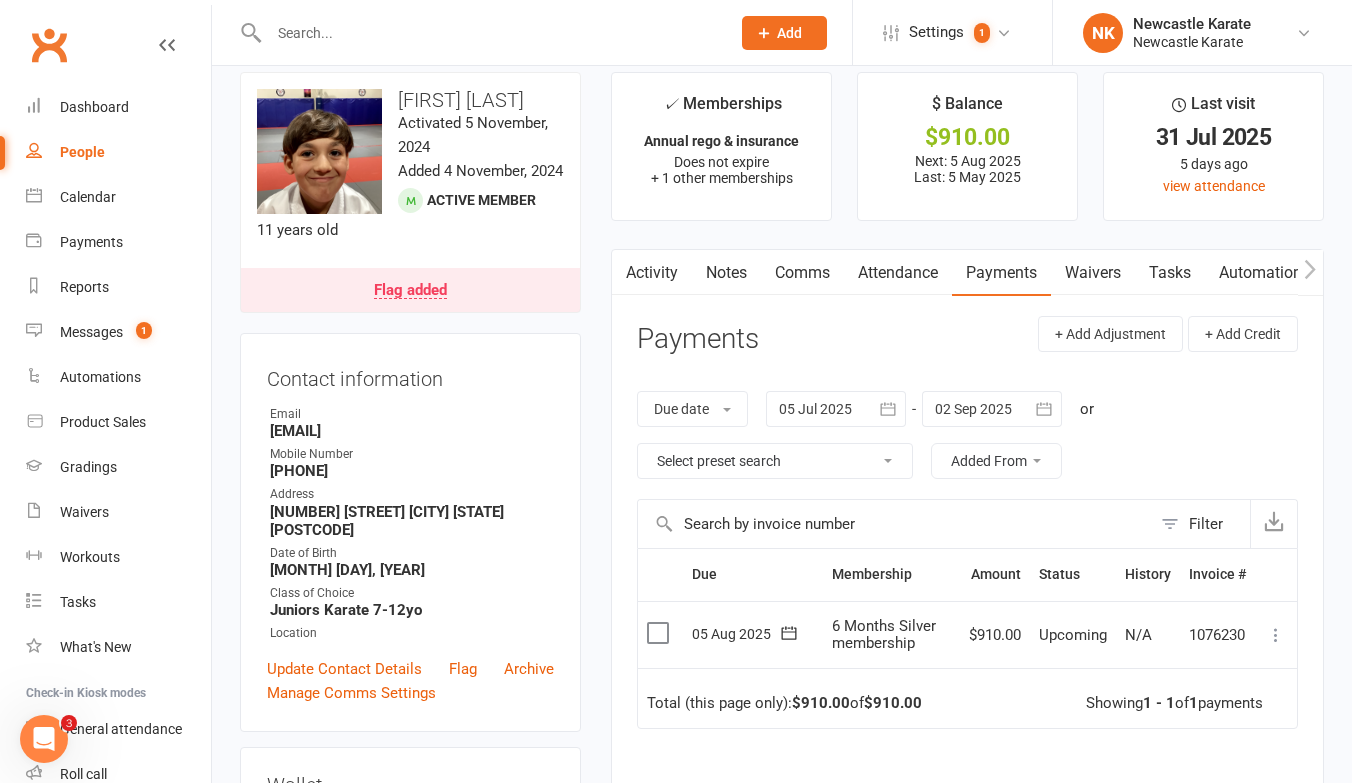 scroll, scrollTop: 26, scrollLeft: 0, axis: vertical 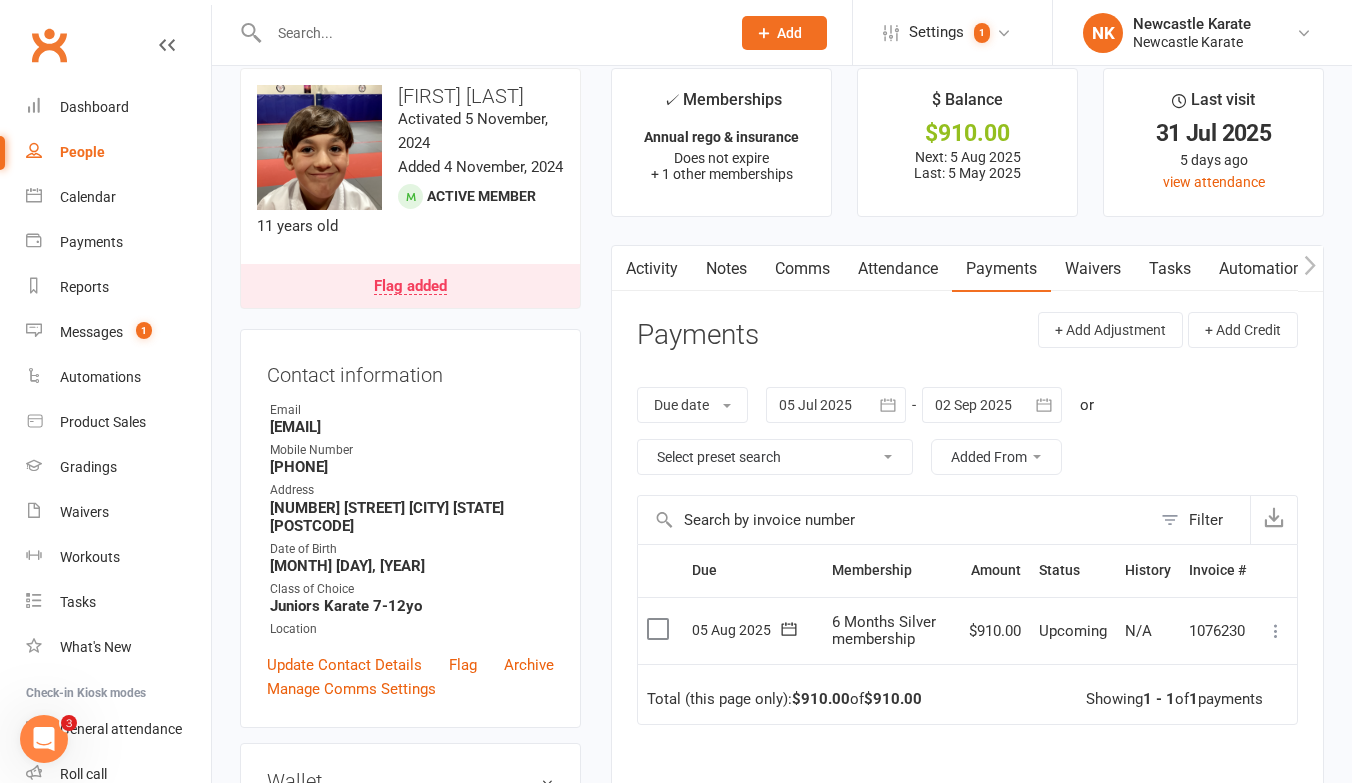 click at bounding box center (1276, 631) 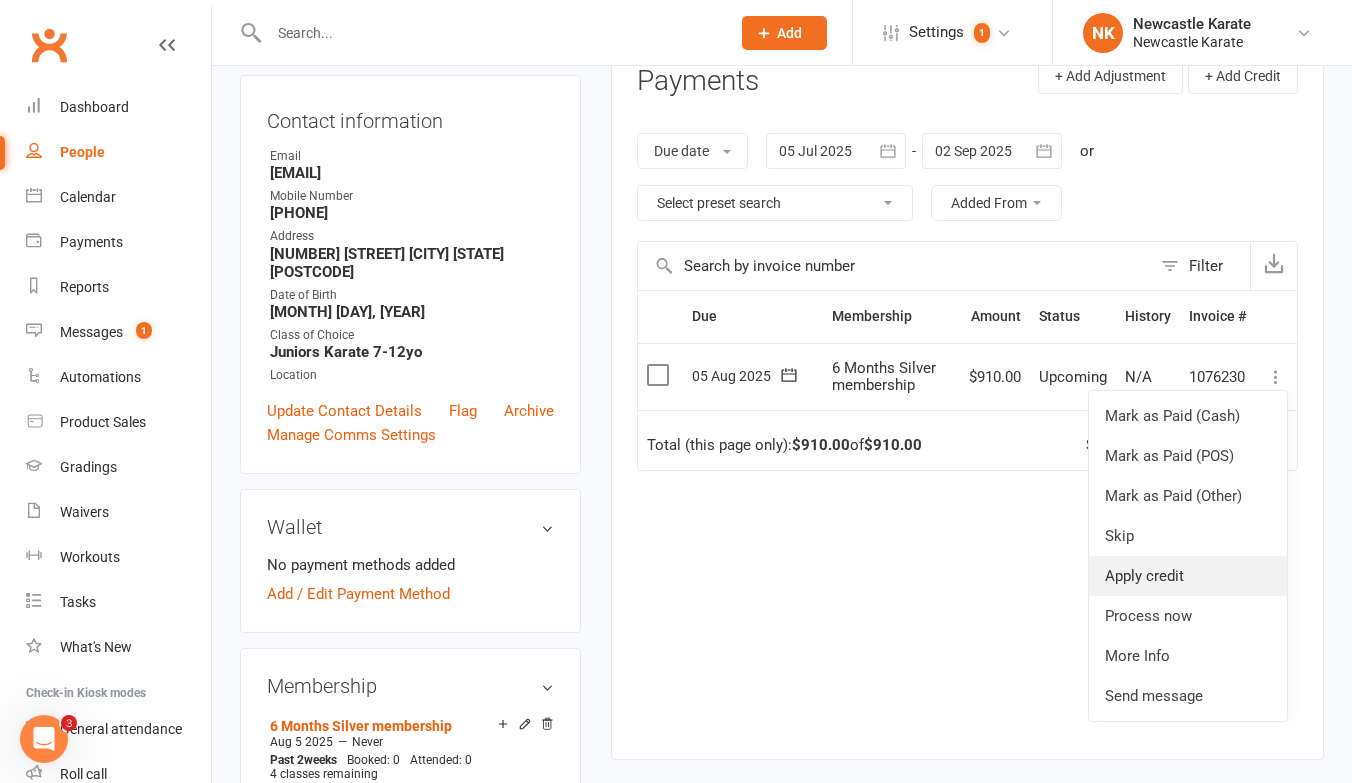 scroll, scrollTop: 292, scrollLeft: 0, axis: vertical 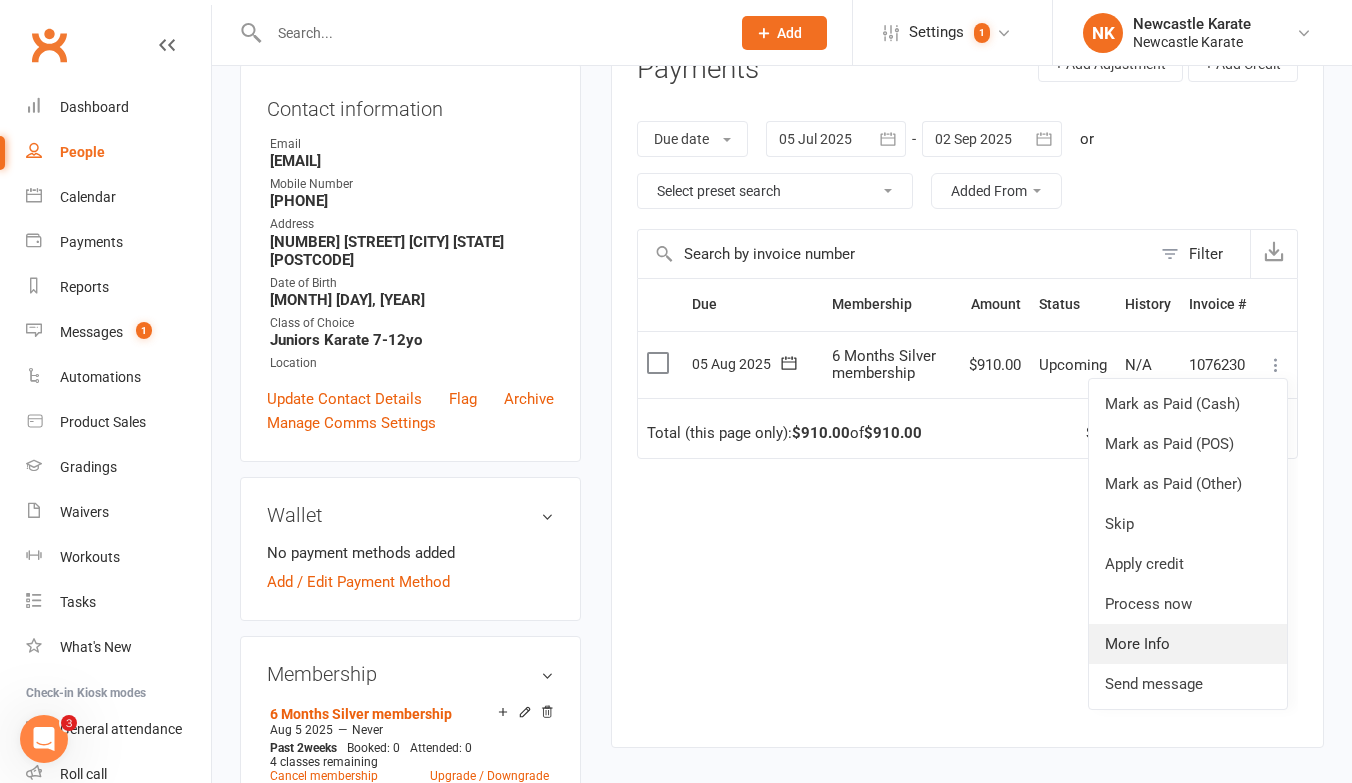 click on "More Info" at bounding box center (1188, 644) 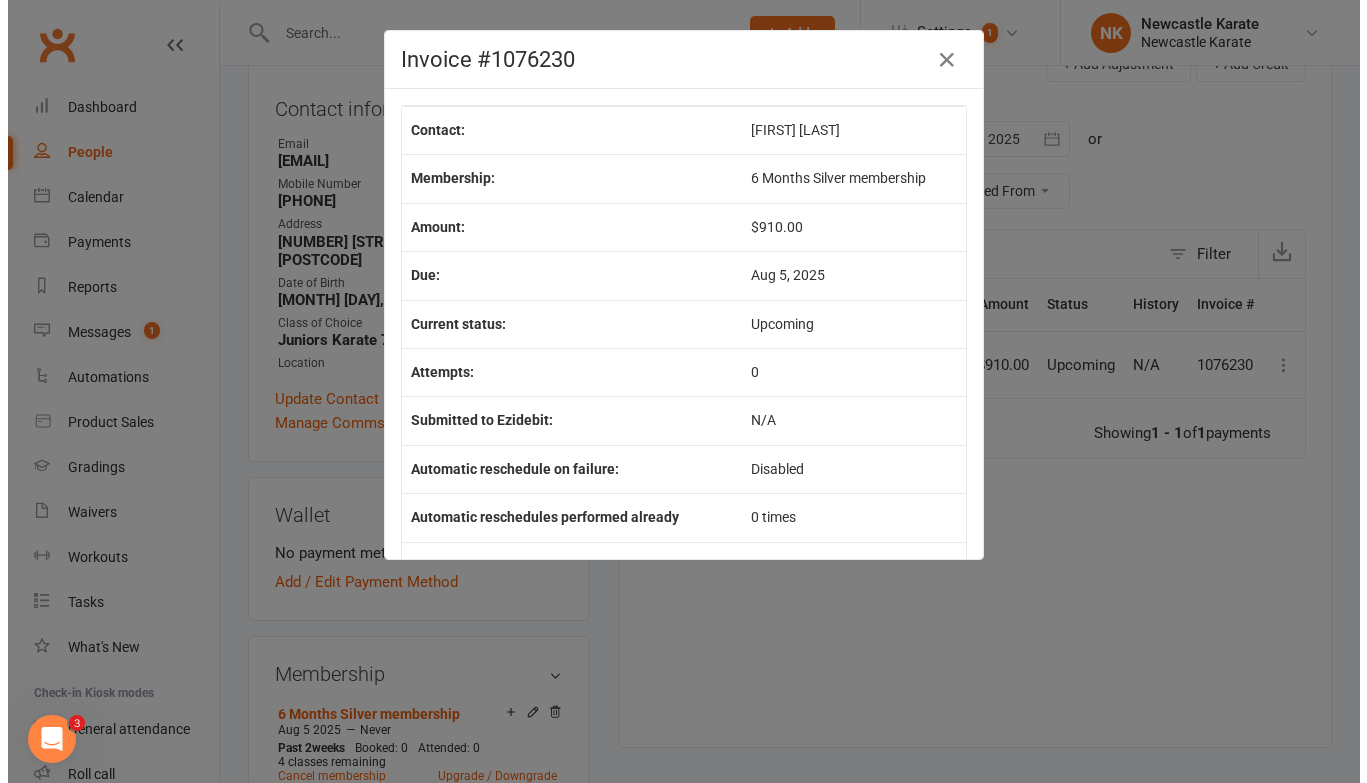 scroll, scrollTop: 268, scrollLeft: 0, axis: vertical 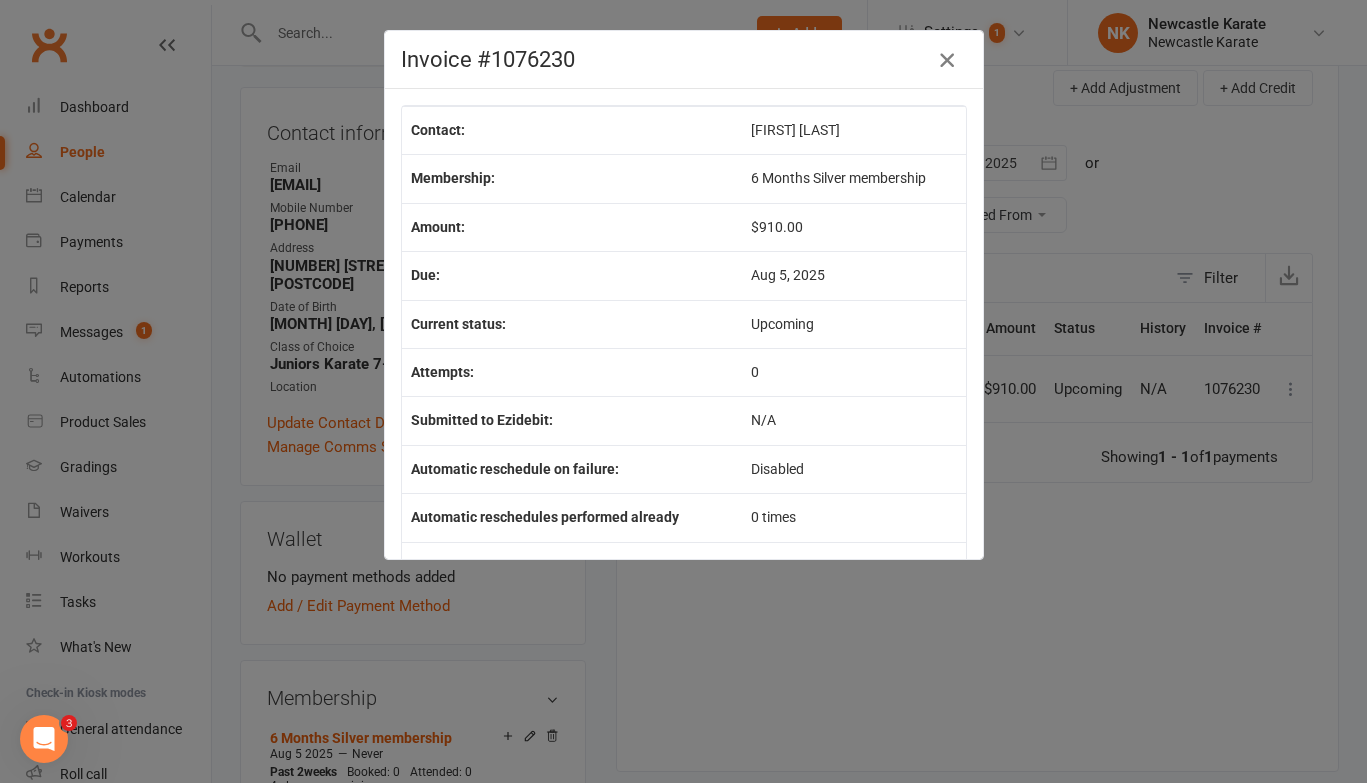 click at bounding box center (947, 60) 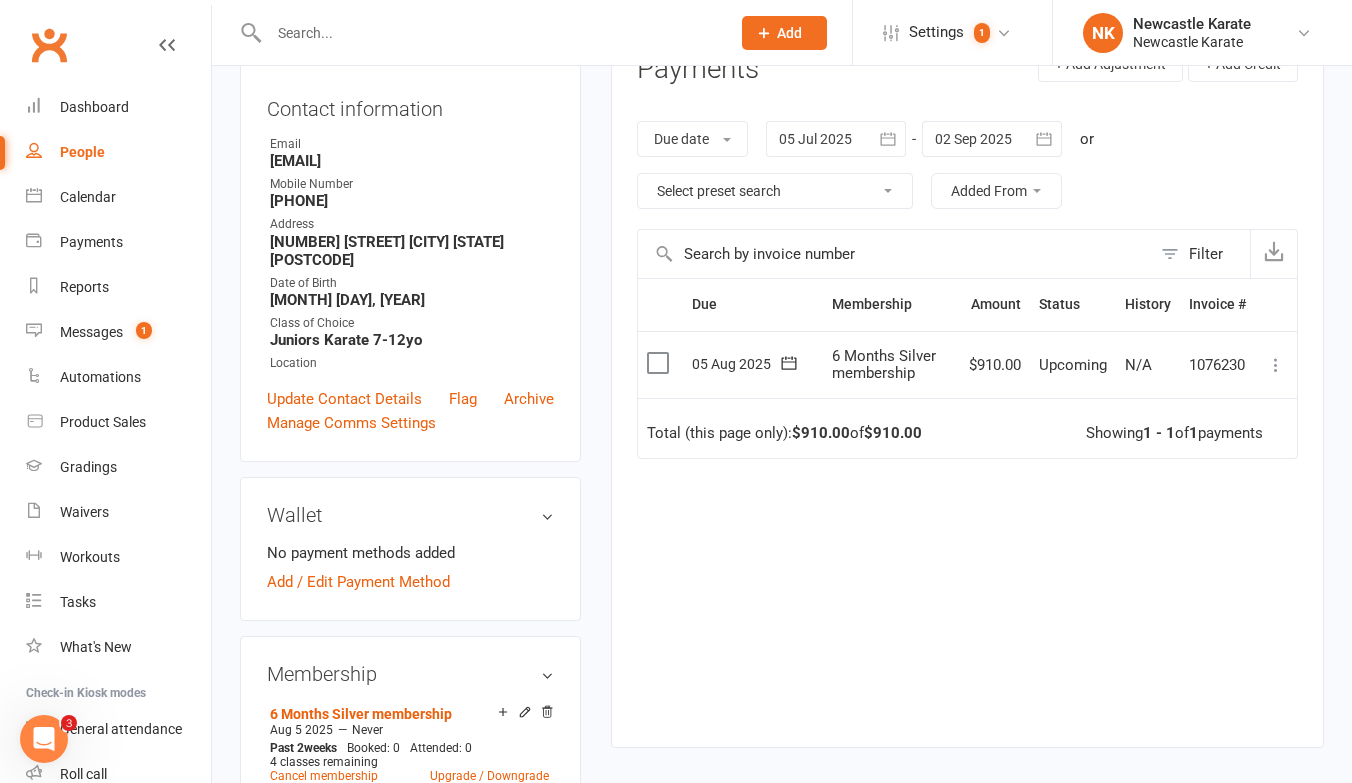 scroll, scrollTop: 512, scrollLeft: 0, axis: vertical 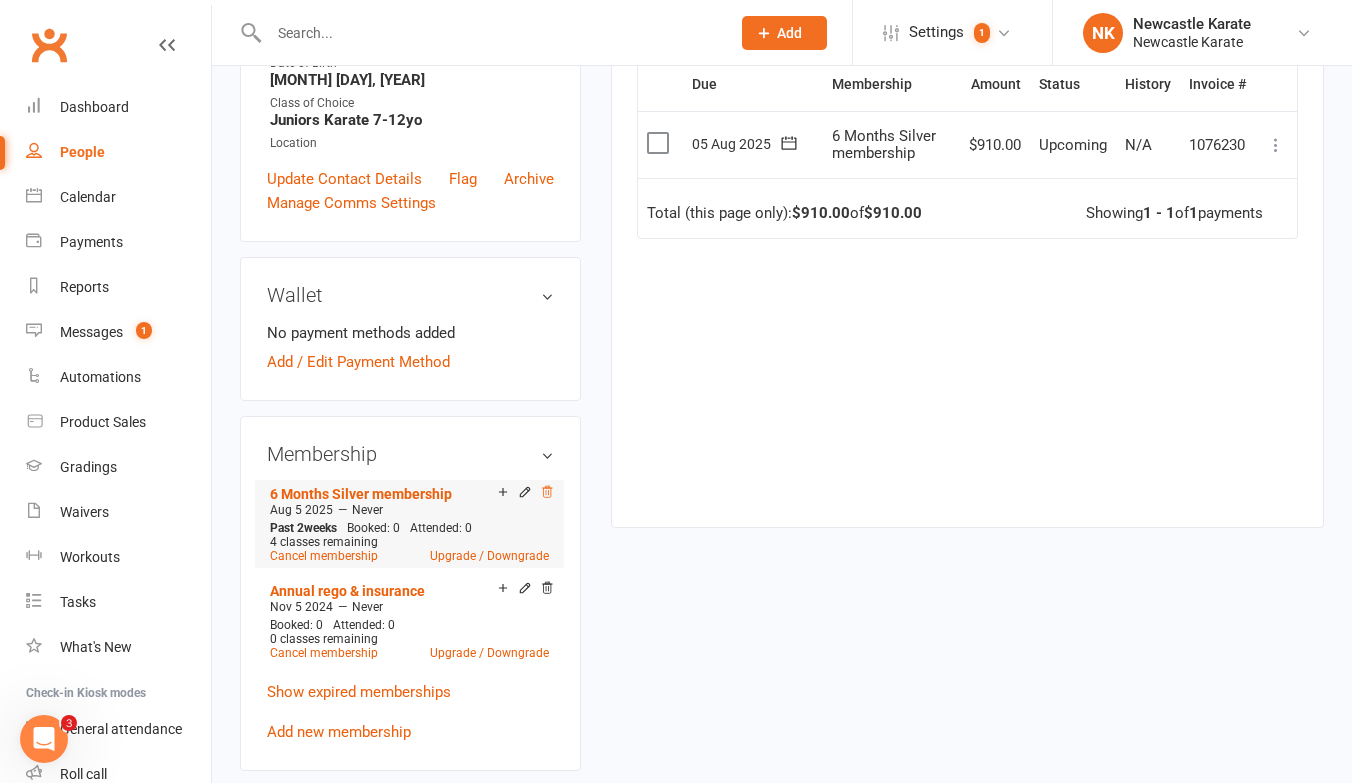 click 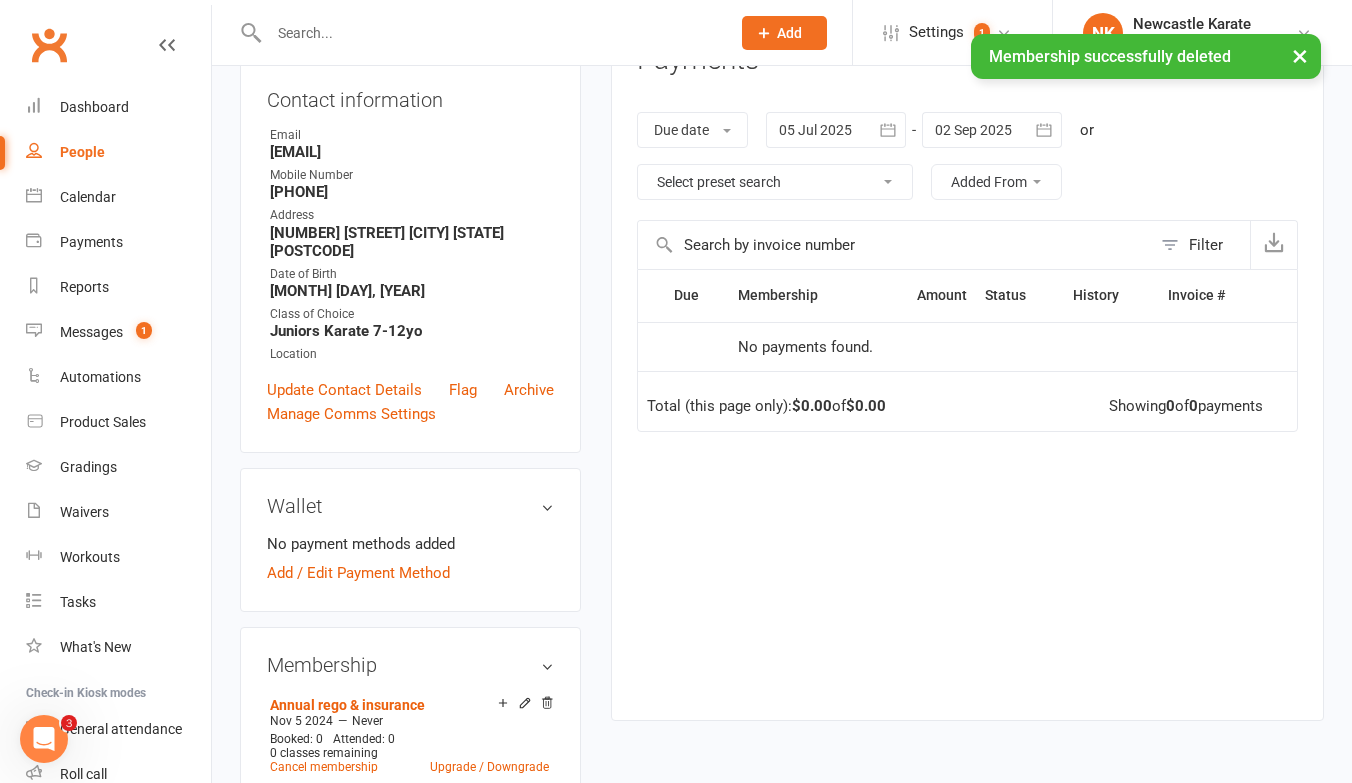 scroll, scrollTop: 0, scrollLeft: 0, axis: both 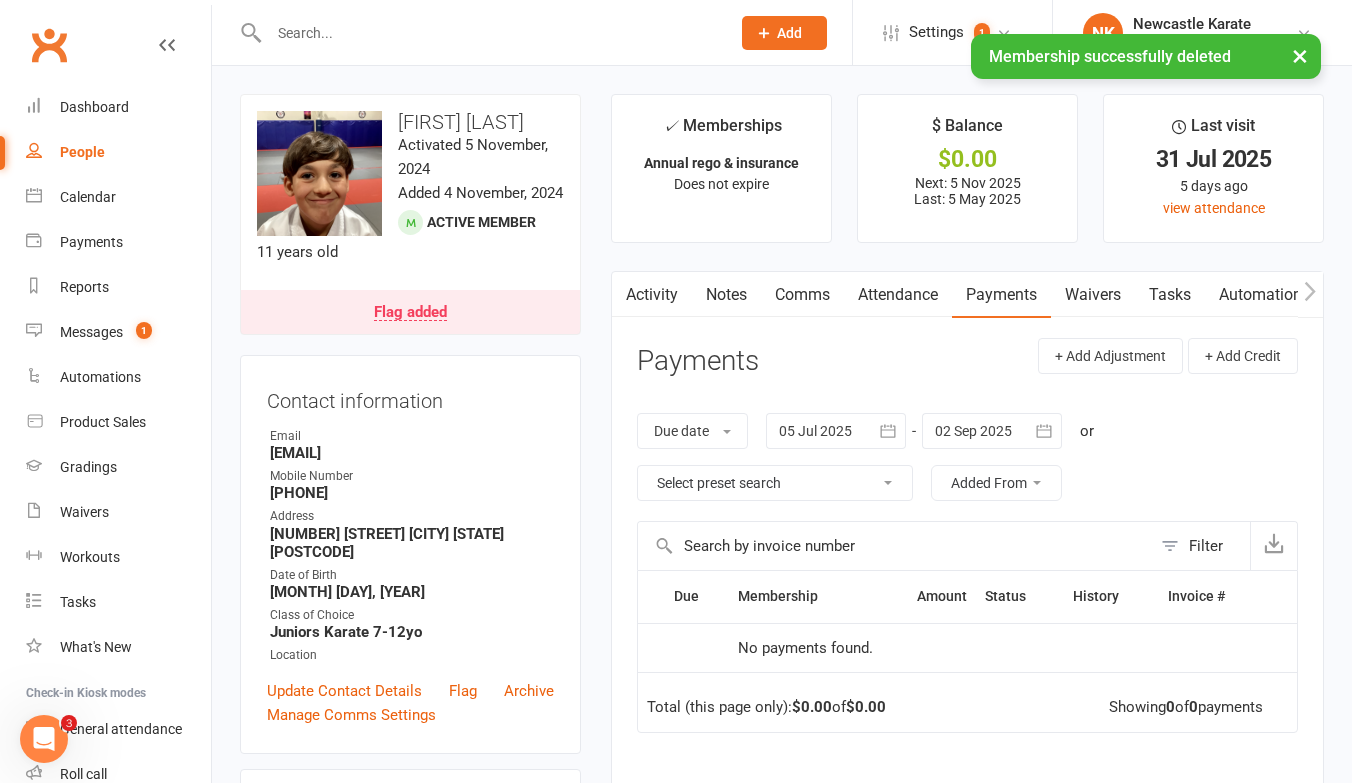 click on "×" at bounding box center [1300, 55] 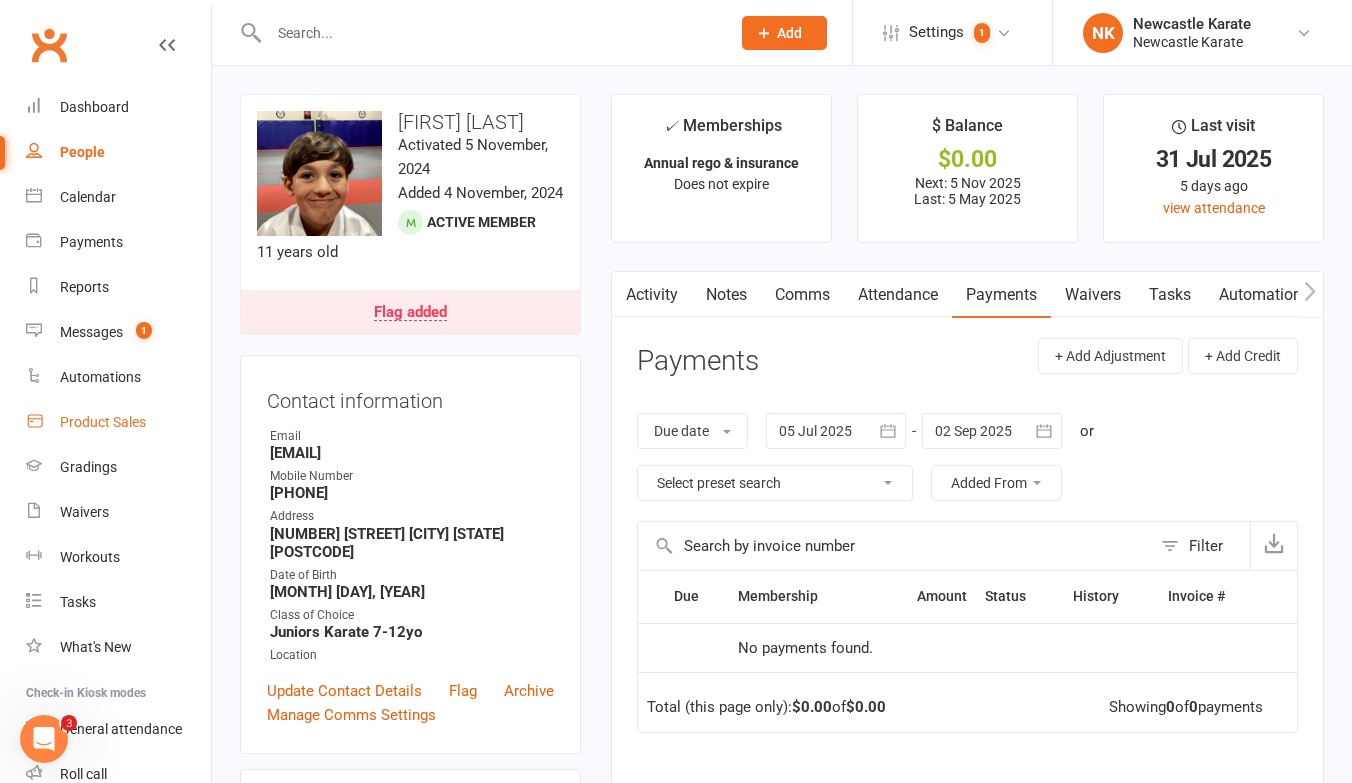 click on "Product Sales" at bounding box center (103, 422) 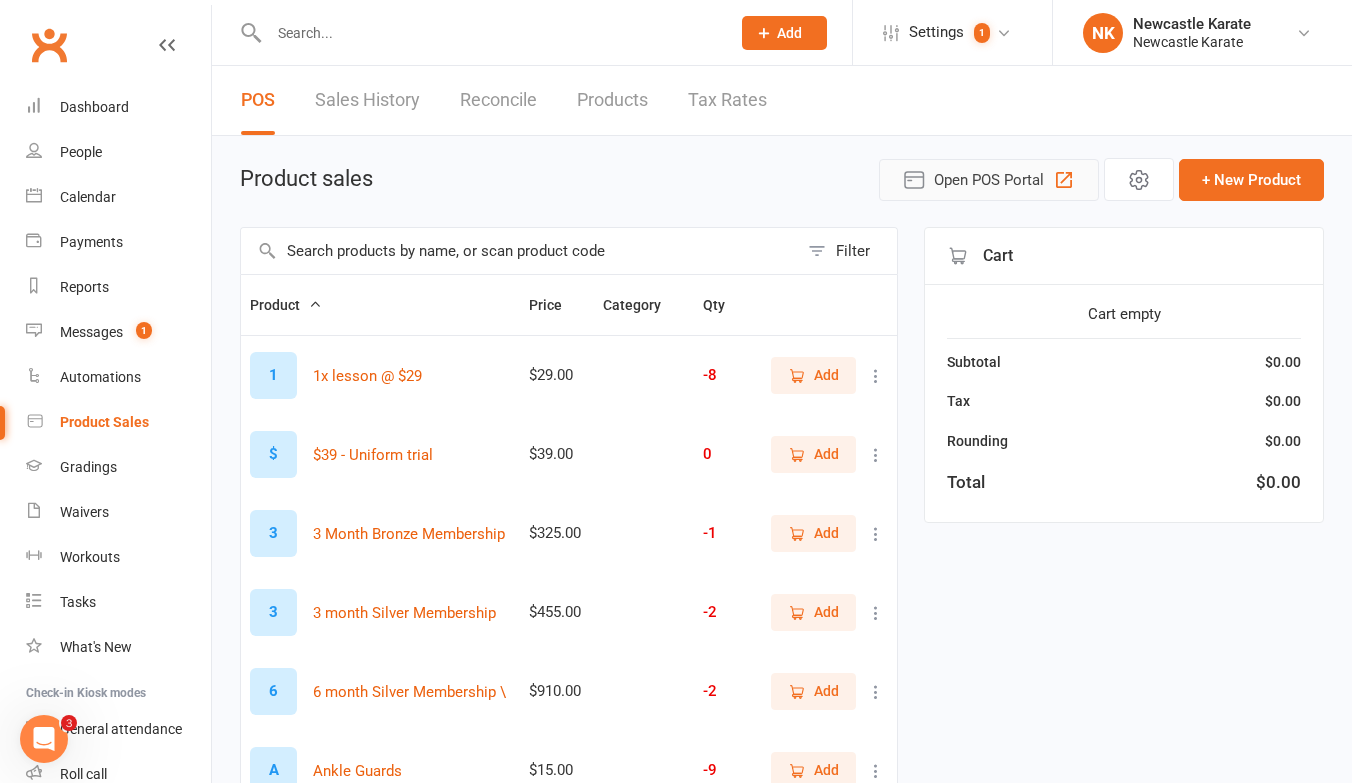 click on "Open POS Portal" at bounding box center [989, 180] 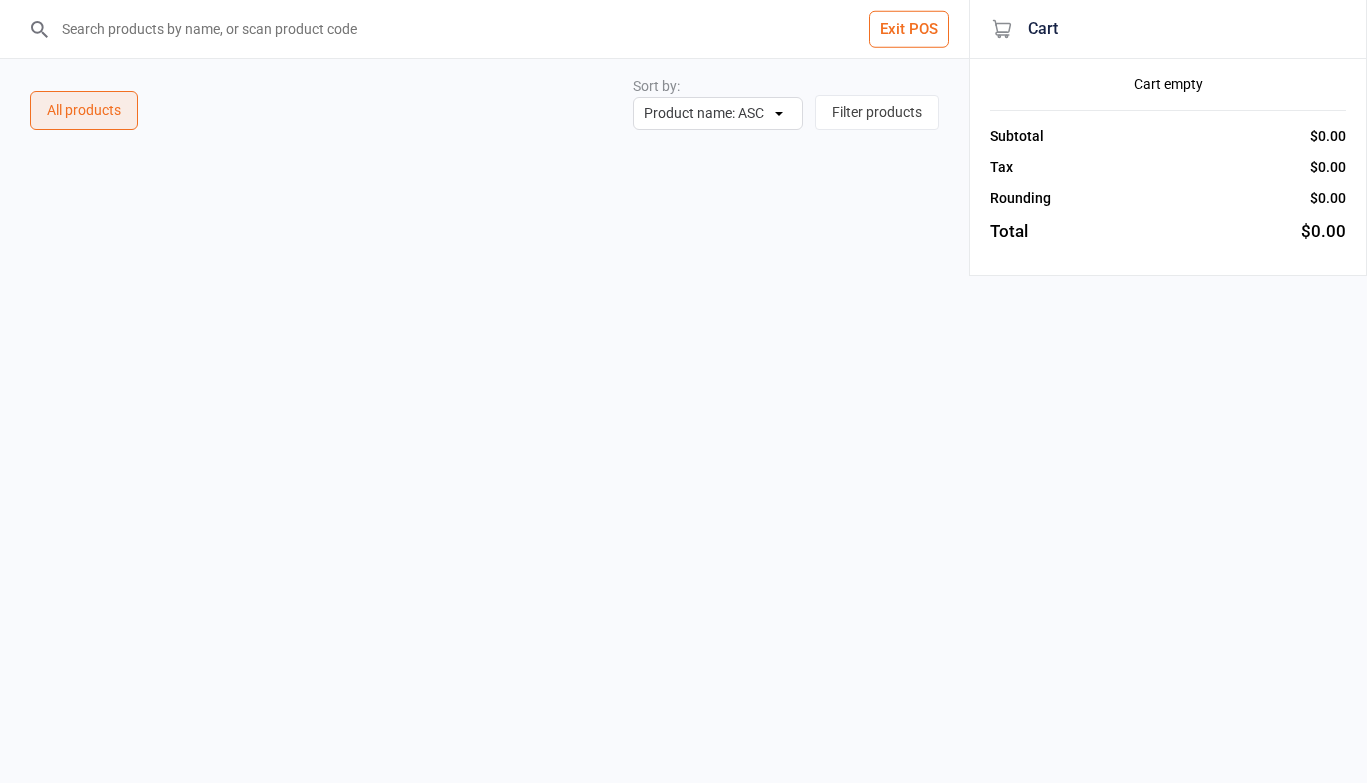 scroll, scrollTop: 0, scrollLeft: 0, axis: both 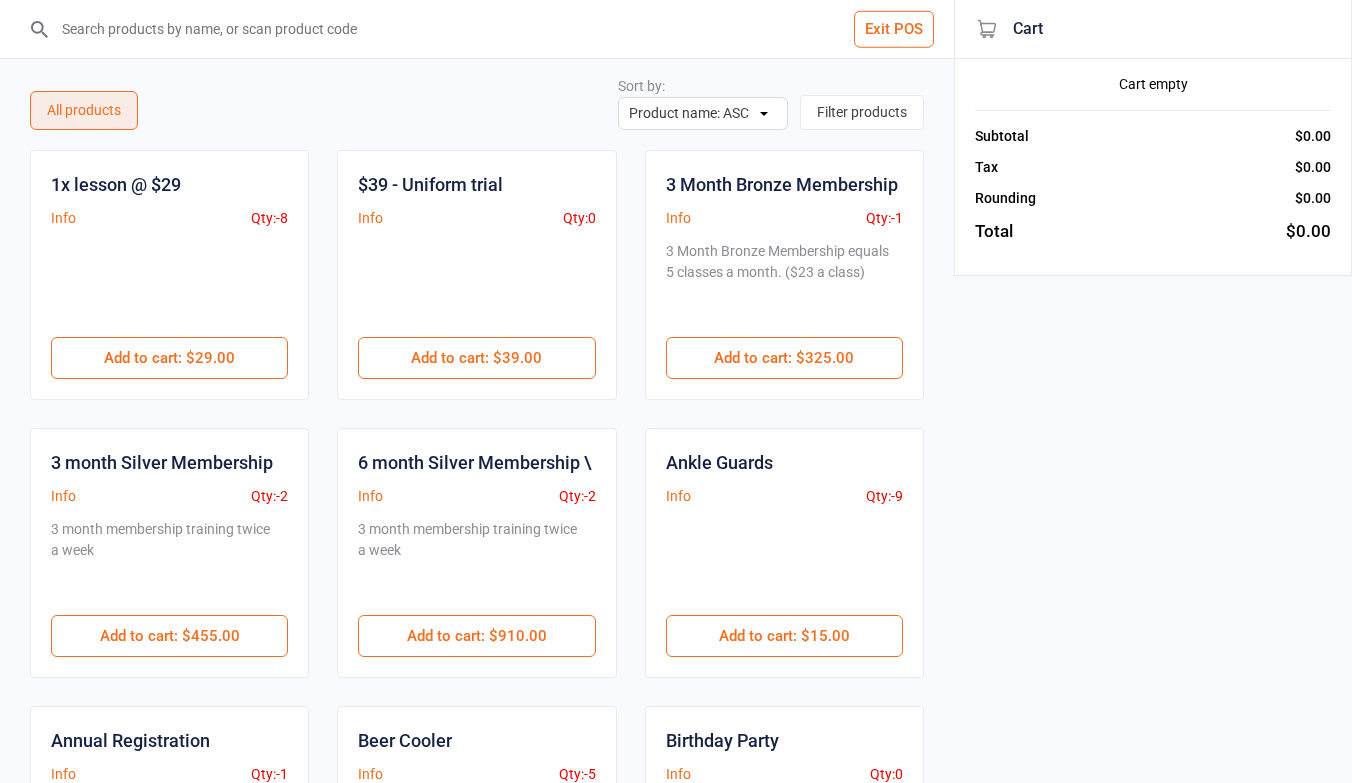 click at bounding box center (489, 29) 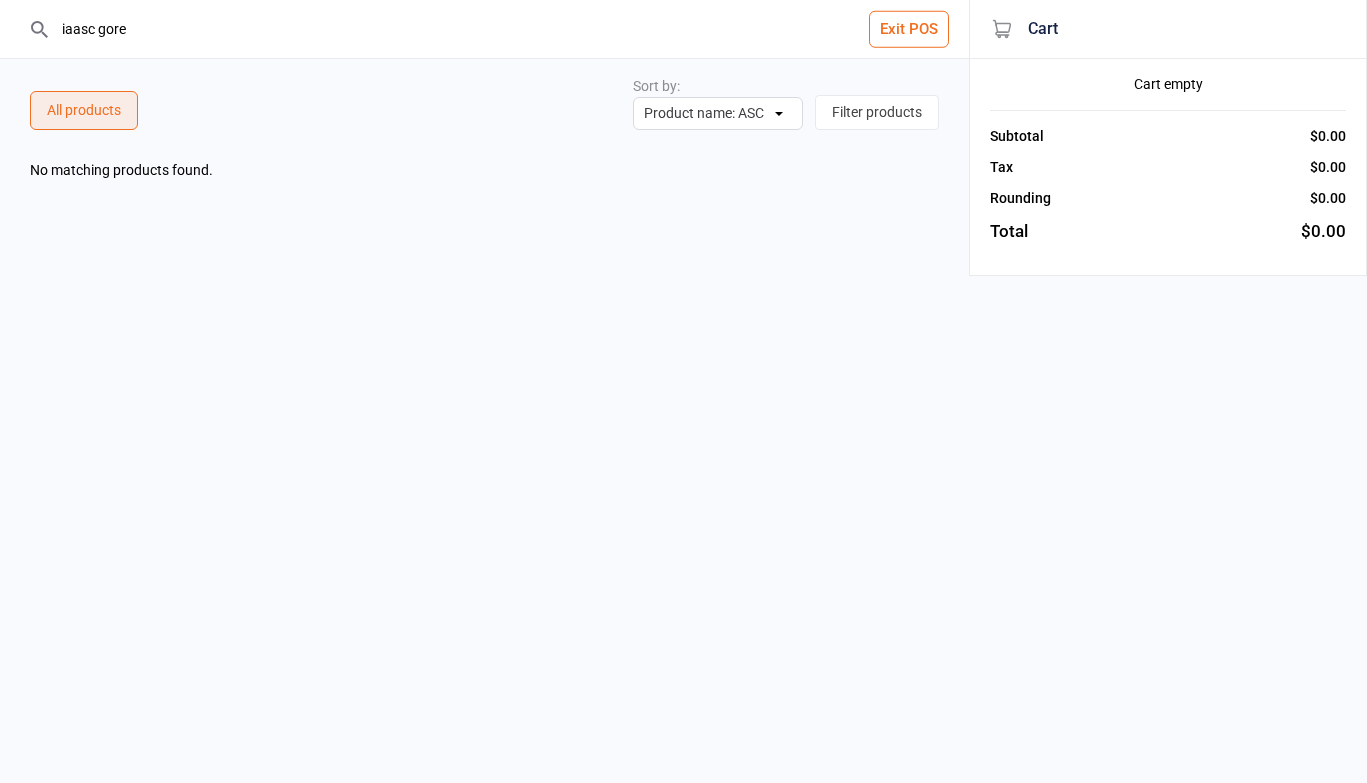drag, startPoint x: 152, startPoint y: 34, endPoint x: 32, endPoint y: 22, distance: 120.59851 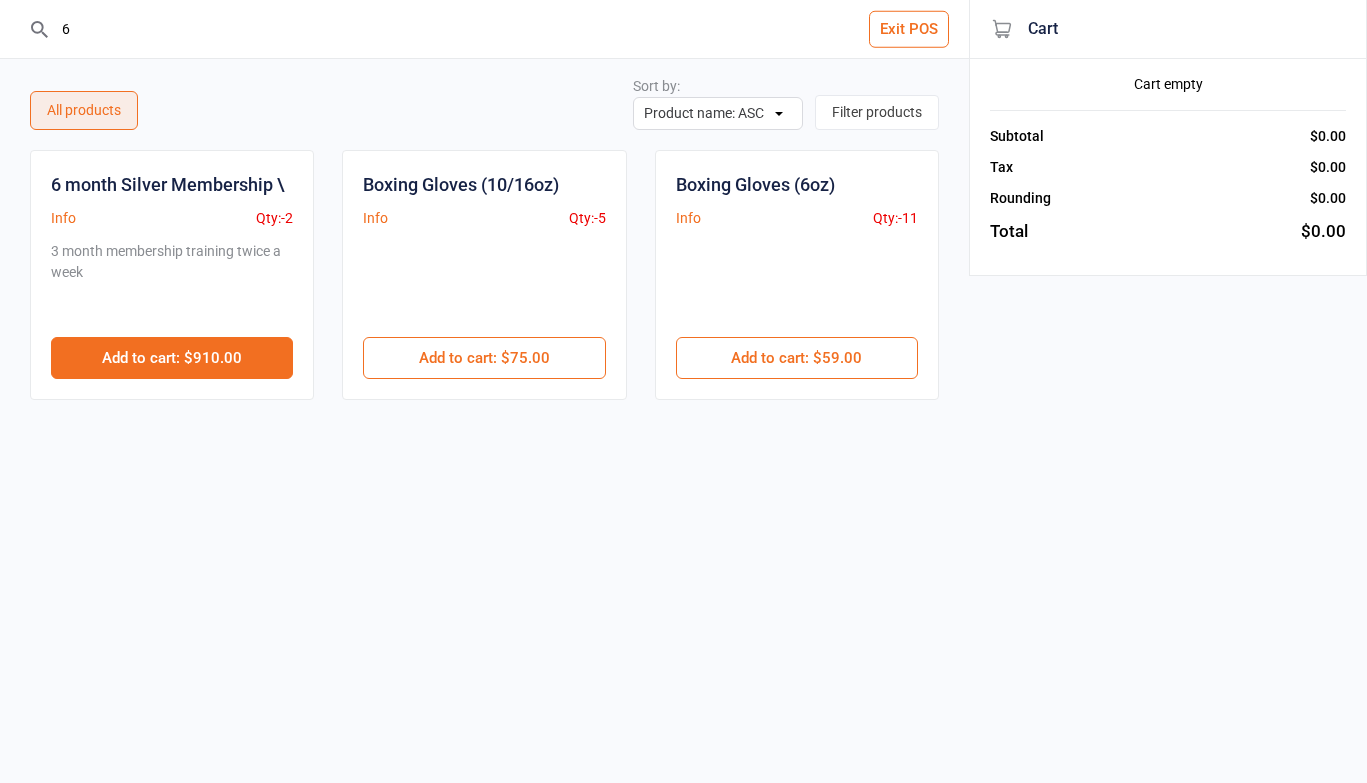 type on "6" 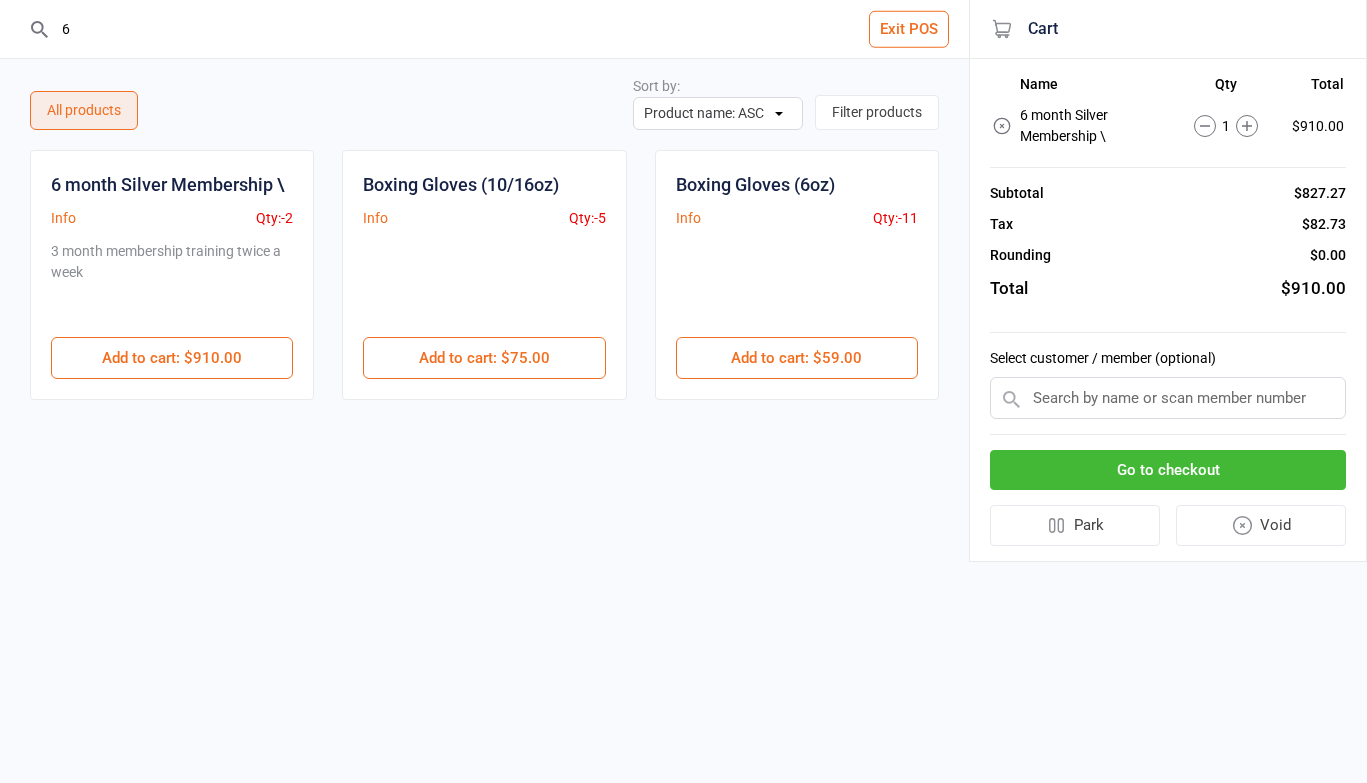 click at bounding box center (1168, 398) 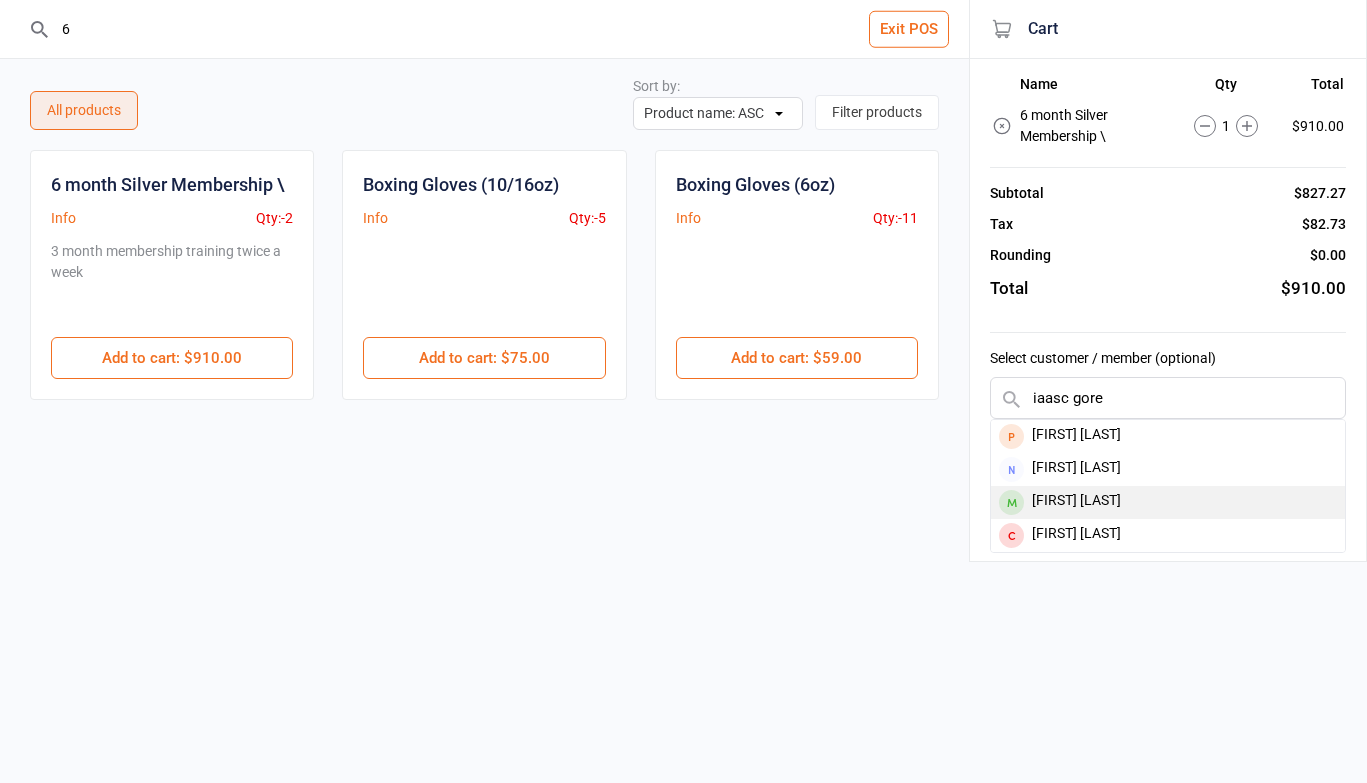 type on "iaasc gore" 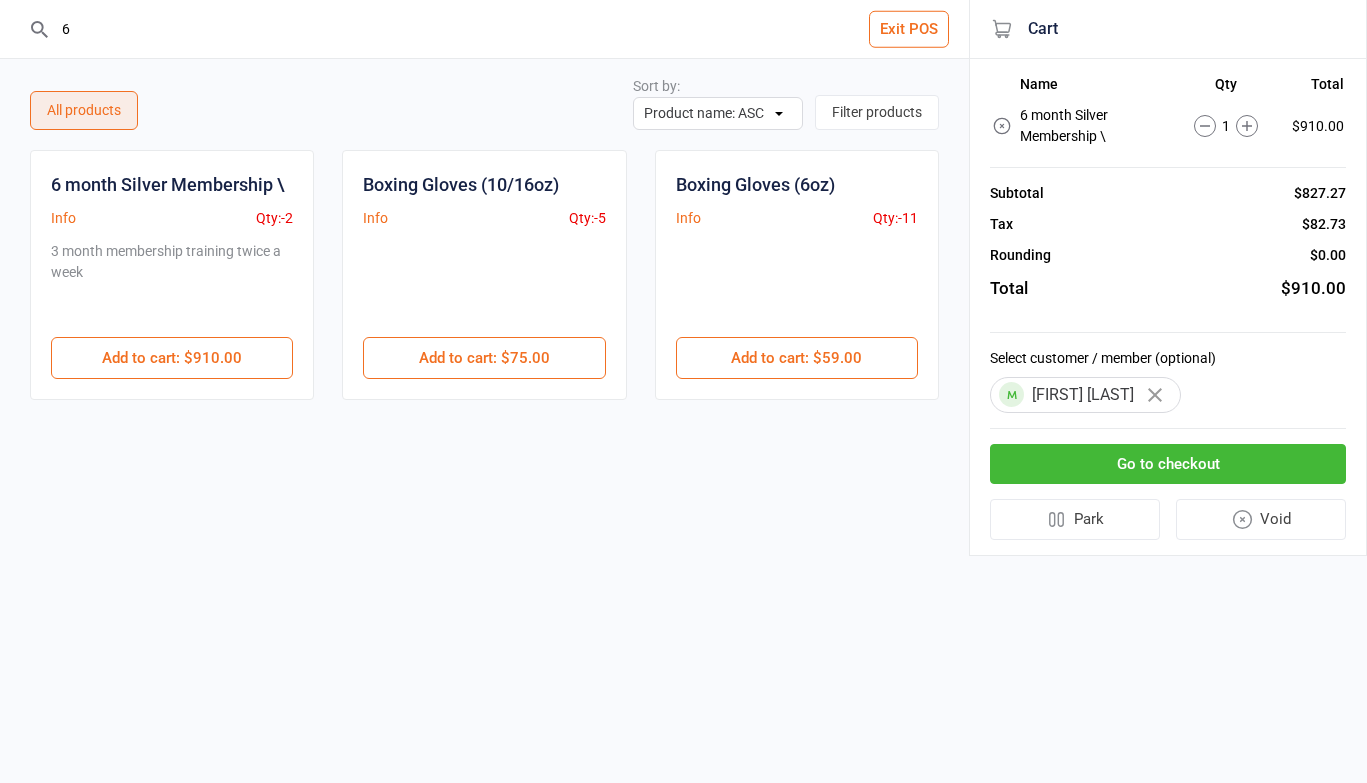 click on "Go to checkout" at bounding box center [1168, 464] 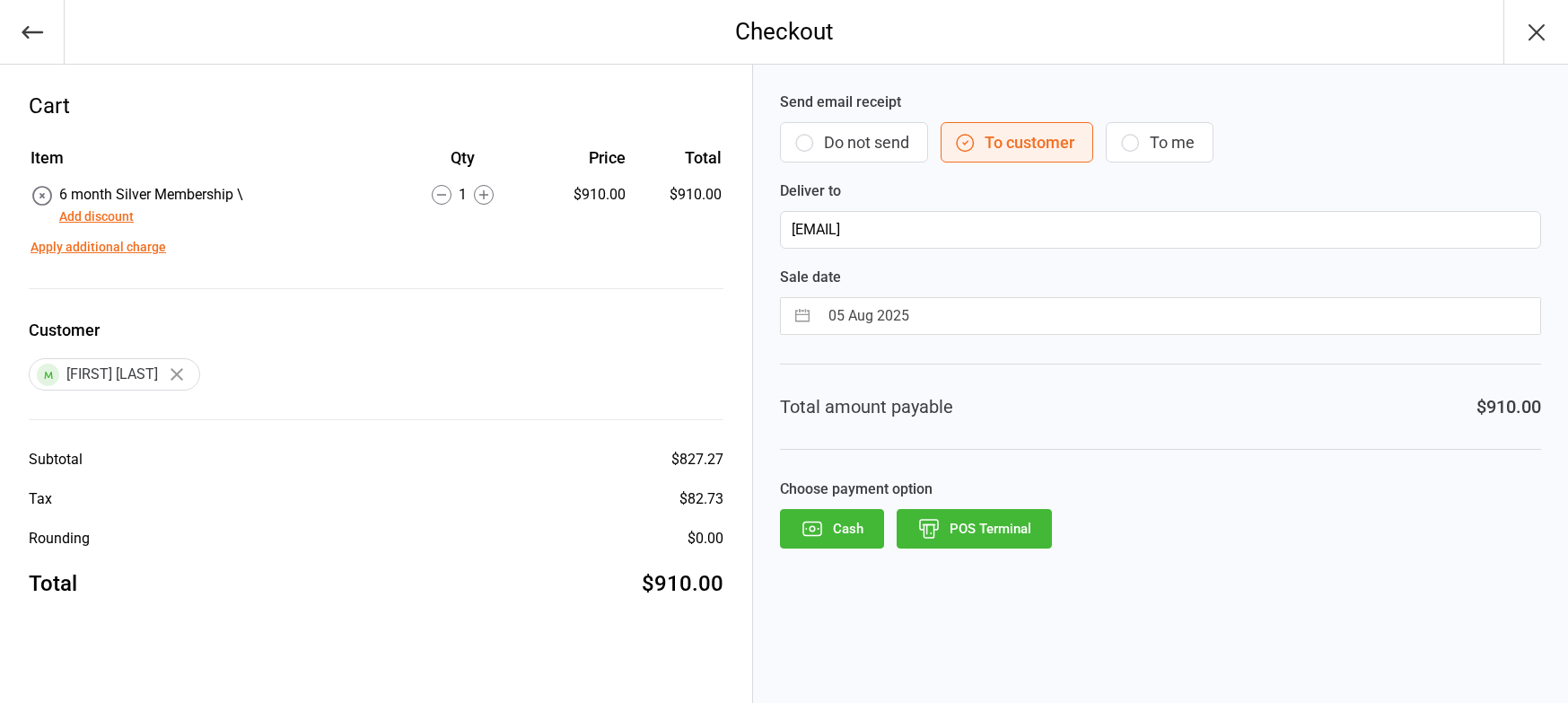 click at bounding box center [32, 31] 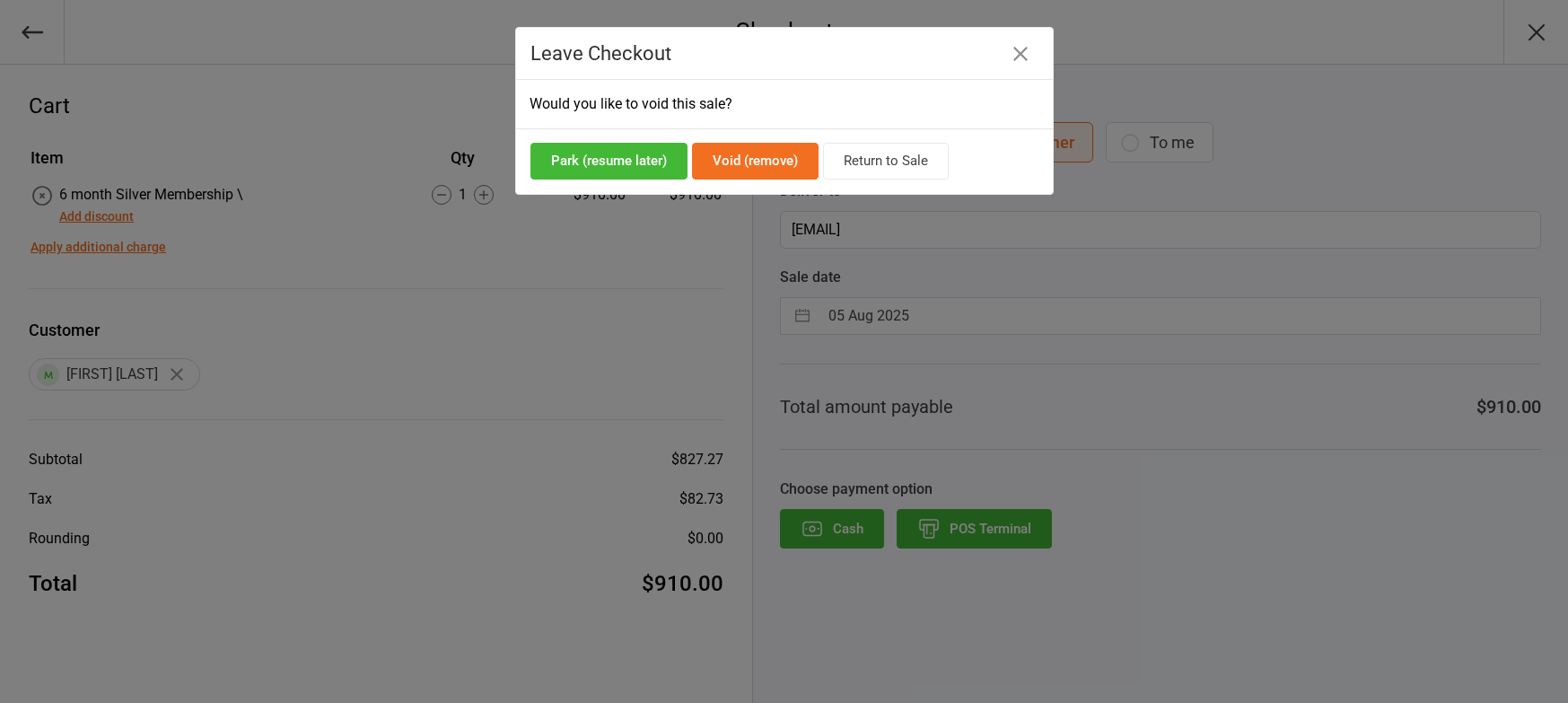 click on "Void (remove)" at bounding box center (755, 161) 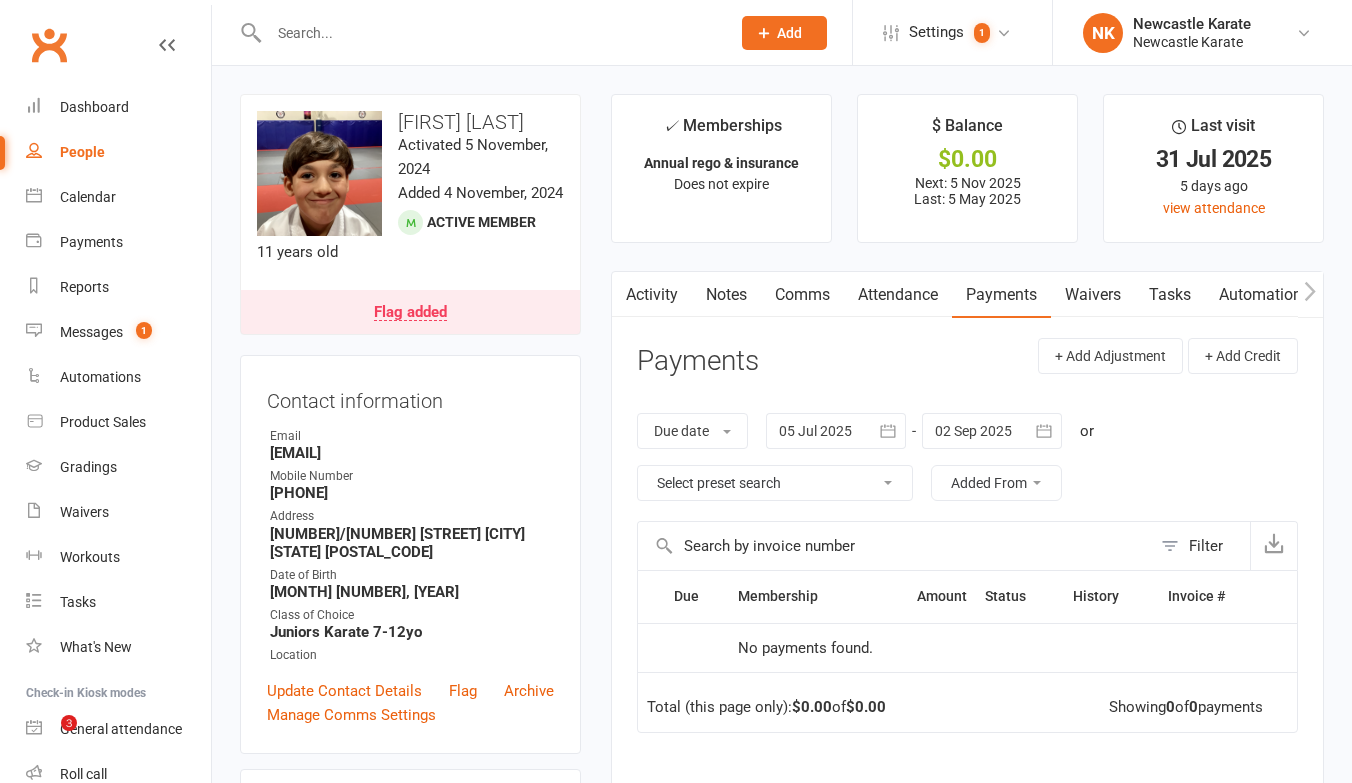 scroll, scrollTop: 0, scrollLeft: 0, axis: both 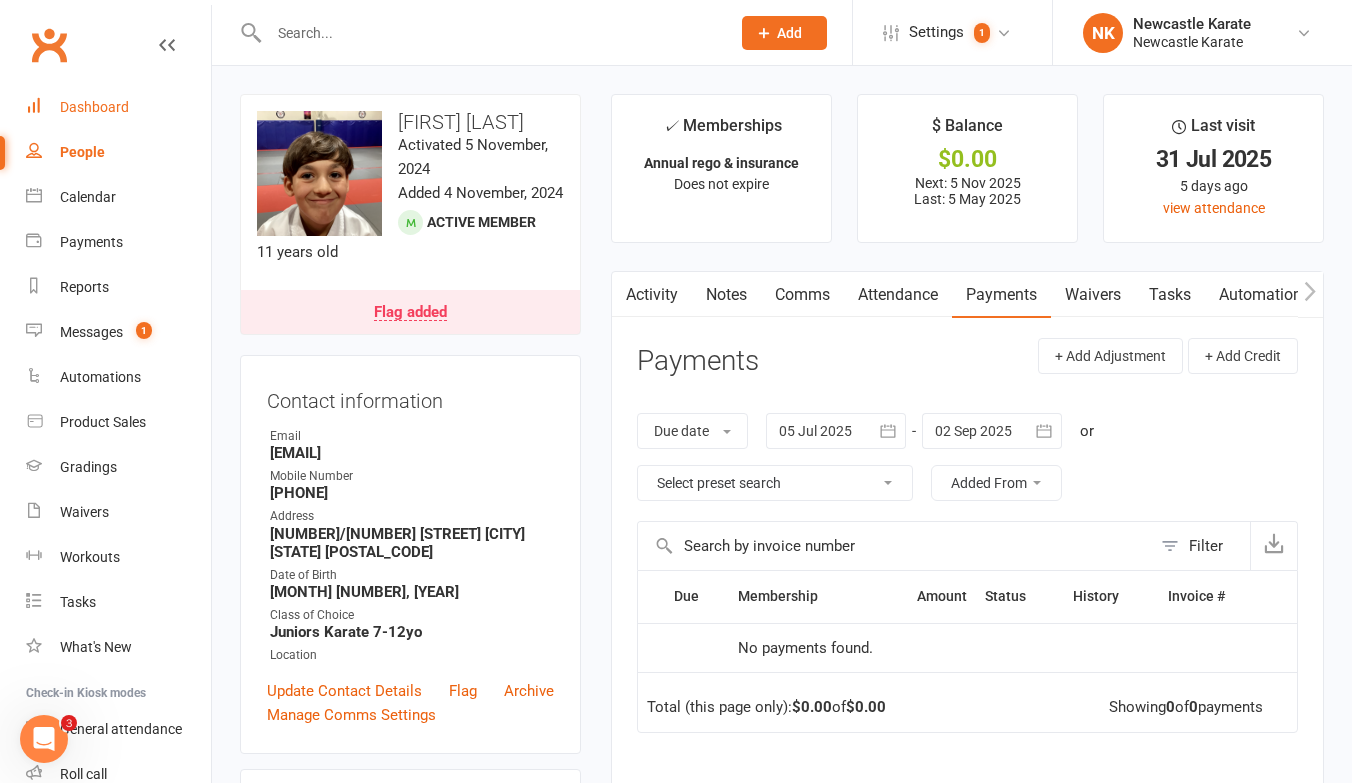 click on "Dashboard" at bounding box center (94, 107) 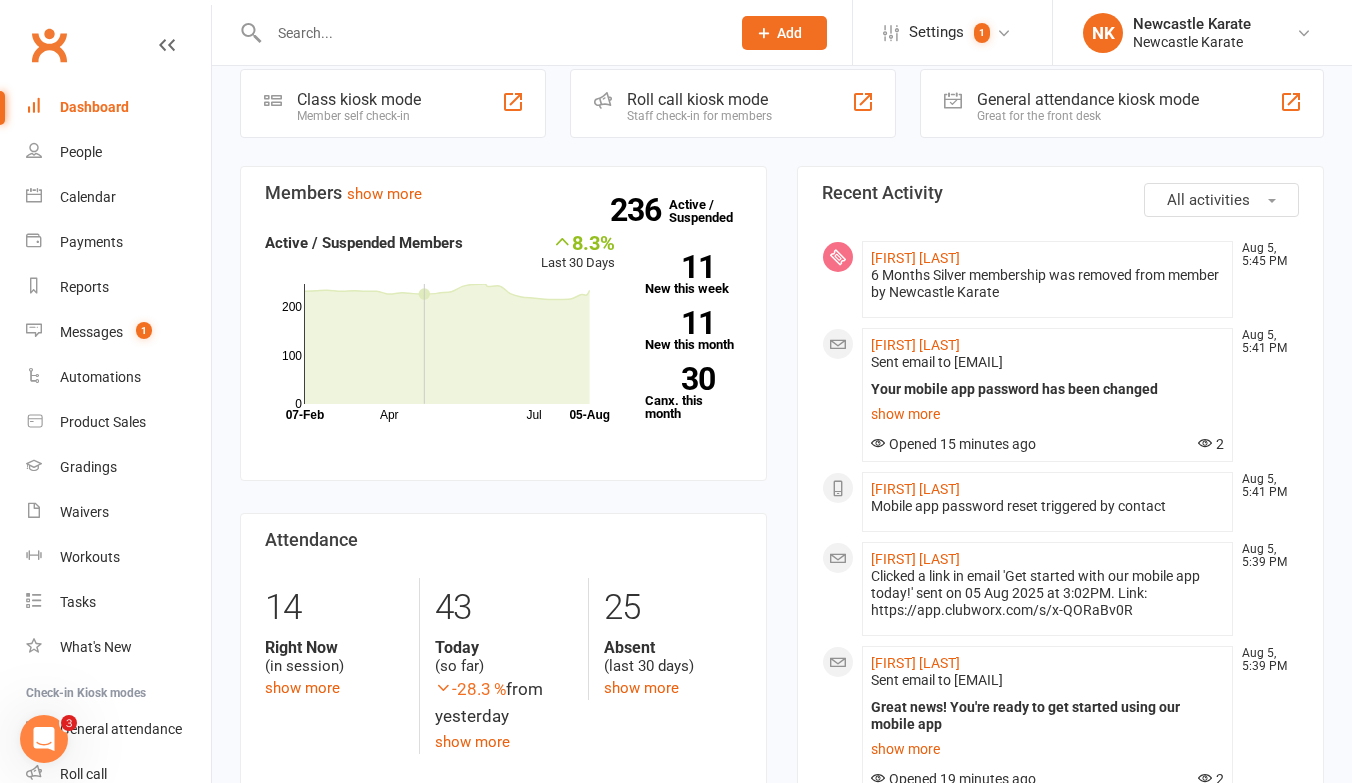 scroll, scrollTop: 363, scrollLeft: 0, axis: vertical 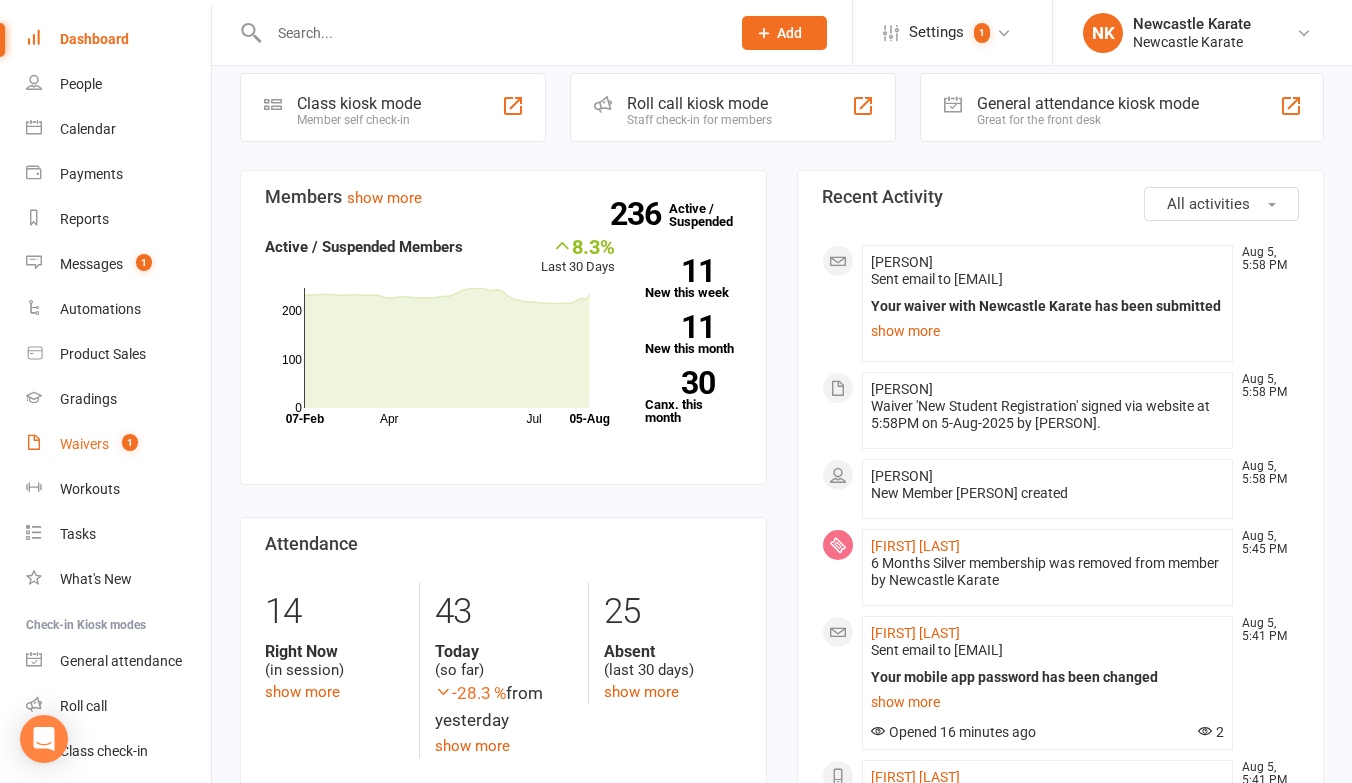 drag, startPoint x: 115, startPoint y: 449, endPoint x: 146, endPoint y: 430, distance: 36.359318 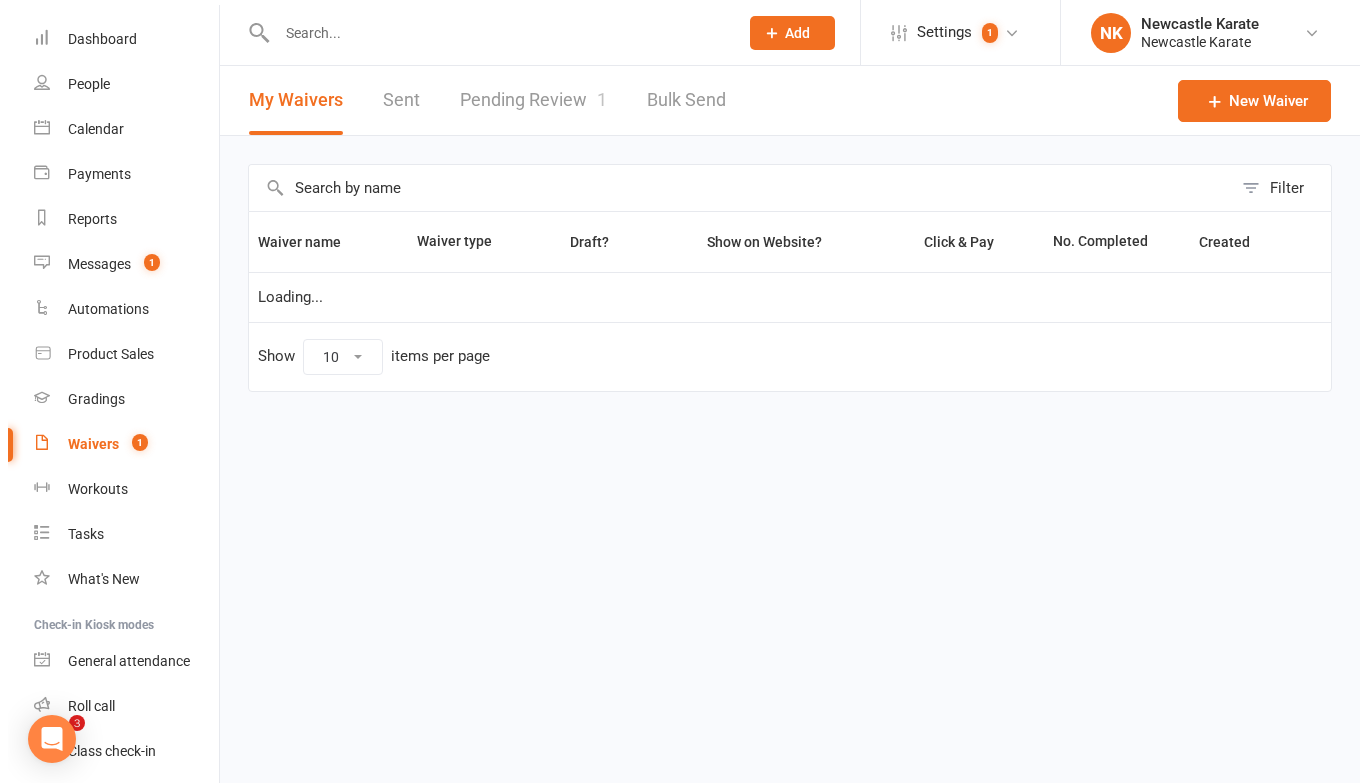 scroll, scrollTop: 0, scrollLeft: 0, axis: both 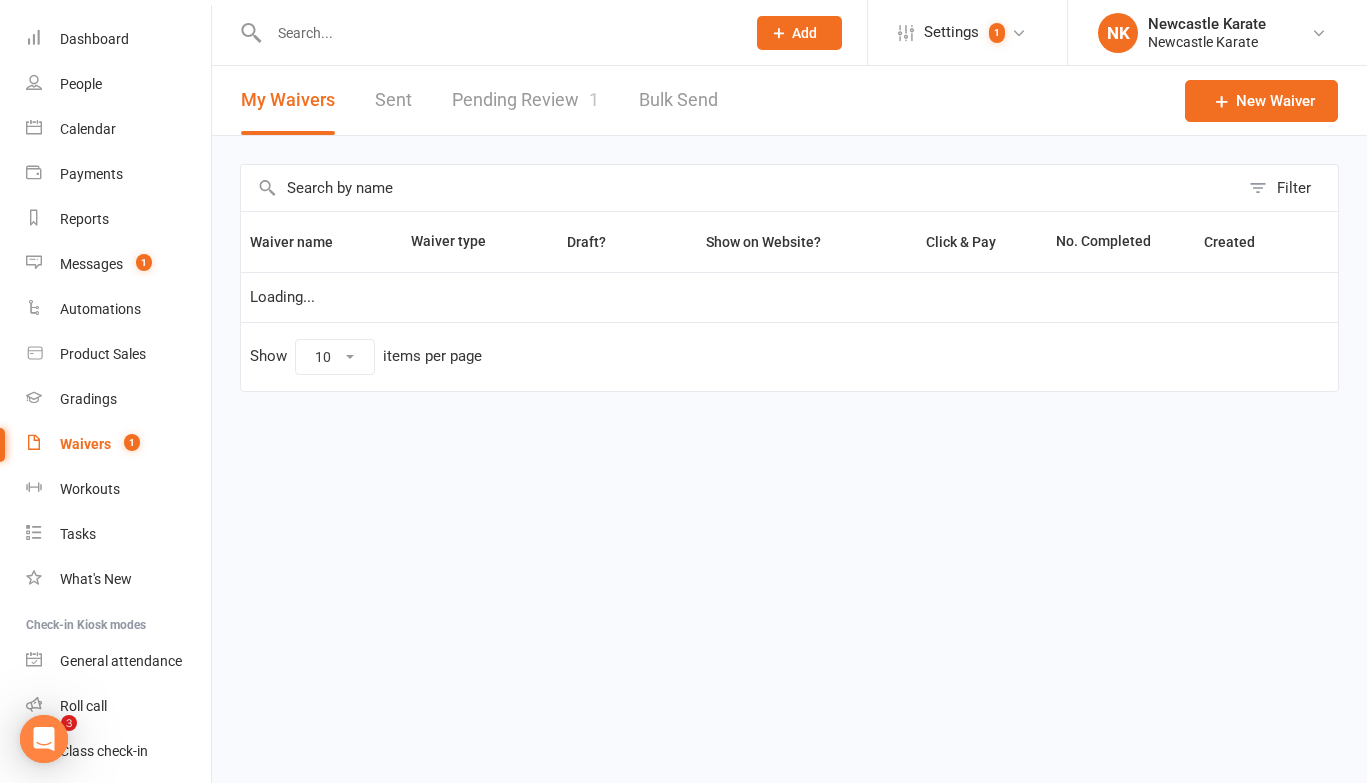 select on "100" 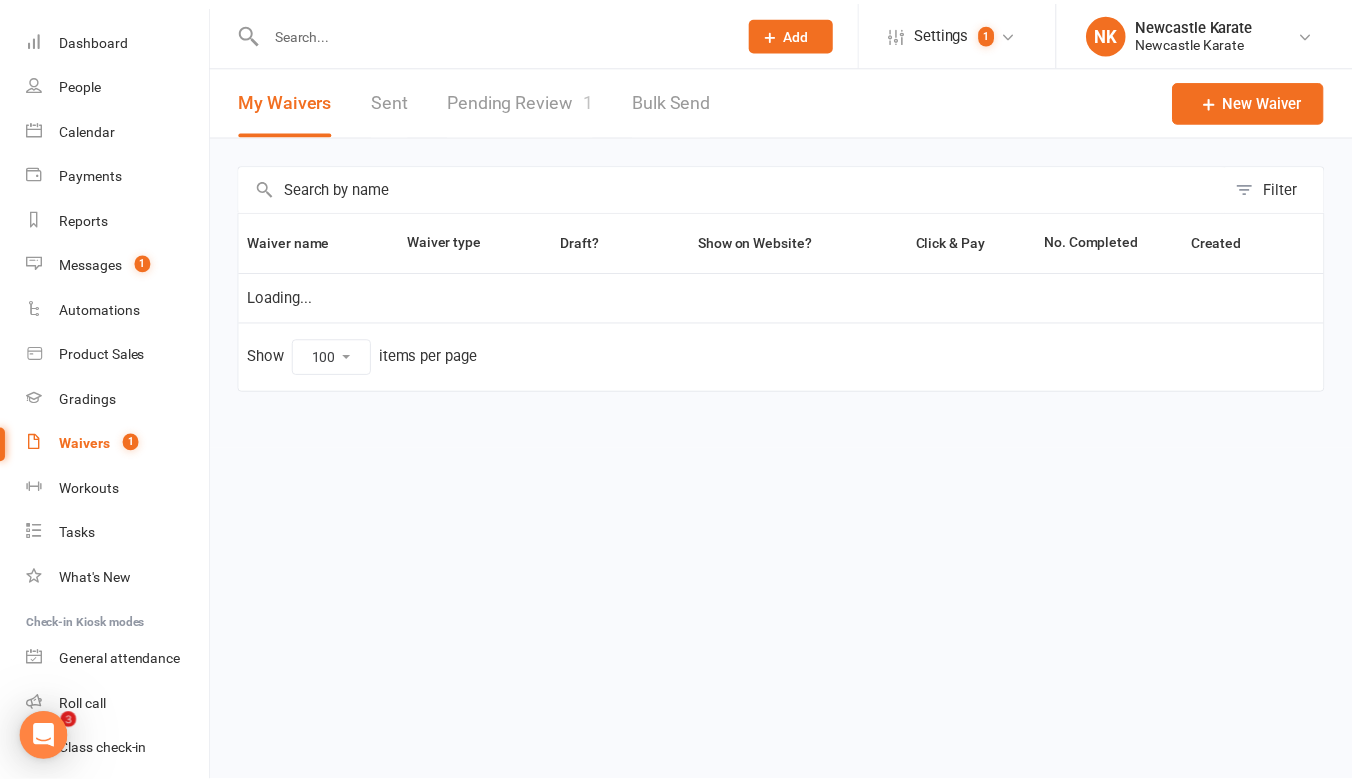 scroll, scrollTop: 0, scrollLeft: 0, axis: both 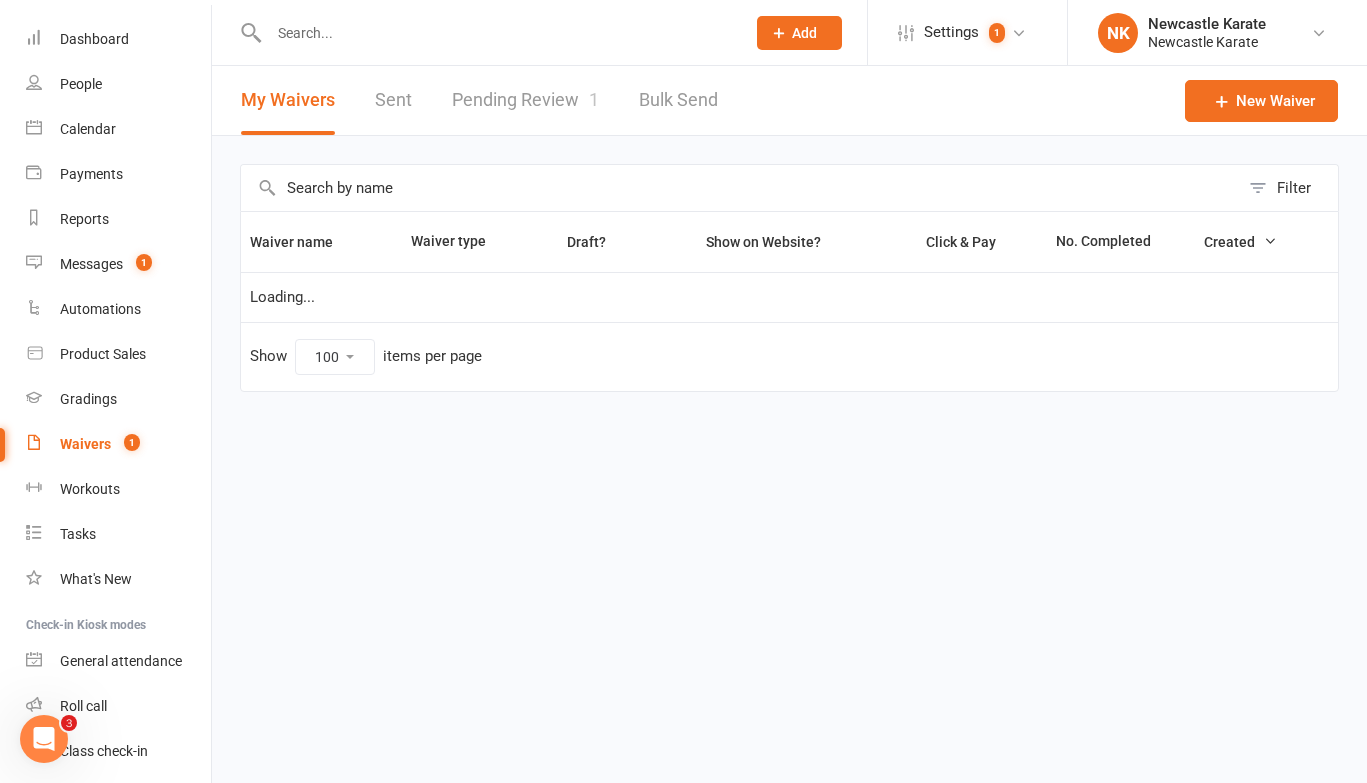 click on "Pending Review 1" at bounding box center [525, 100] 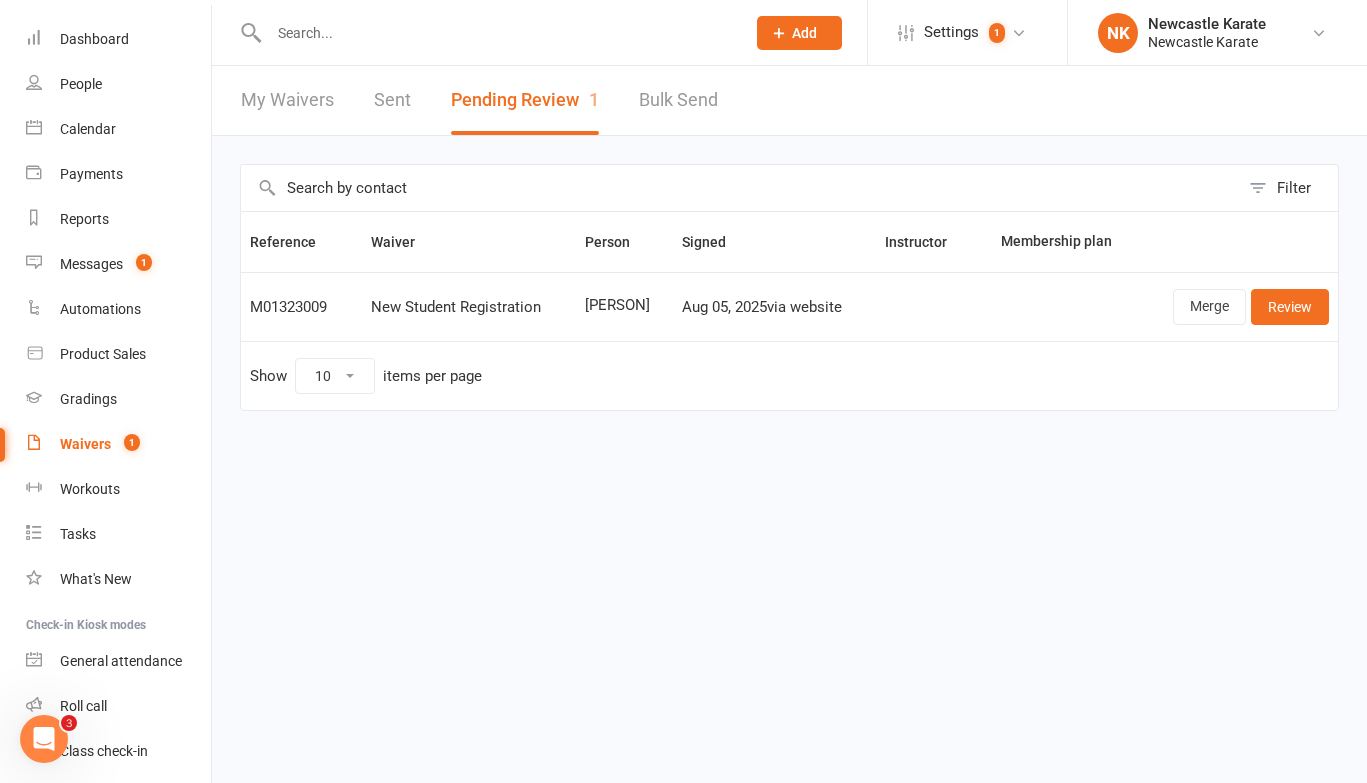 click at bounding box center (497, 33) 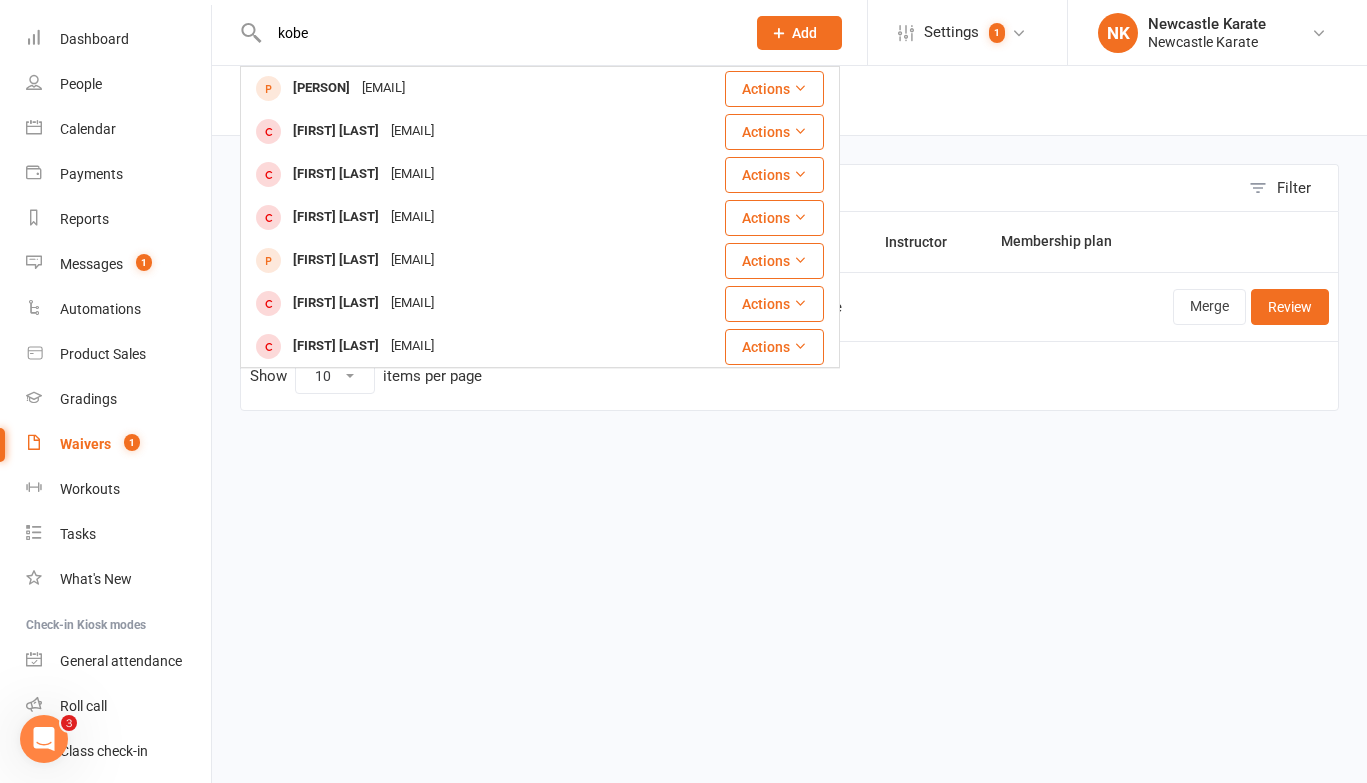type on "kobe" 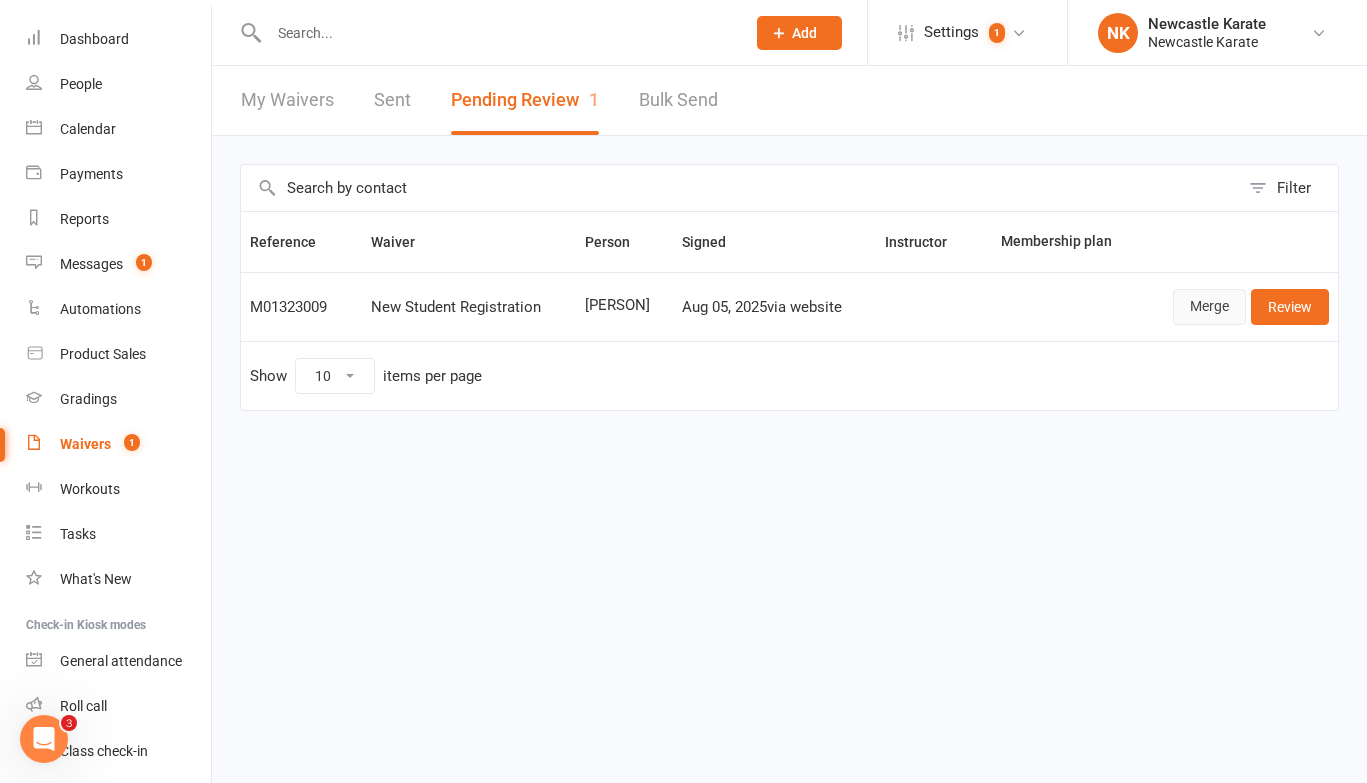 click on "Merge" at bounding box center (1209, 307) 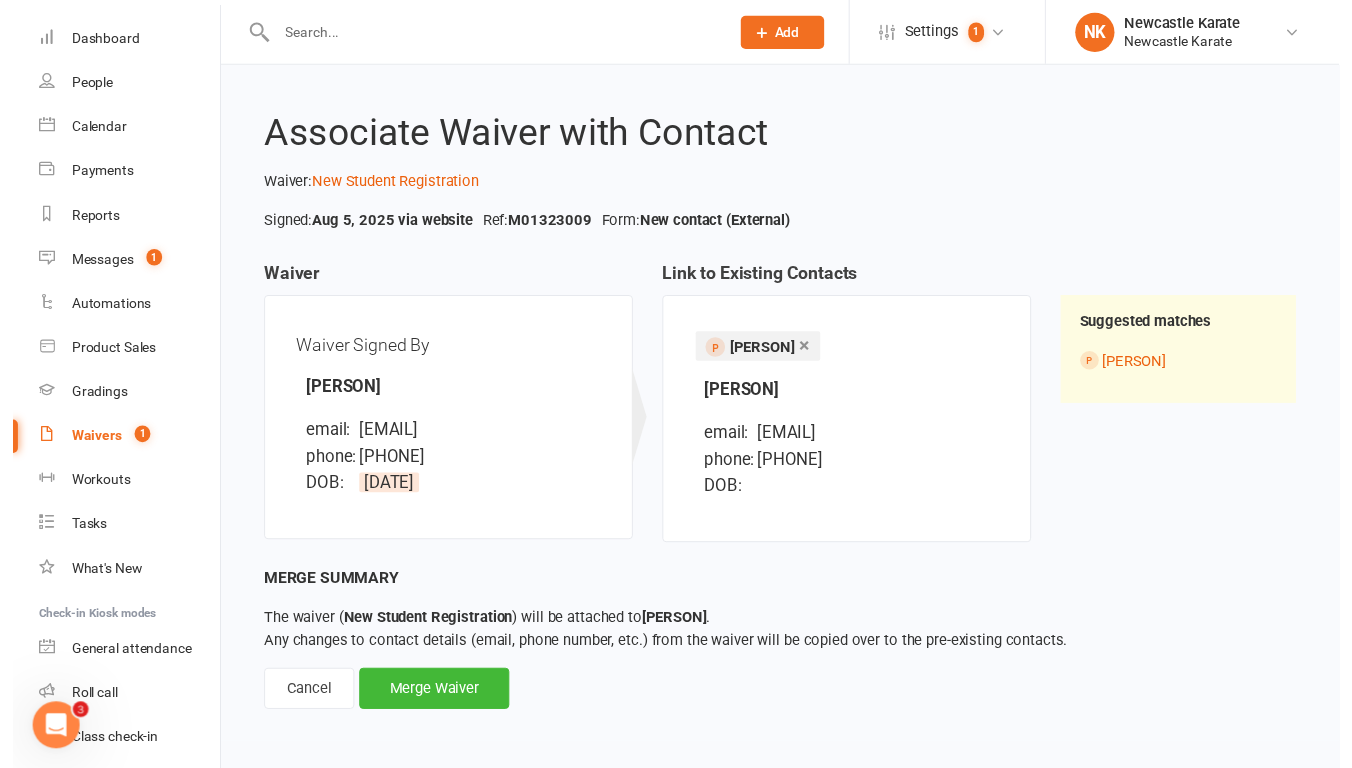 scroll, scrollTop: 12, scrollLeft: 0, axis: vertical 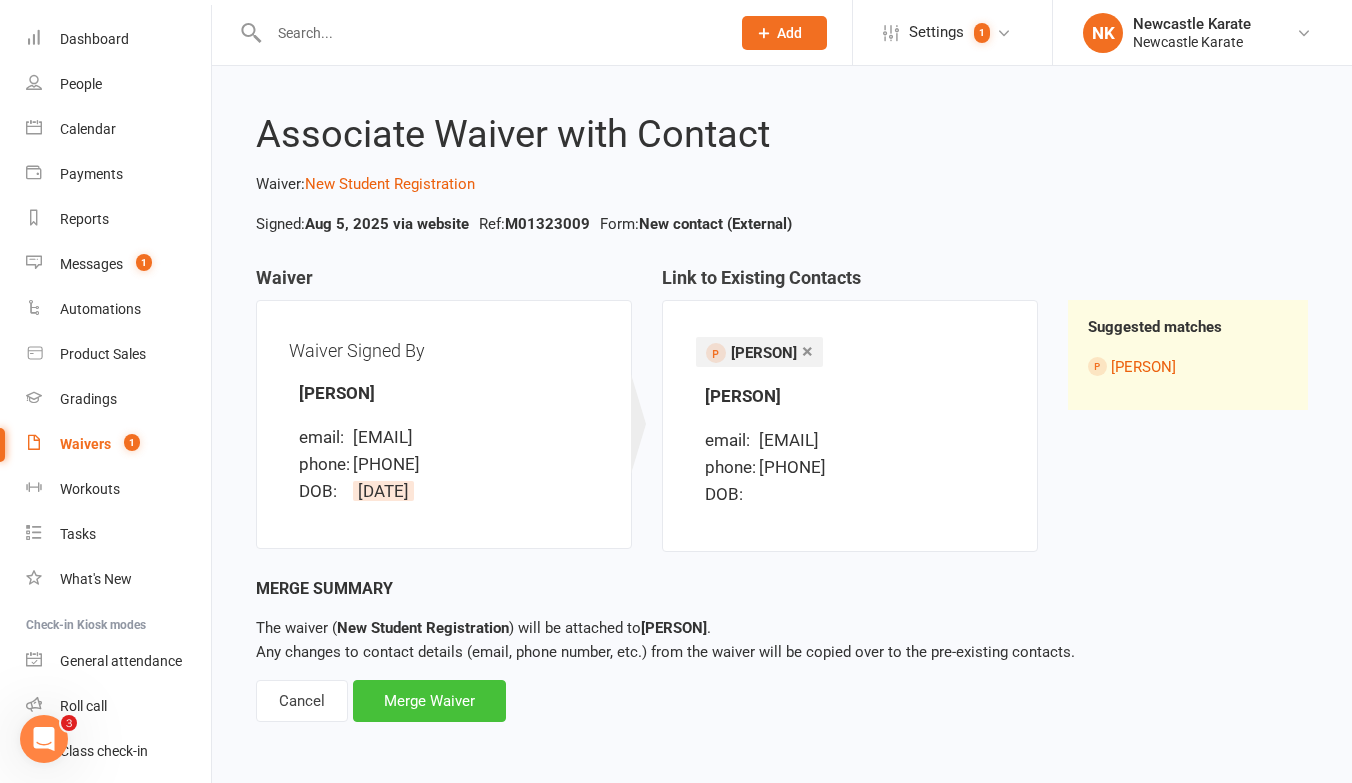 click on "Merge Waiver" at bounding box center [429, 701] 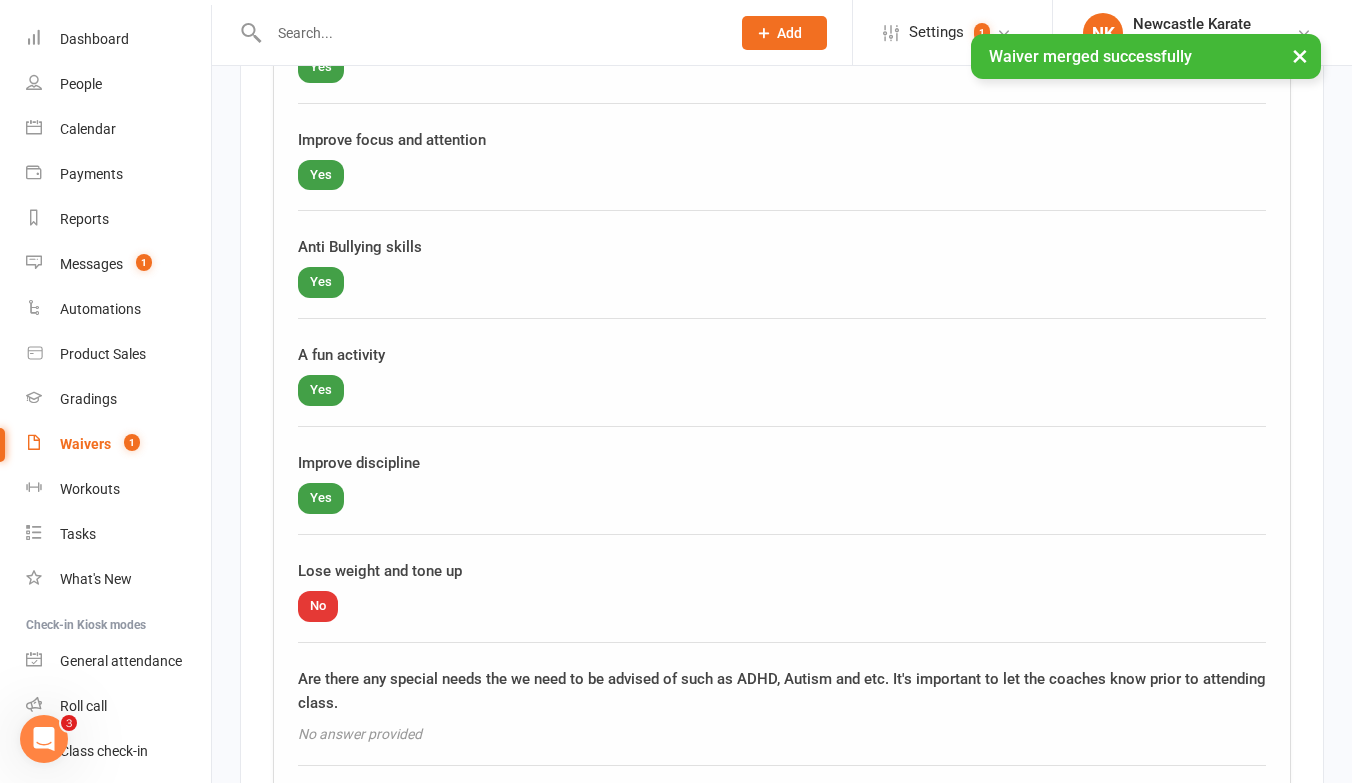 scroll, scrollTop: 2080, scrollLeft: 0, axis: vertical 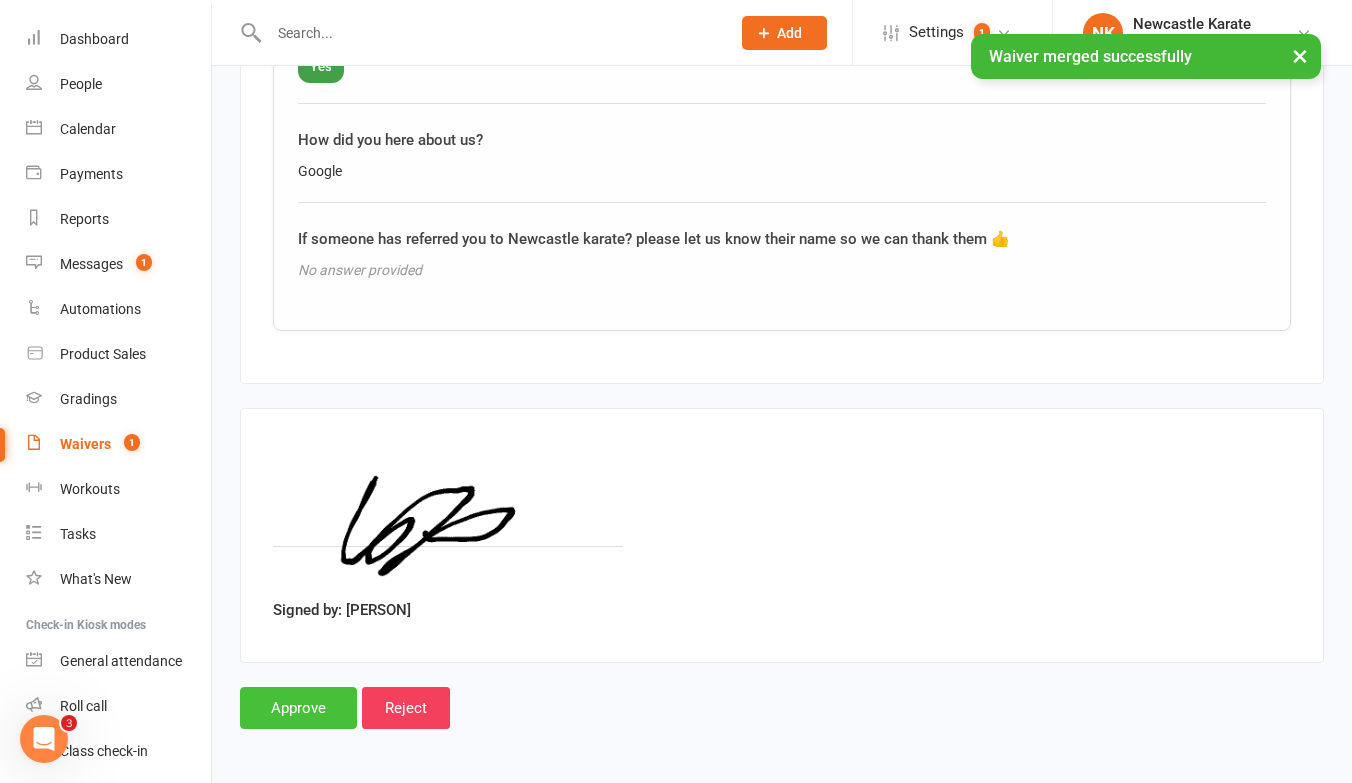click on "Approve" at bounding box center [298, 708] 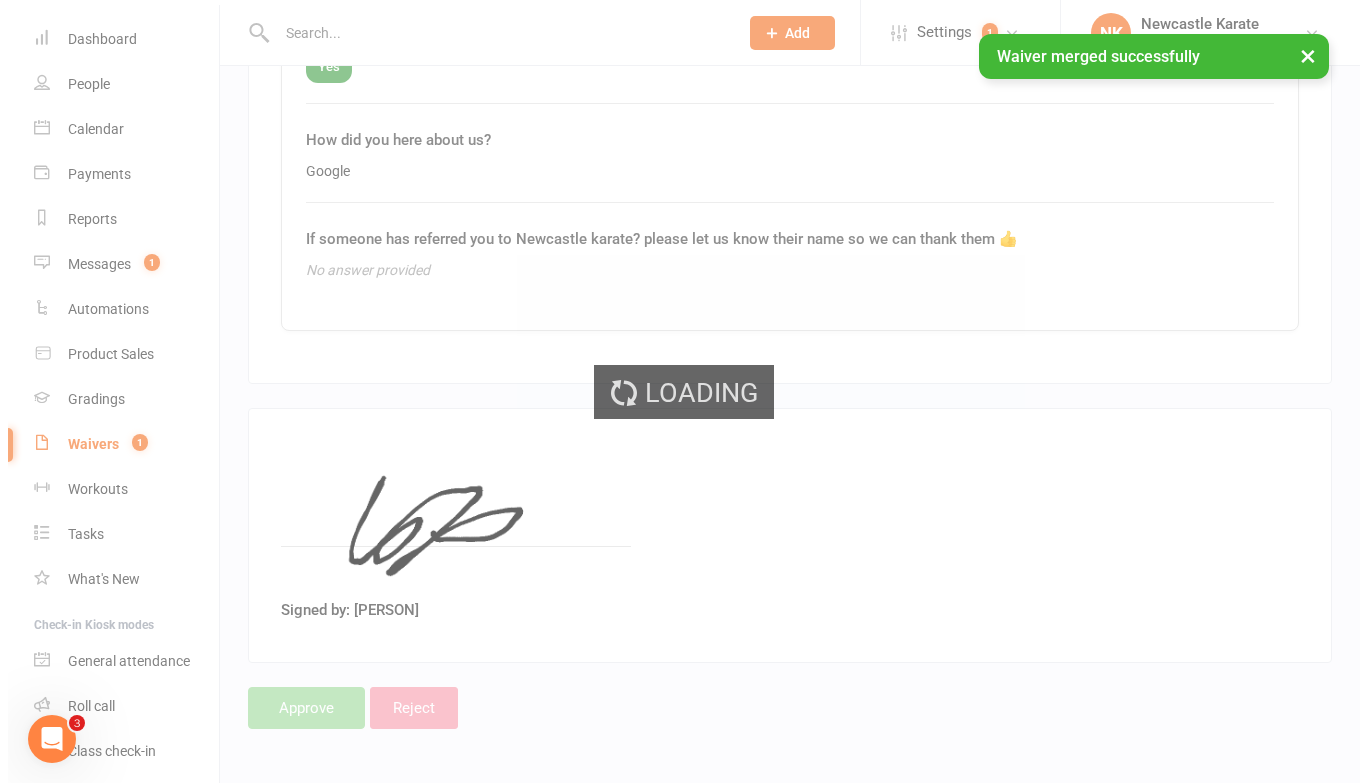 scroll, scrollTop: 0, scrollLeft: 0, axis: both 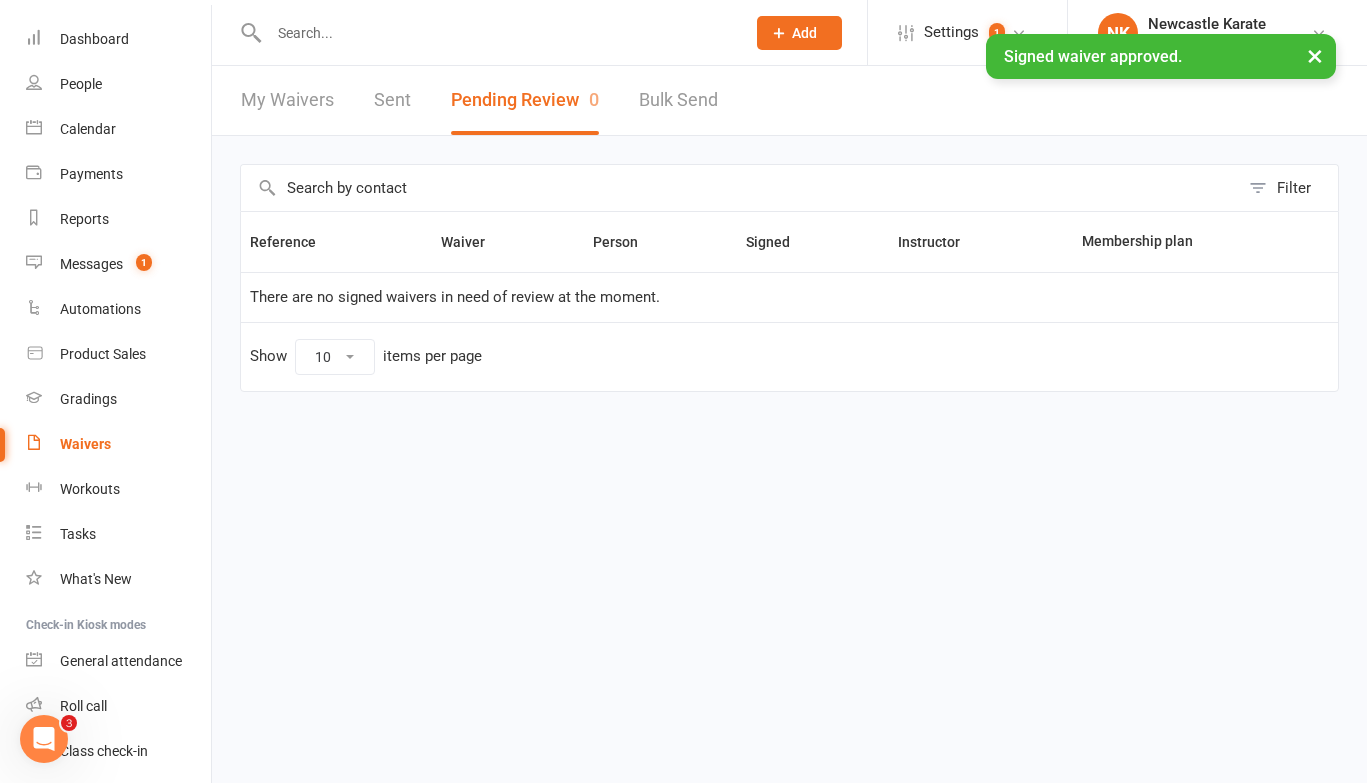 click on "× Signed waiver approved." at bounding box center (670, 34) 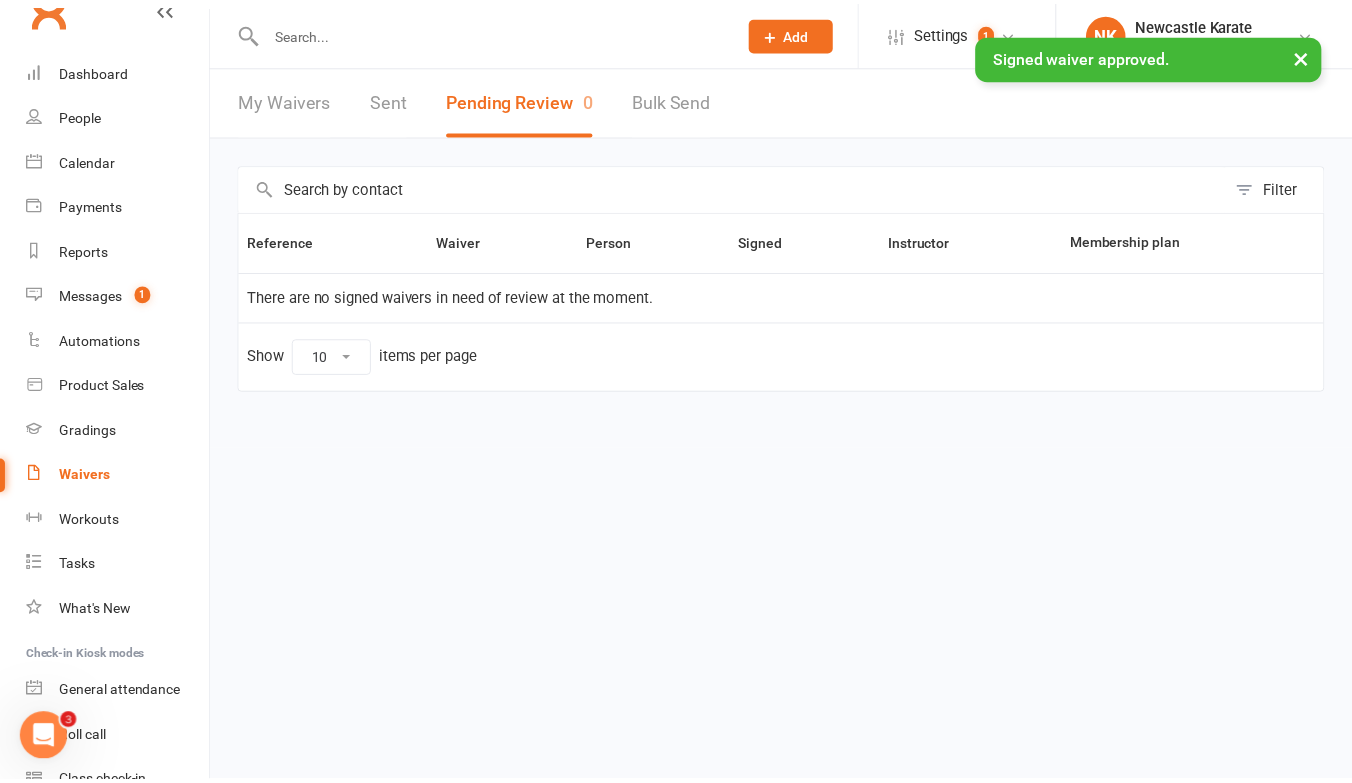 scroll, scrollTop: 0, scrollLeft: 0, axis: both 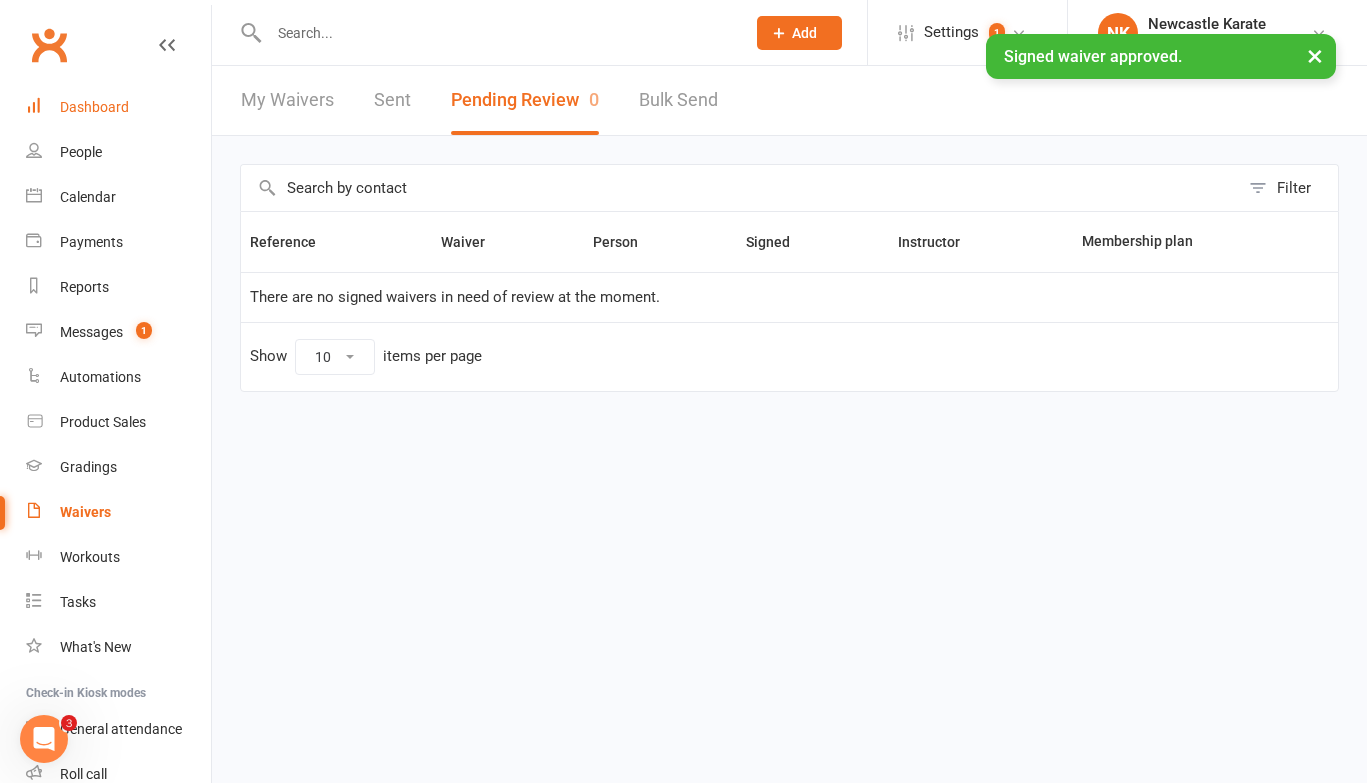 click on "Dashboard" at bounding box center (94, 107) 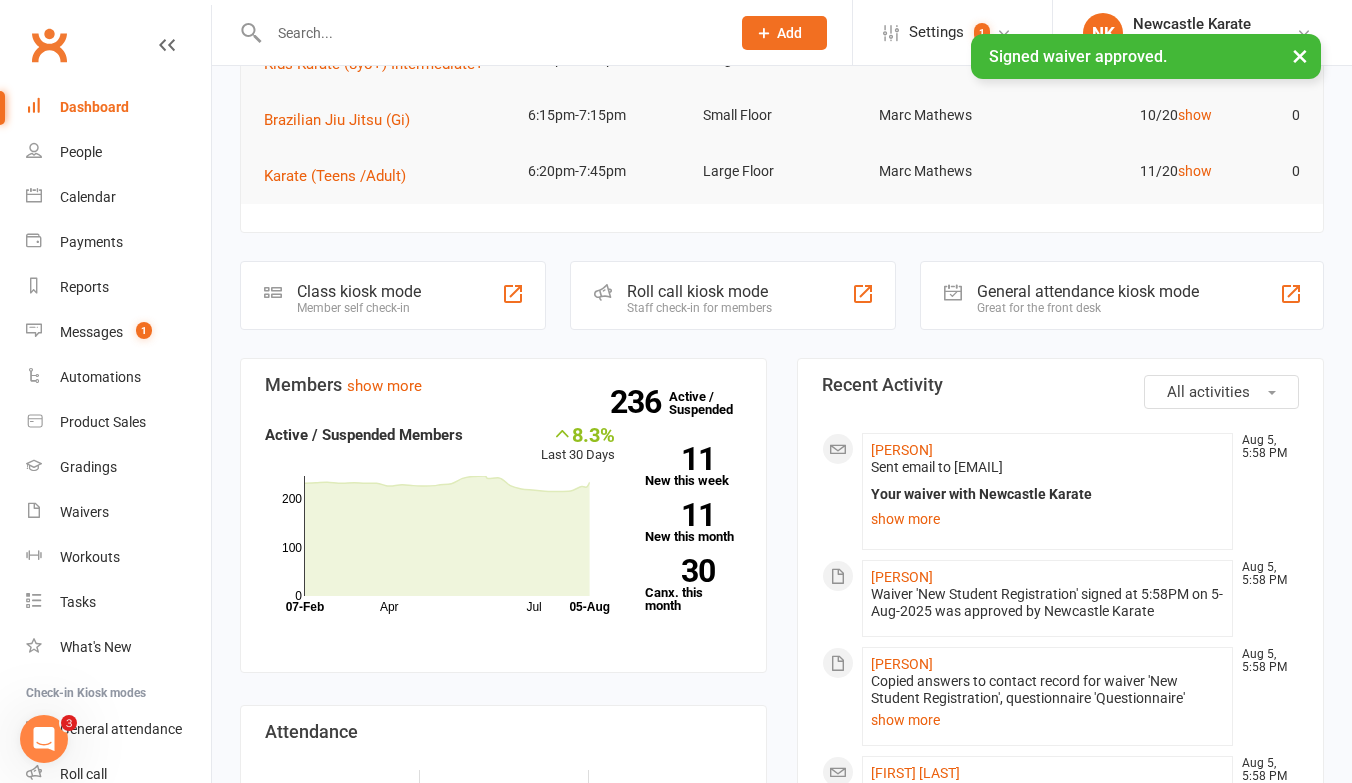 scroll, scrollTop: 280, scrollLeft: 0, axis: vertical 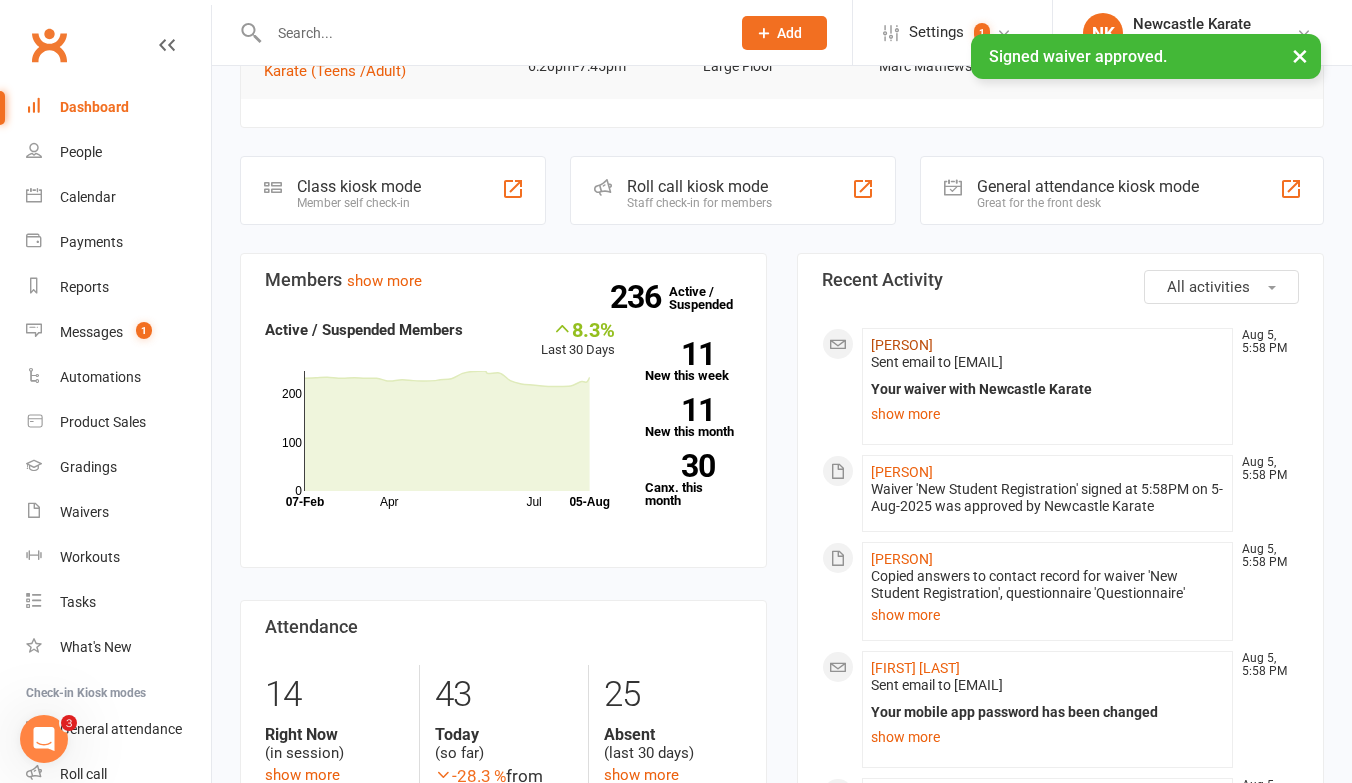 click on "[FIRST] [LAST]" 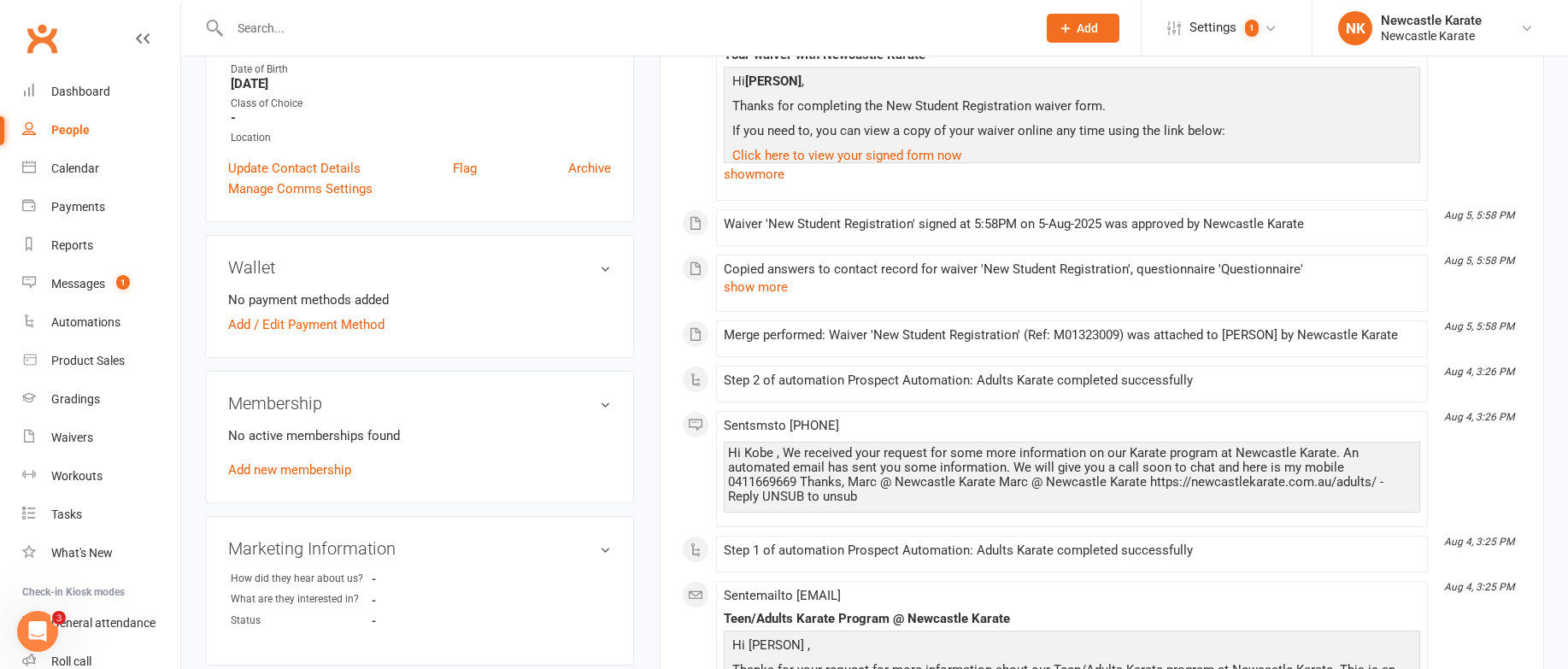 scroll, scrollTop: 270, scrollLeft: 0, axis: vertical 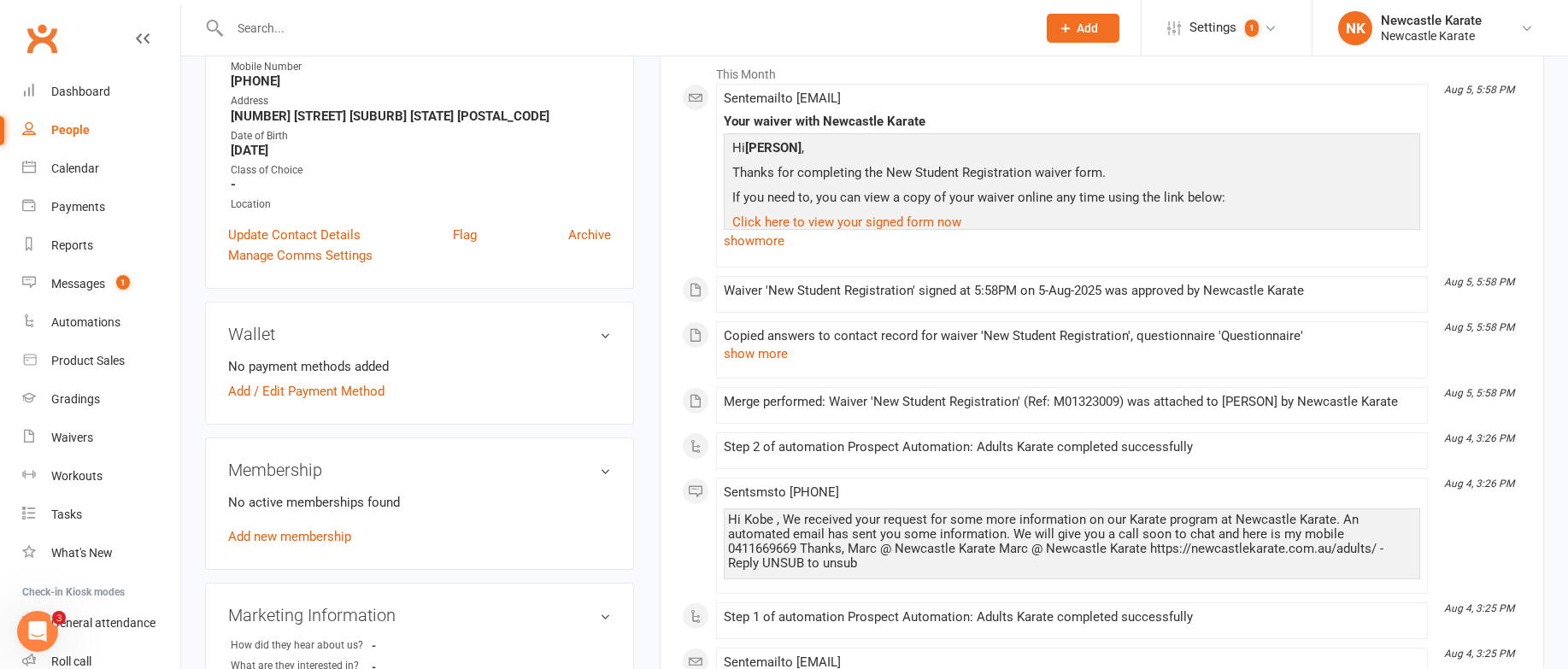 click on "No active memberships found Add new membership" at bounding box center [420, 519] 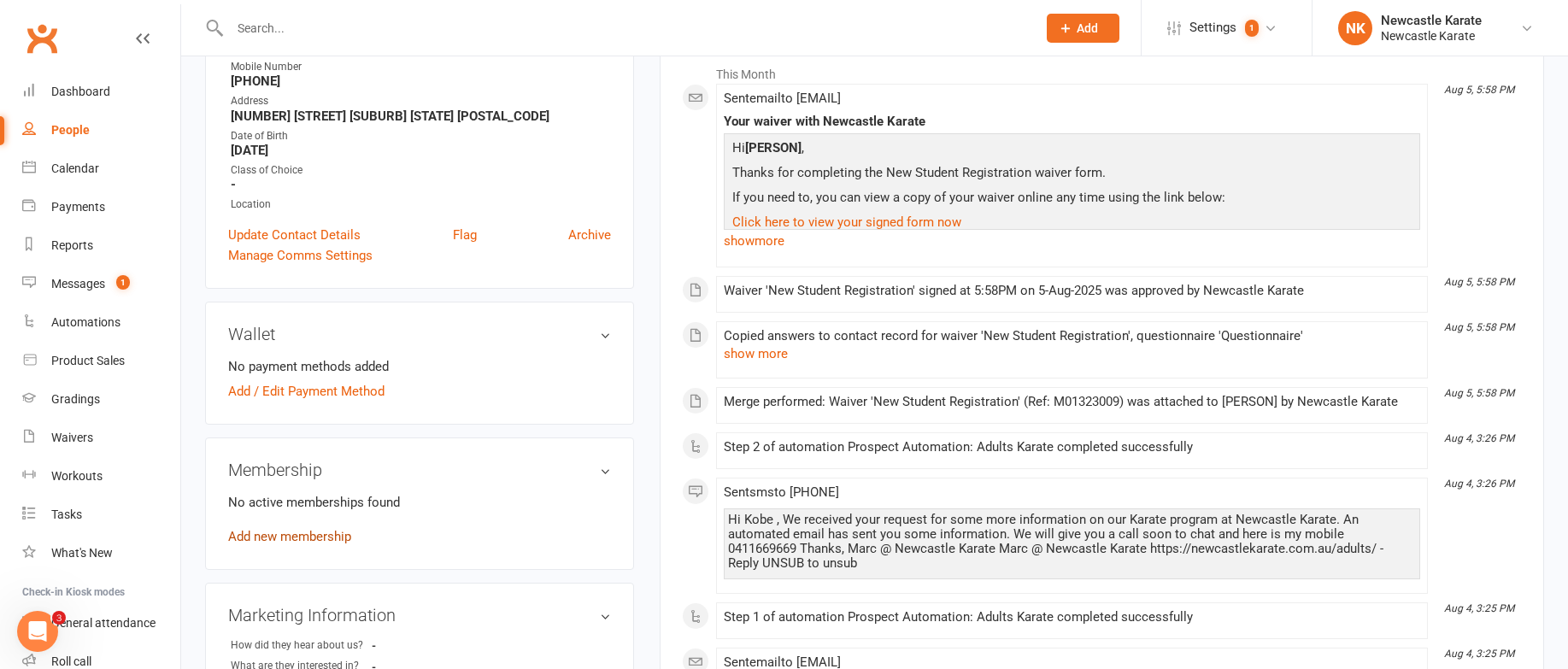 click on "Add new membership" at bounding box center [290, 537] 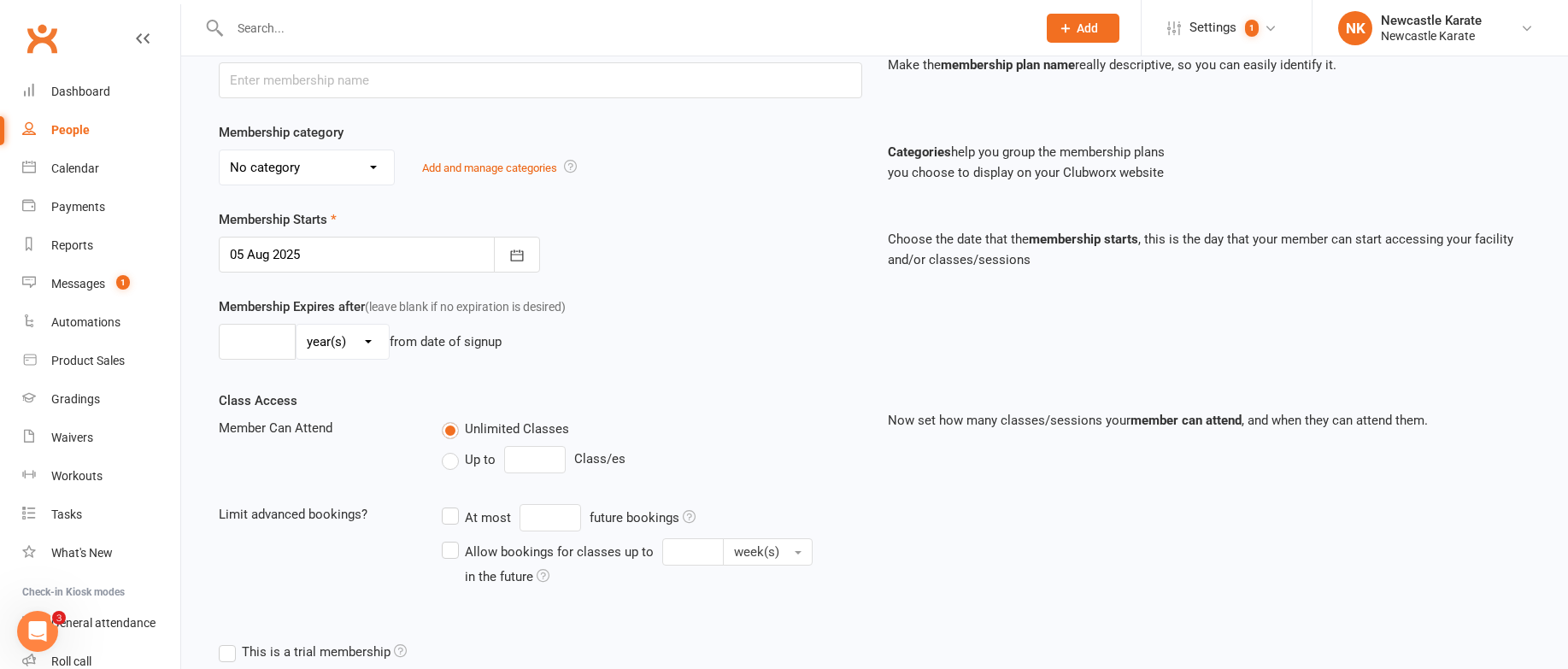 scroll, scrollTop: 0, scrollLeft: 0, axis: both 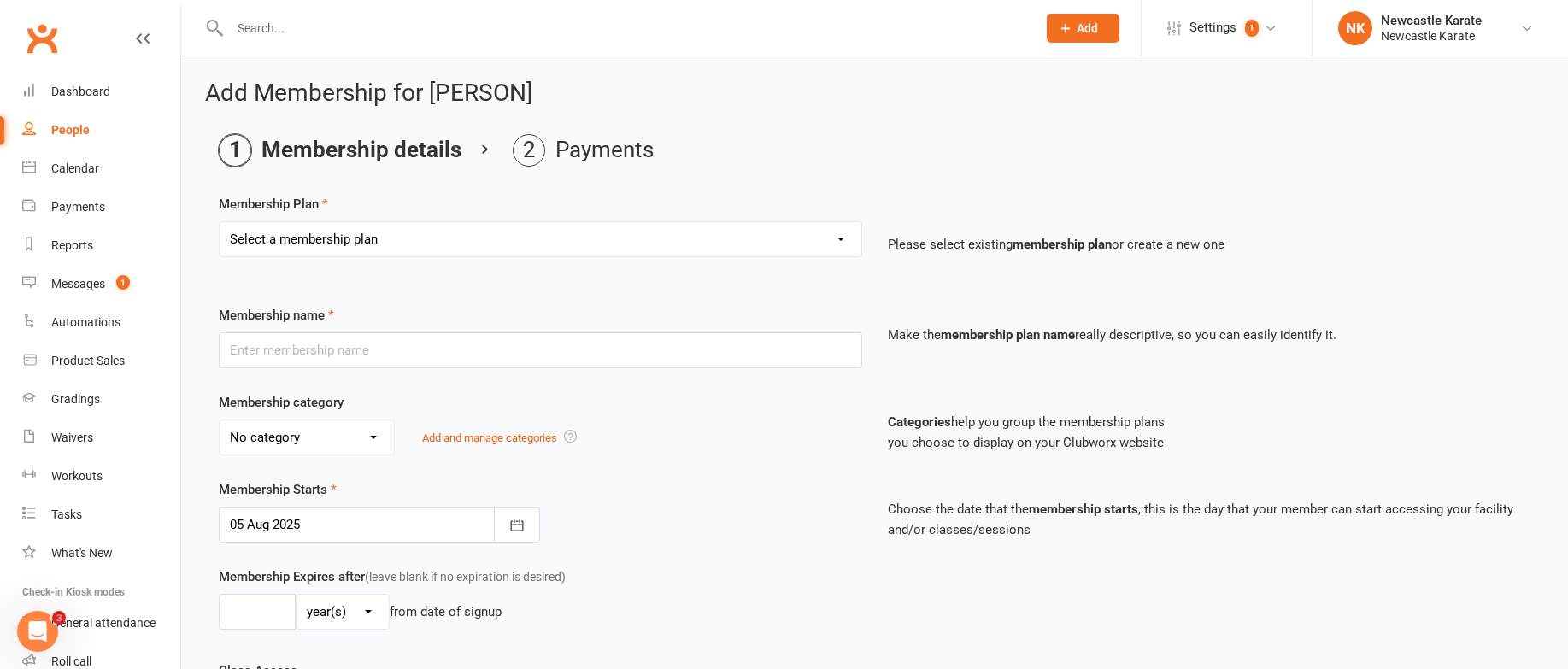 click on "Select a membership plan Create new Membership Plan INTRO Karate 2 weeks + Uniform ($39) Kids INTRO Fitness Kickboxing 2 WEEKS + gloves ($69) BRONZE @ $25 a class “$50 Paid fortnightly” (1 style / 2 classes a fortnight) SILVER @ $17.50 a class “$70 Paid fortnightly” (1 style / 4 classes a fortnight) GOLD @ $15 a class “$90 Paid fortnightly”  (1 style / 6 classes a fortnight) Platinum @ $65 a week ($130 a fortnight = Unlimited styles & classes) Annual rego & insurance Intro 10 days for $10 Intro Free Pass Leadership Program Movie Night Holiday Program - 1 Day Pass Seminar - Cameron Quinn (Early Bird Rate) Staff Membership 1 x Casual Class Seminar - Anthony Perosh Parents as coaches INTRO Karate 2 weeks + Uniform ($39) Adults INTRO BJJ 2 weeks + Rash guard ($19) Adults Private class 1 x week @ $40- ($80 paid fortnightly) 5 classes for $5" at bounding box center (540, 239) 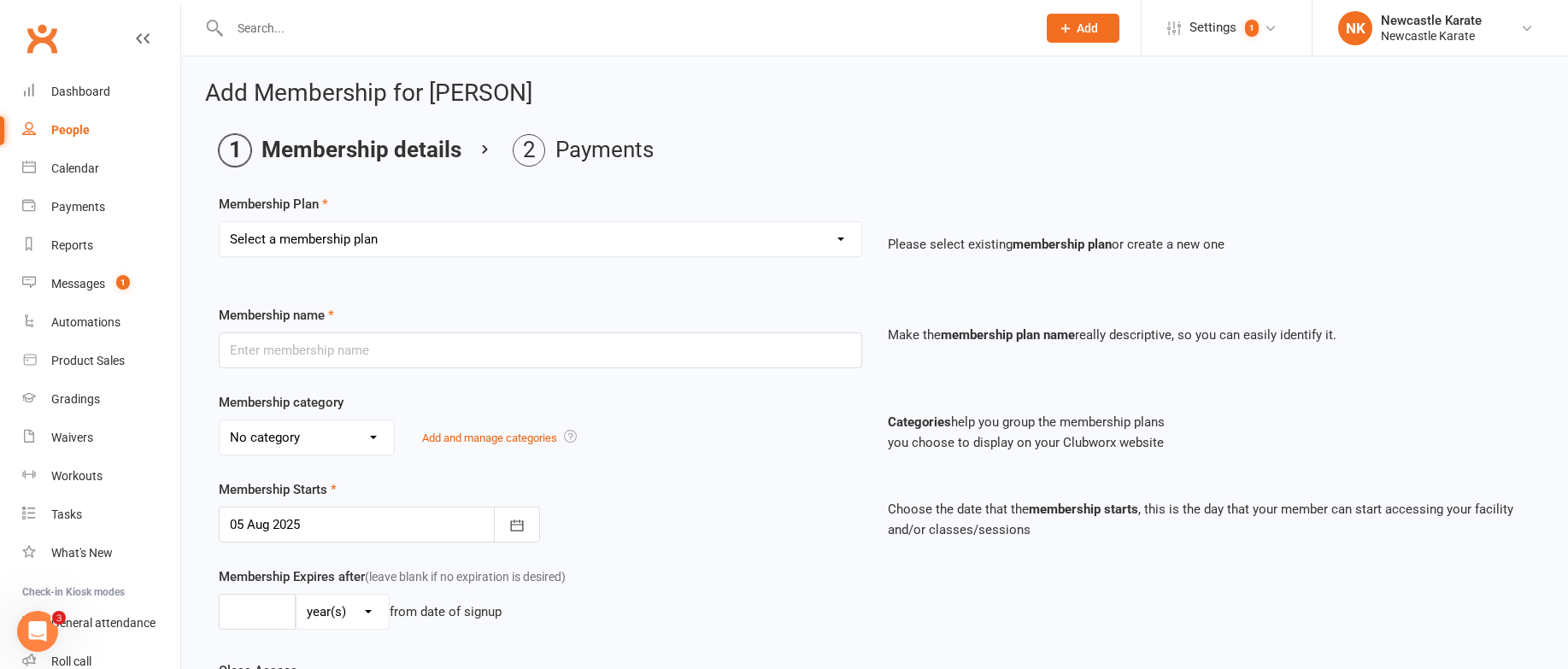 select on "18" 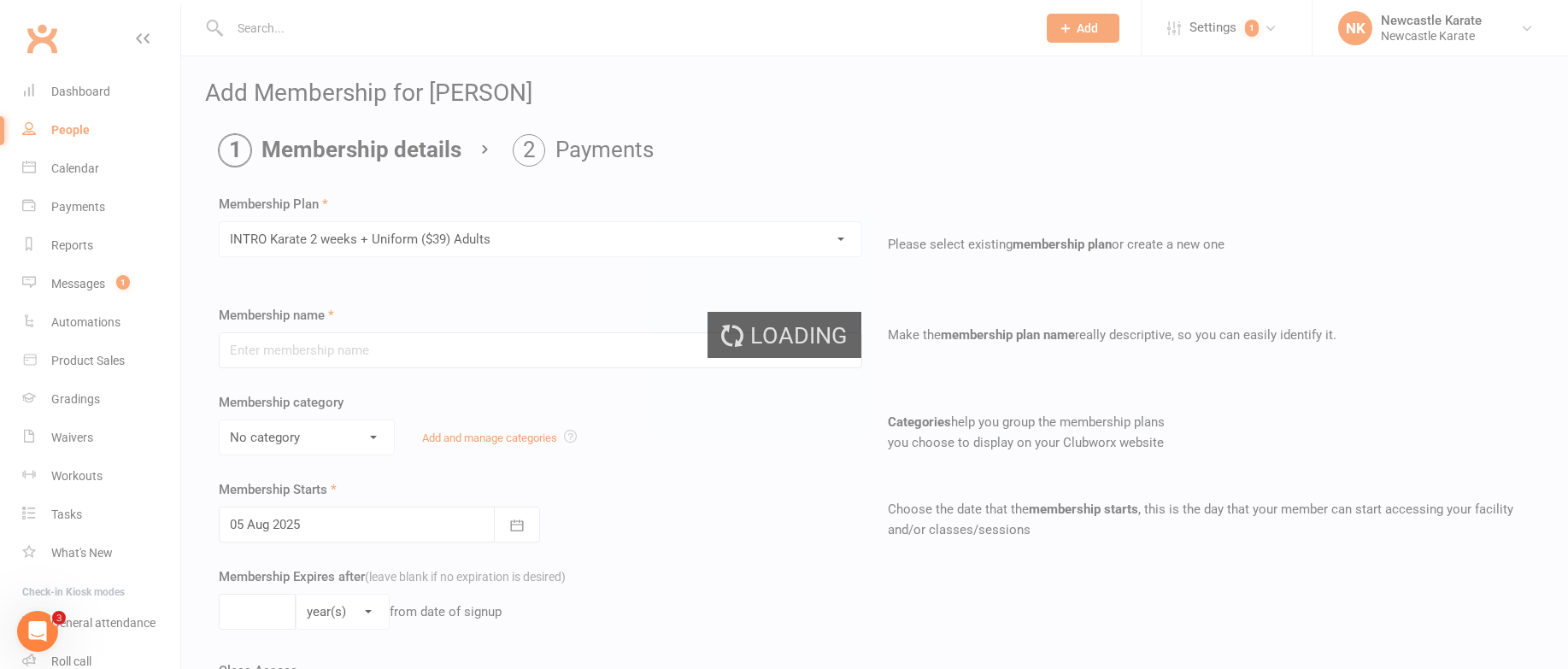 type on "INTRO Karate 2 weeks + Uniform ($39) Adults" 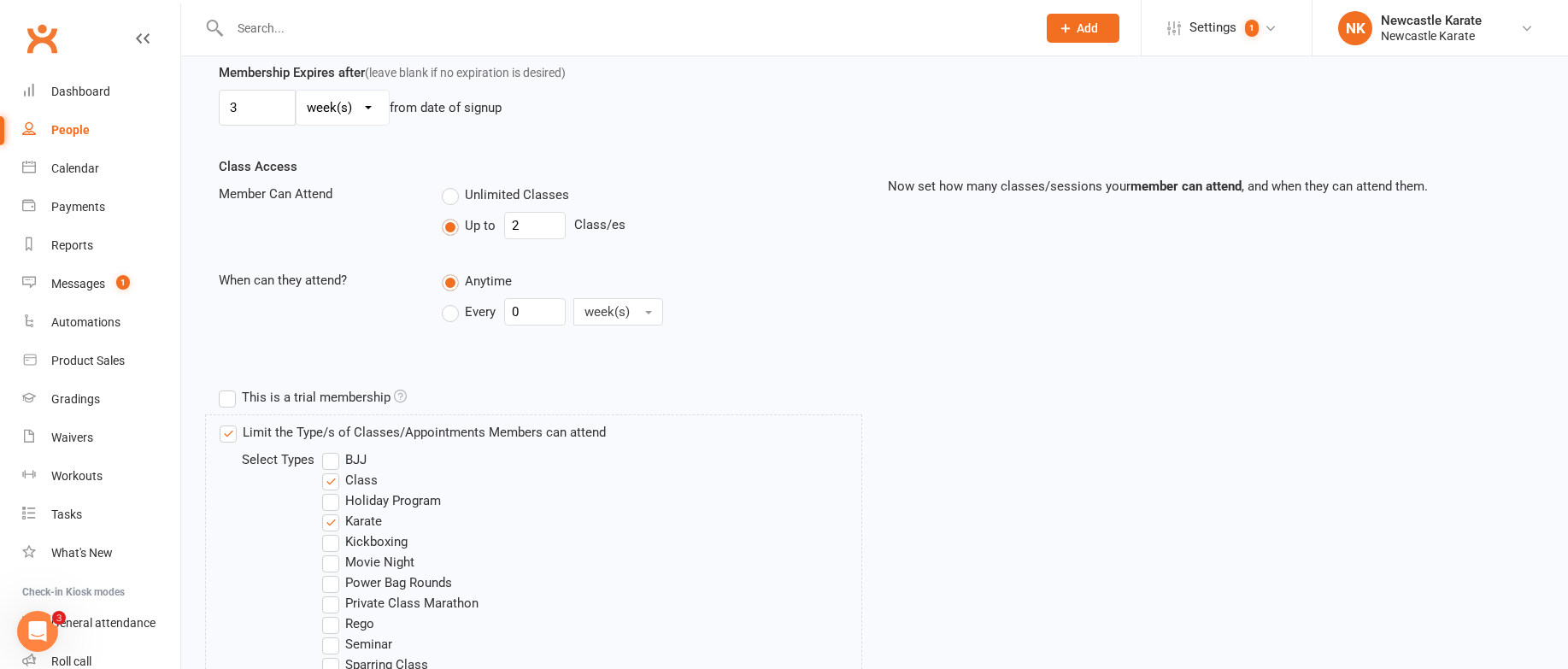 scroll, scrollTop: 881, scrollLeft: 0, axis: vertical 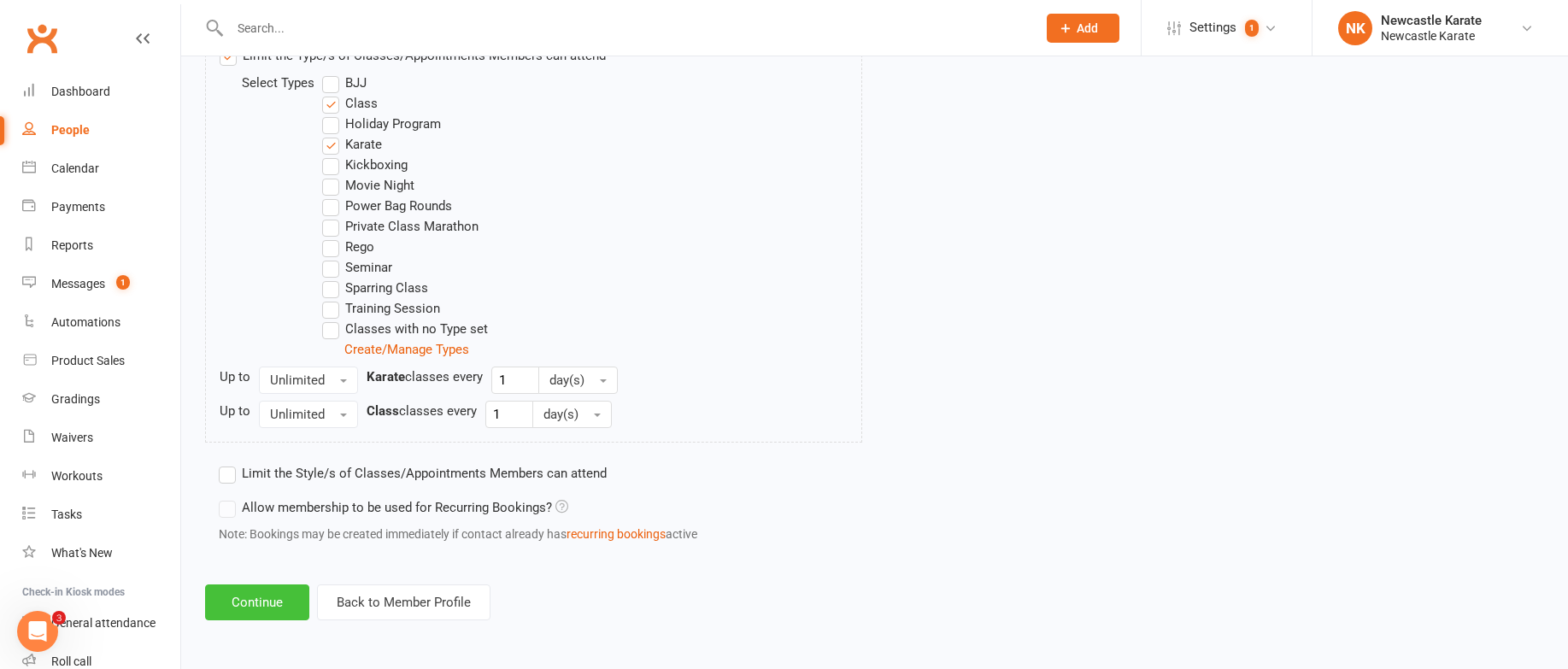 click on "Continue" at bounding box center (257, 602) 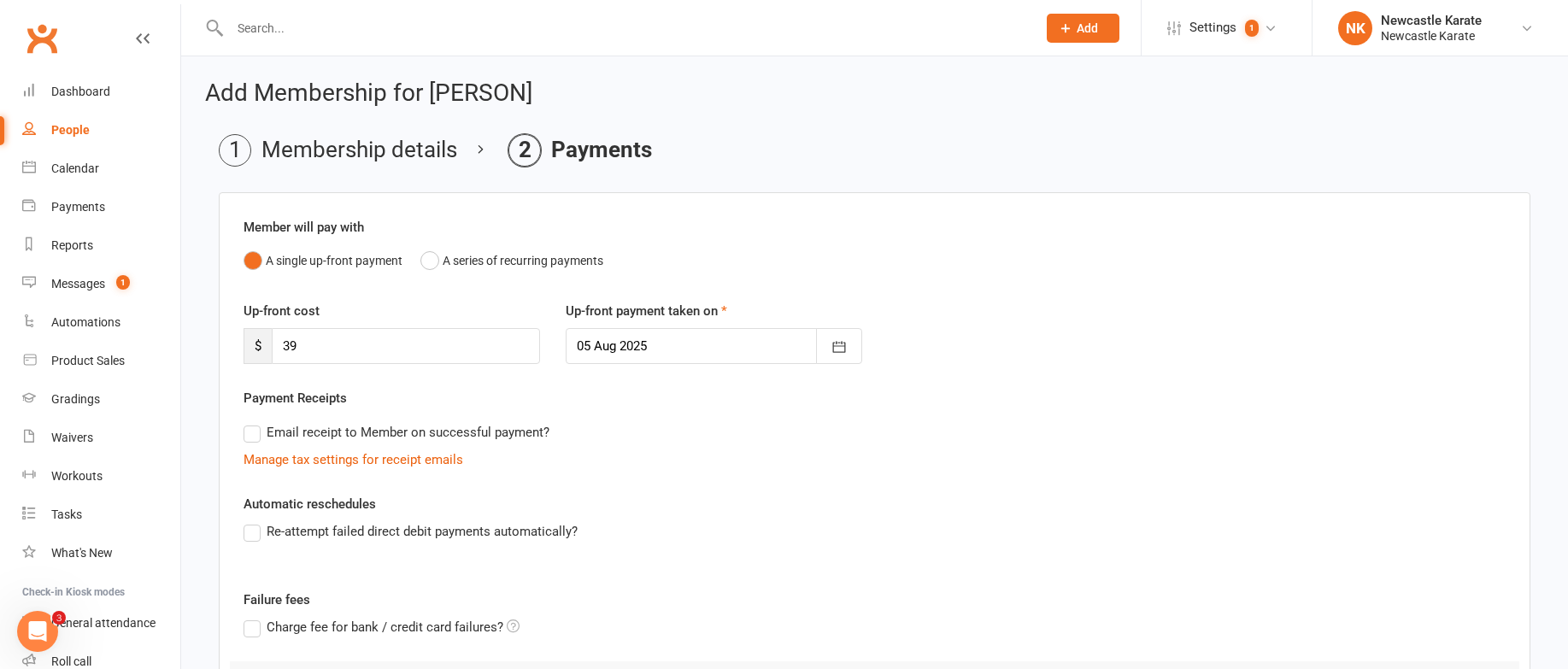 scroll, scrollTop: 261, scrollLeft: 0, axis: vertical 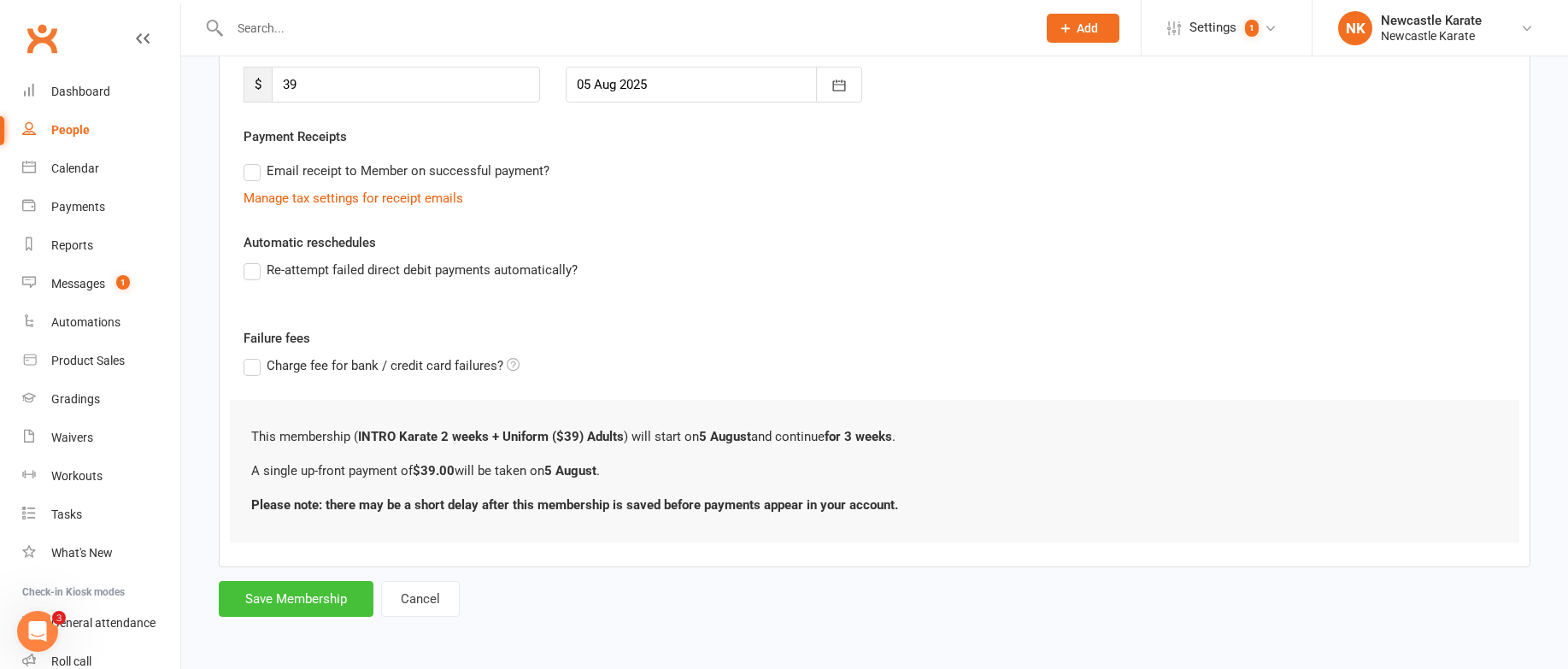 click on "Save Membership" at bounding box center [296, 599] 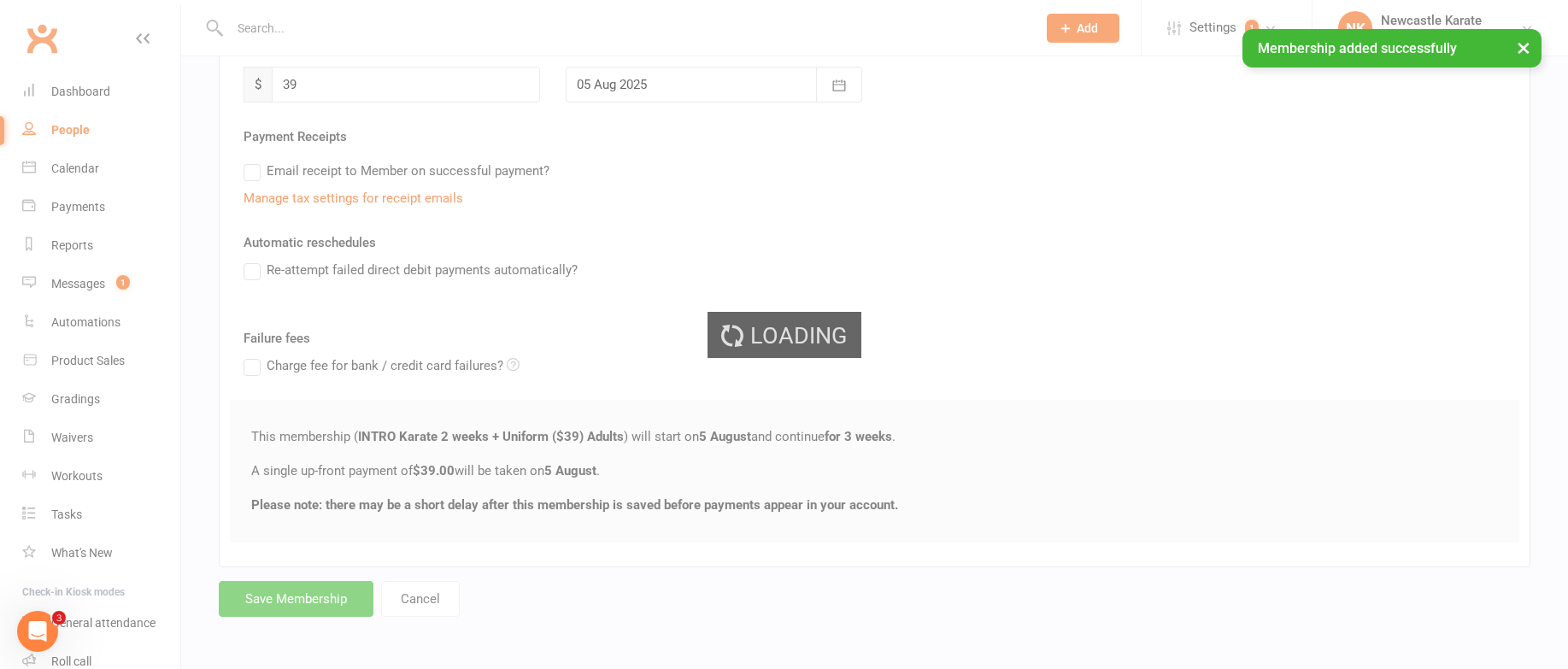 scroll, scrollTop: 0, scrollLeft: 0, axis: both 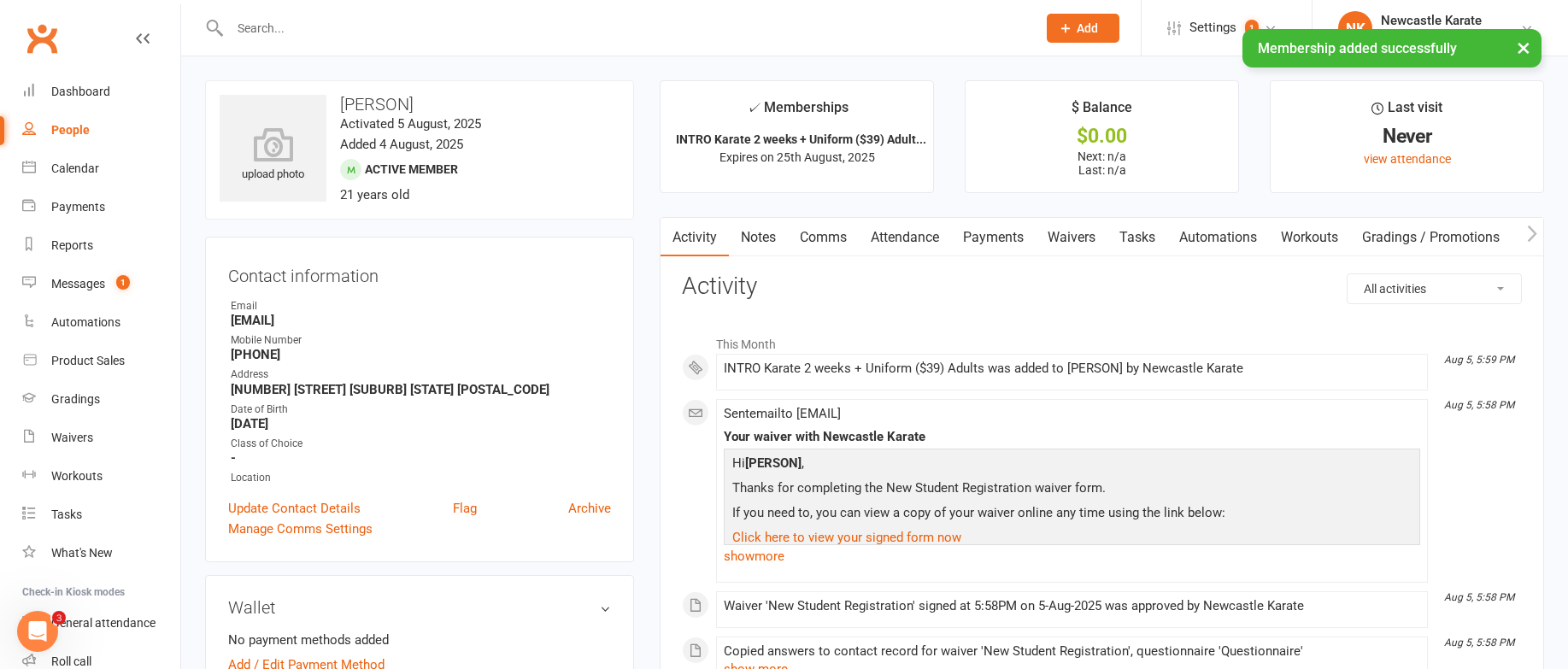 click on "Payments" at bounding box center (993, 238) 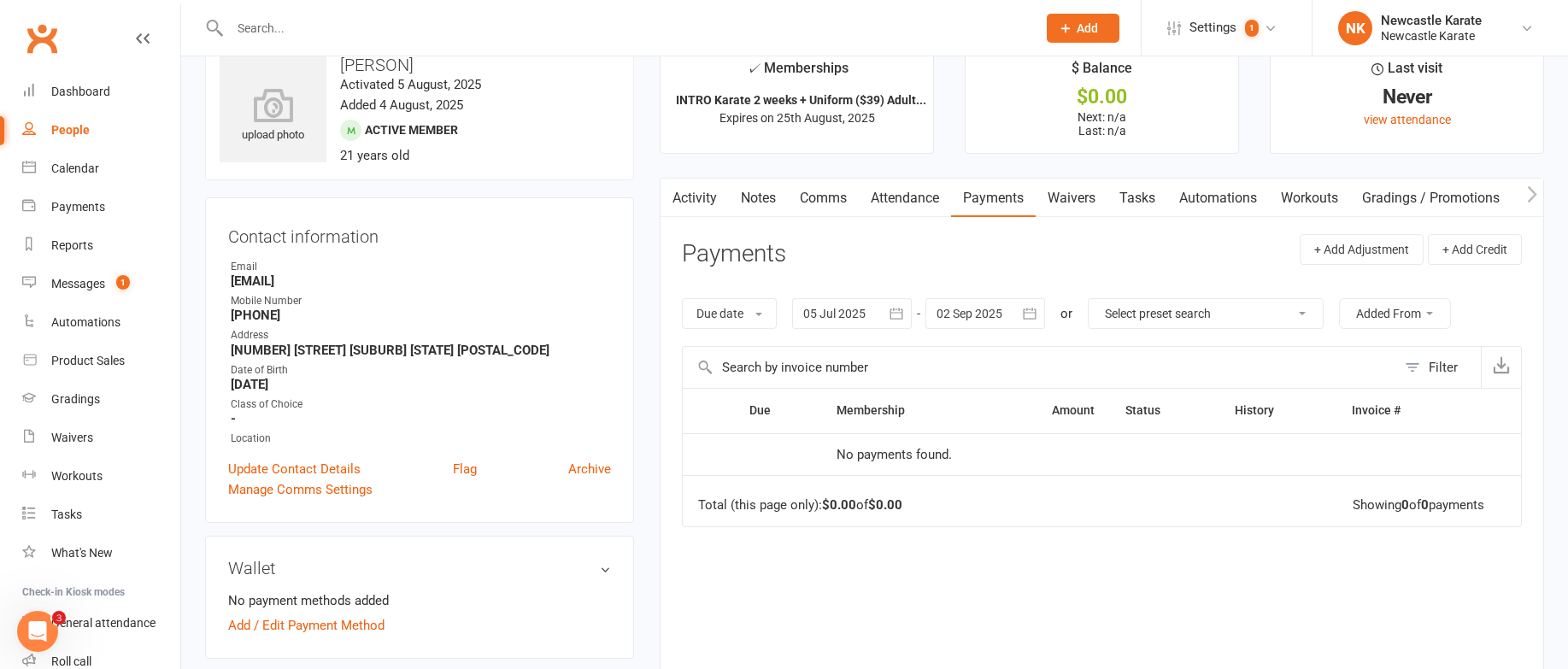 scroll, scrollTop: 0, scrollLeft: 0, axis: both 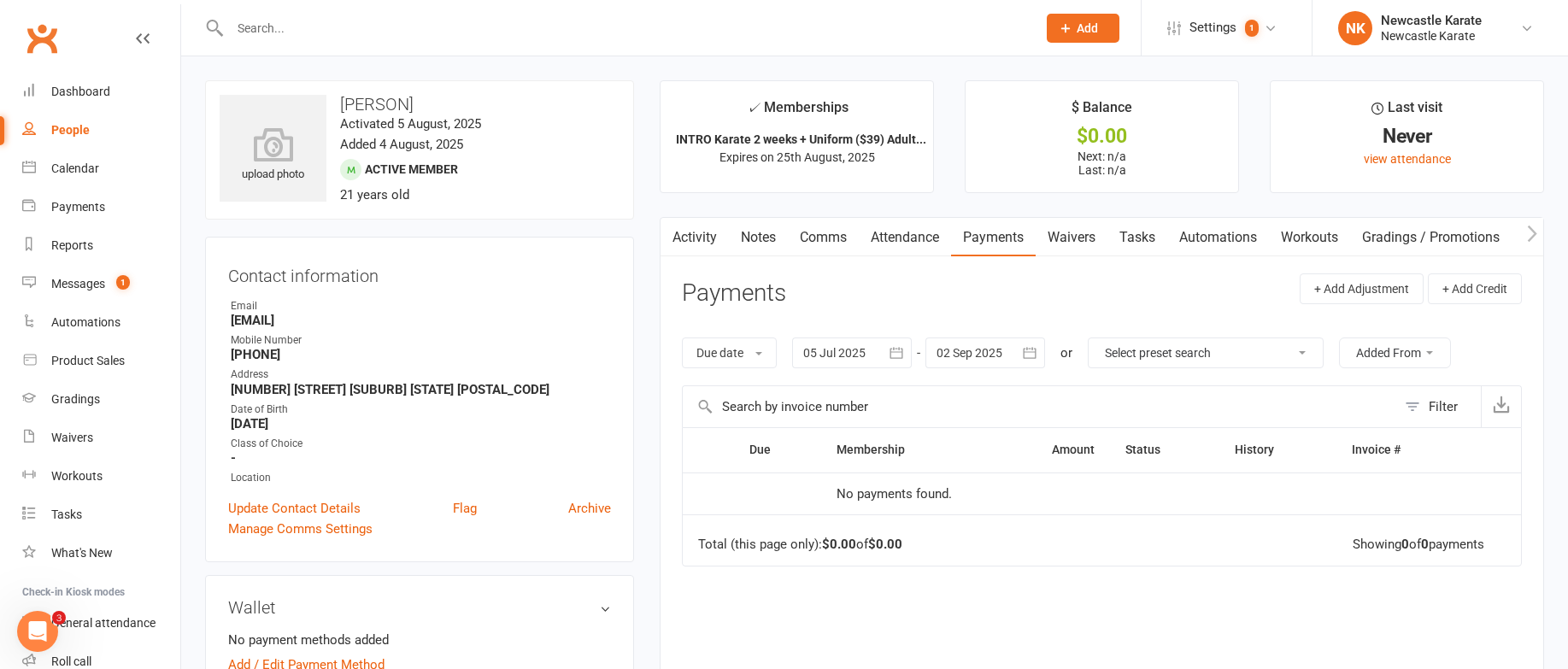 click on "Automations" at bounding box center [1218, 238] 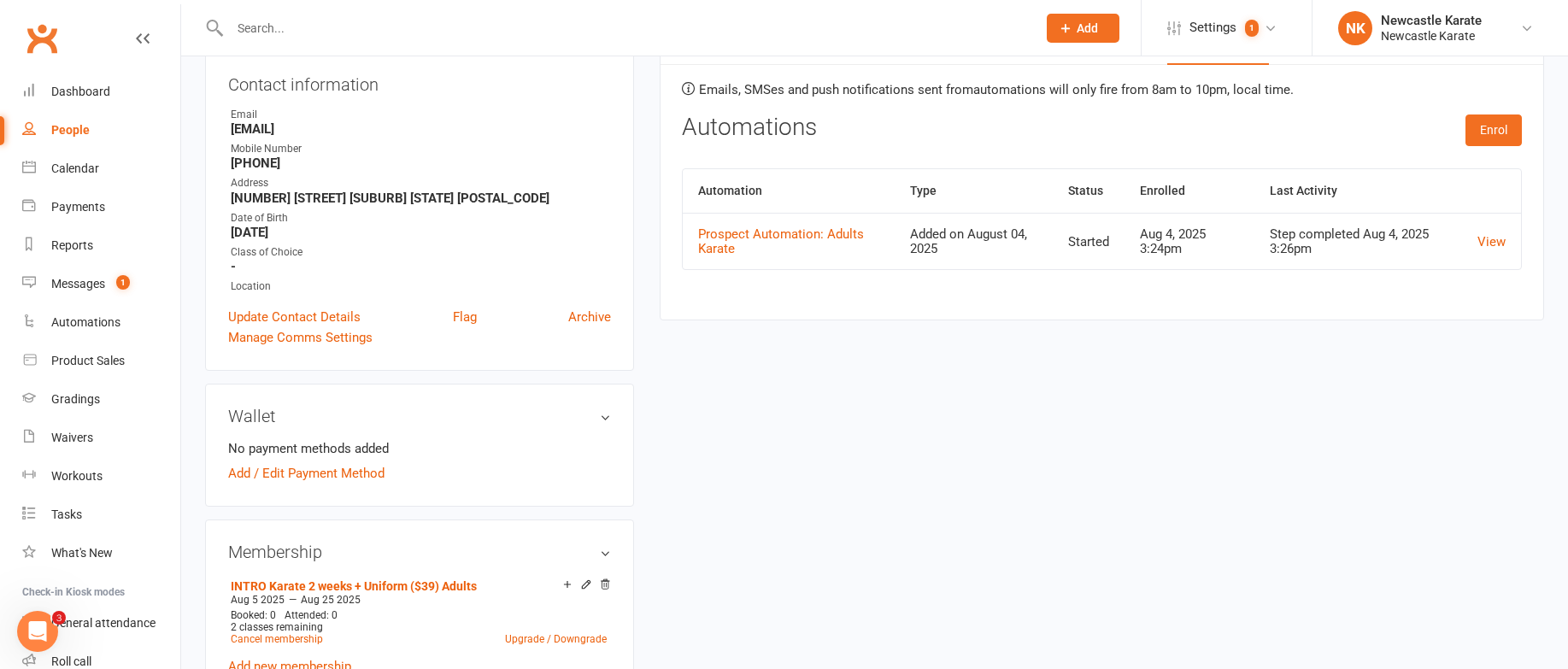 scroll, scrollTop: 198, scrollLeft: 0, axis: vertical 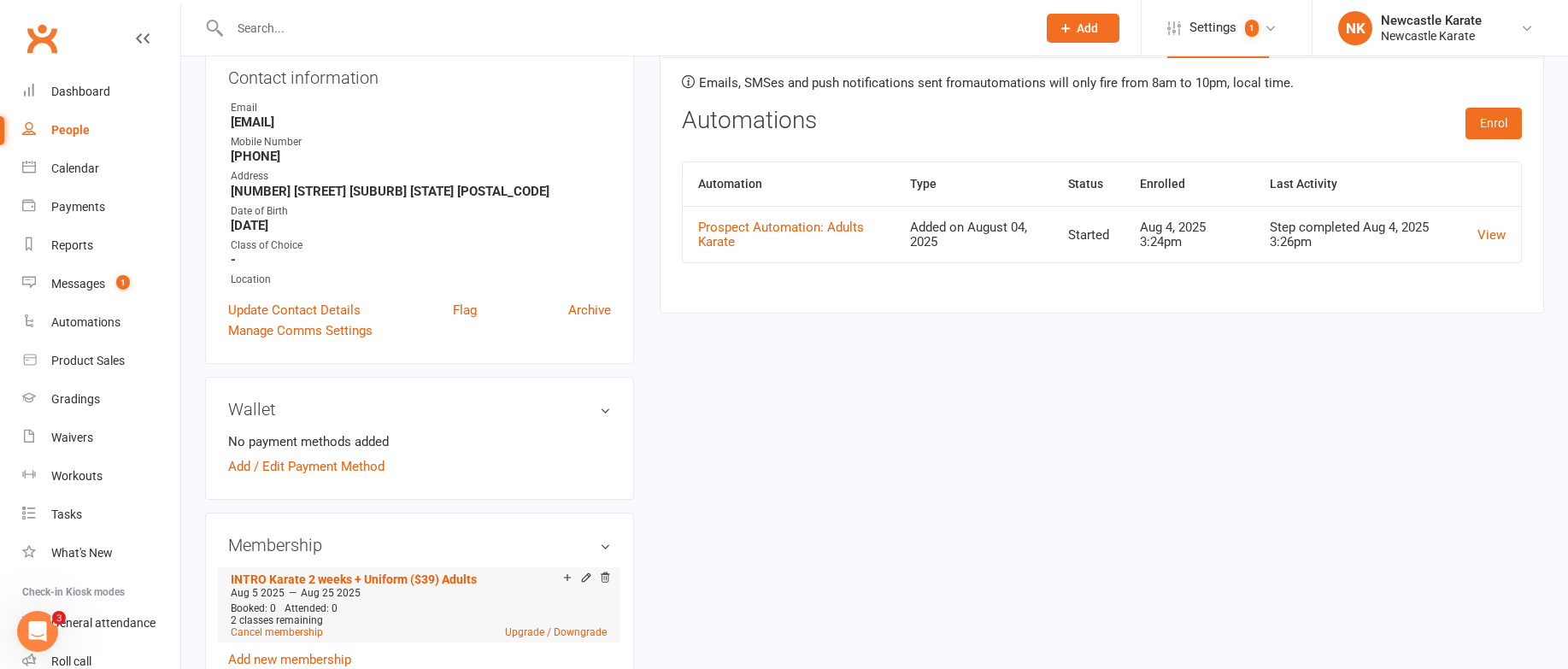 click at bounding box center (584, 578) 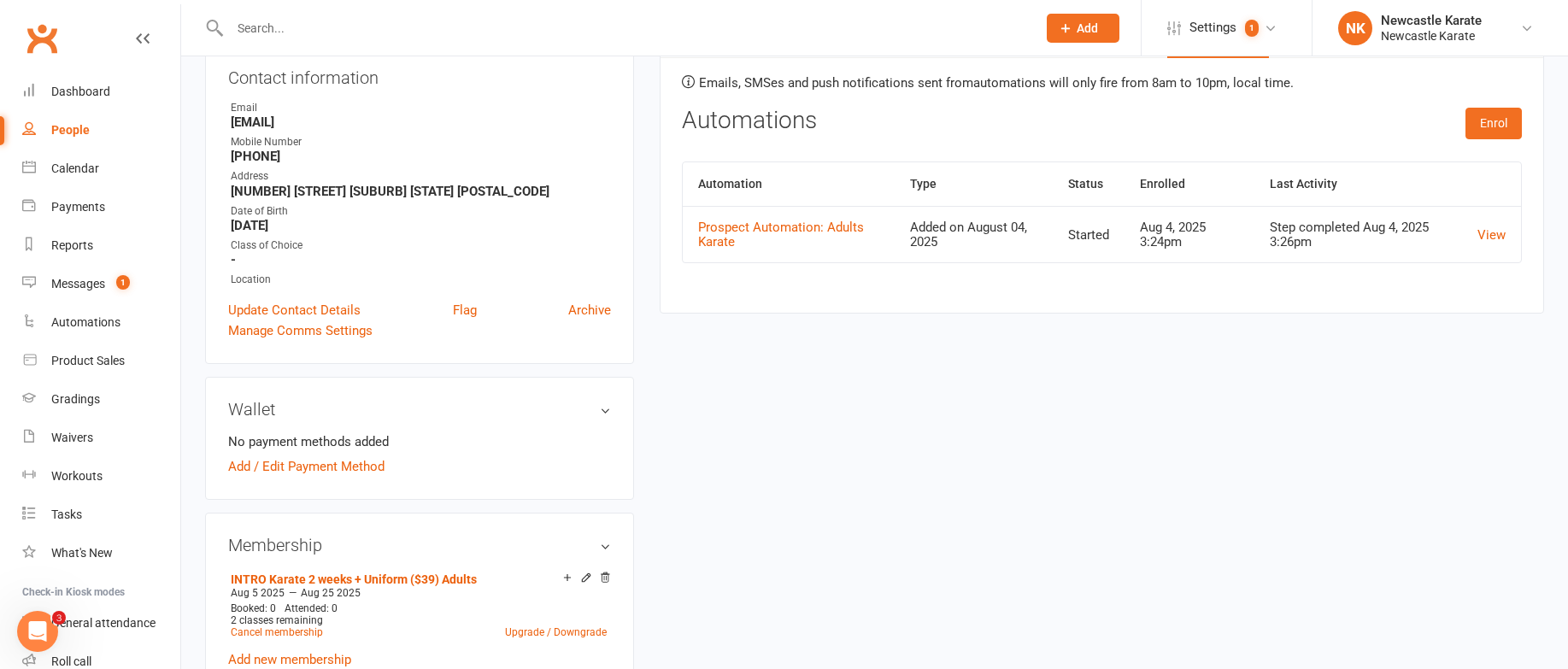 scroll, scrollTop: 126, scrollLeft: 0, axis: vertical 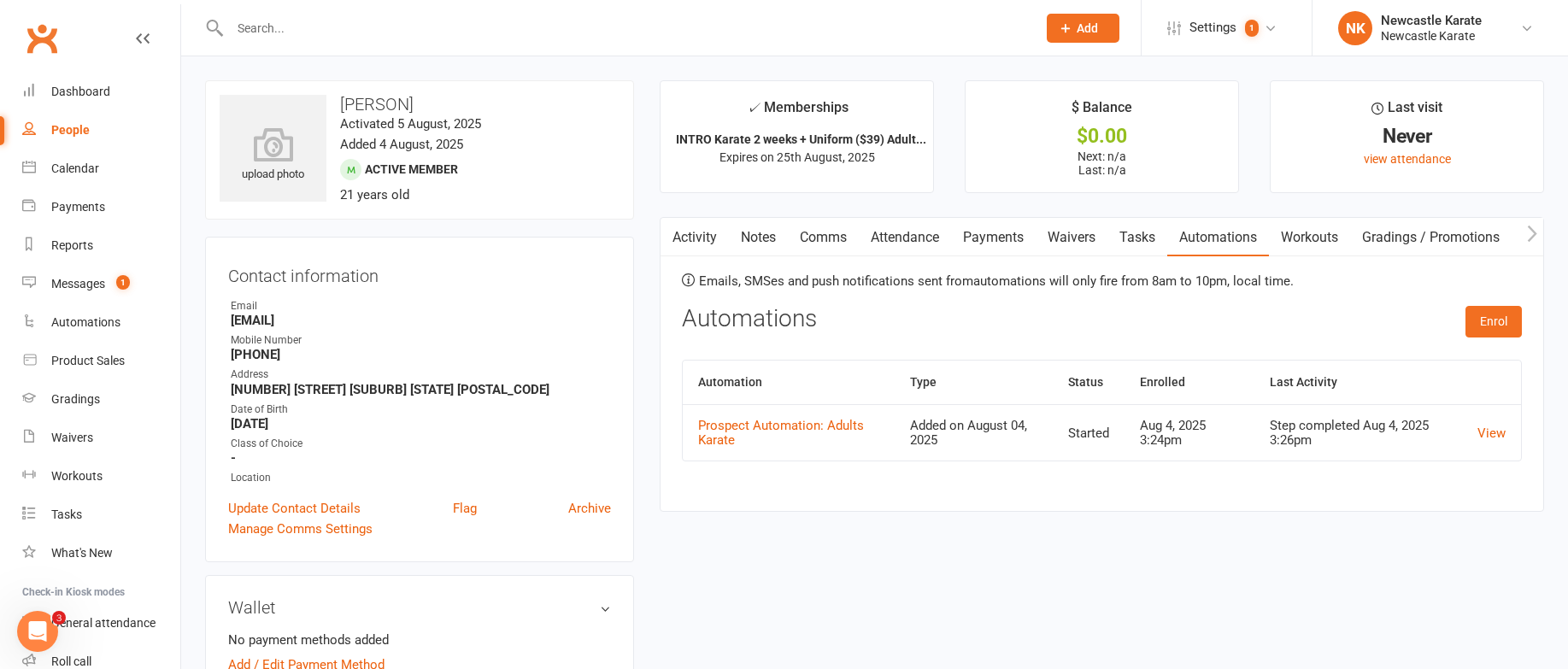 click on "Payments" at bounding box center (993, 238) 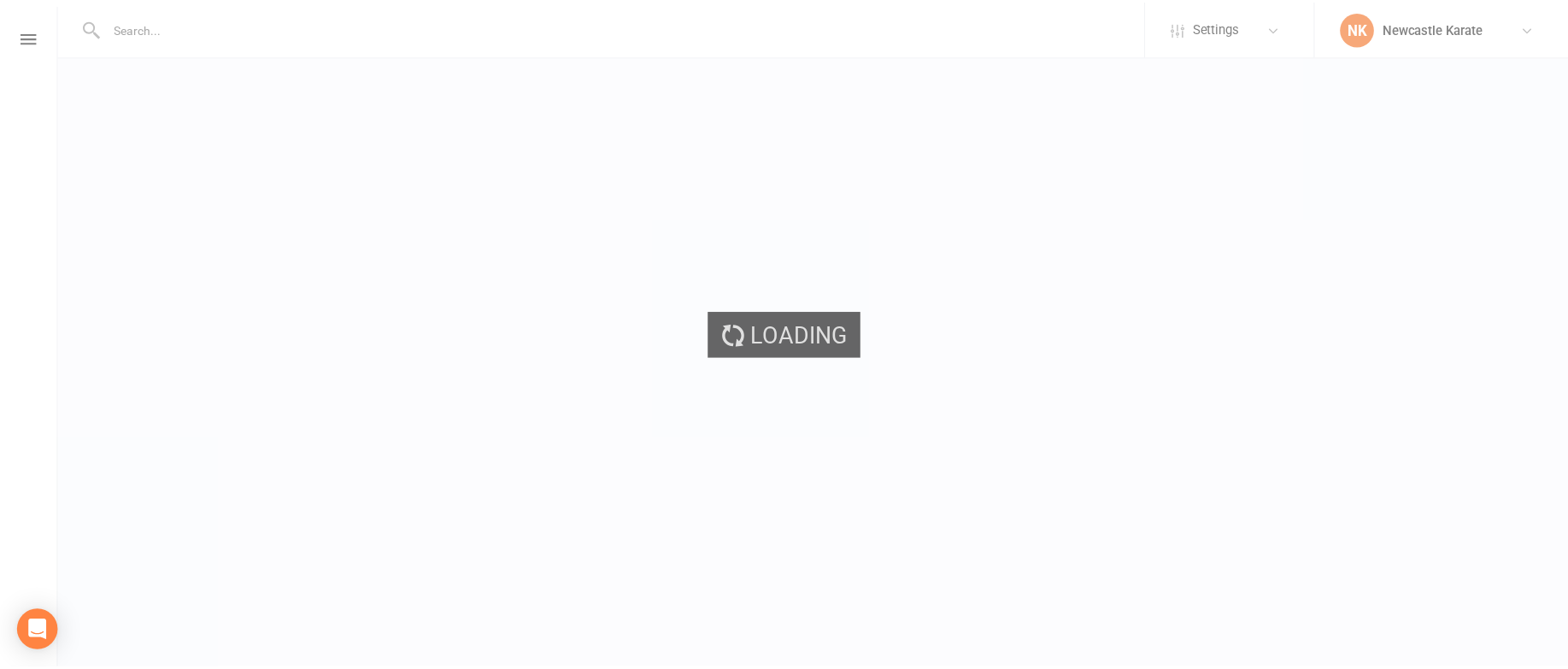 scroll, scrollTop: 0, scrollLeft: 0, axis: both 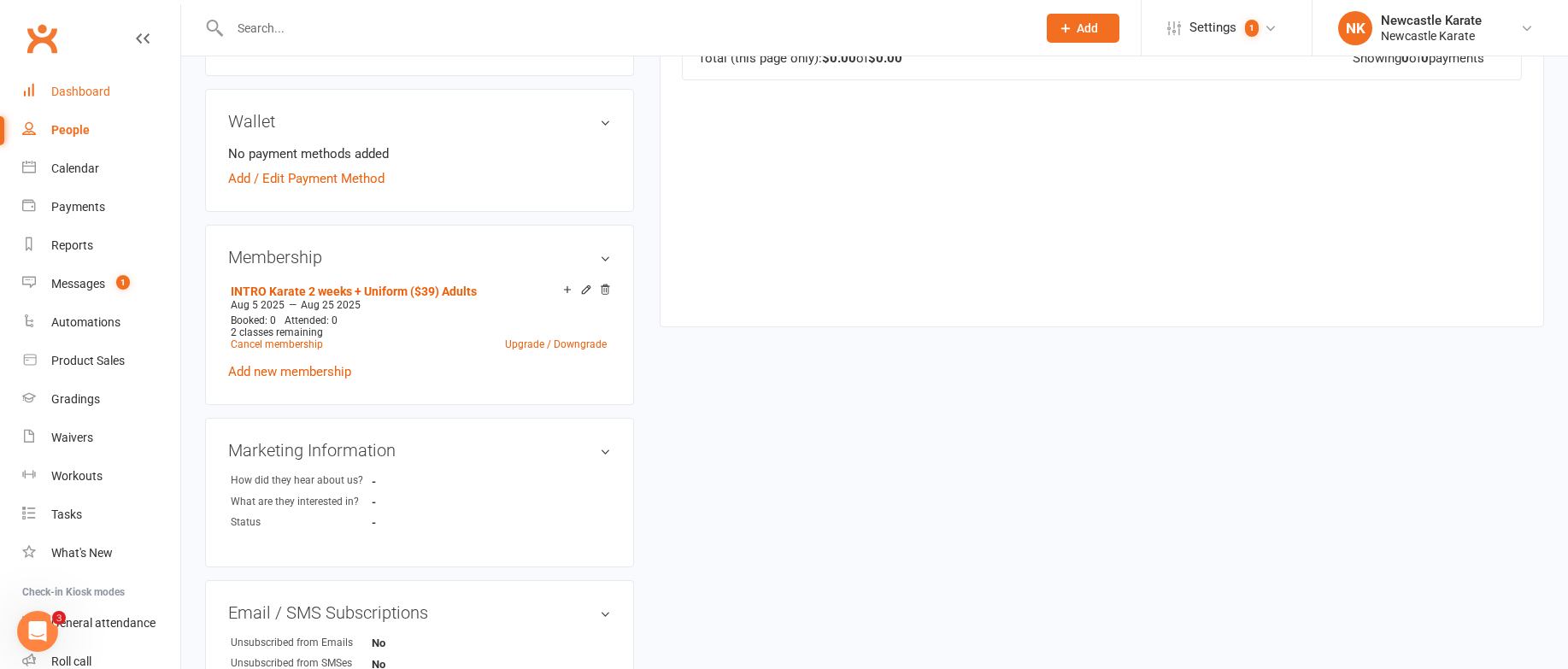 click on "Dashboard" at bounding box center (101, 91) 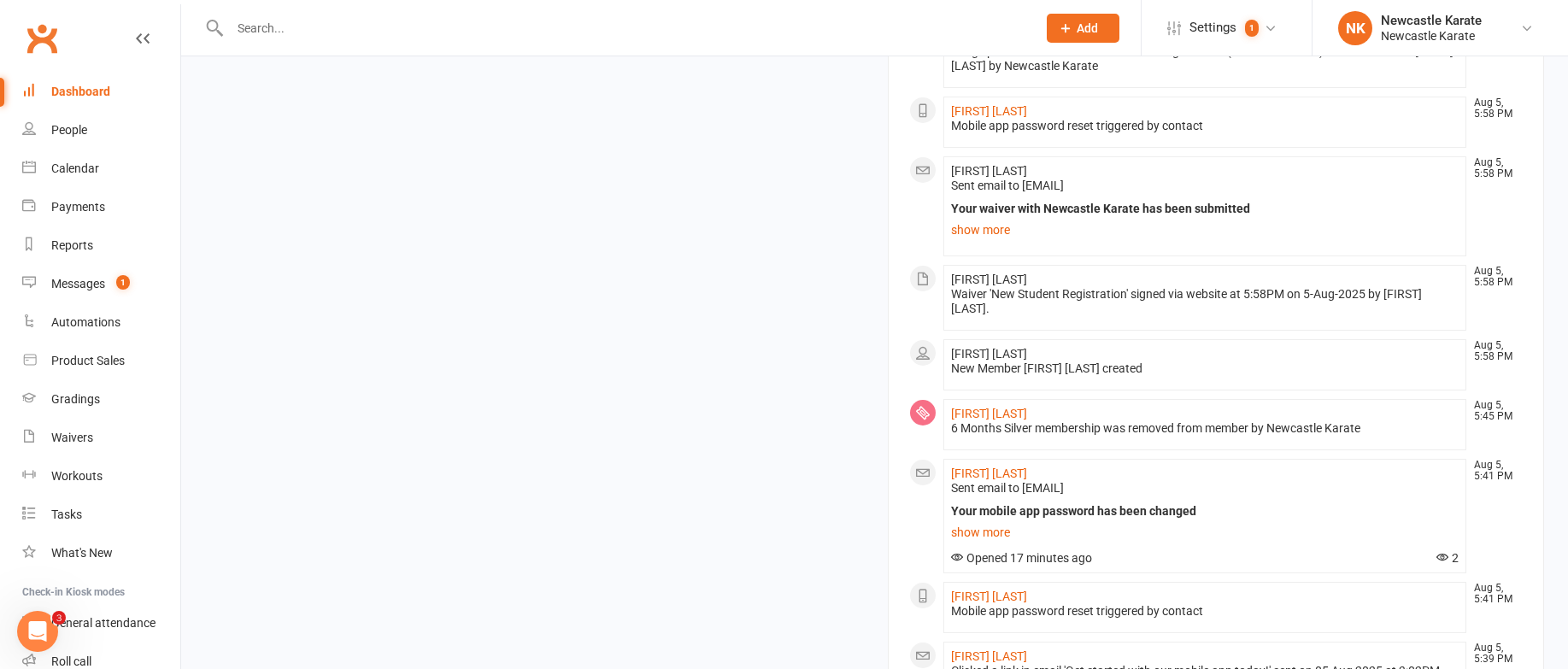 scroll, scrollTop: 1636, scrollLeft: 0, axis: vertical 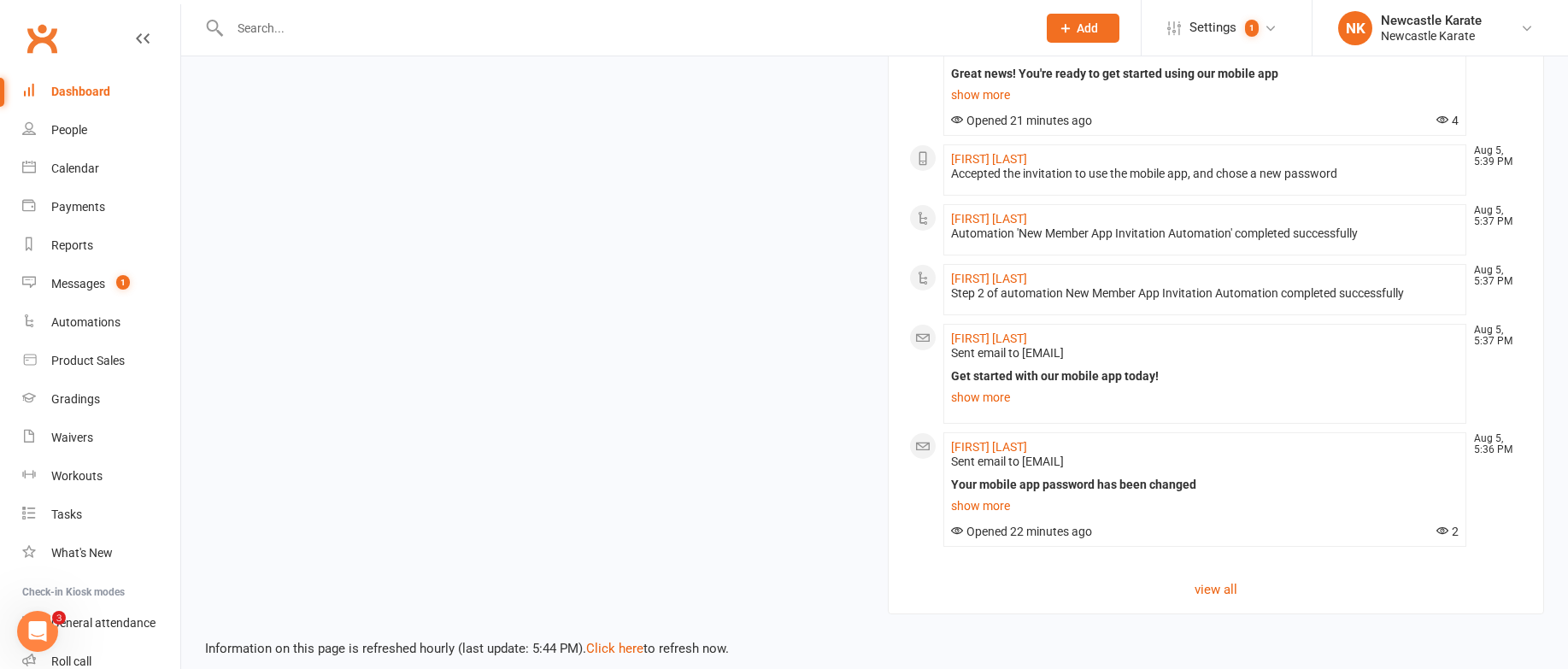 click on "Information on this page is refreshed hourly (last update: 5:44 PM).  Click here  to refresh now." at bounding box center (874, 637) 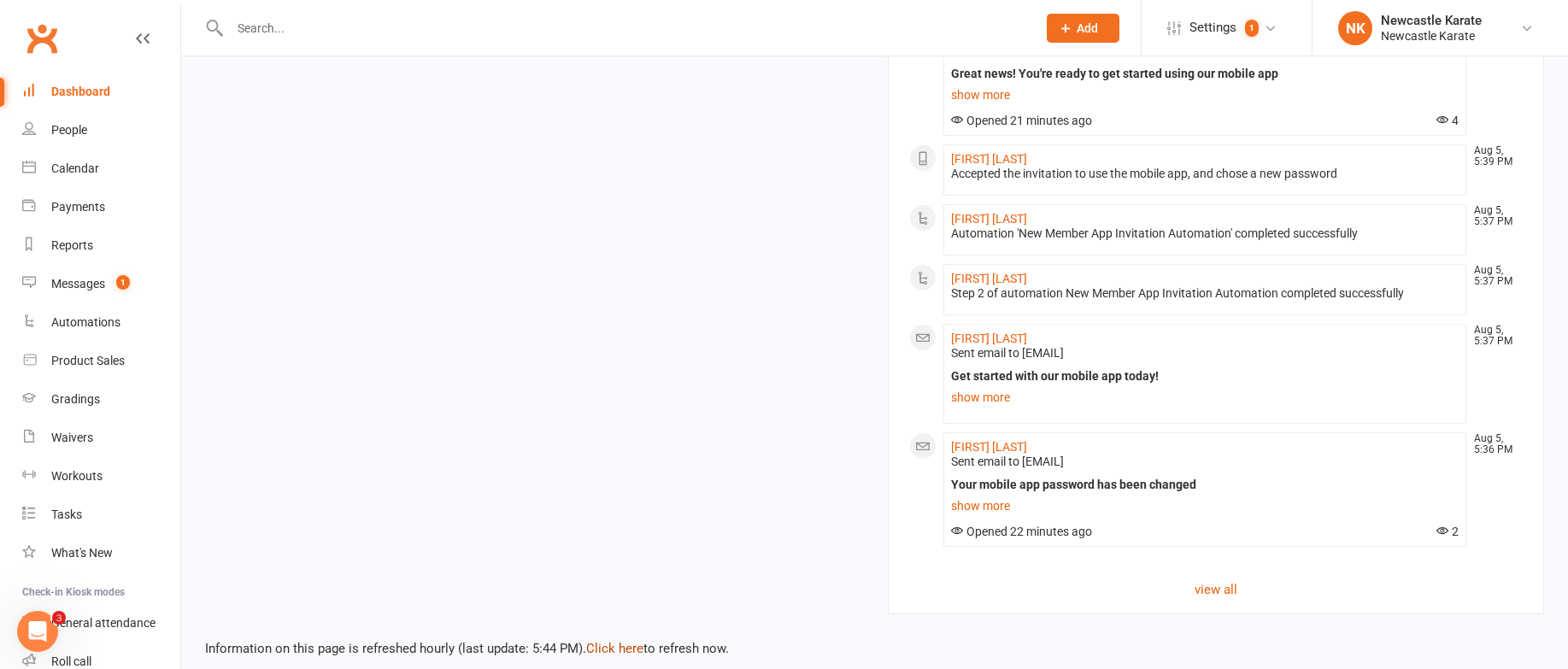 click on "Click here" at bounding box center (614, 648) 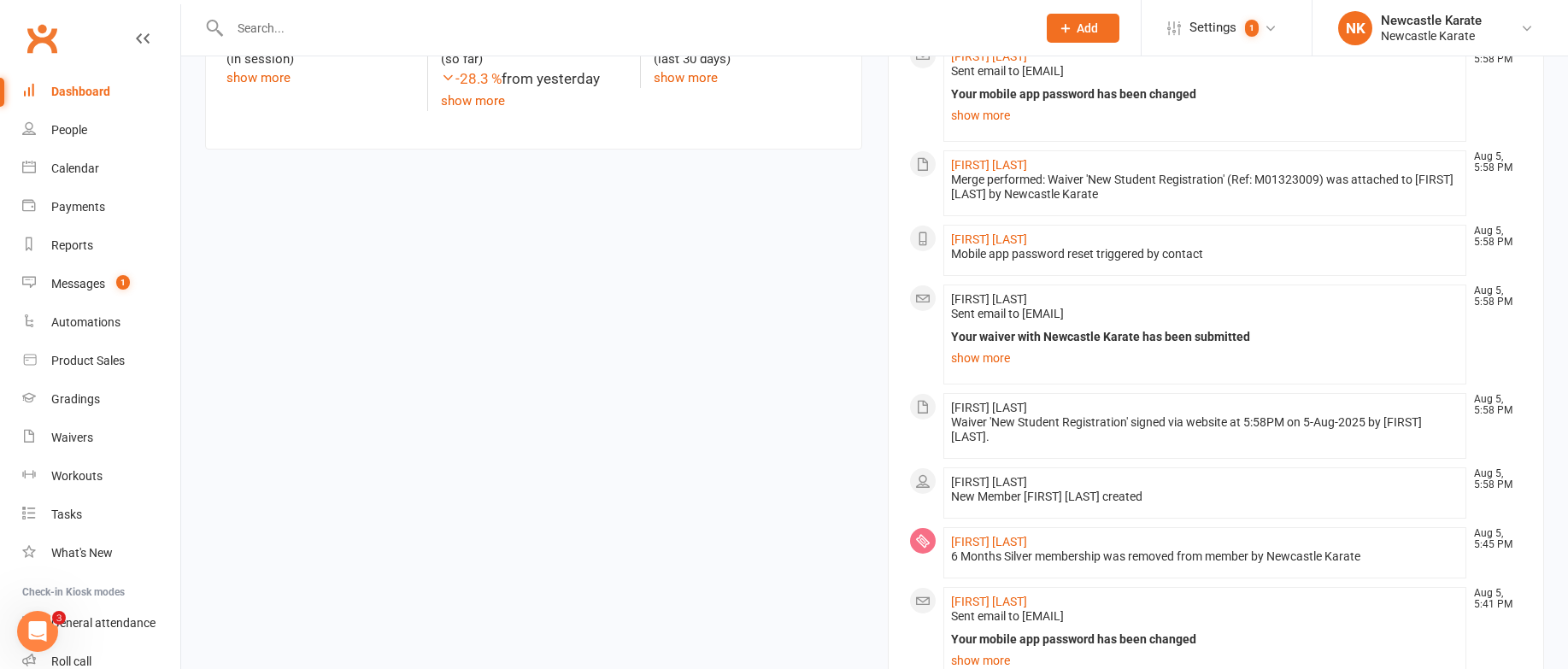 scroll, scrollTop: 107, scrollLeft: 0, axis: vertical 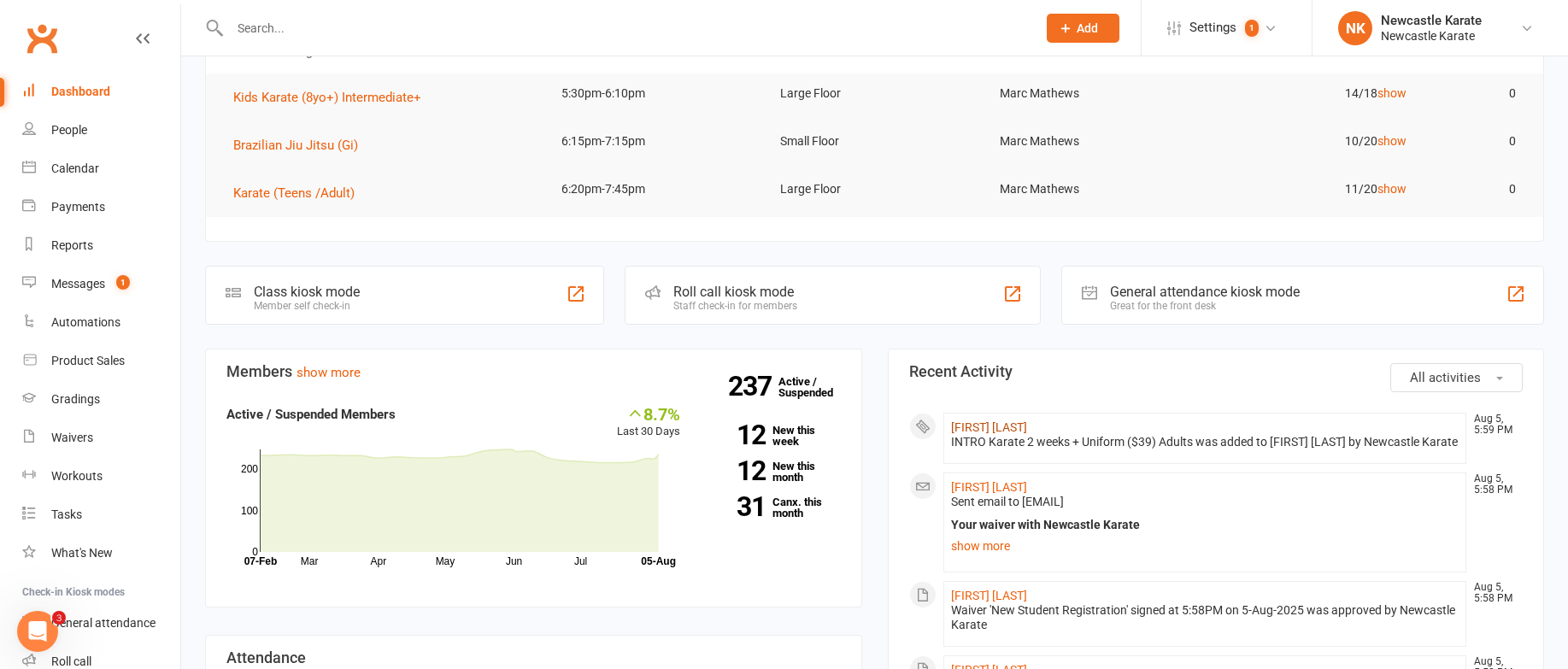 click on "[FIRST] [LAST]" 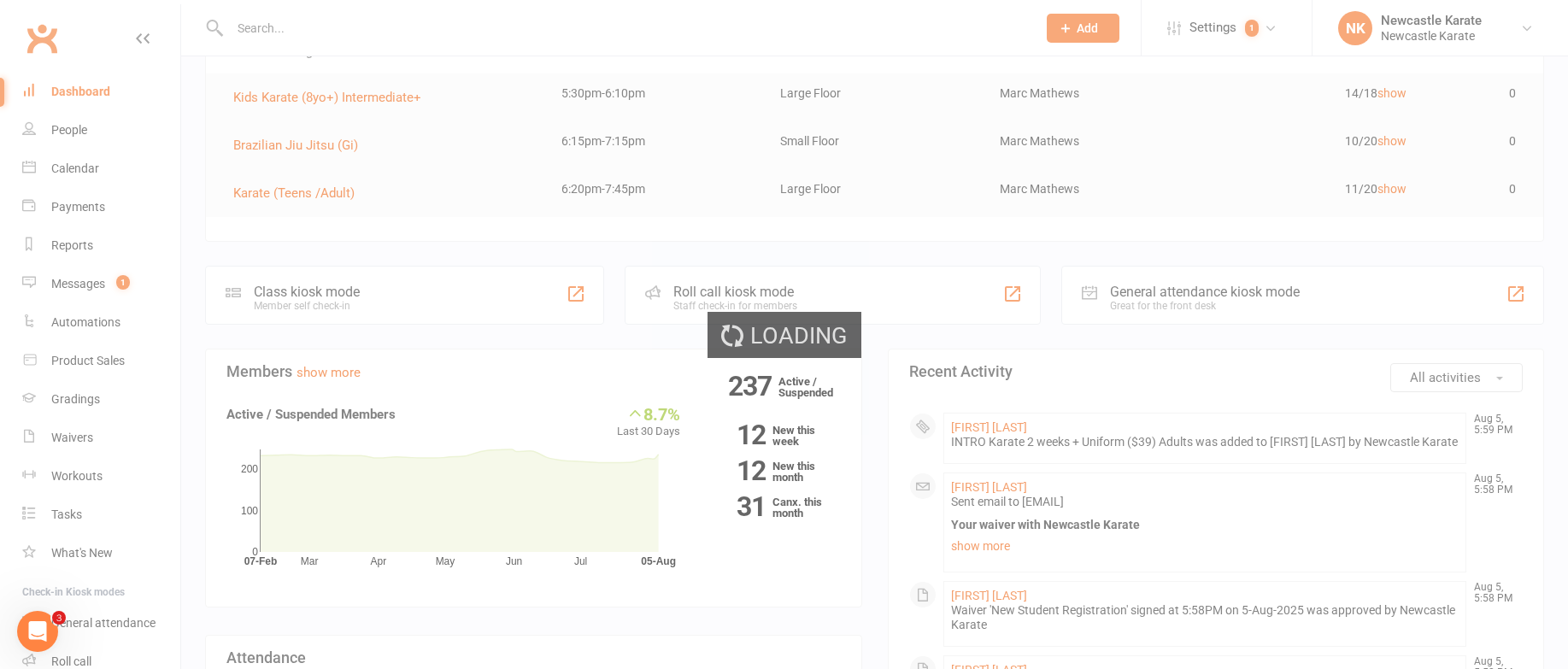 scroll, scrollTop: 0, scrollLeft: 0, axis: both 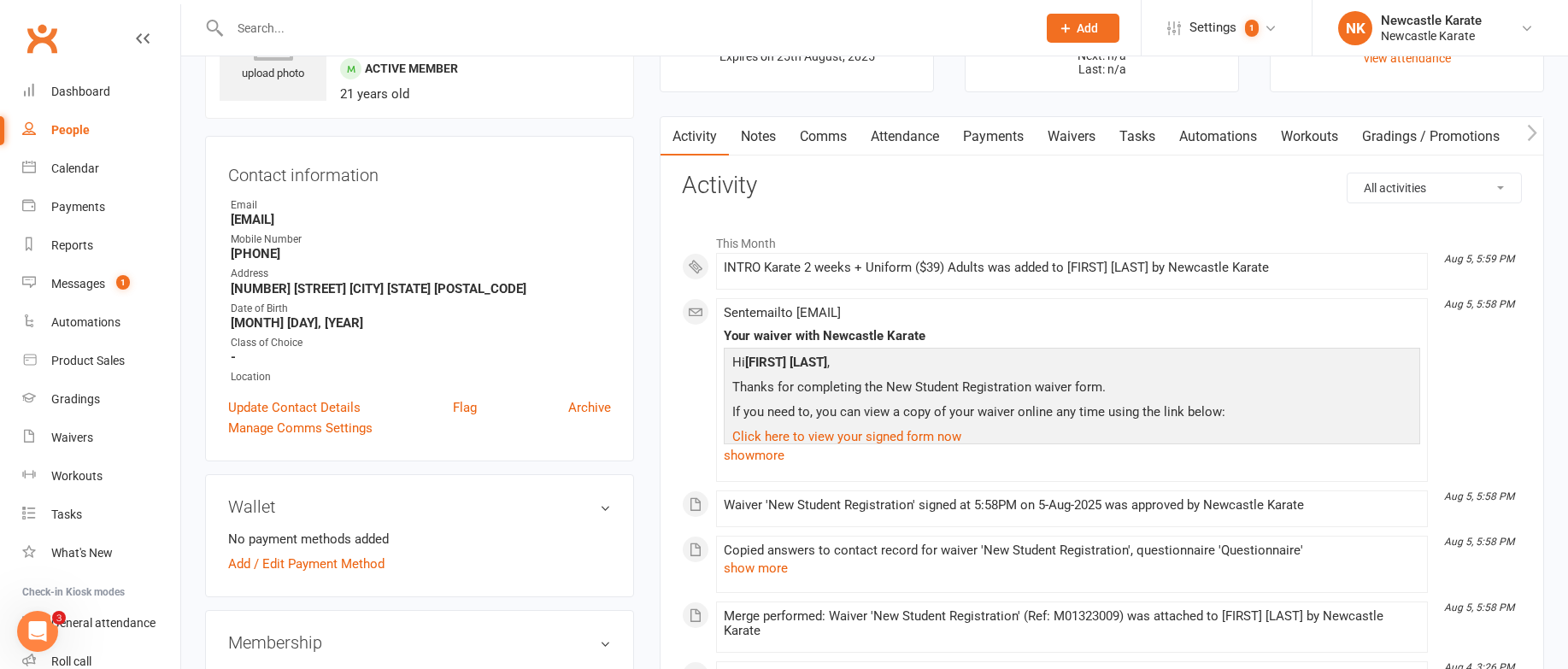 click on "Automations" at bounding box center (1218, 137) 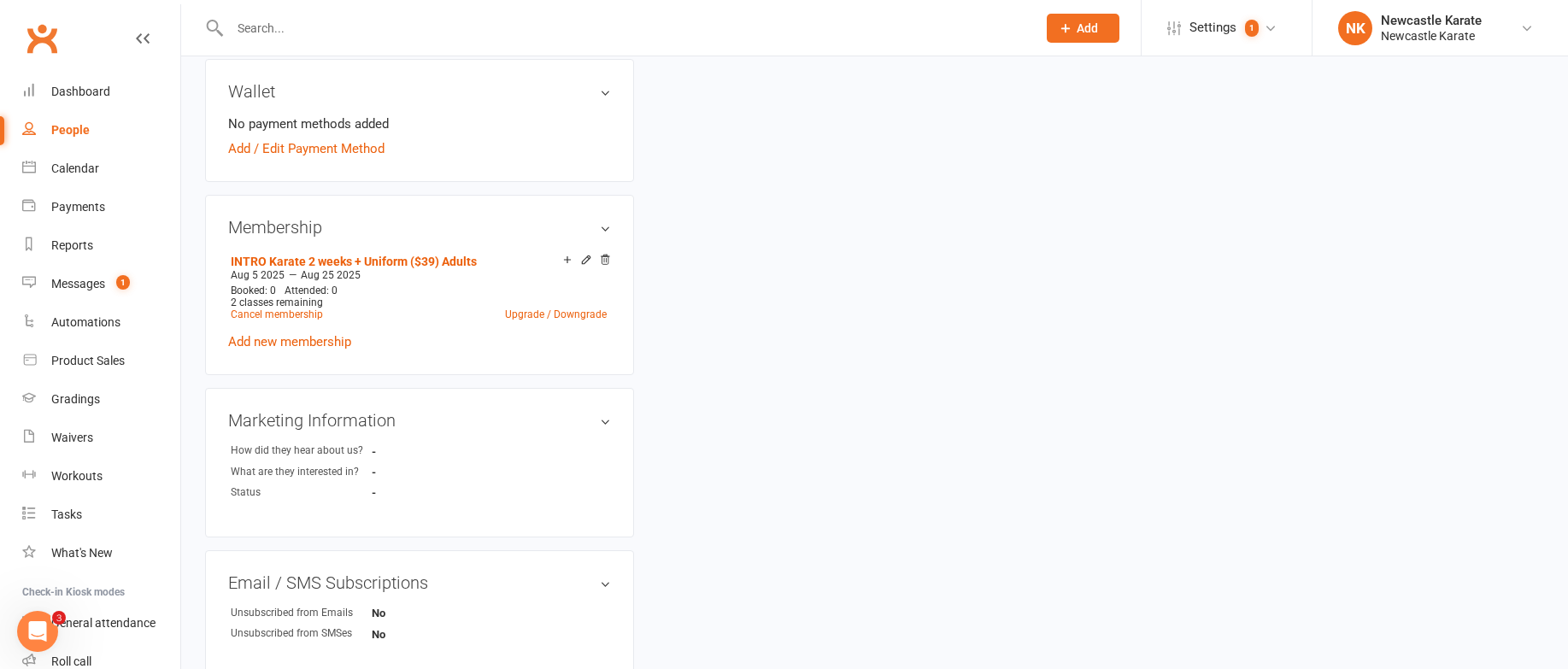 scroll, scrollTop: 1178, scrollLeft: 0, axis: vertical 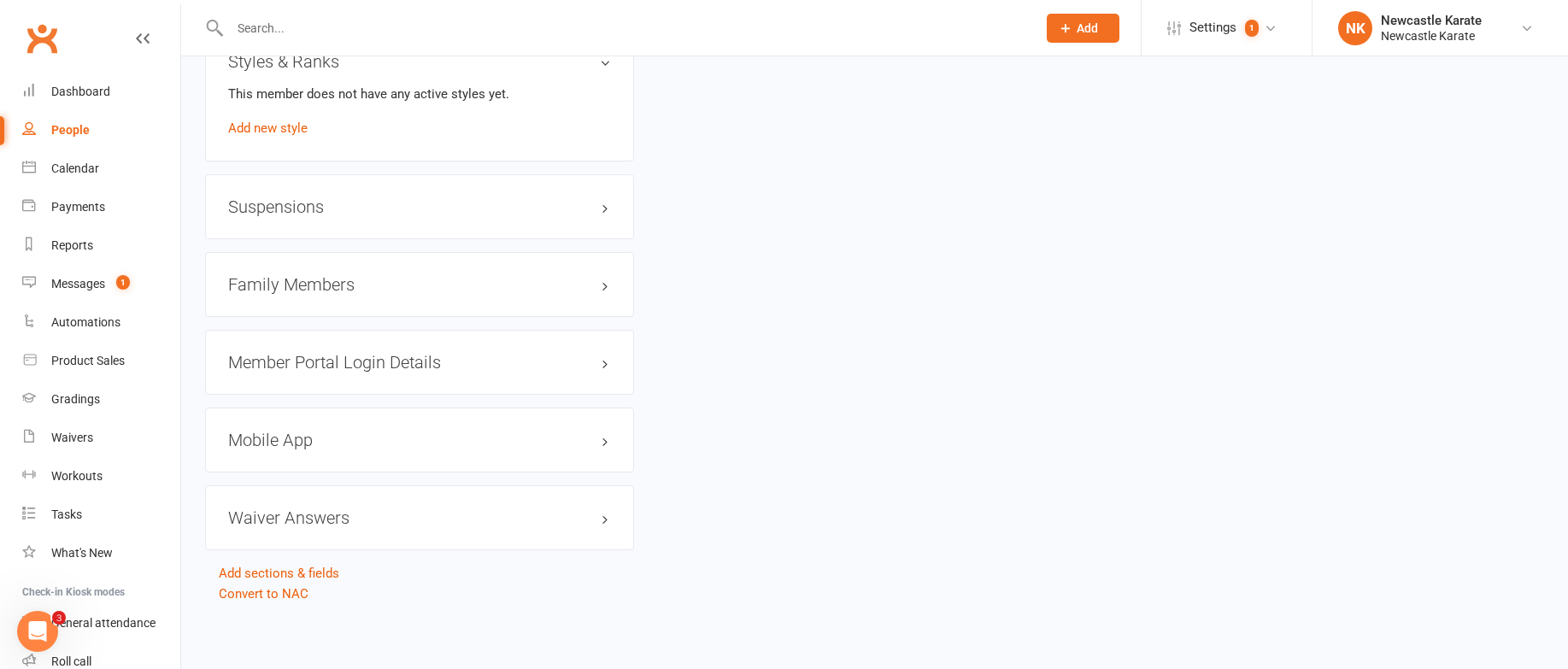 click on "Mobile App" at bounding box center (420, 440) 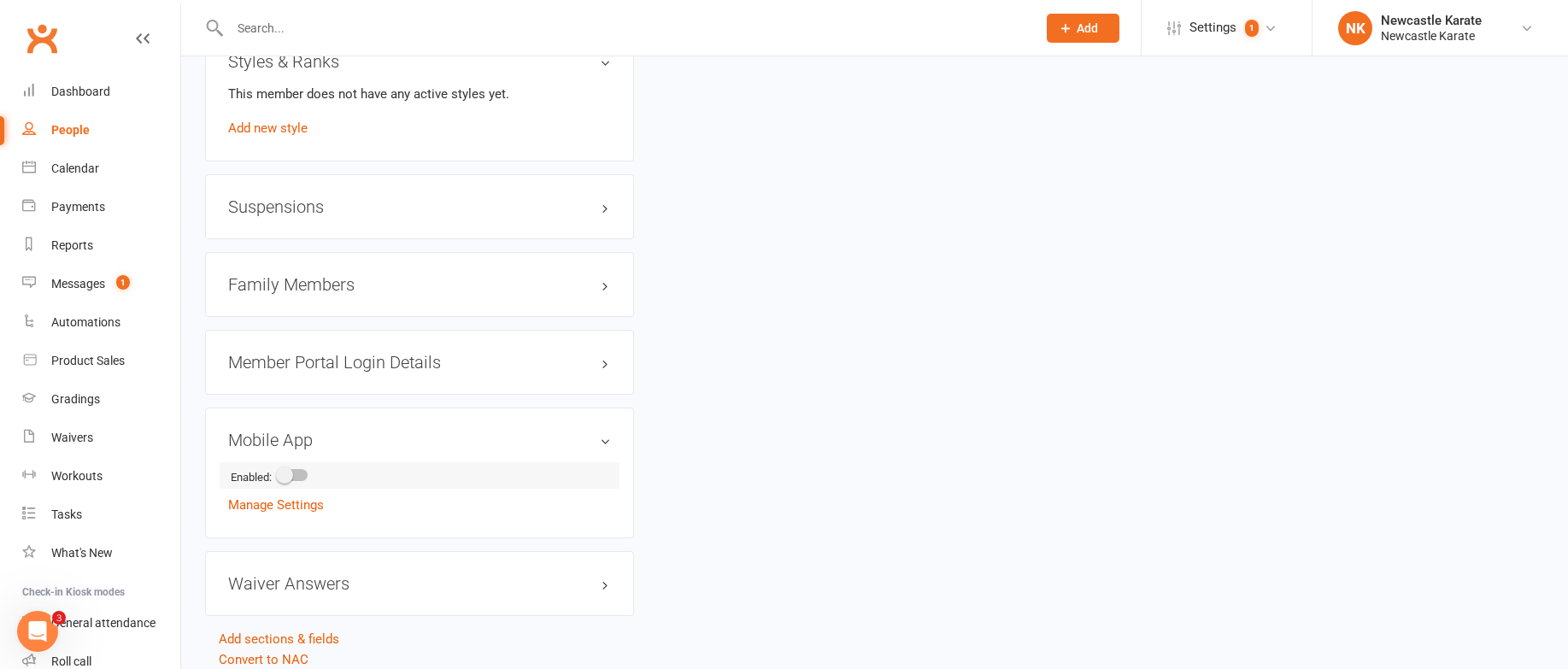 click at bounding box center (293, 475) 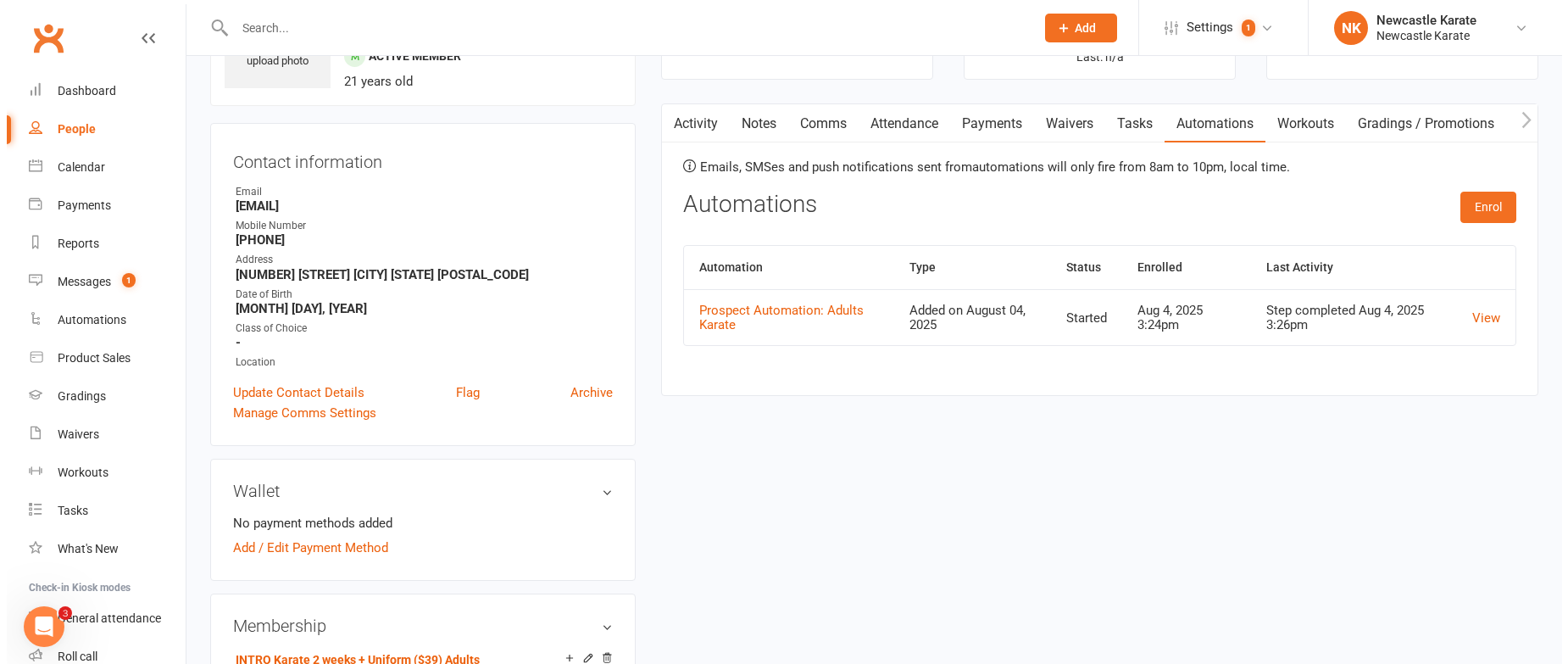 scroll, scrollTop: 0, scrollLeft: 0, axis: both 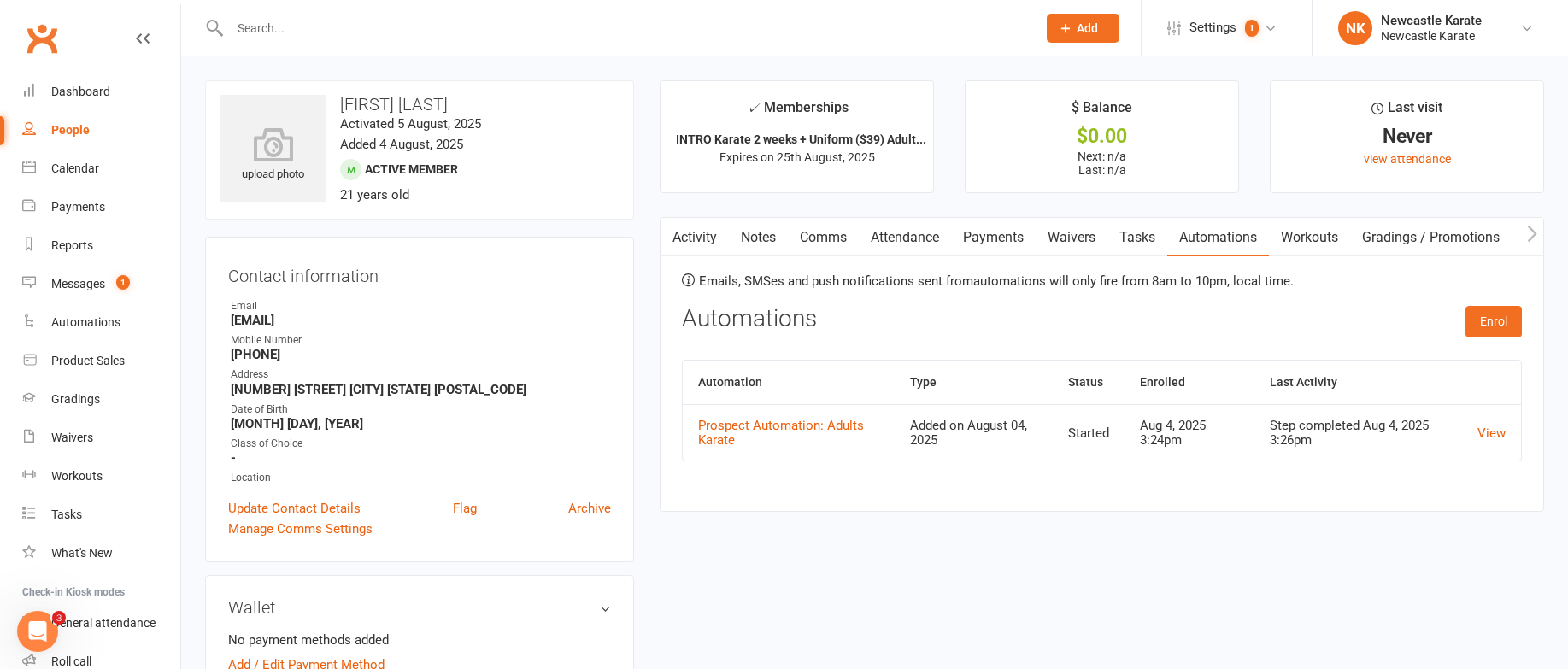 click on "Payments" at bounding box center [993, 238] 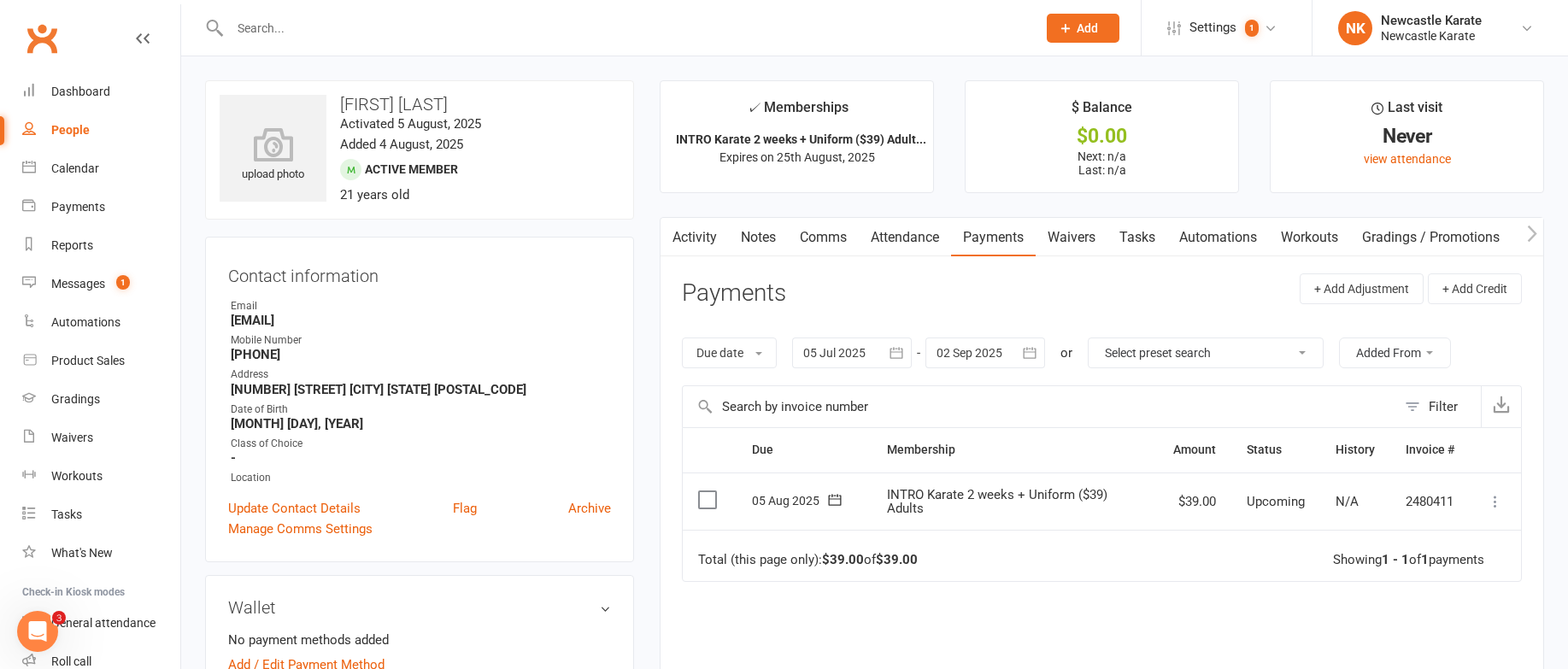 click at bounding box center (1495, 502) 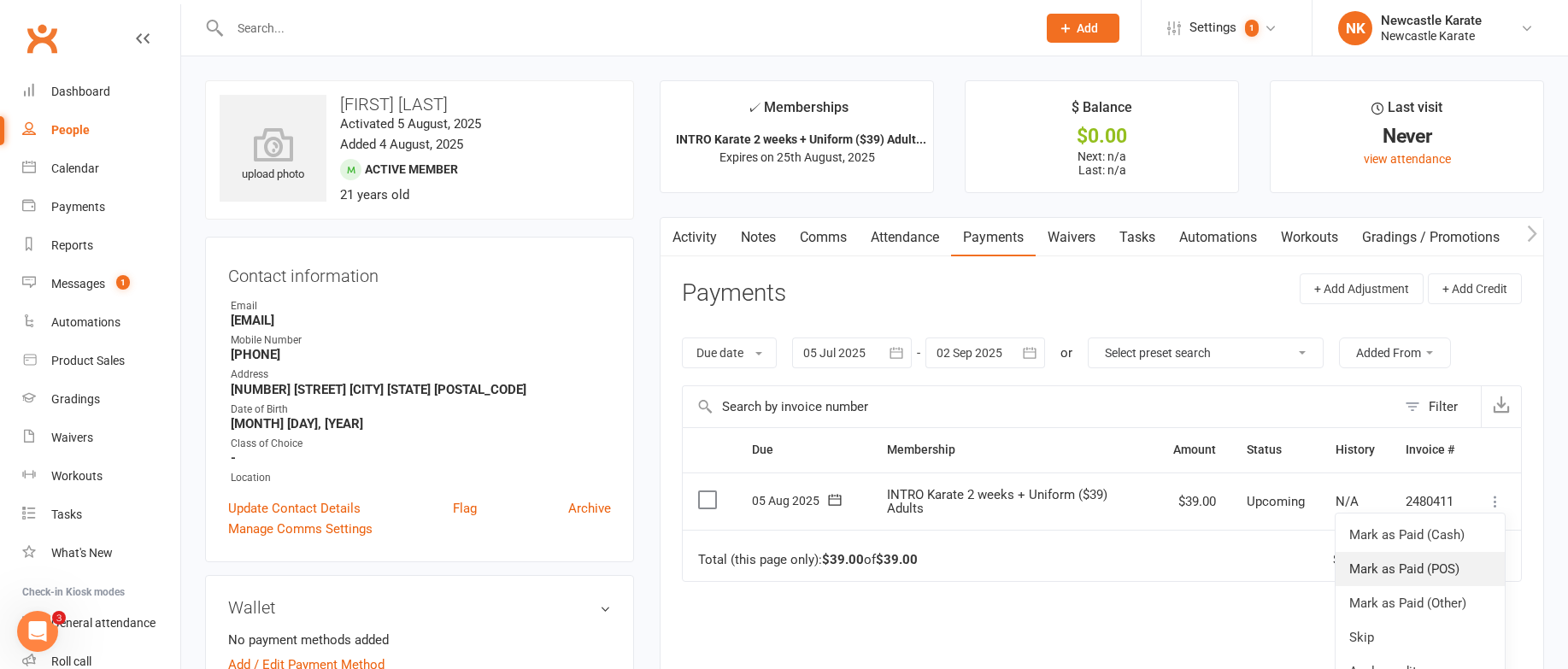 click on "Mark as Paid (POS)" at bounding box center [1420, 569] 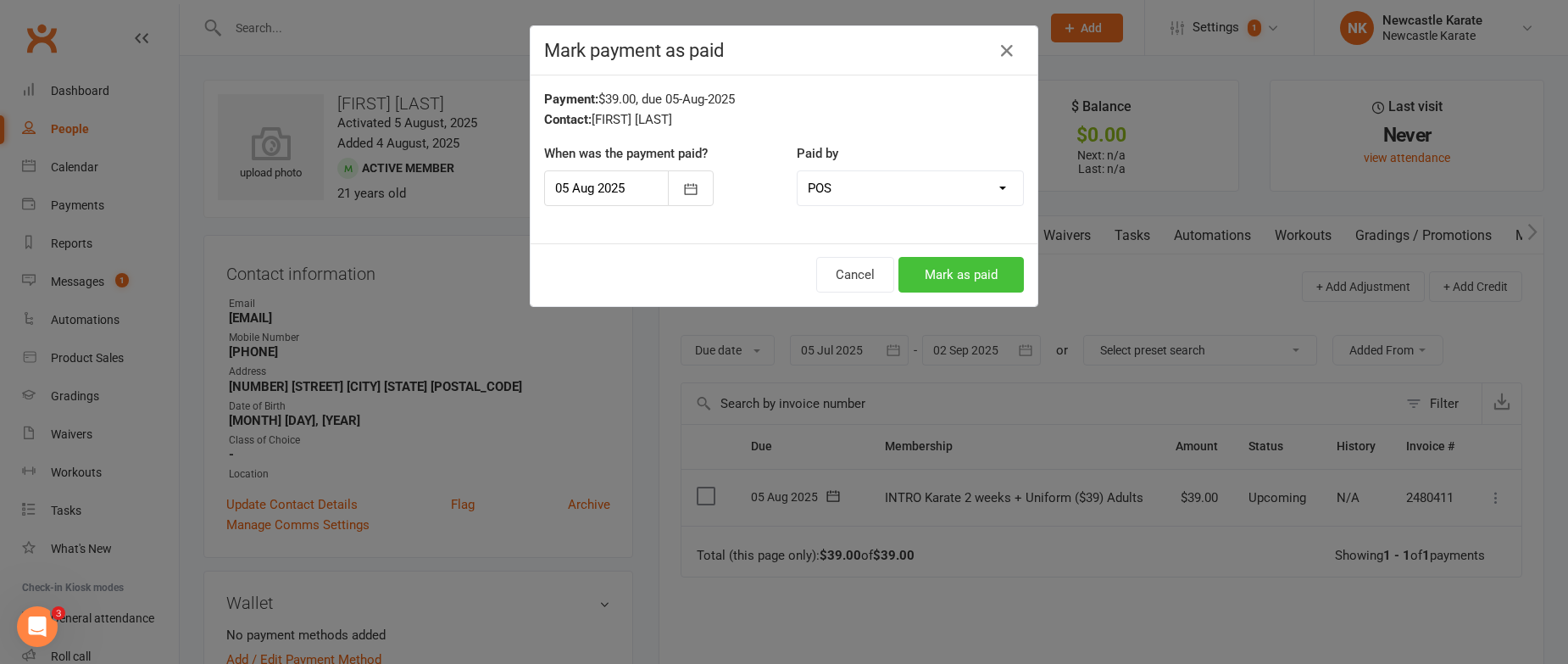 click on "Mark as paid" at bounding box center (961, 275) 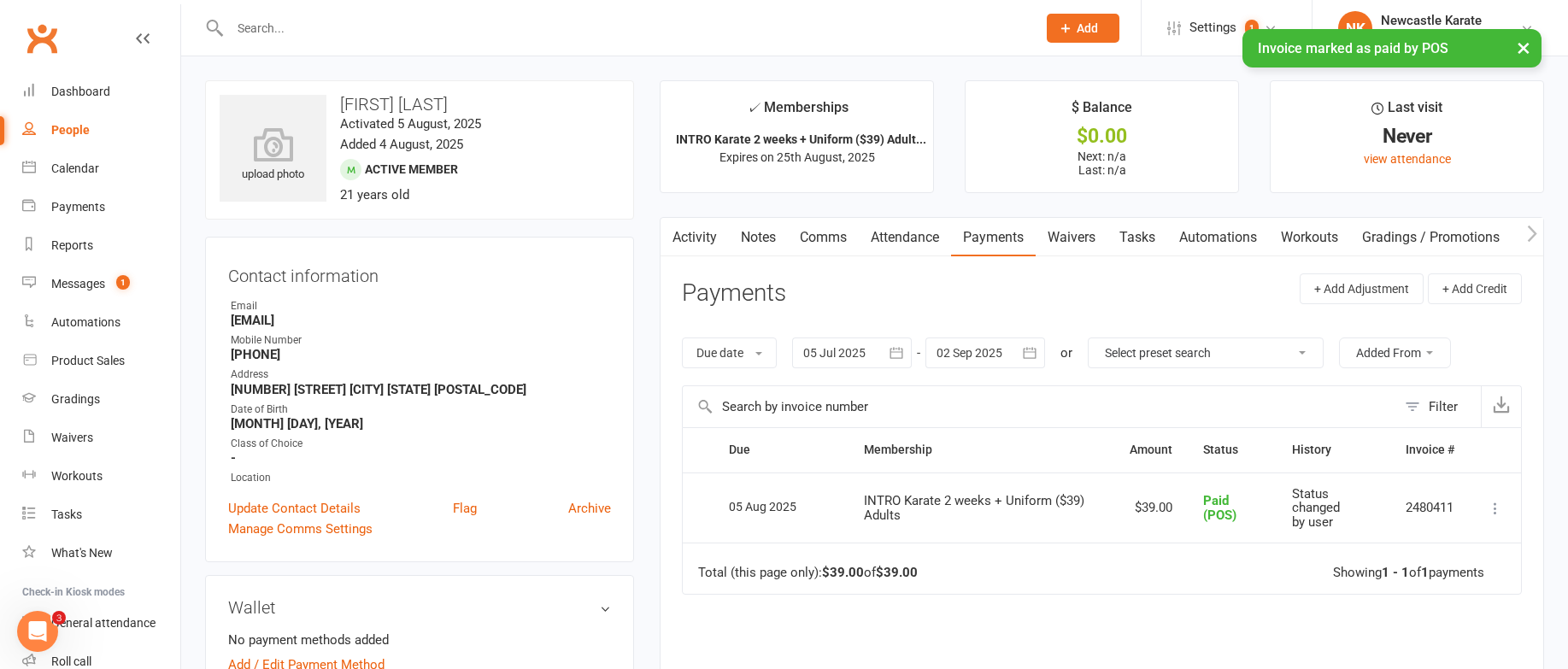 click on "Automations" at bounding box center (1218, 238) 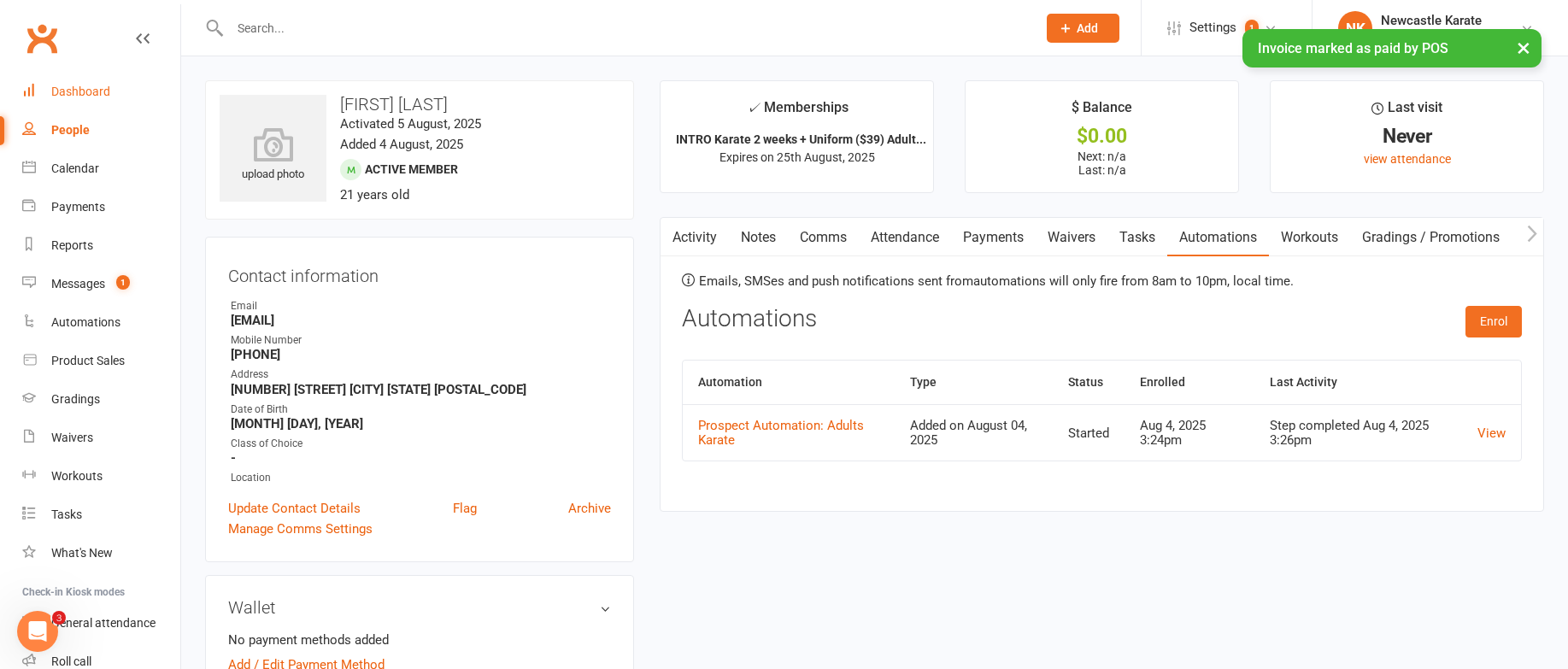 drag, startPoint x: 54, startPoint y: 100, endPoint x: 100, endPoint y: 113, distance: 47.801674 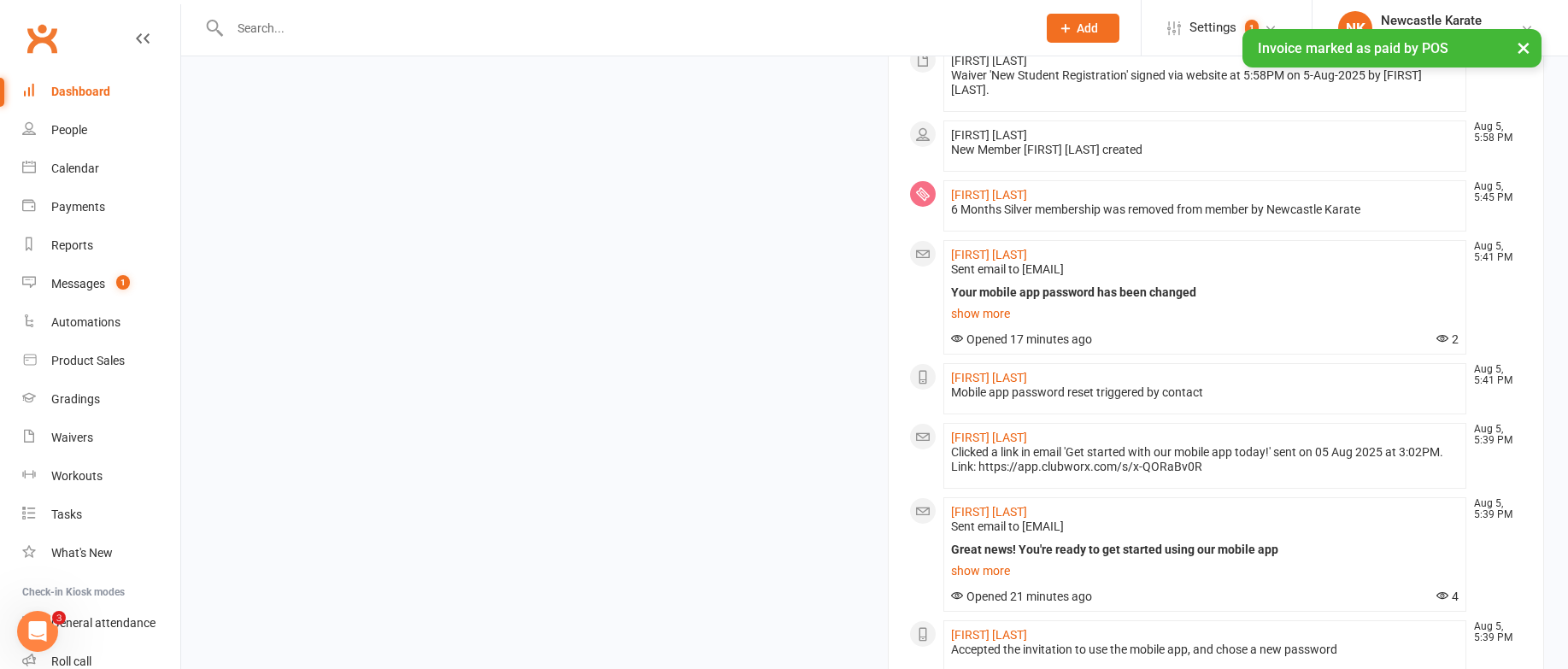 scroll, scrollTop: 1573, scrollLeft: 0, axis: vertical 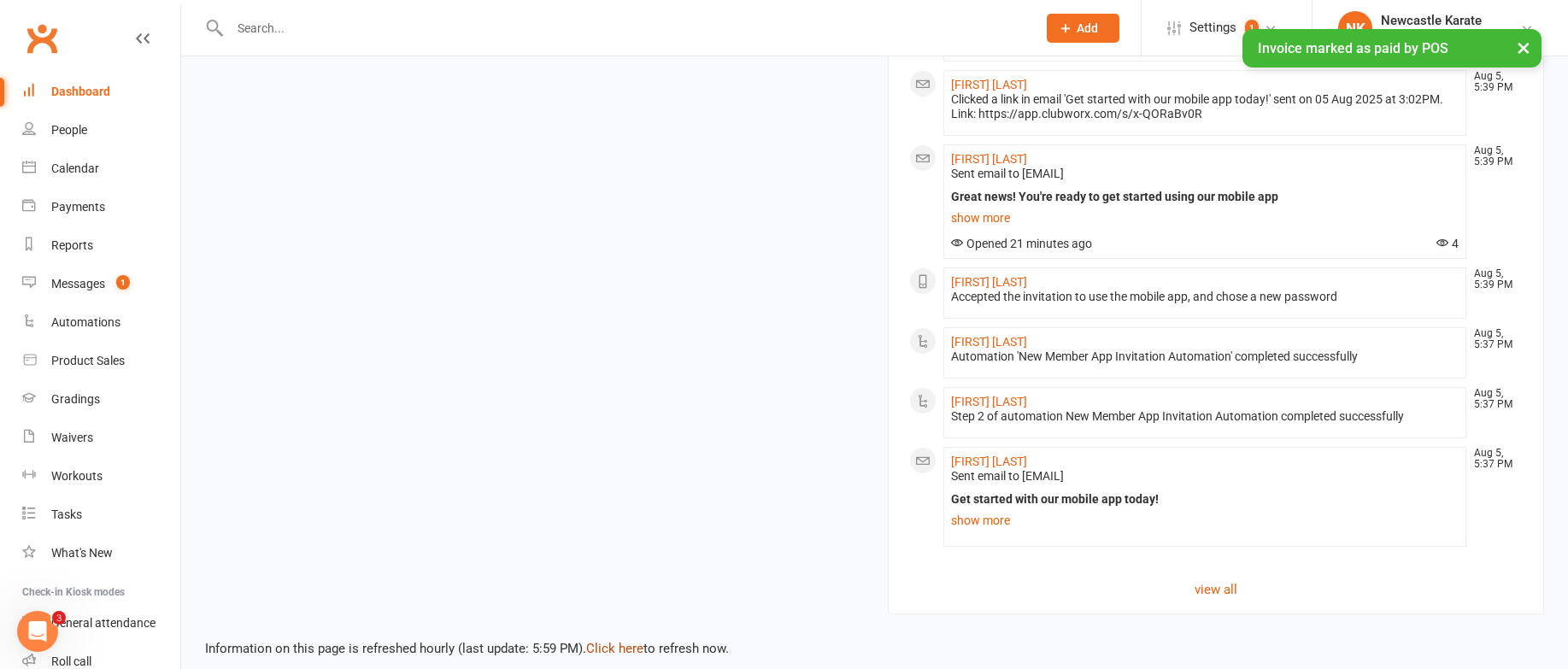 click on "Click here" at bounding box center [614, 648] 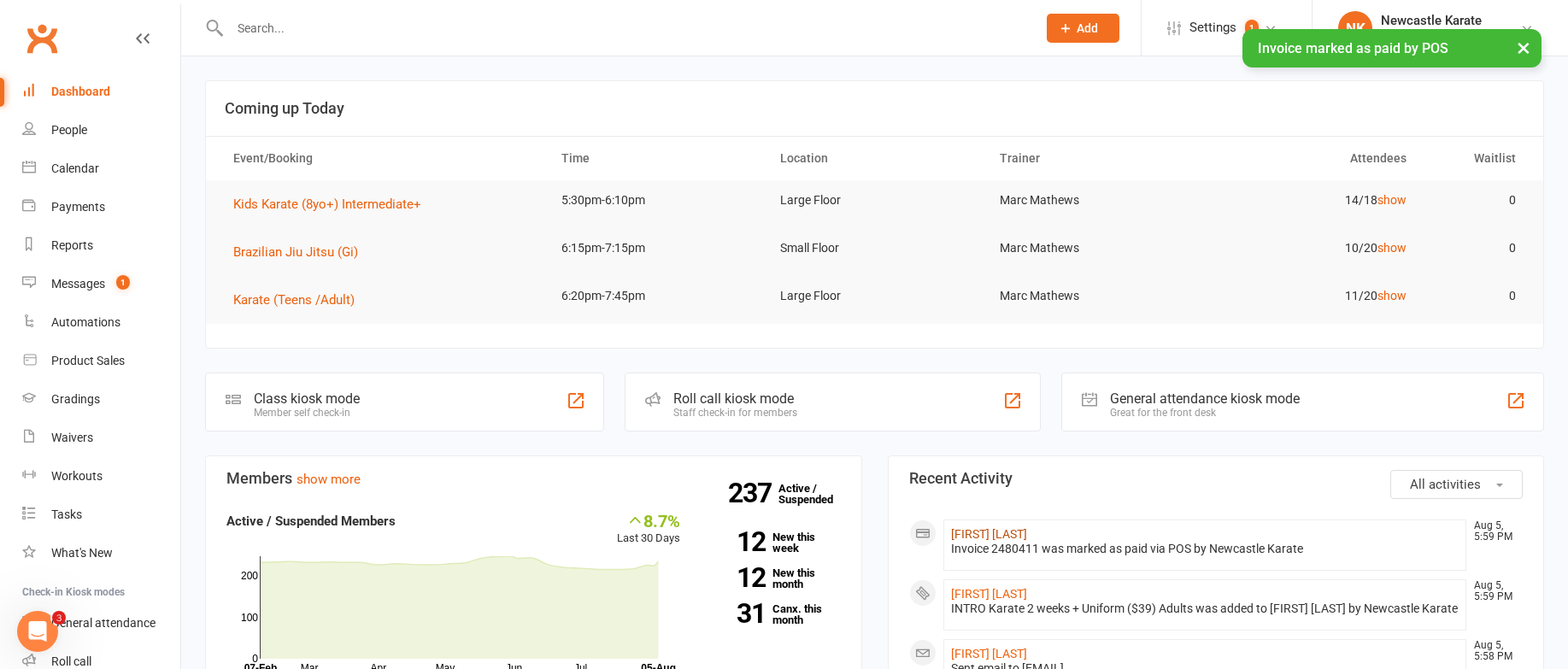 scroll, scrollTop: 50, scrollLeft: 0, axis: vertical 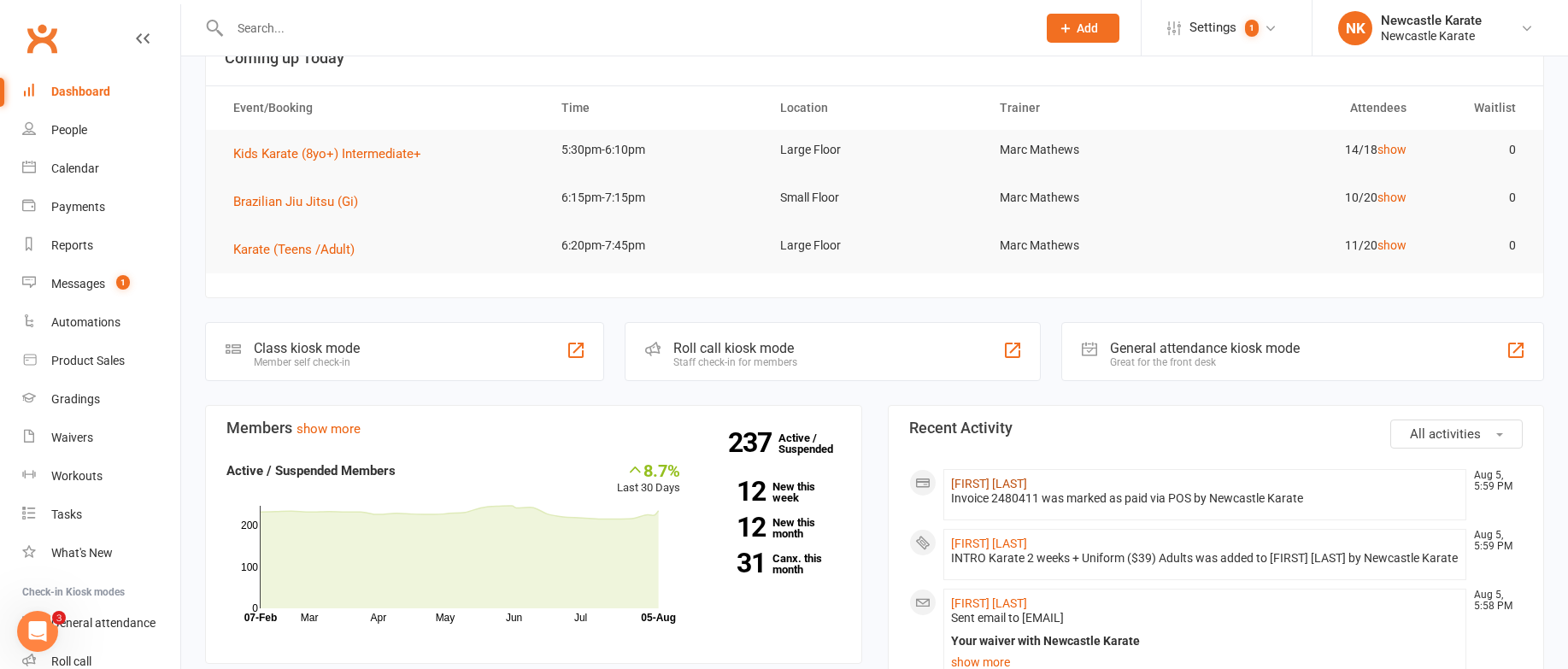 click on "[PERSON]" 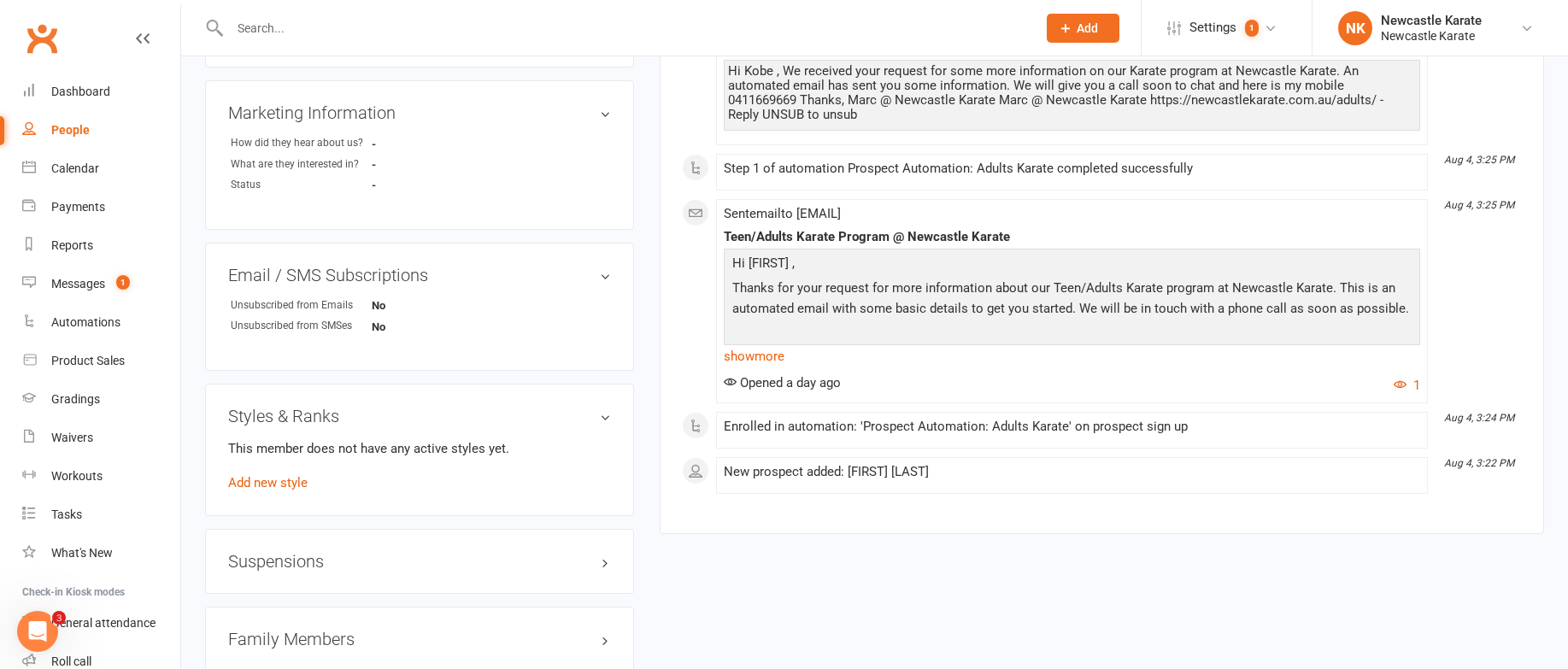 scroll, scrollTop: 1178, scrollLeft: 0, axis: vertical 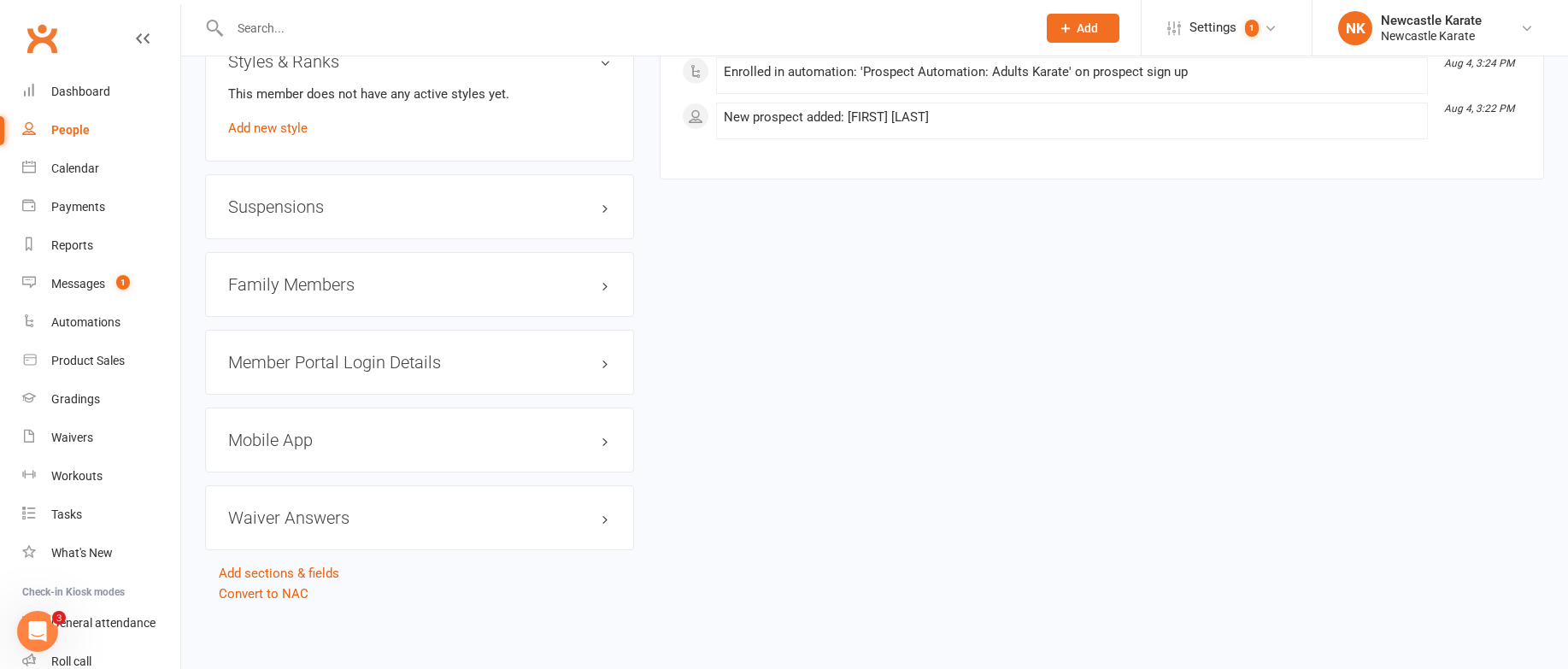 click on "Mobile App" at bounding box center (420, 440) 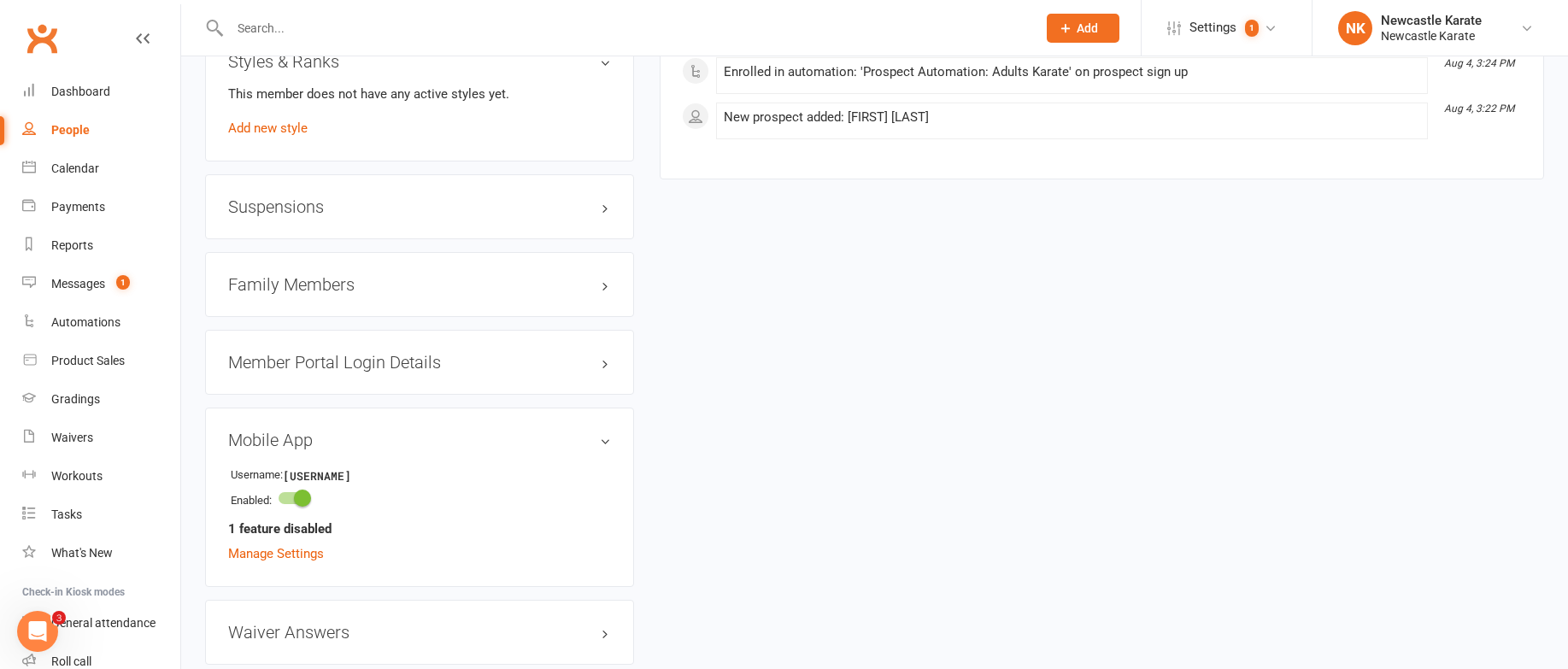 click on "Manage Settings" at bounding box center (276, 554) 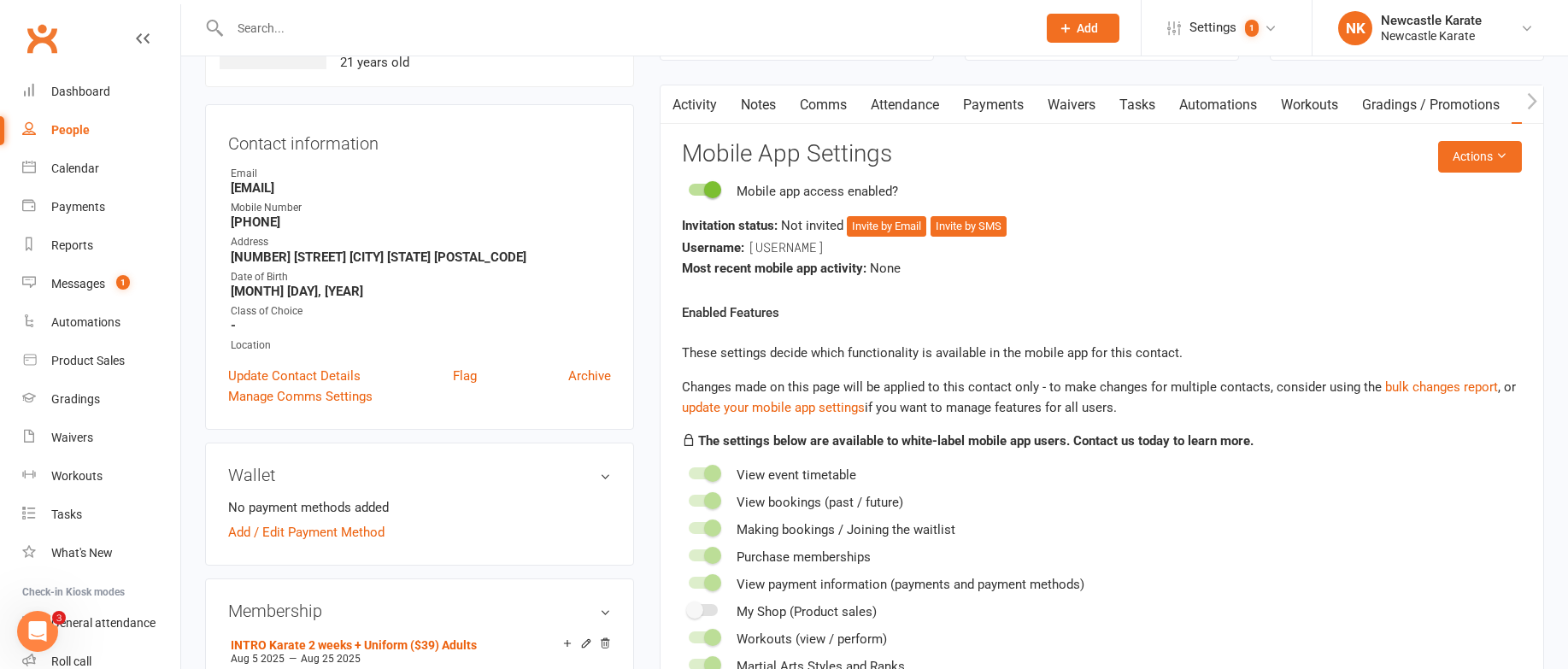 scroll, scrollTop: 131, scrollLeft: 0, axis: vertical 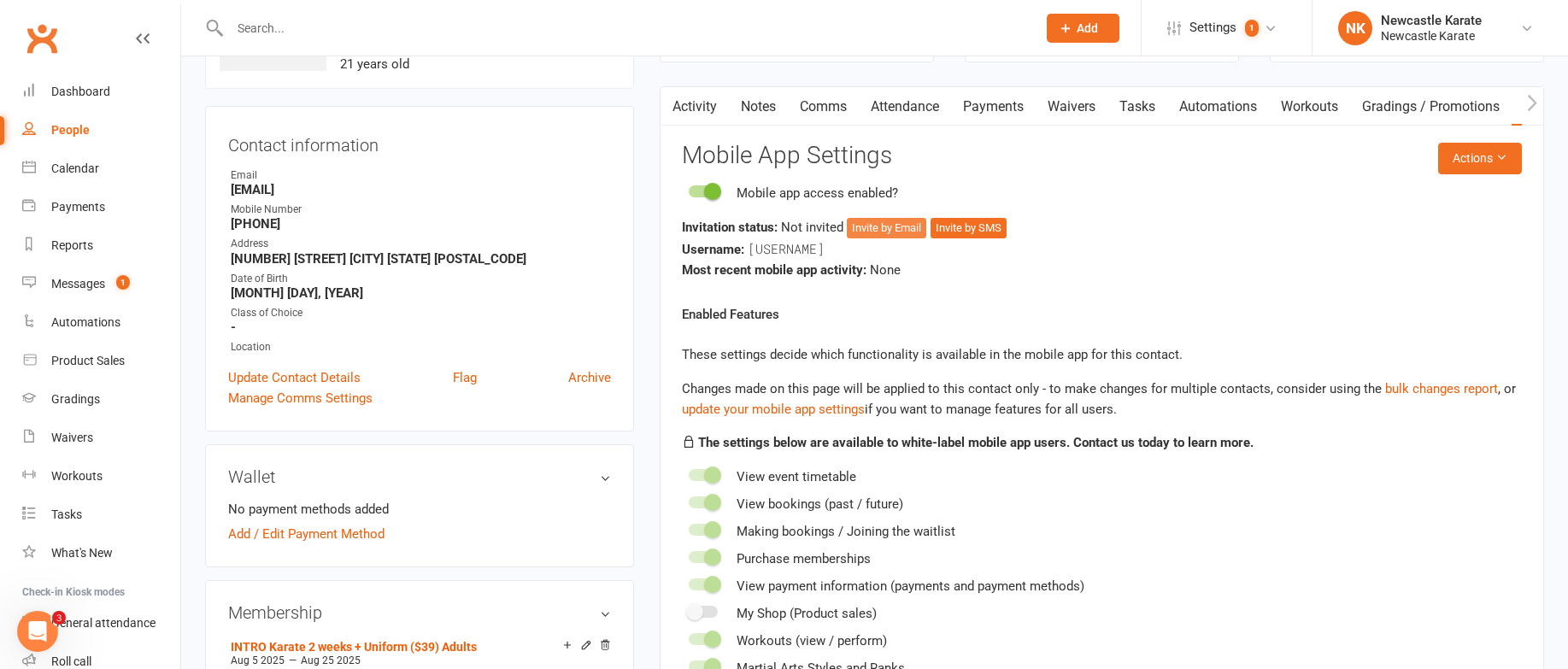 click on "Invite by Email" at bounding box center (886, 228) 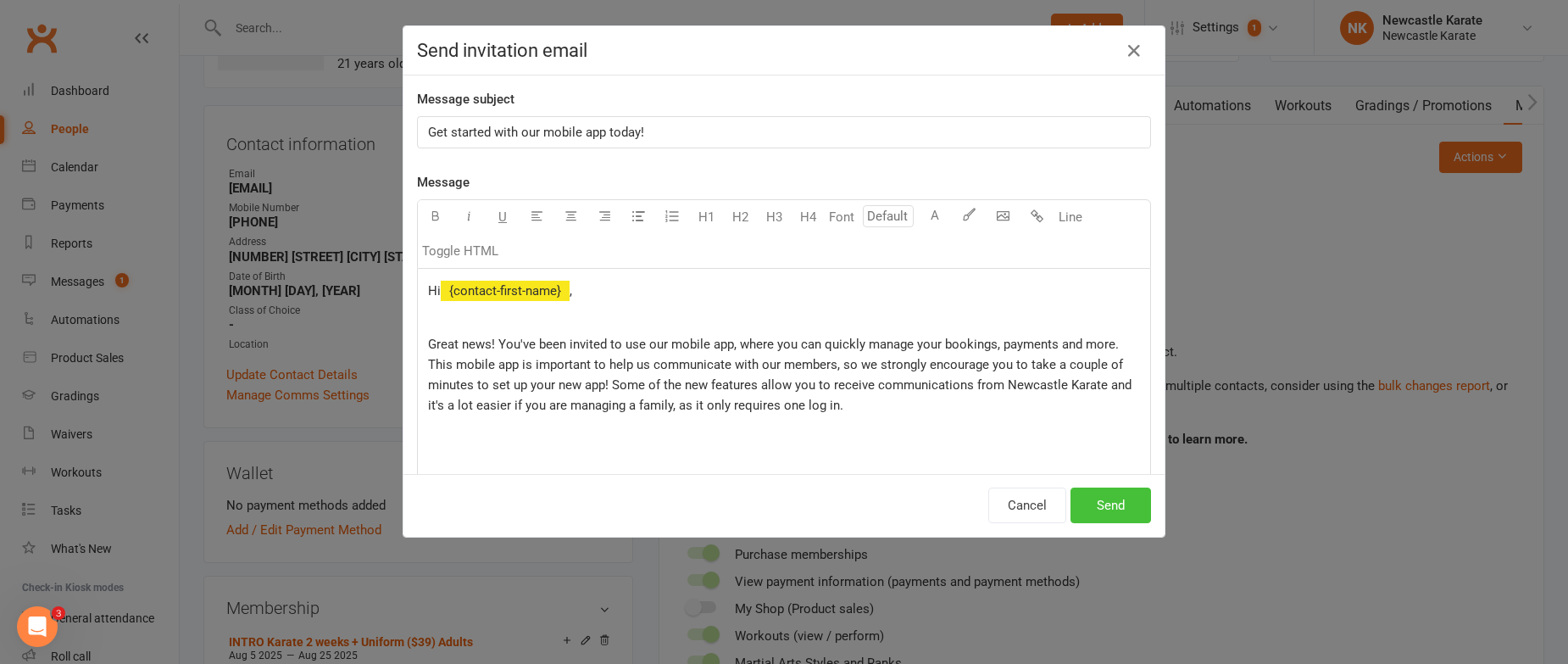 click on "Send" at bounding box center [1110, 505] 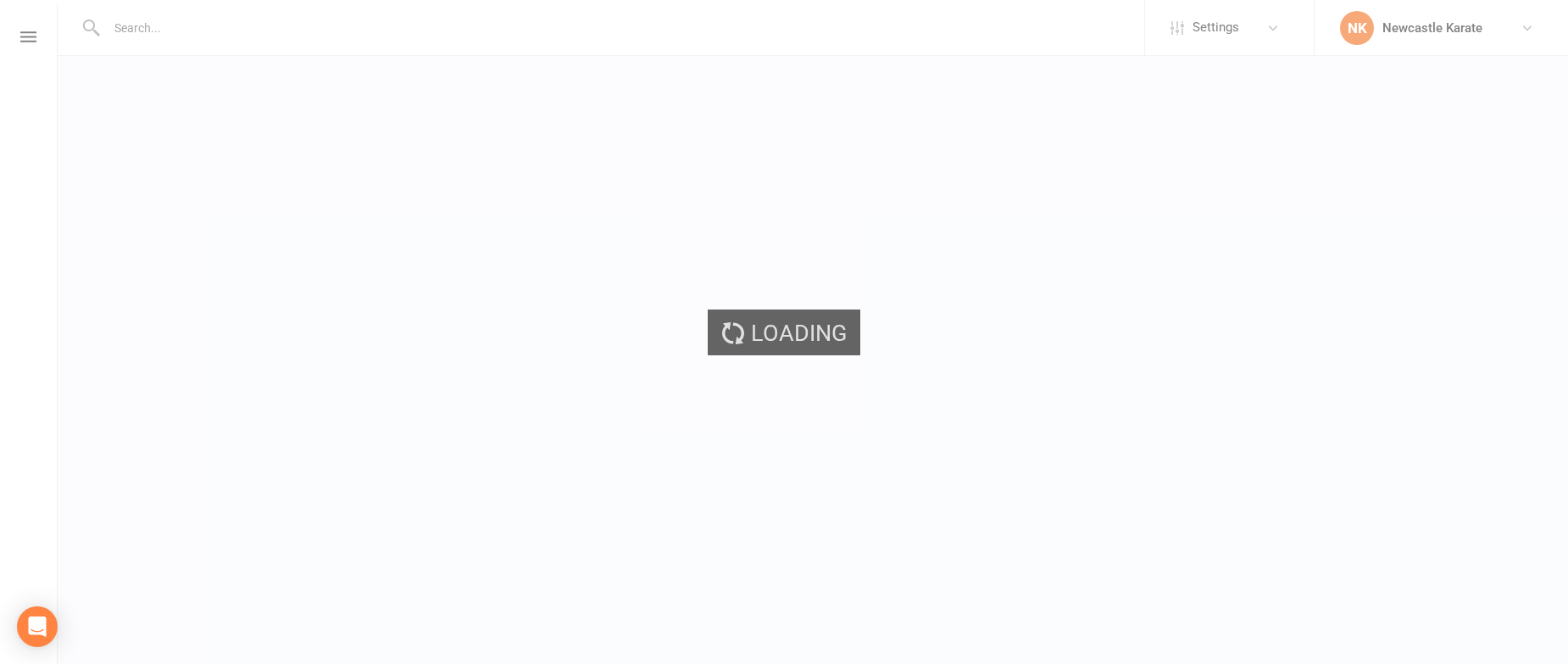 scroll, scrollTop: 0, scrollLeft: 0, axis: both 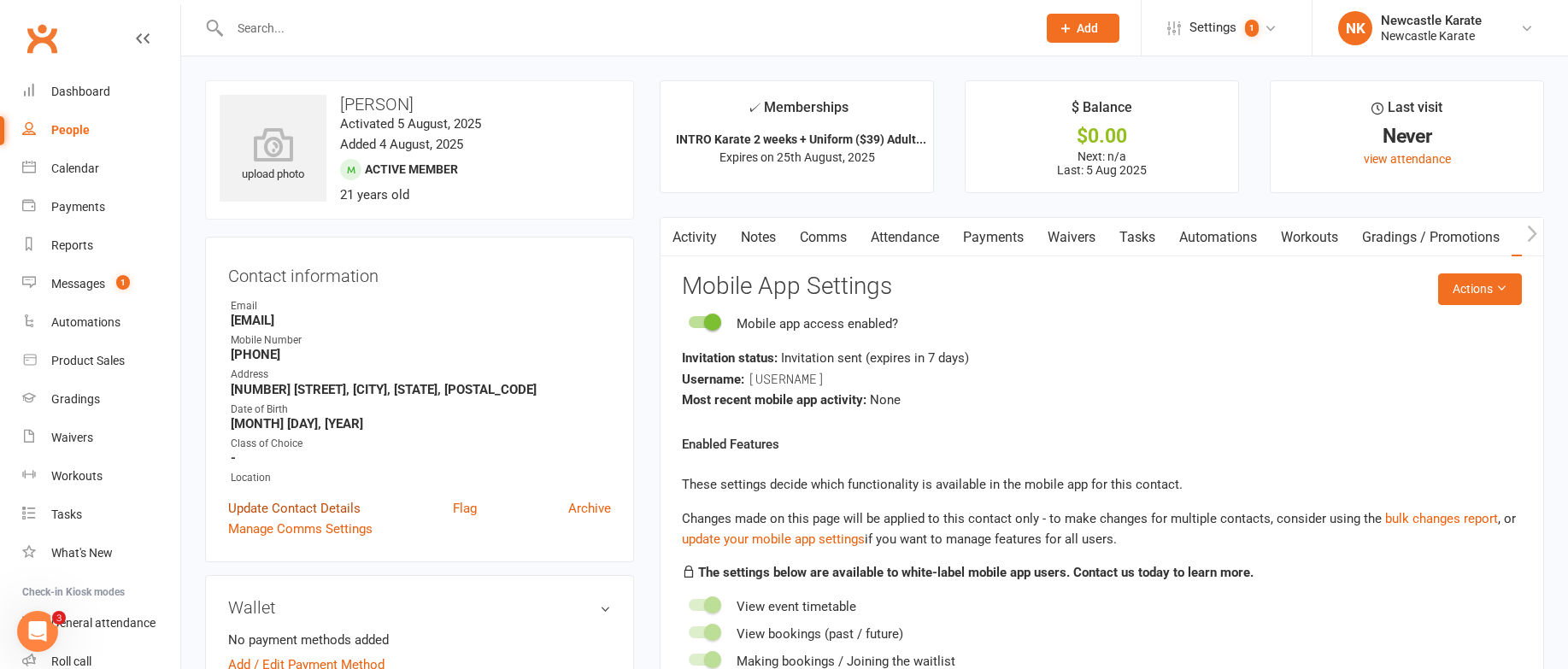 click on "Update Contact Details" at bounding box center (294, 508) 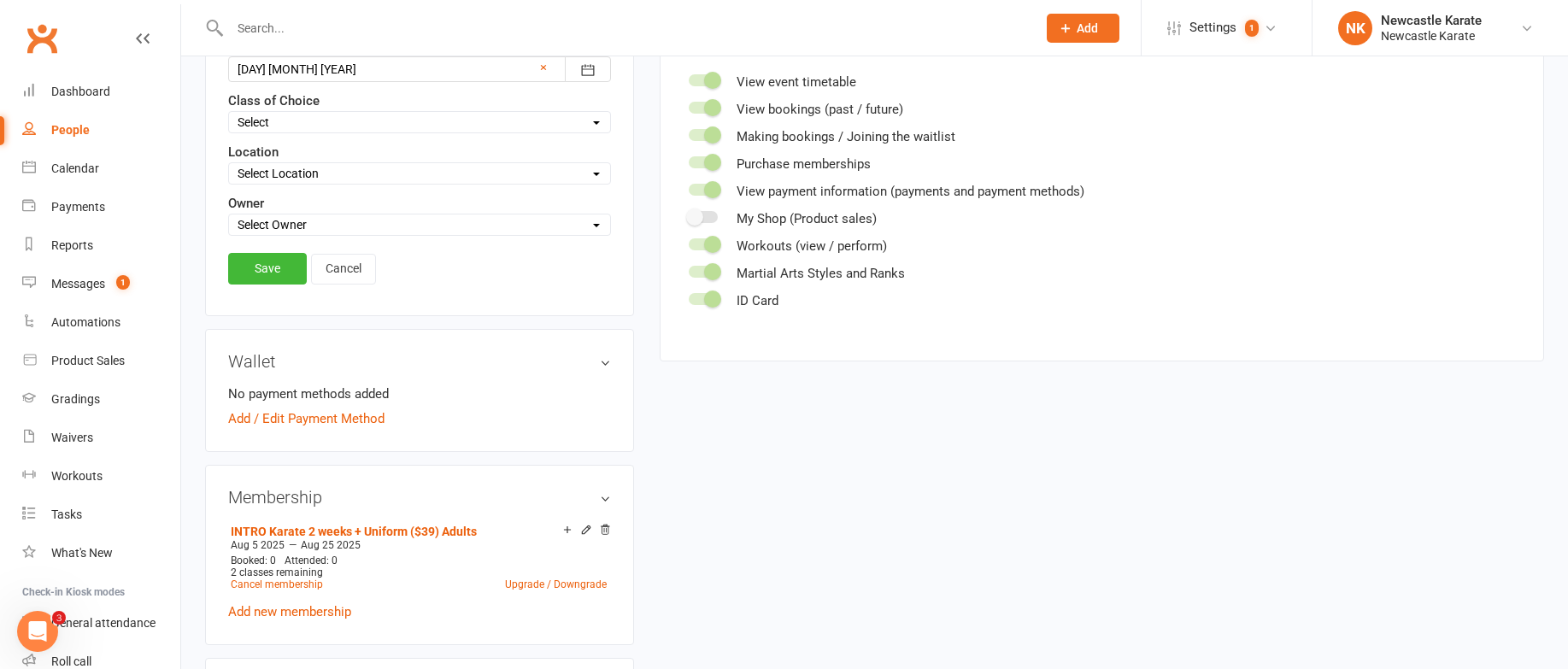 scroll, scrollTop: 524, scrollLeft: 0, axis: vertical 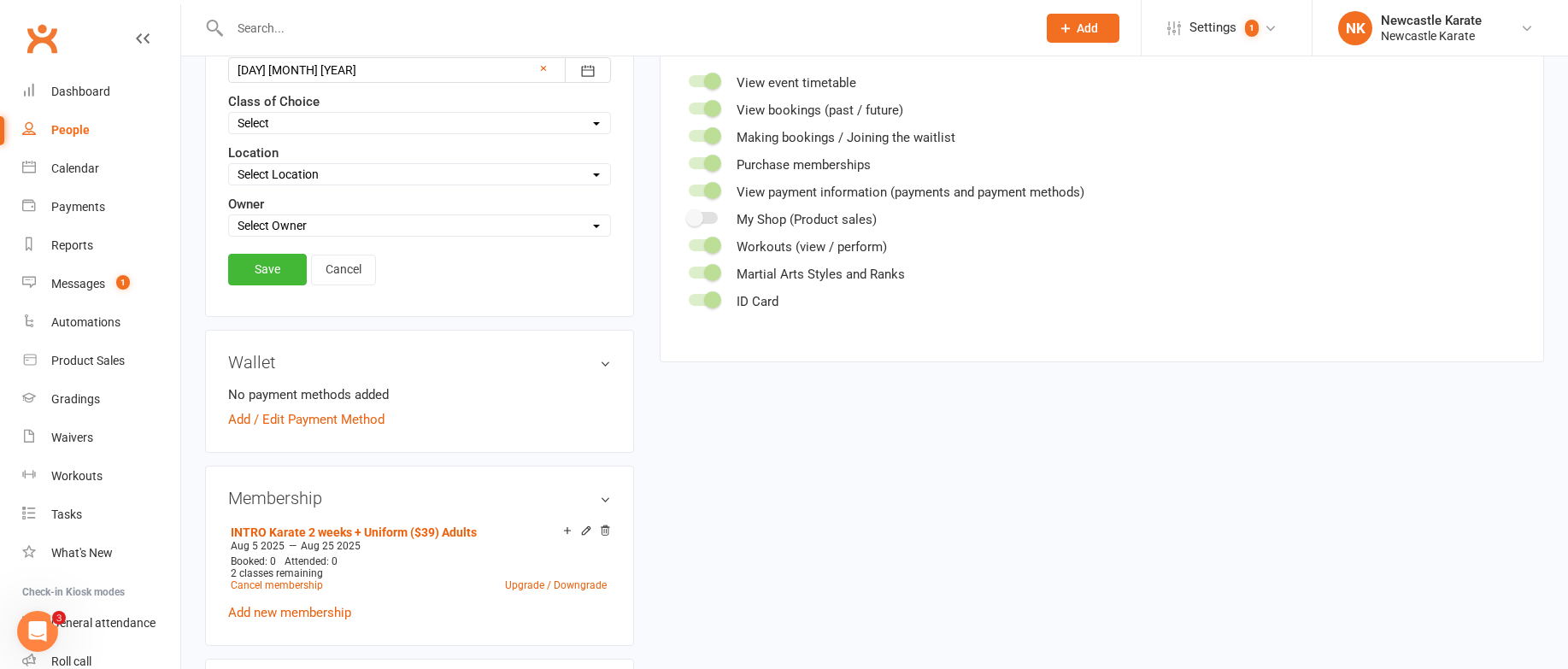 click on "Select Kinder Ninja 4-5 yo Tiny Tigers Karate 5-7yo Juniors Karate 7-12yo Teen/Adults Karate Kickboxing Adults - Brazilian Jiu-Jitsu Unsure General Kids Enquiry" at bounding box center (420, 123) 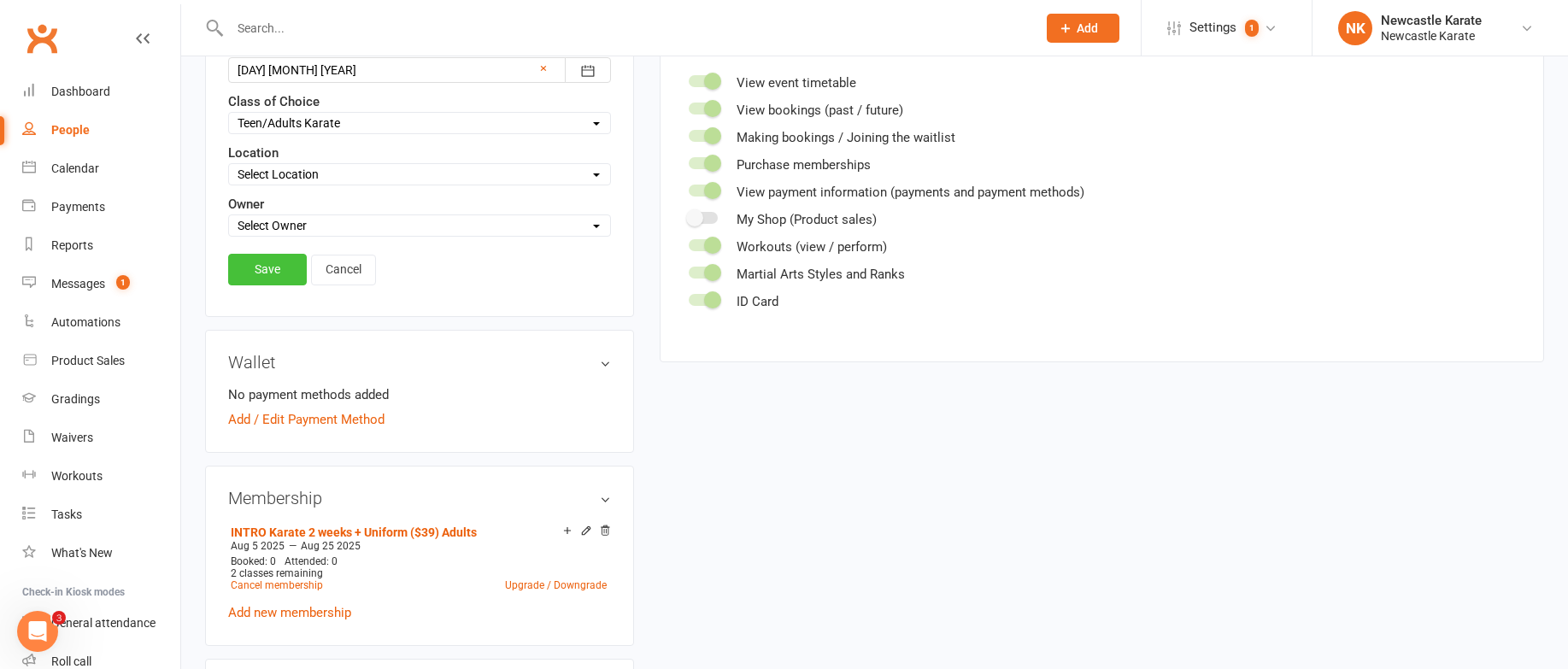 click on "Save" at bounding box center (267, 269) 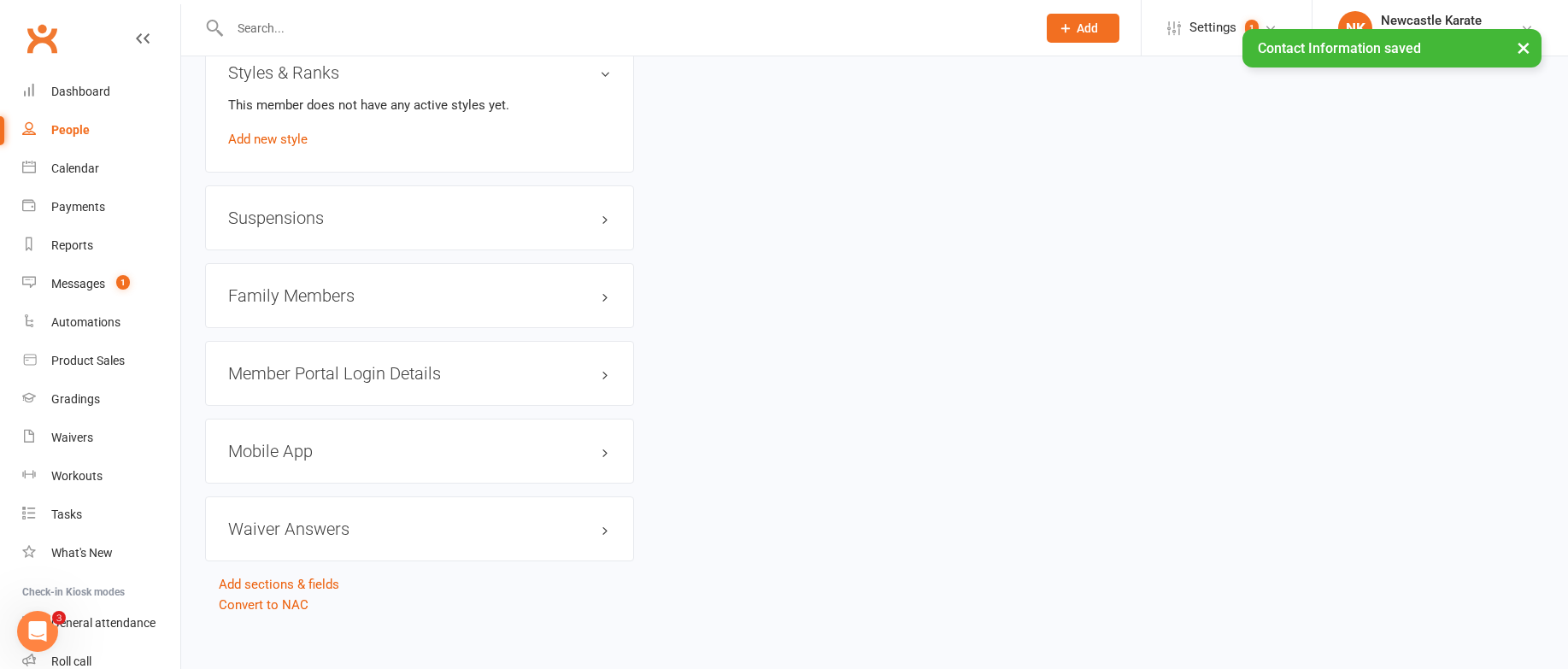 scroll, scrollTop: 1178, scrollLeft: 0, axis: vertical 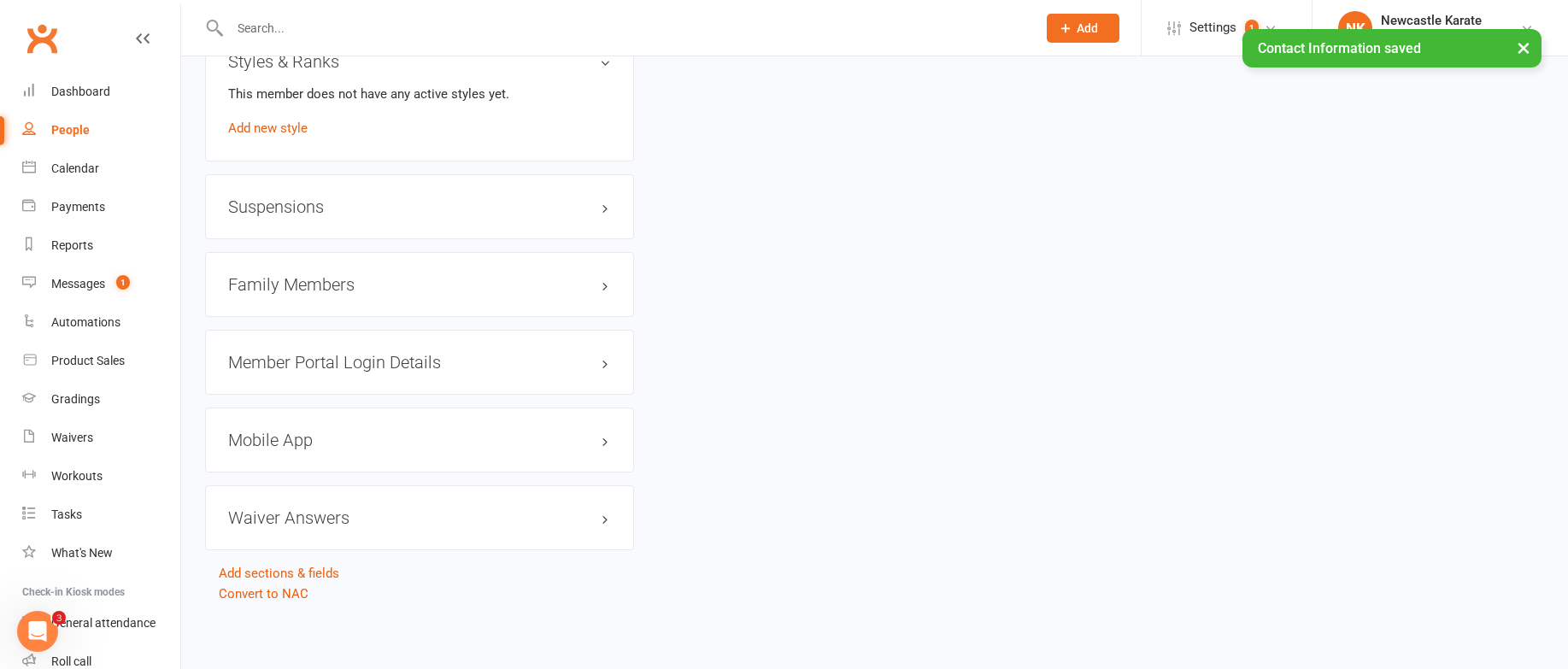 click on "Styles & Ranks  This member does not have any active styles yet. Add new style" at bounding box center [420, 95] 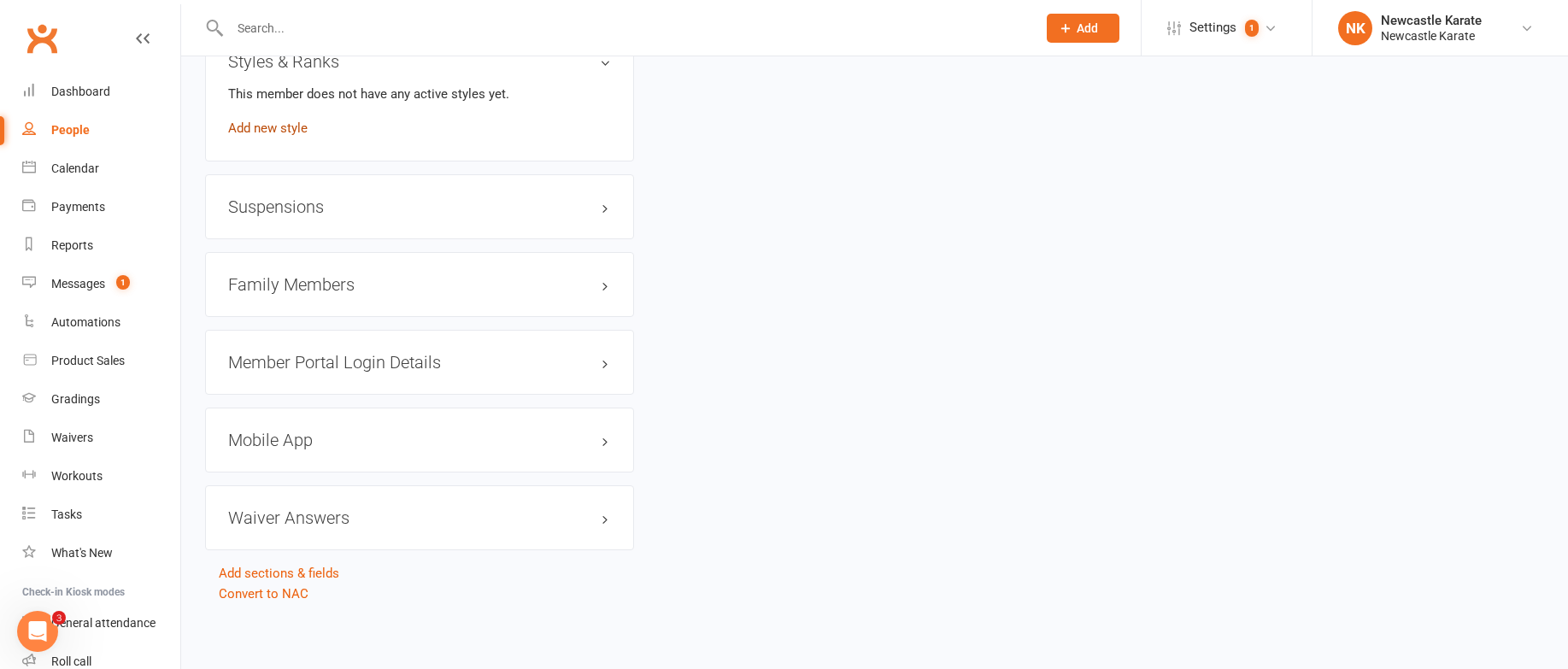 click on "Add new style" at bounding box center (267, 128) 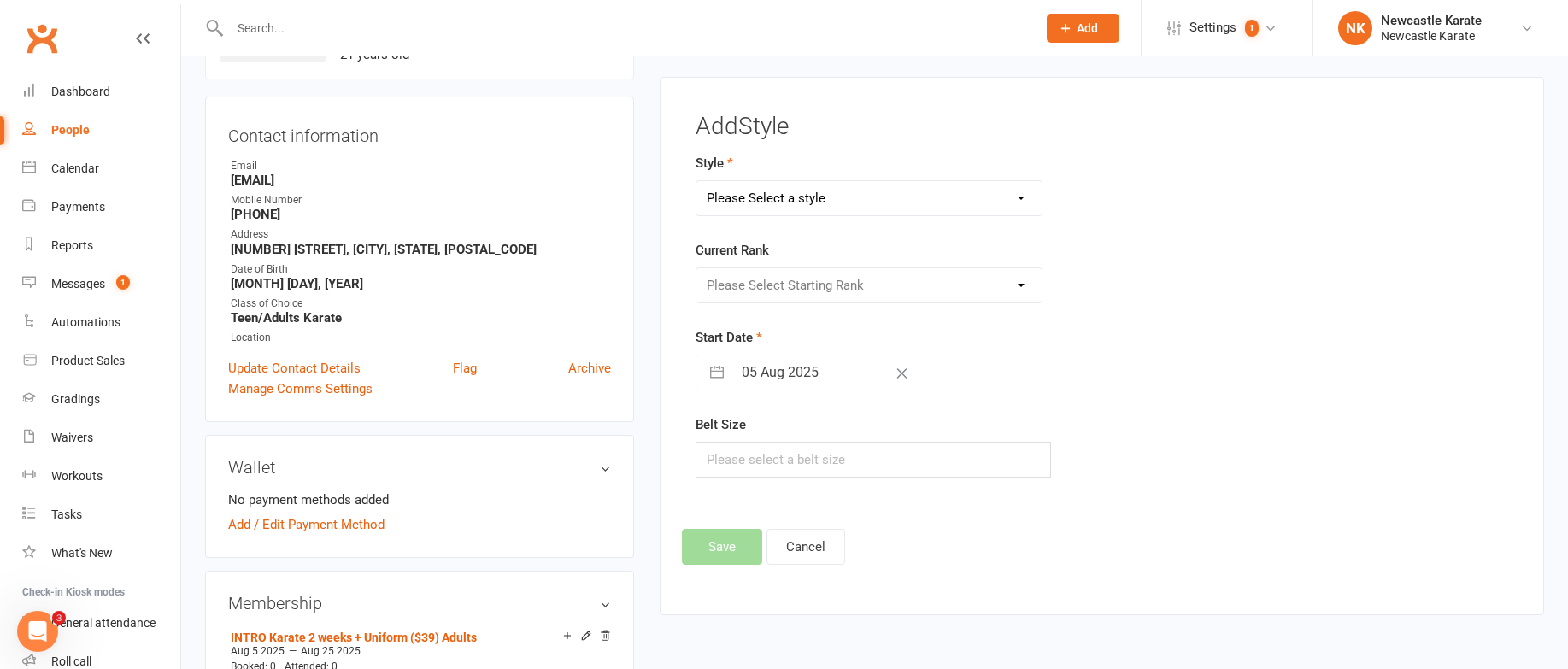 scroll, scrollTop: 131, scrollLeft: 0, axis: vertical 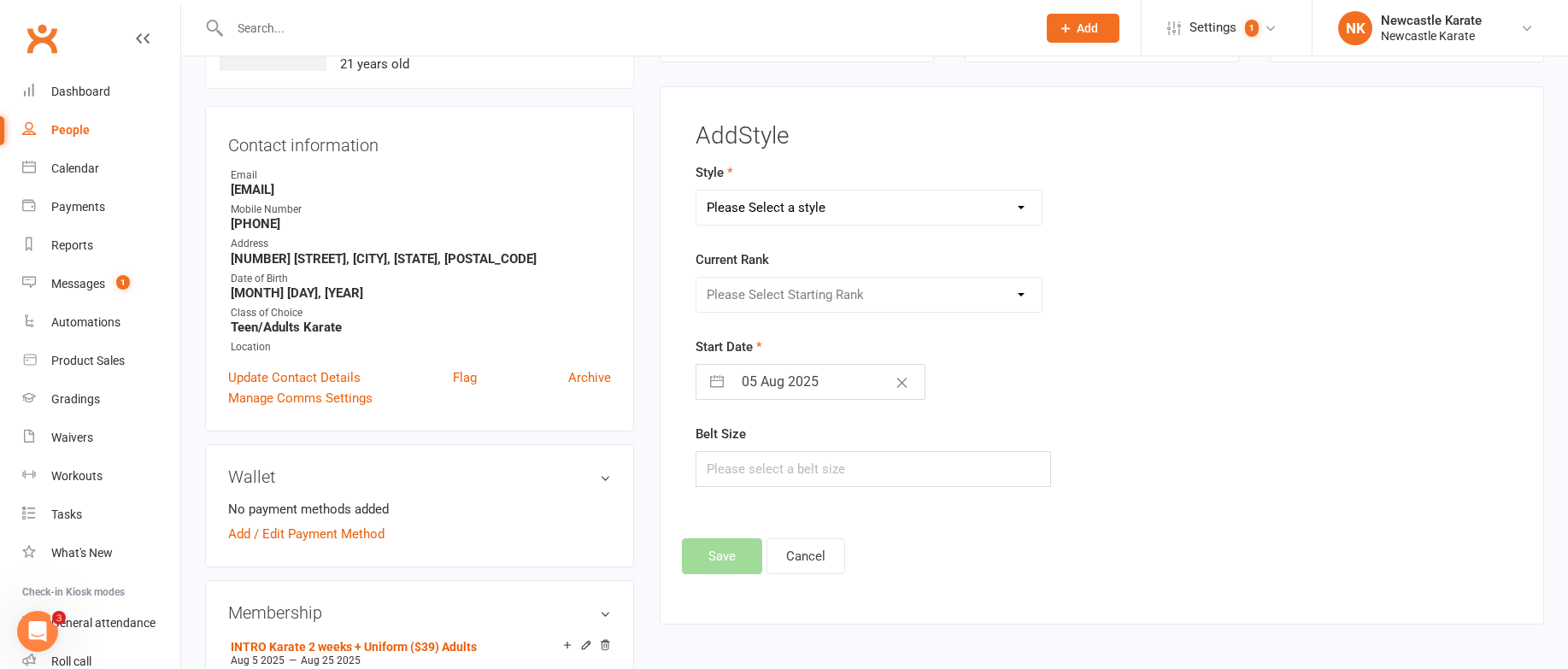 click on "Style Please Select a style BJJ - Adults Karate Kickboxing  Ladies Kickboxing Leadership Team Current Rank Please Select Starting Rank Start Date 05 Aug [YEAR] Navigate forward to interact with the calendar and select a date. Press the question mark key to get the keyboard shortcuts for changing dates. Belt Size" at bounding box center (962, 325) 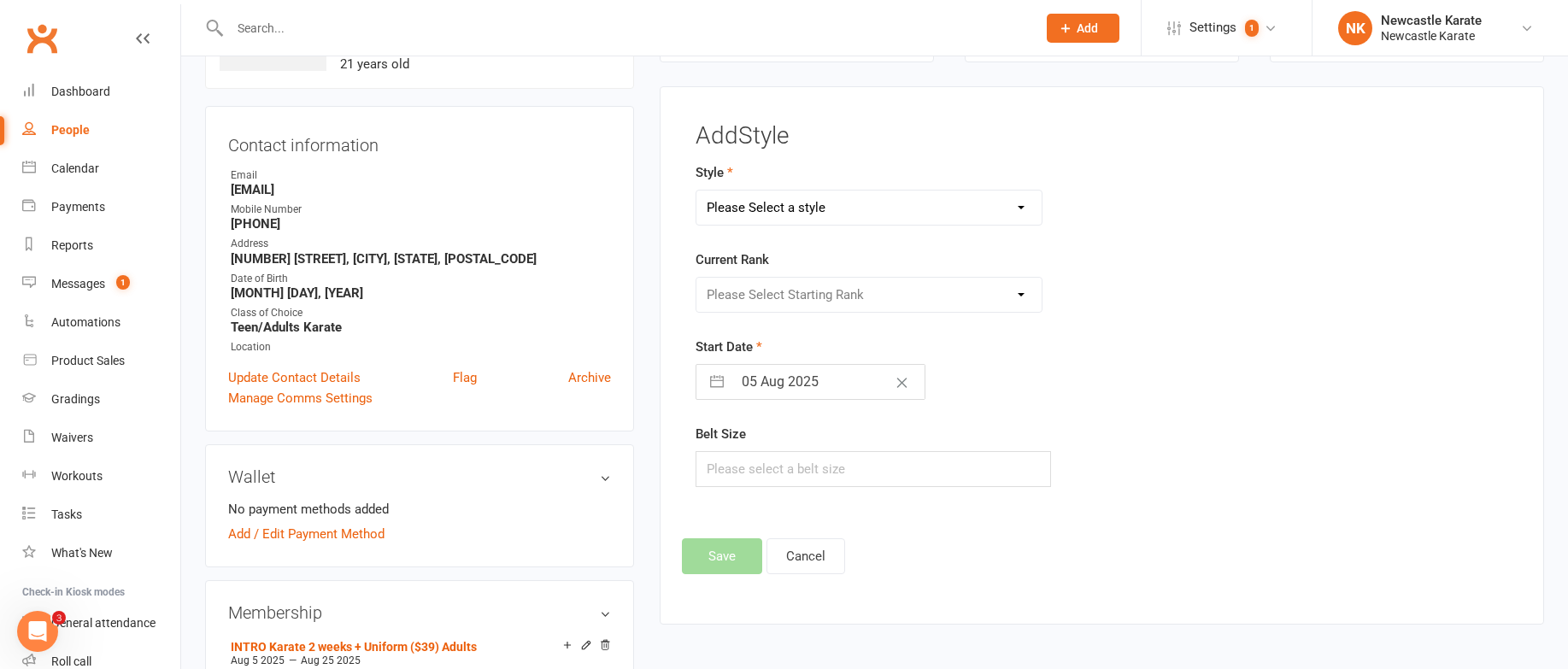select on "33" 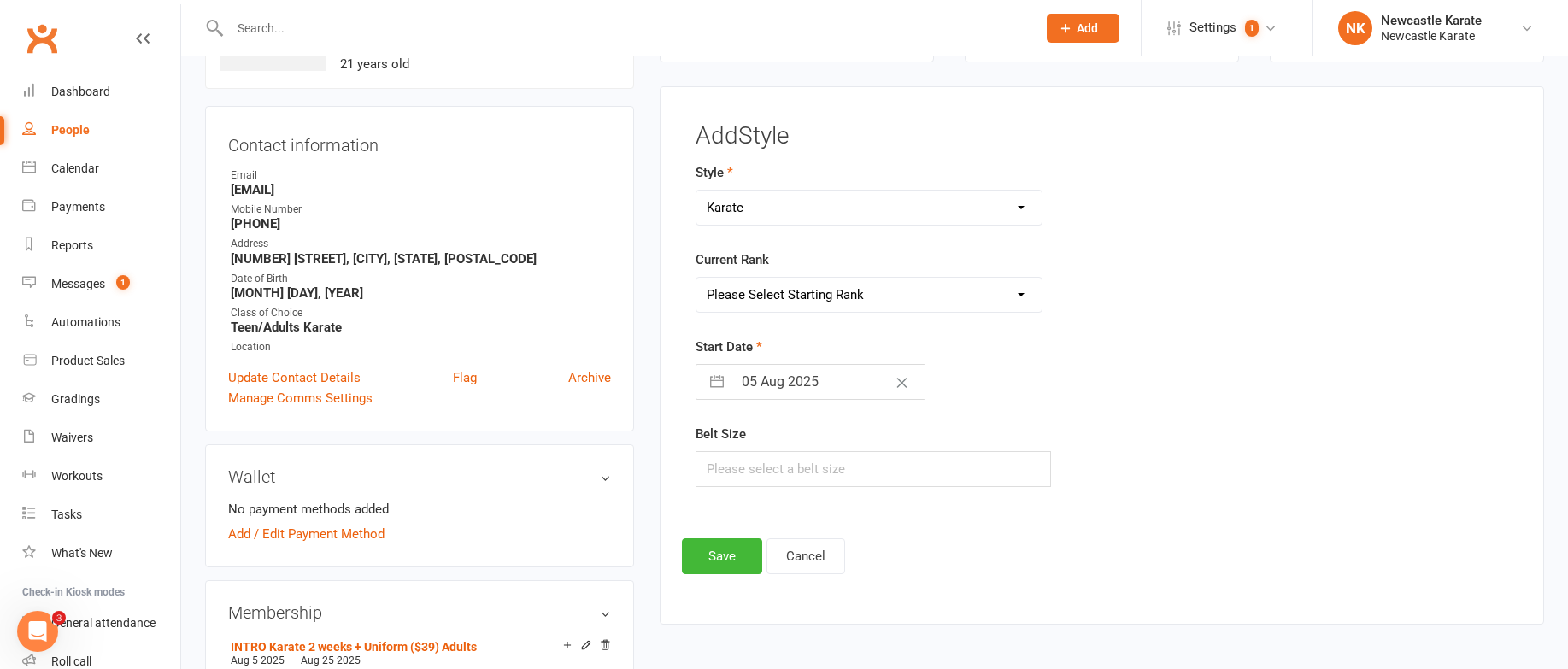 click on "Please Select Starting Rank Select White belt below 10th Kyu - White Belt 9th Kyu - Yellow Belt 8th Kyu - Orange Belt 7th Kyu - Green Belt 6th Kyu - Blue Belt 5th Kyu - Purple belt 4th Kyu - Red Belt 3rd Kyu - Brown Belt 2nd Kyu - Brown Belt 1 tip 1st Kyu - Brown Belt 2 tip Shodan Ho Shodan Nidan Sandan Yondan" at bounding box center (869, 295) 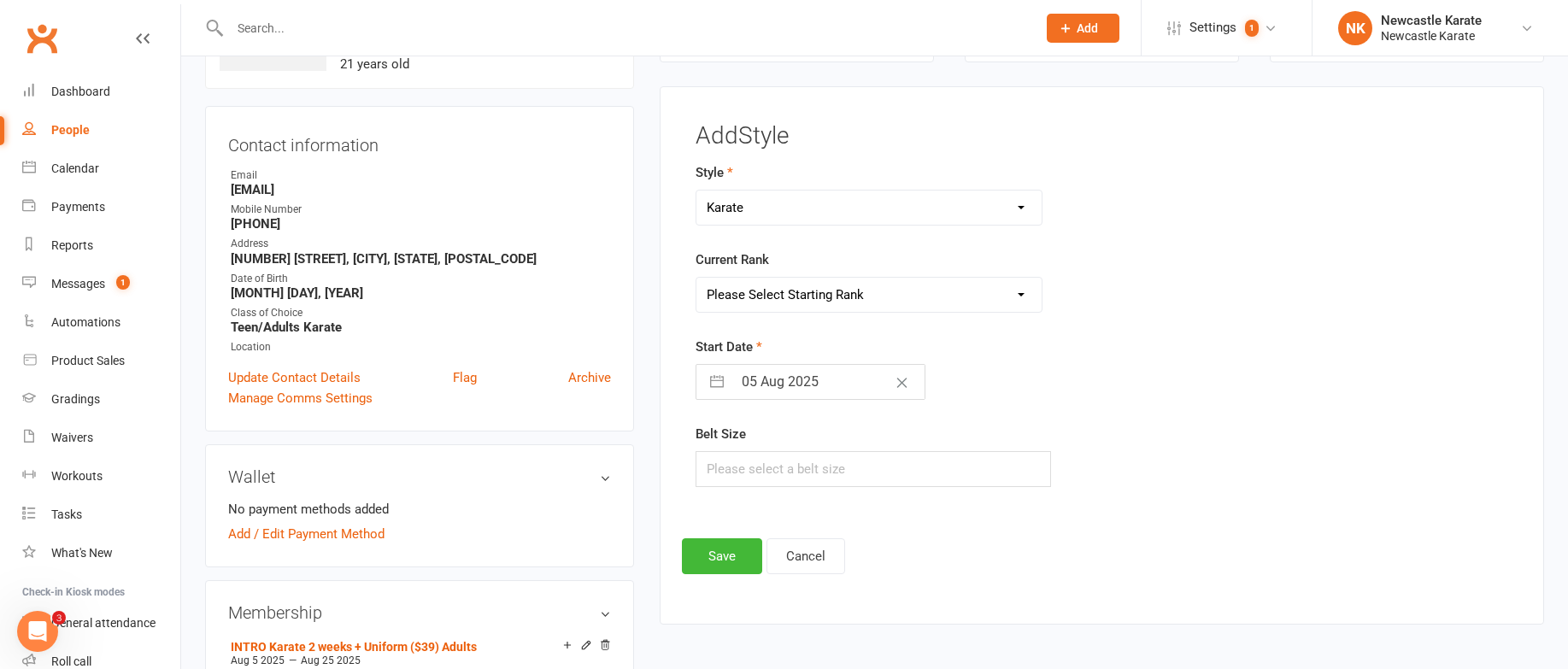 select on "361" 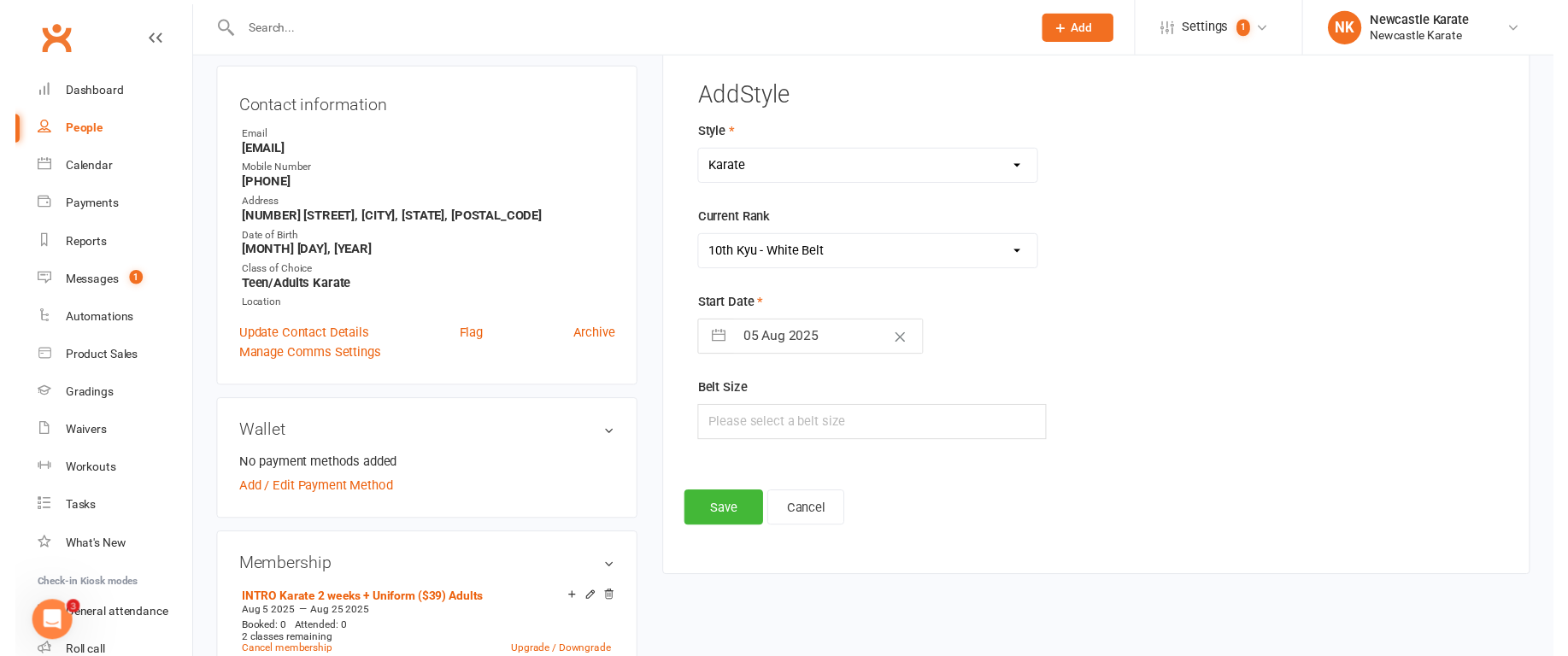 scroll, scrollTop: 173, scrollLeft: 0, axis: vertical 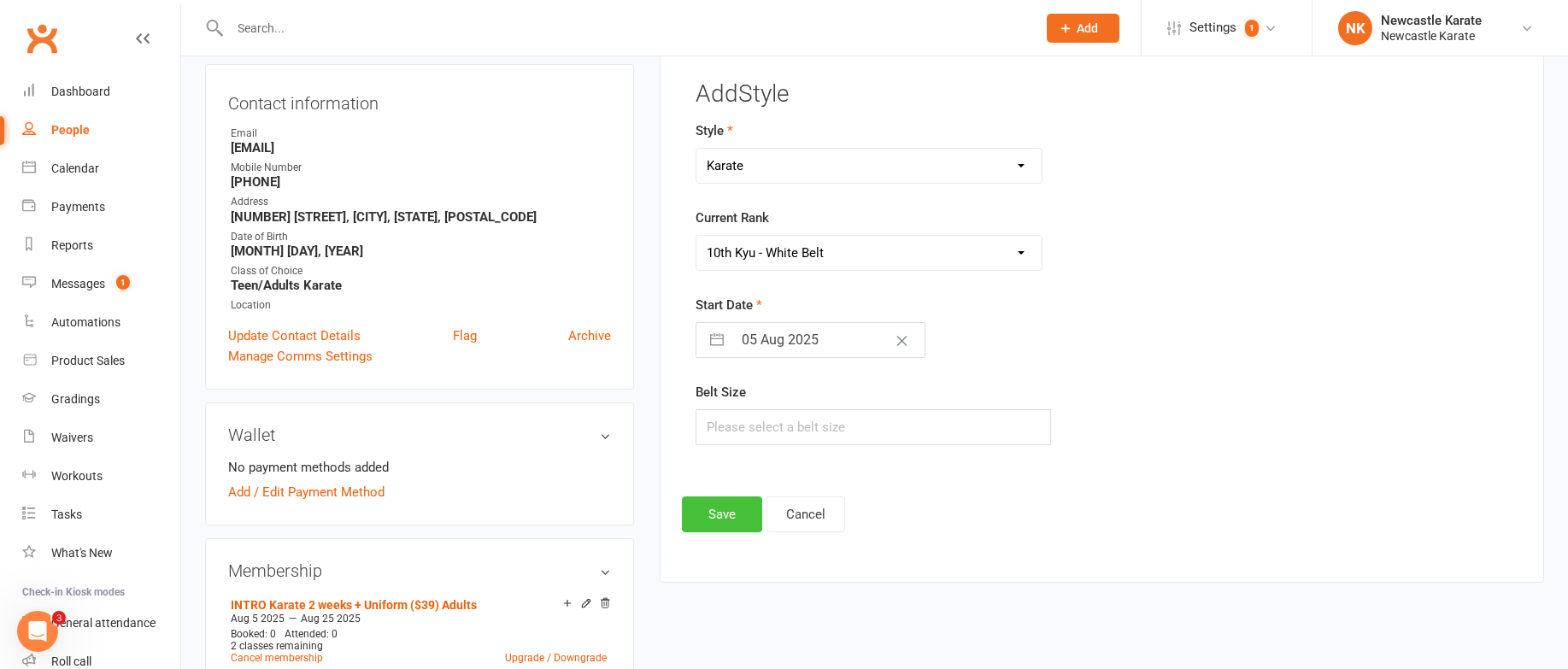click on "Save" at bounding box center [722, 514] 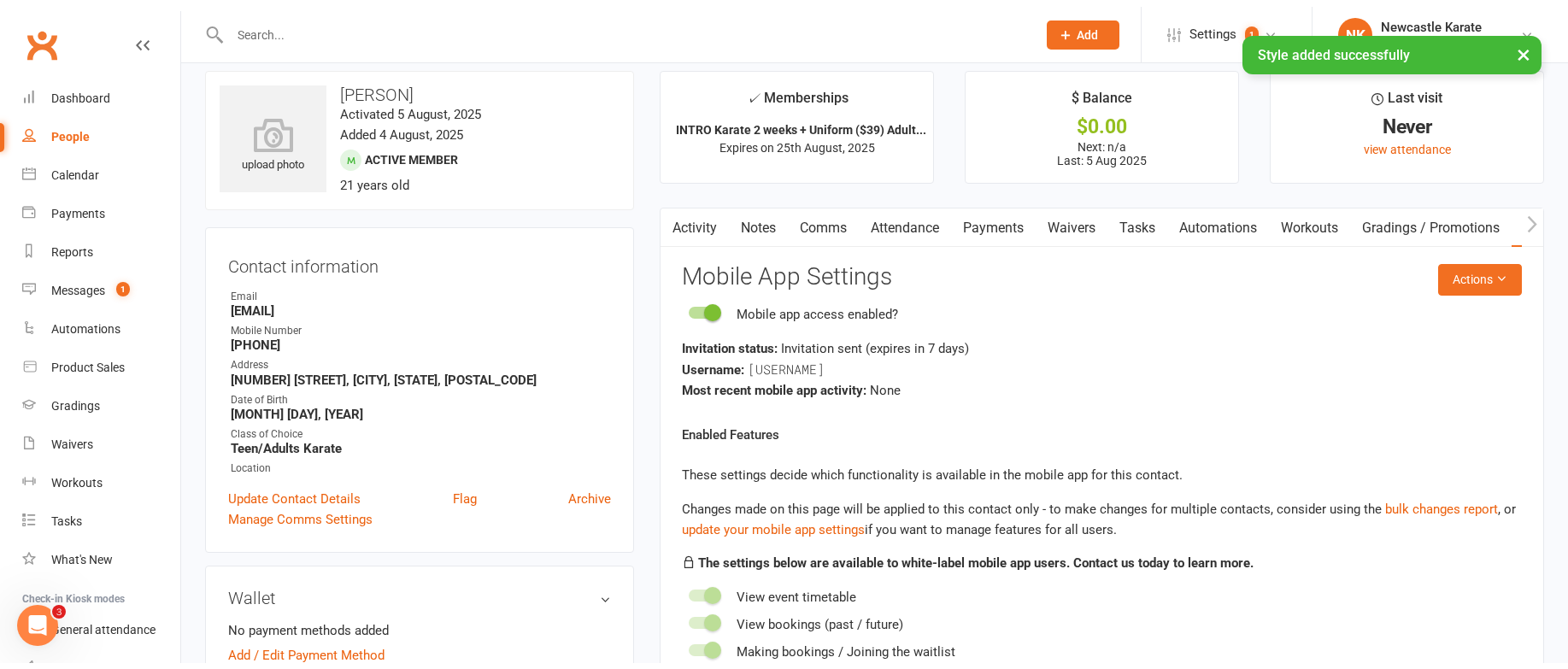 scroll, scrollTop: 0, scrollLeft: 0, axis: both 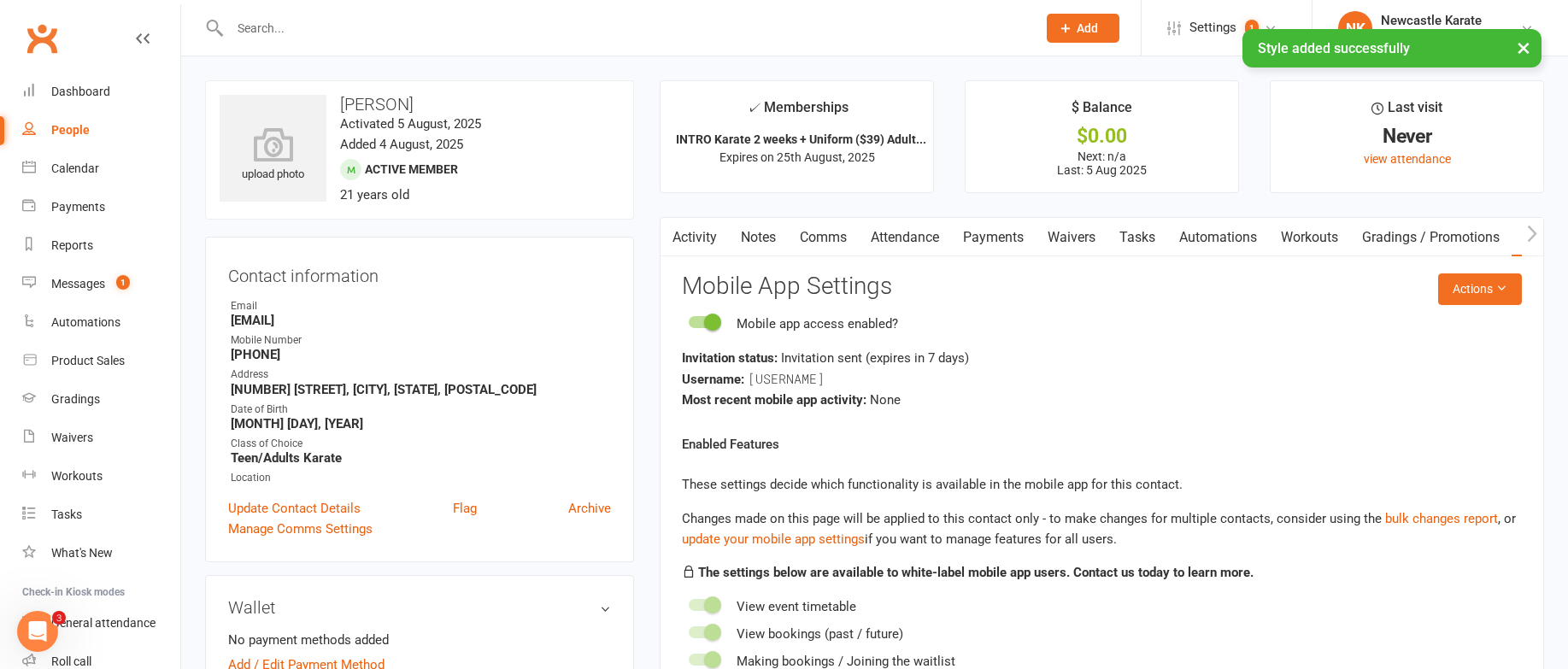 click on "Payments" at bounding box center [993, 238] 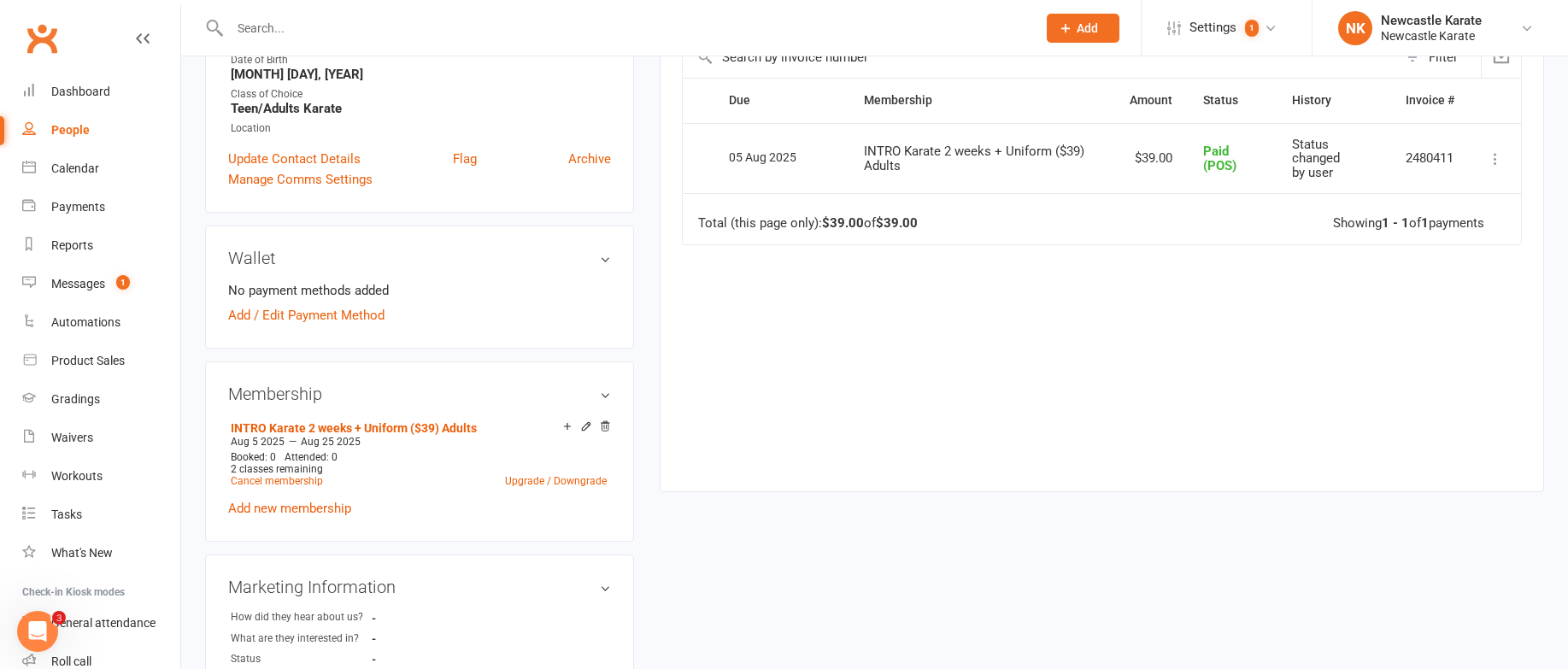 scroll, scrollTop: 357, scrollLeft: 0, axis: vertical 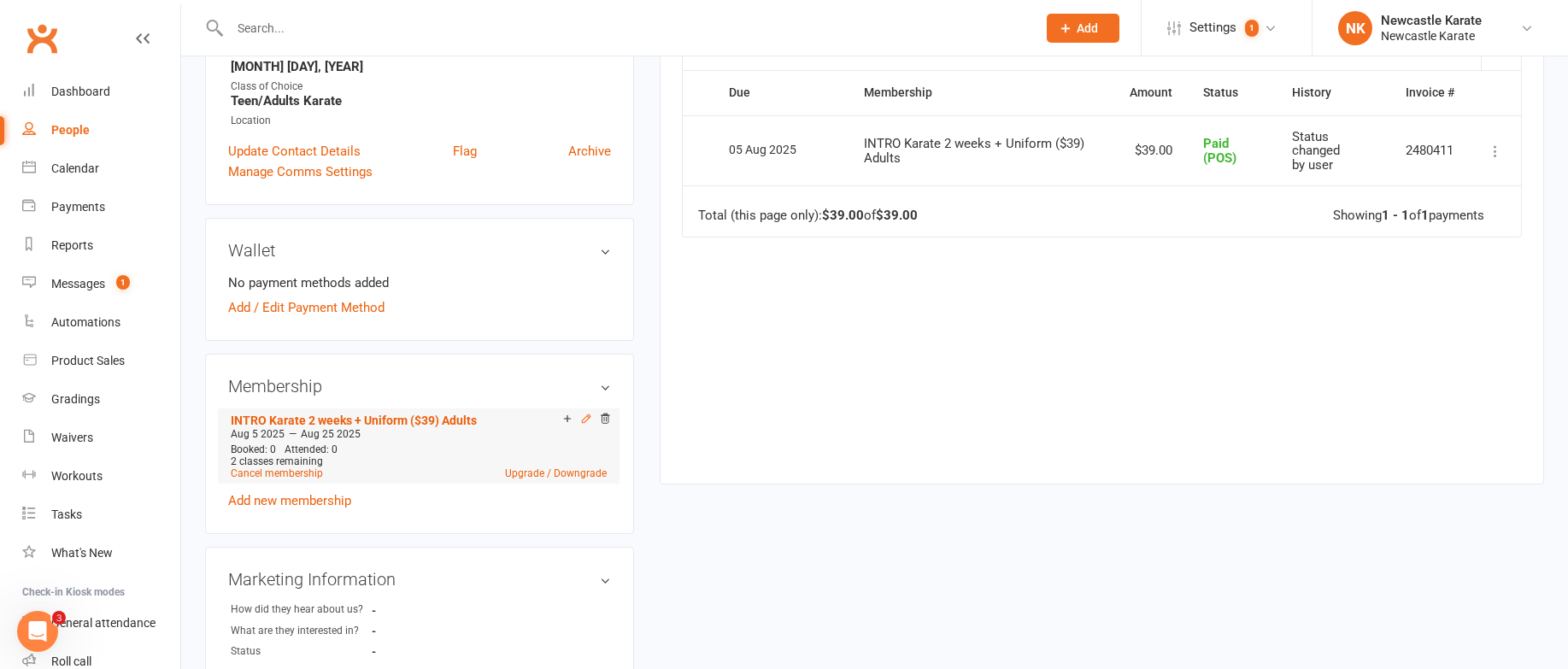 click 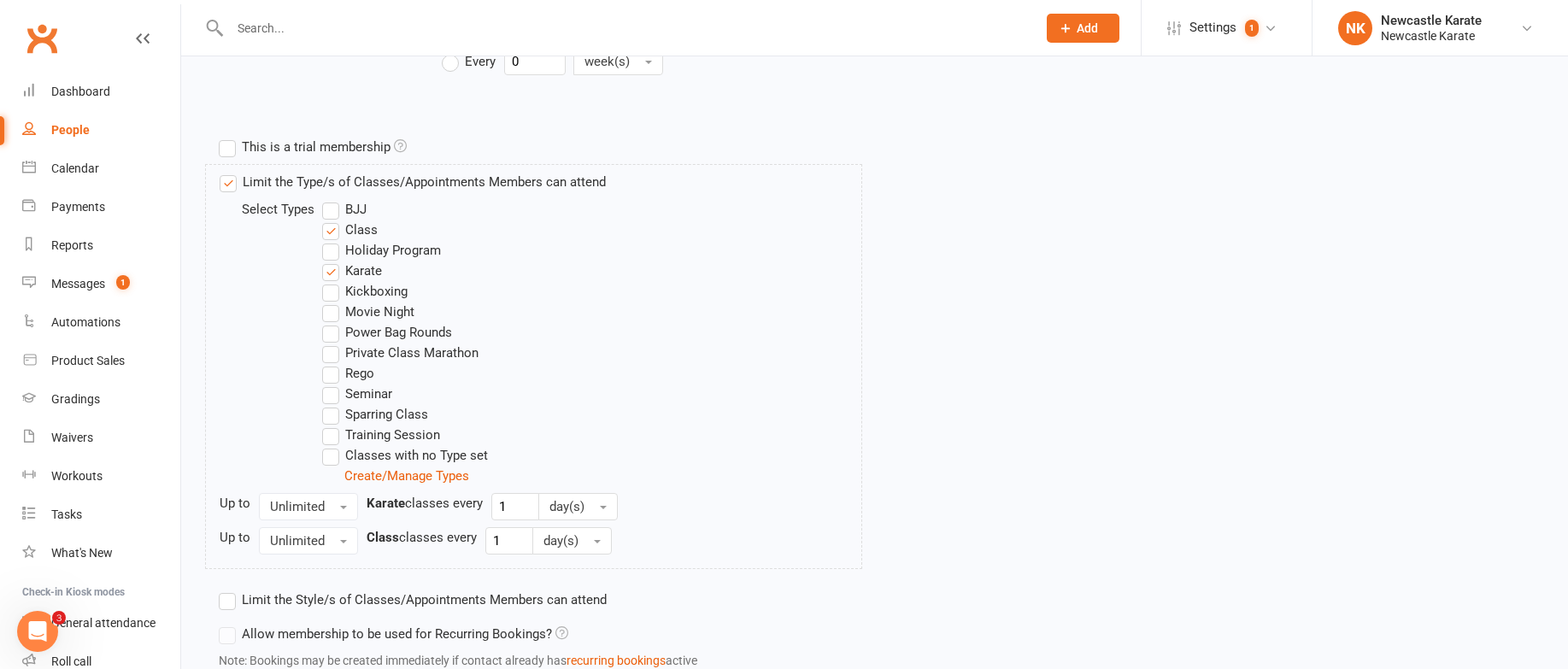 scroll, scrollTop: 238, scrollLeft: 0, axis: vertical 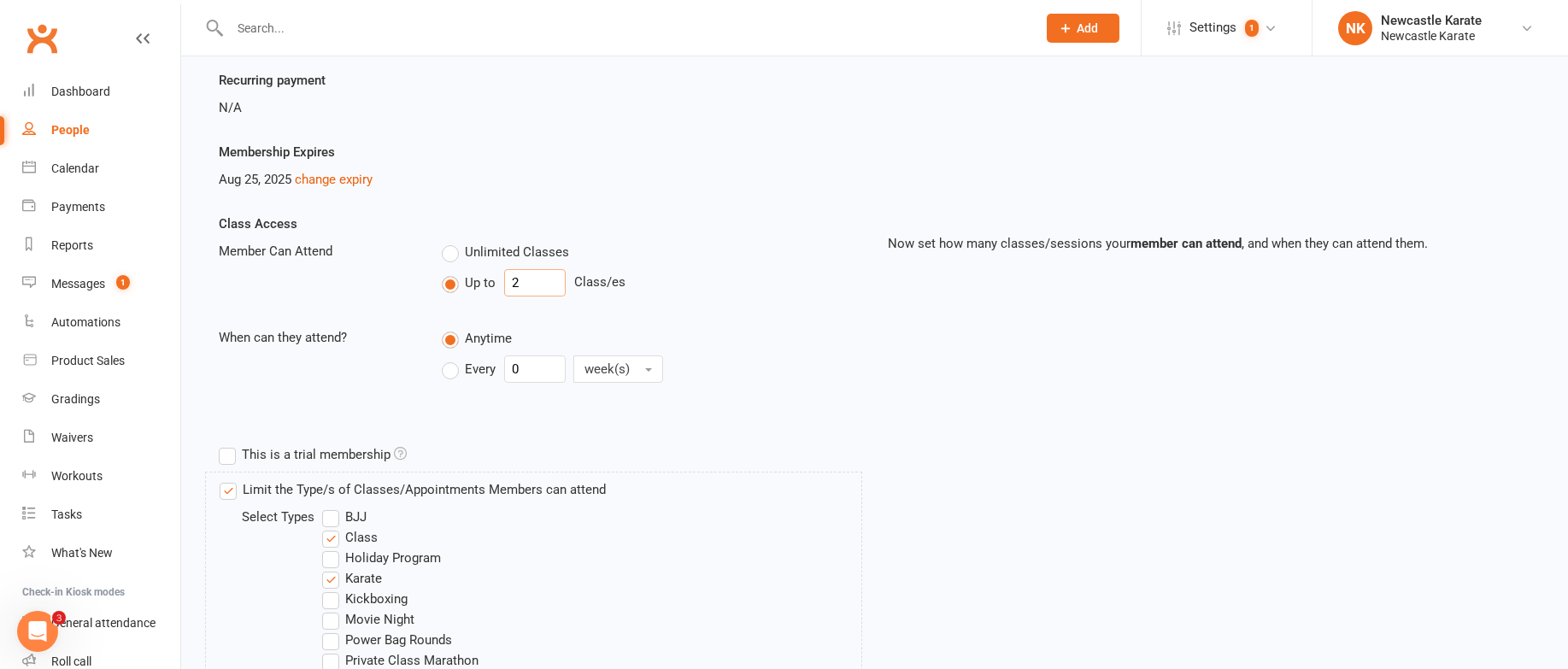 click on "2" at bounding box center [535, 283] 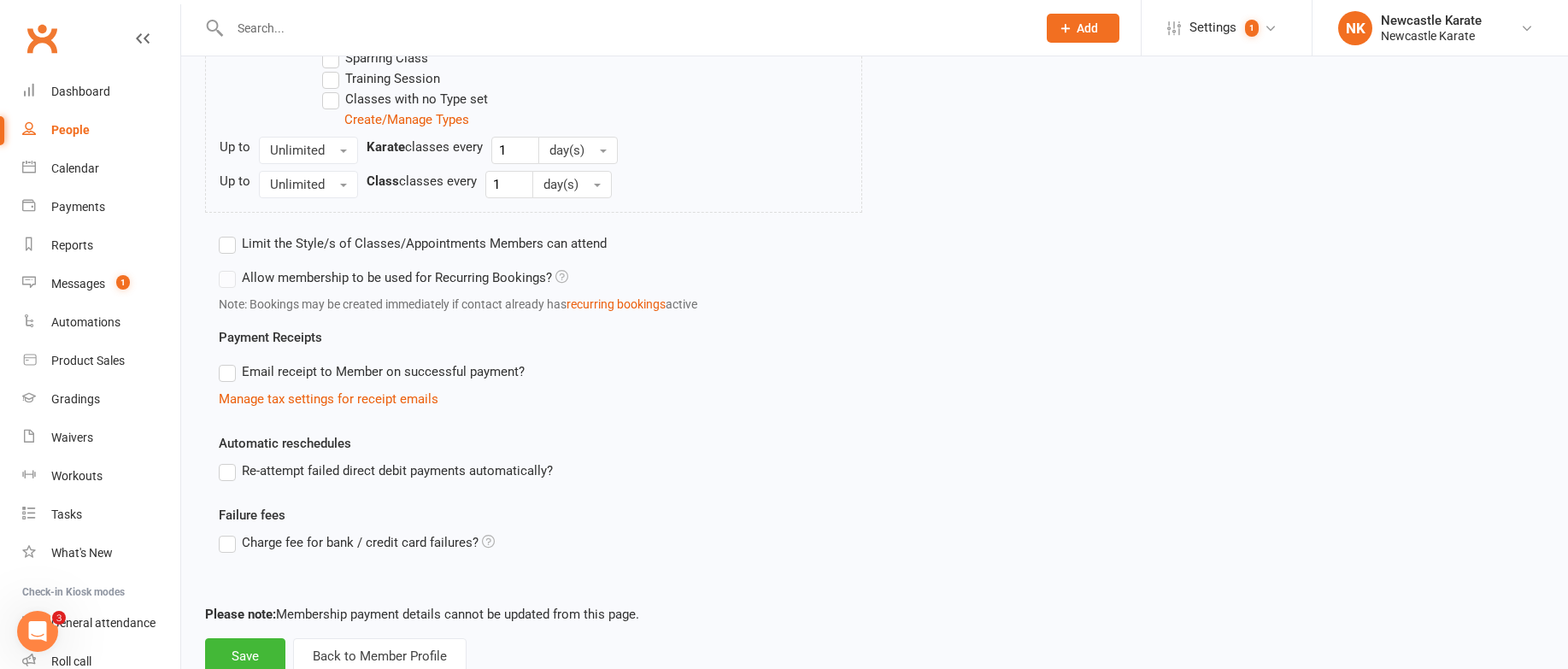 scroll, scrollTop: 956, scrollLeft: 0, axis: vertical 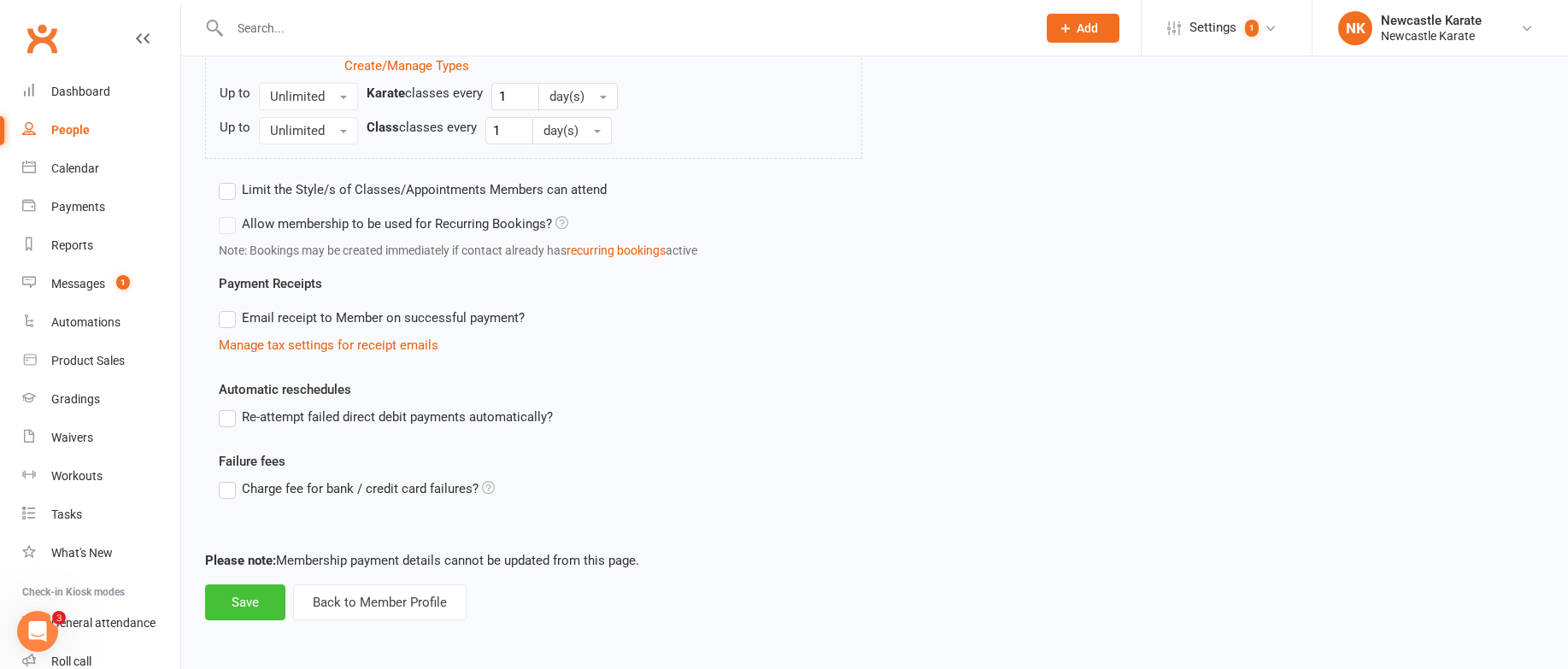 type on "4" 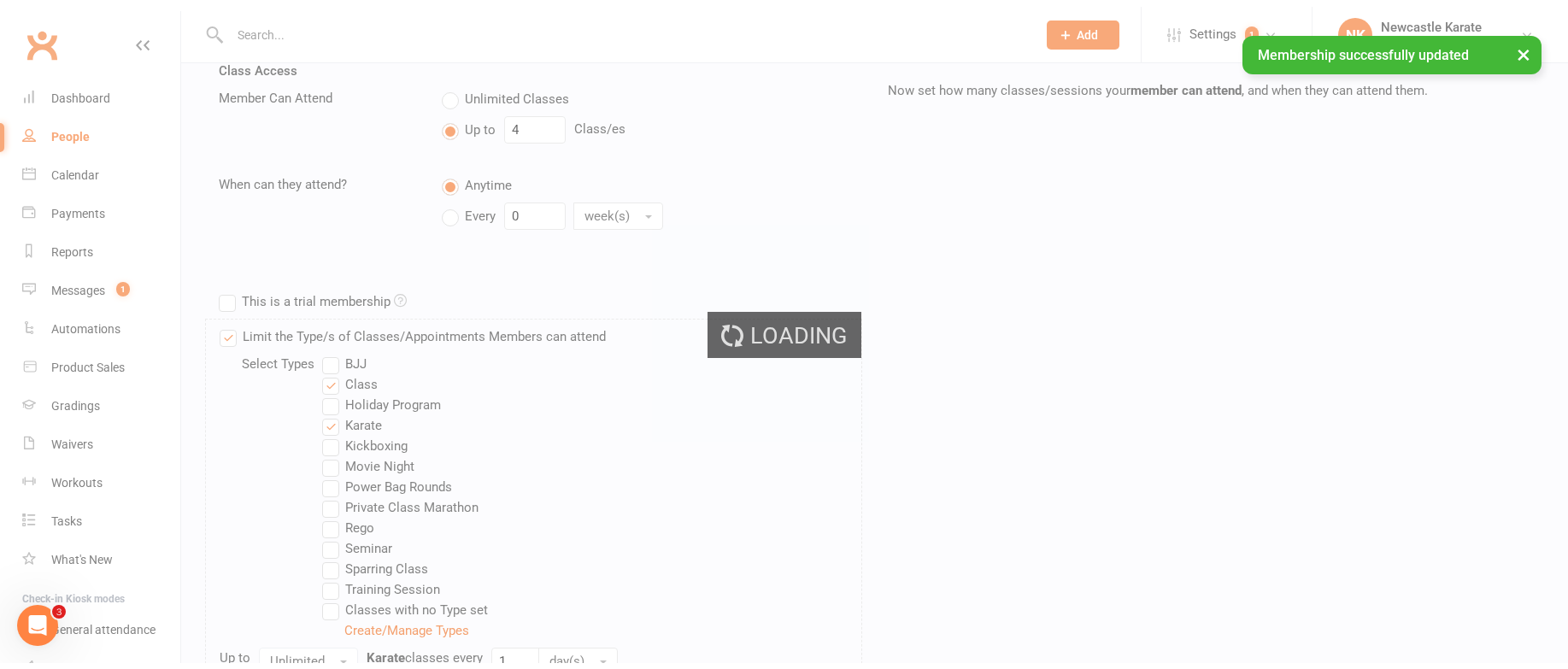 scroll, scrollTop: 284, scrollLeft: 0, axis: vertical 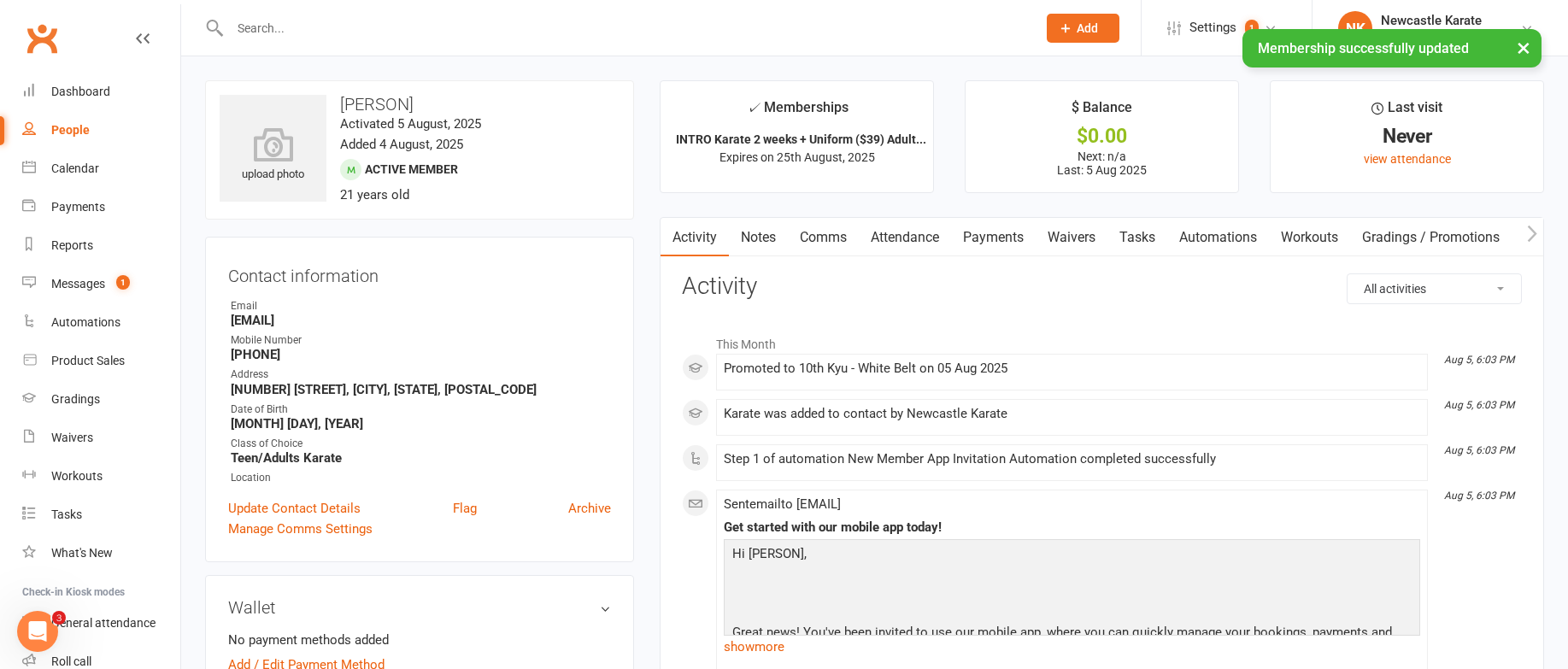 click on "Payments" at bounding box center (993, 238) 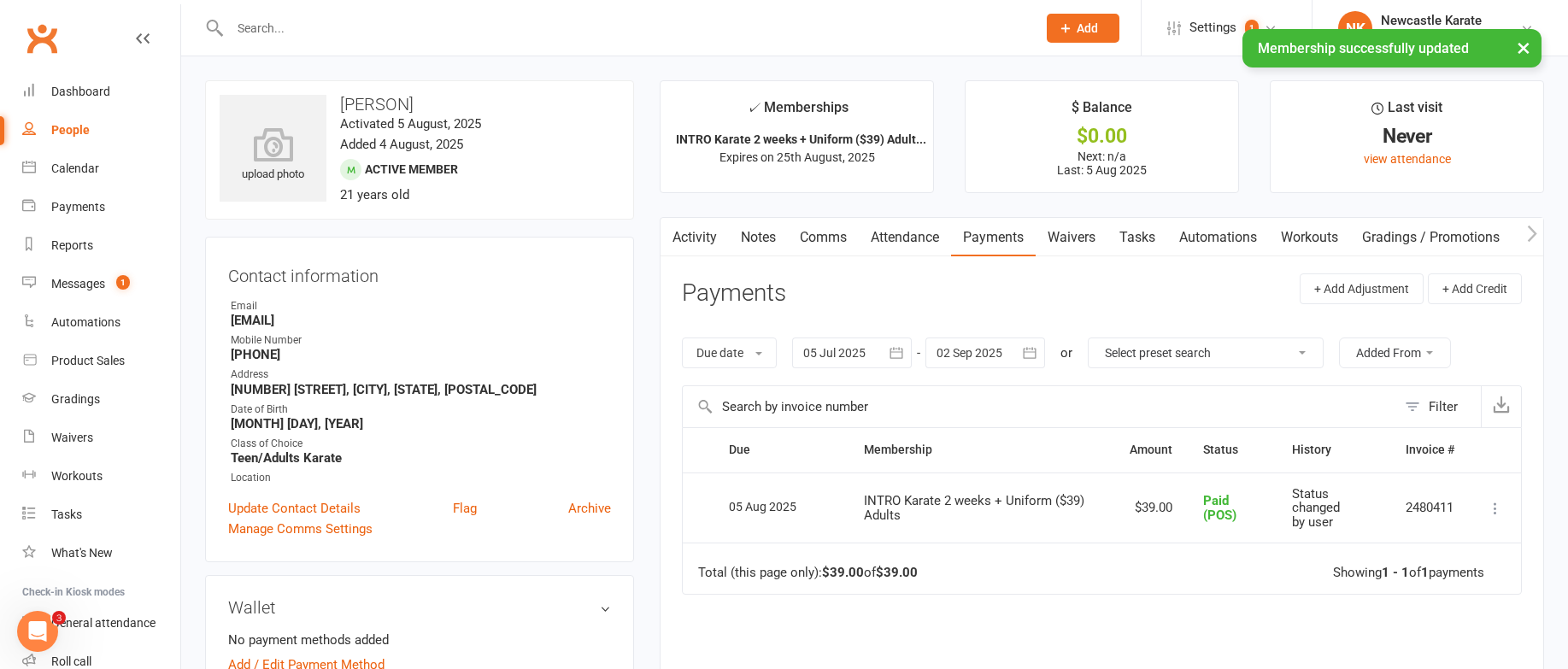 click on "Activity" at bounding box center [695, 238] 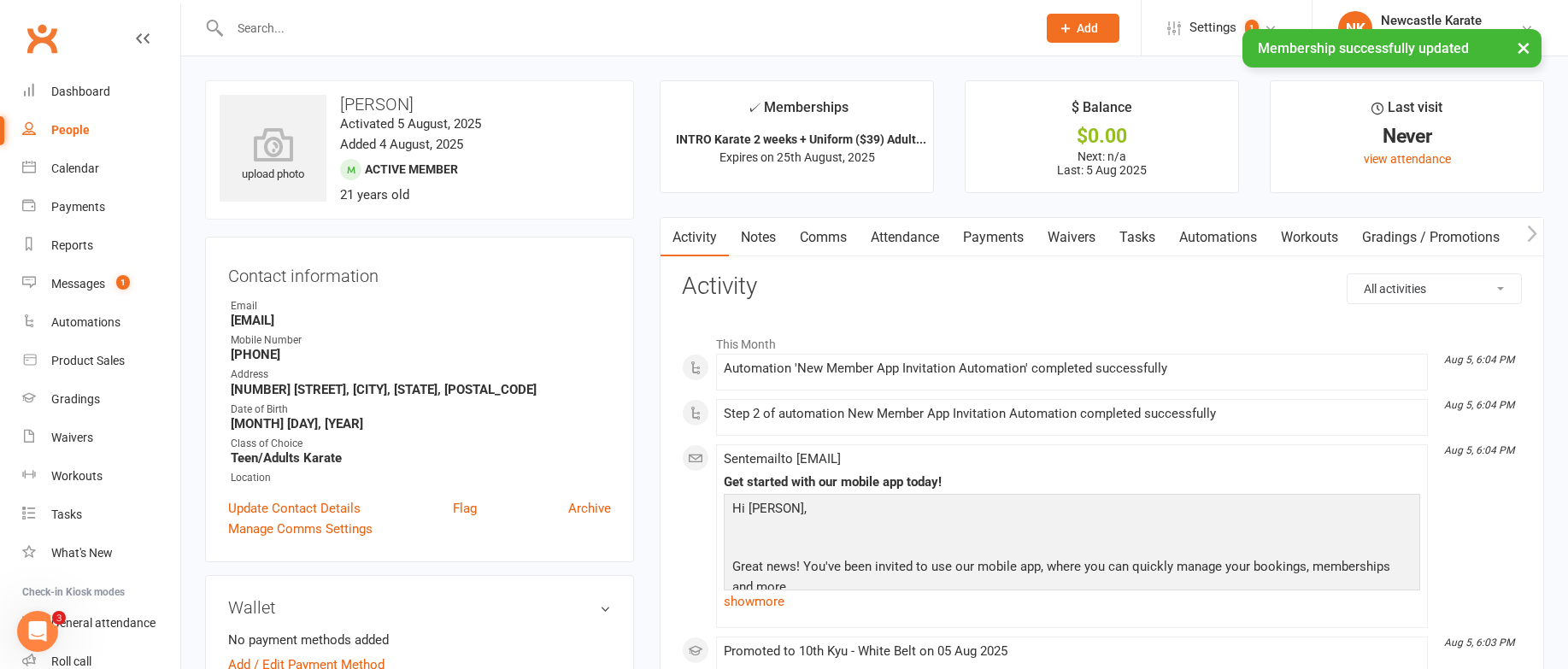 click on "Comms" at bounding box center (823, 238) 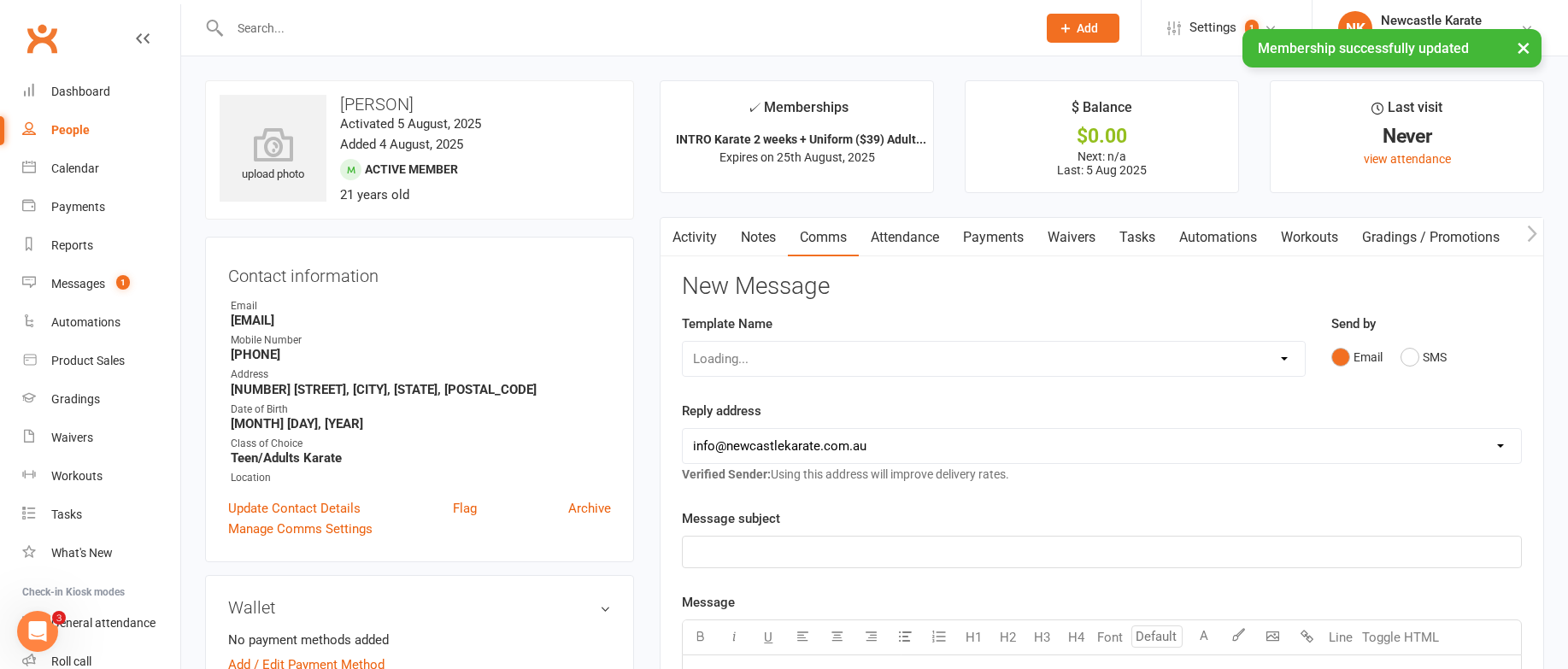 click on "Loading..." at bounding box center (993, 359) 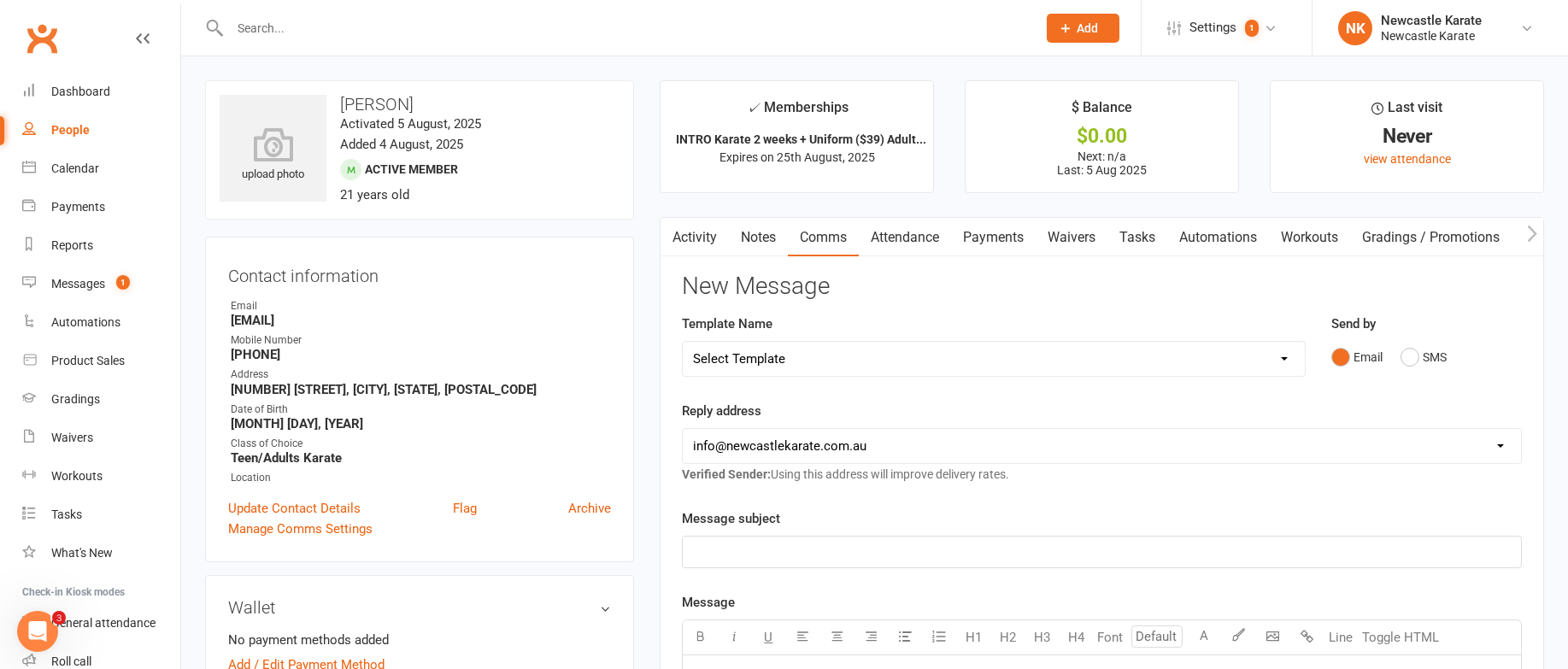 select on "36" 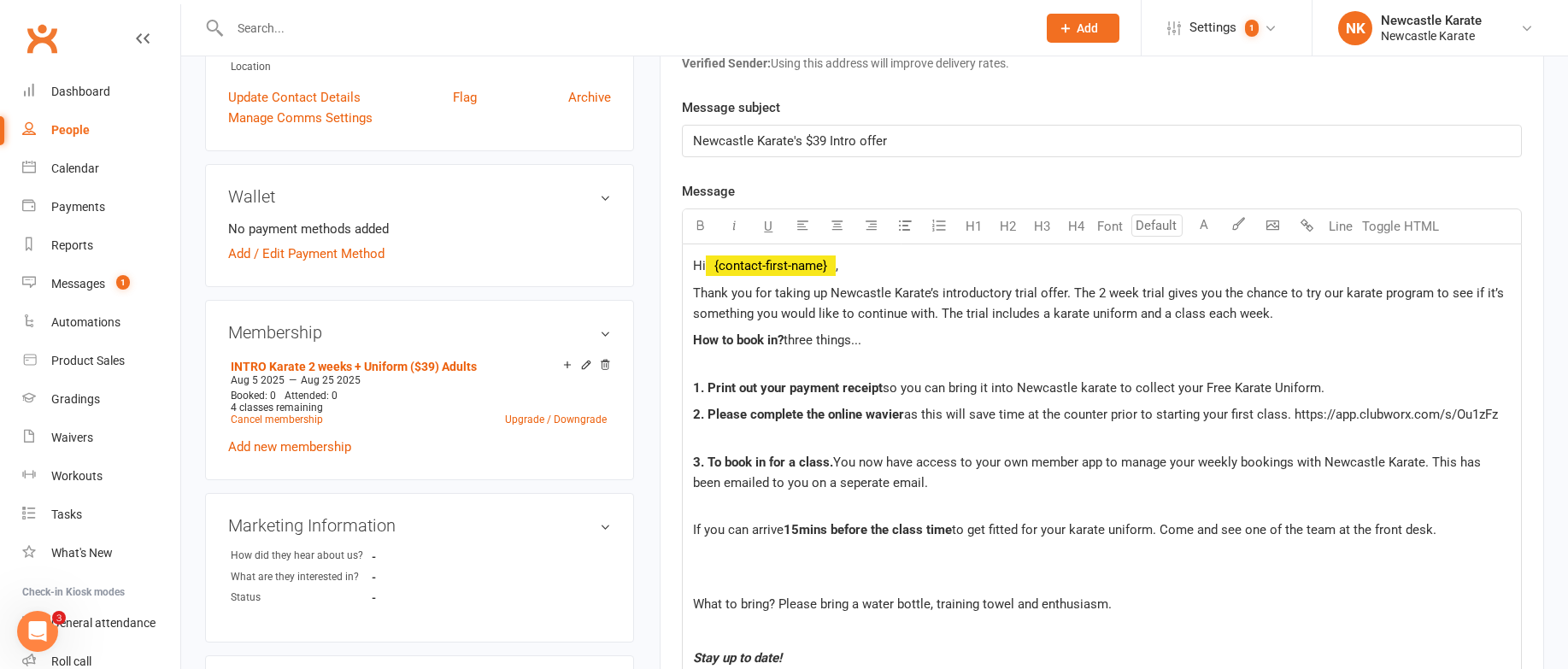 scroll, scrollTop: 412, scrollLeft: 0, axis: vertical 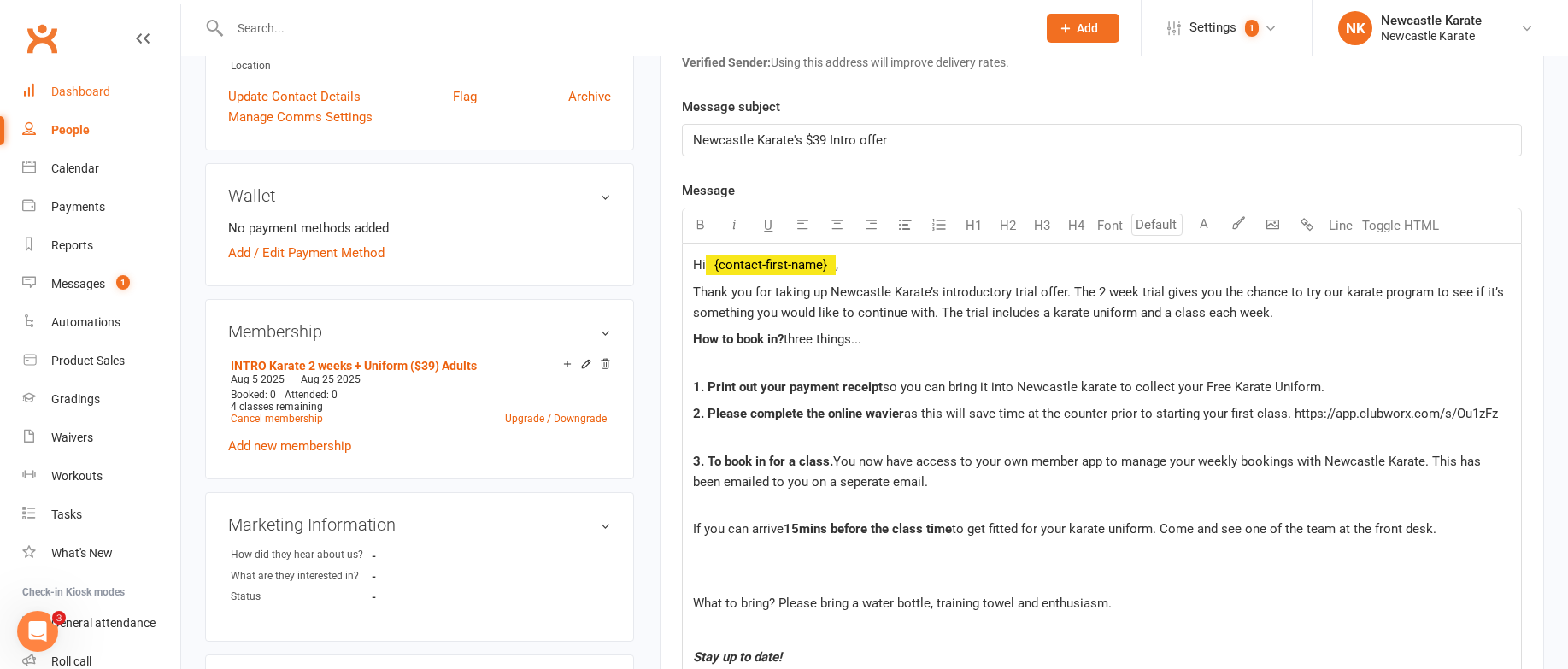 click on "Dashboard" at bounding box center [101, 91] 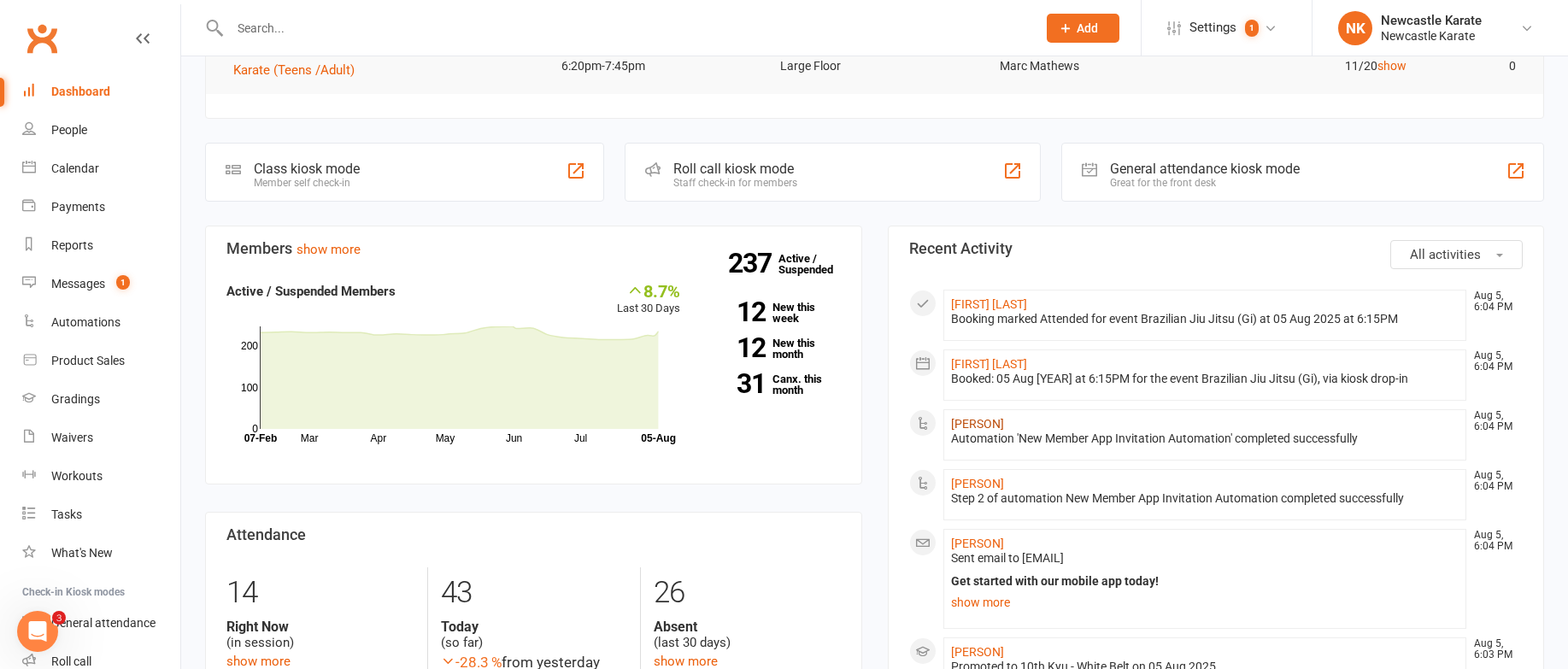scroll, scrollTop: 251, scrollLeft: 0, axis: vertical 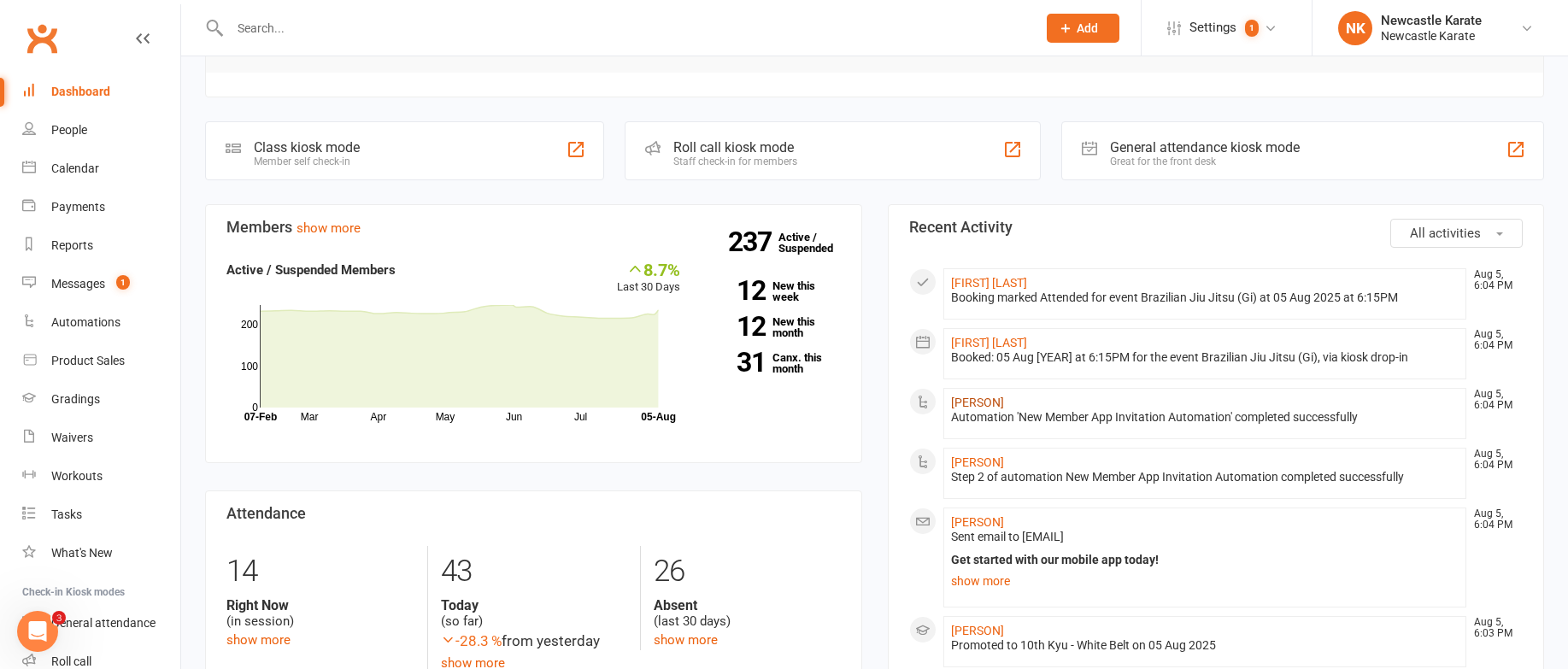 click on "[PERSON]" 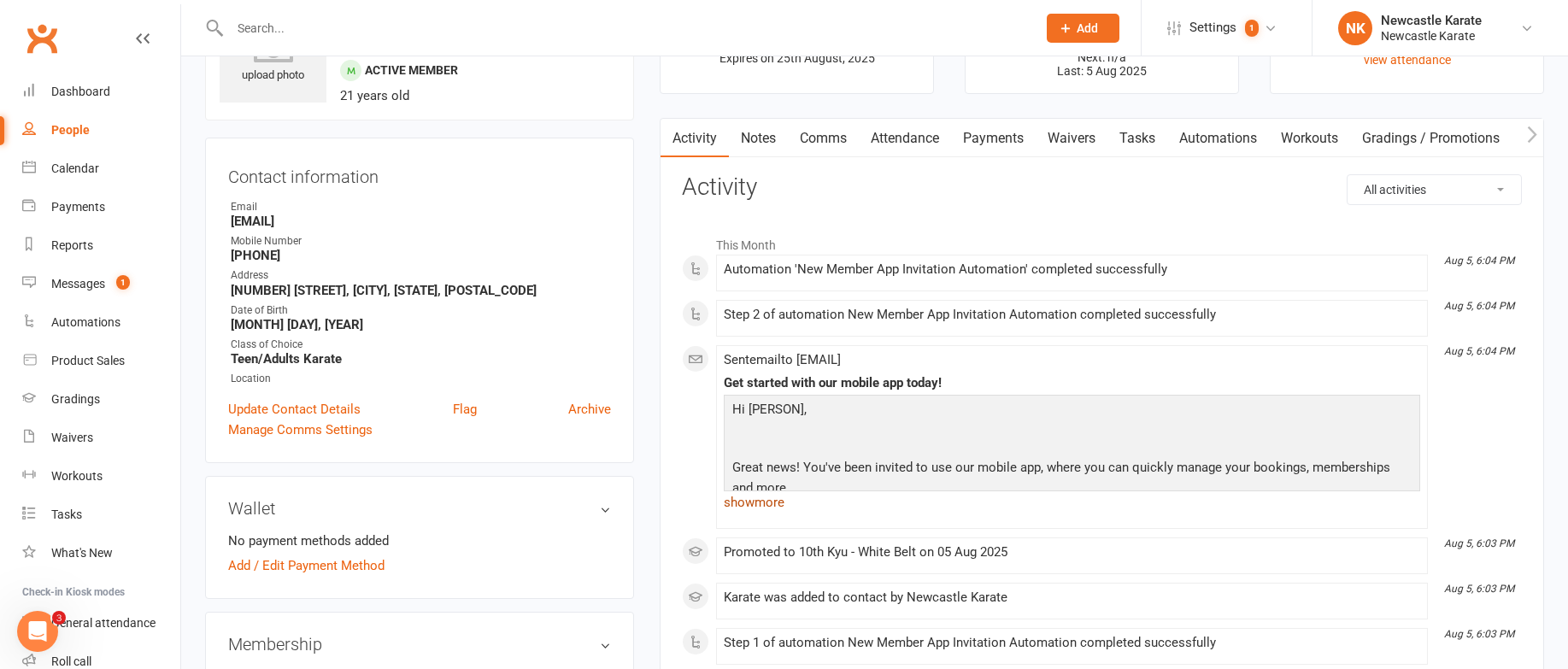 scroll, scrollTop: 98, scrollLeft: 0, axis: vertical 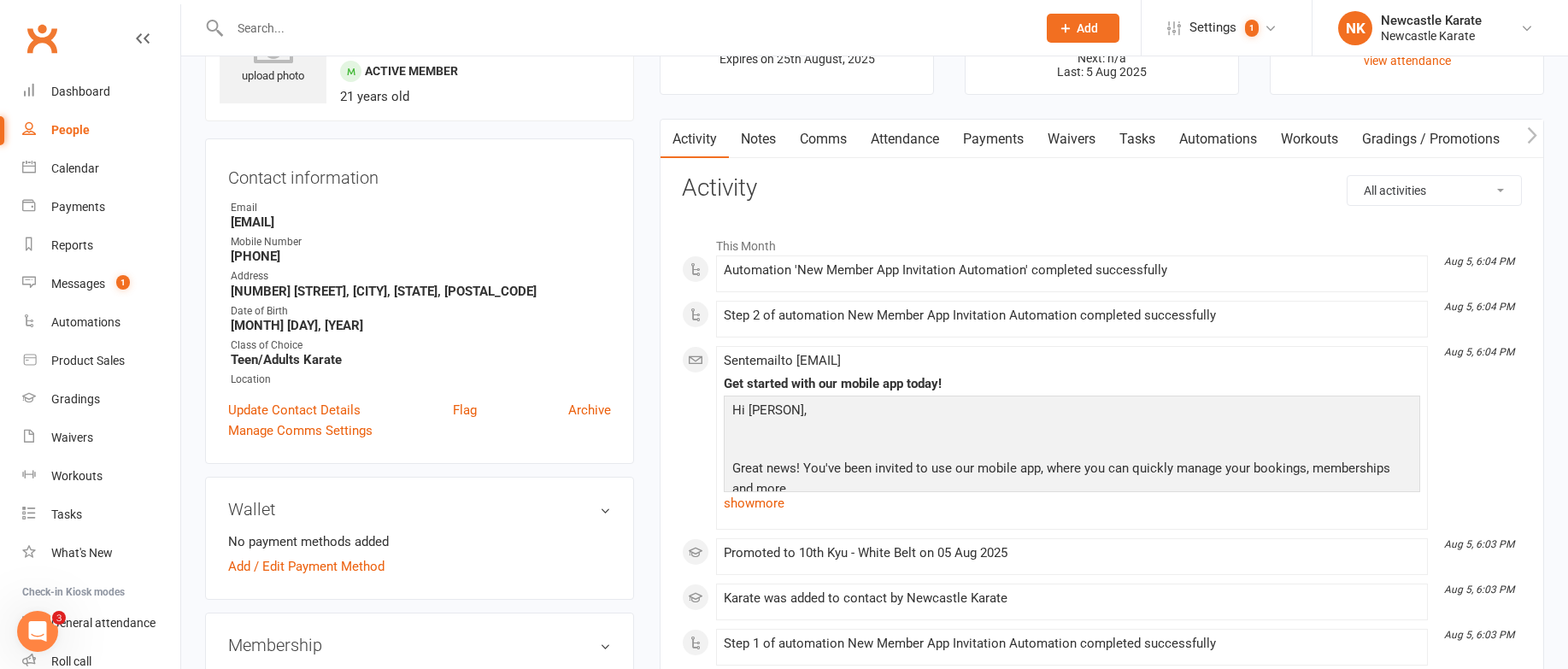 click on "Attendance" at bounding box center (905, 139) 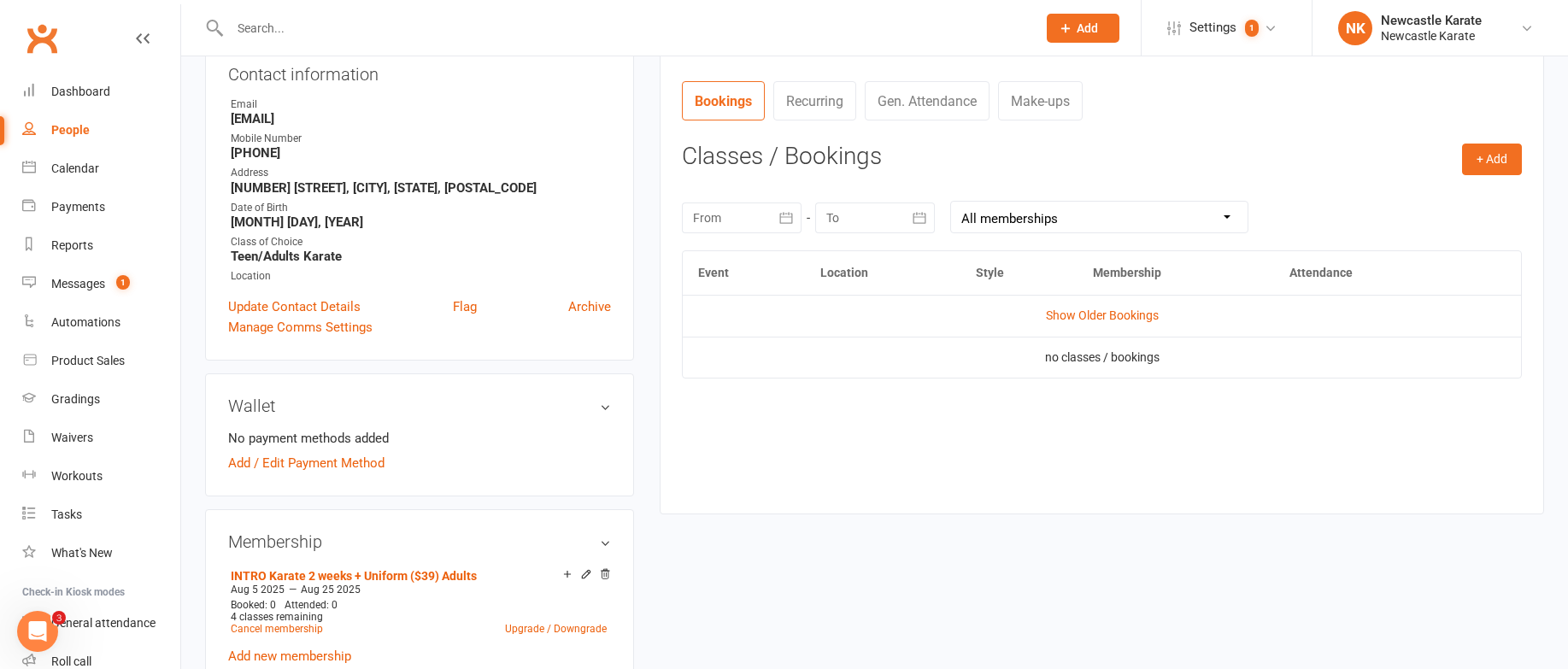 scroll, scrollTop: 138, scrollLeft: 0, axis: vertical 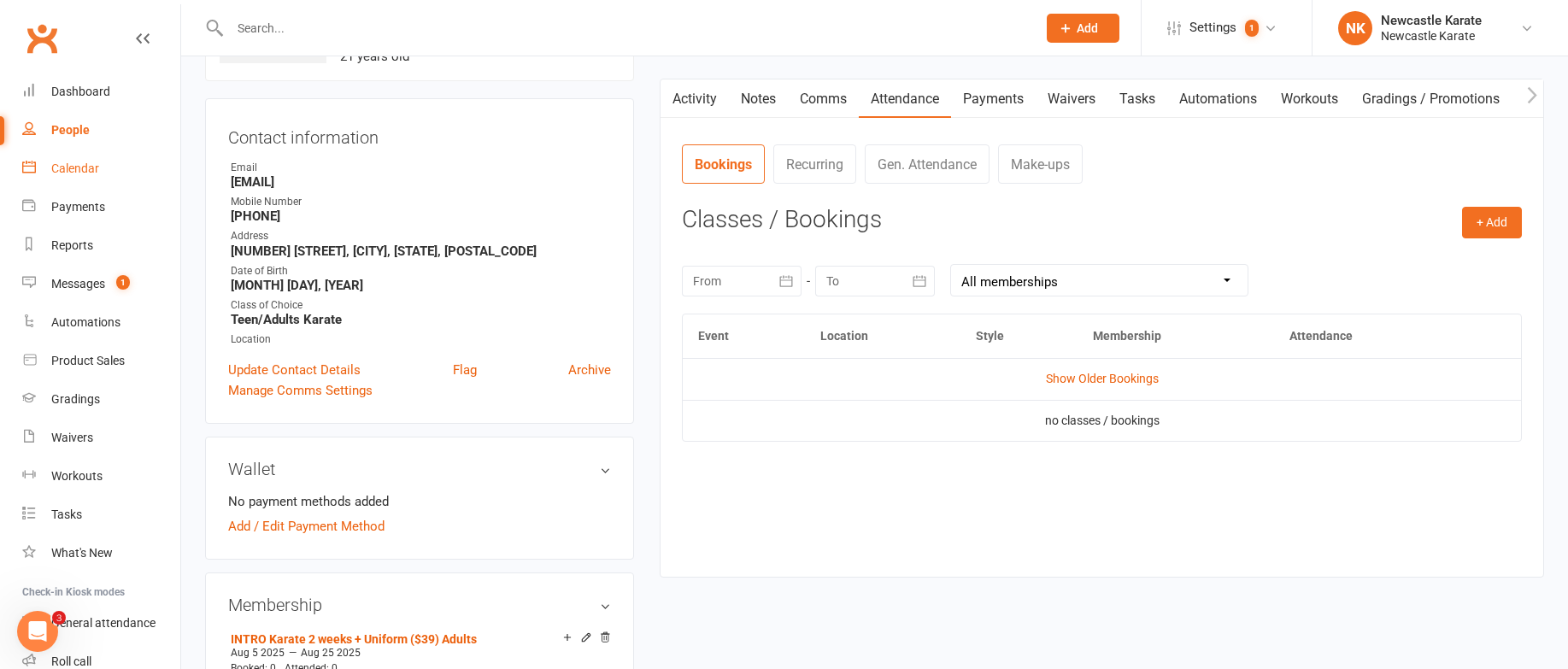 click on "Calendar" at bounding box center (75, 168) 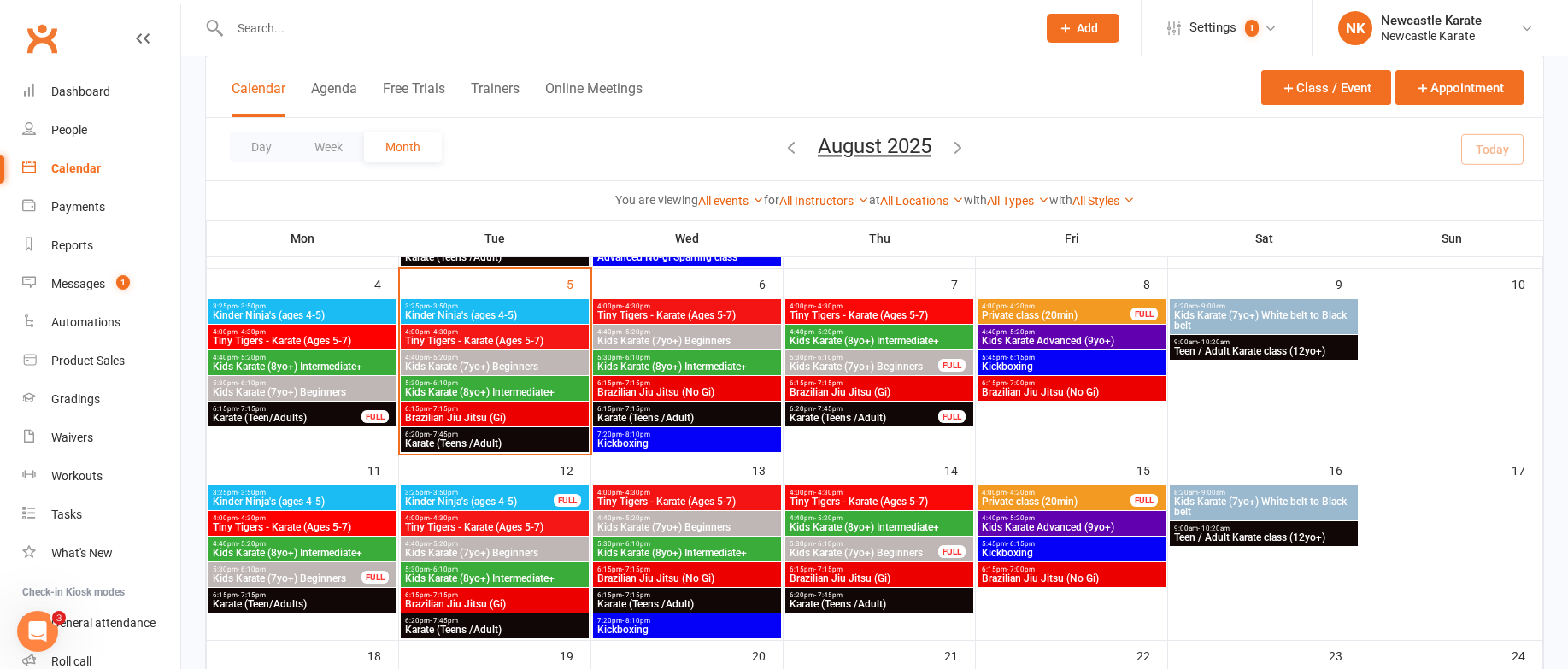scroll, scrollTop: 288, scrollLeft: 0, axis: vertical 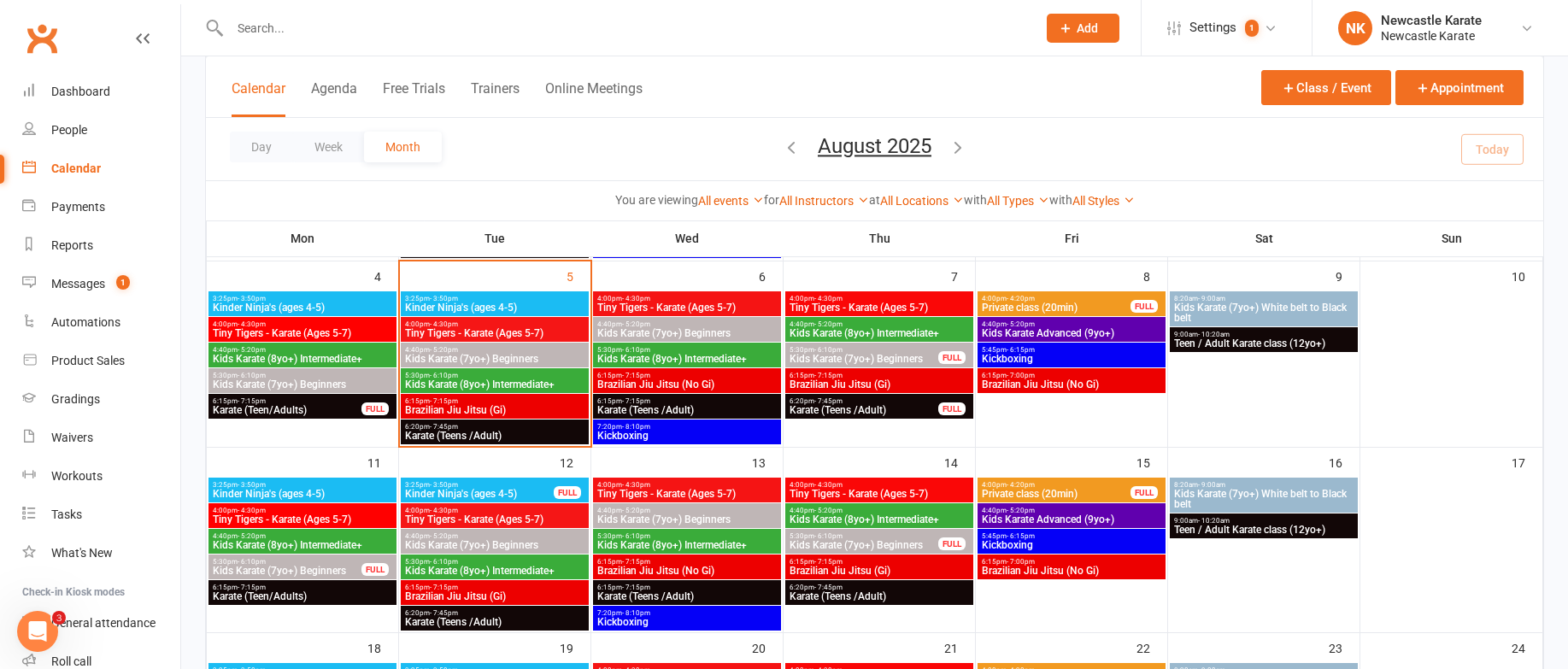 click on "6:20pm  - 7:45pm" at bounding box center [495, 426] 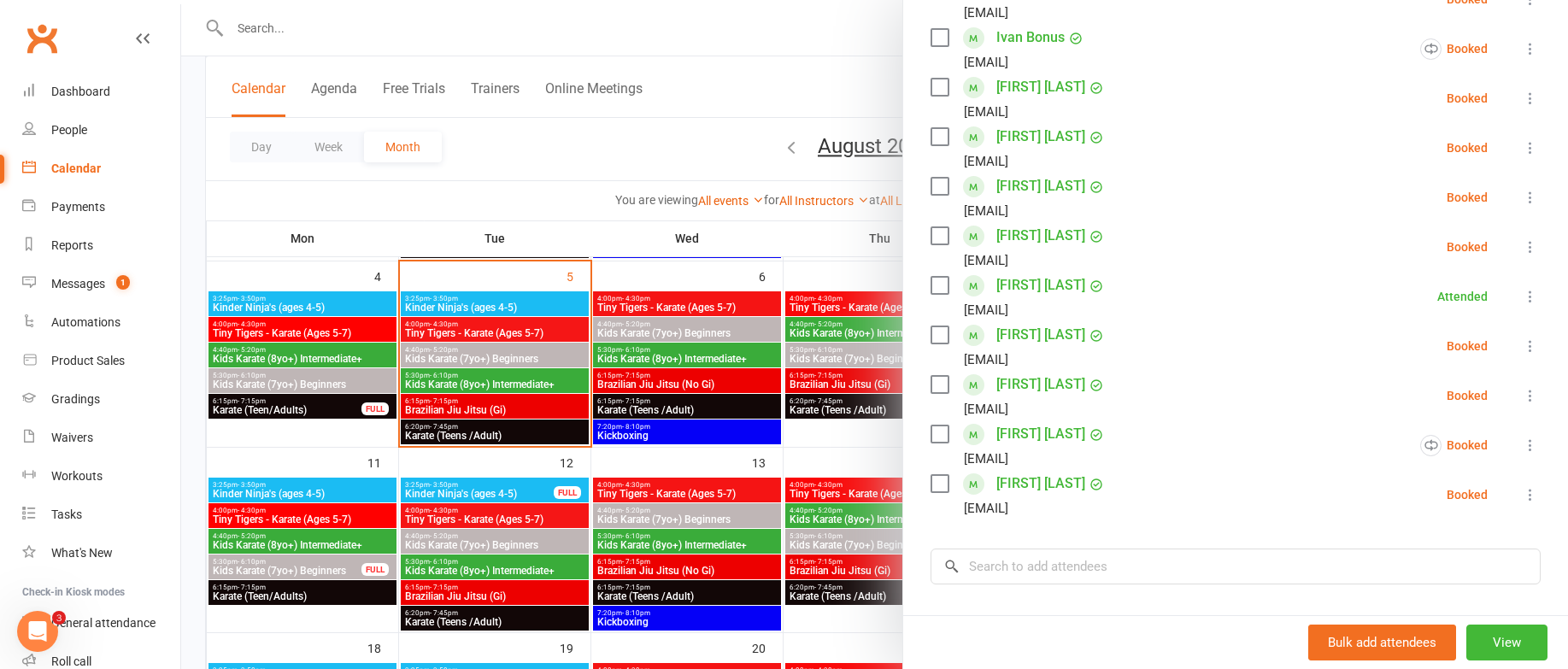 scroll, scrollTop: 410, scrollLeft: 0, axis: vertical 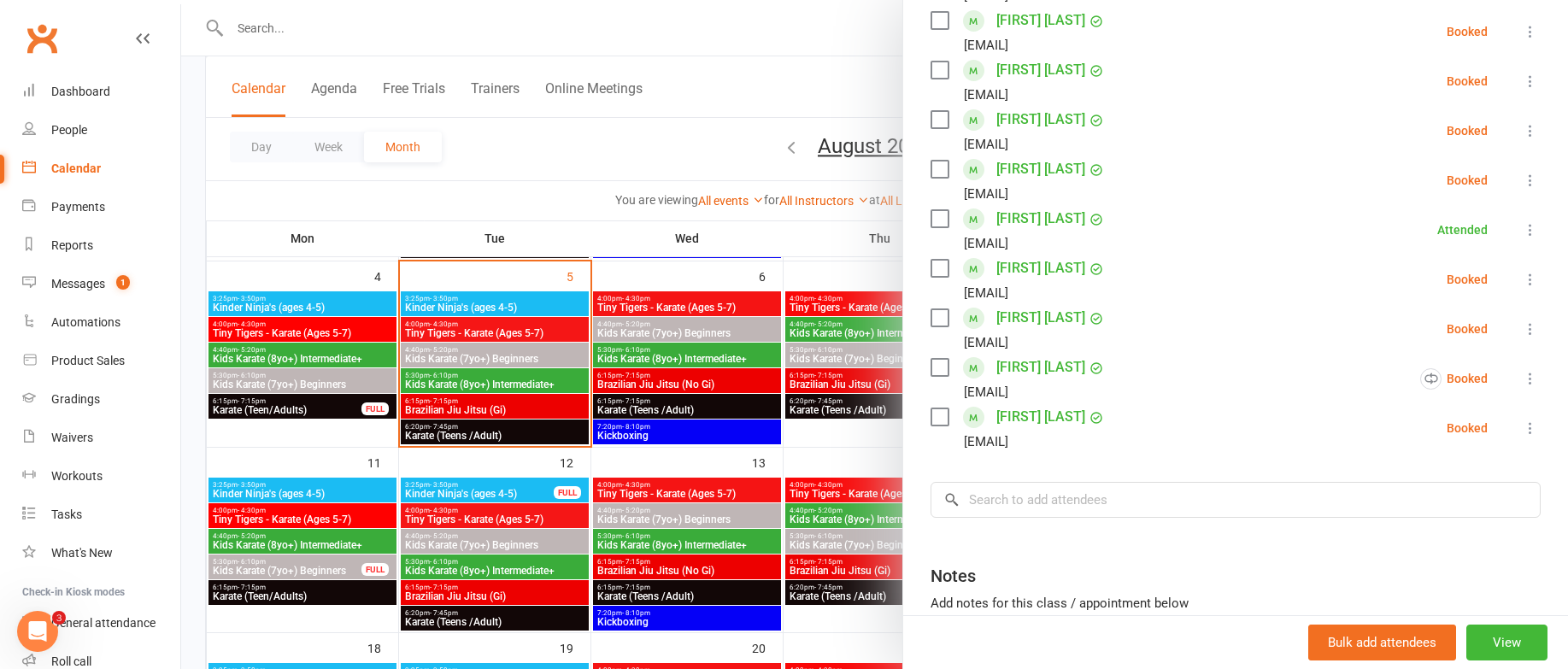 click at bounding box center [874, 334] 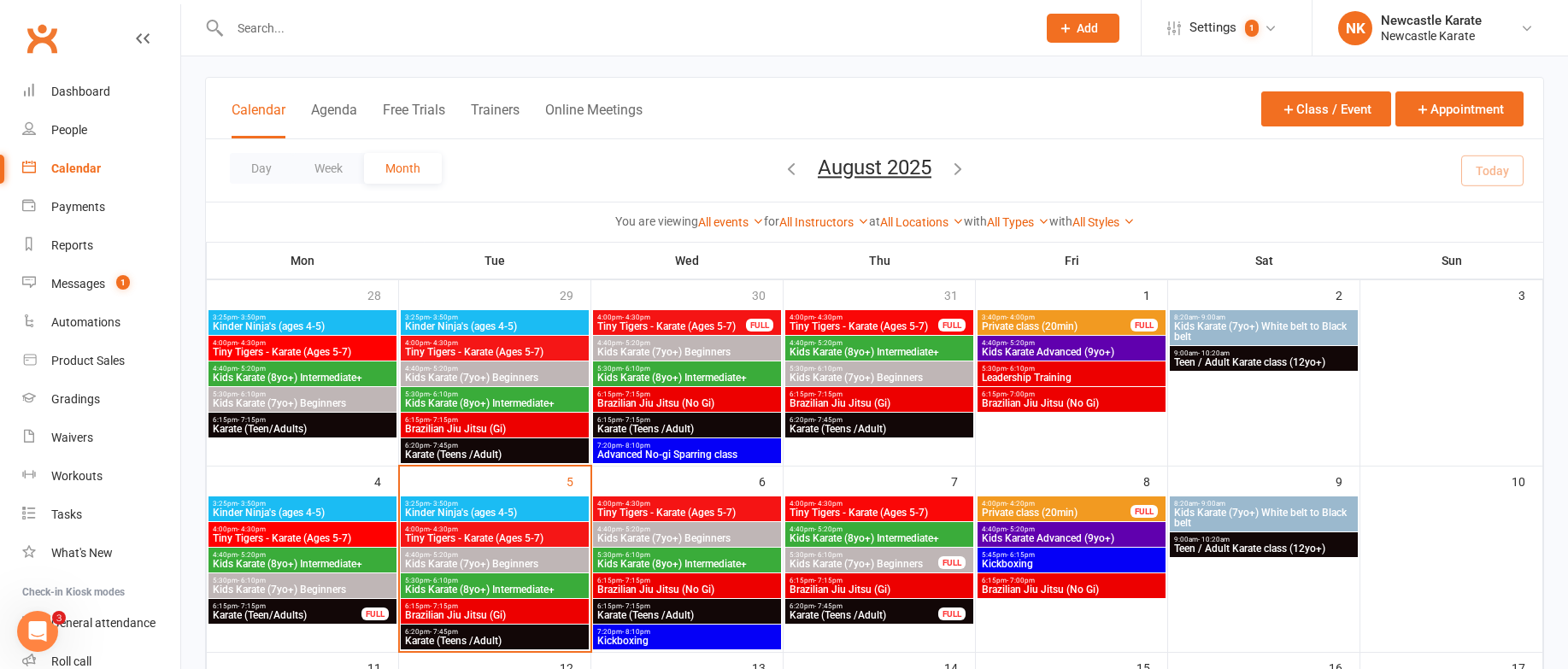 scroll, scrollTop: 30, scrollLeft: 0, axis: vertical 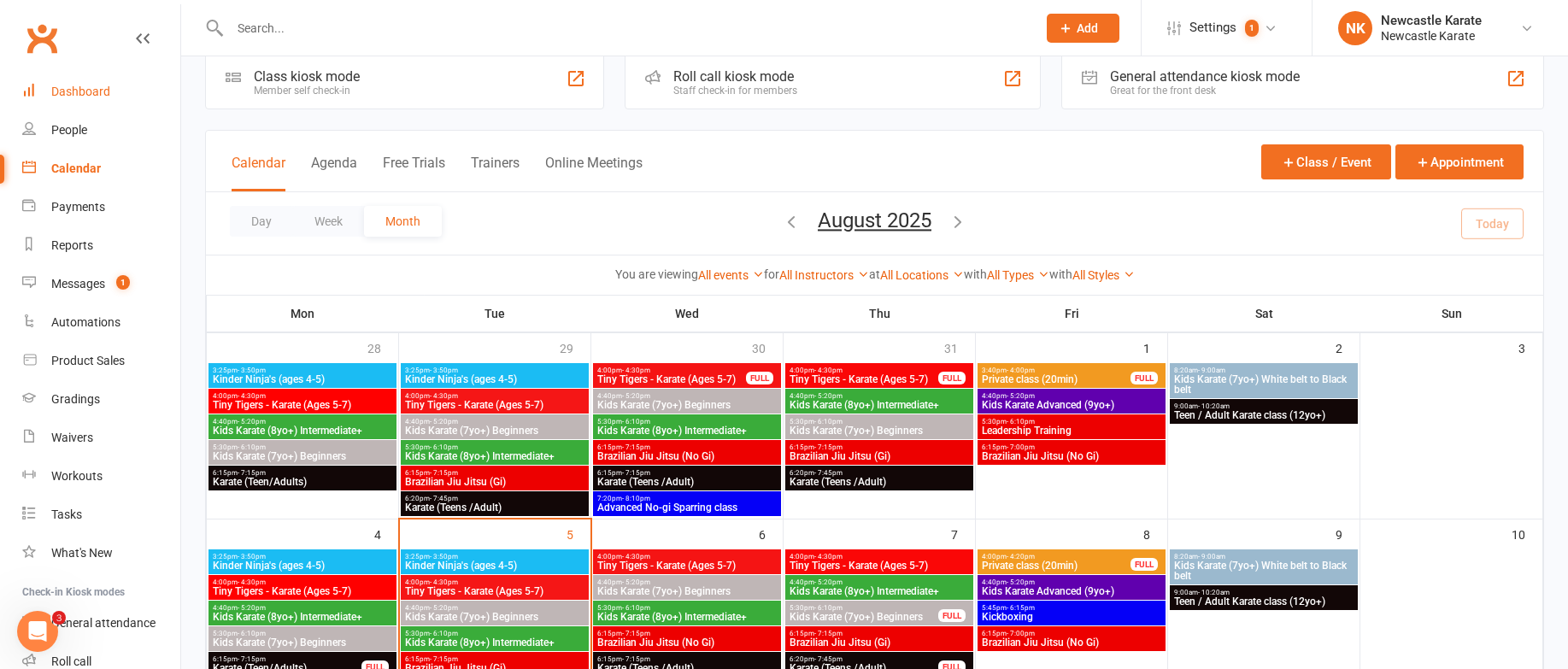 click on "Dashboard" at bounding box center [101, 91] 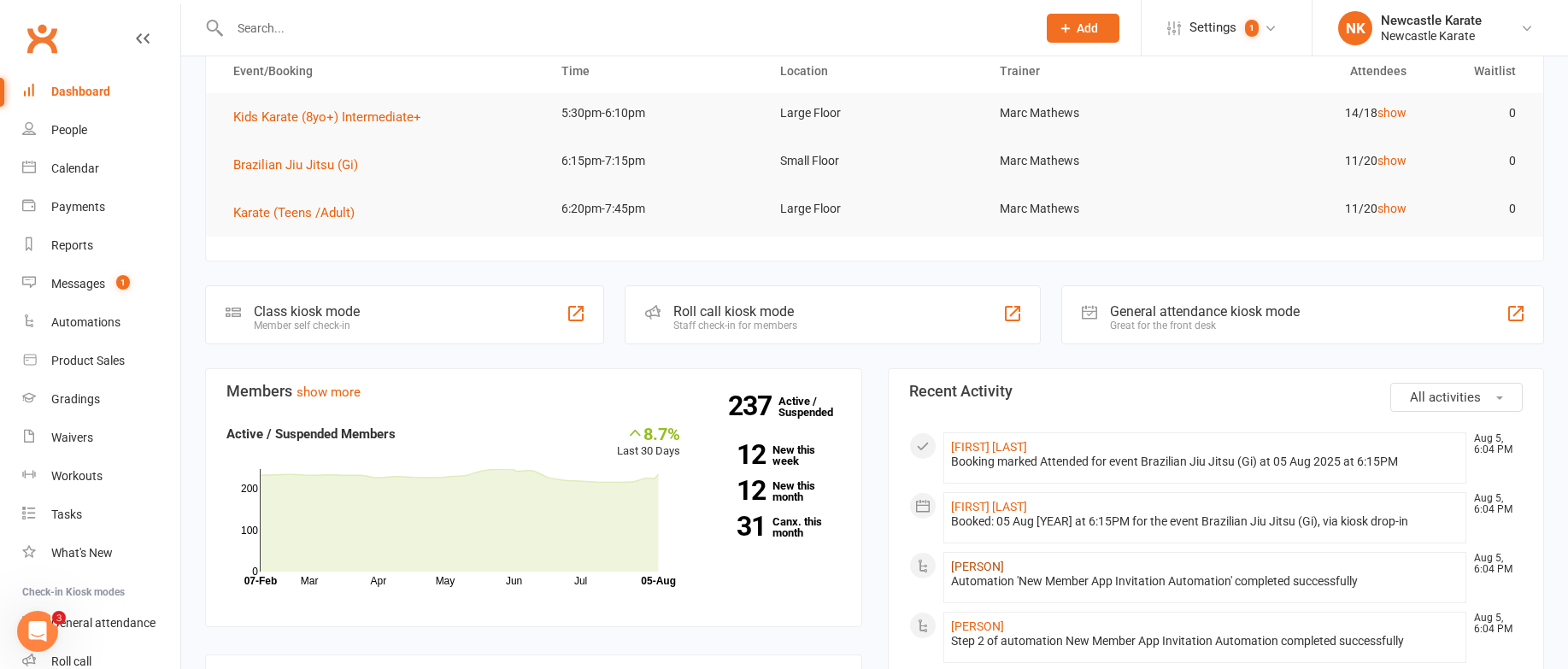 scroll, scrollTop: 88, scrollLeft: 0, axis: vertical 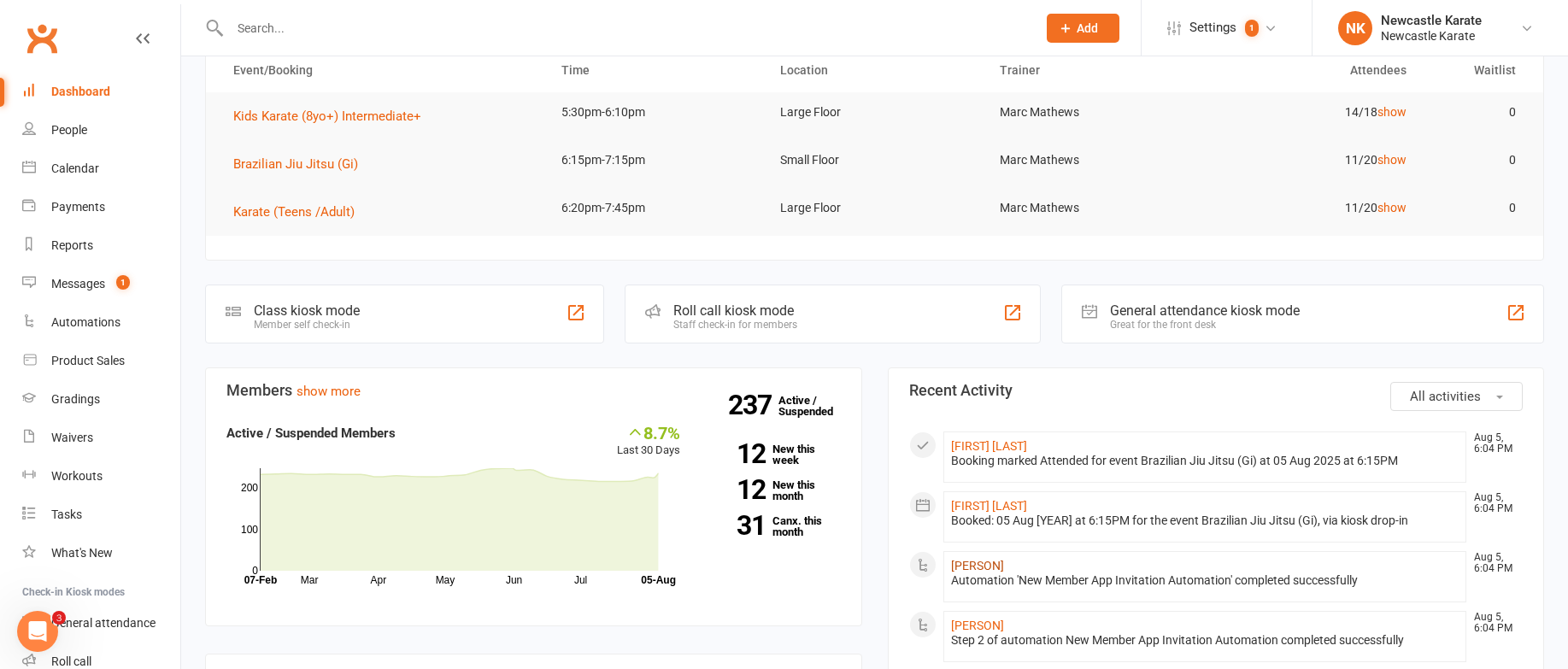click on "[FIRST] [LAST]" 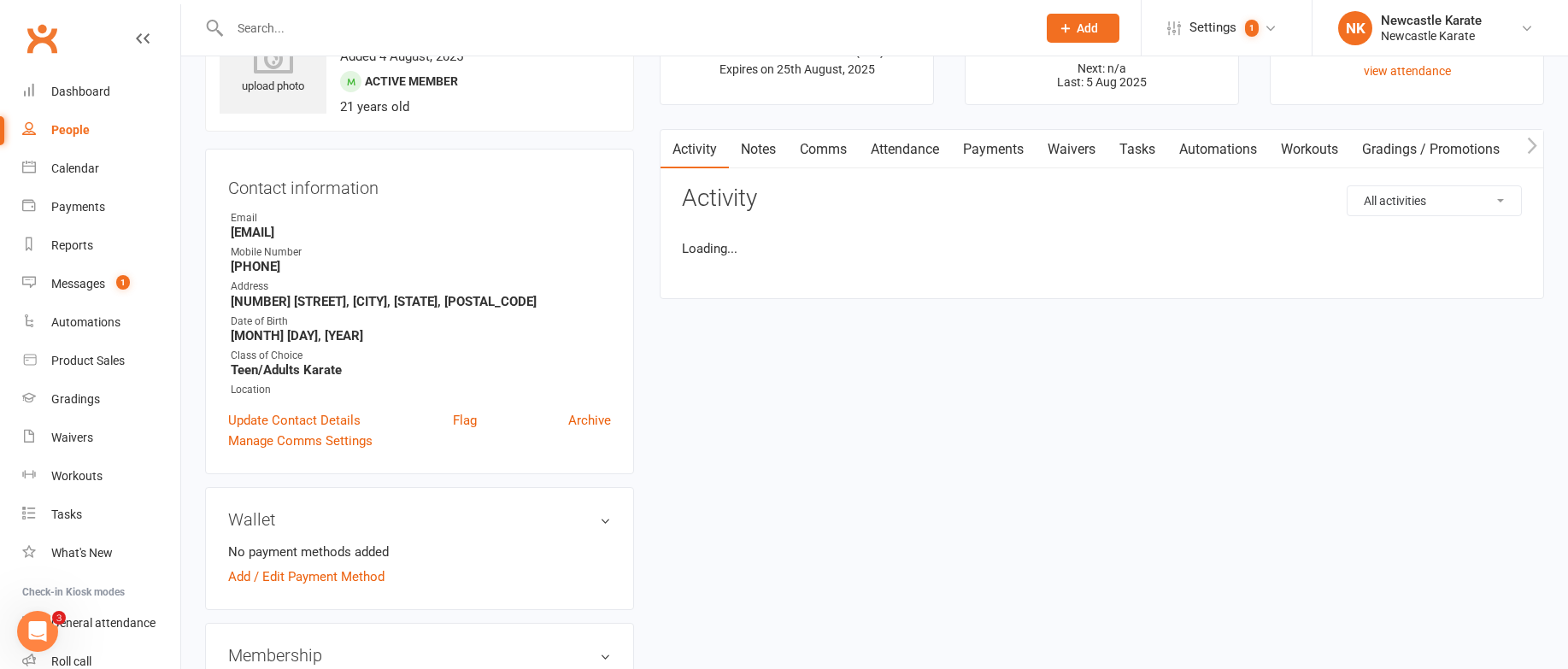 scroll, scrollTop: 0, scrollLeft: 0, axis: both 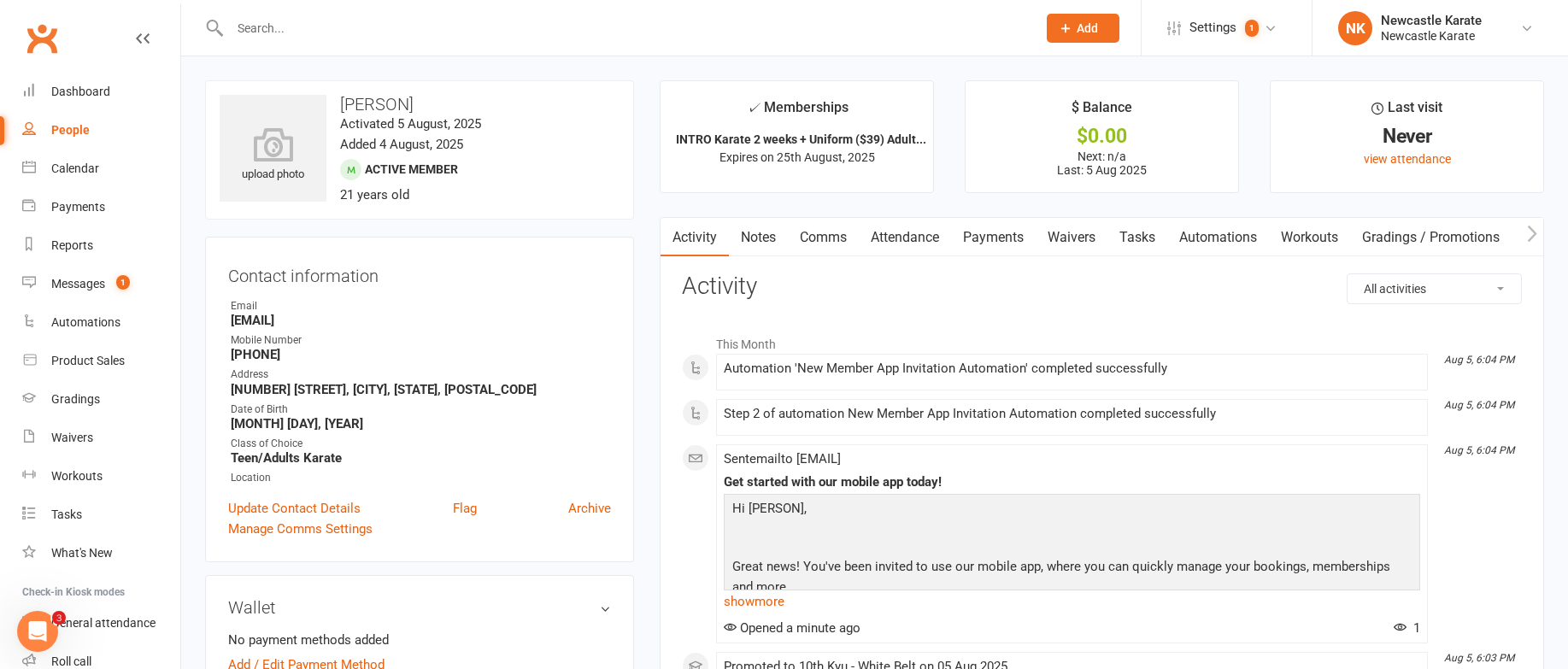 click on "✓ Memberships INTRO Karate 2 weeks + Uniform ($39) Adult... Expires on 25th August, 2025 $ Balance $0.00 Next: n/a Last: 5 Aug 2025 Last visit Never view attendance
Activity Notes Comms Attendance Payments Waivers Tasks Automations Workouts Gradings / Promotions Mobile App Assessments Credit balance
All activities Bookings / Attendances Communications Notes Failed SMSes Gradings Members Memberships Mobile App POS Sales Payments Credit Vouchers Prospects Reports Automations Tasks Waivers Workouts Kiosk Mode Consent Assessments Contact Flags Family Relationships Activity This Month Aug 5, 6:04 PM Automation 'New Member App Invitation Automation' completed successfully   Aug 5, 6:04 PM Step 2 of automation New Member App Invitation Automation completed successfully   Aug 5, 6:04 PM   Sent  email  to   Kobe.park14@gmail.com   Get started with our mobile app today! Hi Kobe, Great news! You've been invited to use our mobile app, where you can quickly manage your bookings, memberships and more. iOS App Store" at bounding box center (1101, 1064) 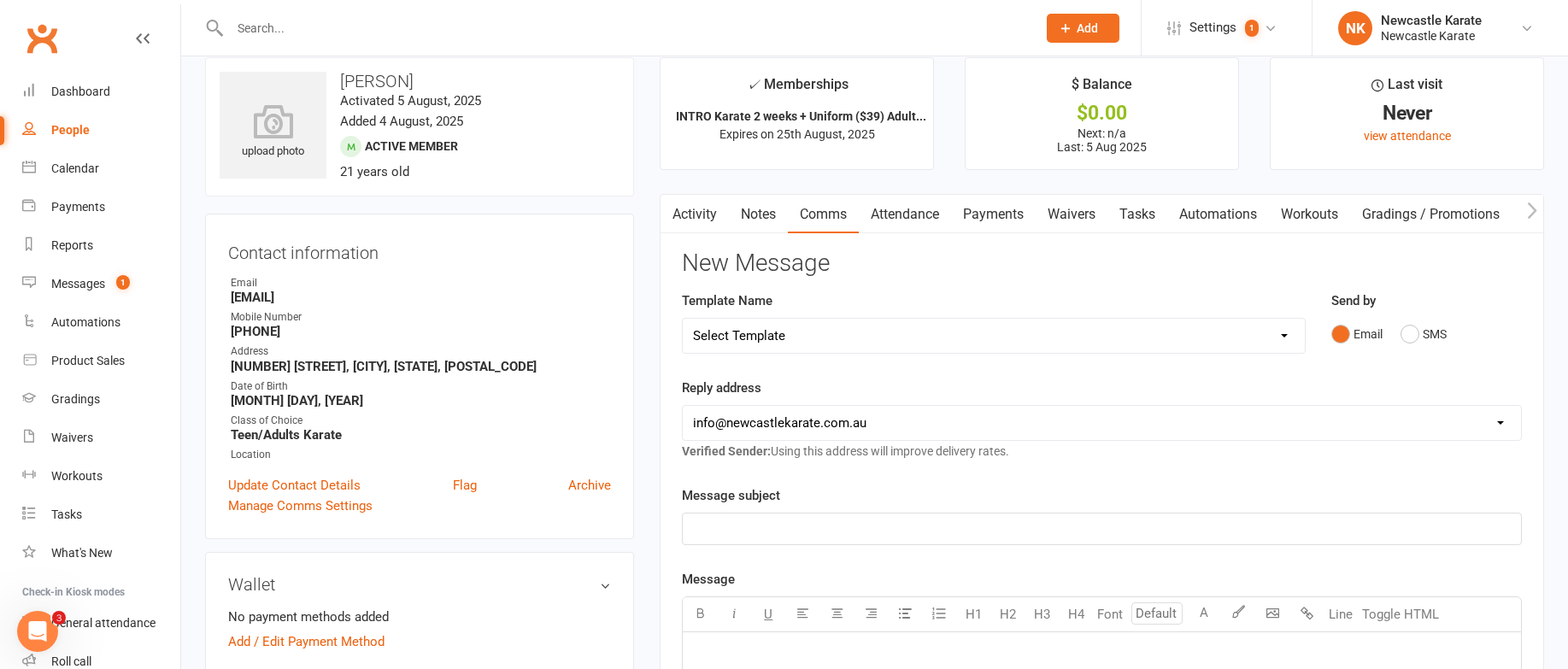 scroll, scrollTop: 156, scrollLeft: 0, axis: vertical 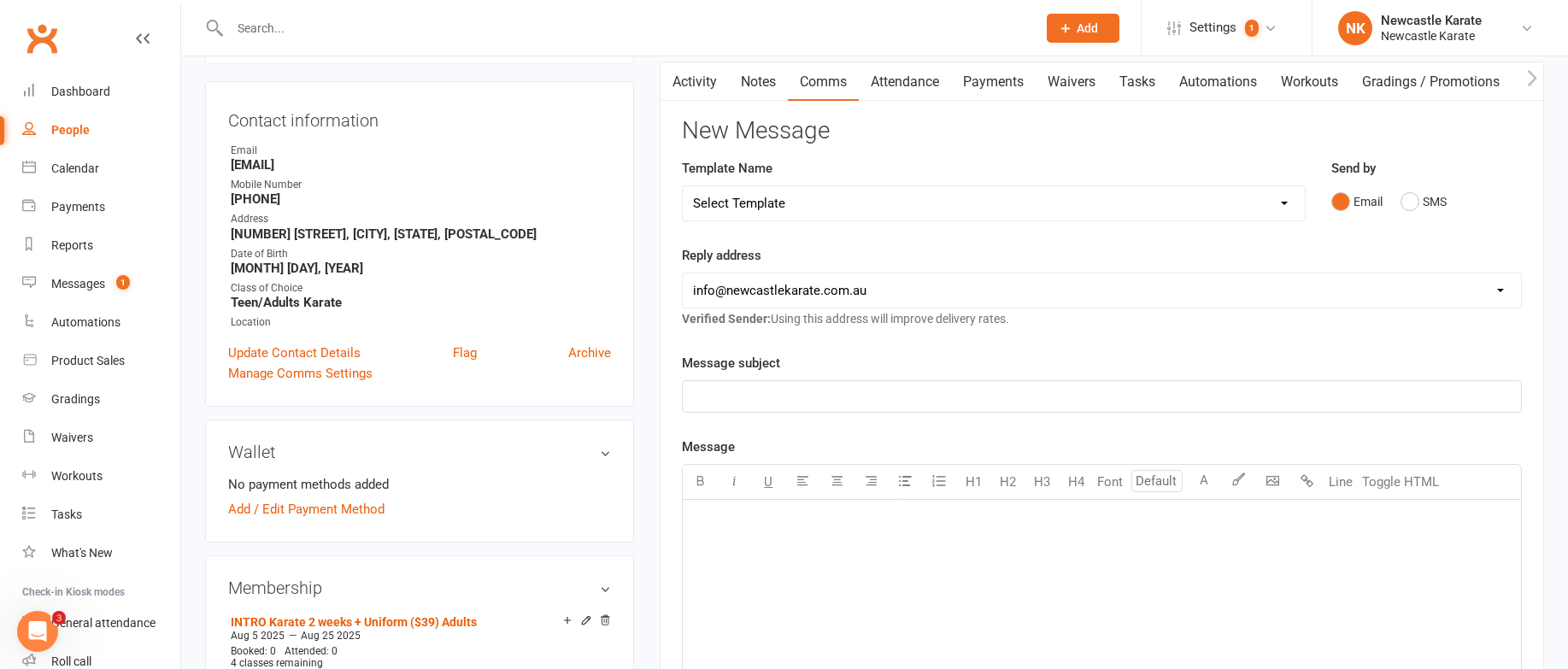 click on "Template Name Select Template [SMS] SMS 2 for 1 $39 [Email] An Enquiry - Juniors [Email] An Enquiry - Kids Karate General ( no age) [Email] An Enquiry - Kinder Ninja's [Email] An Enquiry - Teen/Adults [Email] An Enquiry - Tiny Tigers [SMS] Cold enquiry [Email] Follow Up Enquiry EMAIL [SMS] Follow Up on Enquiry [SMS] Social pages [SMS] Buddy Week Text [Email] Event - Halloween Week @ Newcastle Karate [Email] Holiday Camp Conformation and wavier [Email] Movie Night Invite [Email] movie night - wavier and billing [Email] Movie Night - wavier and numbers conformation [Email] School Holiday Program [Email] School Holiday Program - Book and pay [Email] School Holiday programs [Email] Direct Debit Failure [SMS] Direct debit failure SMS [Email] EZI Debit - Contact [SMS] Final SMS on Trial [Email] The Annual Registration Renewal Due [Email] The Credit Card Expiry Notification [Email] Update credit card [Email] Wallet Update [SMS] Wallet Update change [SMS] Ask for Google review [Email] Stripe Grading" at bounding box center [993, 190] 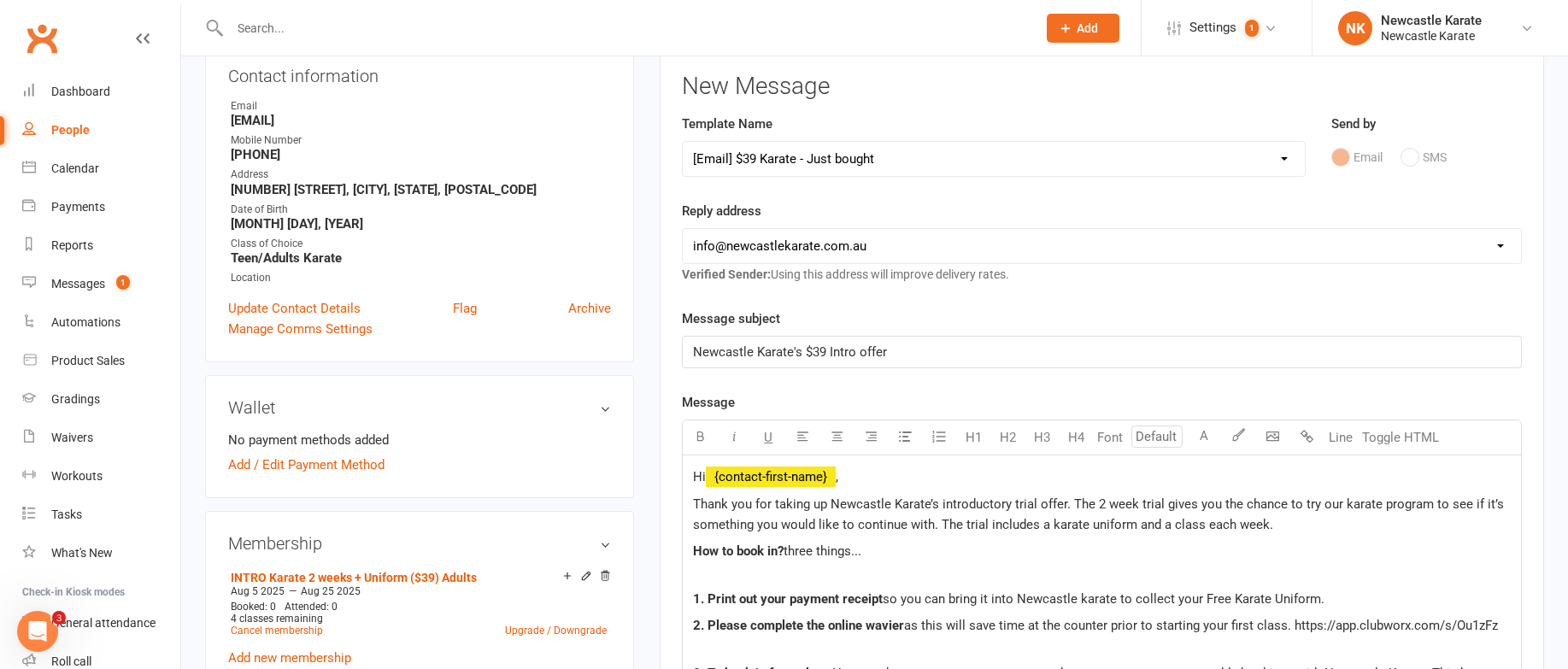 scroll, scrollTop: 114, scrollLeft: 0, axis: vertical 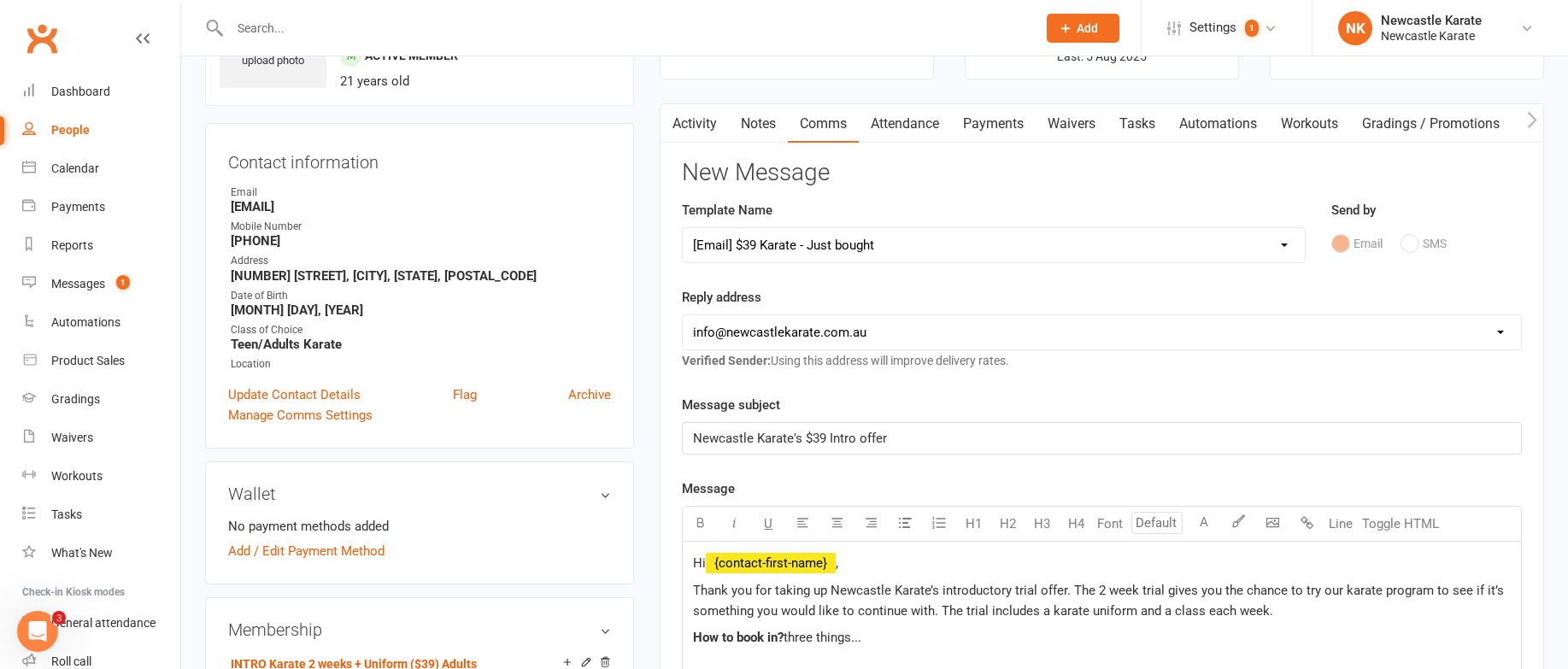 click on "Activity" at bounding box center (695, 124) 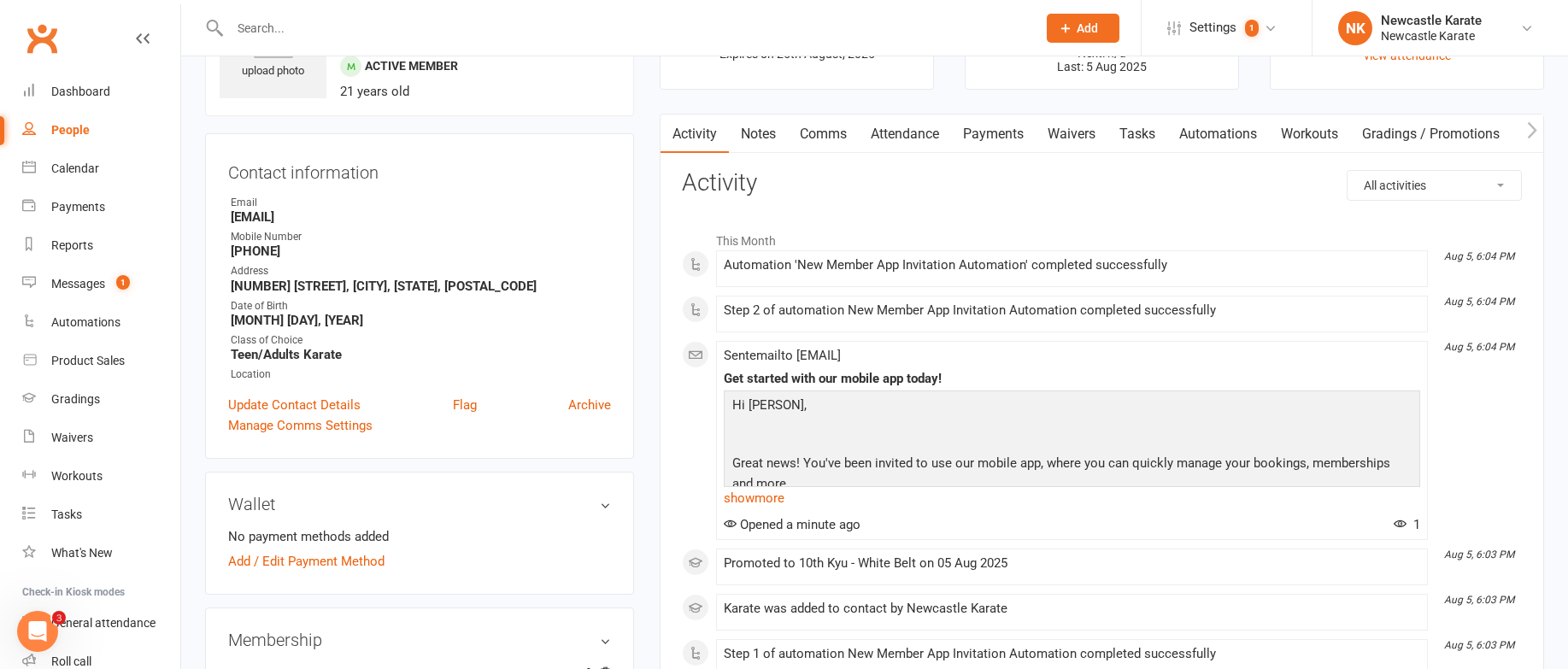 scroll, scrollTop: 95, scrollLeft: 0, axis: vertical 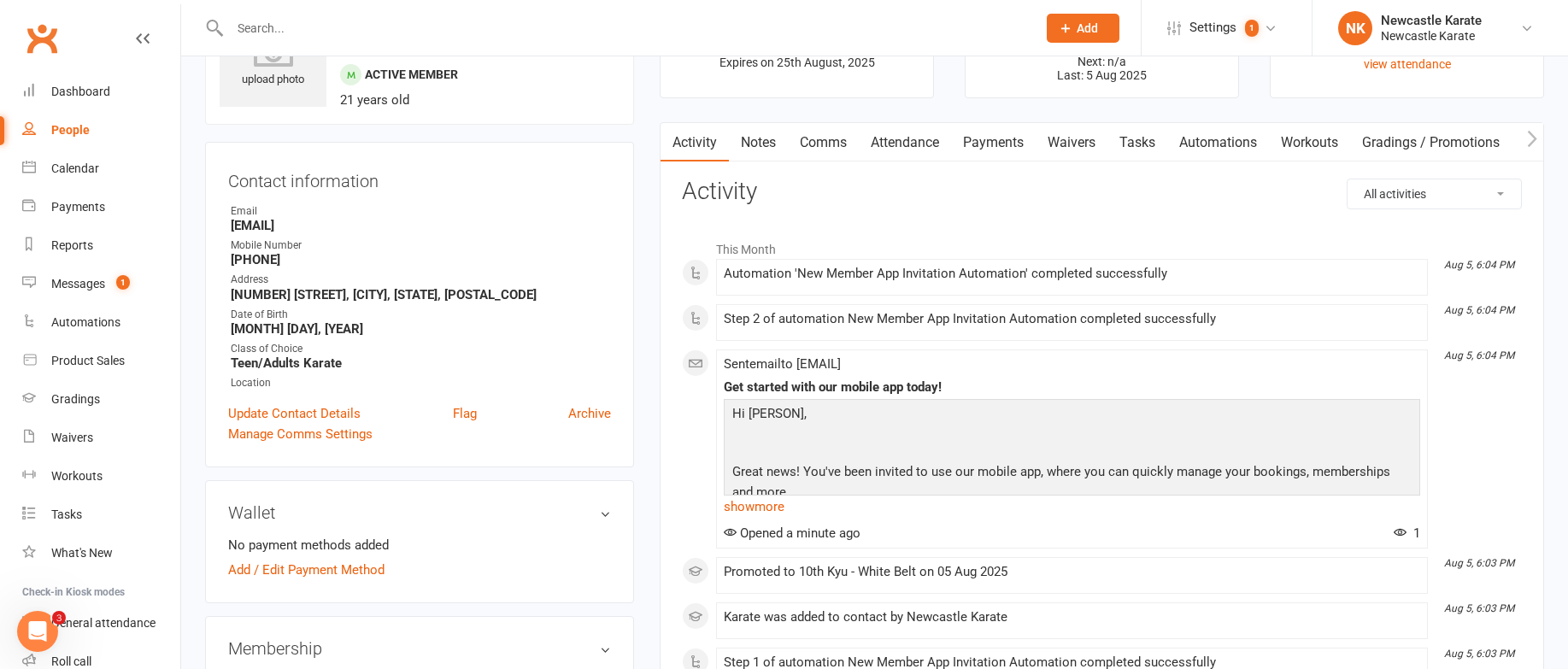 click on "Payments" at bounding box center [993, 143] 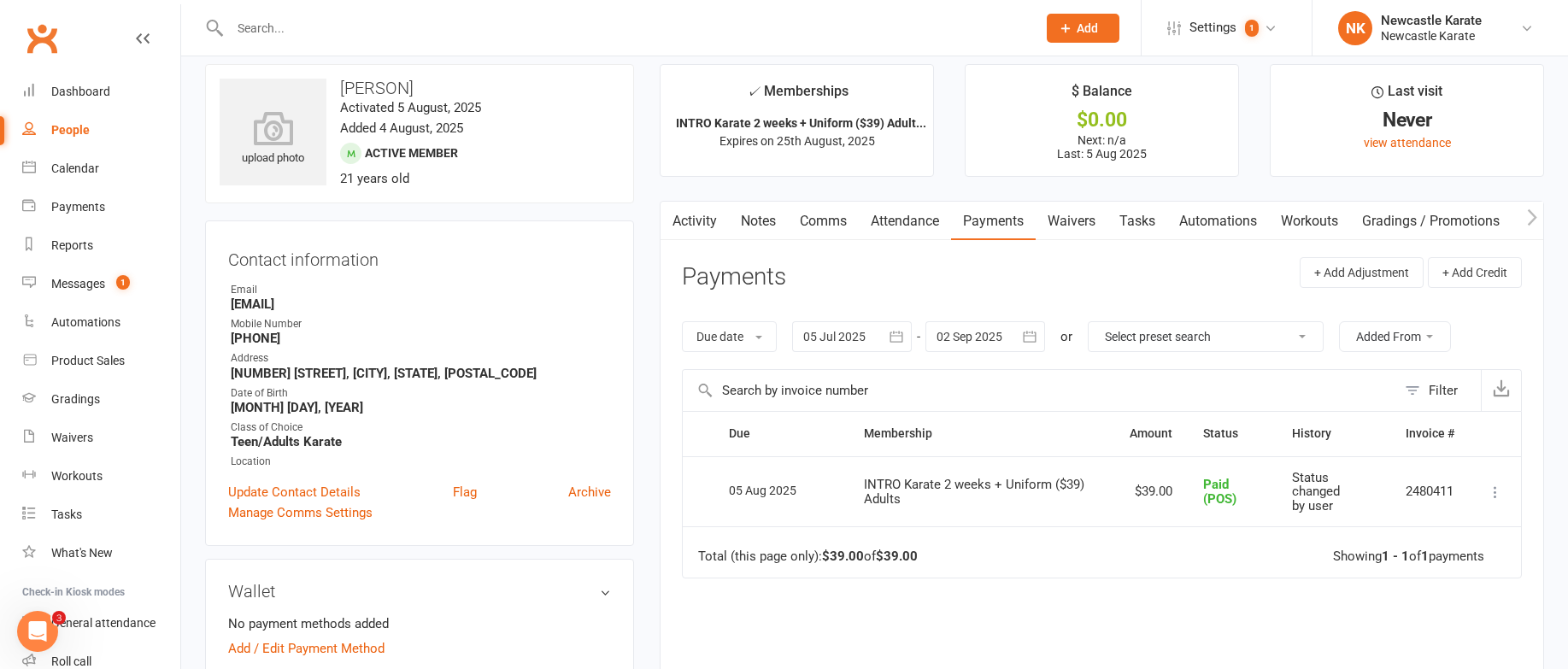 scroll, scrollTop: 15, scrollLeft: 0, axis: vertical 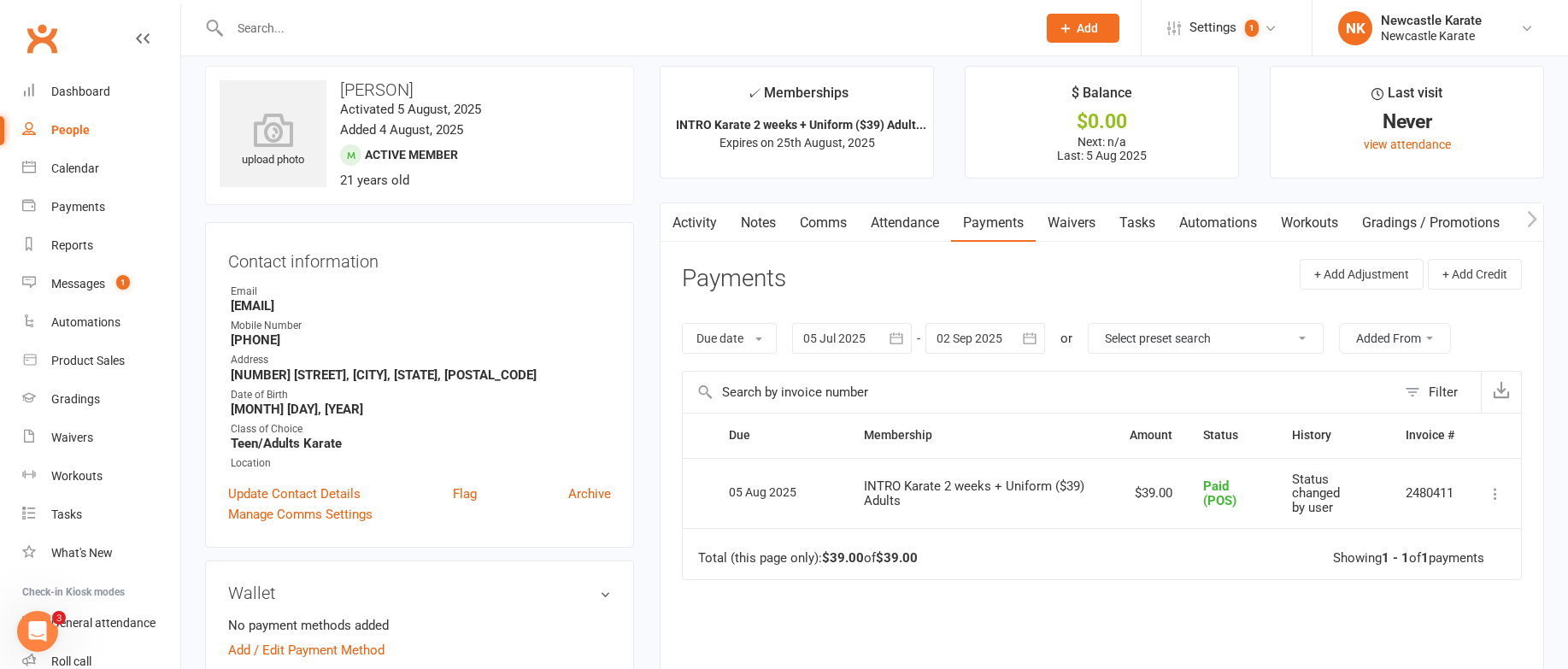 click on "Notes" at bounding box center [758, 223] 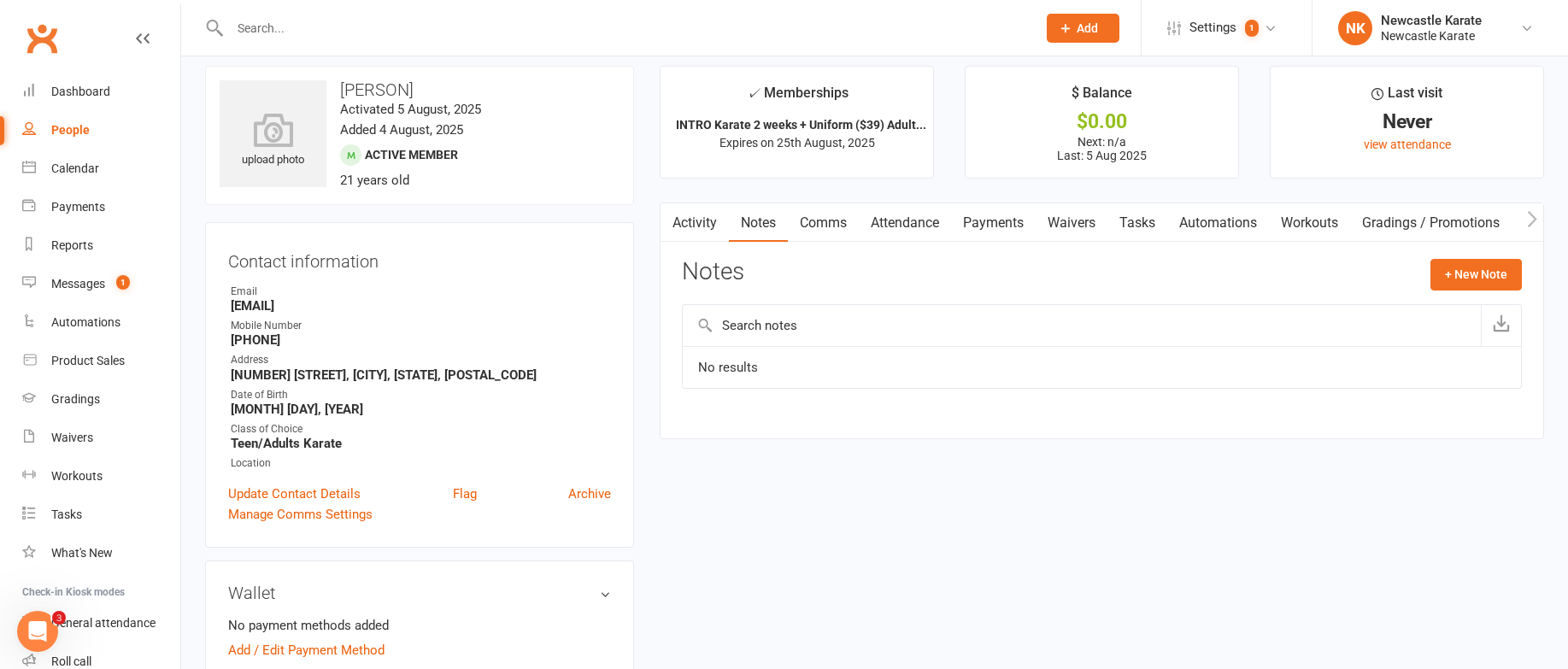 click on "Activity" at bounding box center (695, 223) 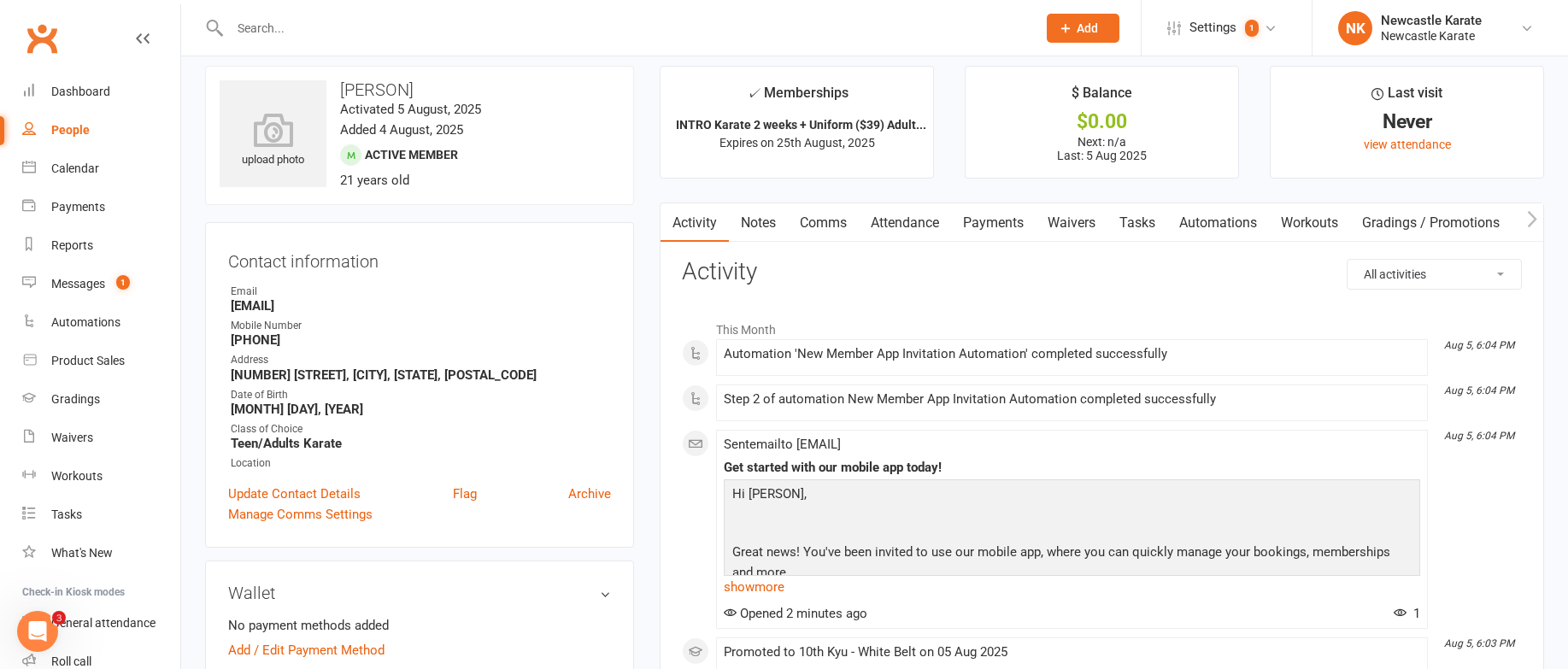 click on "Notes" at bounding box center (758, 223) 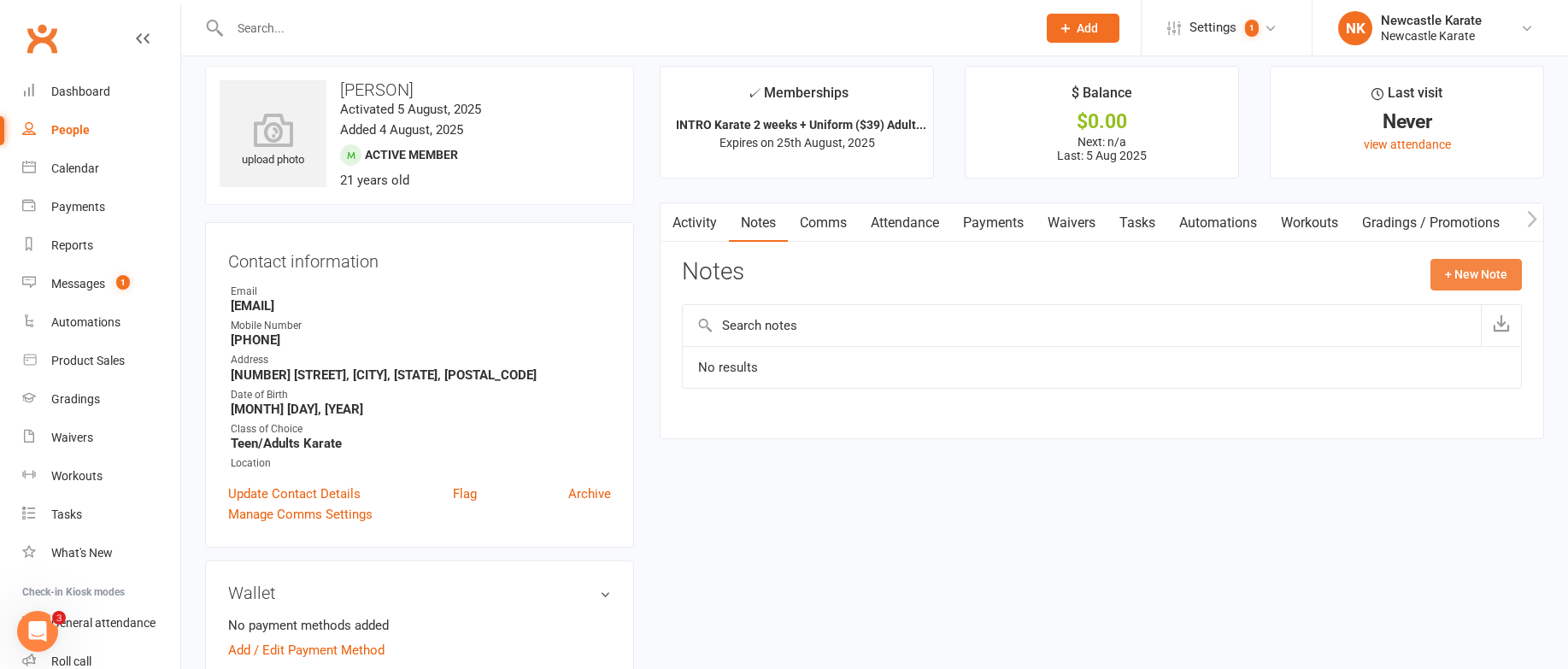 click on "+ New Note" 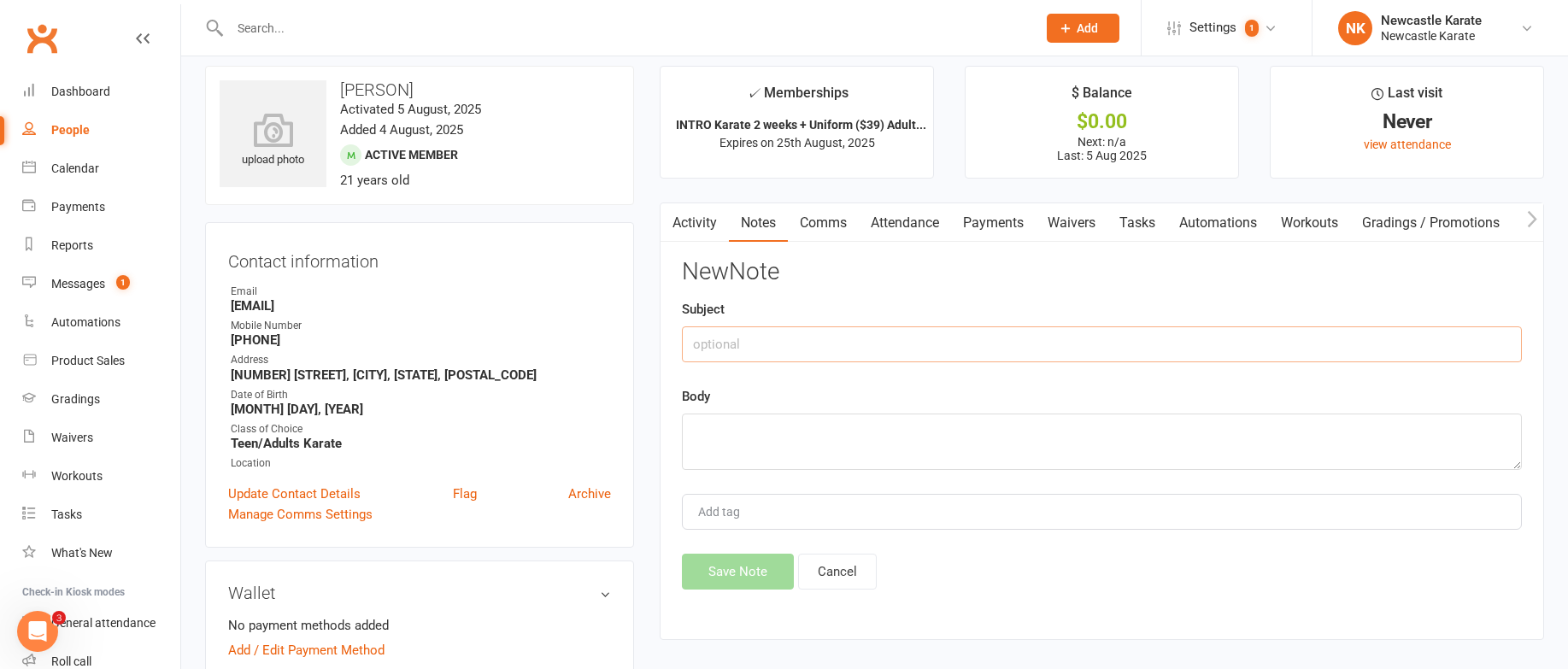 click 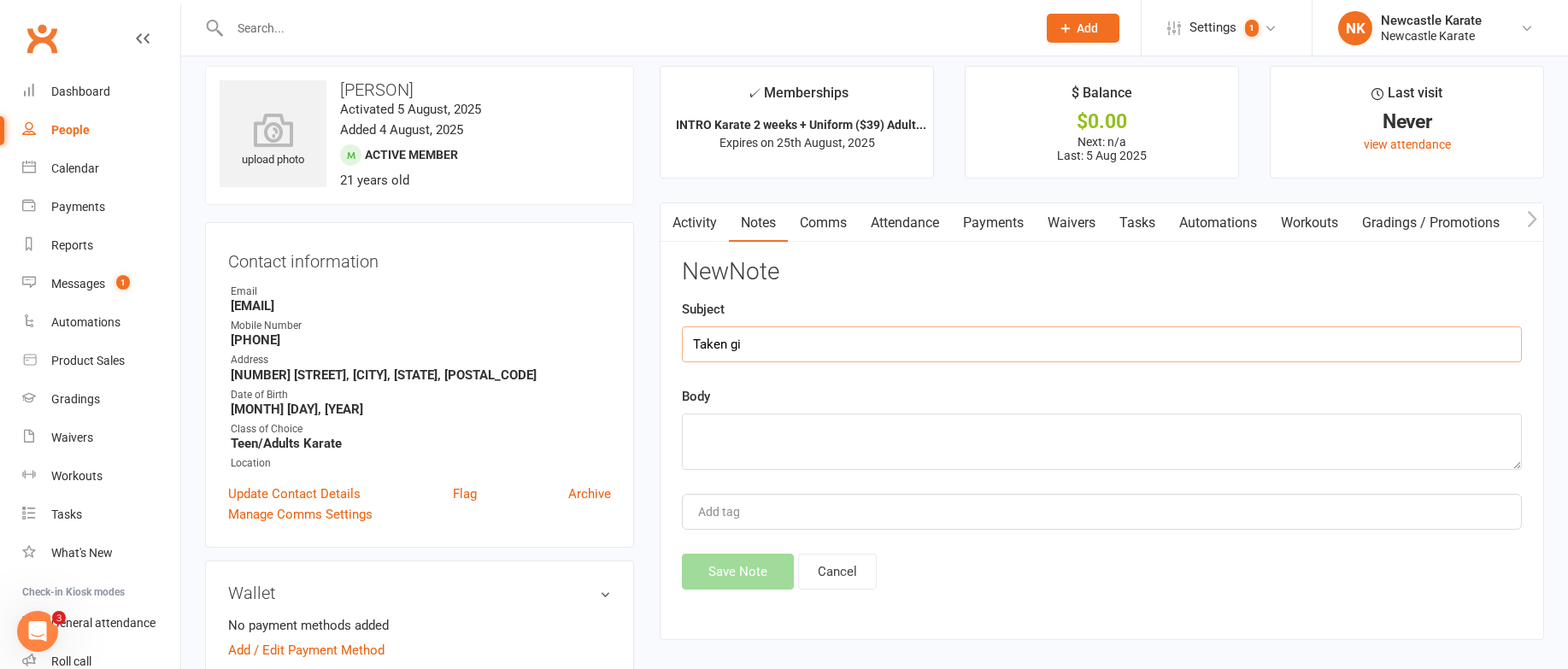 type on "Taken gi" 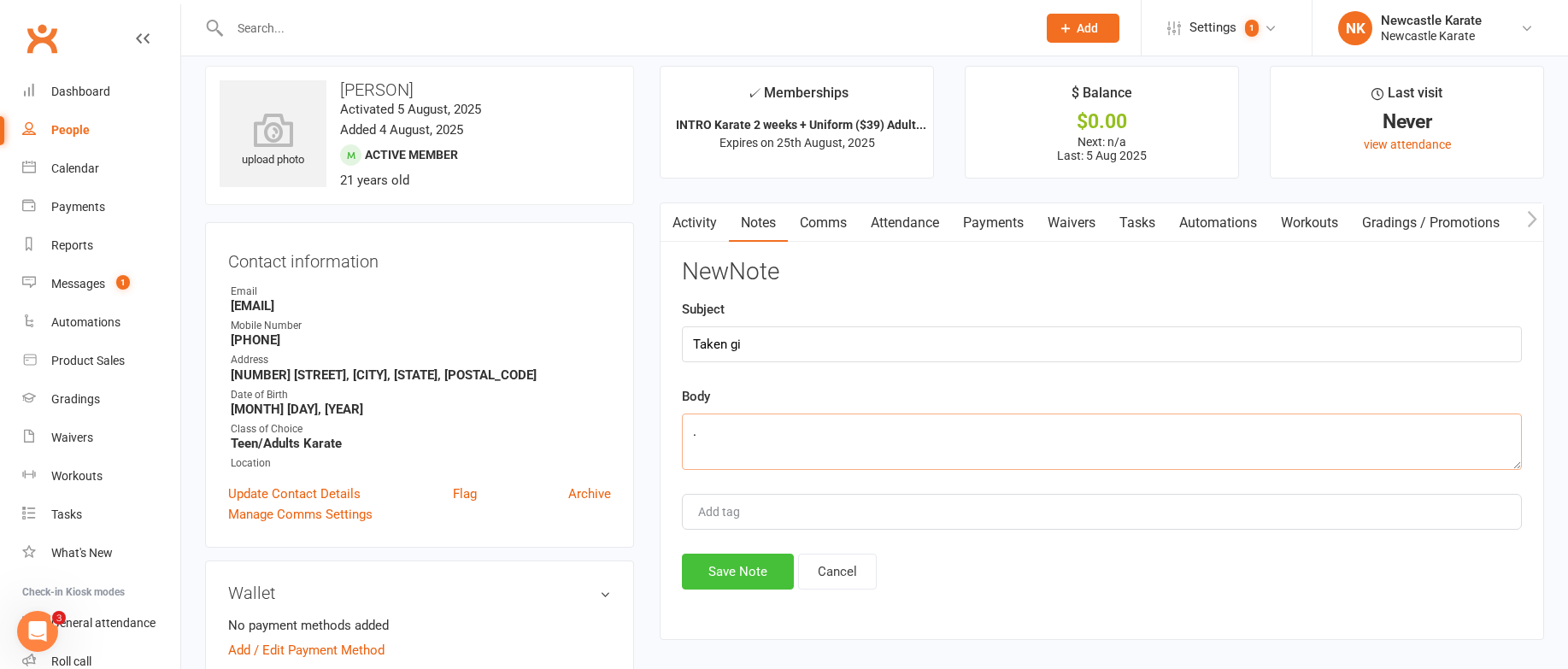 type on "." 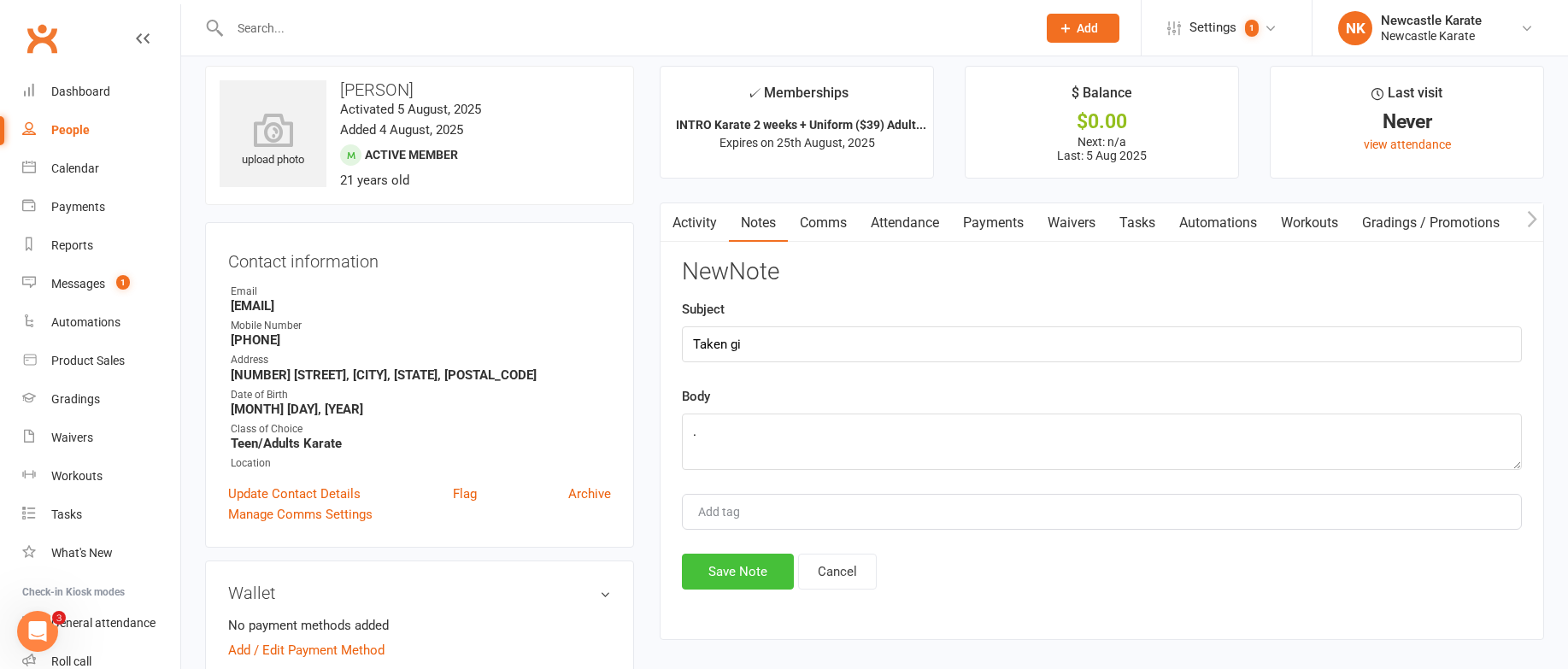 click on "Save Note" 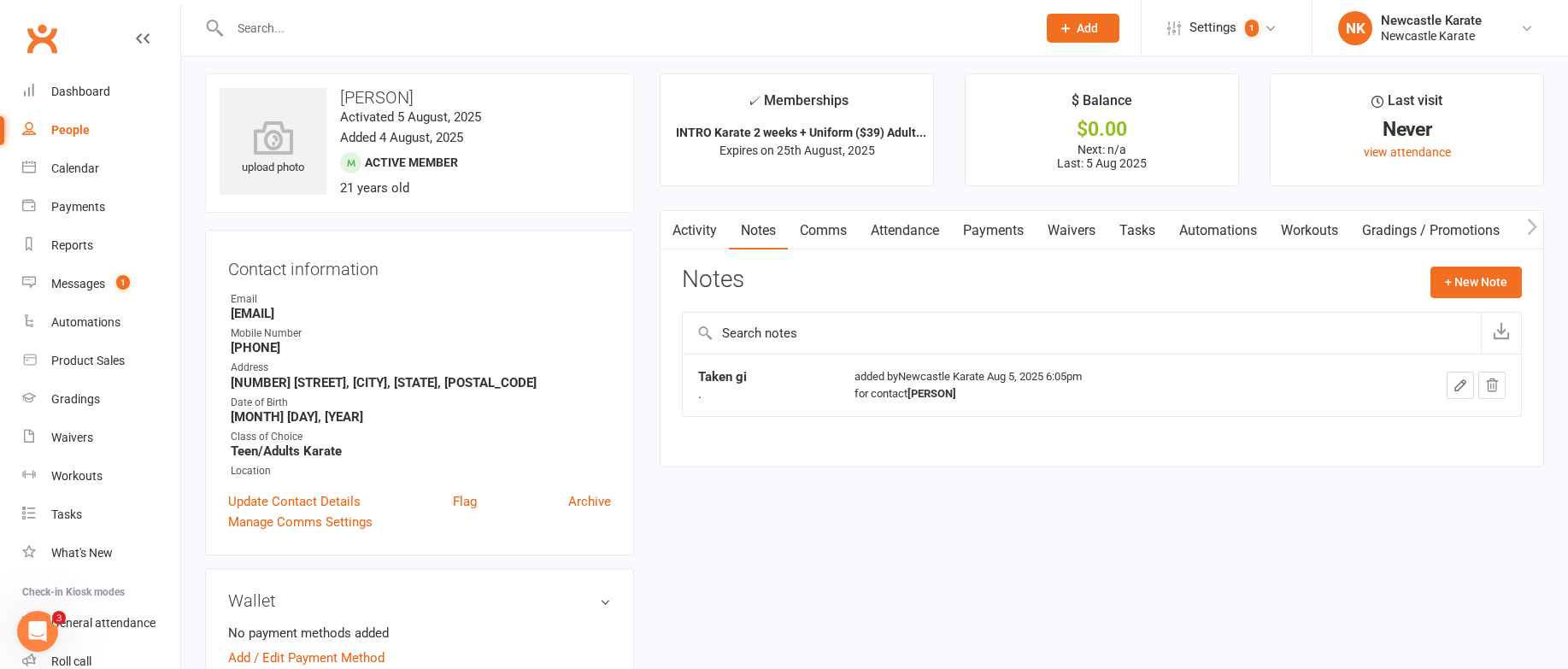 scroll, scrollTop: 0, scrollLeft: 0, axis: both 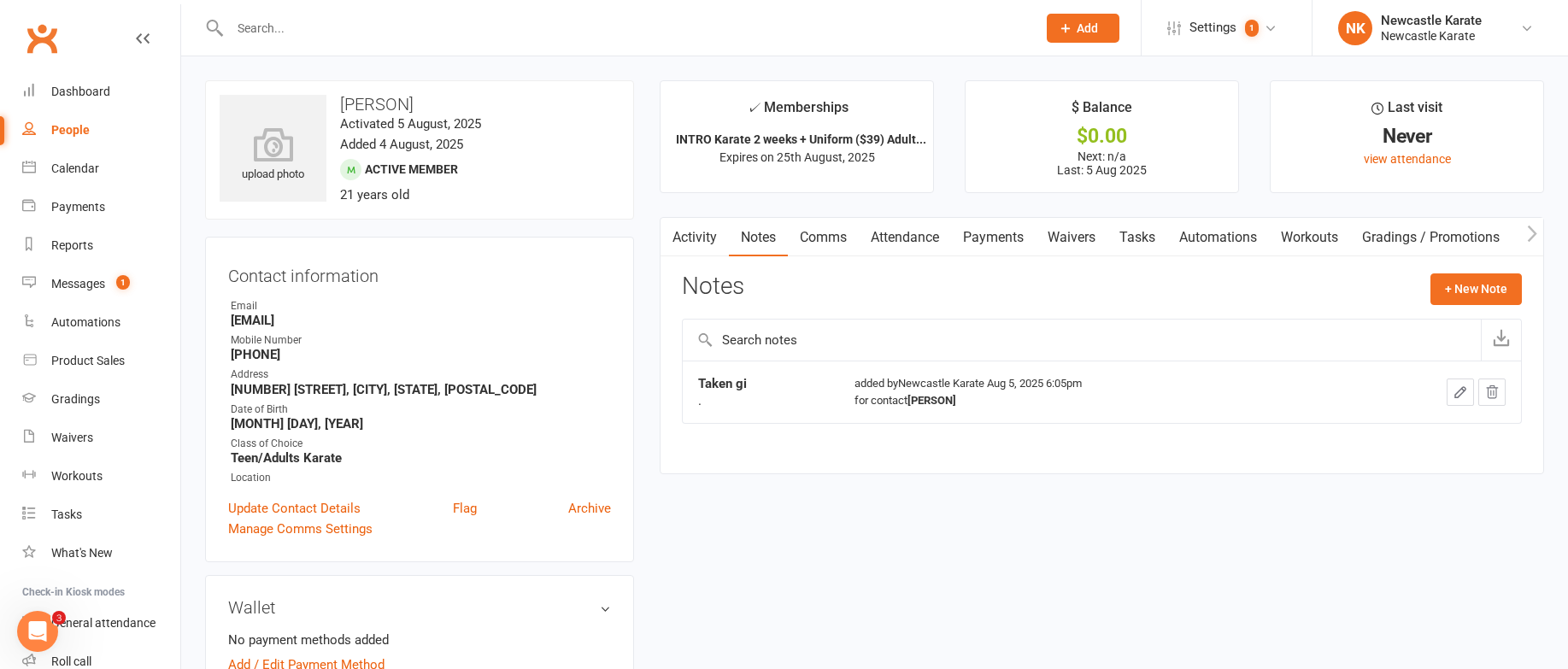 click on "Comms" at bounding box center (823, 238) 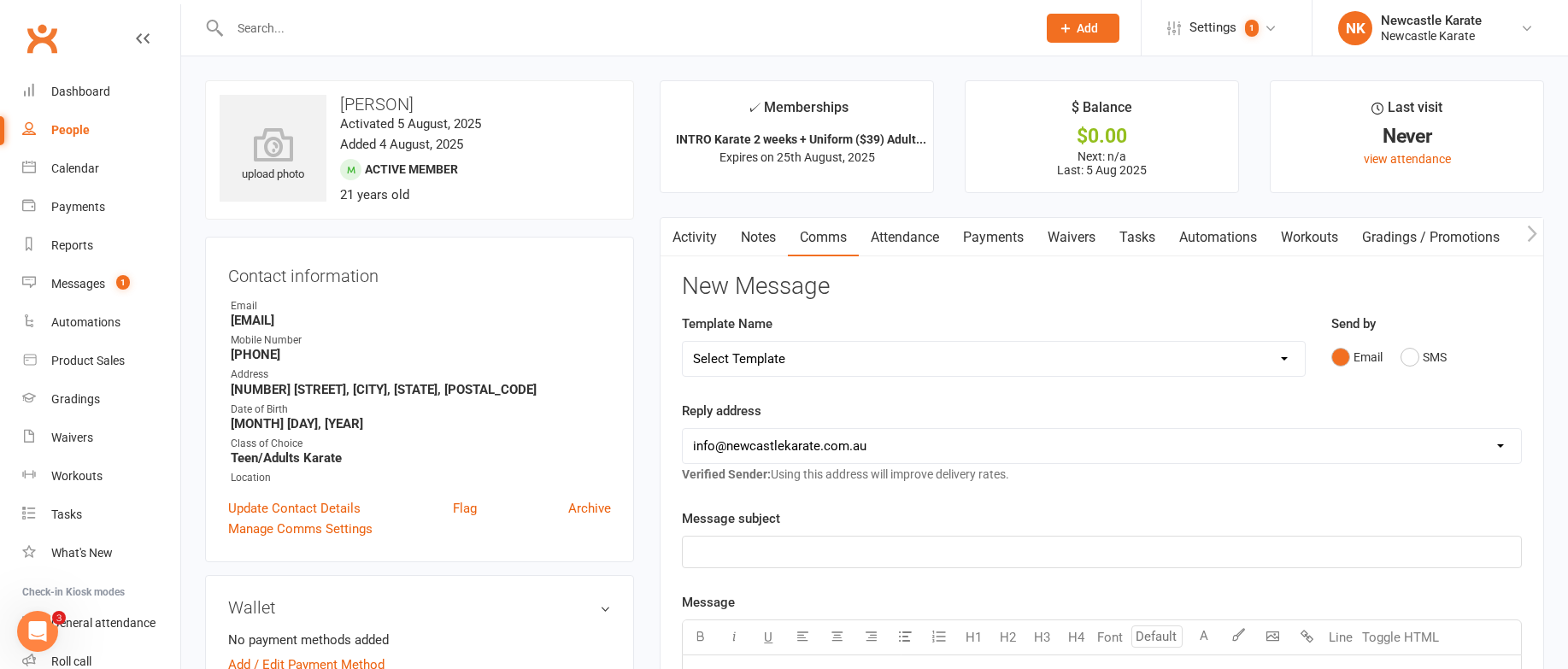 click on "Attendance" at bounding box center [905, 238] 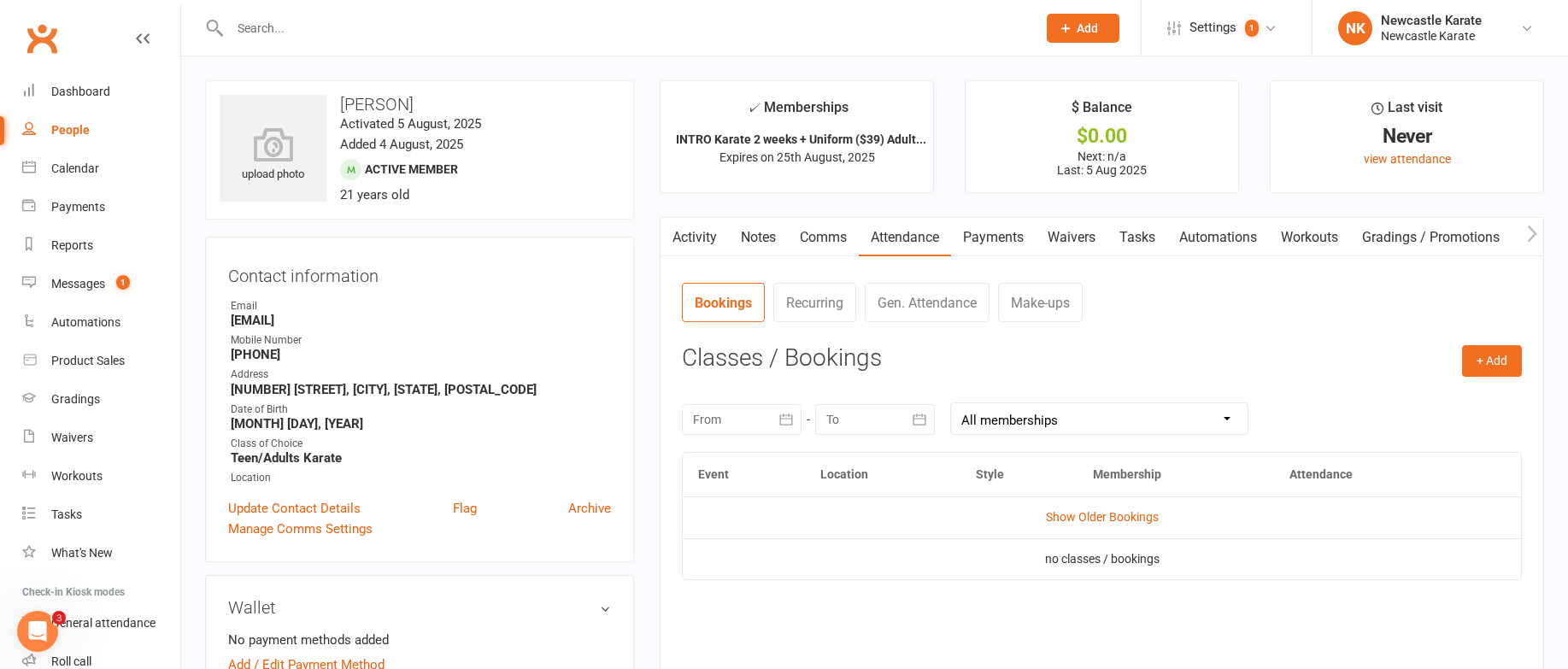 click on "Payments" at bounding box center [993, 238] 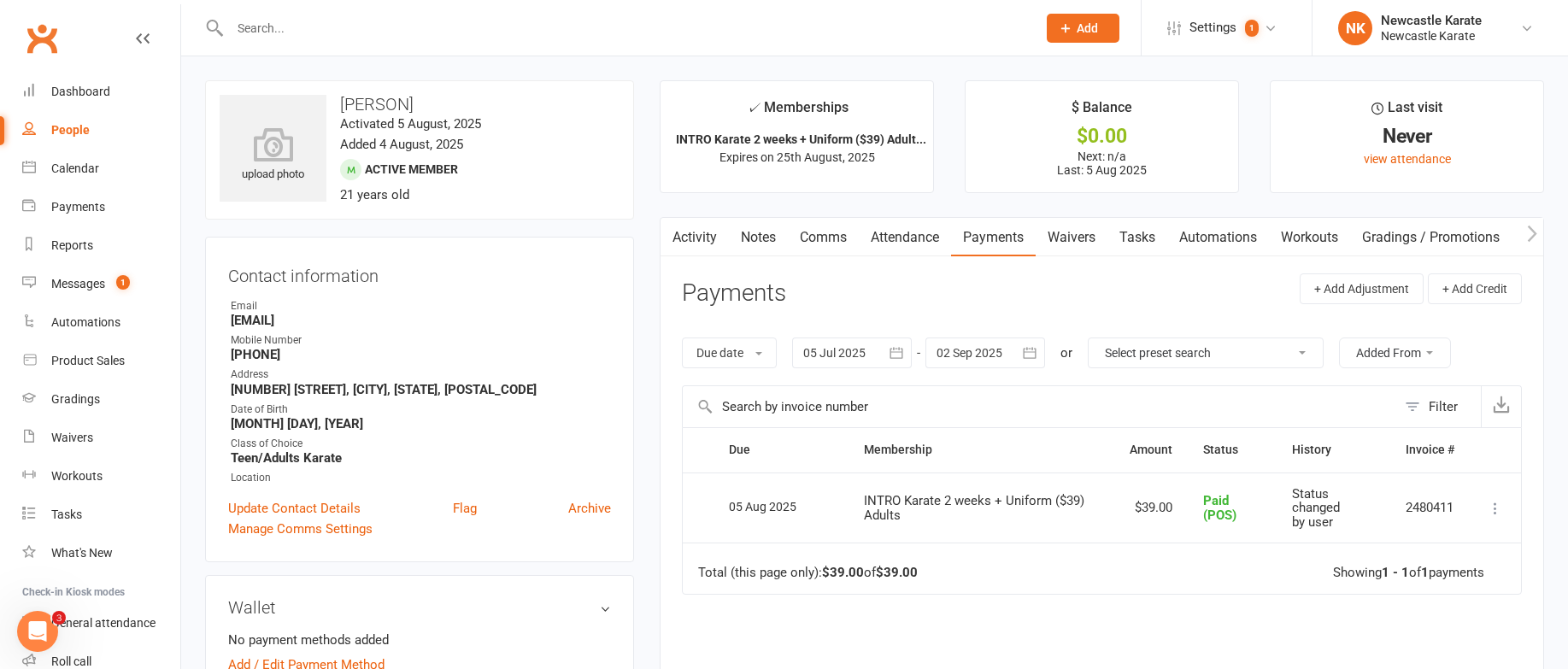 drag, startPoint x: 652, startPoint y: 234, endPoint x: 707, endPoint y: 245, distance: 56.08921 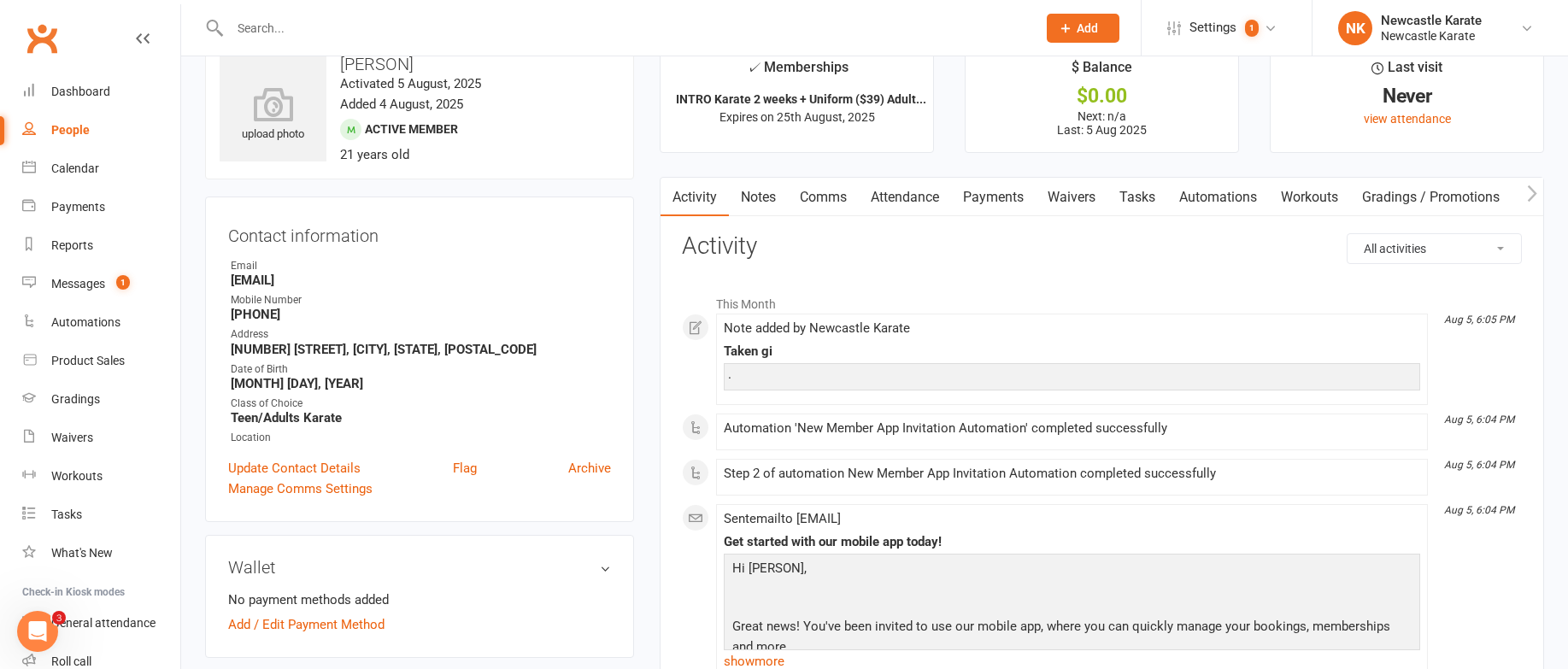 scroll, scrollTop: 79, scrollLeft: 0, axis: vertical 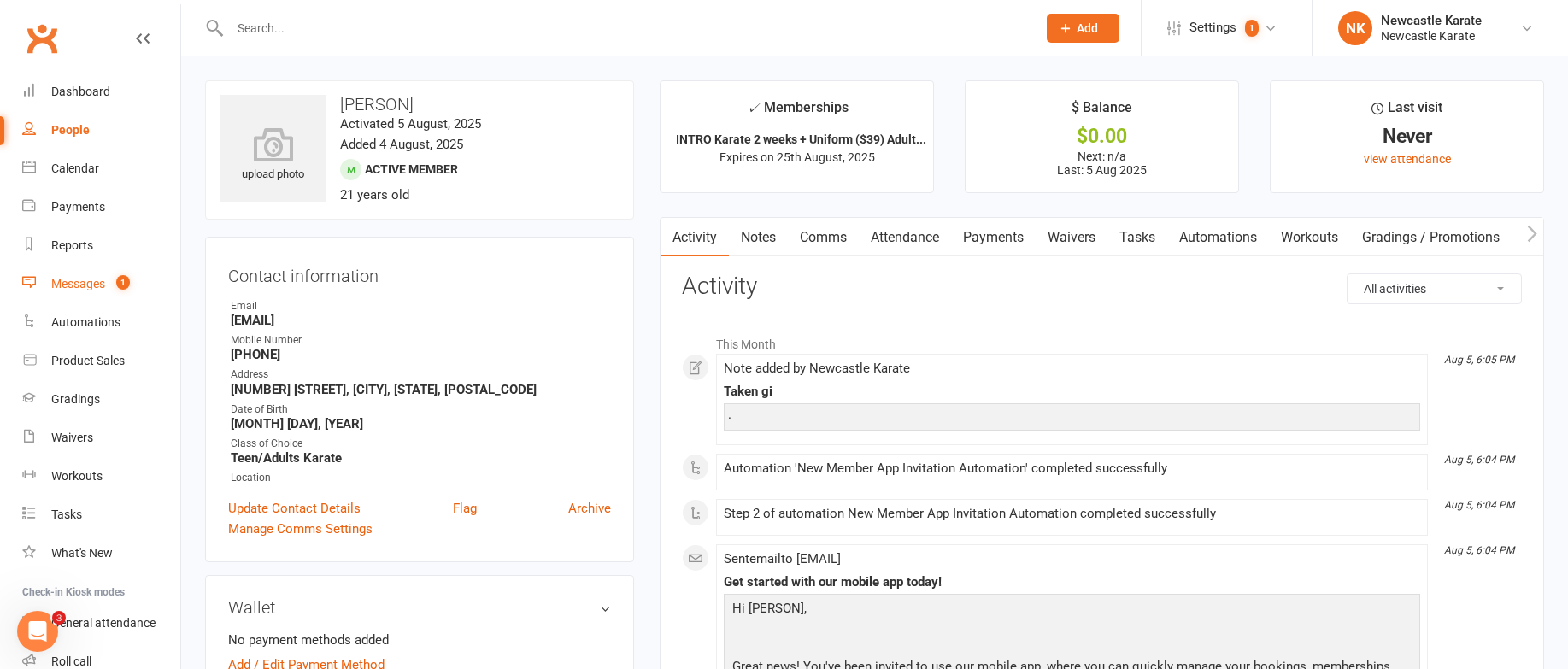 click on "Attendance" at bounding box center (905, 238) 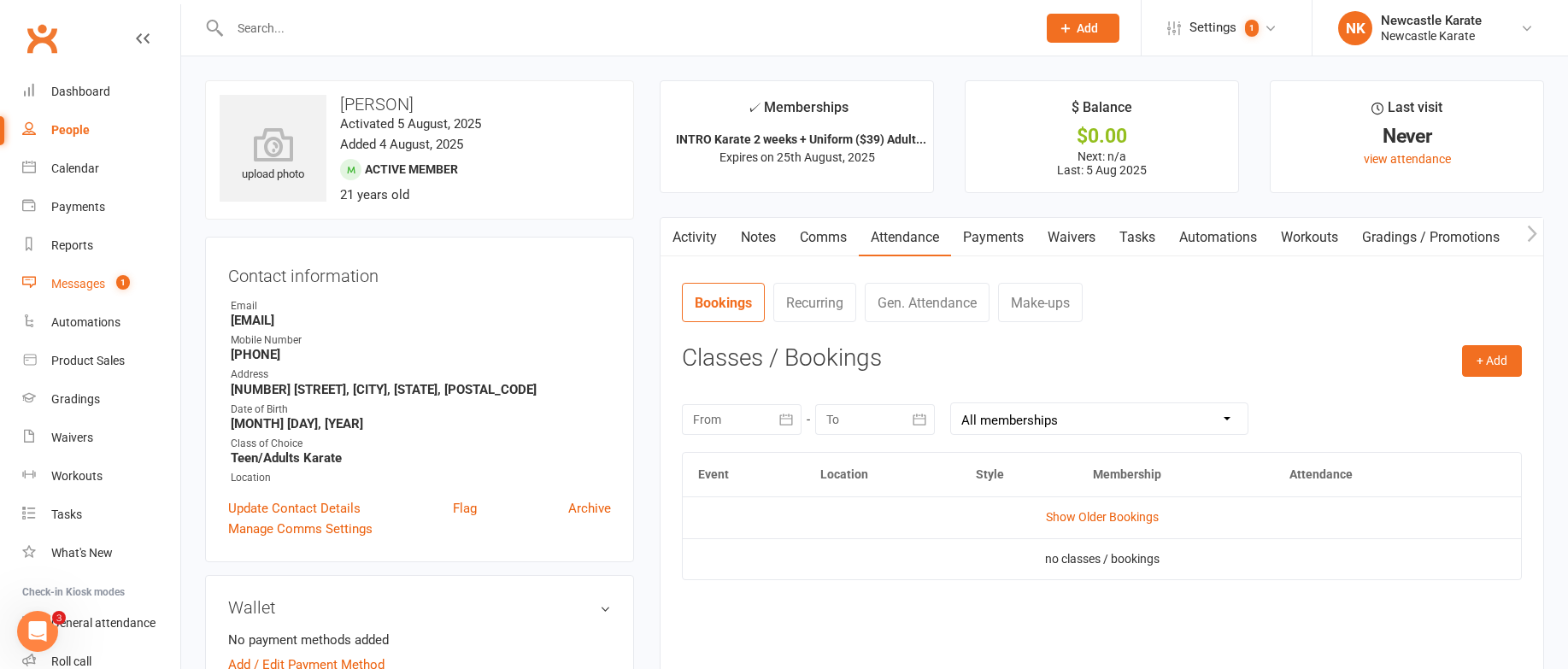click on "Activity" at bounding box center (695, 238) 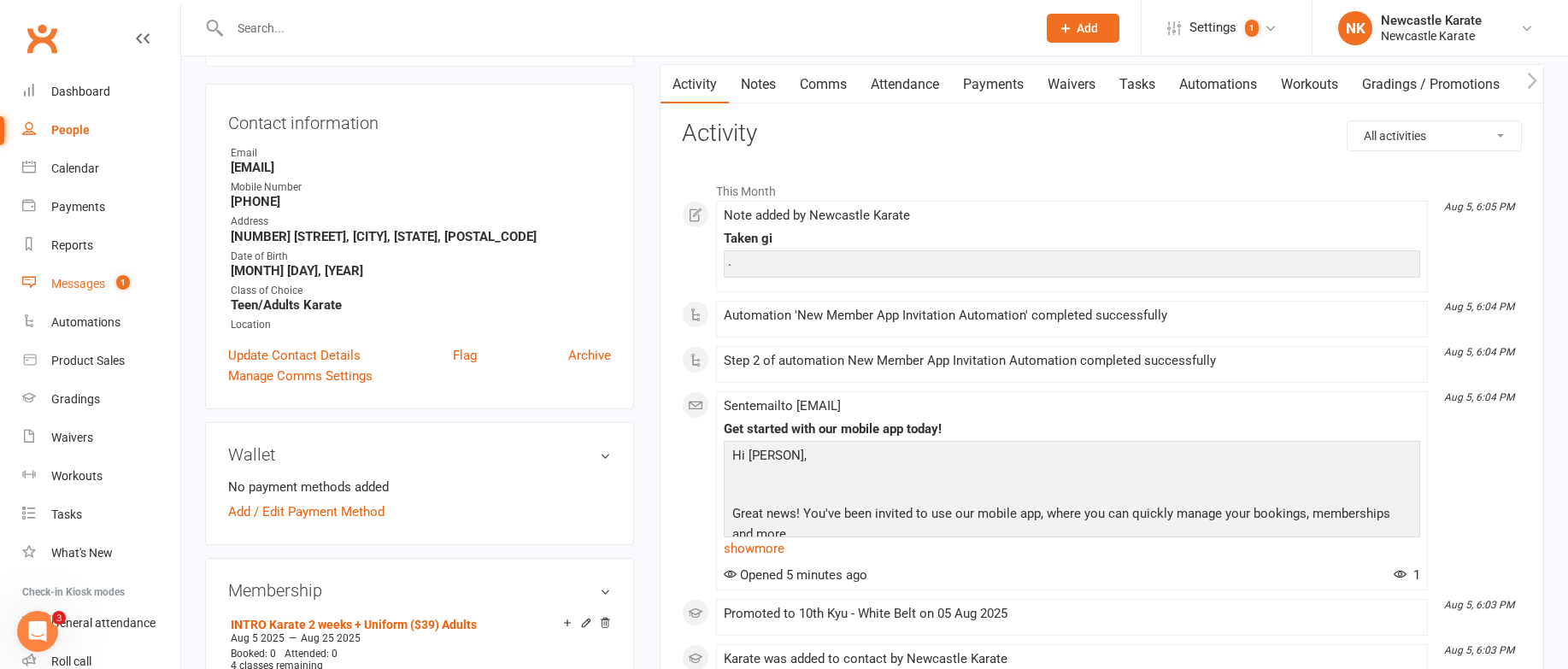 scroll, scrollTop: 218, scrollLeft: 0, axis: vertical 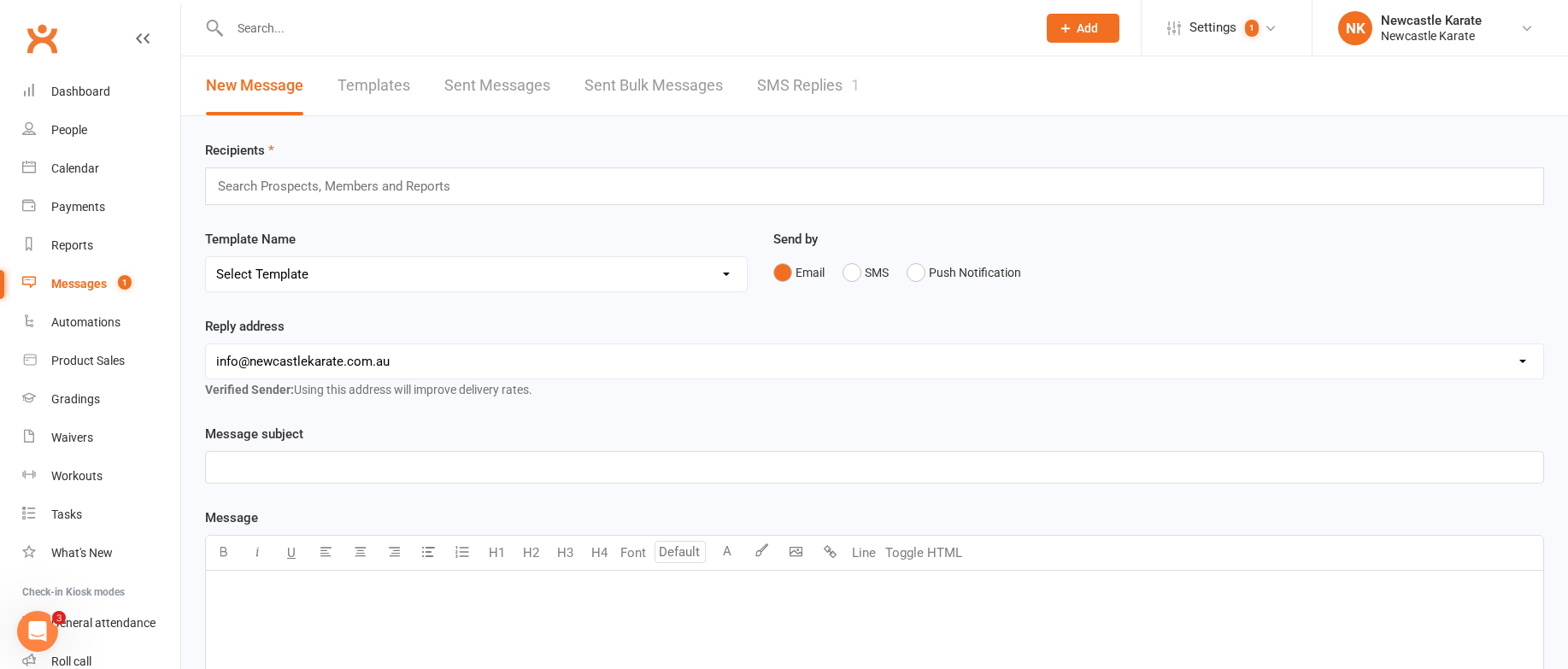 click on "SMS Replies  1" at bounding box center [808, 85] 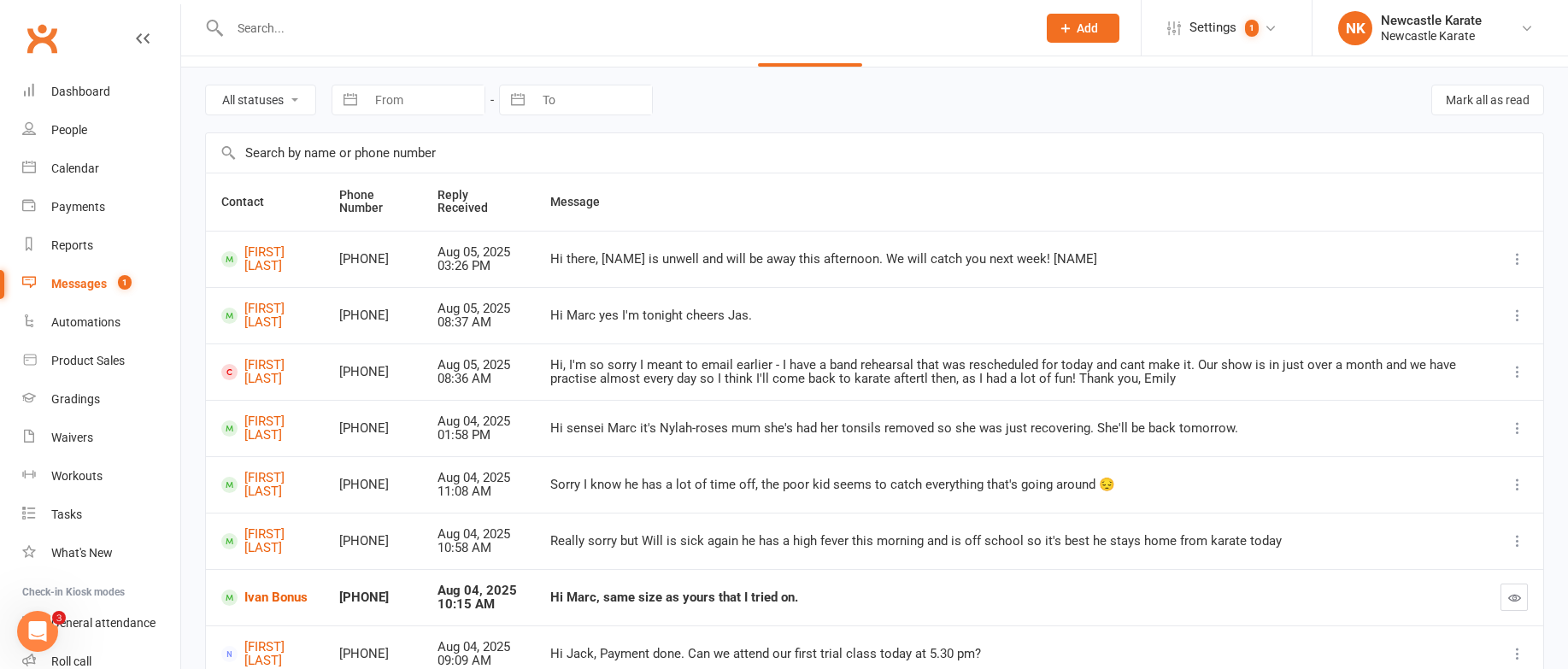 scroll, scrollTop: 197, scrollLeft: 0, axis: vertical 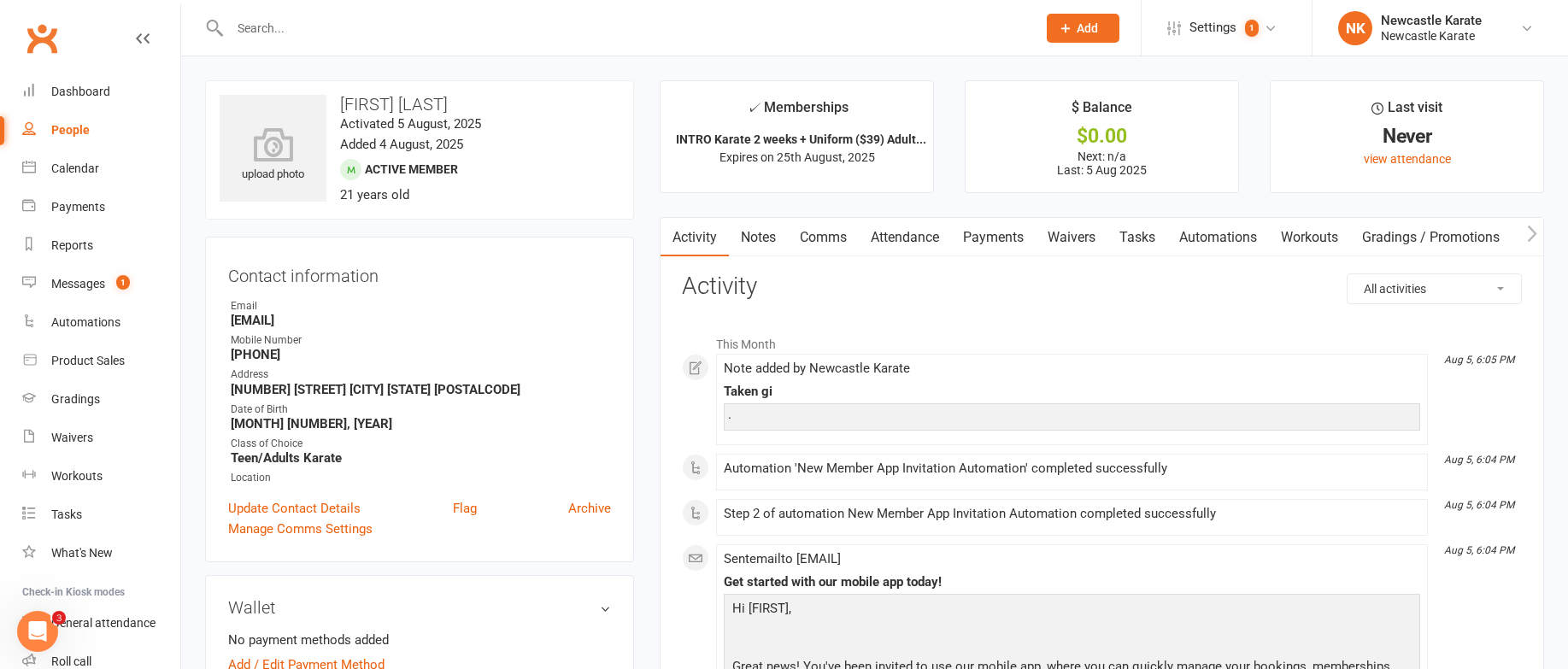 click on "Payments" at bounding box center [993, 238] 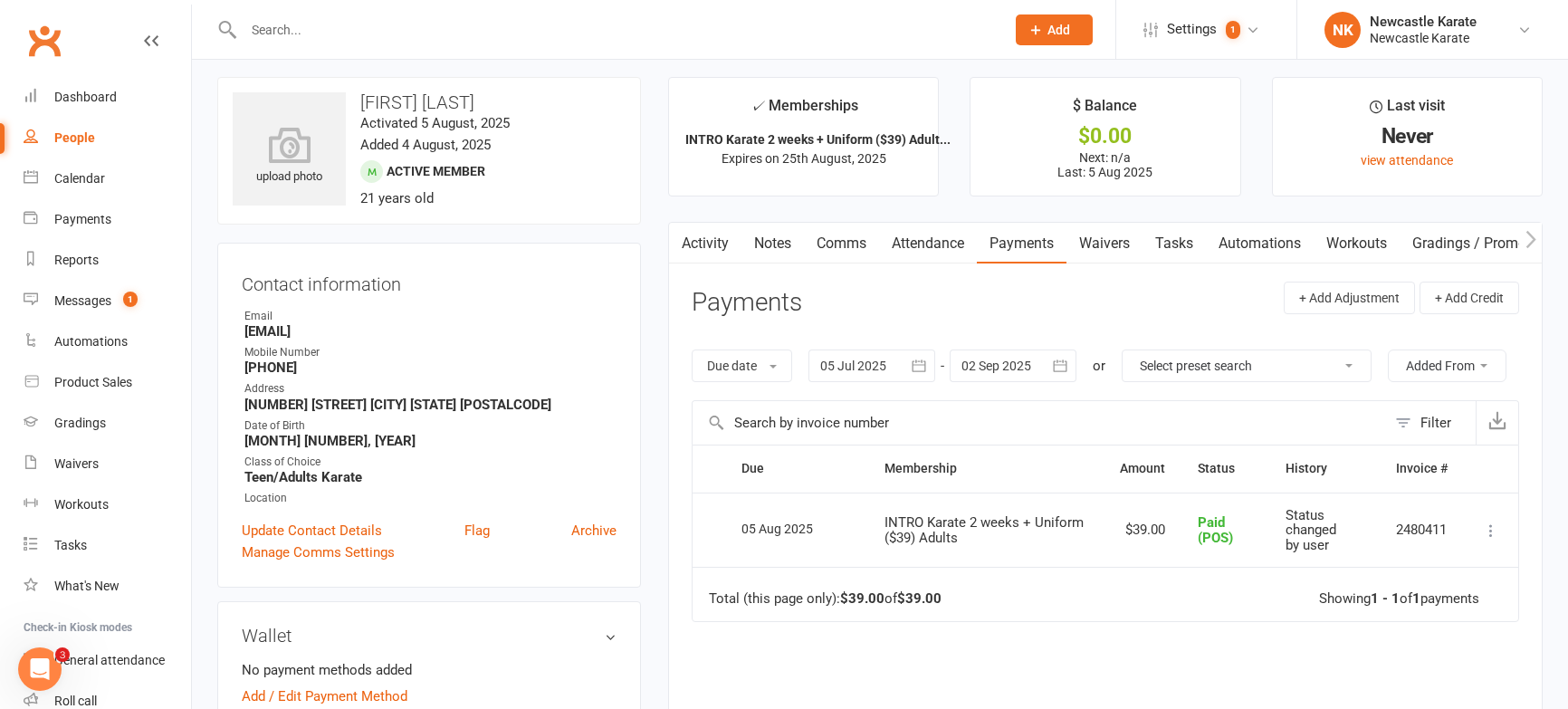 scroll, scrollTop: 0, scrollLeft: 0, axis: both 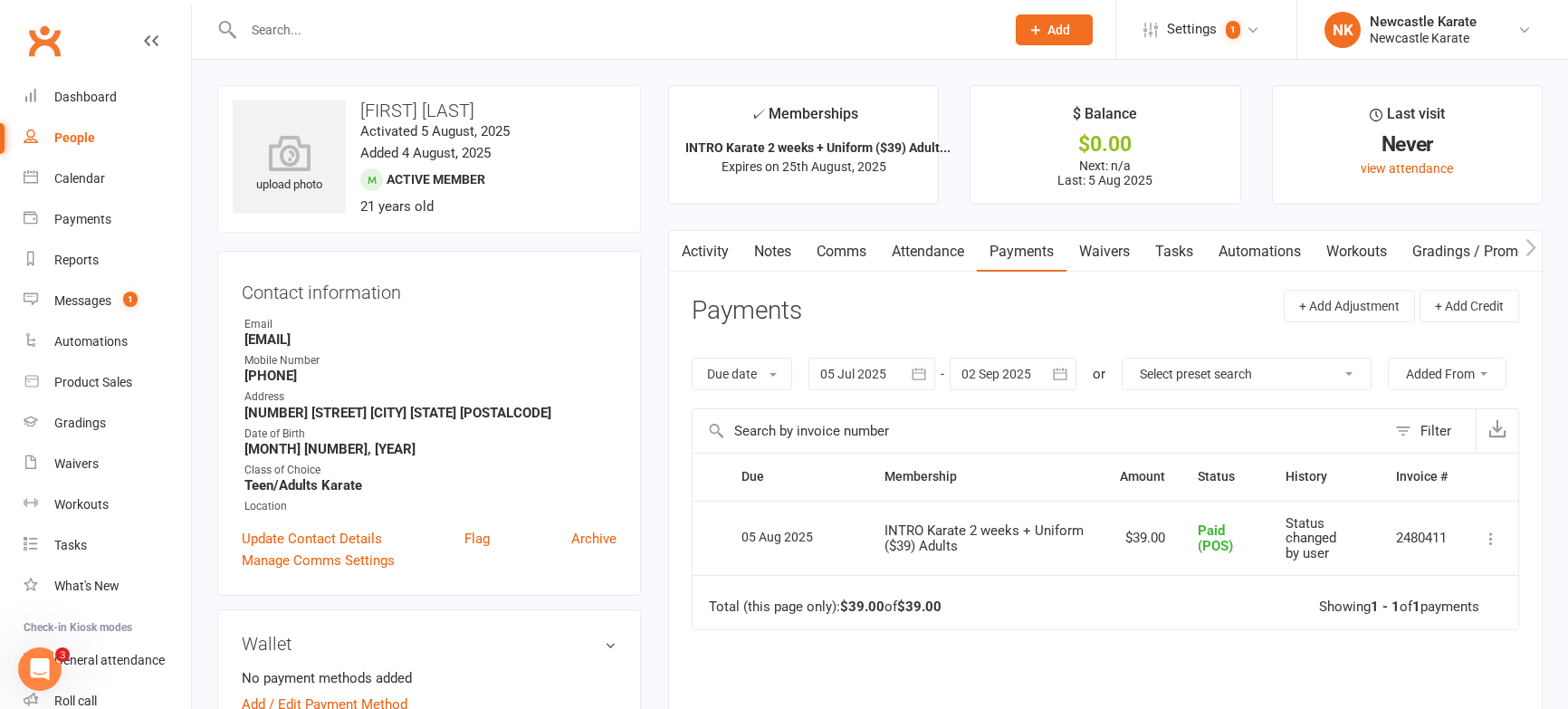click at bounding box center (615, 30) 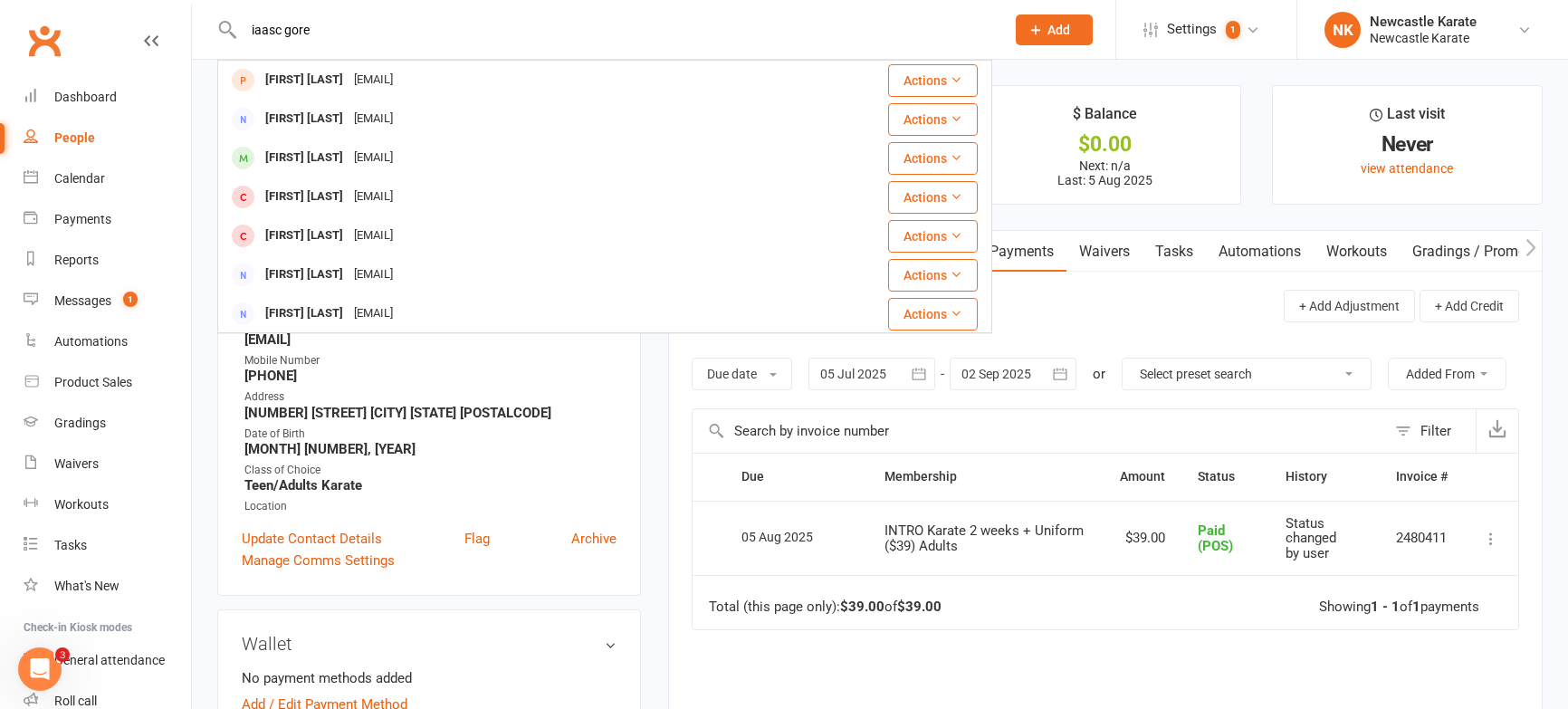 type on "iaasc gore" 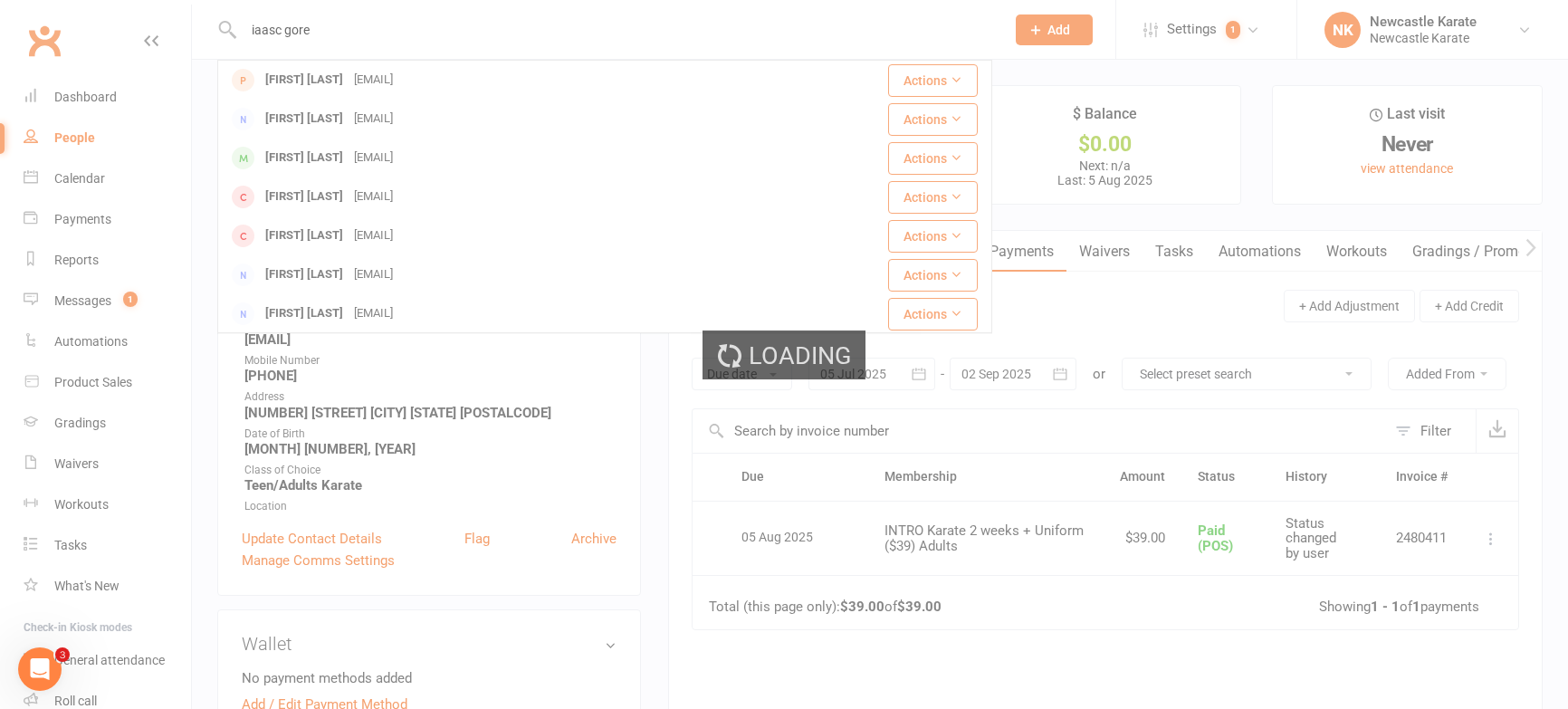 type 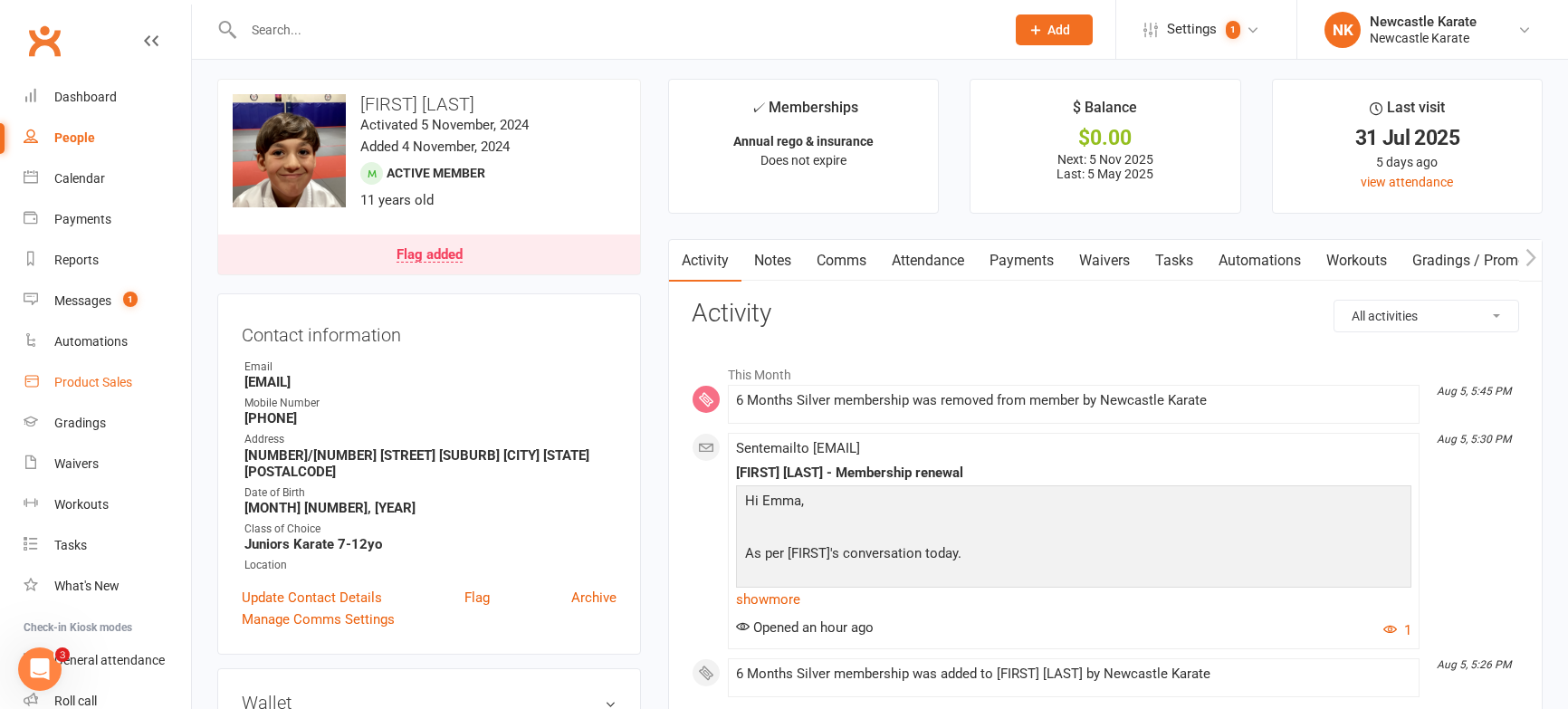 scroll, scrollTop: 7, scrollLeft: 0, axis: vertical 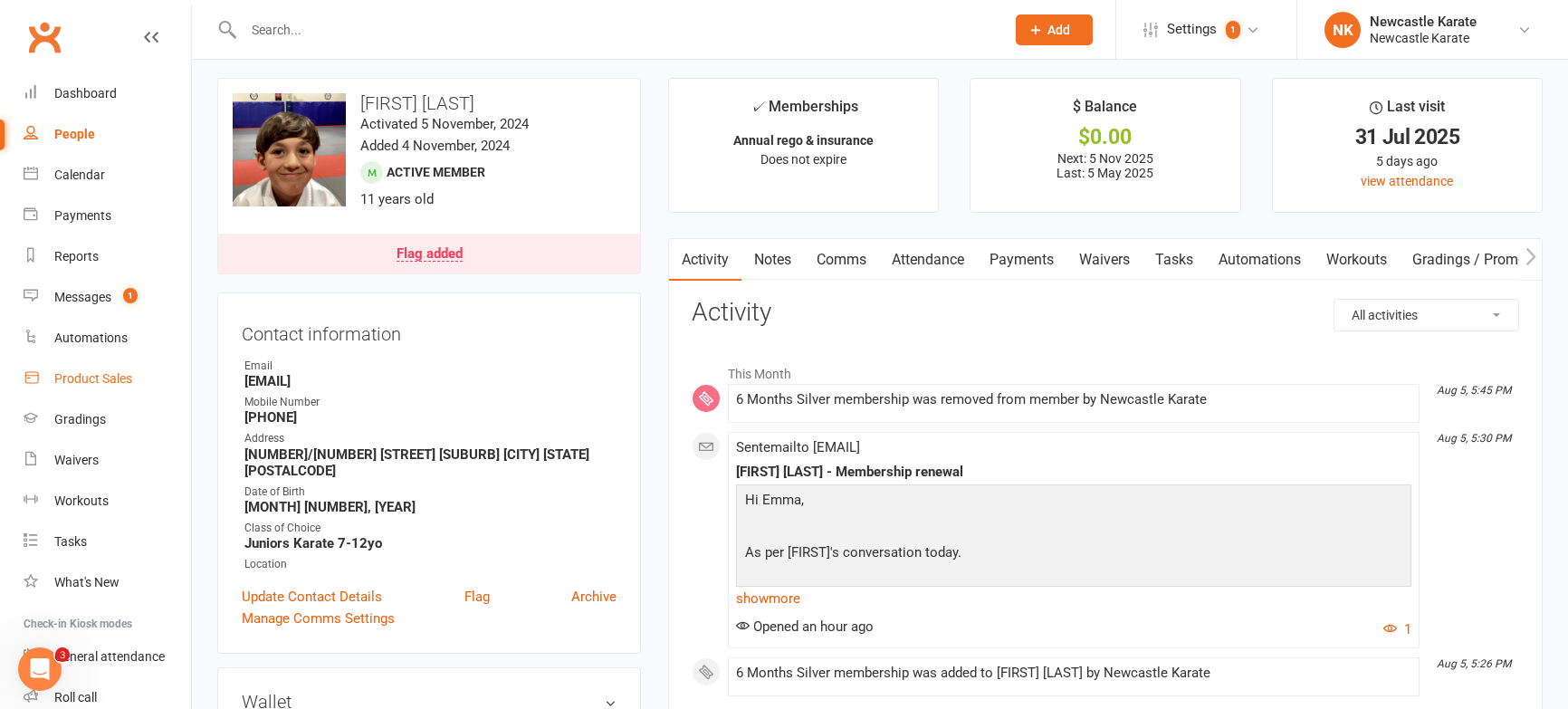 click on "Product Sales" at bounding box center (93, 378) 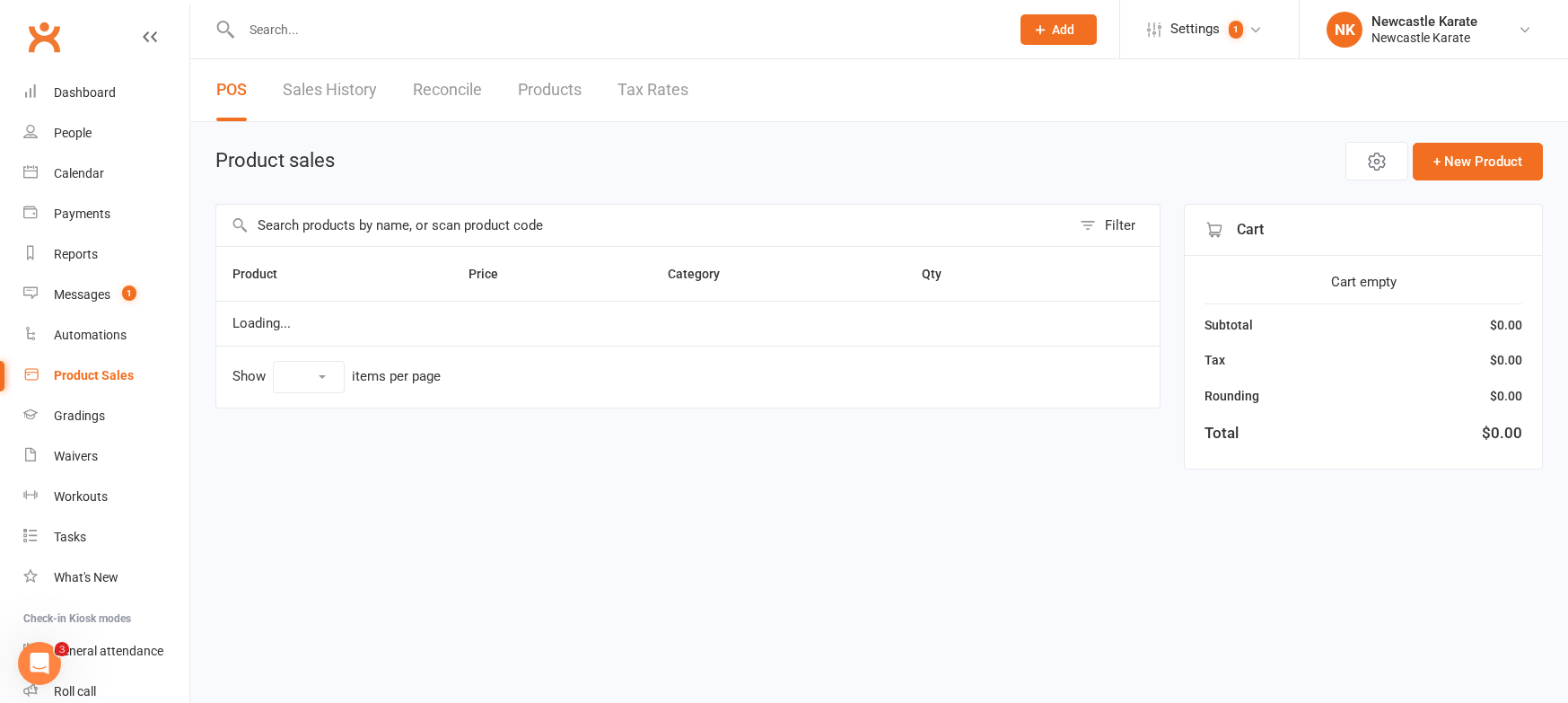 select on "10" 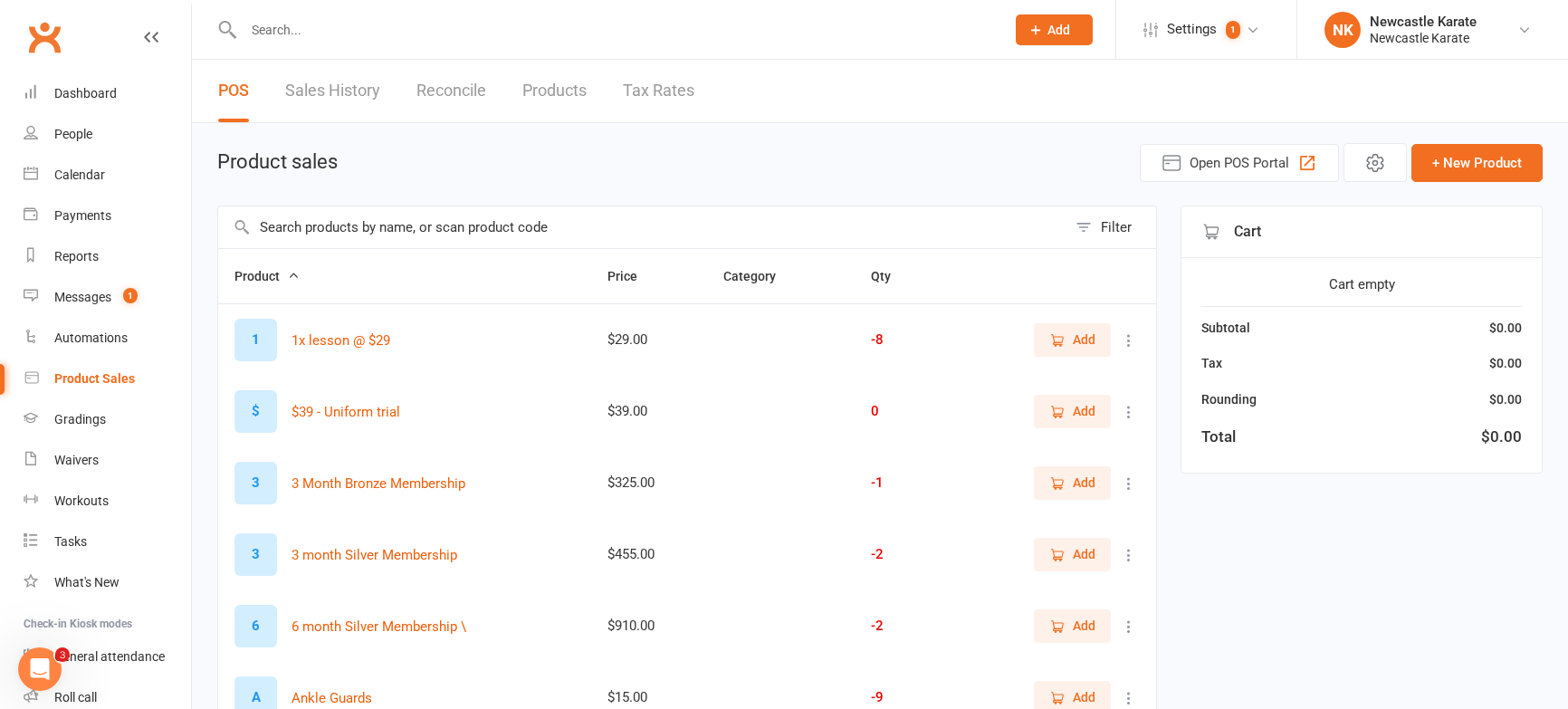 click at bounding box center (642, 227) 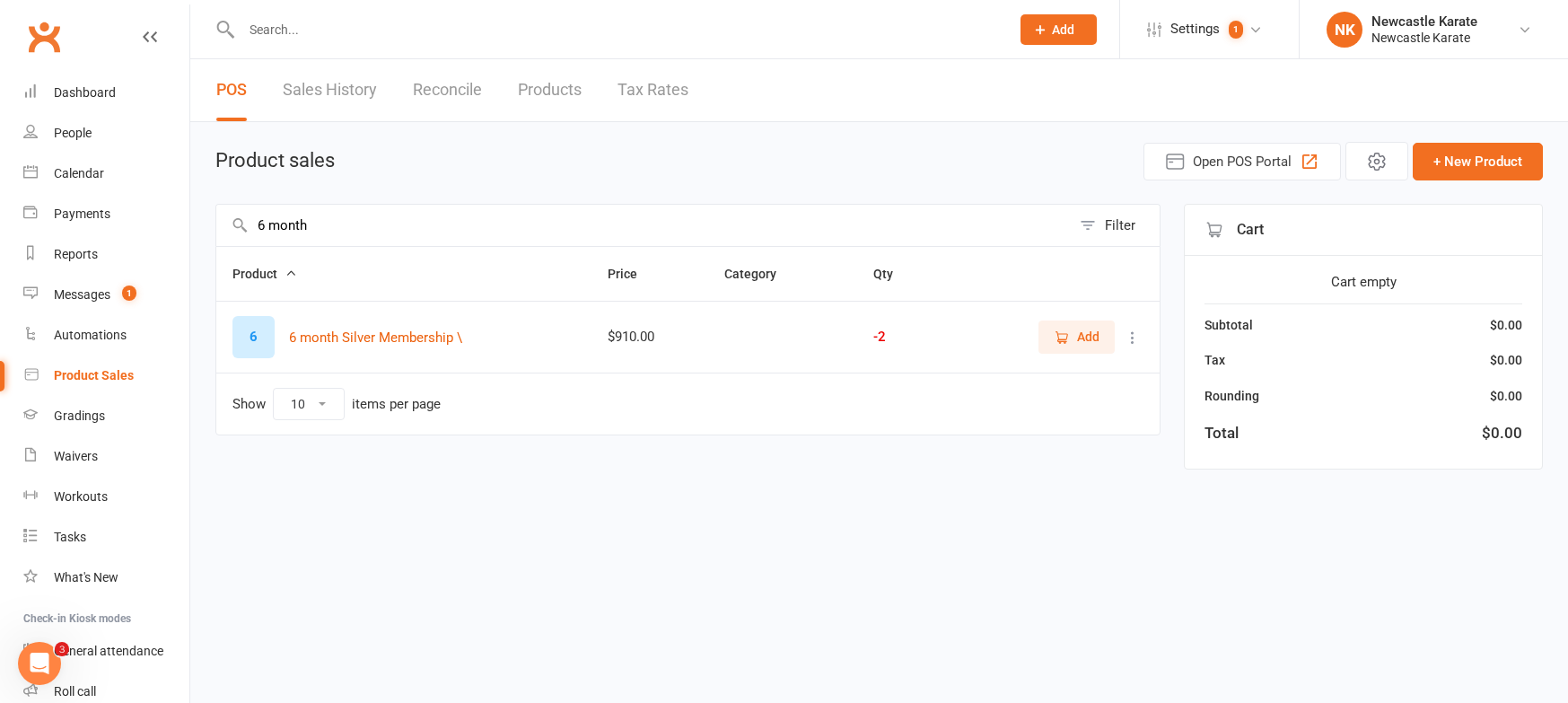 type on "6 month" 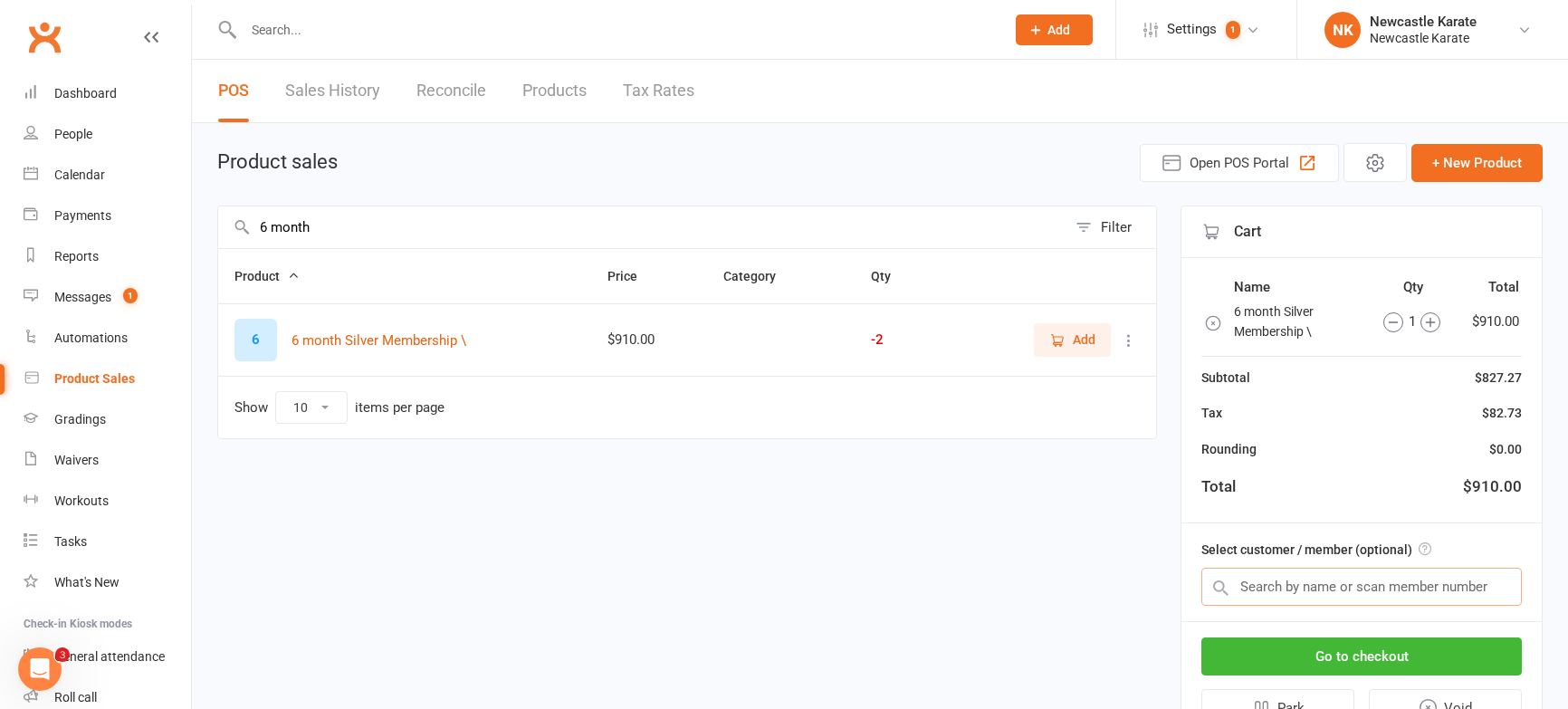 click at bounding box center [1362, 587] 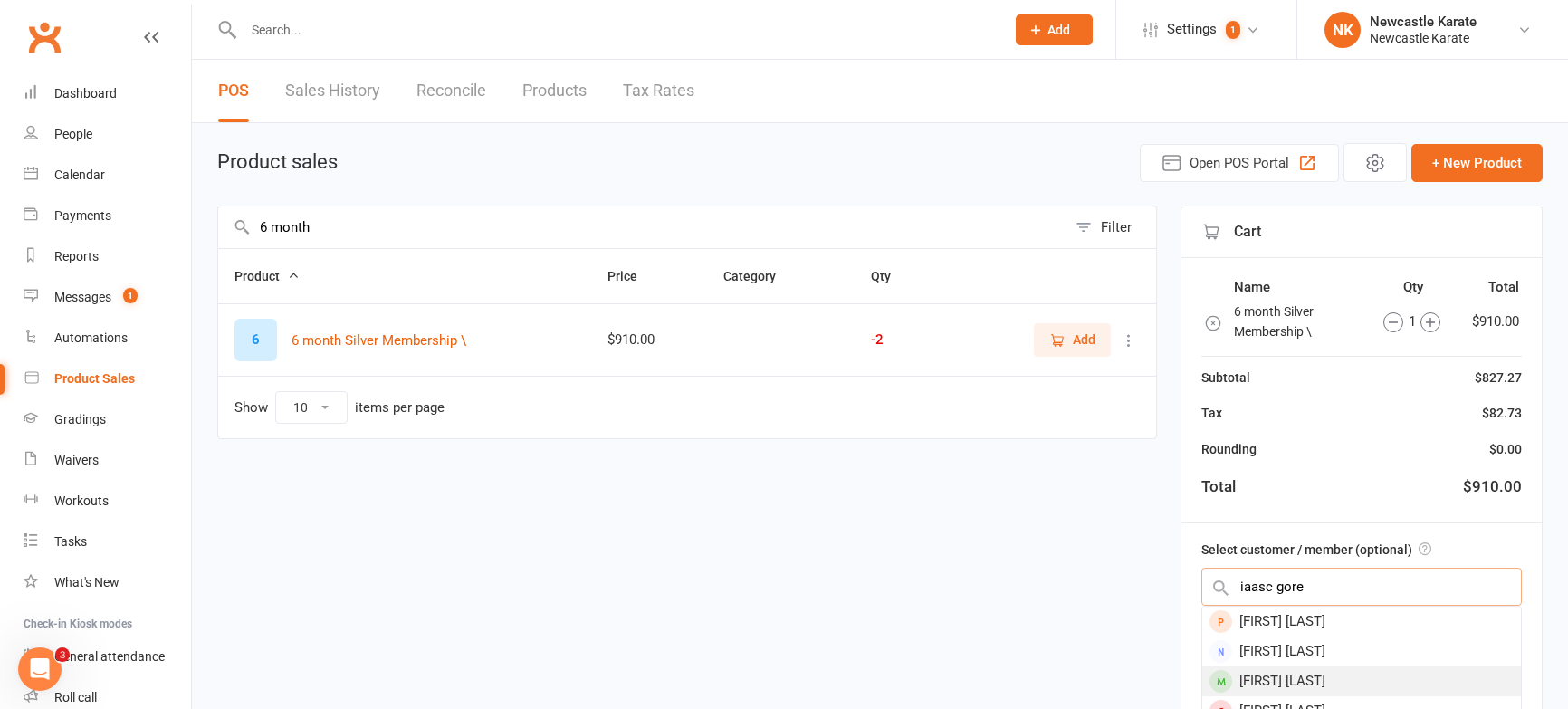 type on "iaasc gore" 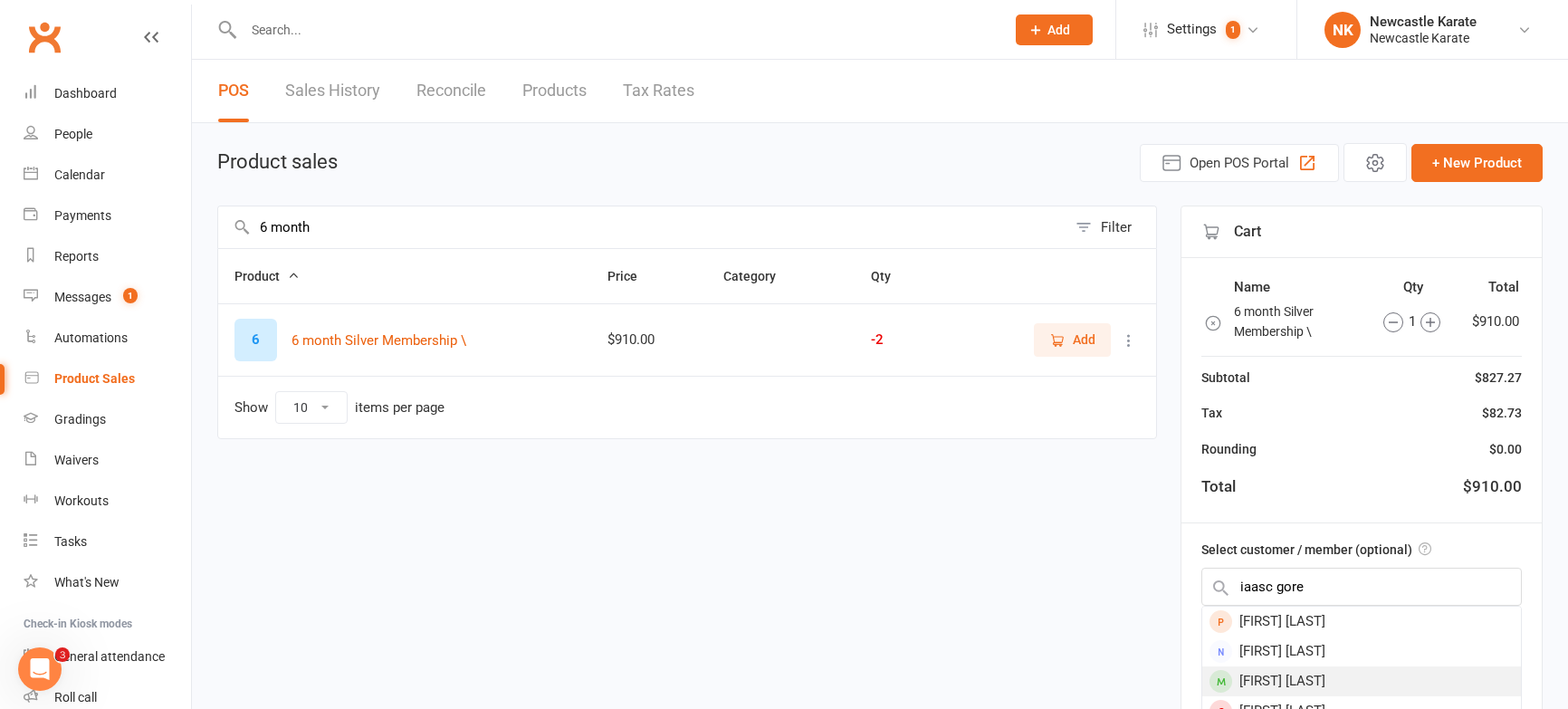 click on "[FIRST] [LAST]" at bounding box center (1362, 681) 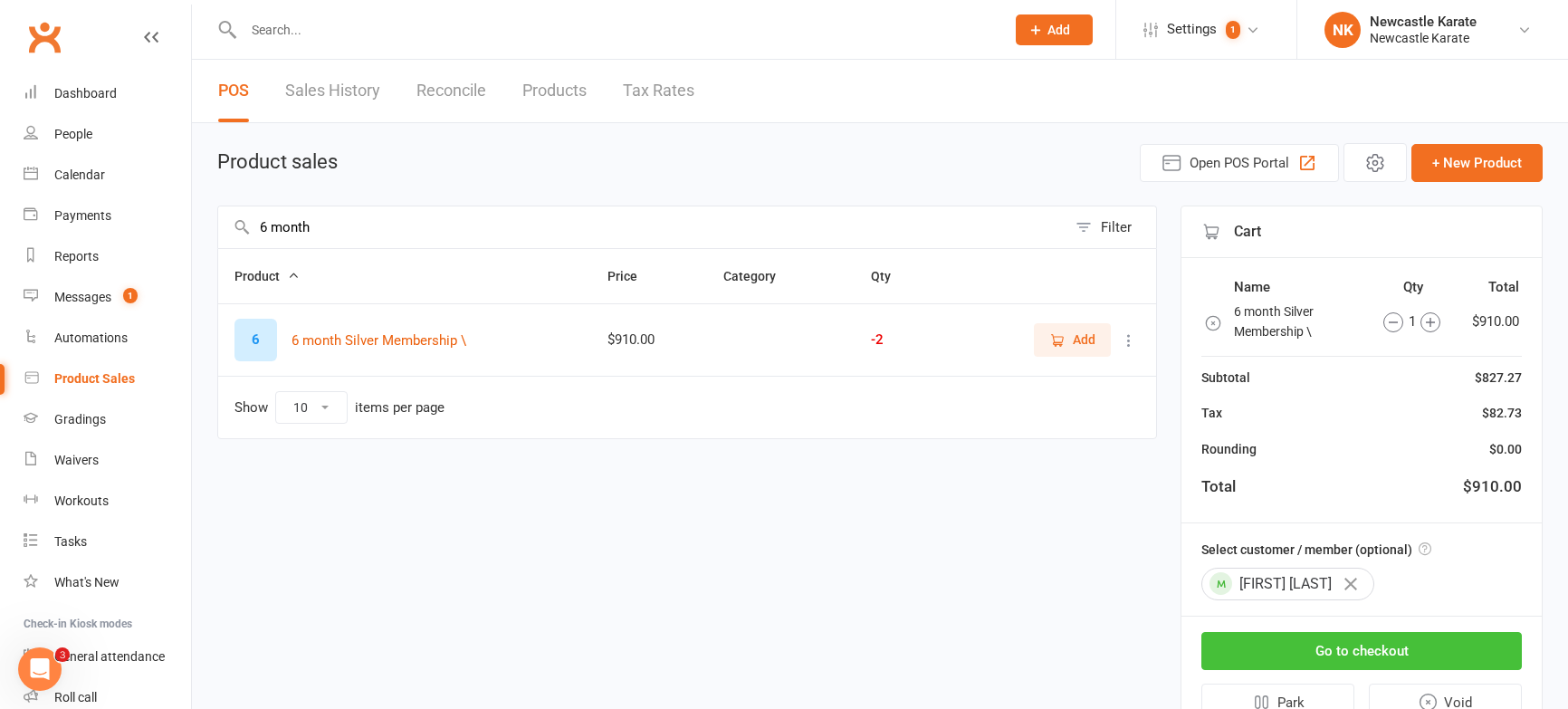 click on "Go to checkout" at bounding box center [1362, 651] 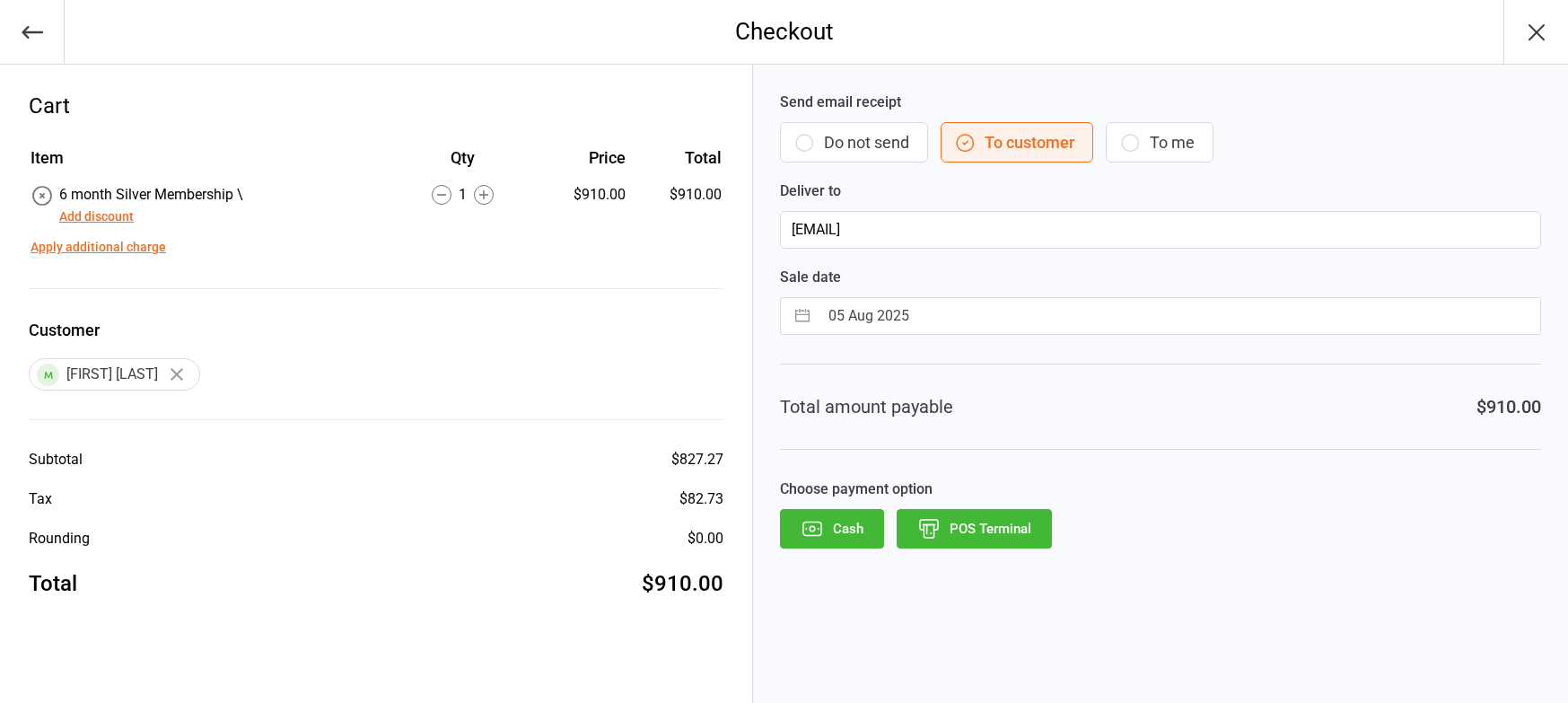 scroll, scrollTop: 0, scrollLeft: 0, axis: both 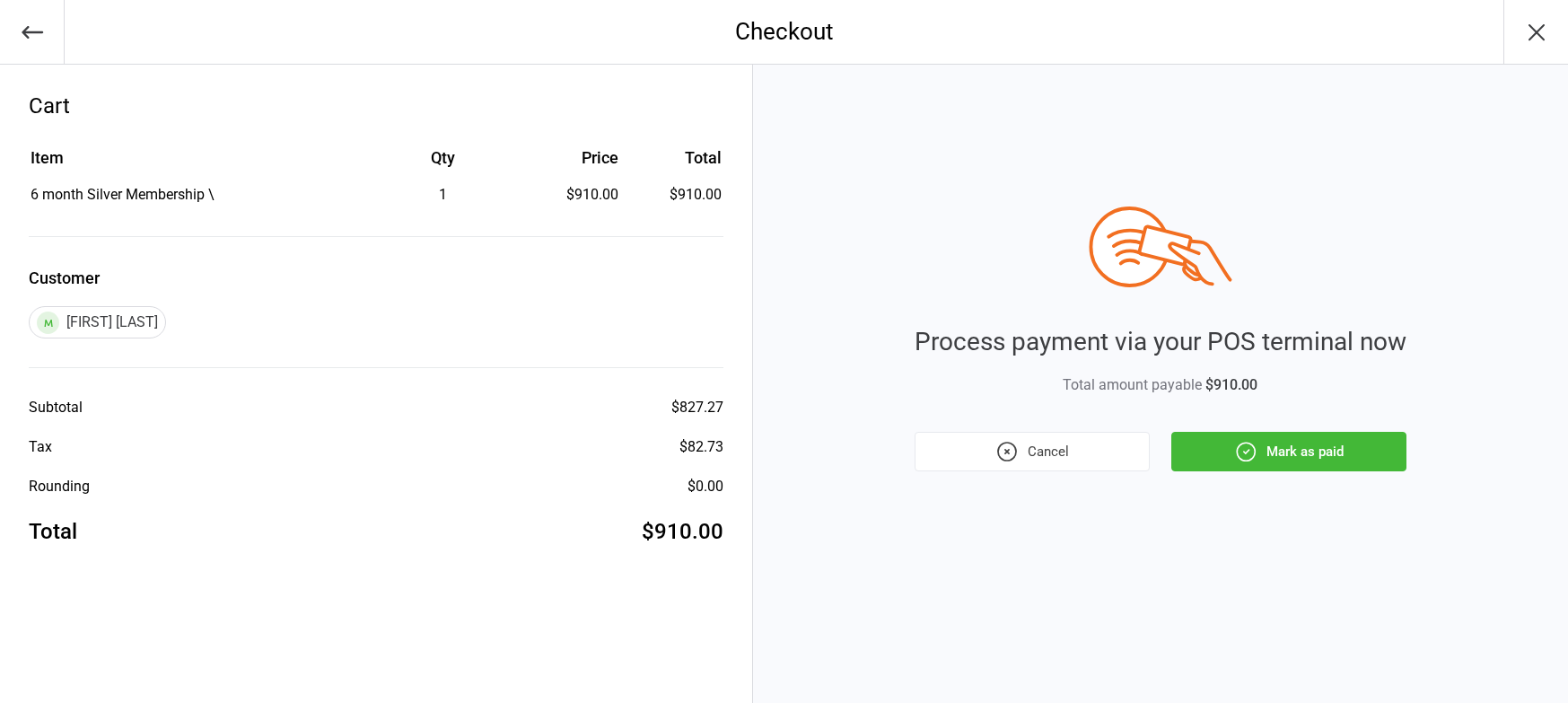 click 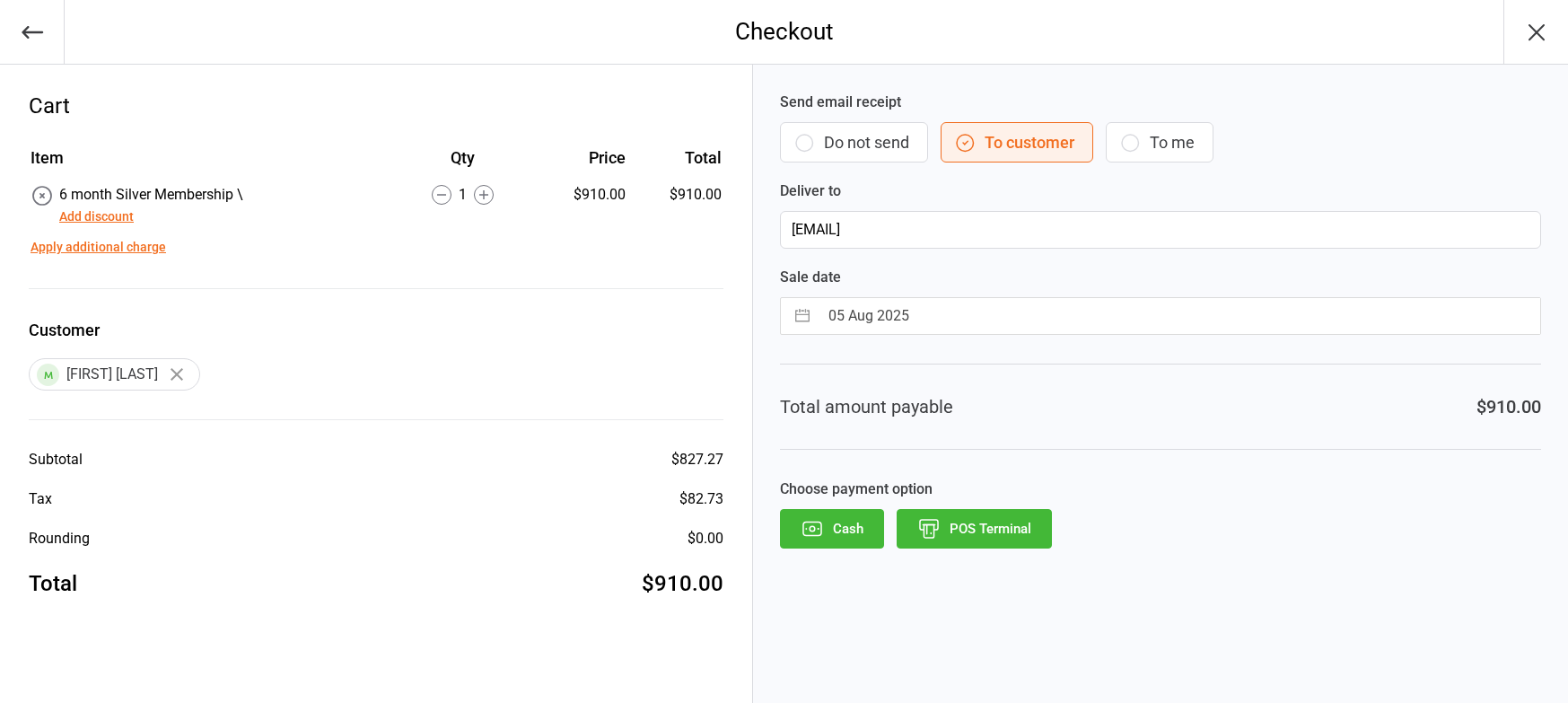 click 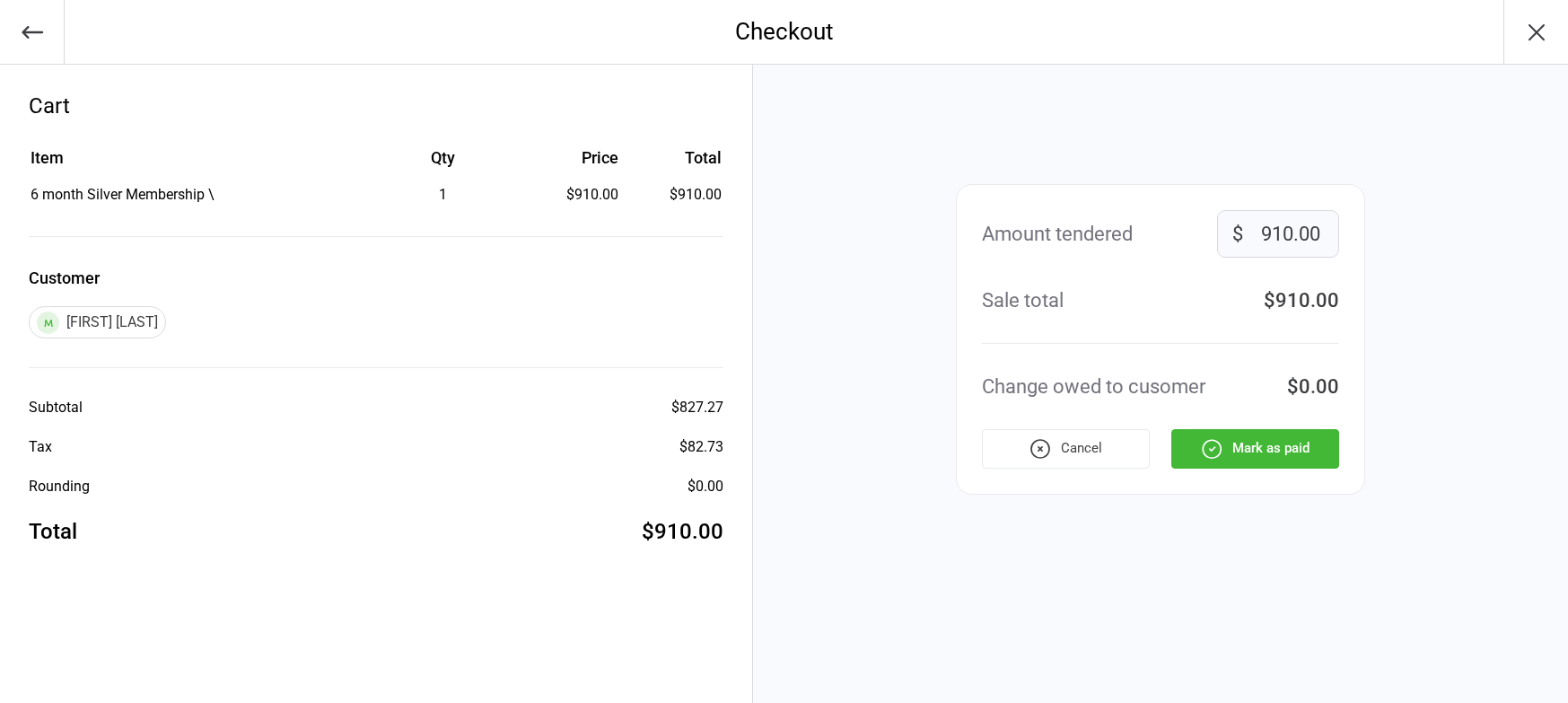 click 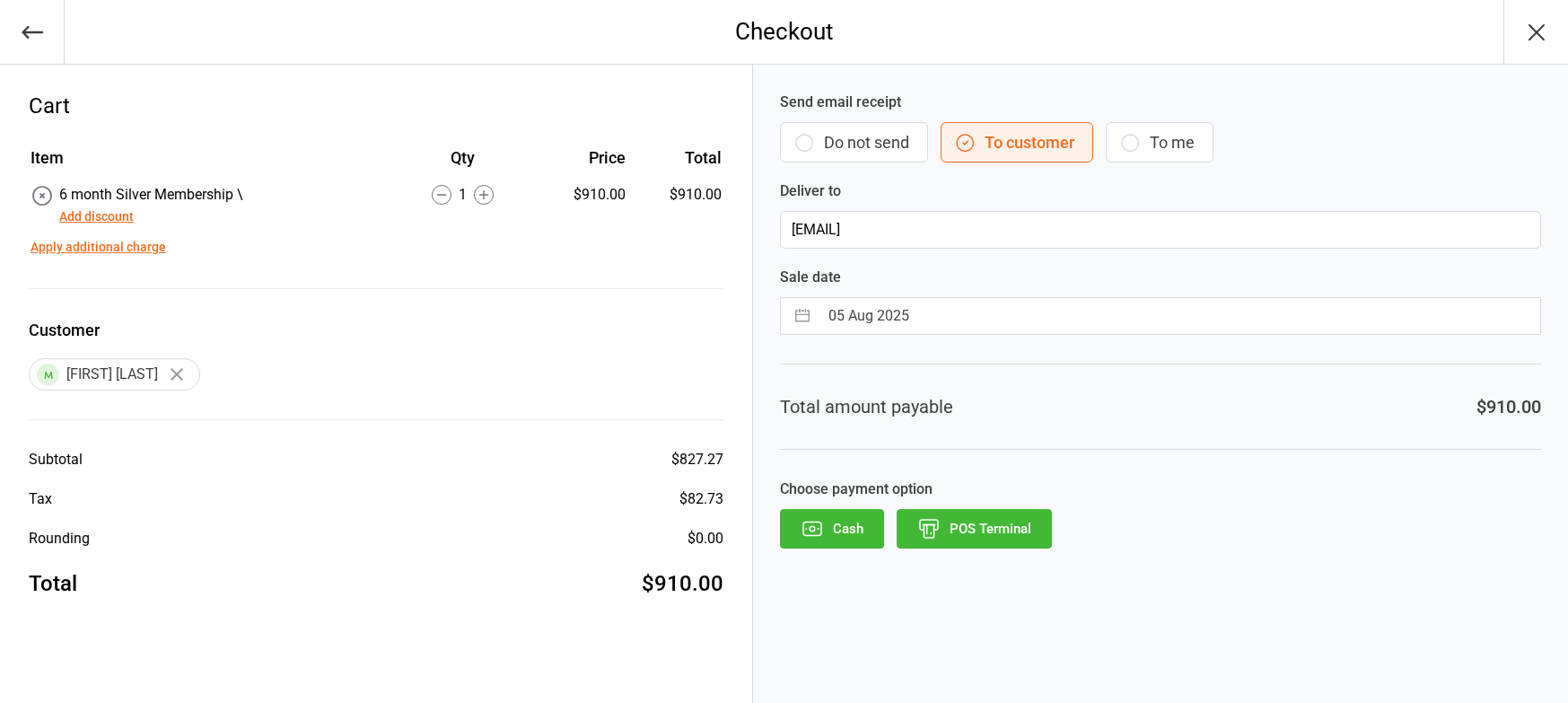 click 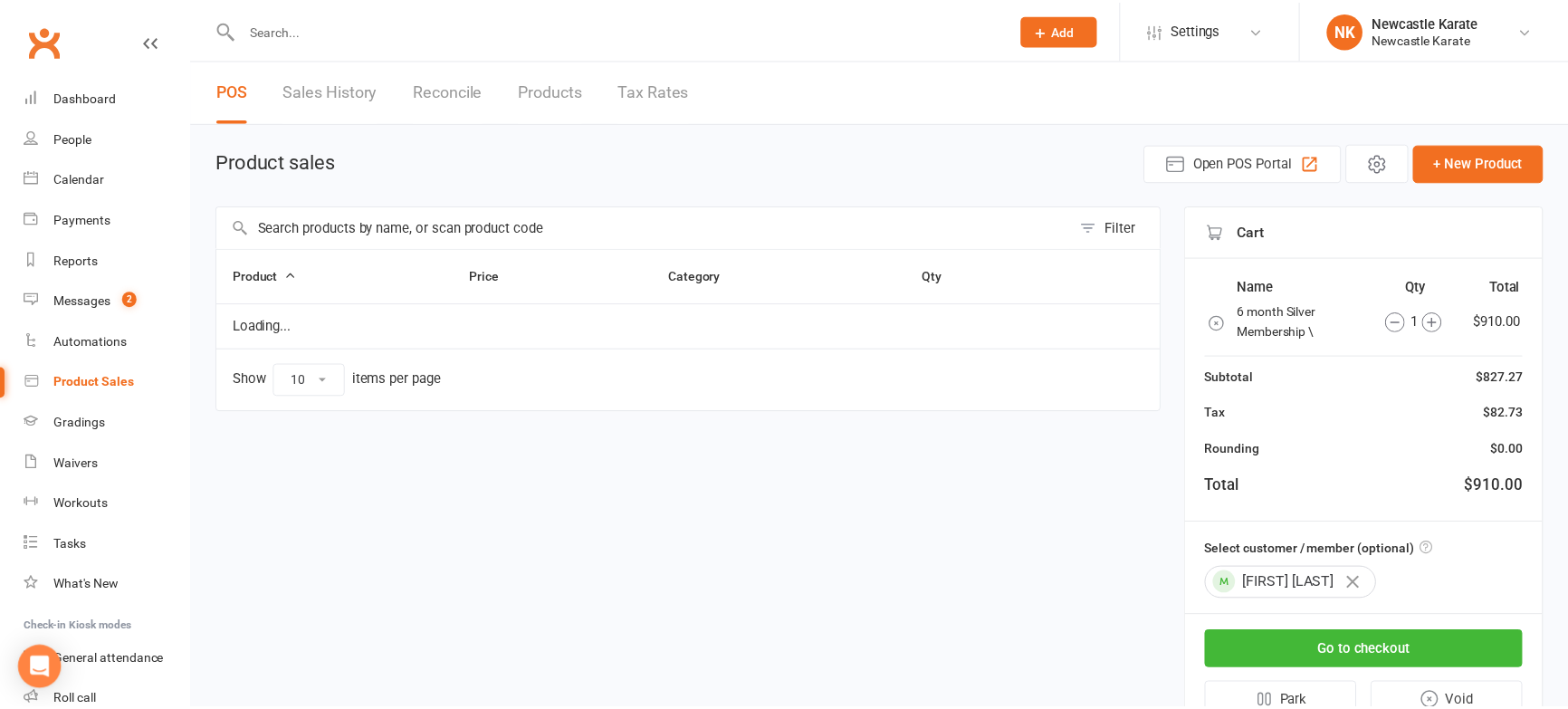 scroll, scrollTop: 0, scrollLeft: 0, axis: both 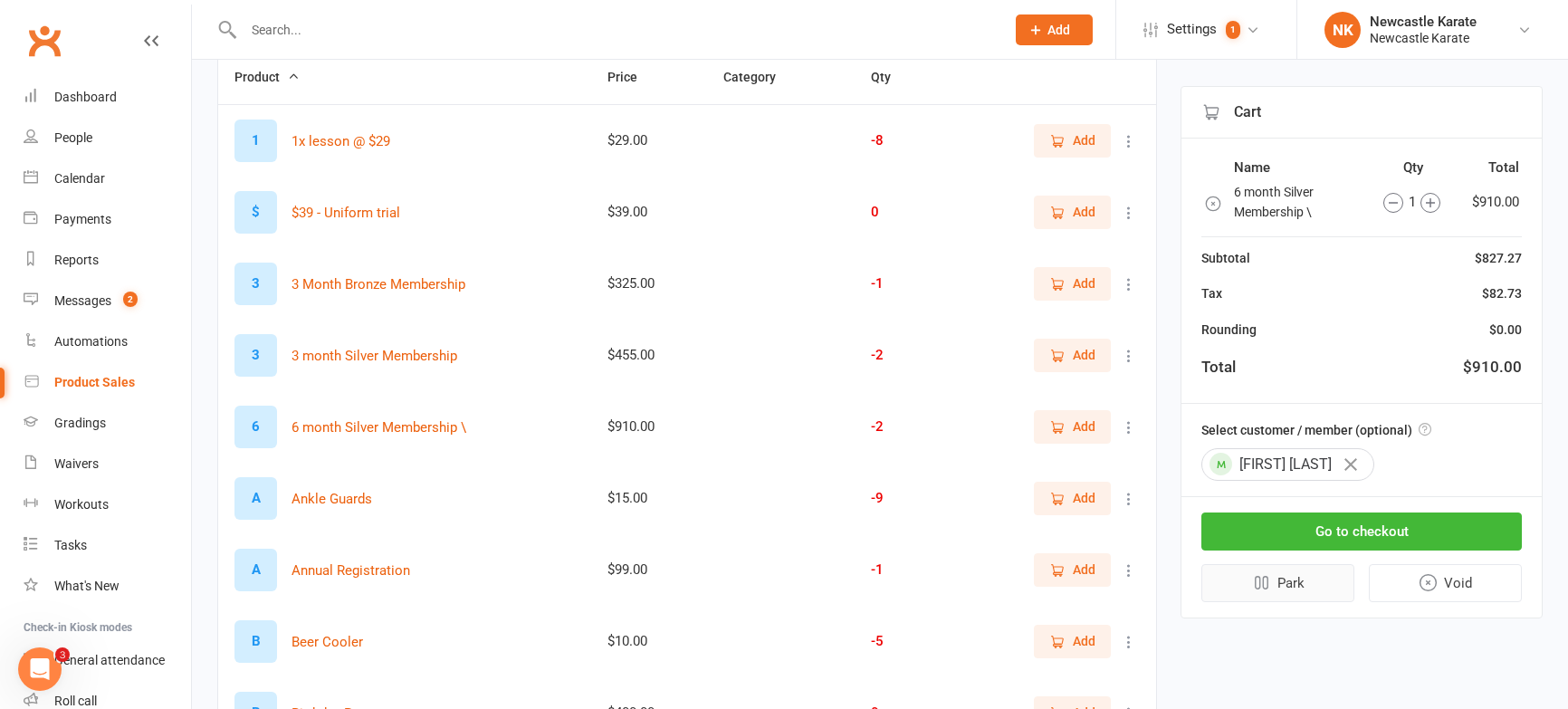 click on "Park" at bounding box center (1277, 583) 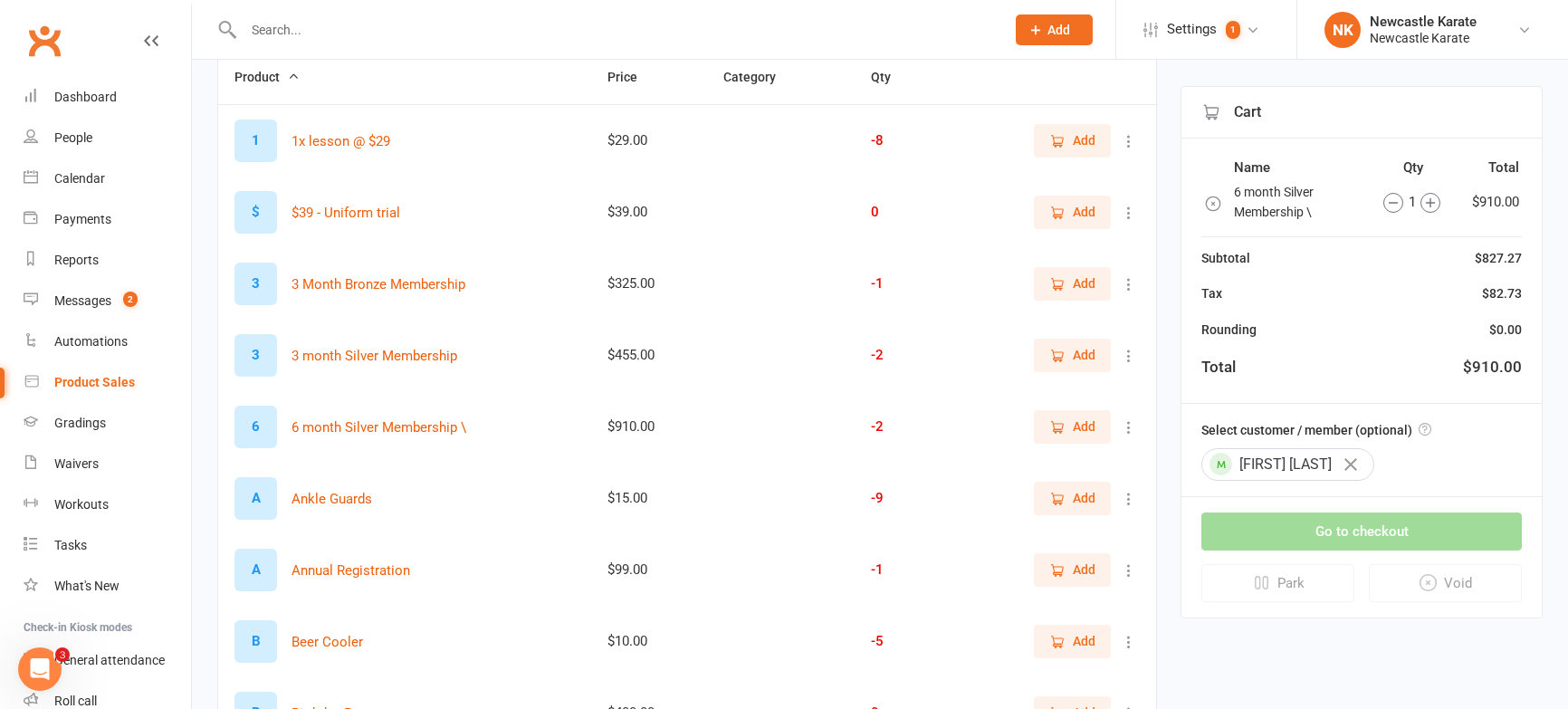 scroll, scrollTop: 0, scrollLeft: 0, axis: both 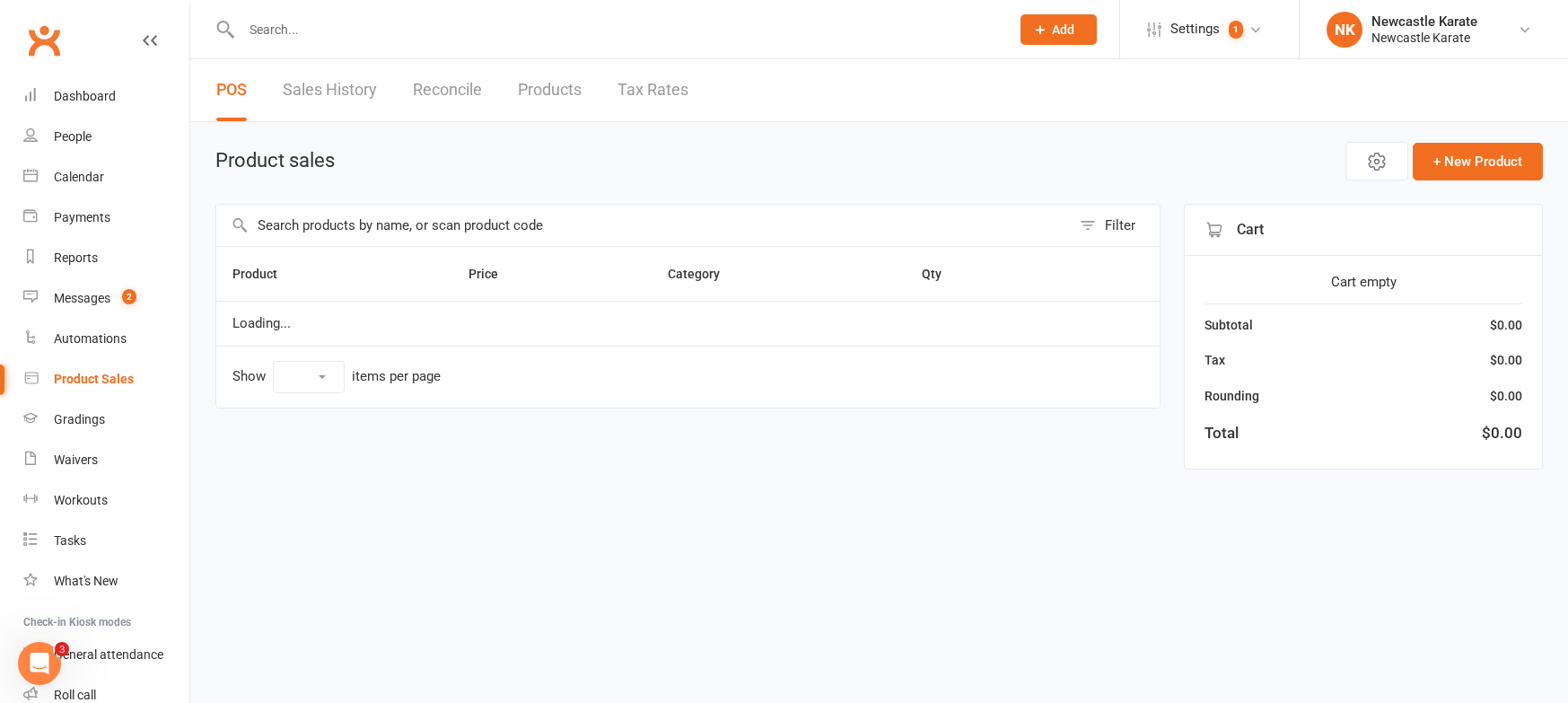 select on "10" 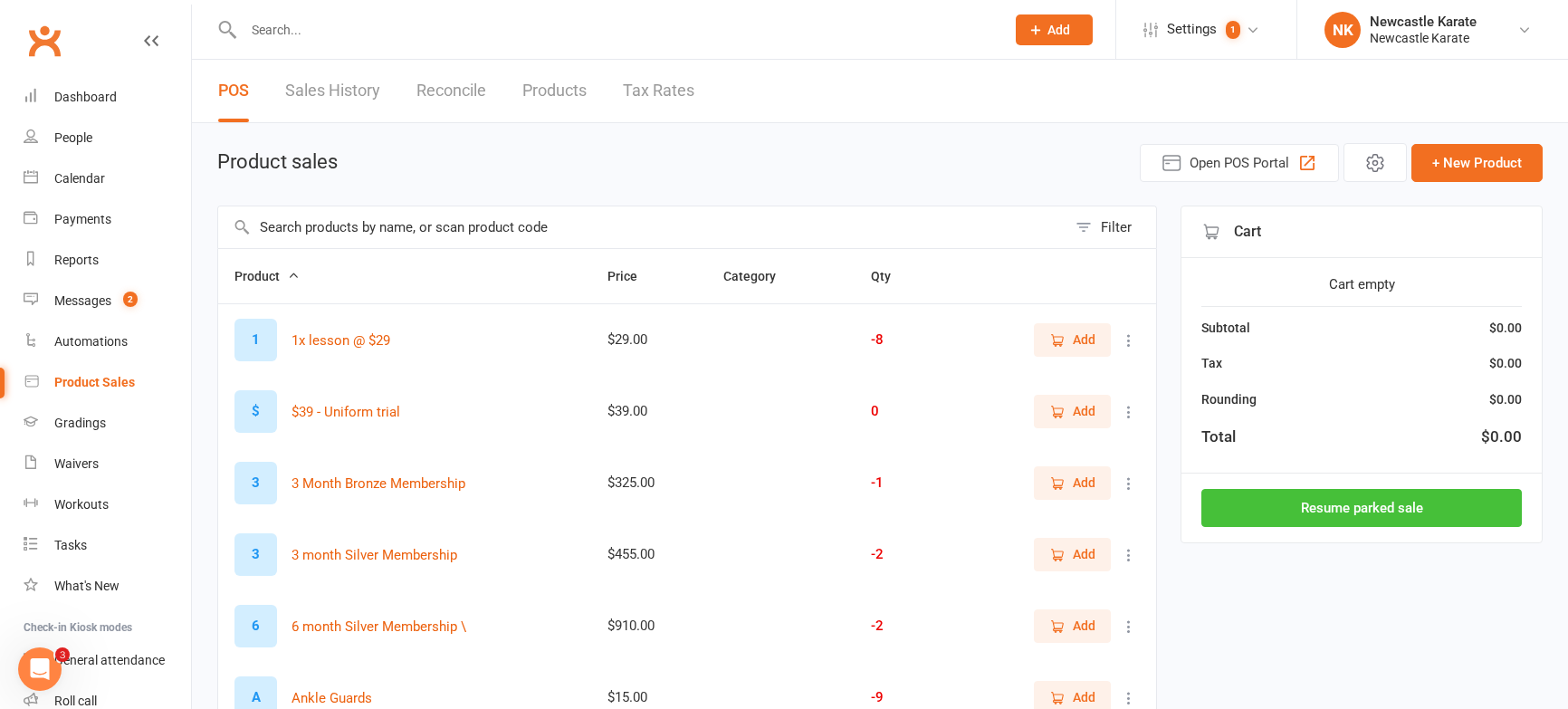 click on "Resume parked sale" at bounding box center (1362, 508) 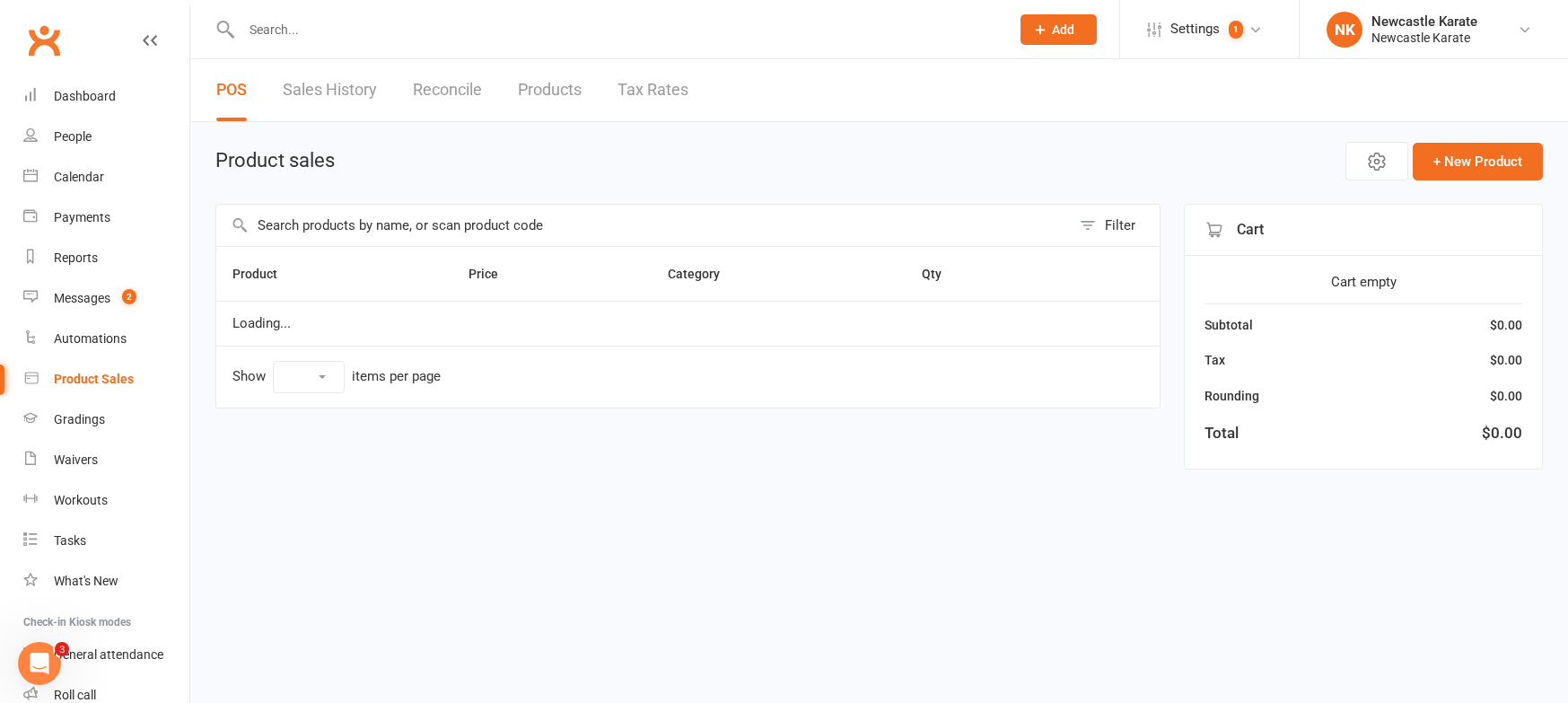 select on "10" 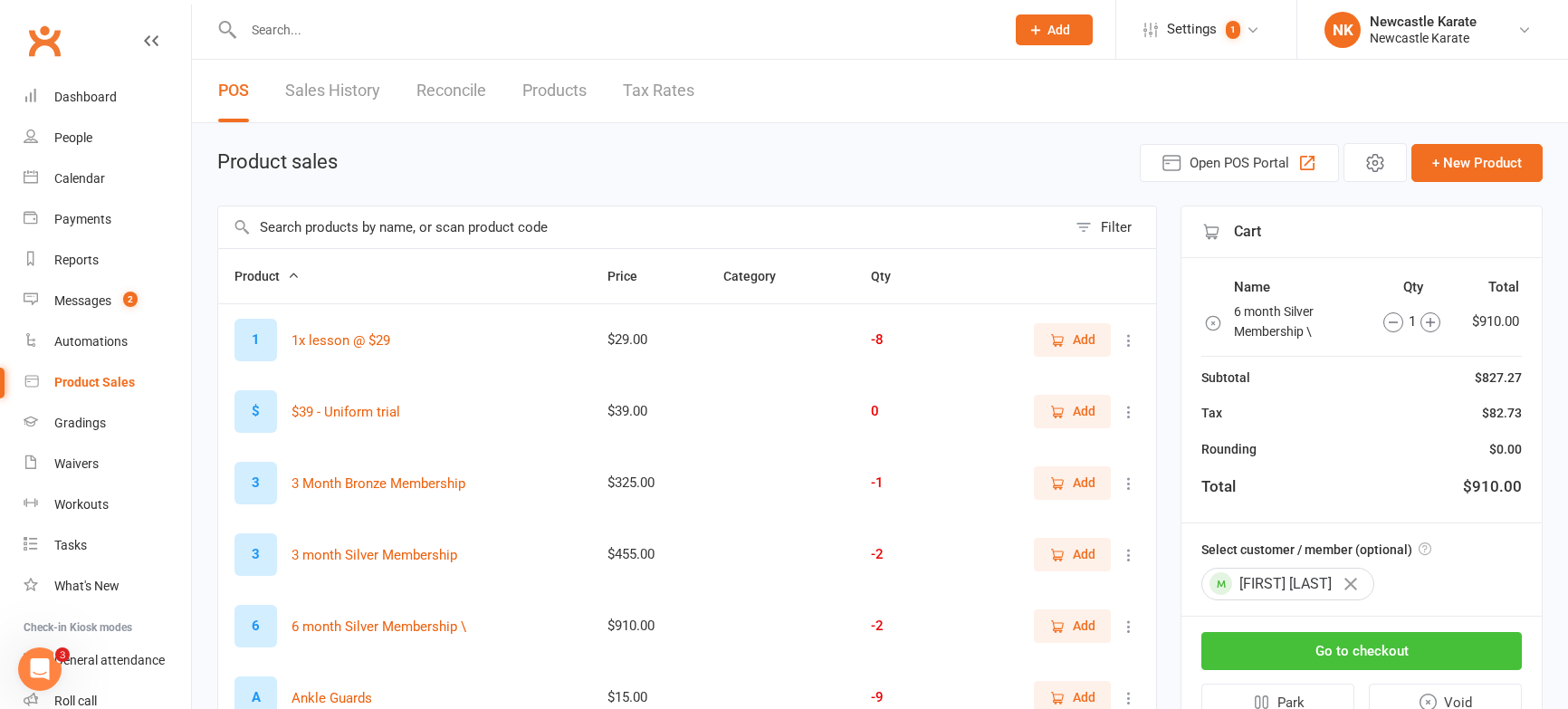 scroll, scrollTop: 451, scrollLeft: 0, axis: vertical 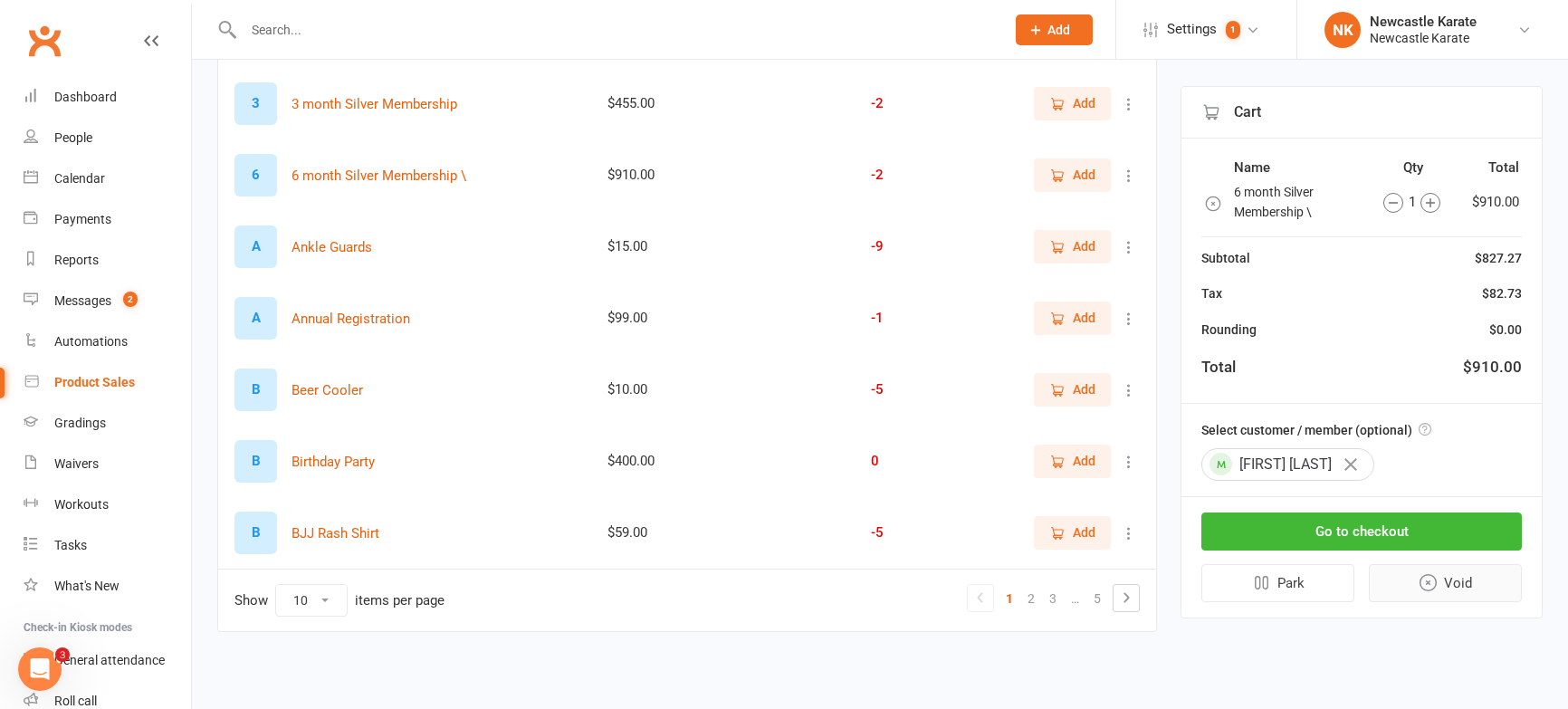 click on "Void" at bounding box center [1446, 583] 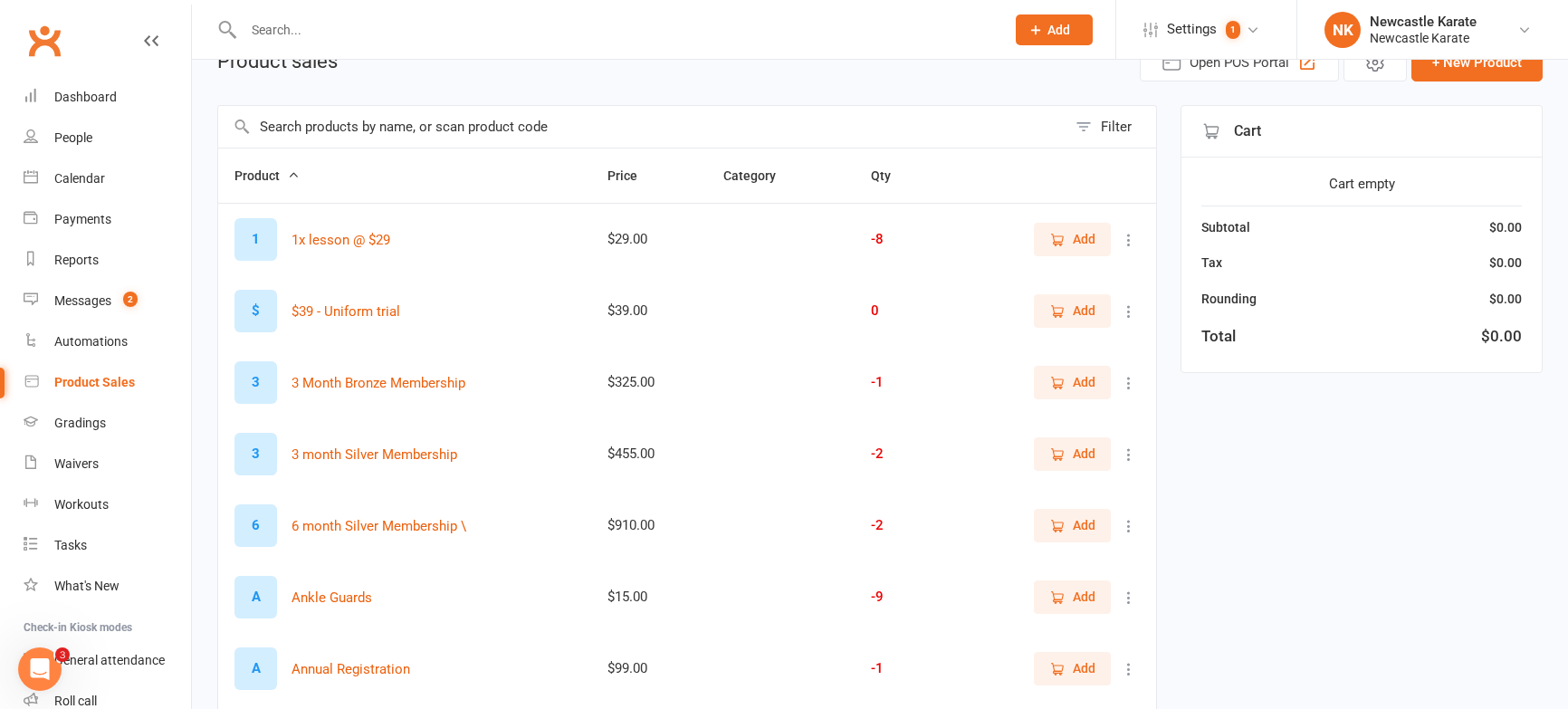scroll, scrollTop: 0, scrollLeft: 0, axis: both 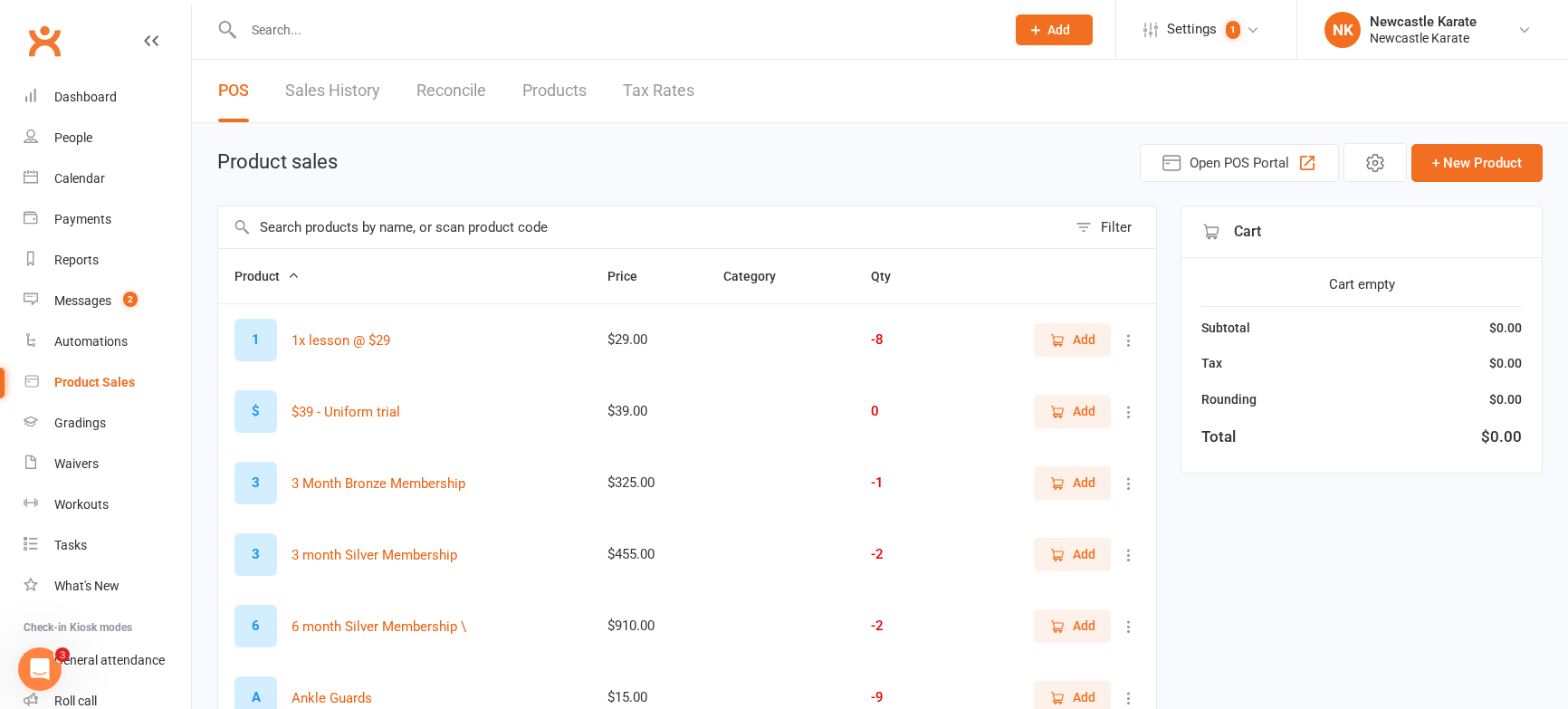 click at bounding box center [642, 227] 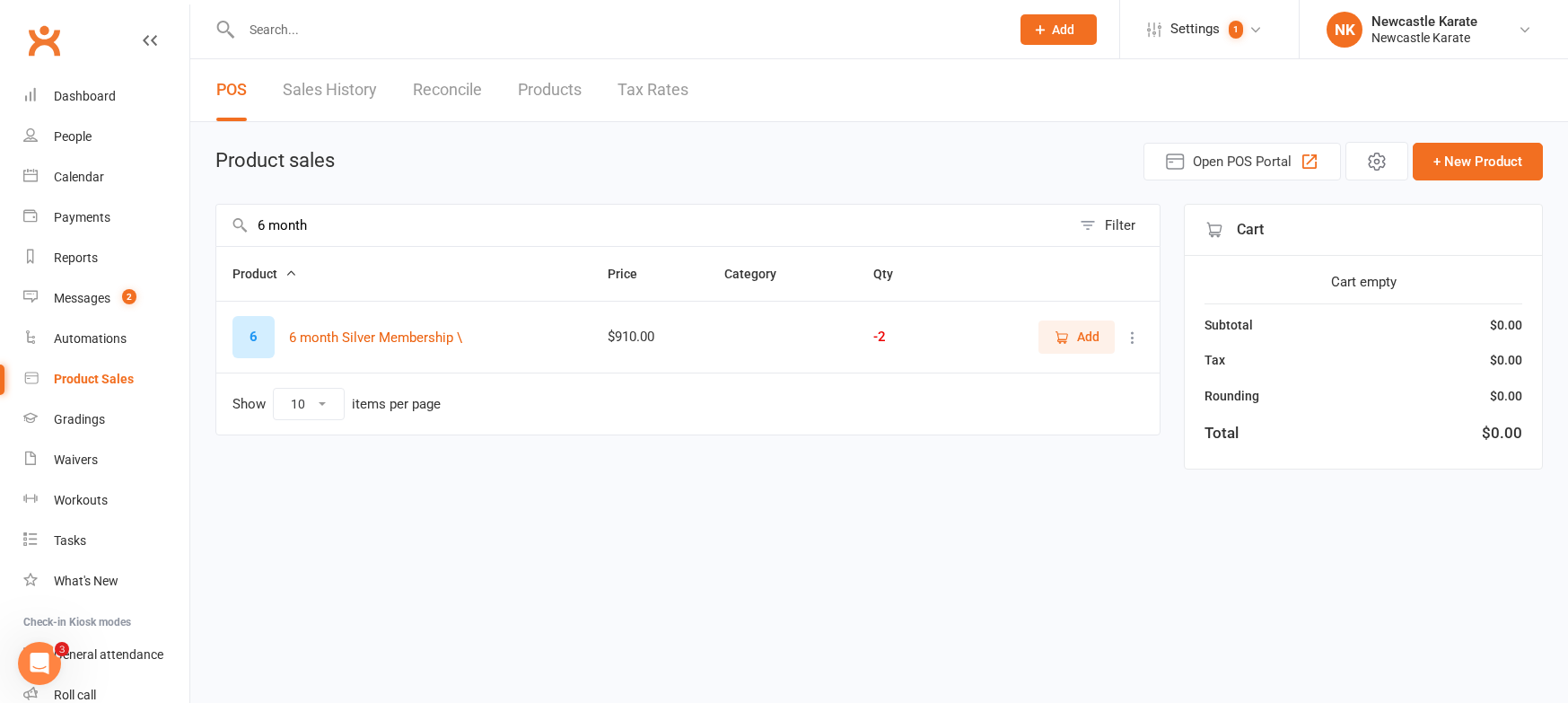 type on "6 month" 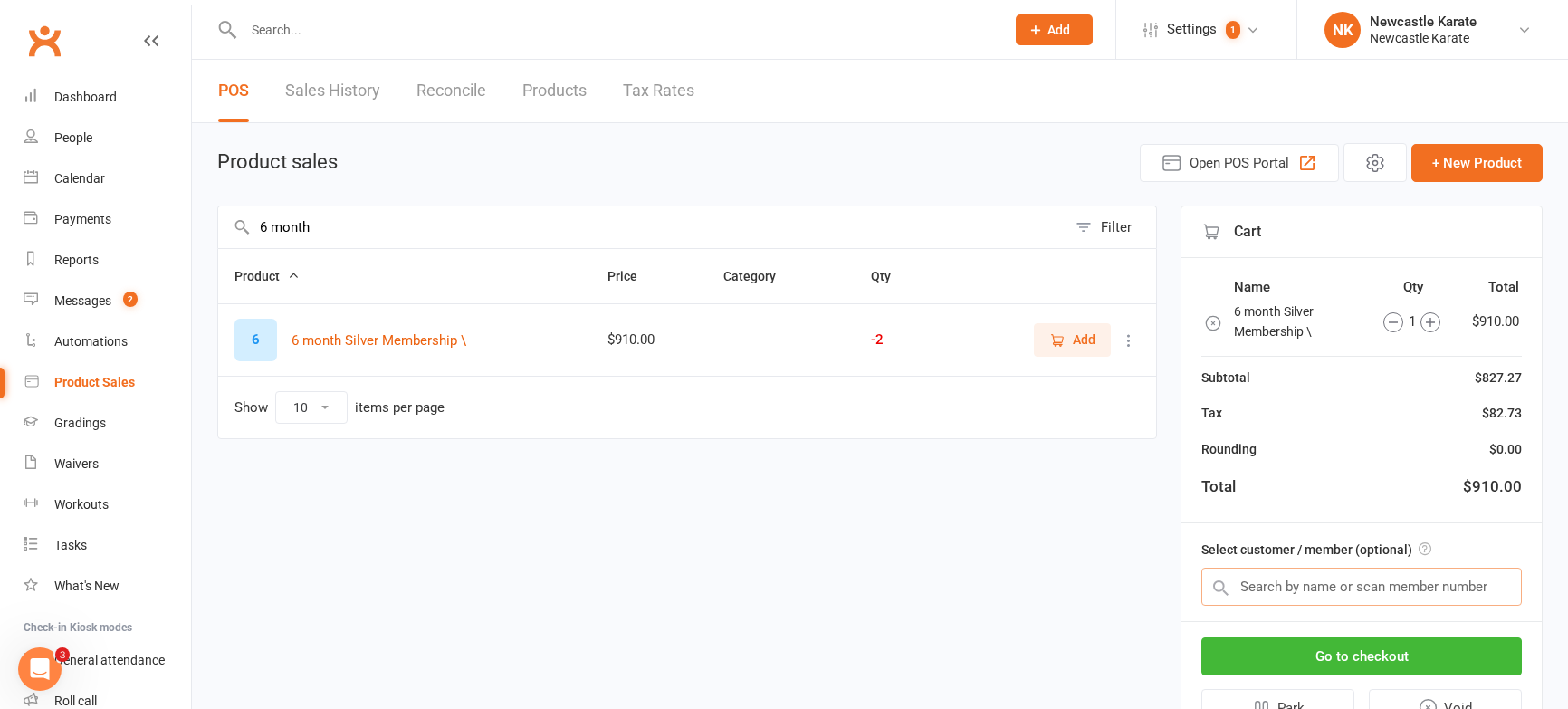 click at bounding box center [1362, 587] 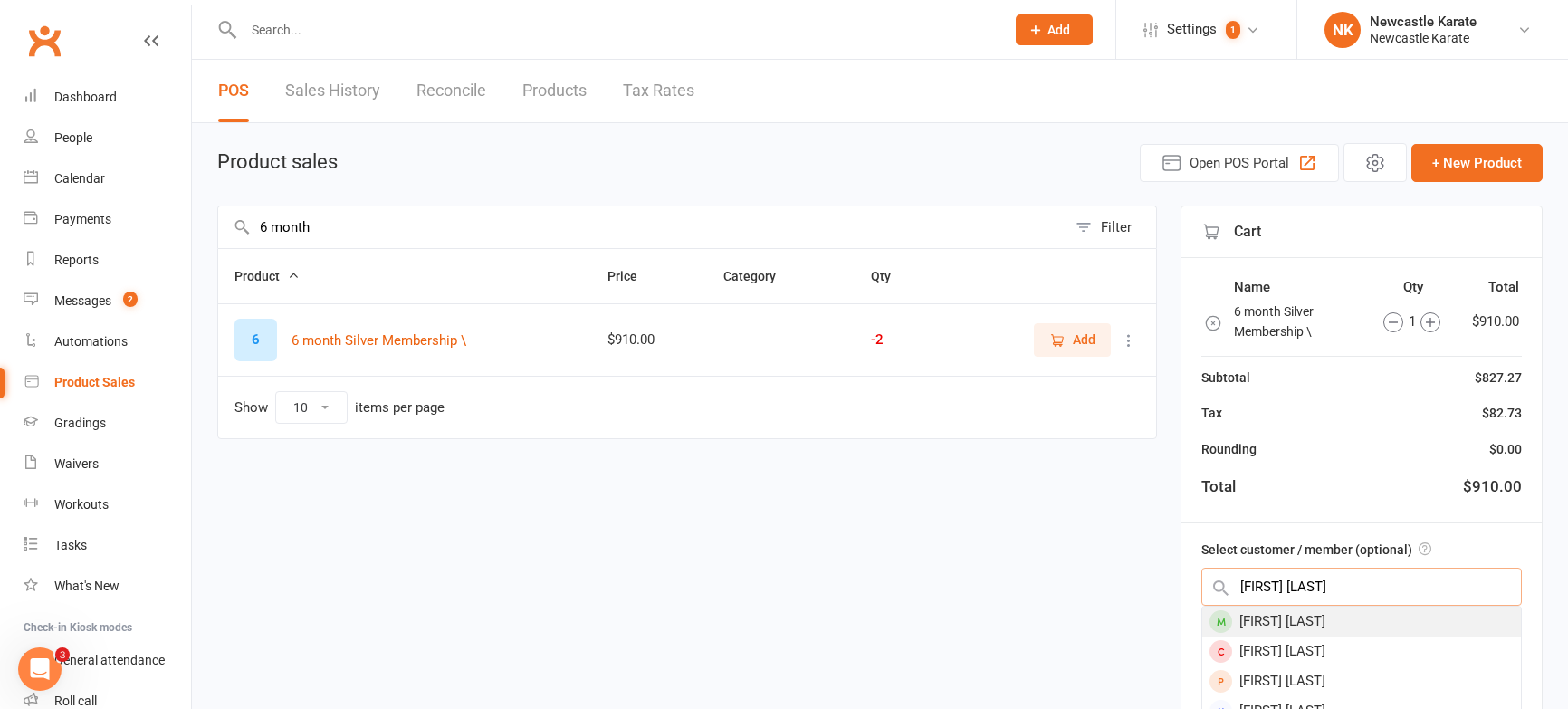 type on "issac gore" 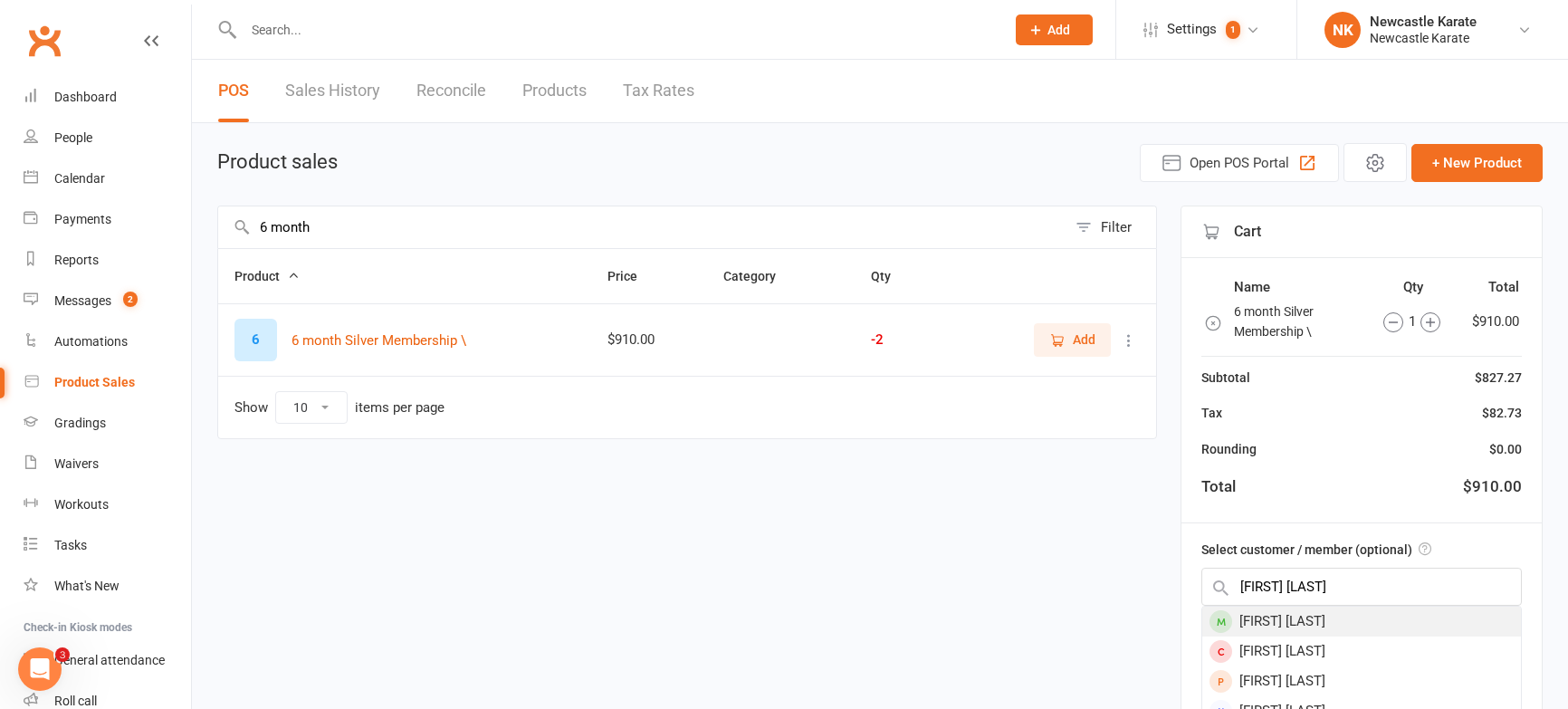click on "[FIRST] [LAST]" at bounding box center (1362, 621) 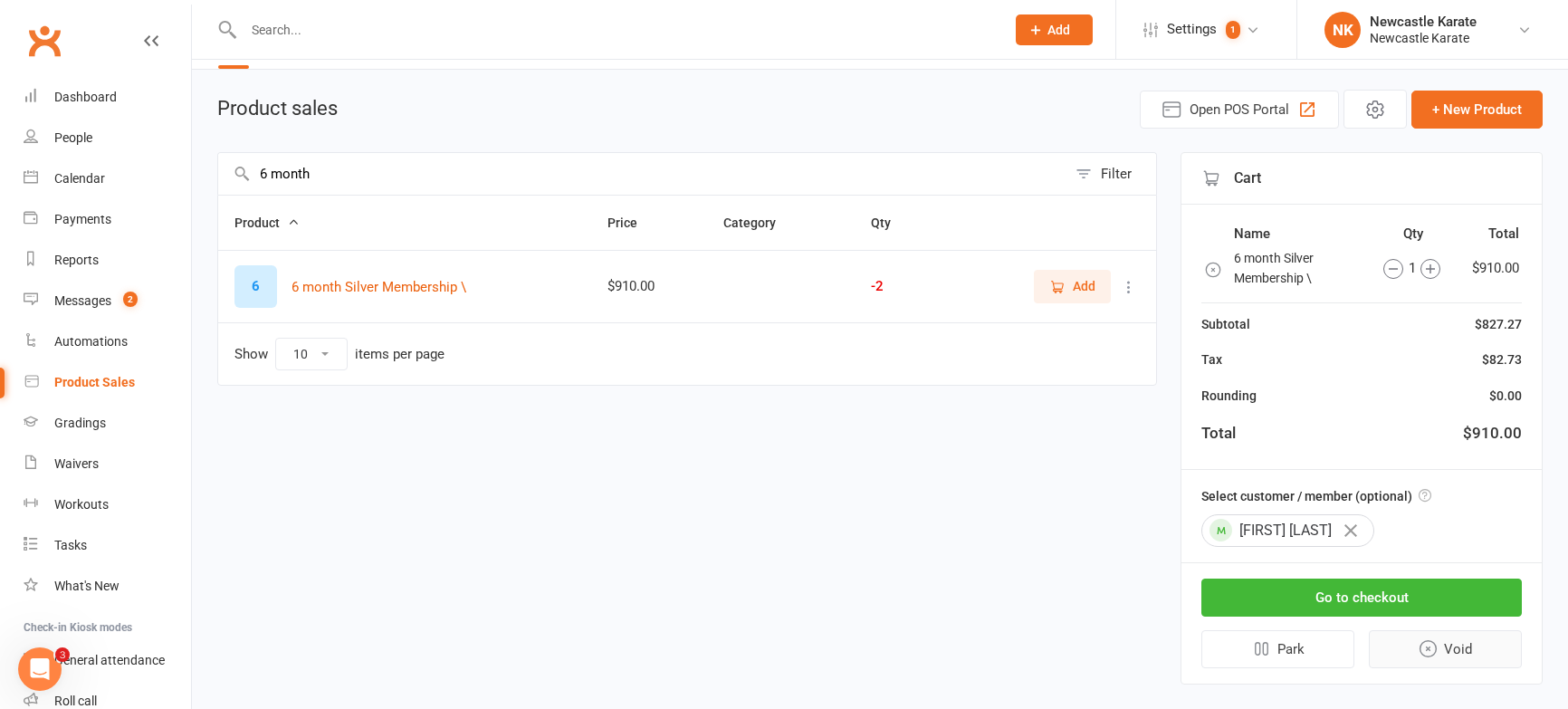 scroll, scrollTop: 54, scrollLeft: 0, axis: vertical 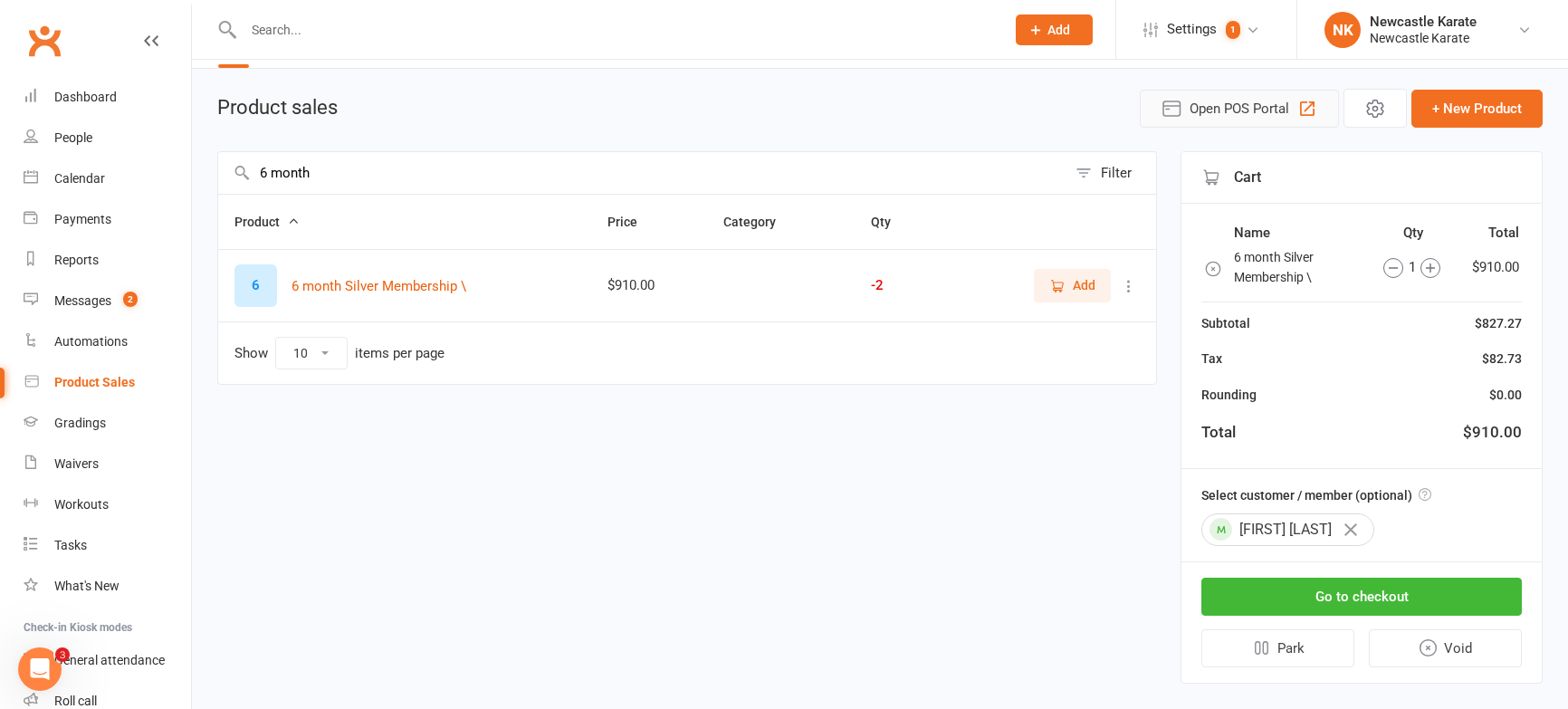 click on "Open POS Portal" at bounding box center [1239, 109] 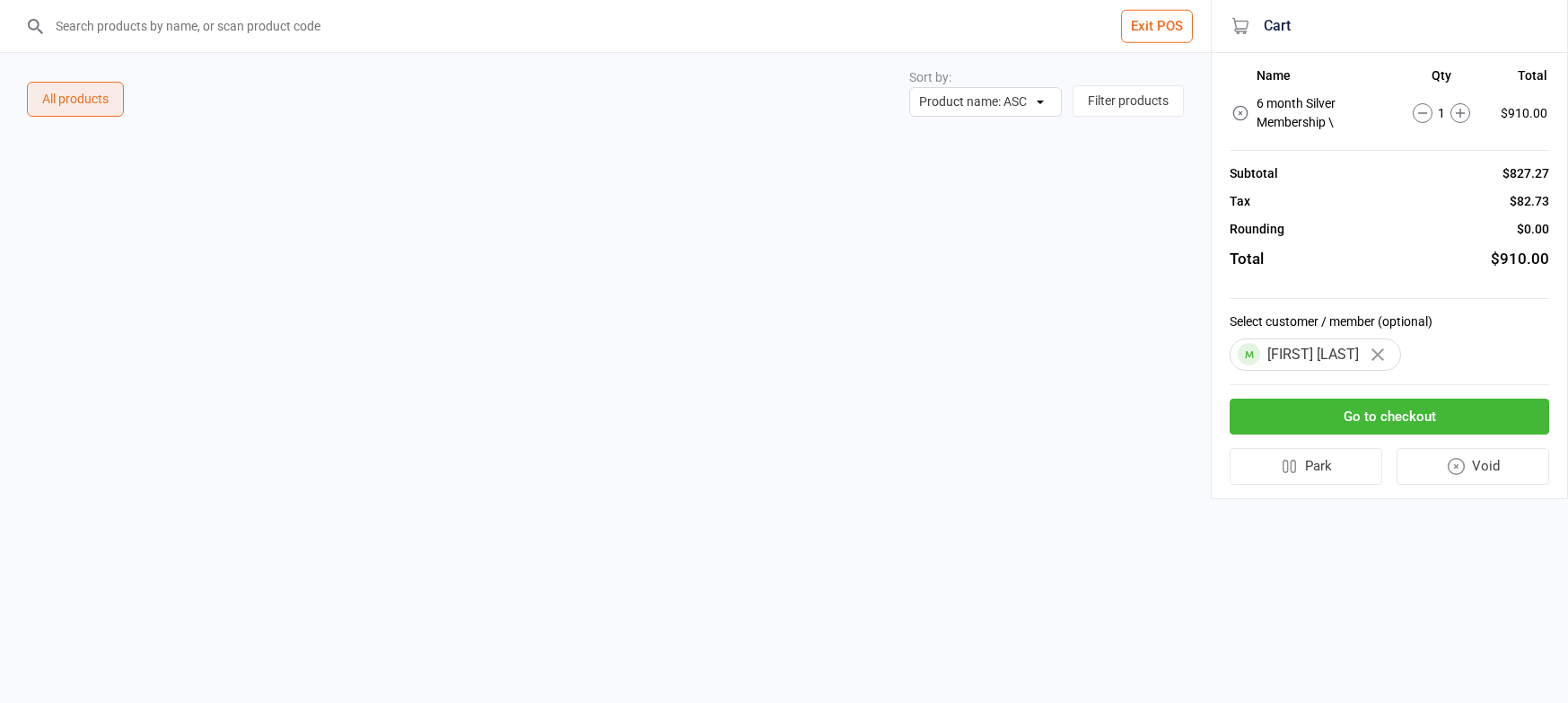 scroll, scrollTop: 0, scrollLeft: 0, axis: both 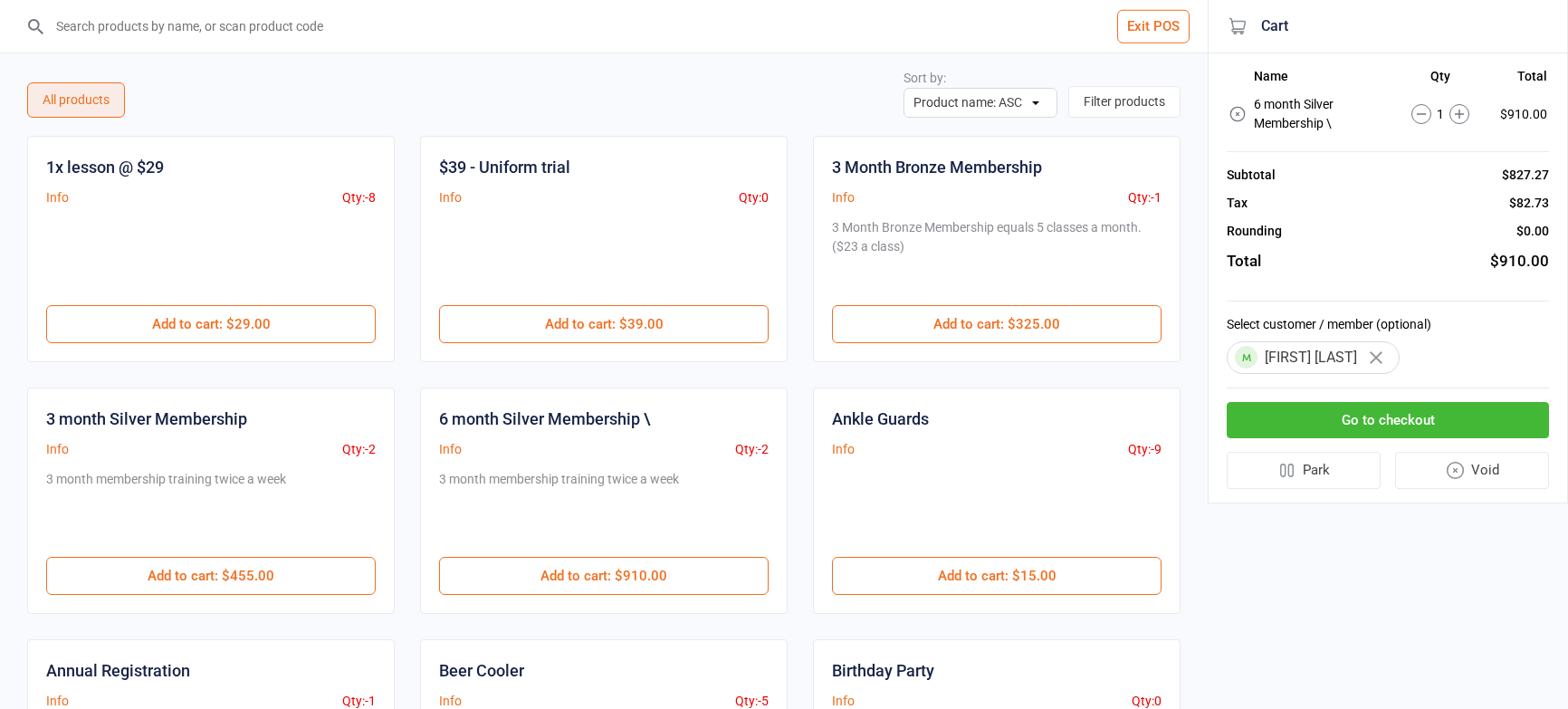 click on "Go to checkout" at bounding box center [1388, 420] 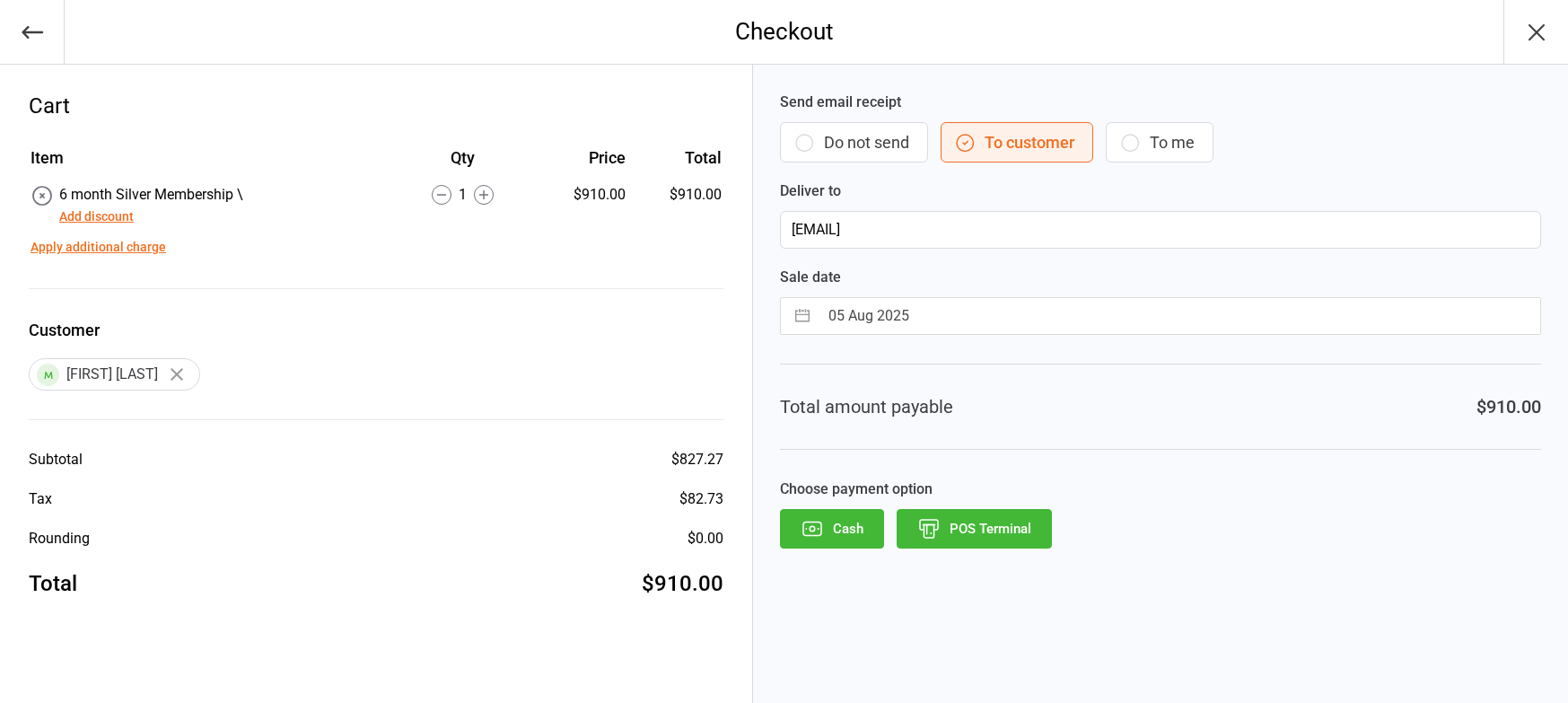 click on "Do not send" at bounding box center (854, 142) 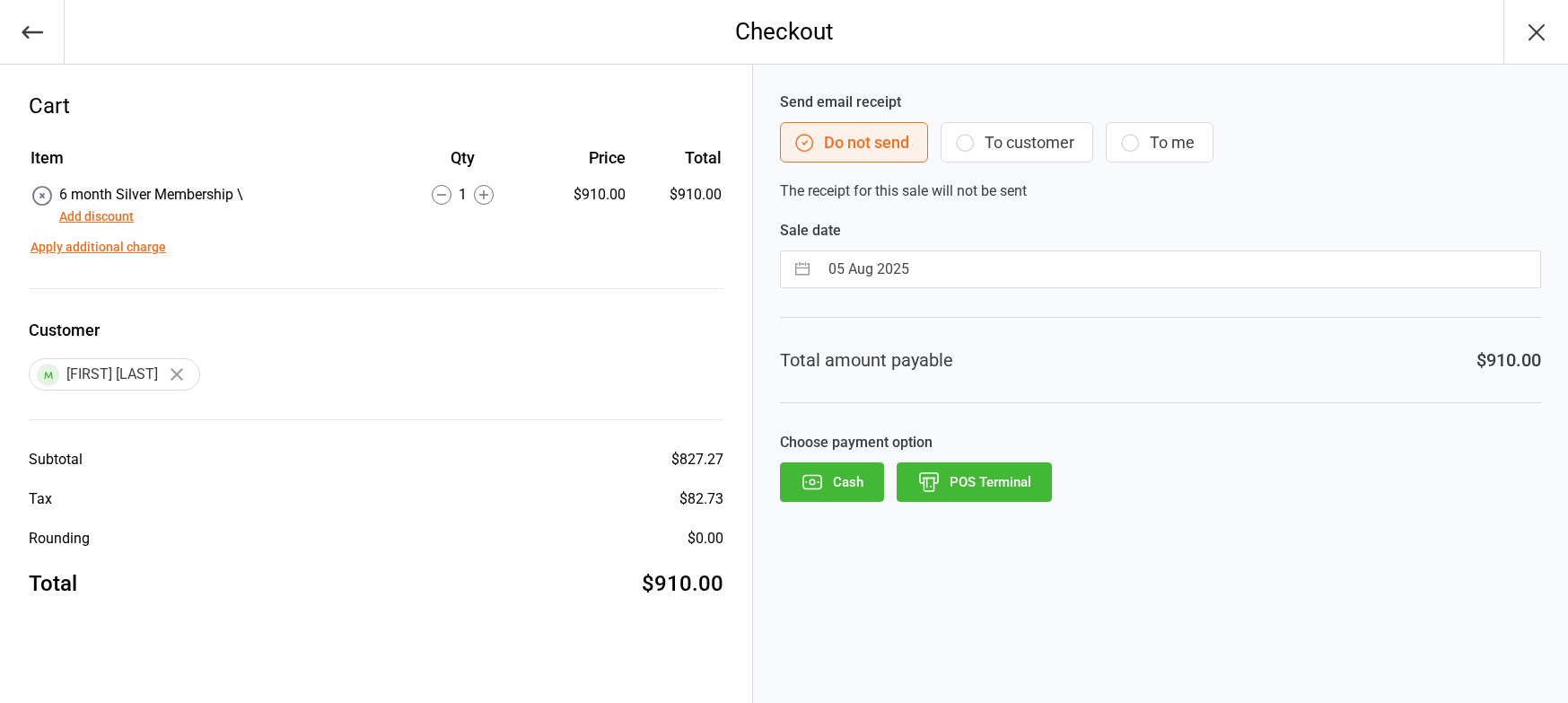 click on "To me" at bounding box center [1160, 142] 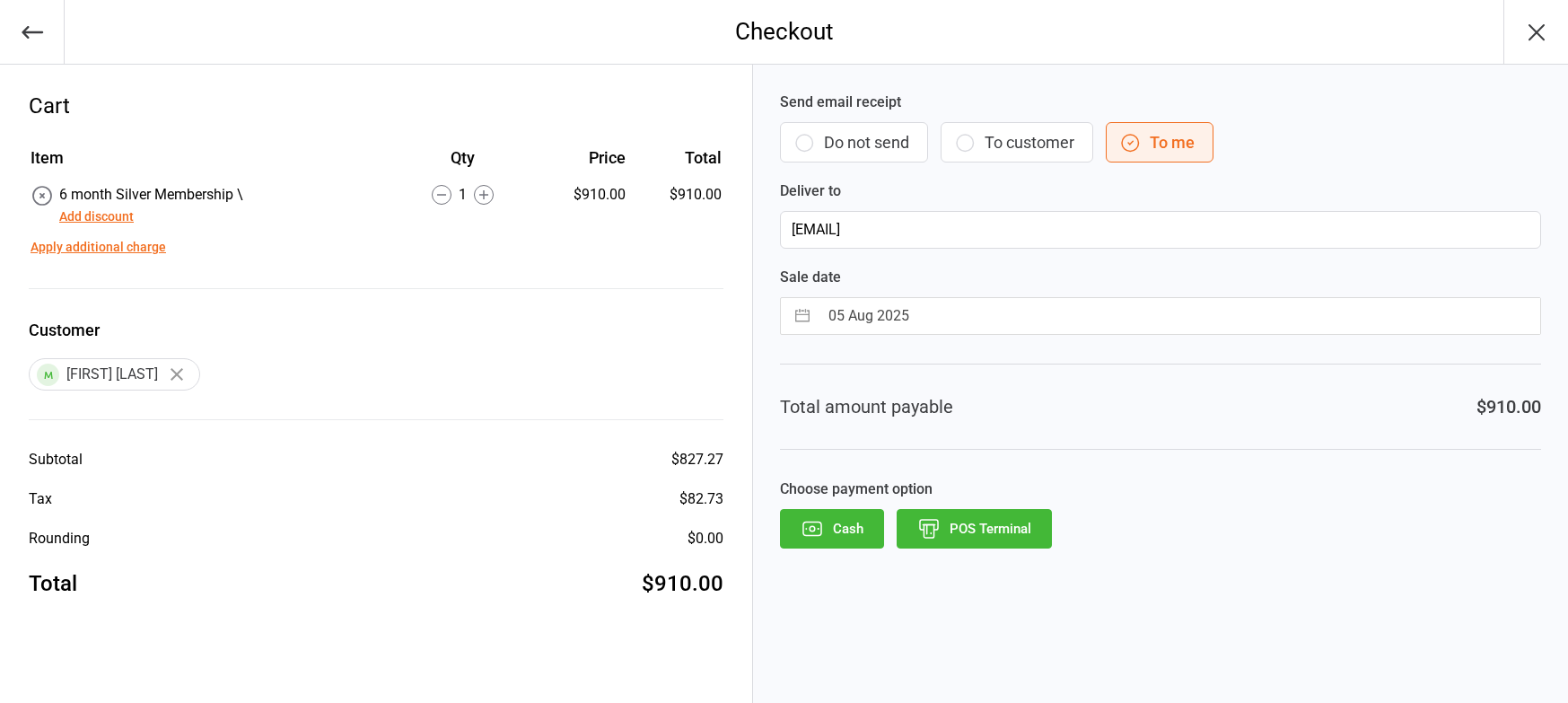 click on "To customer" at bounding box center (1017, 142) 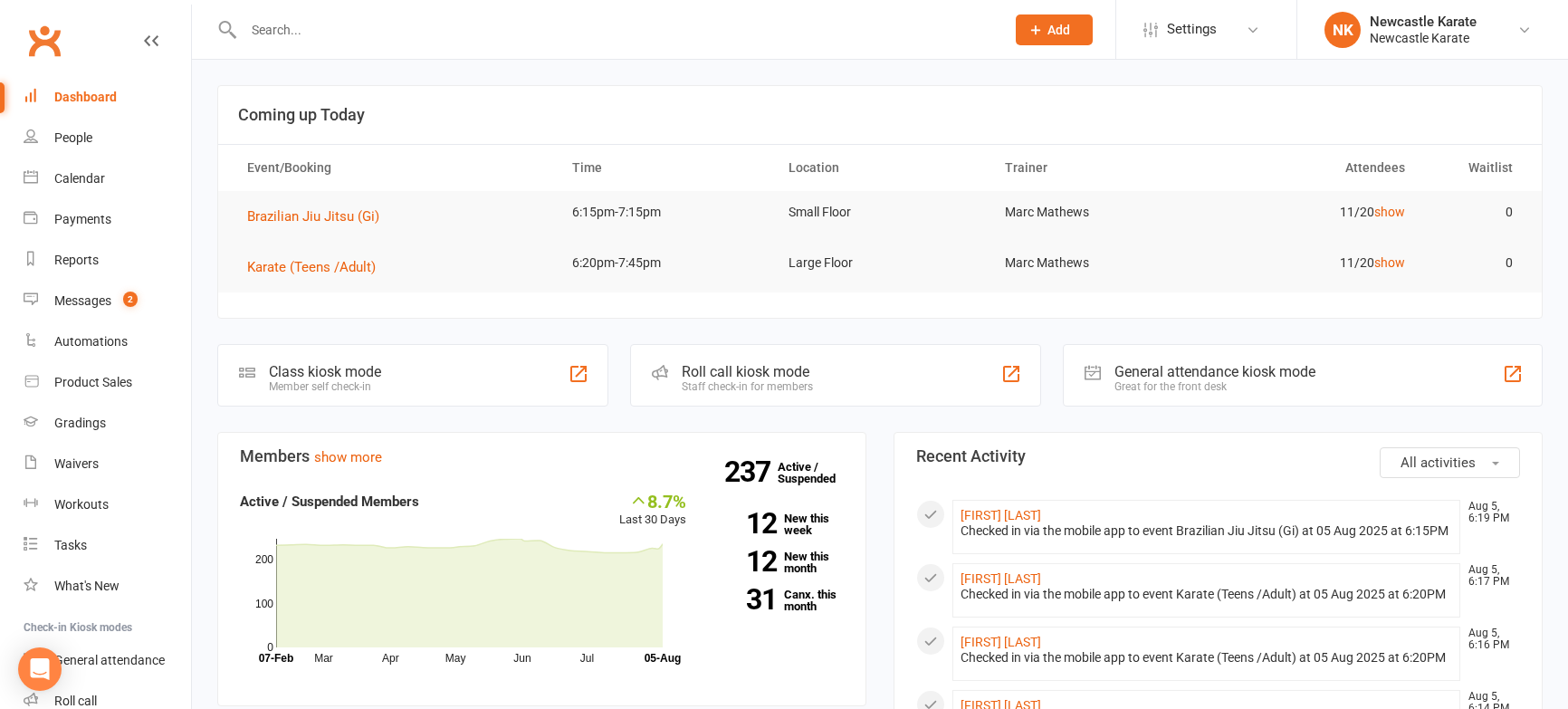 scroll, scrollTop: 0, scrollLeft: 0, axis: both 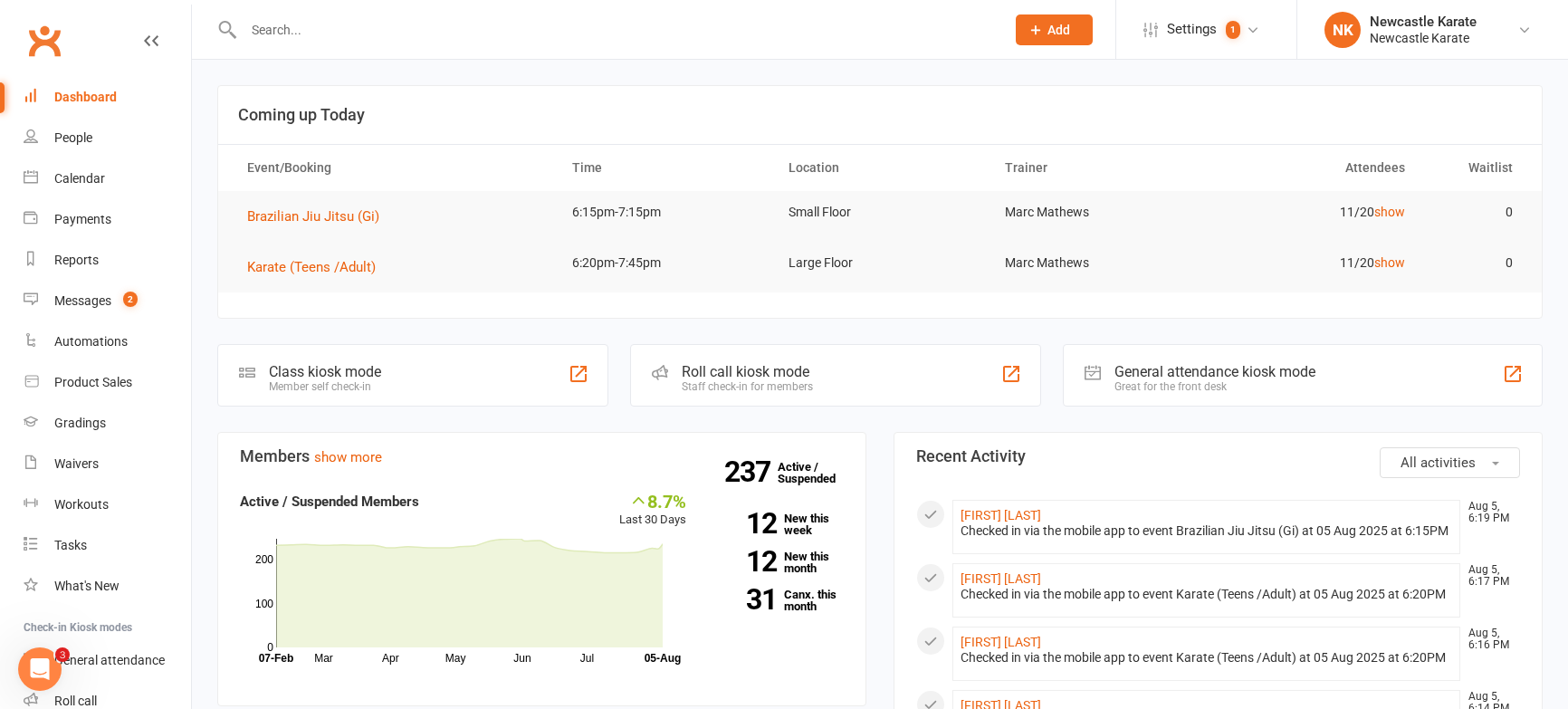 click at bounding box center (615, 30) 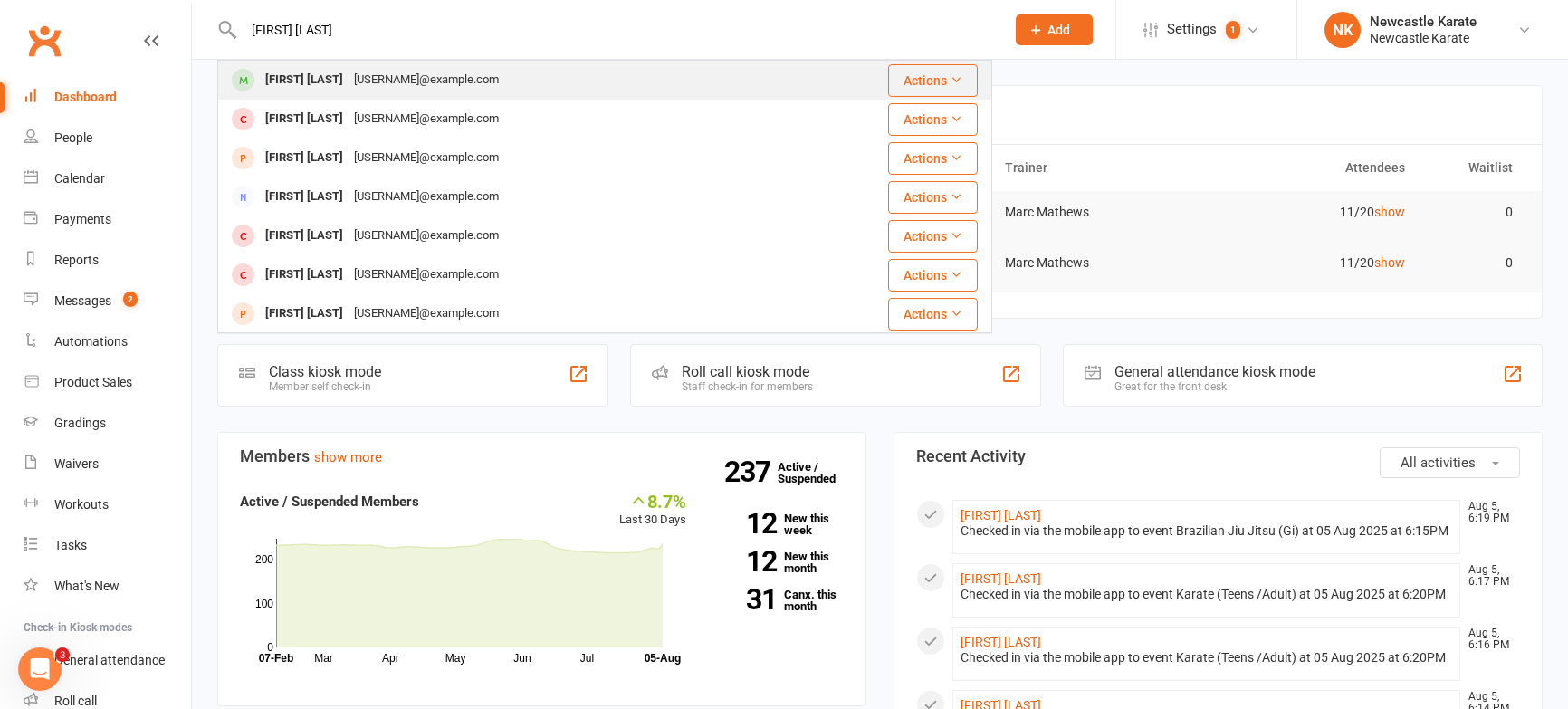 type on "issac gore" 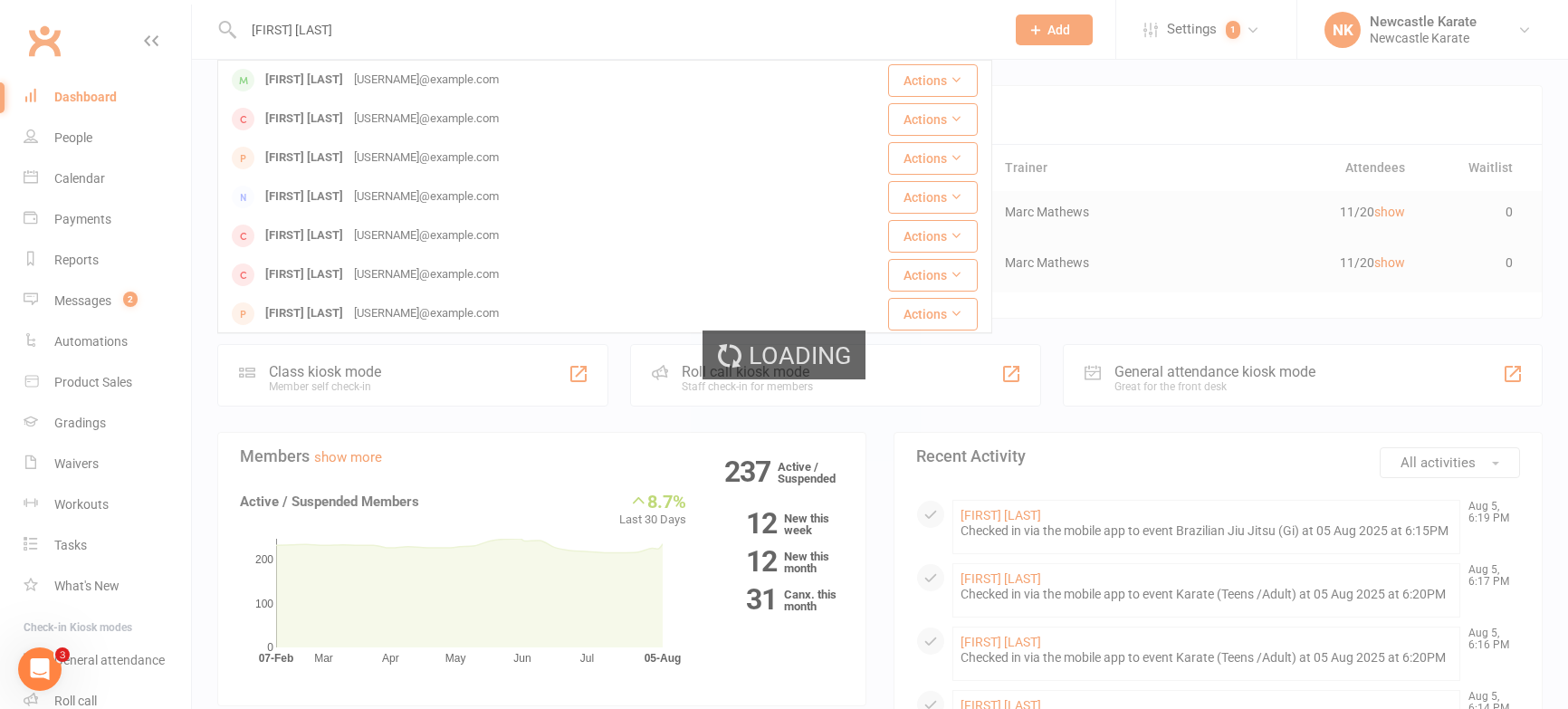type 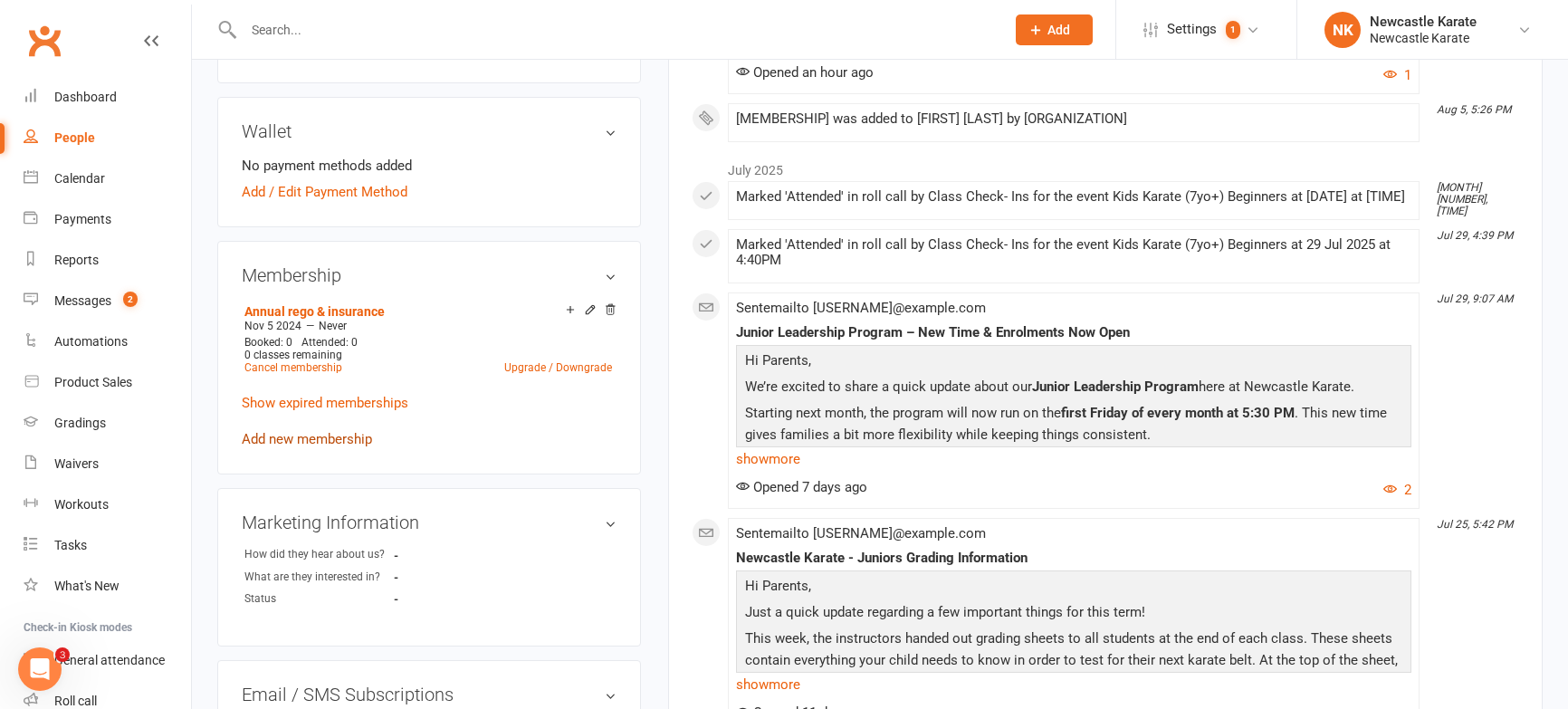 scroll, scrollTop: 562, scrollLeft: 0, axis: vertical 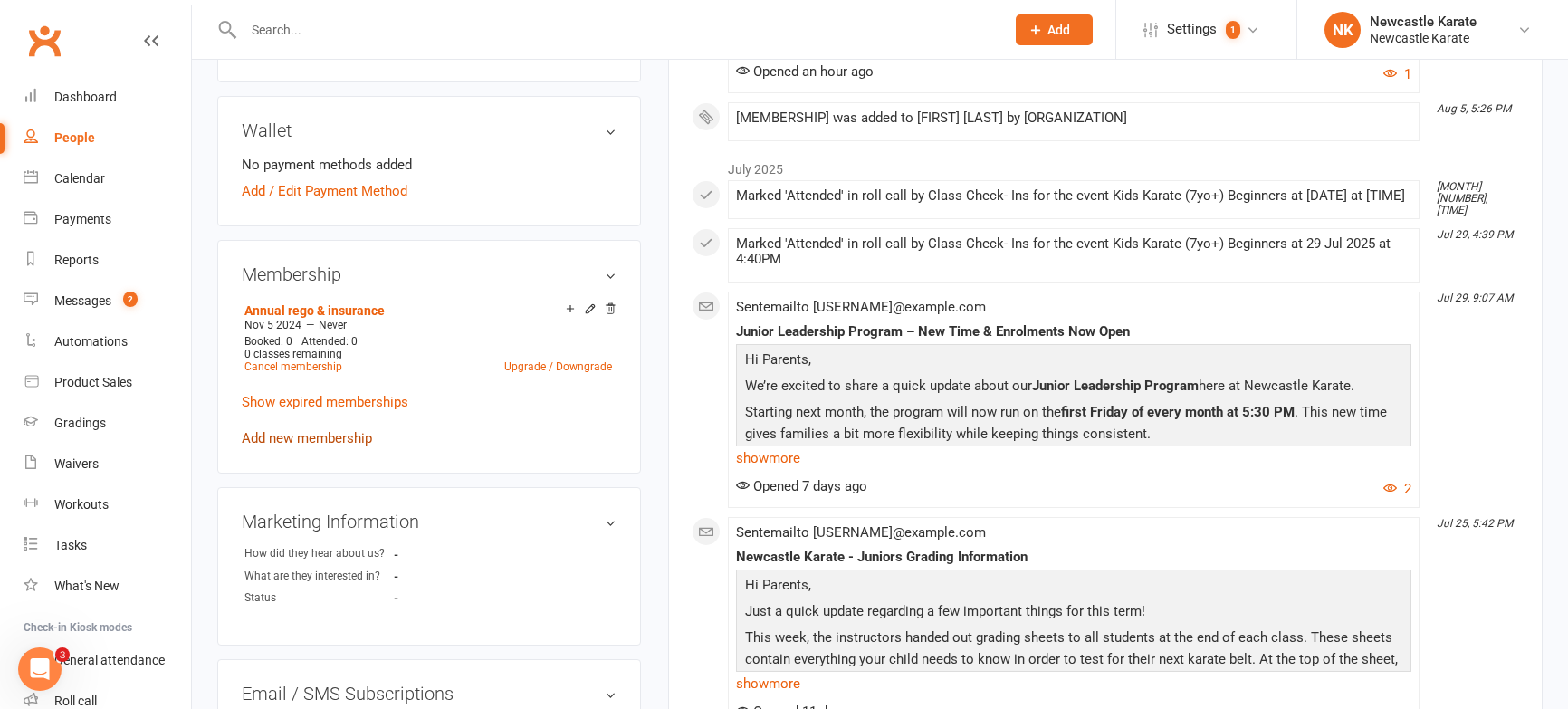 click on "Add new membership" at bounding box center [307, 438] 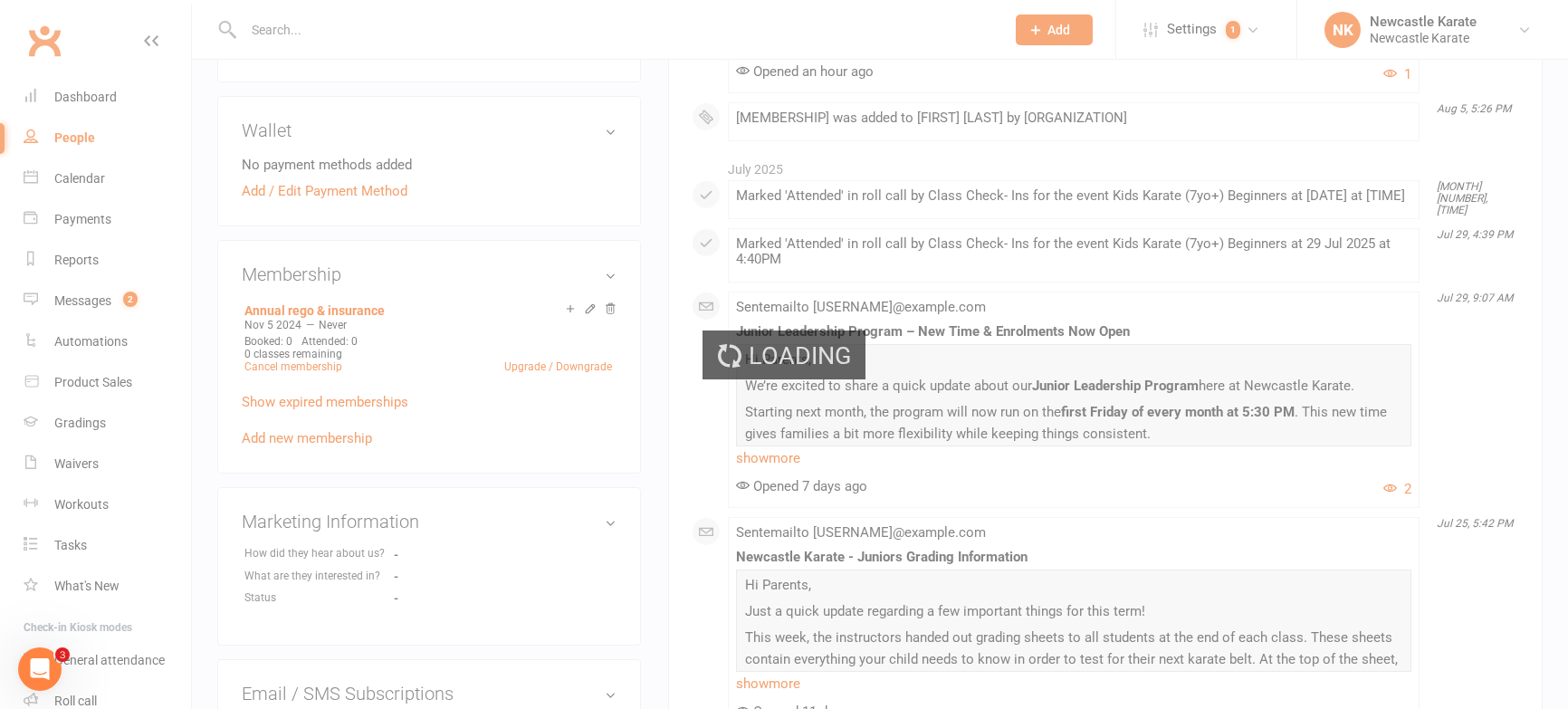 scroll, scrollTop: 0, scrollLeft: 0, axis: both 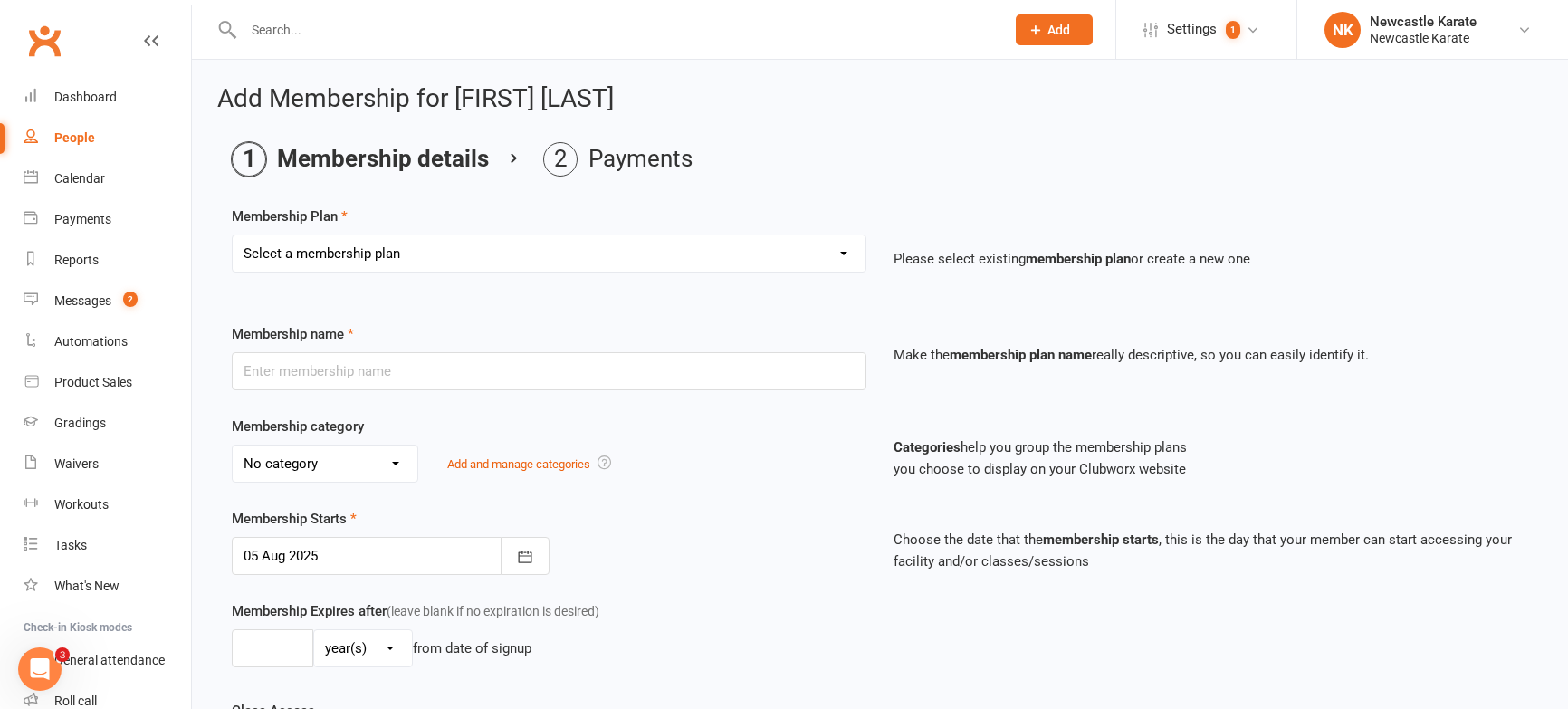 click on "Select a membership plan Create new Membership Plan INTRO Karate 2 weeks + Uniform ($39) Kids INTRO Fitness Kickboxing 2 WEEKS + gloves ($69) BRONZE @ $25 a class “$50 Paid fortnightly” (1 style / 2 classes a fortnight) SILVER @ $17.50 a class “$70 Paid fortnightly” (1 style / 4 classes a fortnight) GOLD @ $15 a class “$90 Paid fortnightly”  (1 style / 6 classes a fortnight) Platinum @ $65 a week ($130 a fortnight = Unlimited styles & classes) Annual rego & insurance Intro 10 days for $10 Intro Free Pass Leadership Program Movie Night Holiday Program - 1 Day Pass Seminar - Cameron Quinn (Early Bird Rate) Staff Membership 1 x Casual Class Seminar - Anthony Perosh Parents as coaches INTRO Karate 2 weeks + Uniform ($39) Adults INTRO BJJ 2 weeks + Rash guard ($19) Adults Private class 1 x week @ $40- ($80 paid fortnightly) 5 classes for $5" at bounding box center [549, 254] 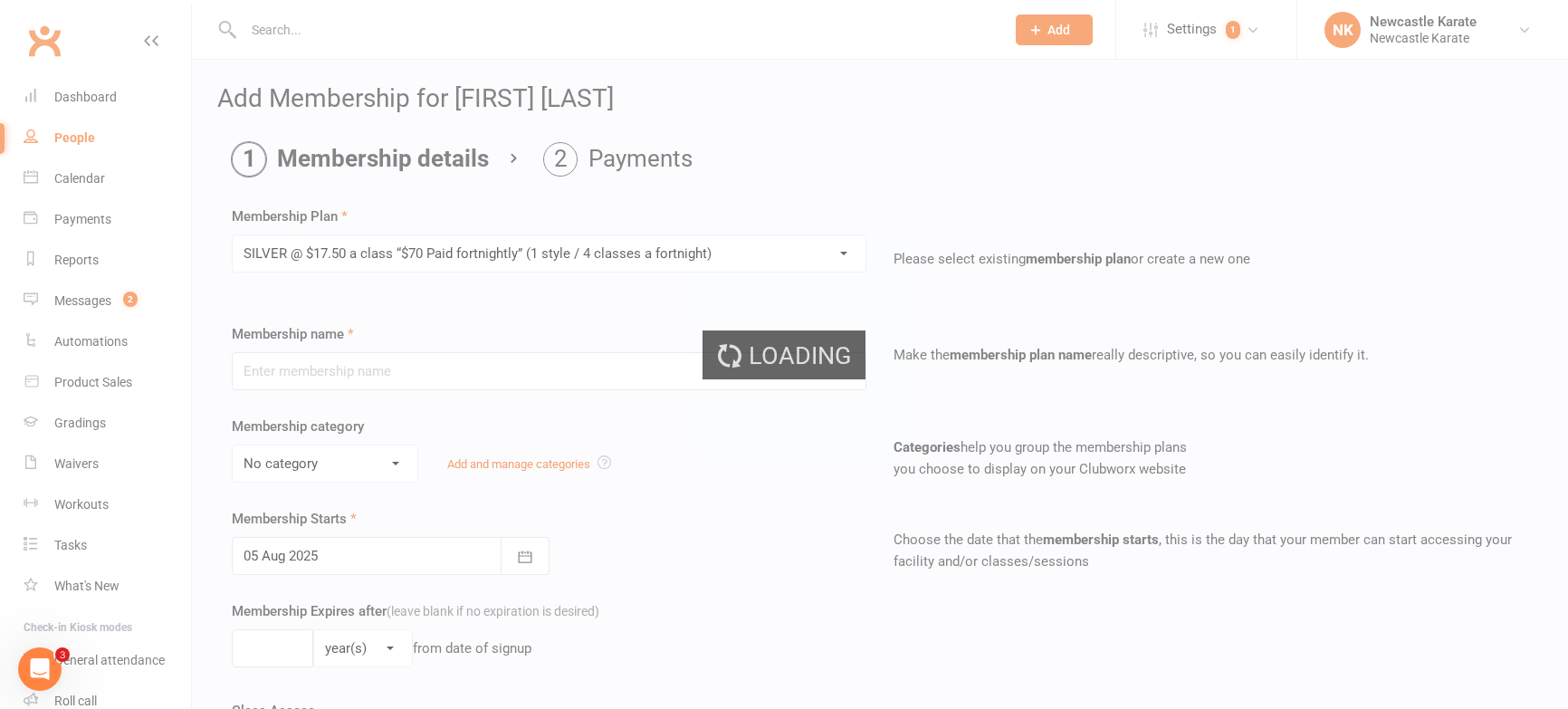 type on "SILVER @ $17.50 a class “$70 Paid fortnightly” (1 style / 4 classes a fortnight)" 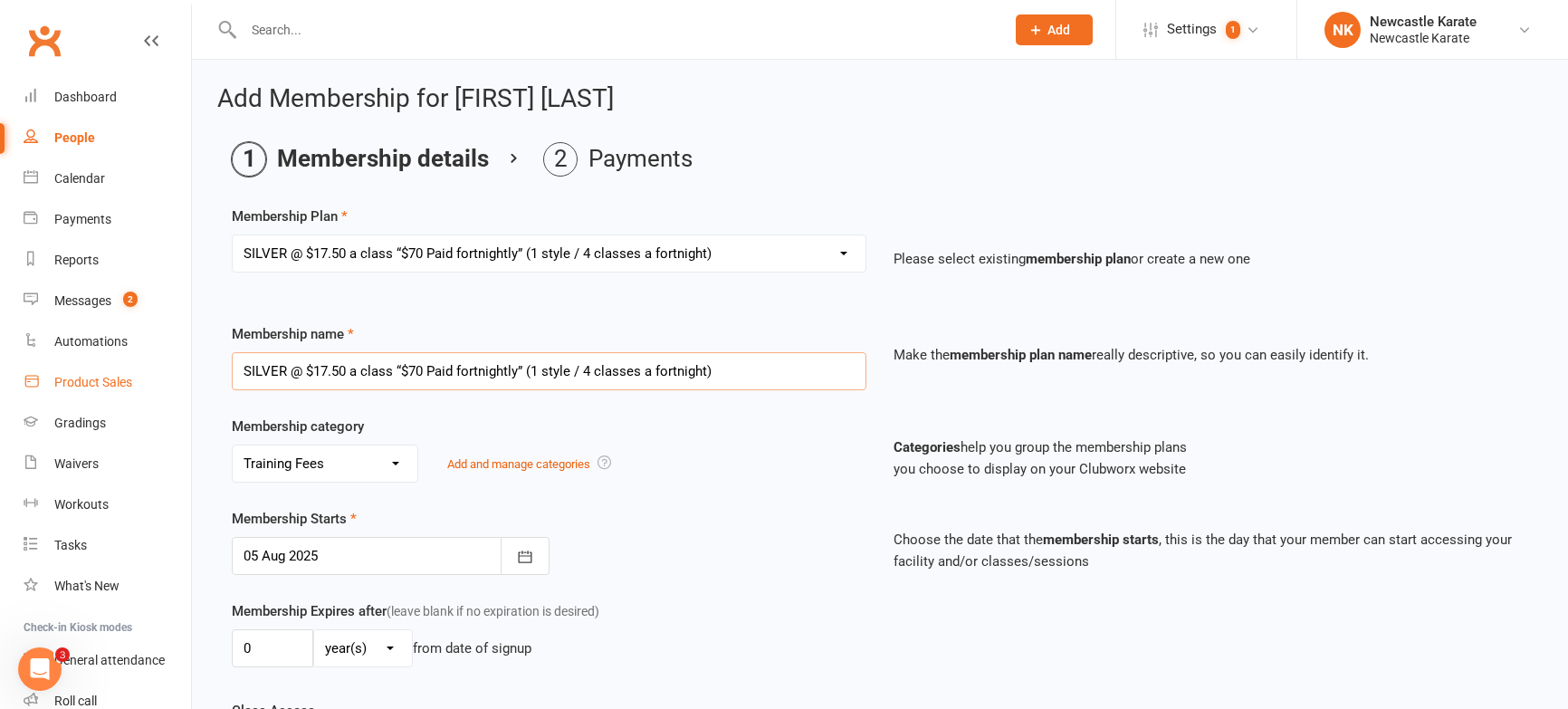 drag, startPoint x: 679, startPoint y: 378, endPoint x: 105, endPoint y: 368, distance: 574.0871 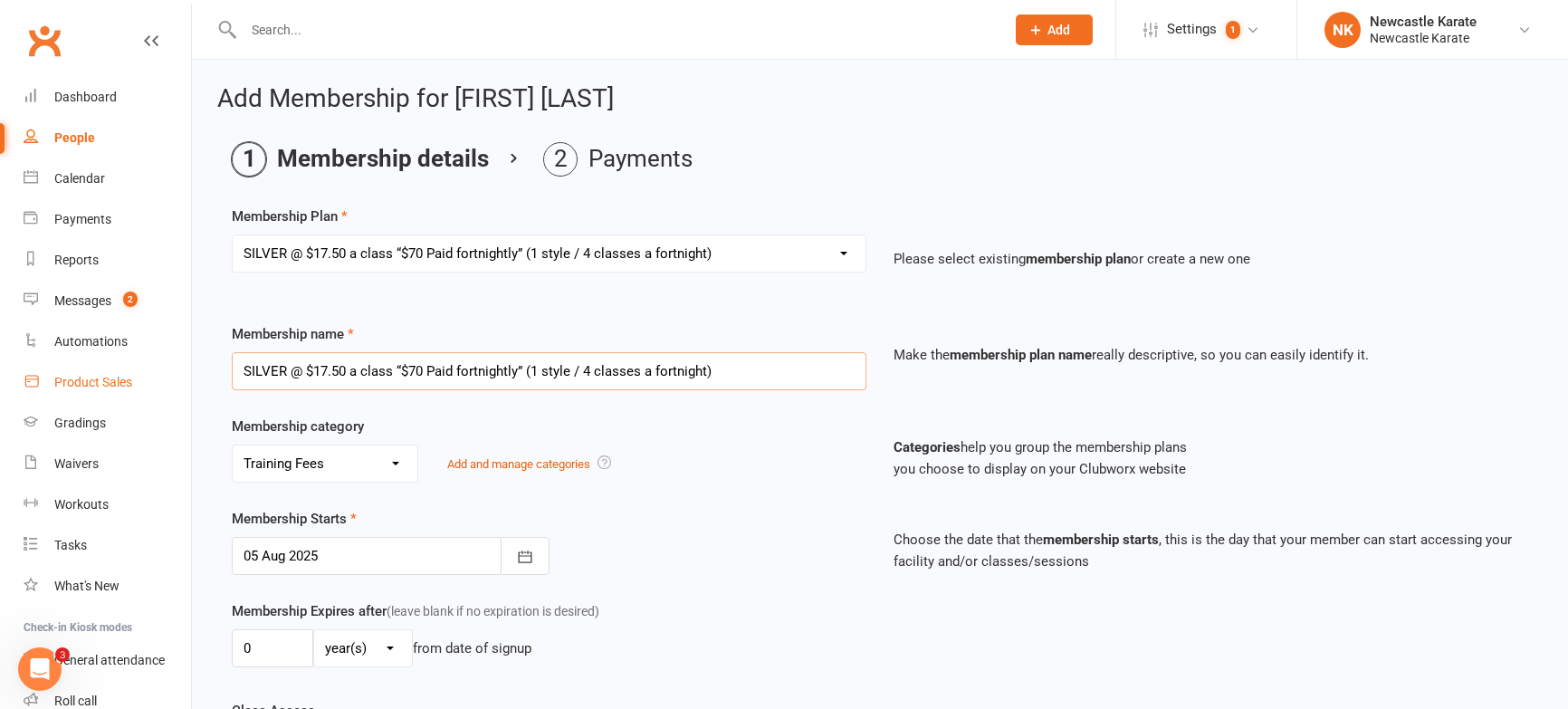 click on "Prospect
Member
Non-attending contact
Class / event
Appointment
Grading event
Task
Membership plan
Bulk message
Add
Settings 1 Membership Plans Event Templates Appointment Types Image Library Customize Contacts NK Newcastle Karate Newcastle Karate My profile Help Terms & conditions  Privacy policy  Sign out Clubworx Dashboard People Calendar Payments Reports Messages   2 Automations   Product Sales Gradings   Waivers   Workouts   Tasks   What's New Check-in Kiosk modes General attendance Roll call Class check-in × × × Add Membership for Isaac Gore Membership details Payments Membership Plan Select a membership plan Create new Membership Plan INTRO Karate 2 weeks + Uniform ($39) Kids INTRO Fitness Kickboxing 2 WEEKS + gloves ($69) BJJ" at bounding box center (784, 942) 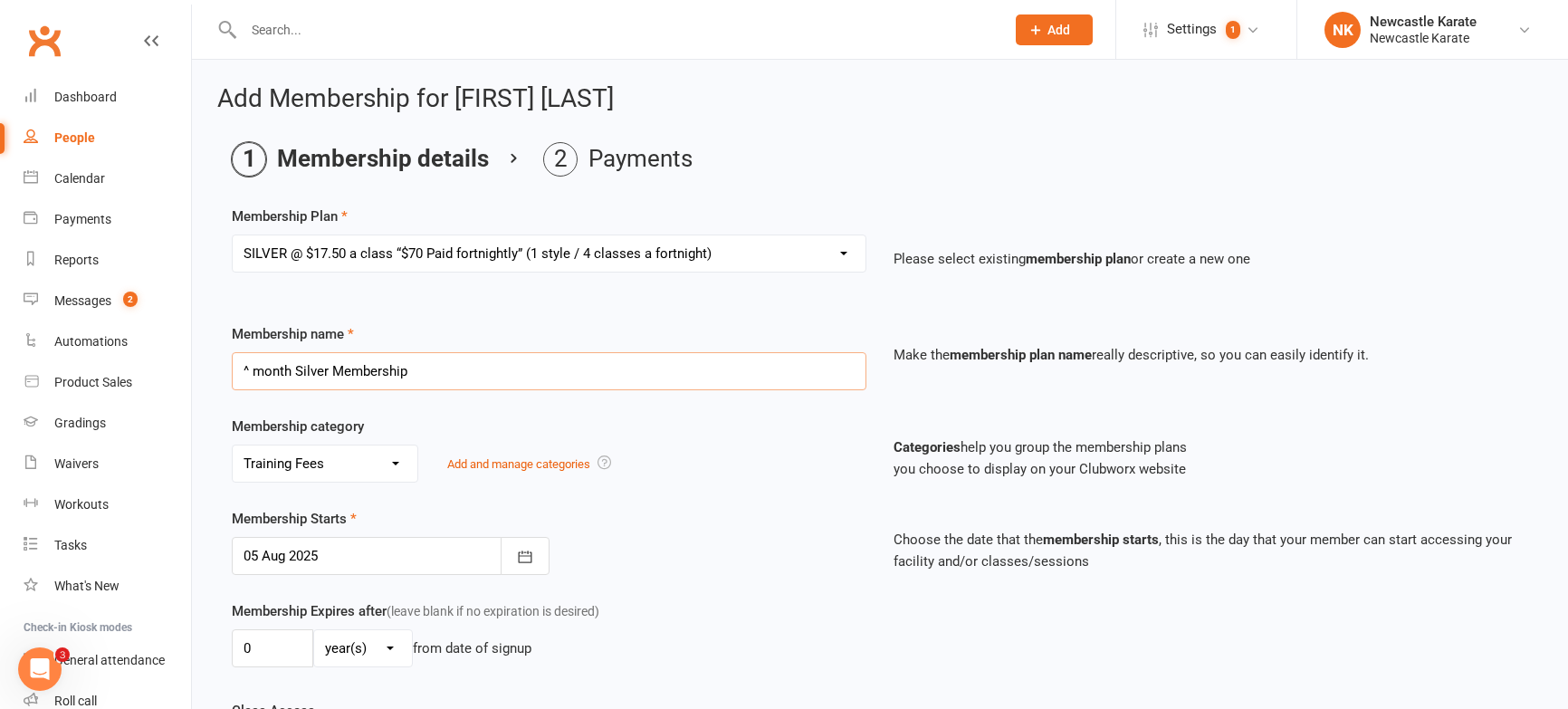 drag, startPoint x: 251, startPoint y: 368, endPoint x: 218, endPoint y: 369, distance: 33.015148 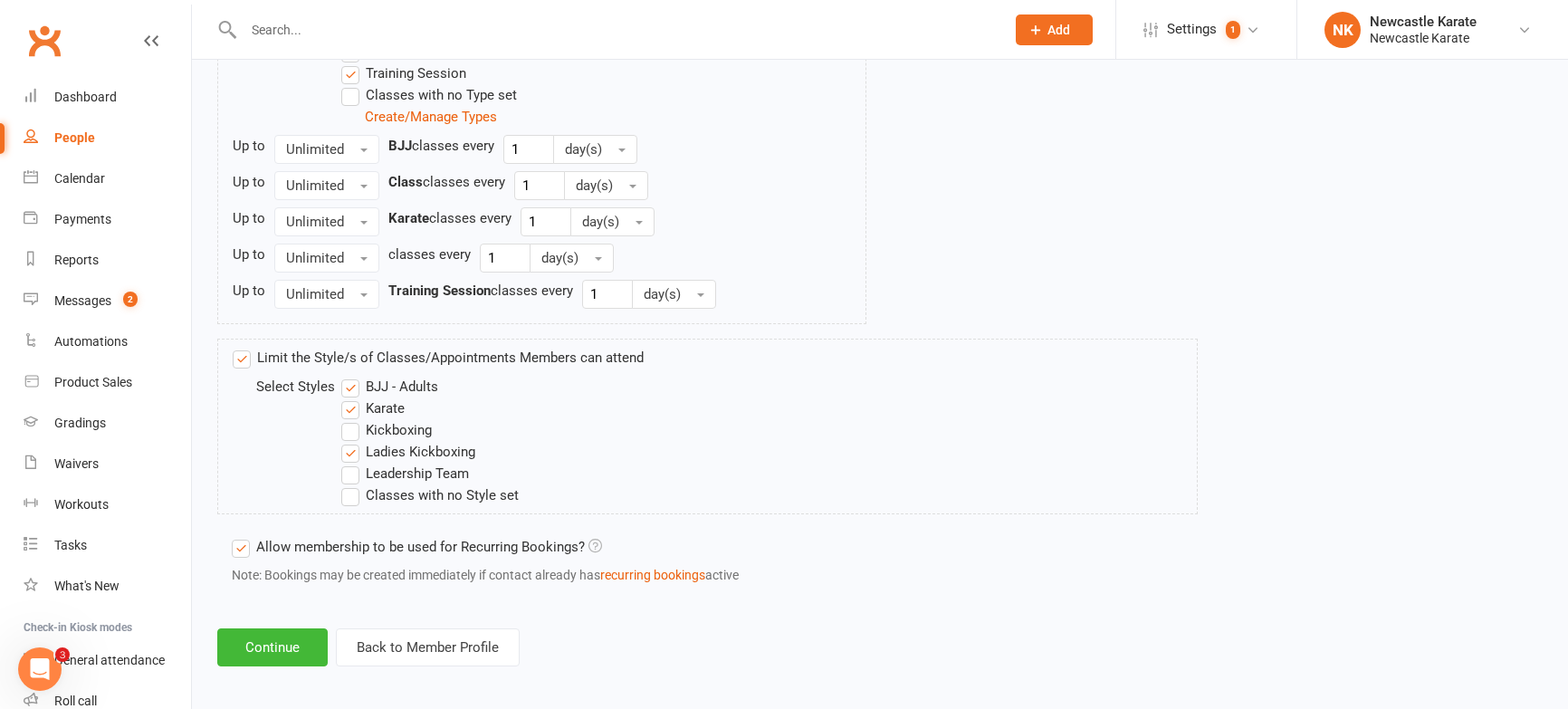 scroll, scrollTop: 1196, scrollLeft: 0, axis: vertical 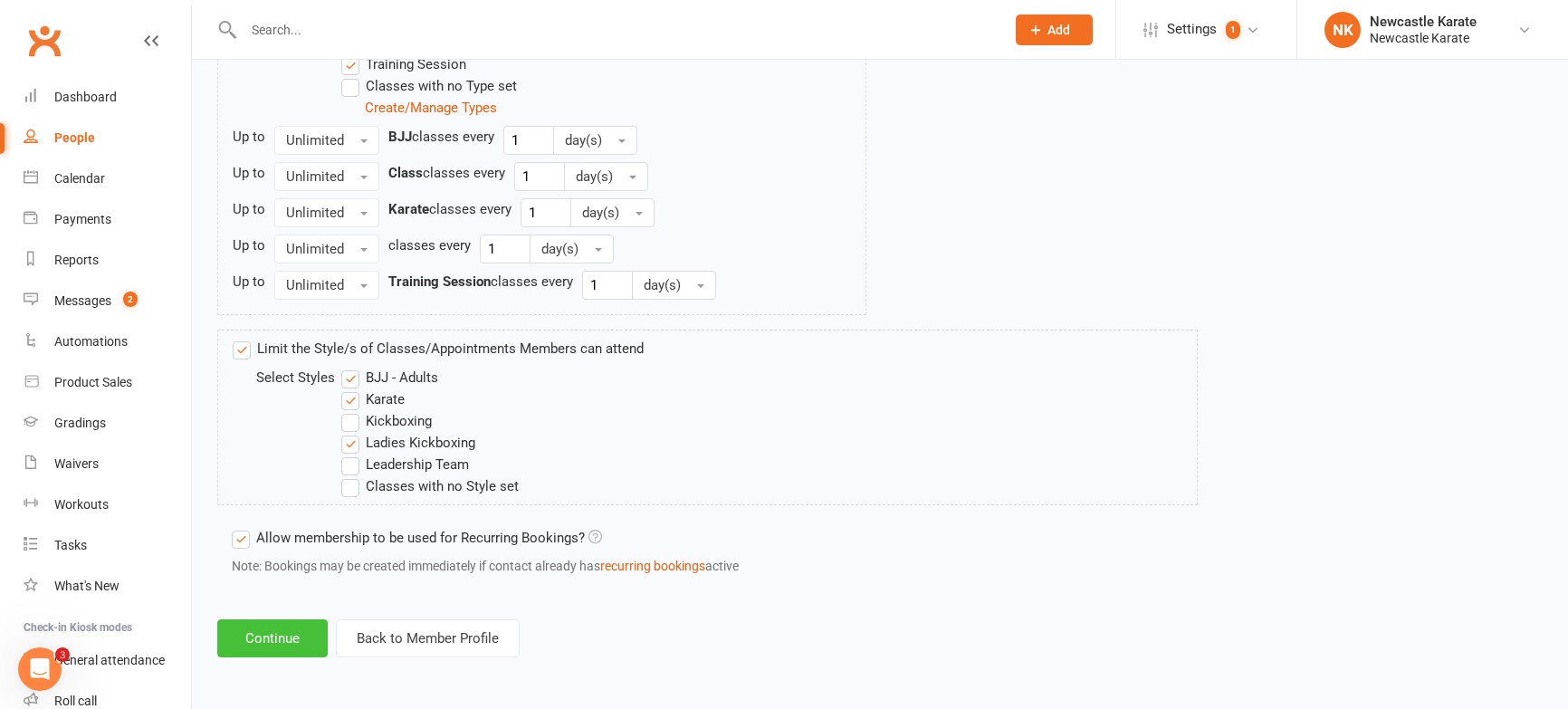 type on "6 month Silver Membership" 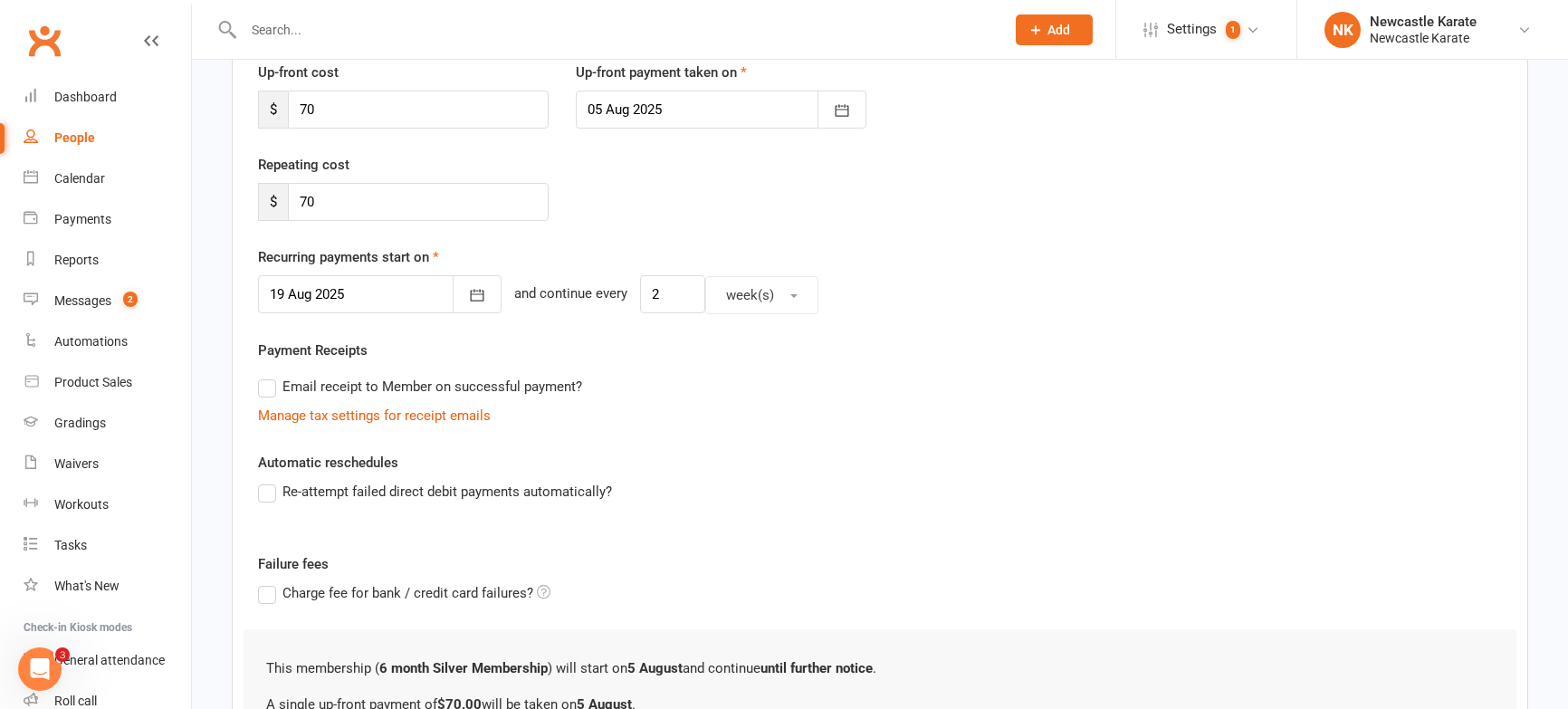 scroll, scrollTop: 257, scrollLeft: 0, axis: vertical 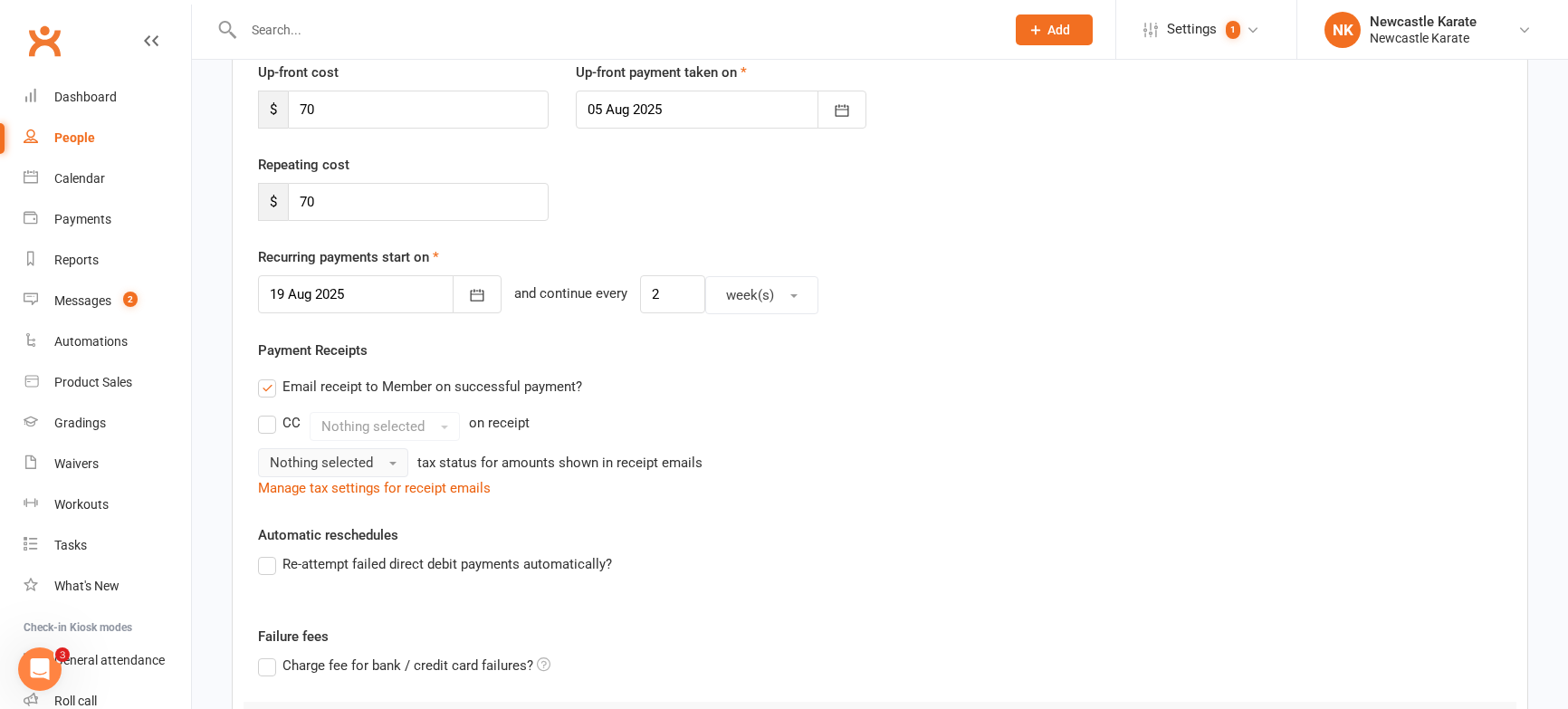 click on "Nothing selected" at bounding box center [321, 463] 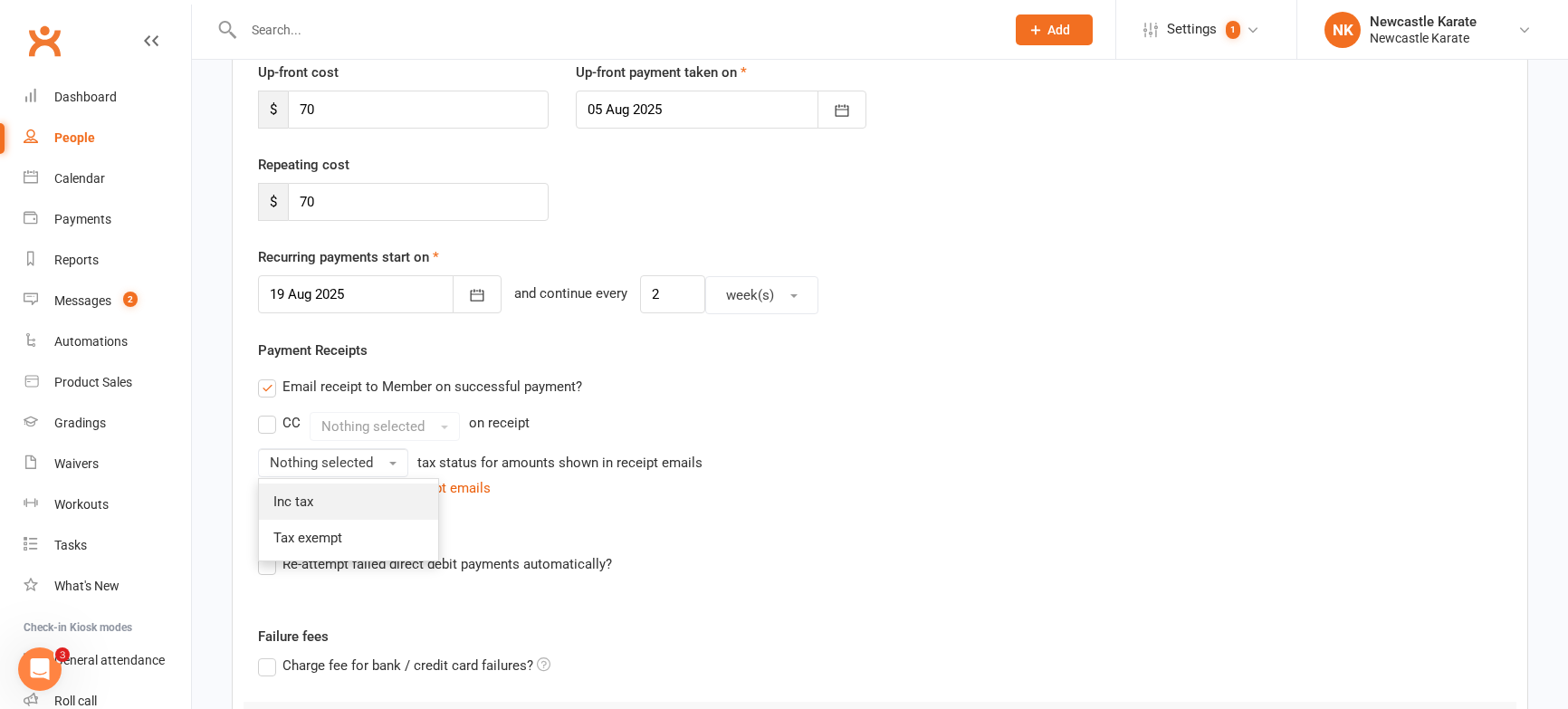 click on "Inc tax" at bounding box center [349, 502] 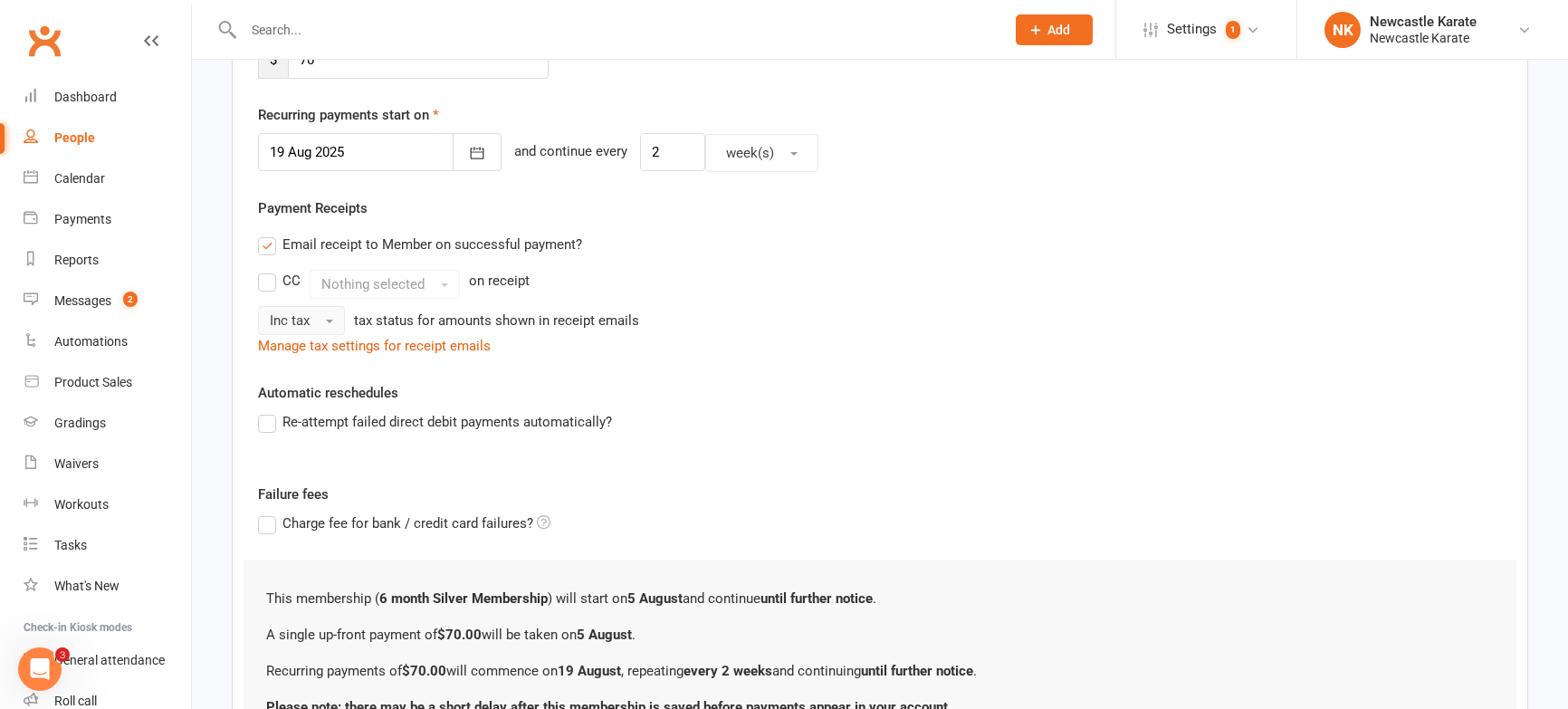 scroll, scrollTop: 571, scrollLeft: 0, axis: vertical 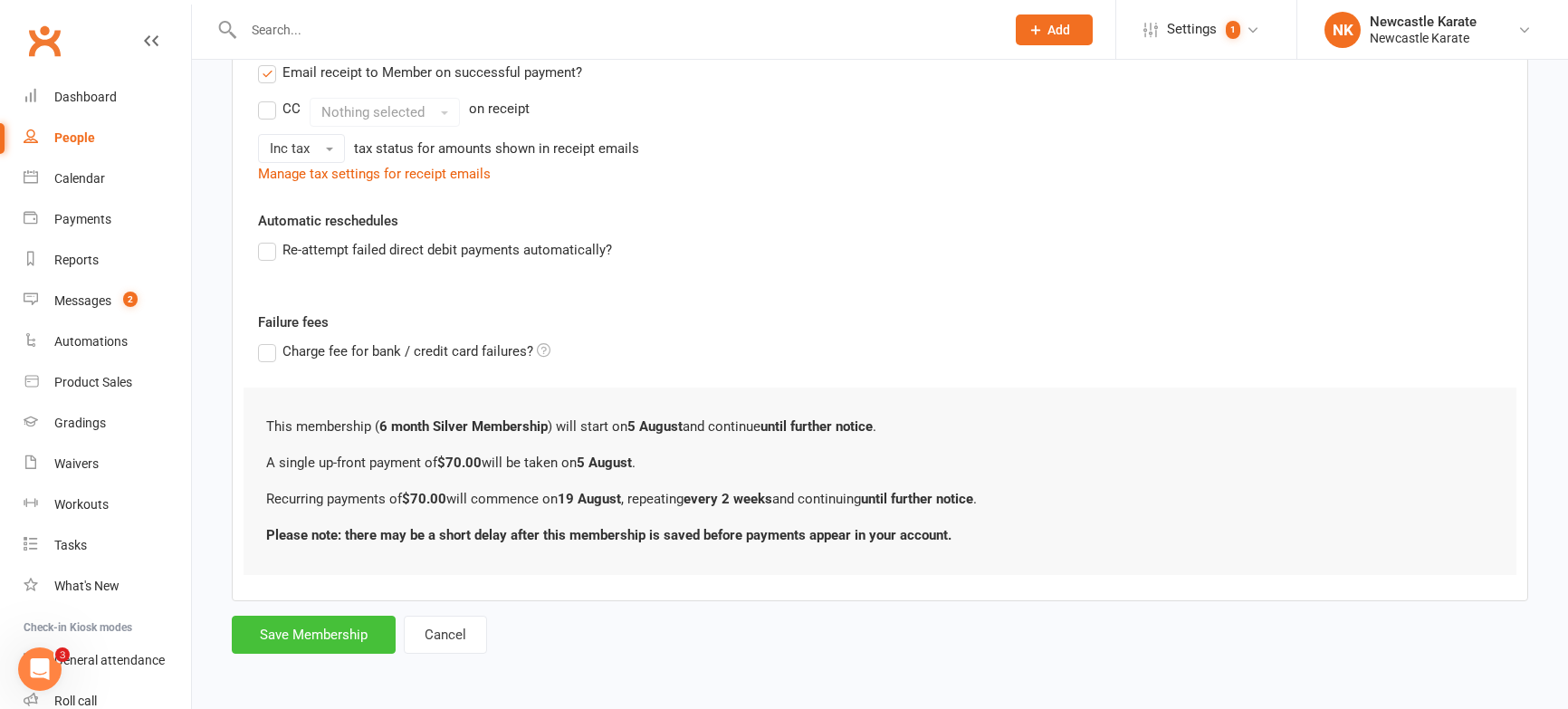click on "Save Membership" at bounding box center (313, 635) 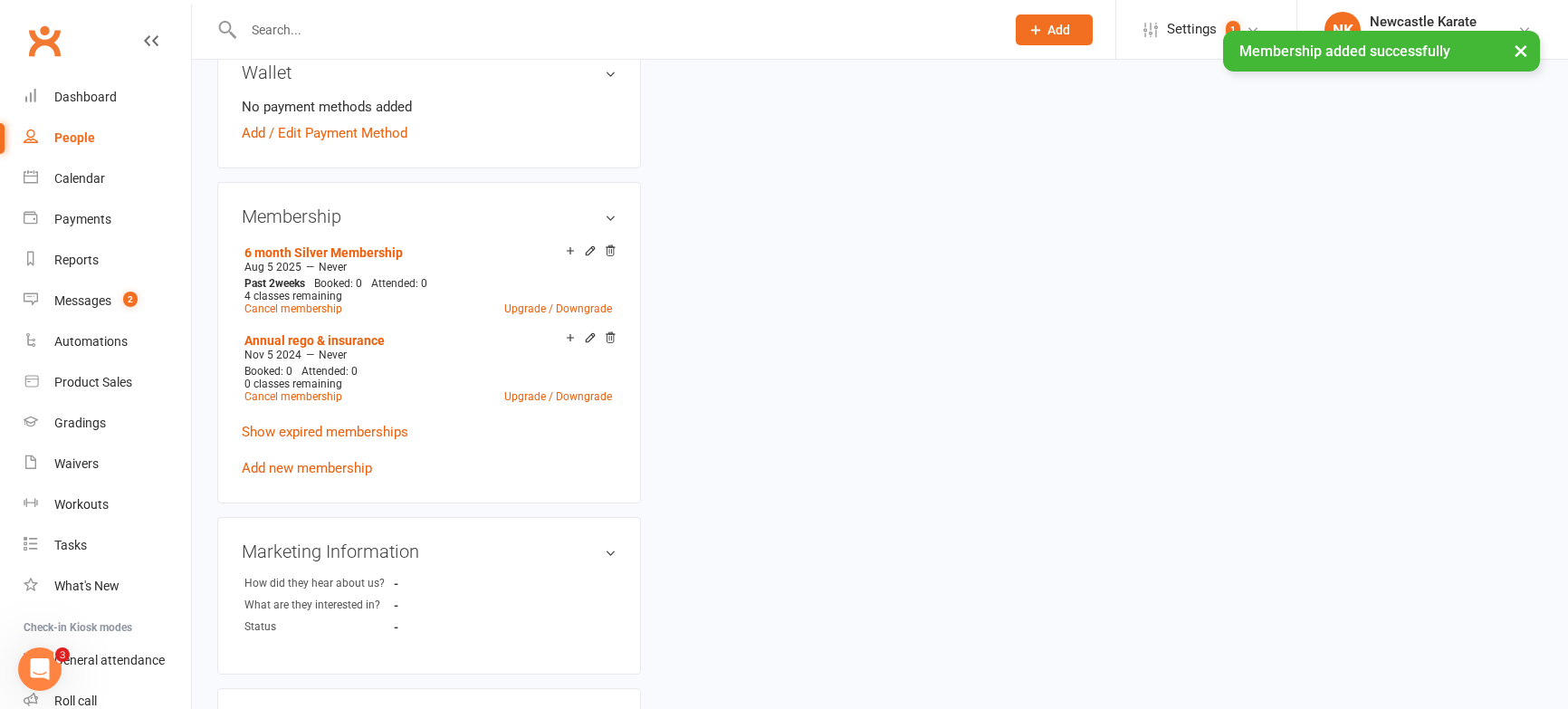 scroll, scrollTop: 0, scrollLeft: 0, axis: both 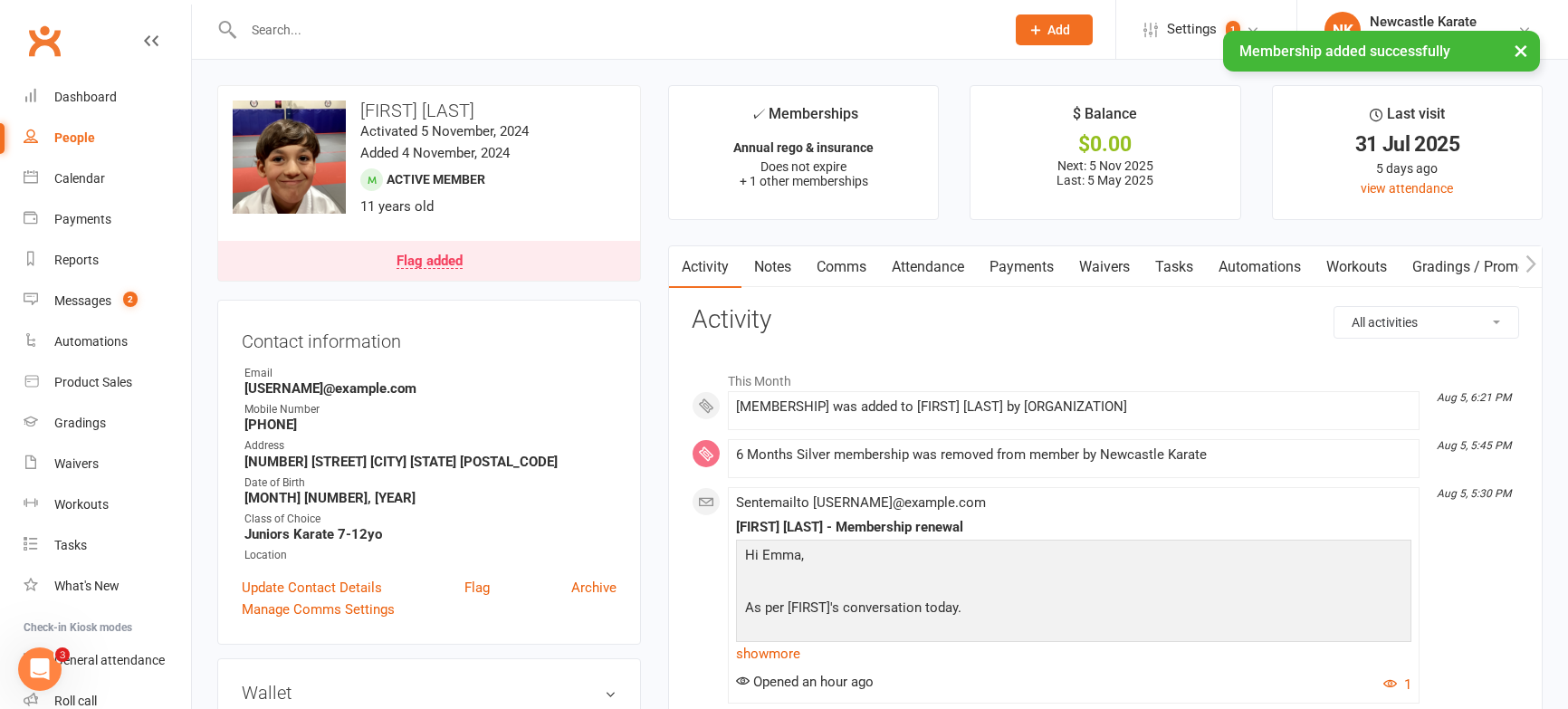 click on "Payments" at bounding box center (1021, 267) 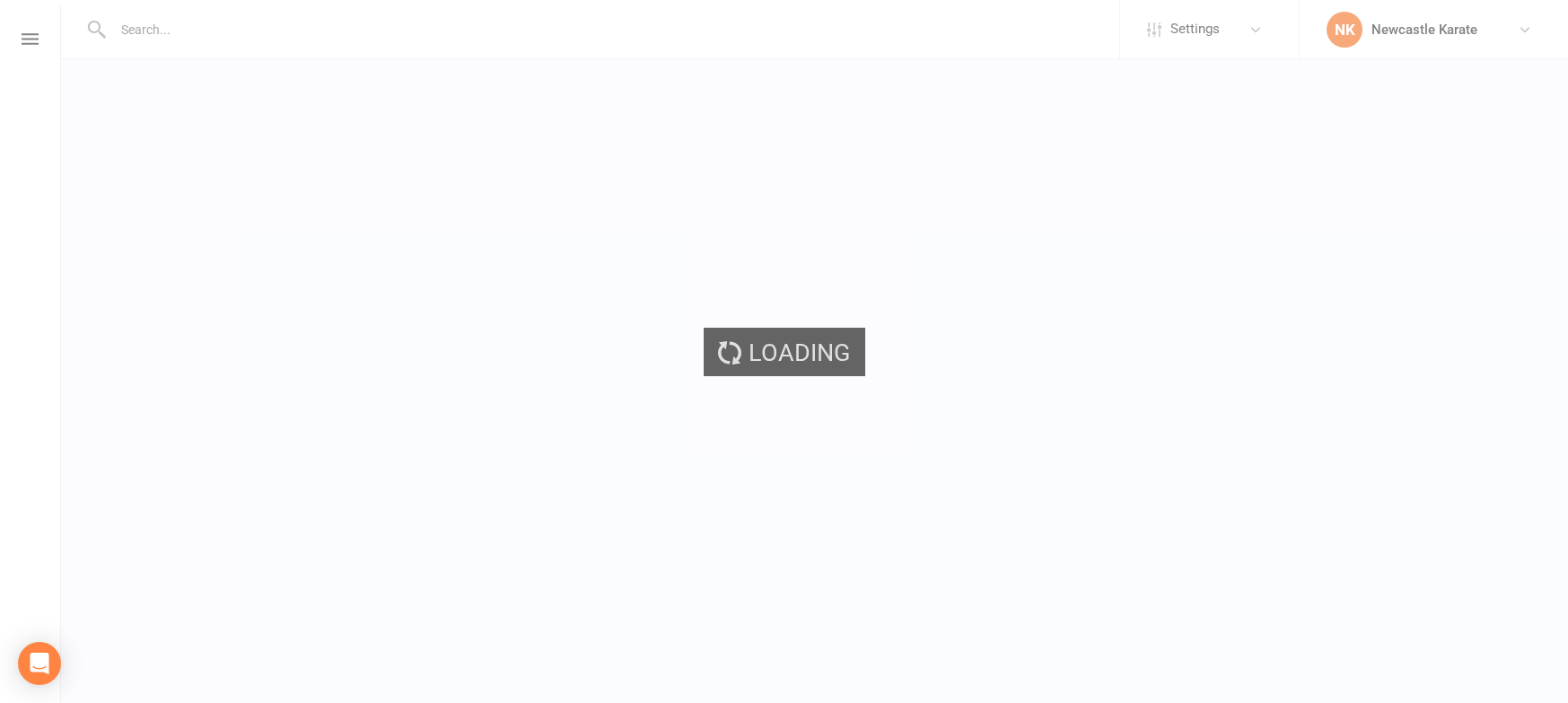 scroll, scrollTop: 0, scrollLeft: 0, axis: both 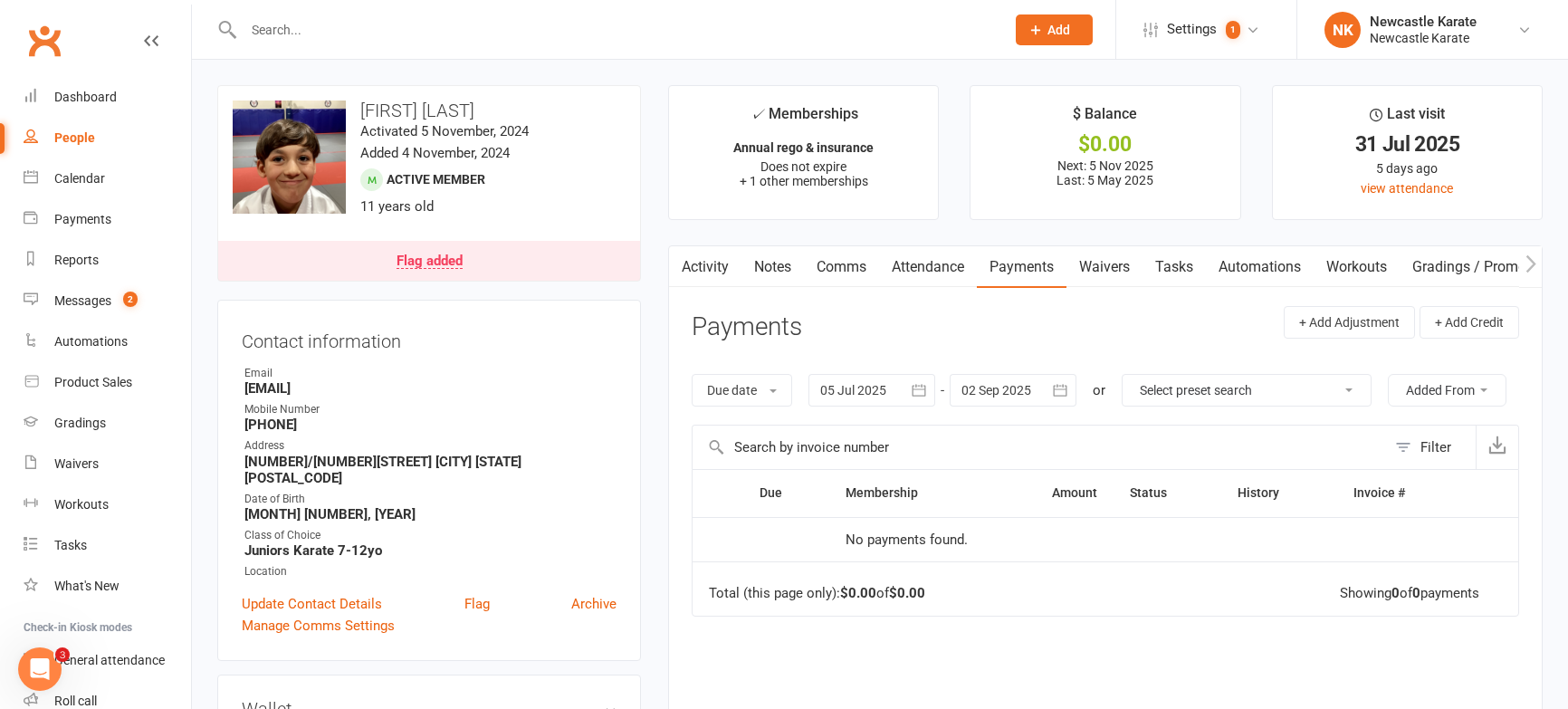 click on "Clubworx" at bounding box center [44, 41] 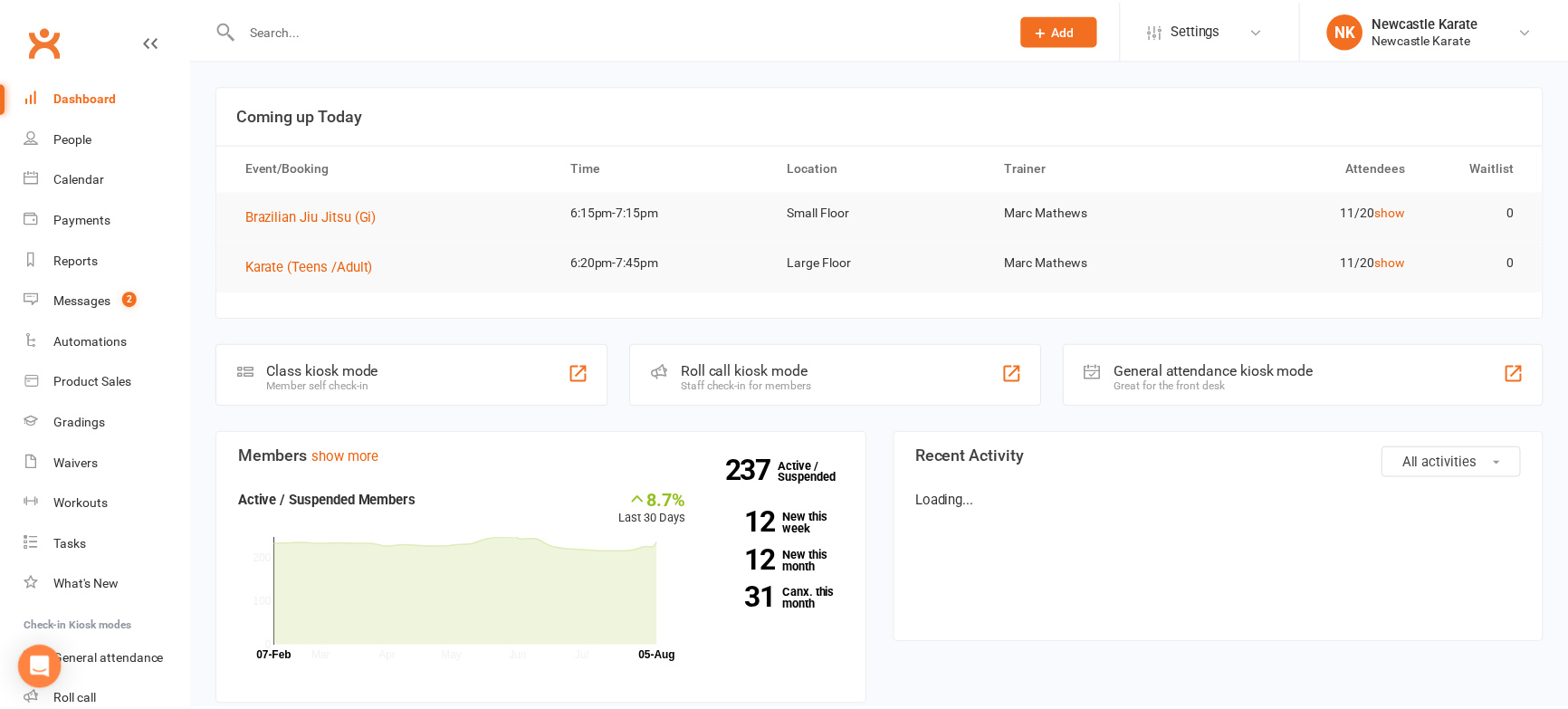 scroll, scrollTop: 0, scrollLeft: 0, axis: both 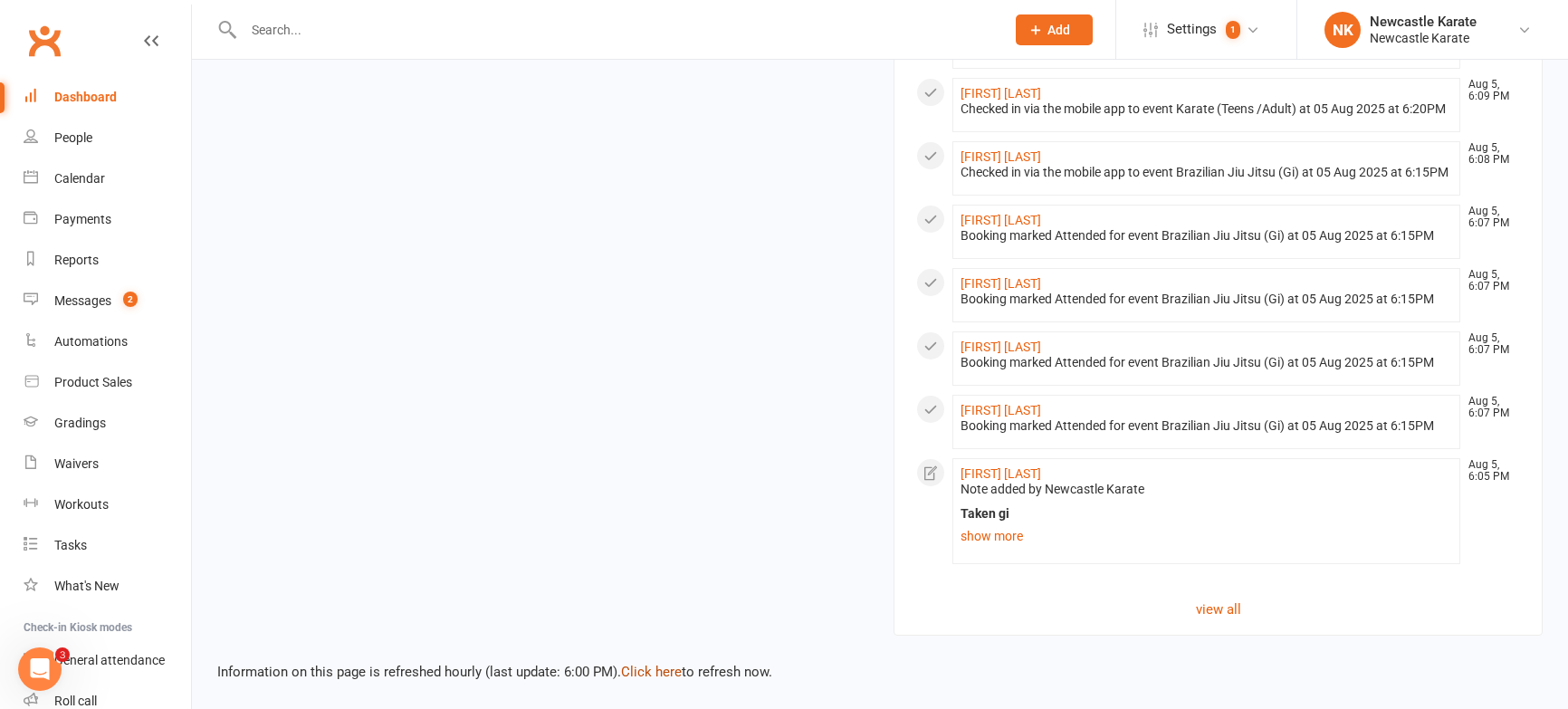 click on "Click here" at bounding box center [651, 672] 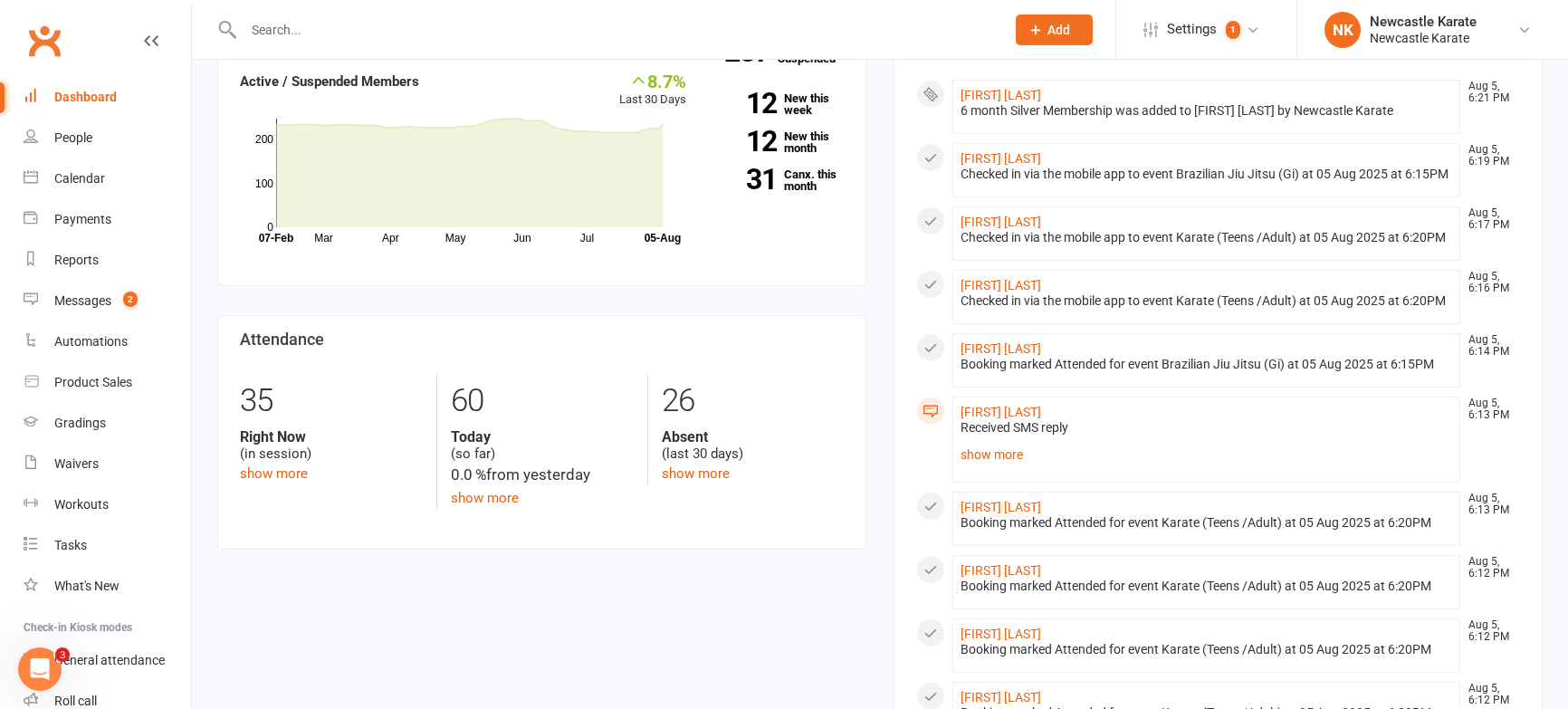 scroll, scrollTop: 0, scrollLeft: 0, axis: both 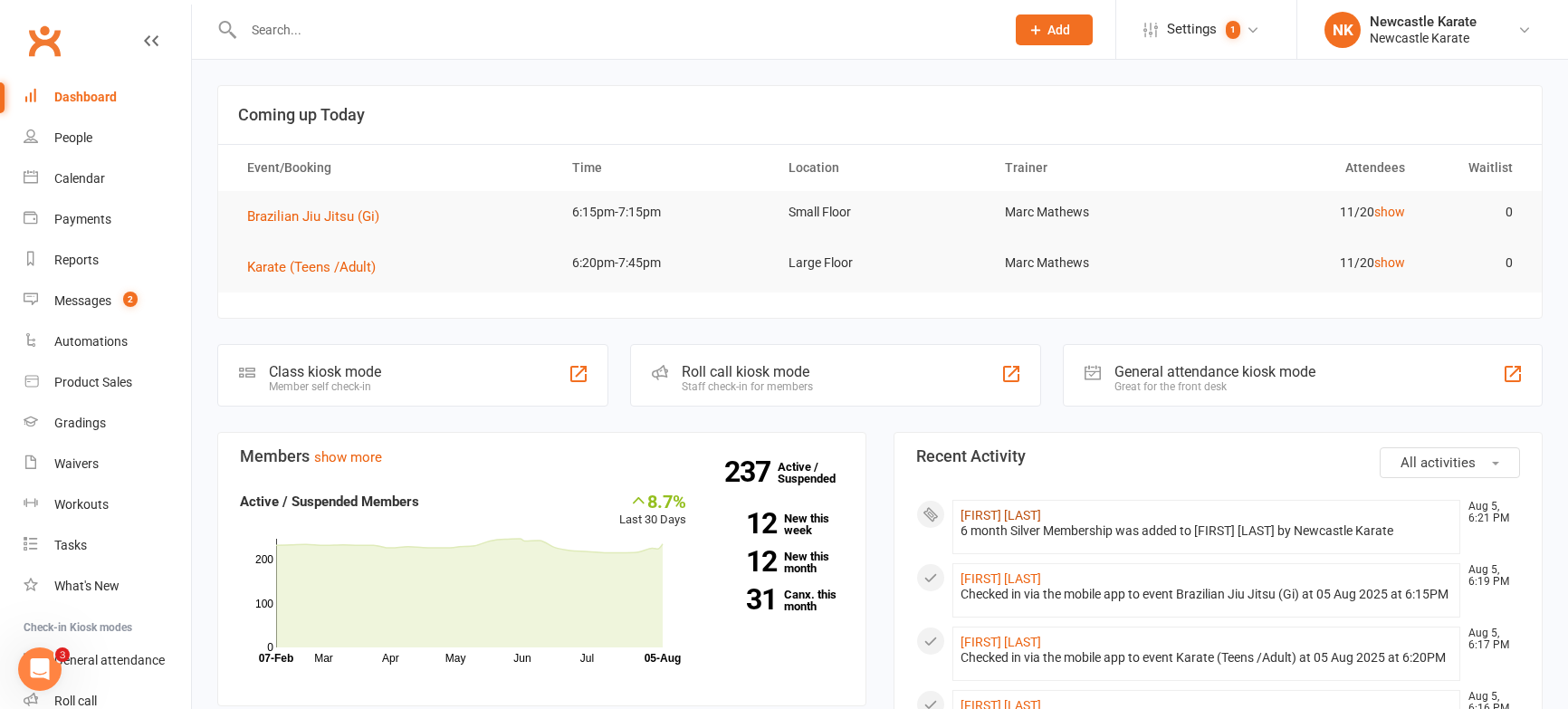 click on "[FIRST] [LAST]" 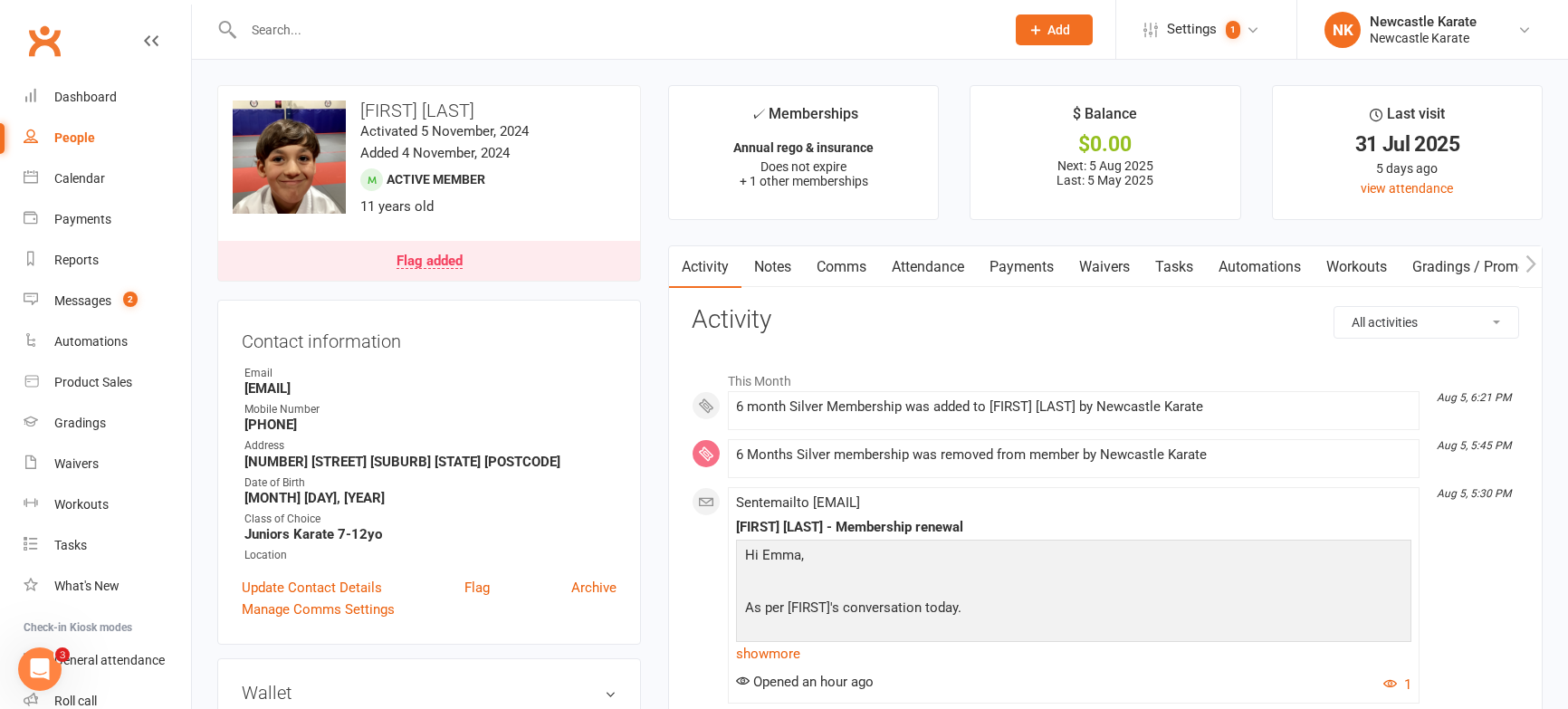 click on "Payments" at bounding box center (1021, 267) 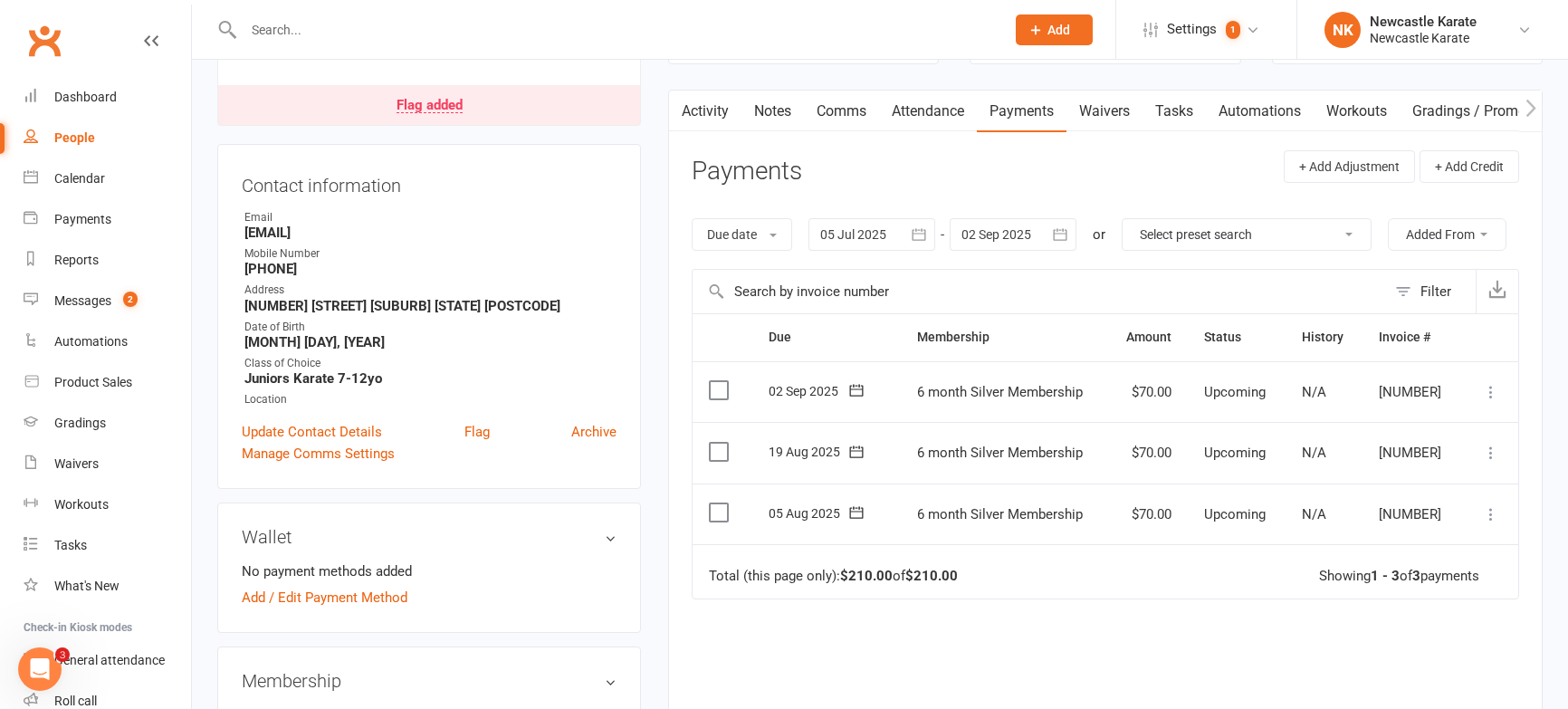 scroll, scrollTop: 158, scrollLeft: 0, axis: vertical 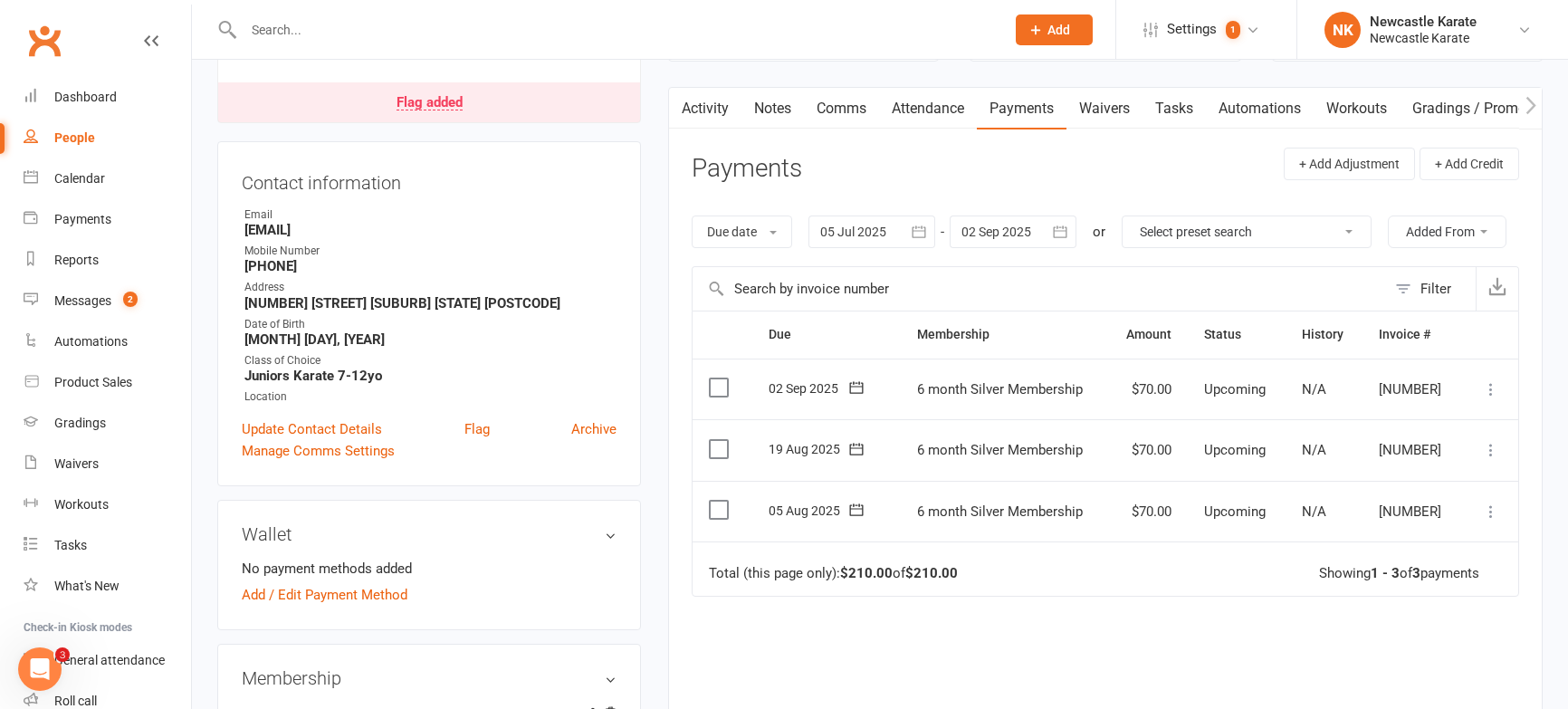 click at bounding box center (1491, 389) 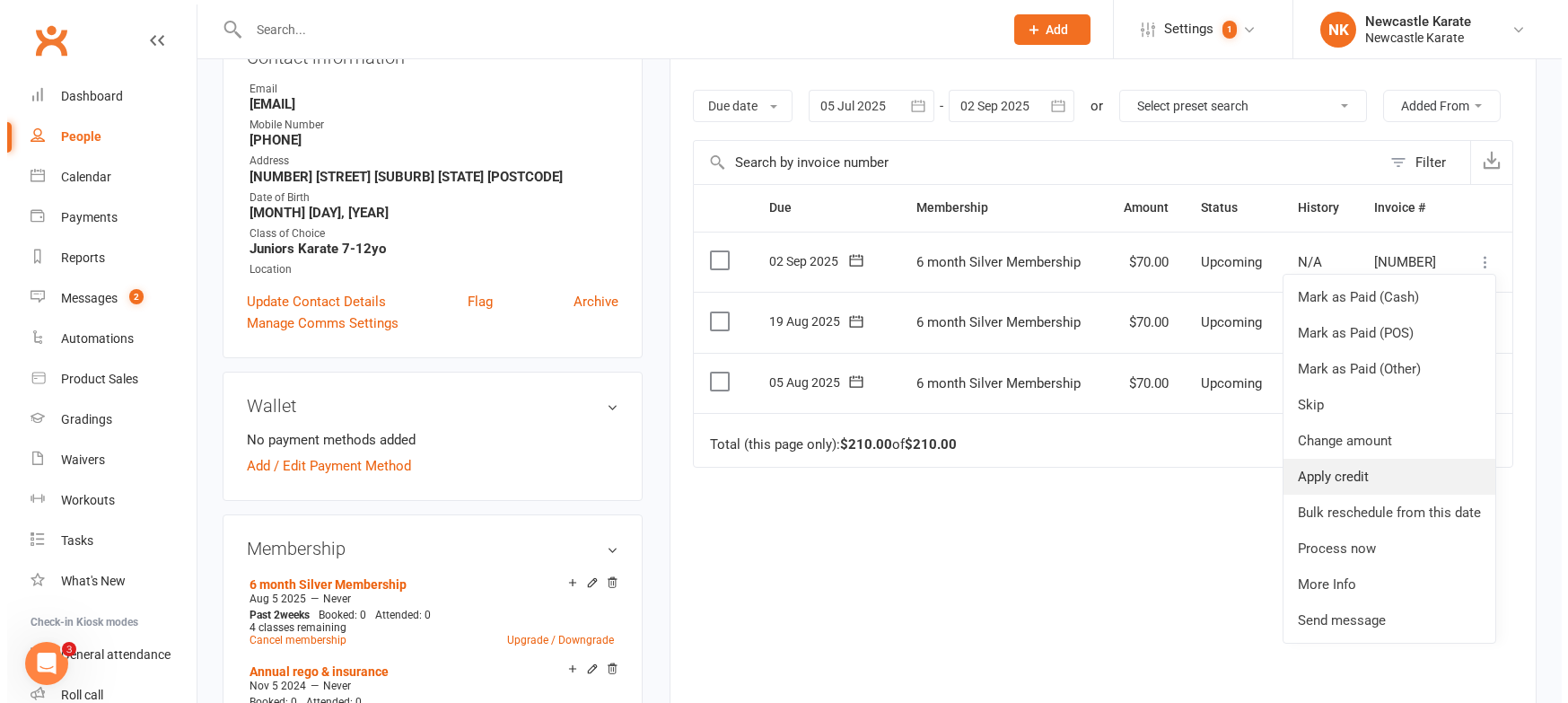 scroll, scrollTop: 315, scrollLeft: 0, axis: vertical 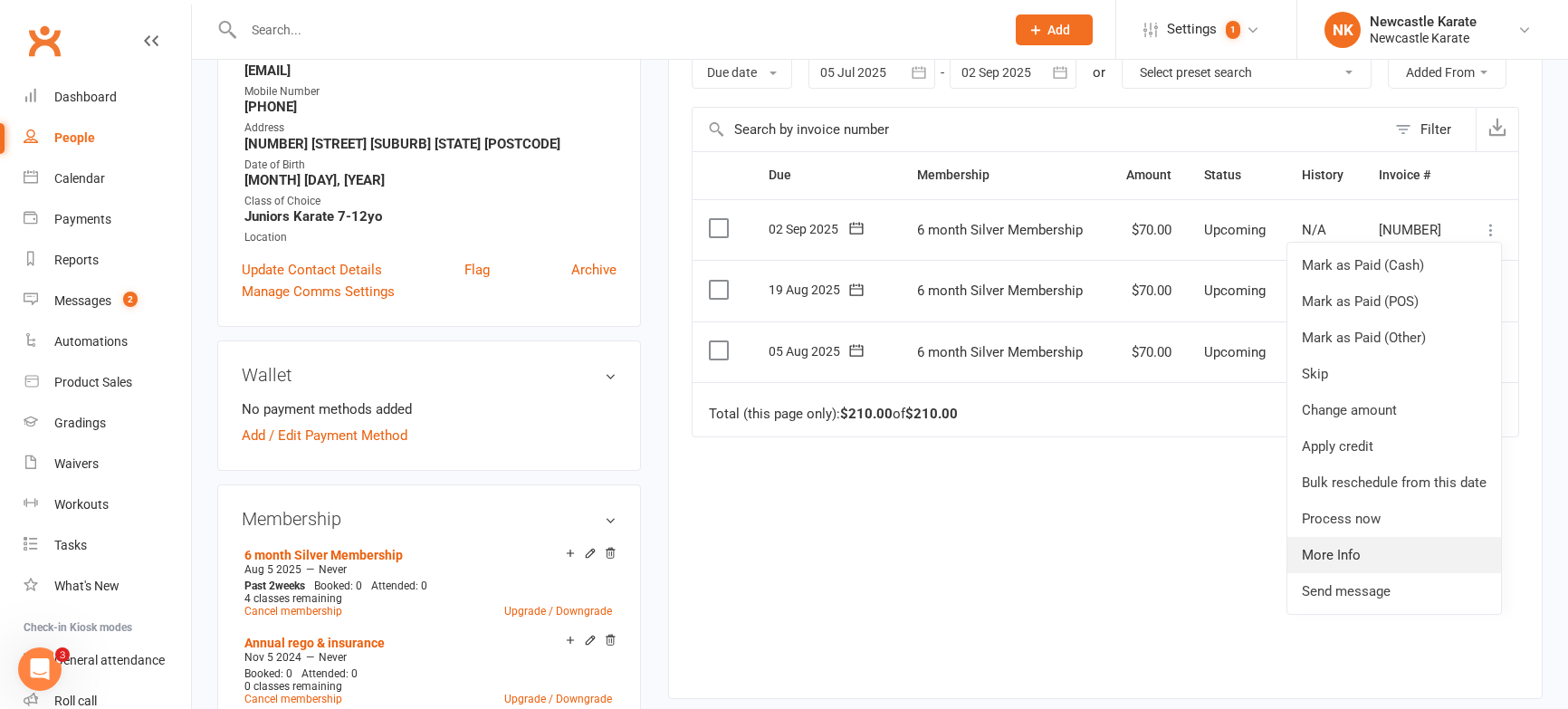 click on "More Info" at bounding box center [1394, 555] 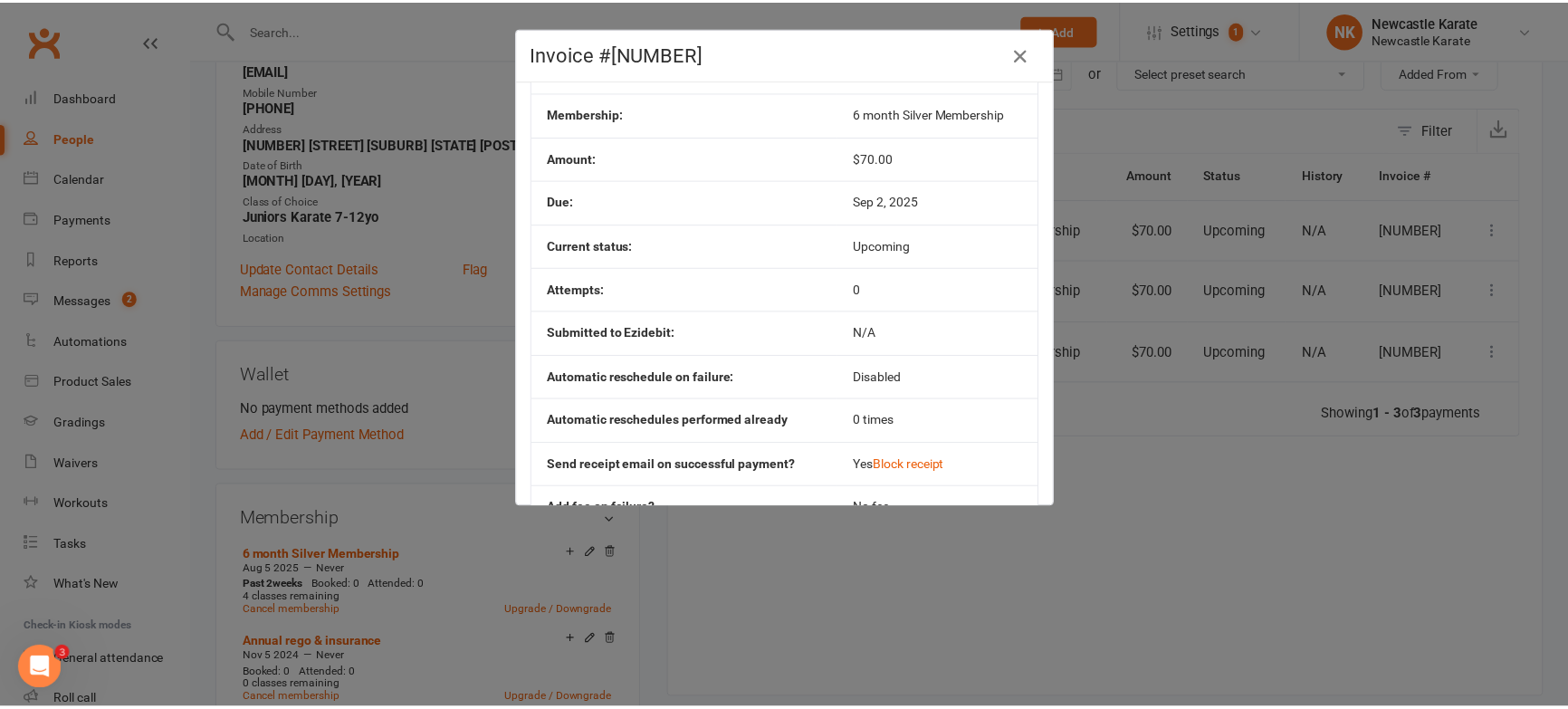 scroll, scrollTop: 112, scrollLeft: 0, axis: vertical 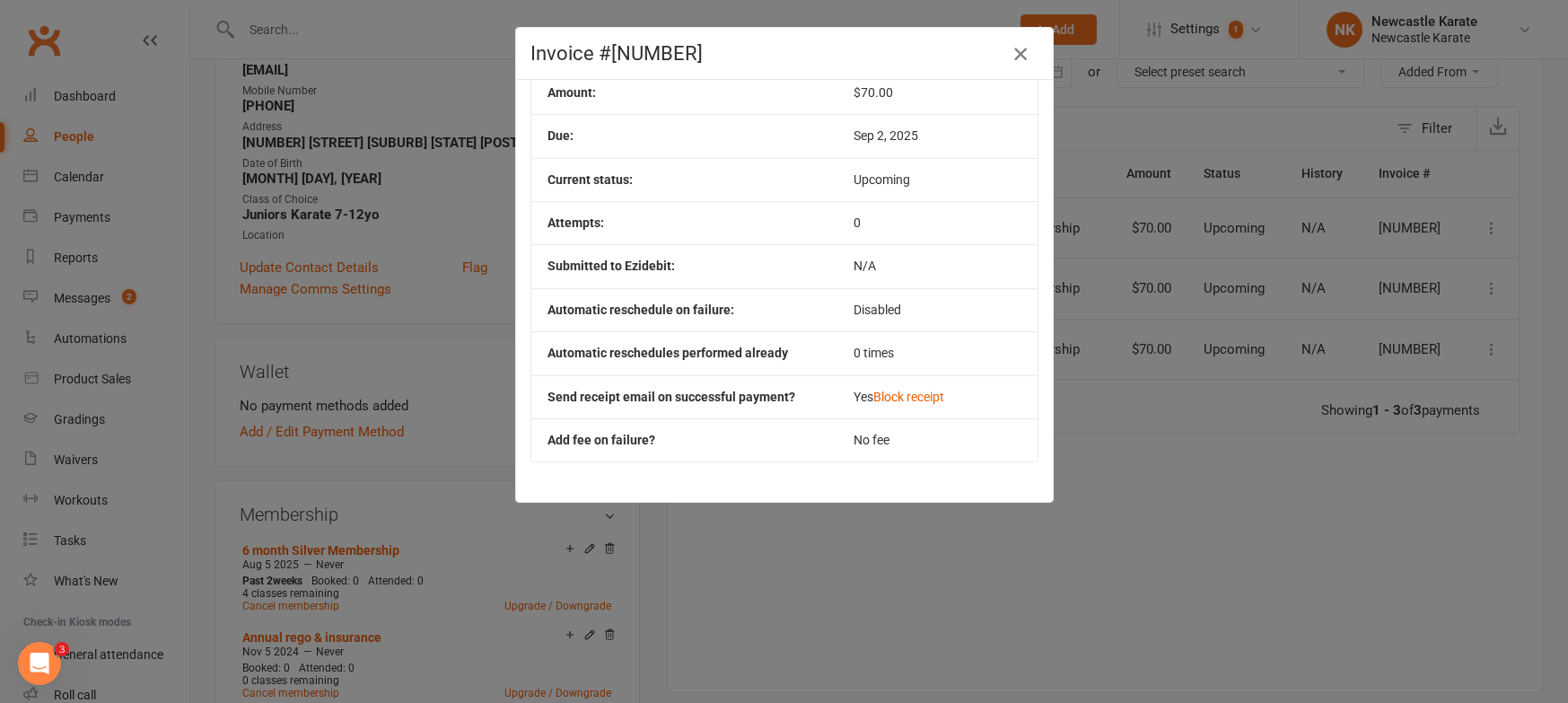 click at bounding box center [1021, 54] 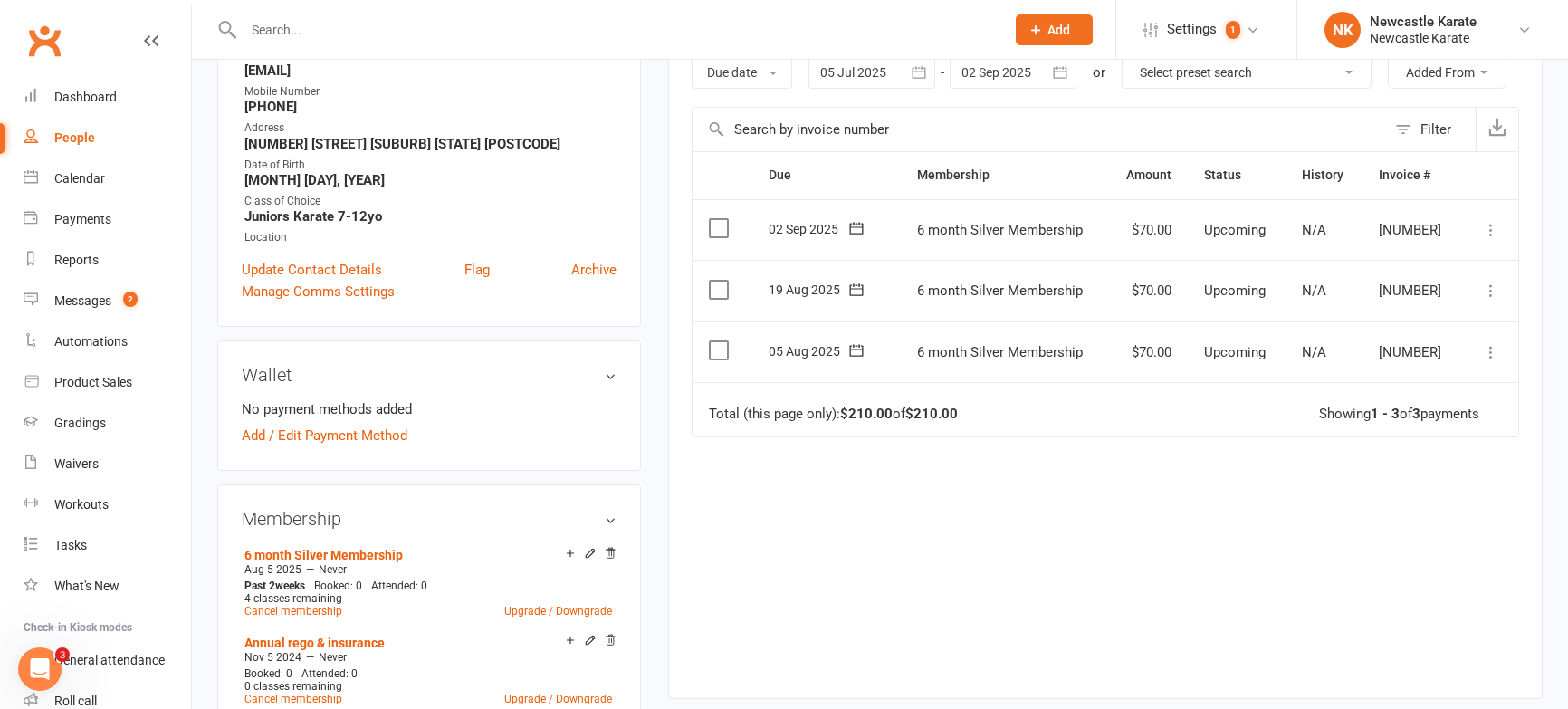 click 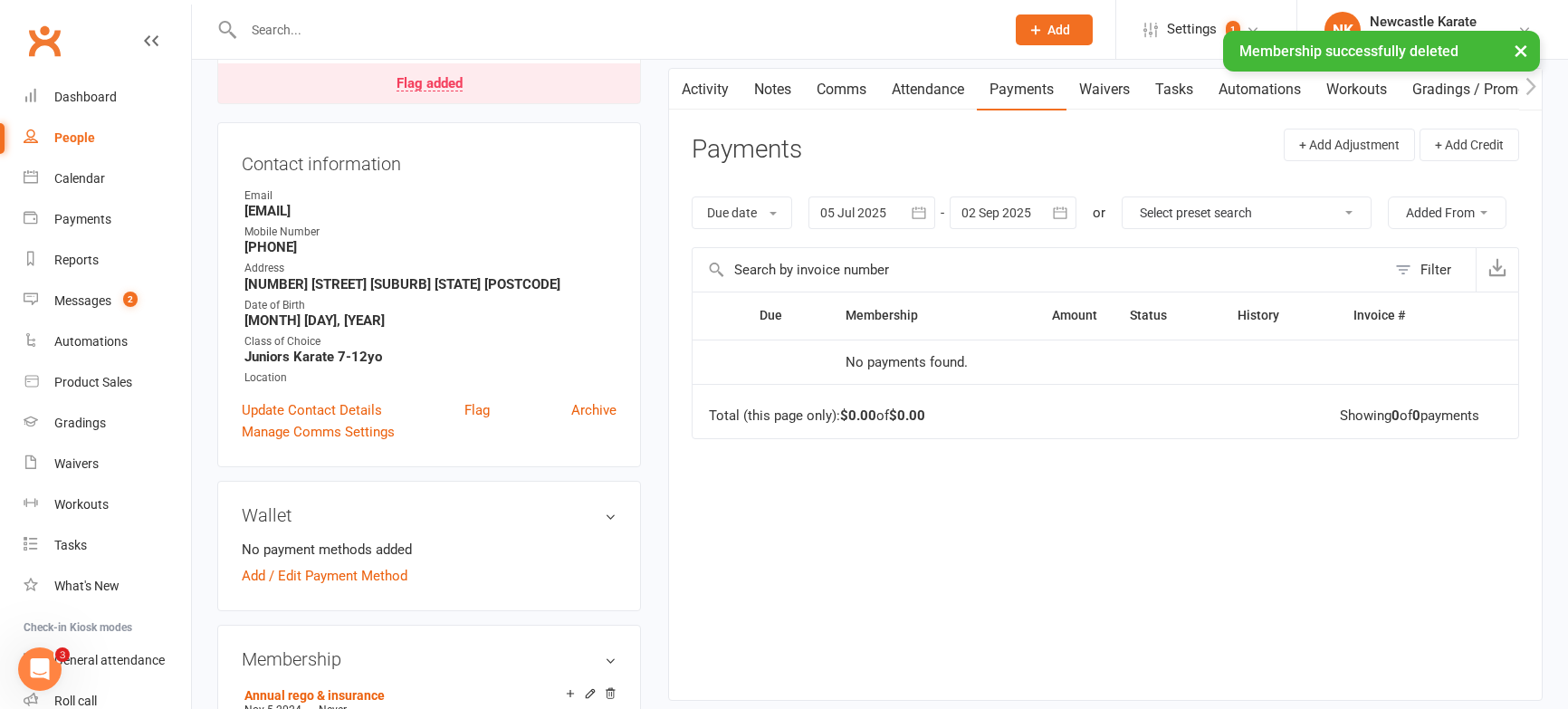 scroll, scrollTop: 0, scrollLeft: 0, axis: both 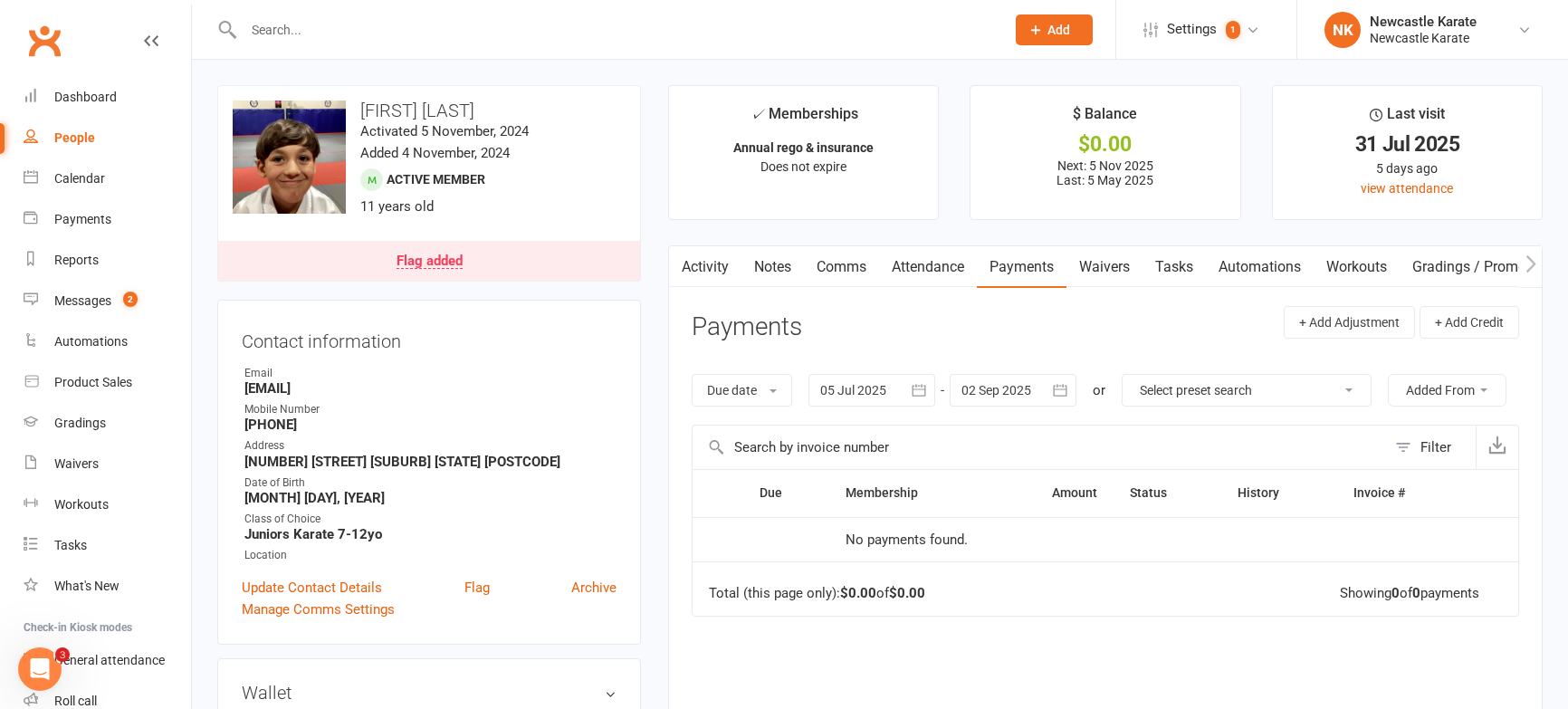 click on "Clubworx" at bounding box center (44, 41) 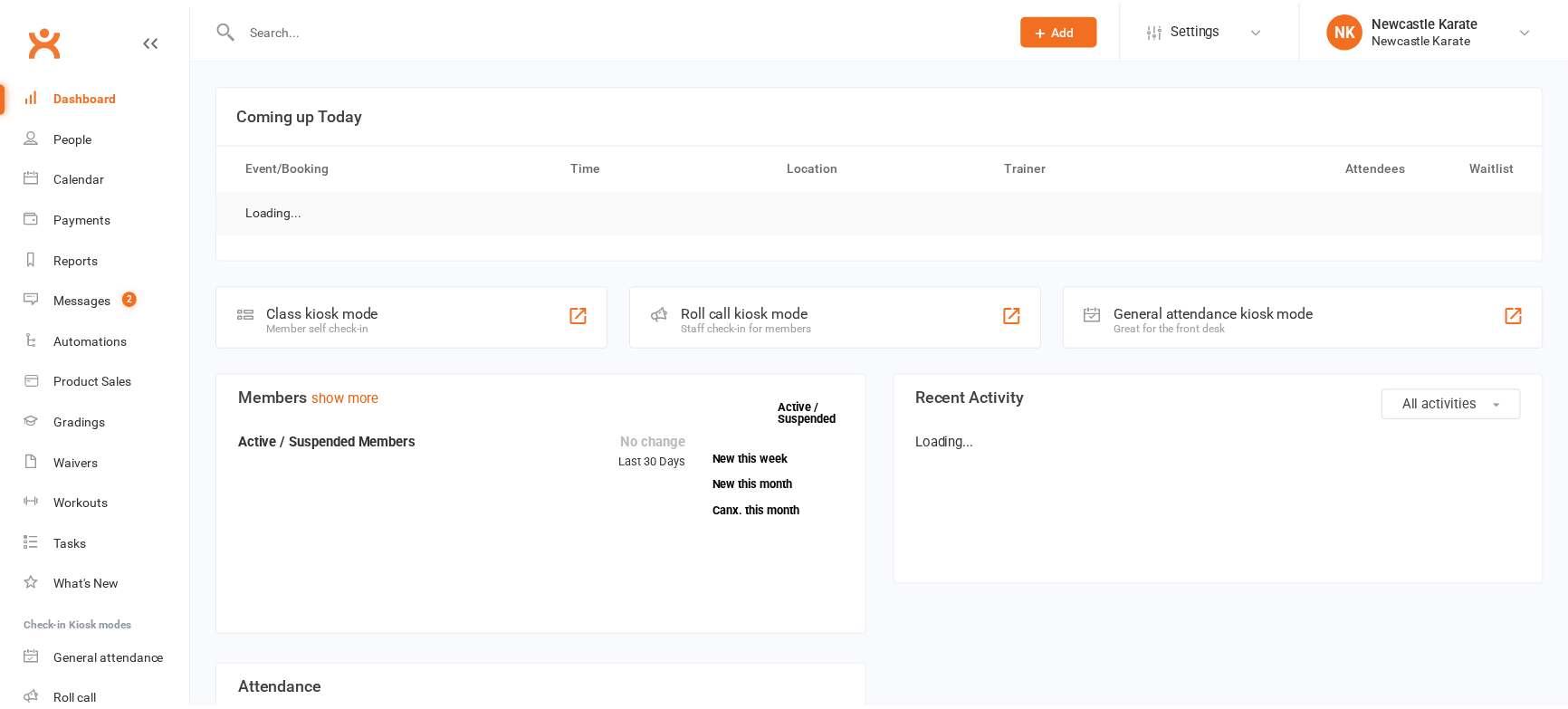 scroll, scrollTop: 0, scrollLeft: 0, axis: both 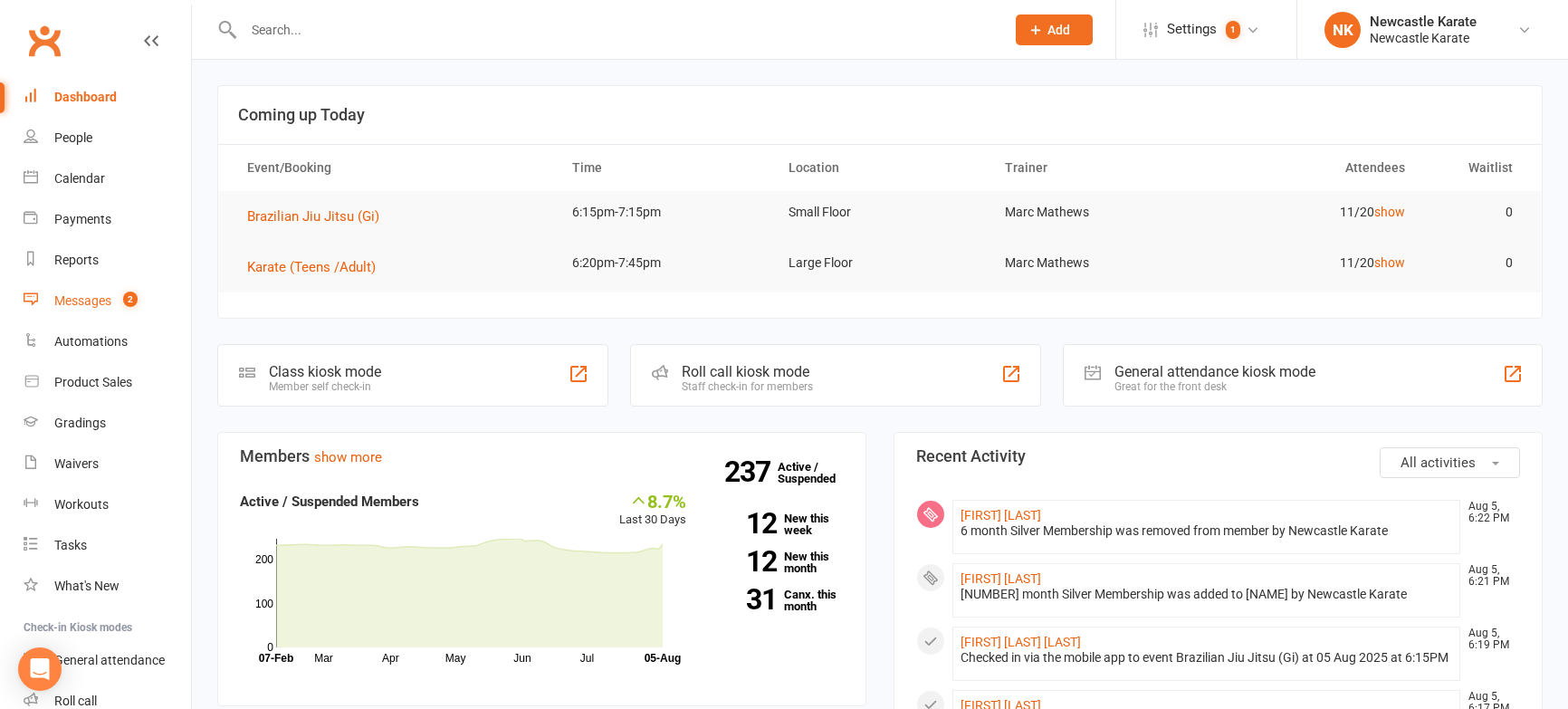 click on "Messages" at bounding box center (82, 301) 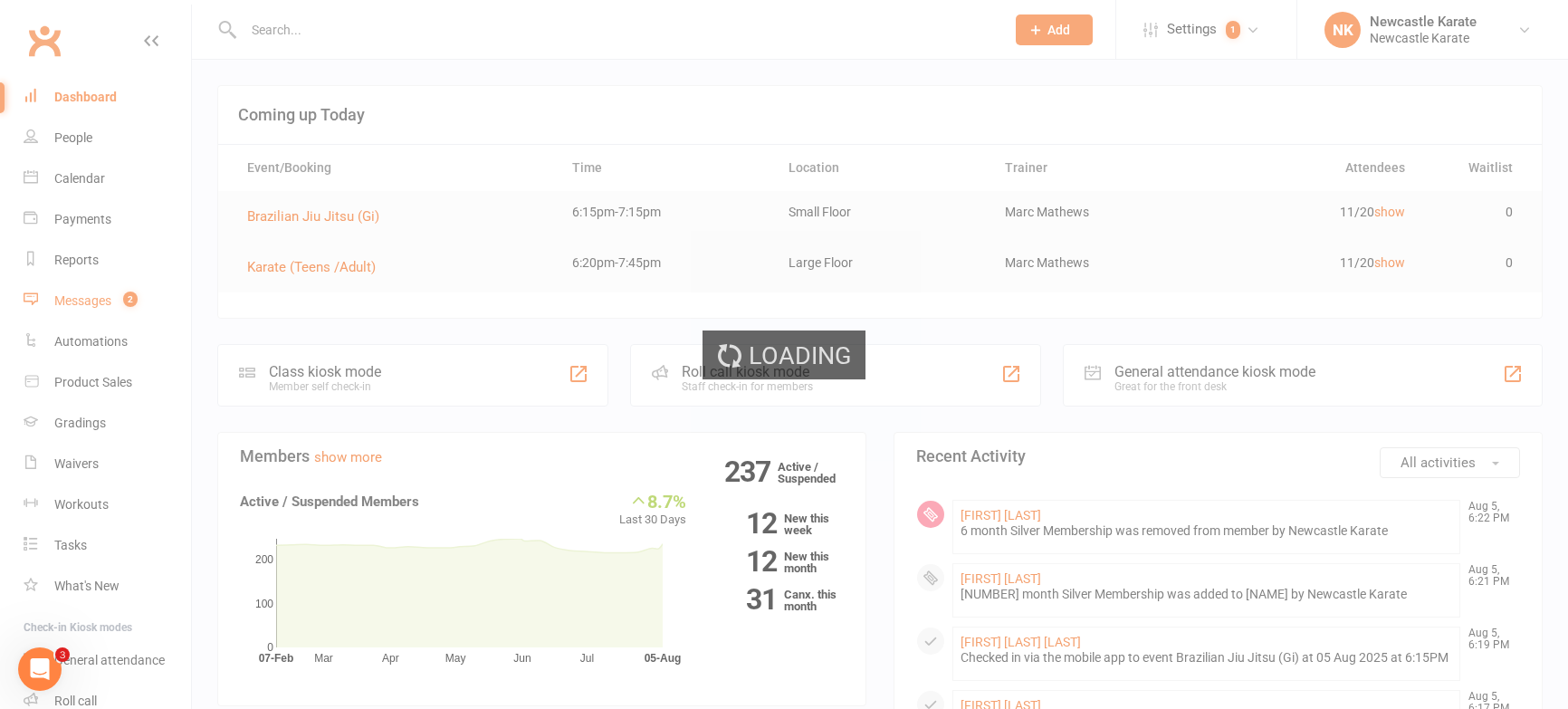 scroll, scrollTop: 0, scrollLeft: 0, axis: both 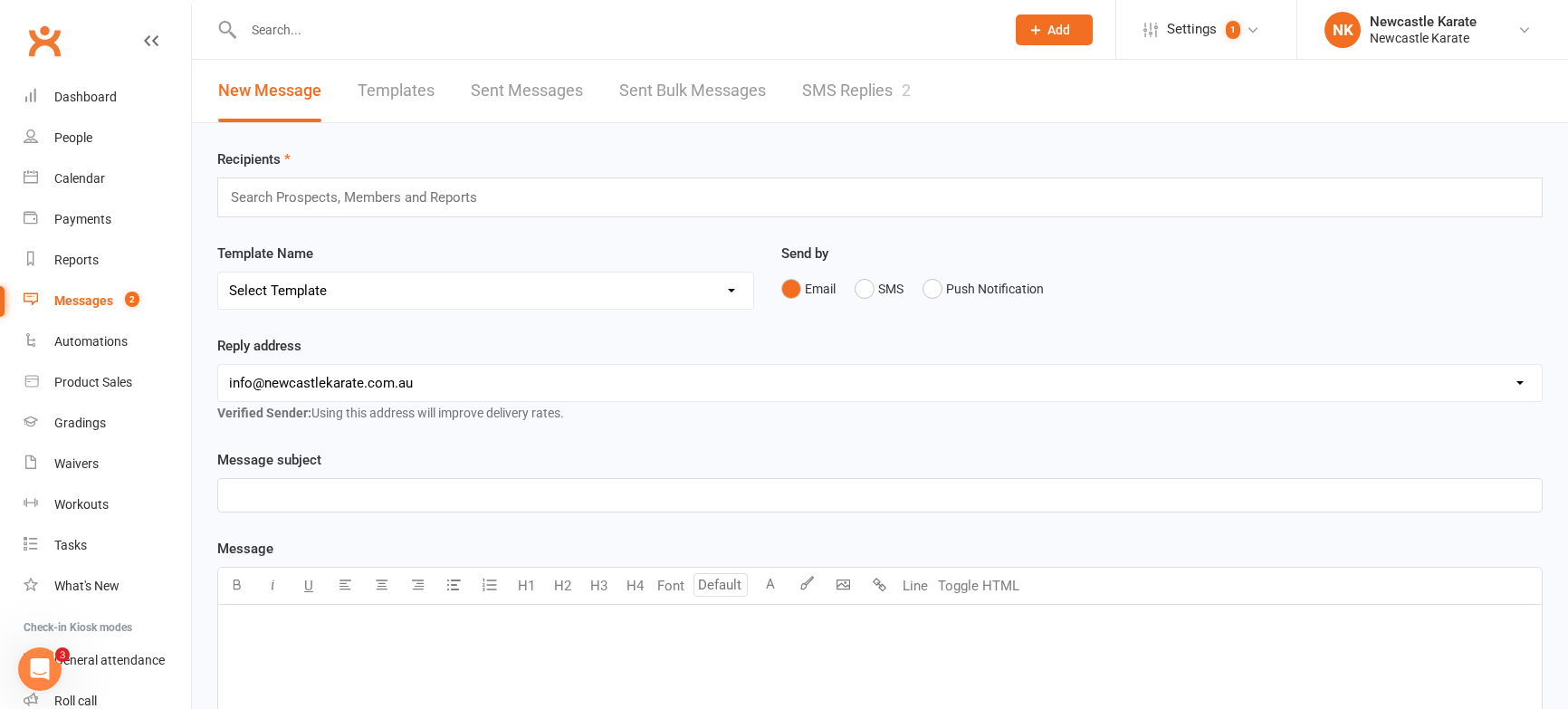 click on "SMS Replies  2" at bounding box center [856, 91] 